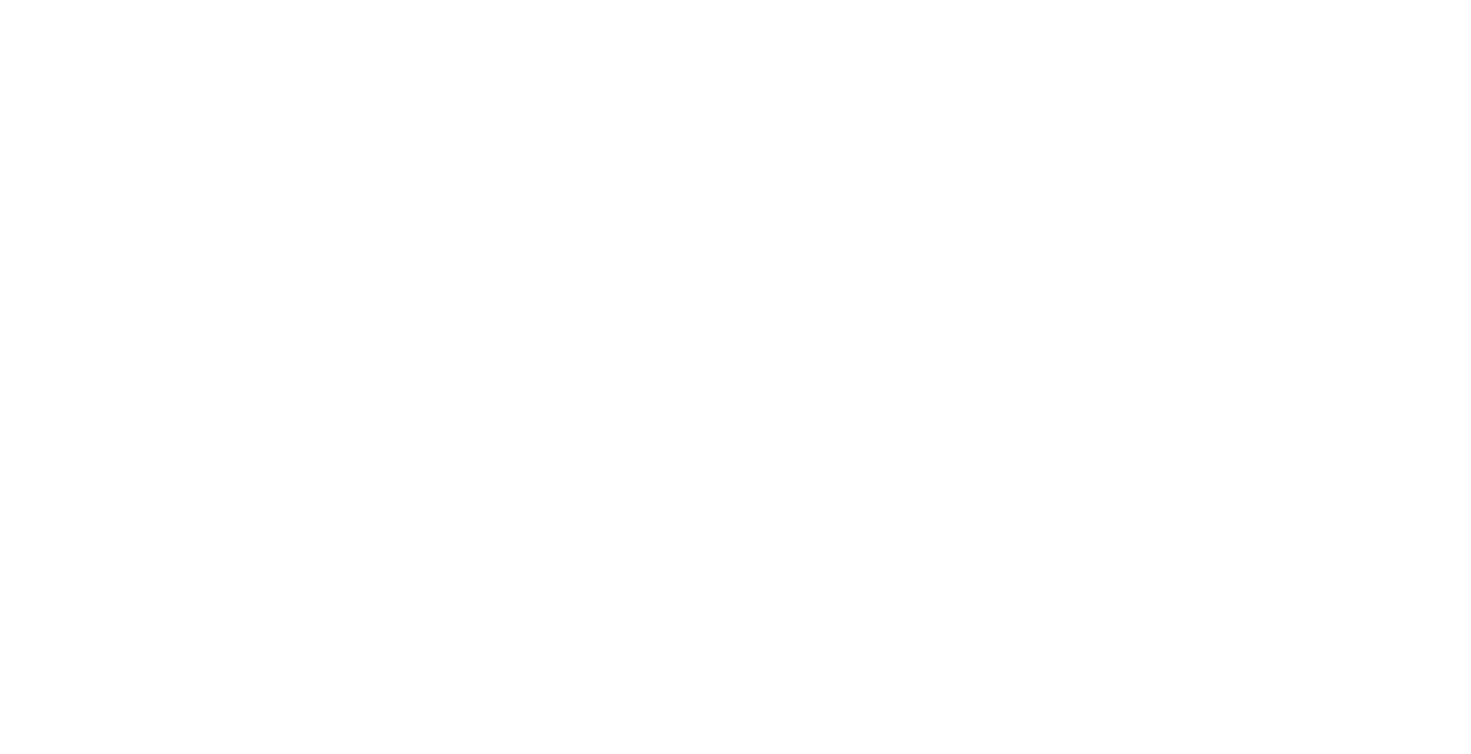 scroll, scrollTop: 0, scrollLeft: 0, axis: both 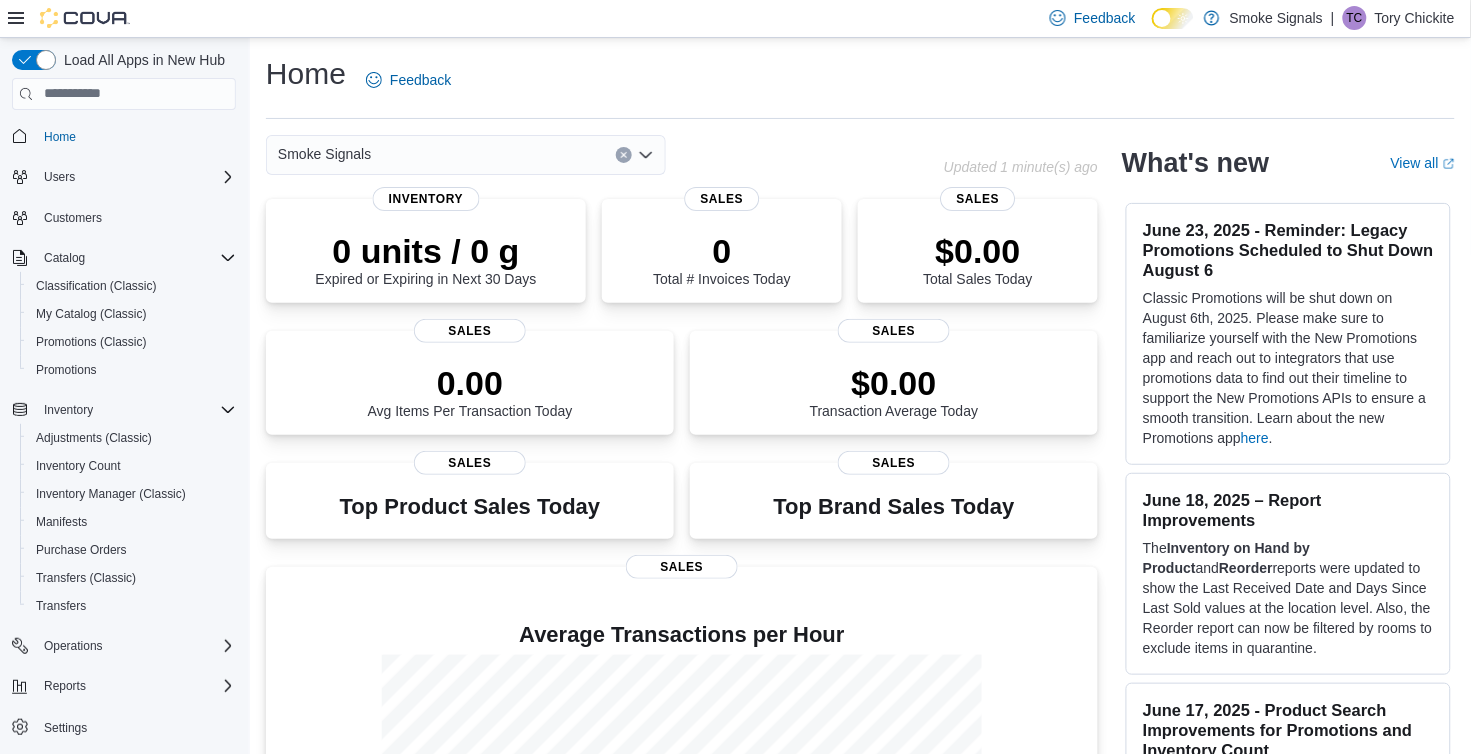 click 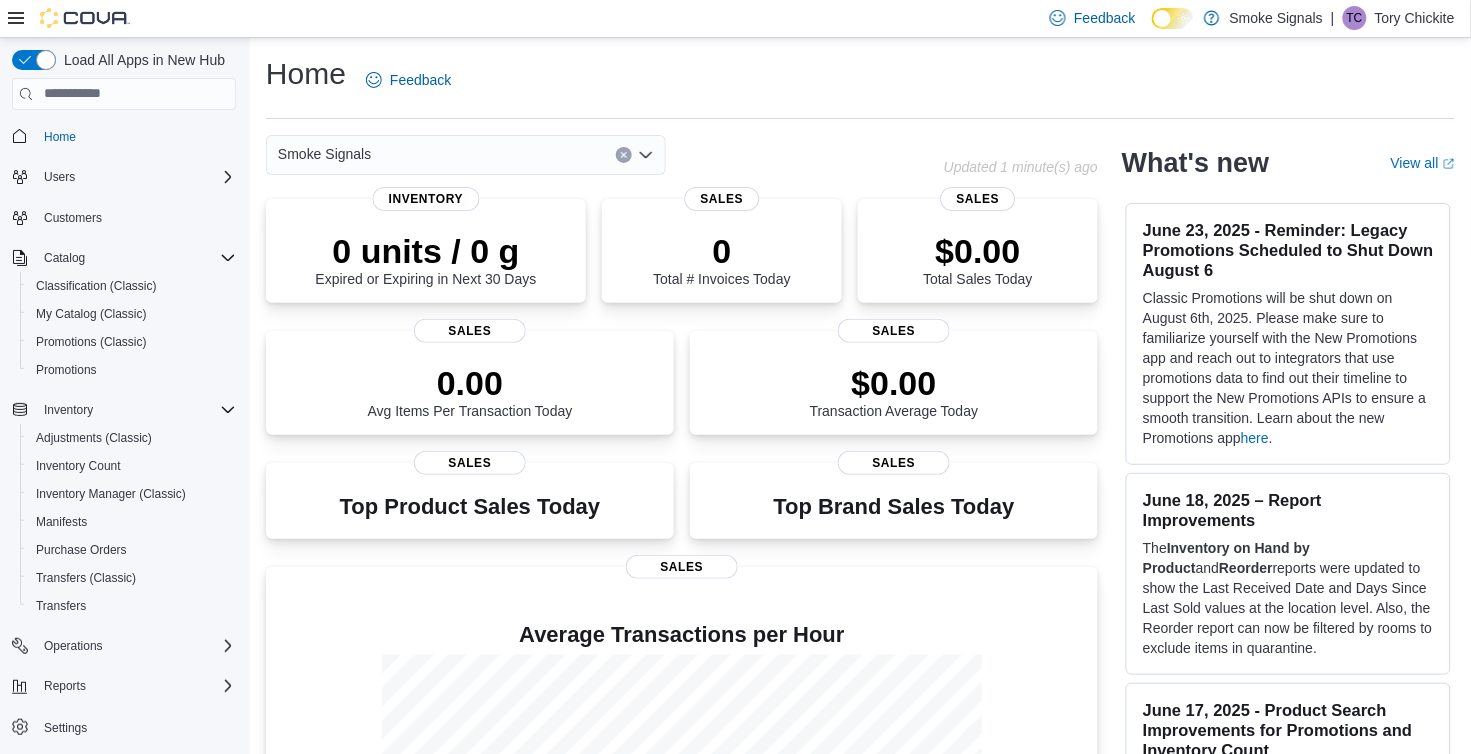 click on "Smoke Signals" at bounding box center (605, 155) 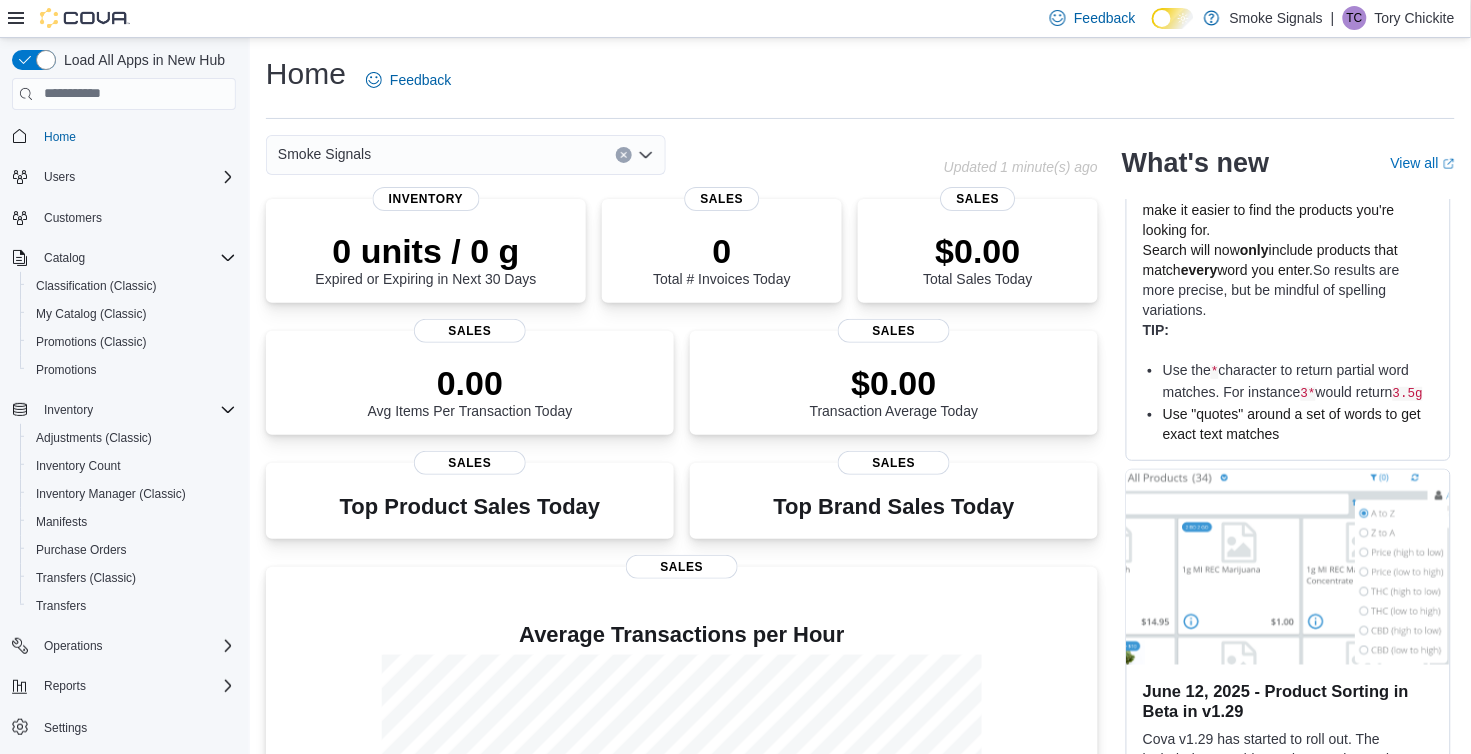 scroll, scrollTop: 684, scrollLeft: 0, axis: vertical 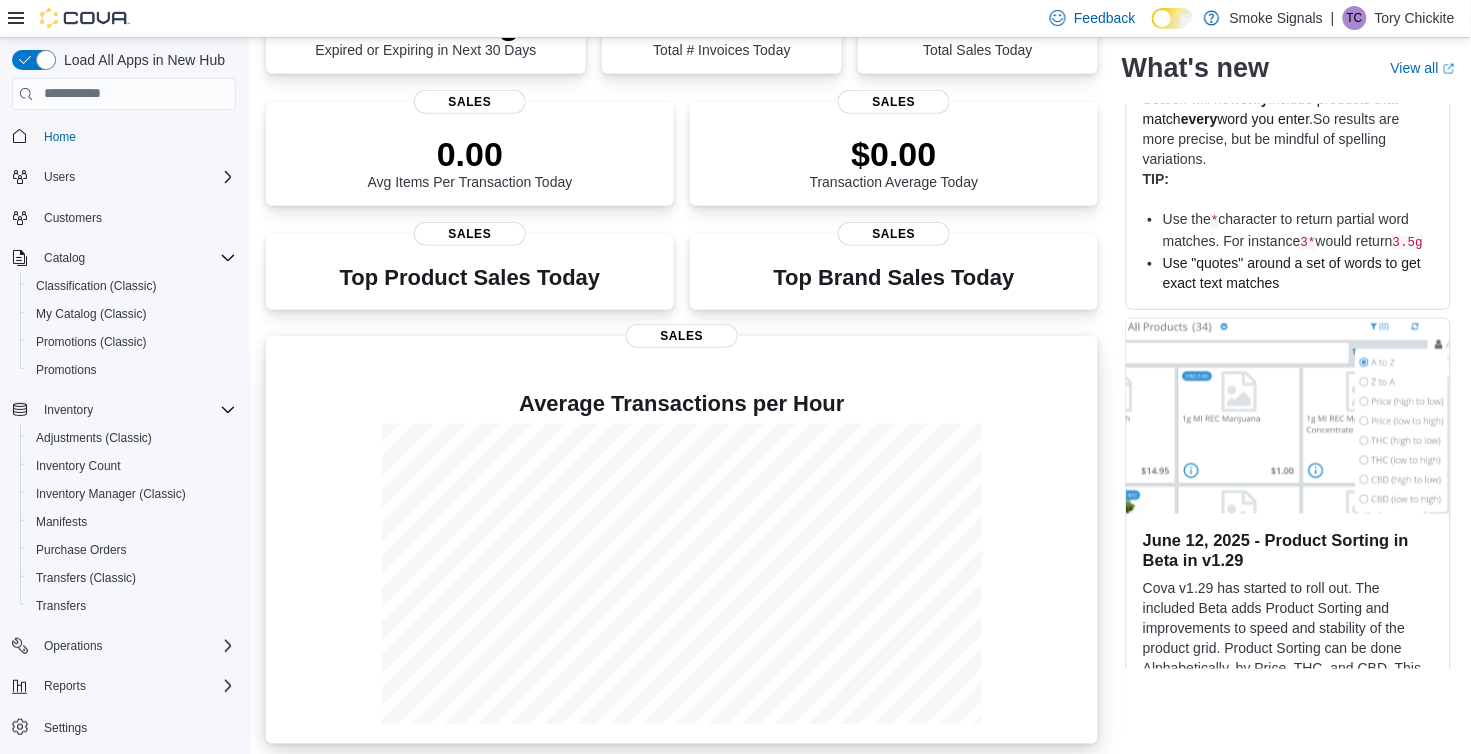 click on "Sales" at bounding box center [682, 336] 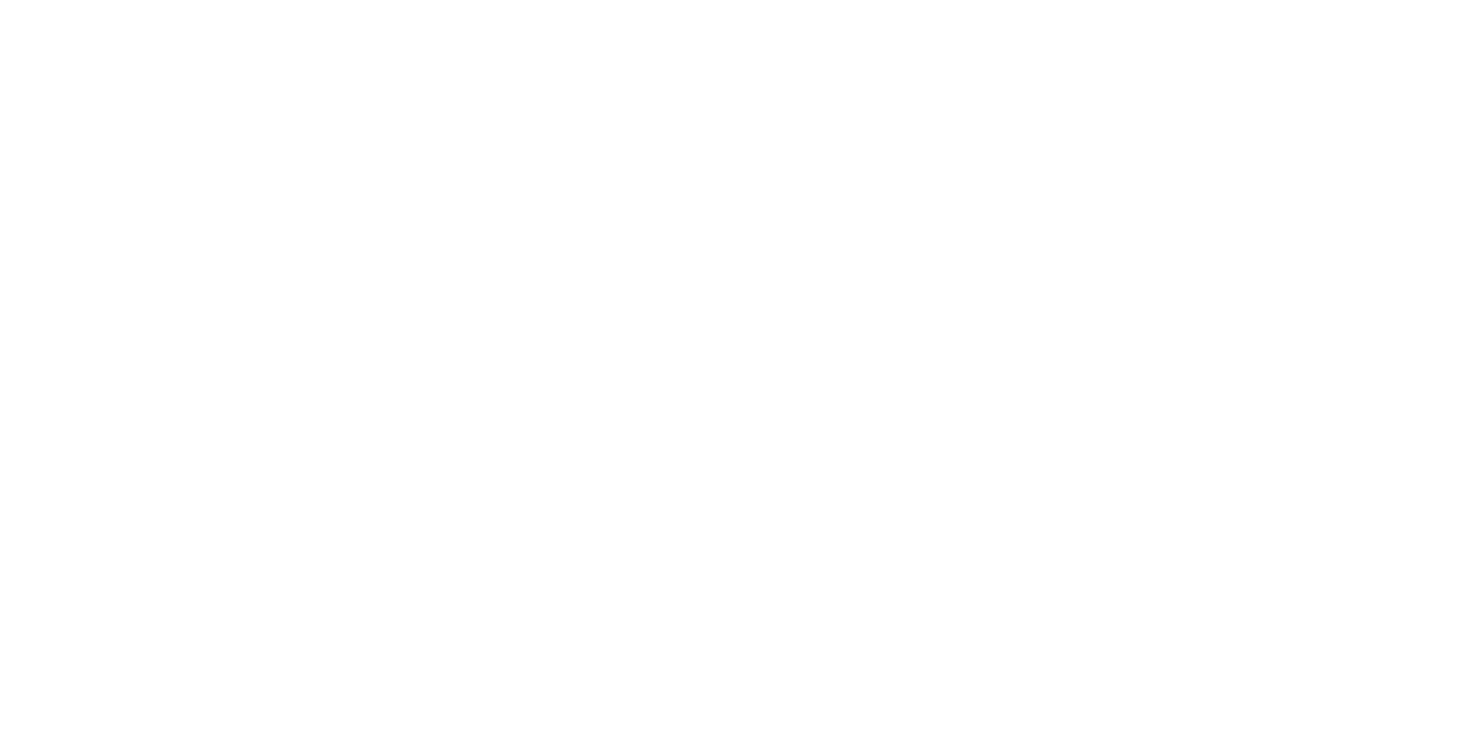 scroll, scrollTop: 0, scrollLeft: 0, axis: both 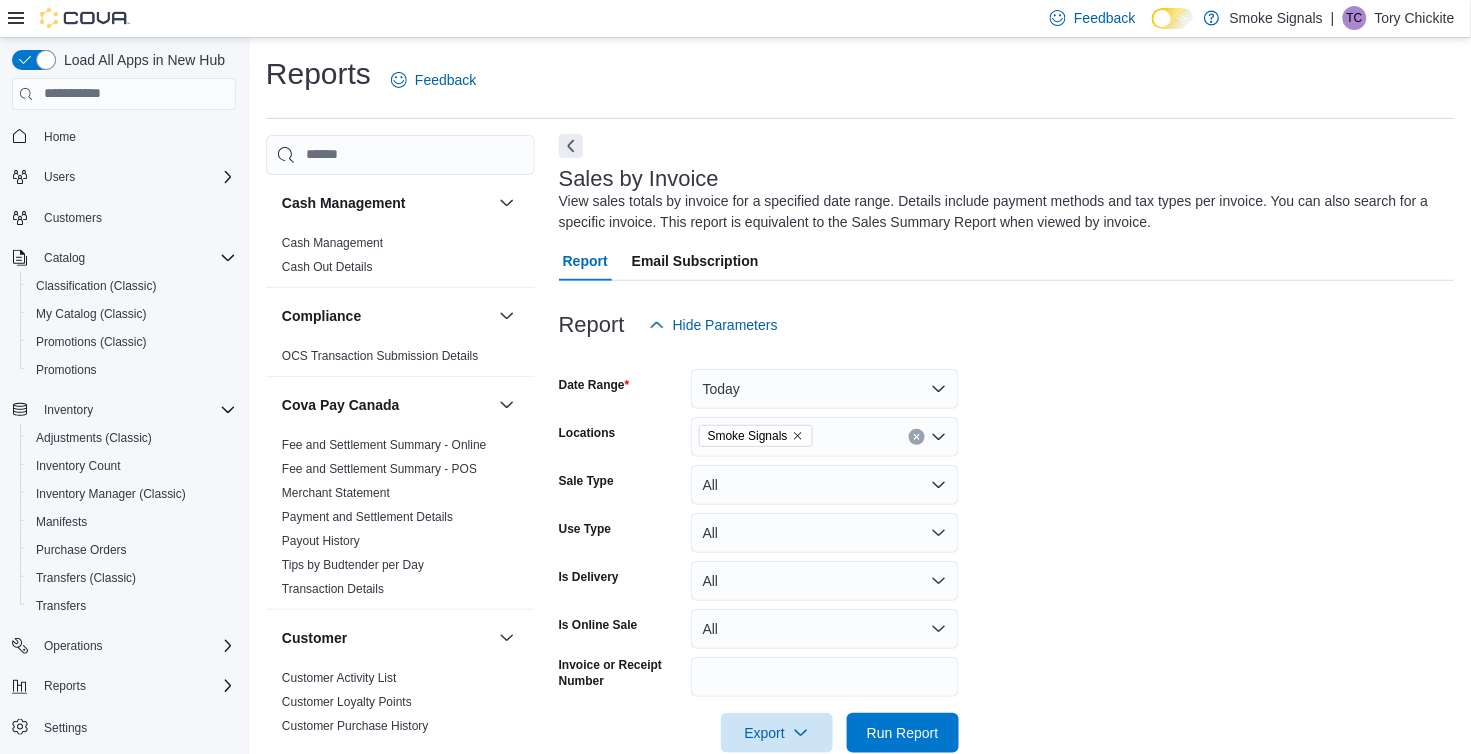 click at bounding box center (571, 146) 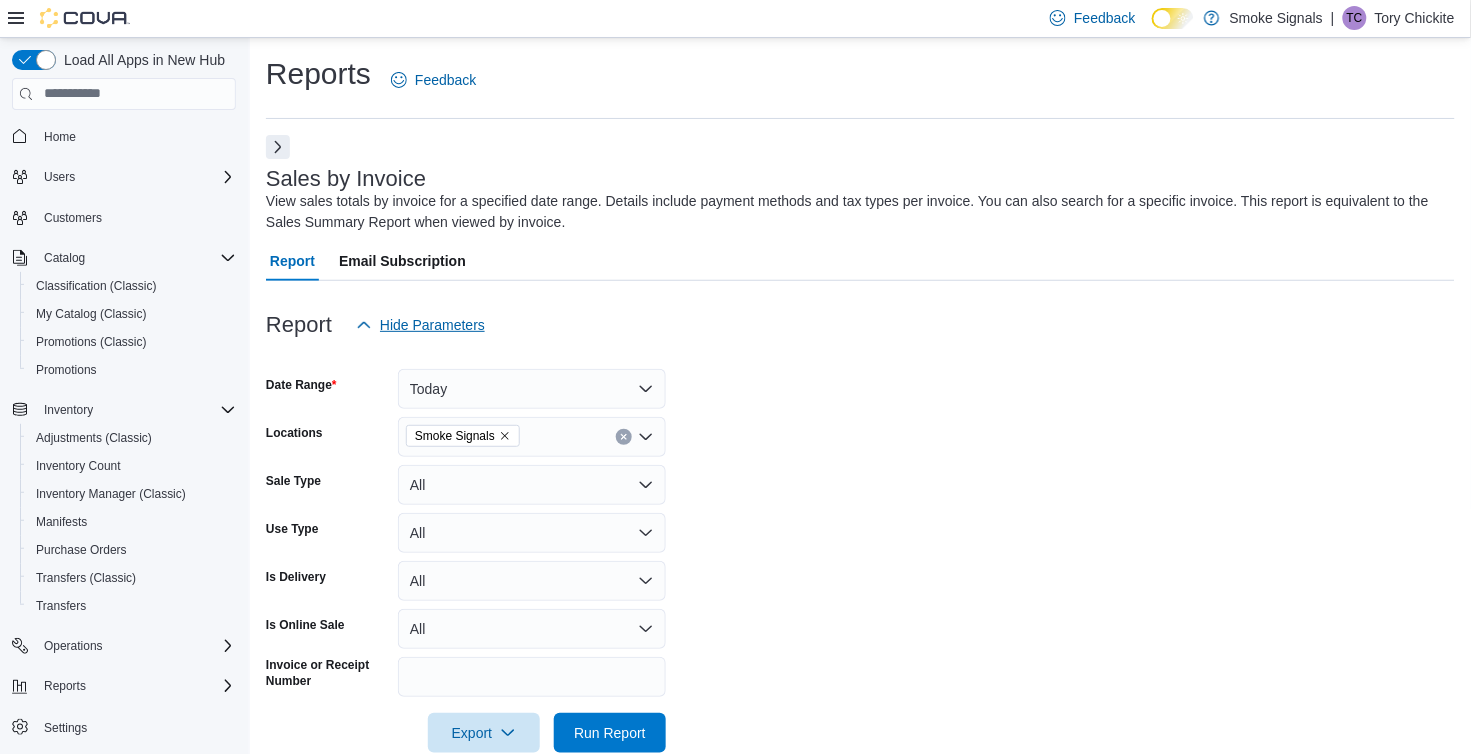 click on "Hide Parameters" at bounding box center [432, 325] 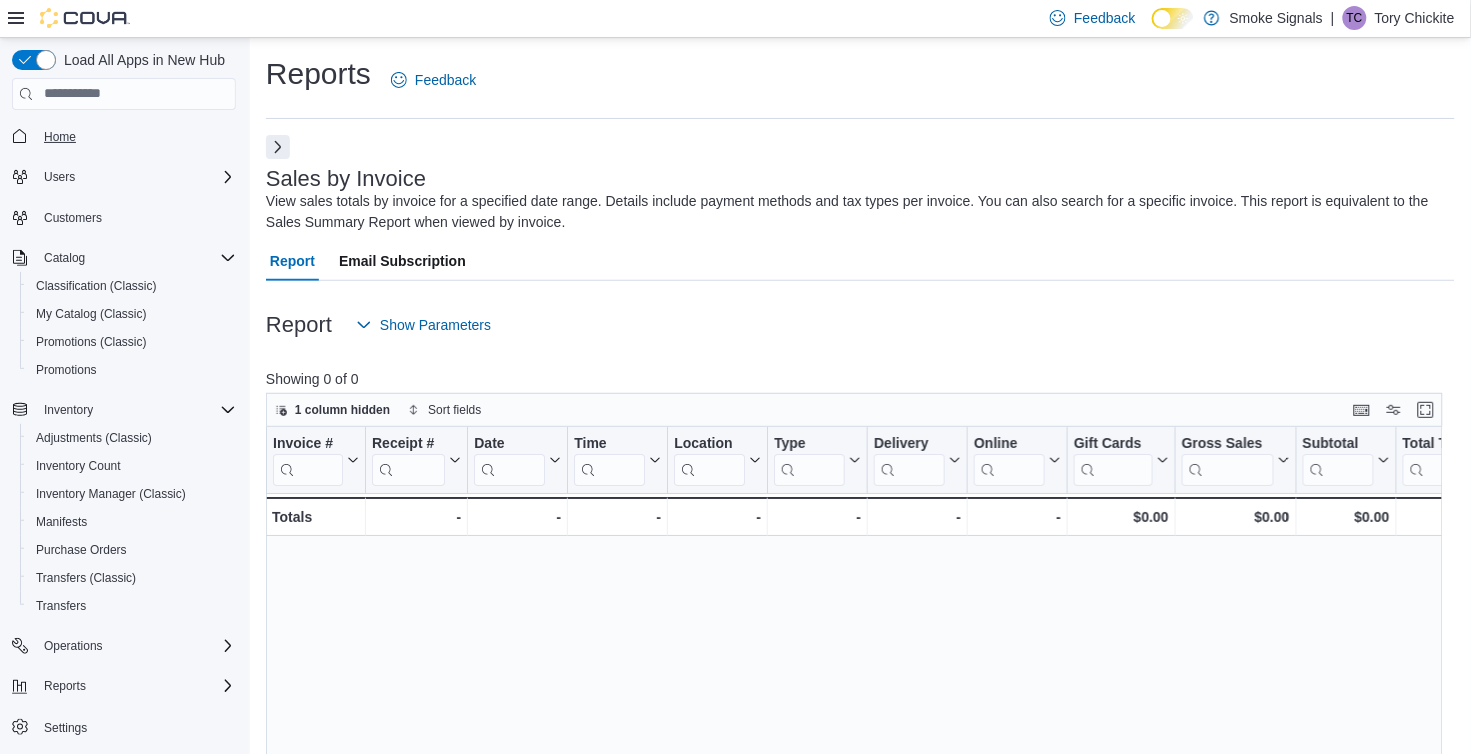 click on "Home" at bounding box center [60, 137] 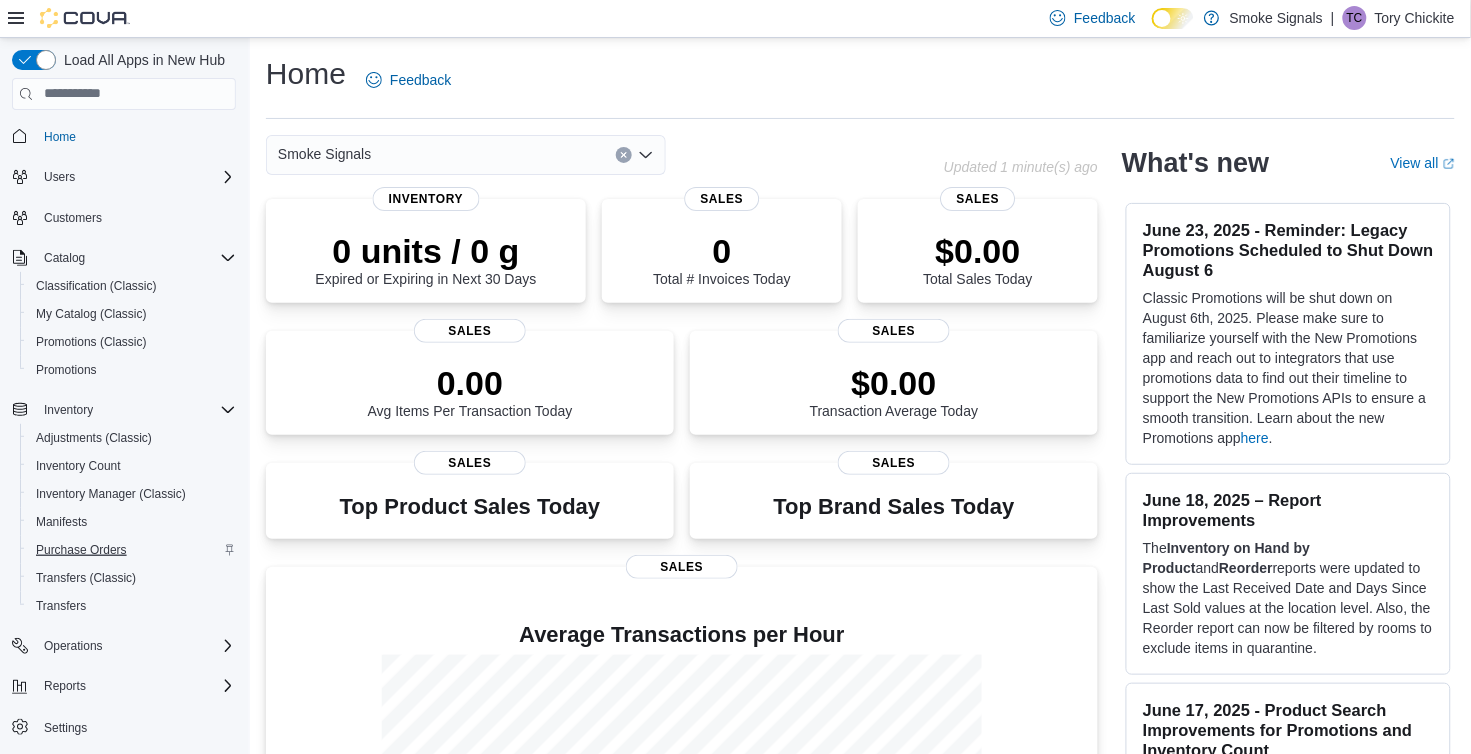 click on "Purchase Orders" at bounding box center [81, 550] 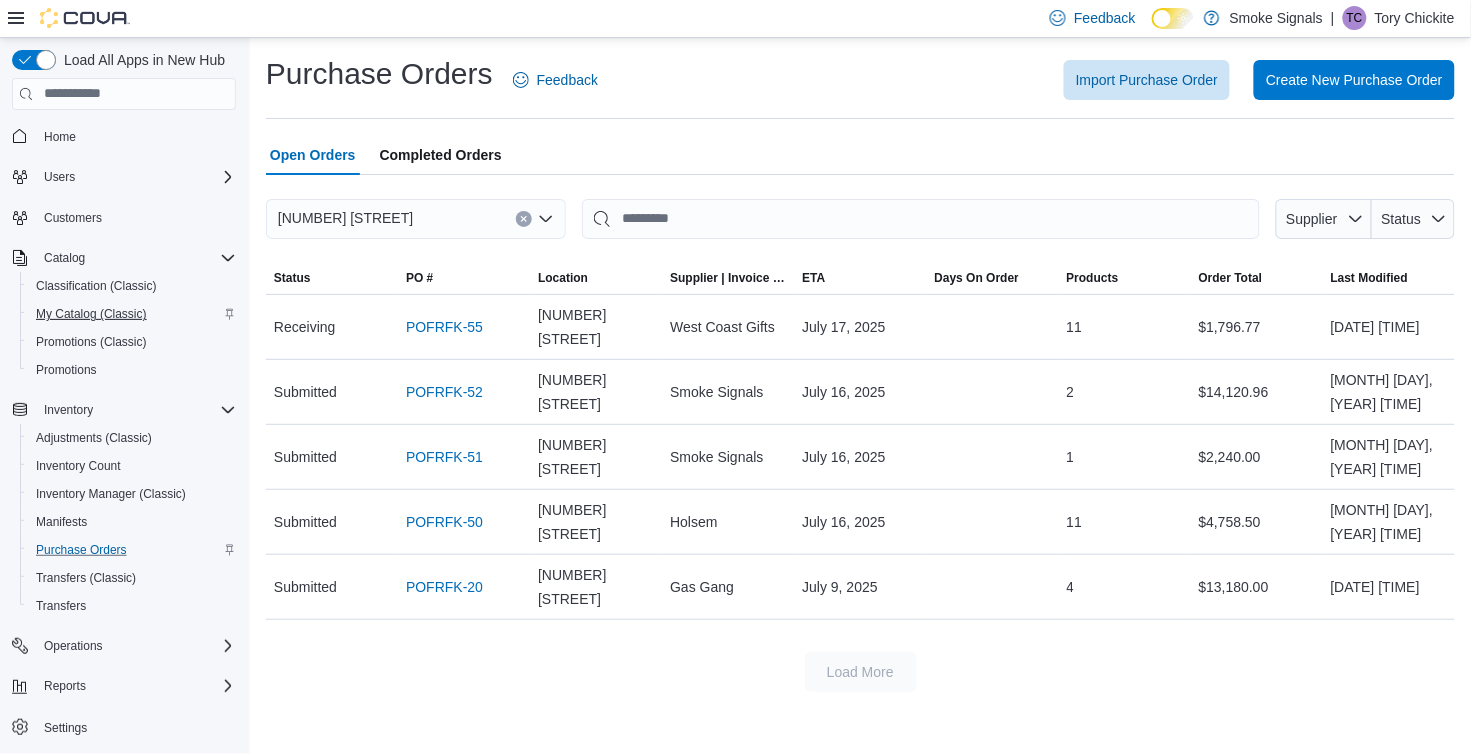click on "My Catalog (Classic)" at bounding box center [91, 314] 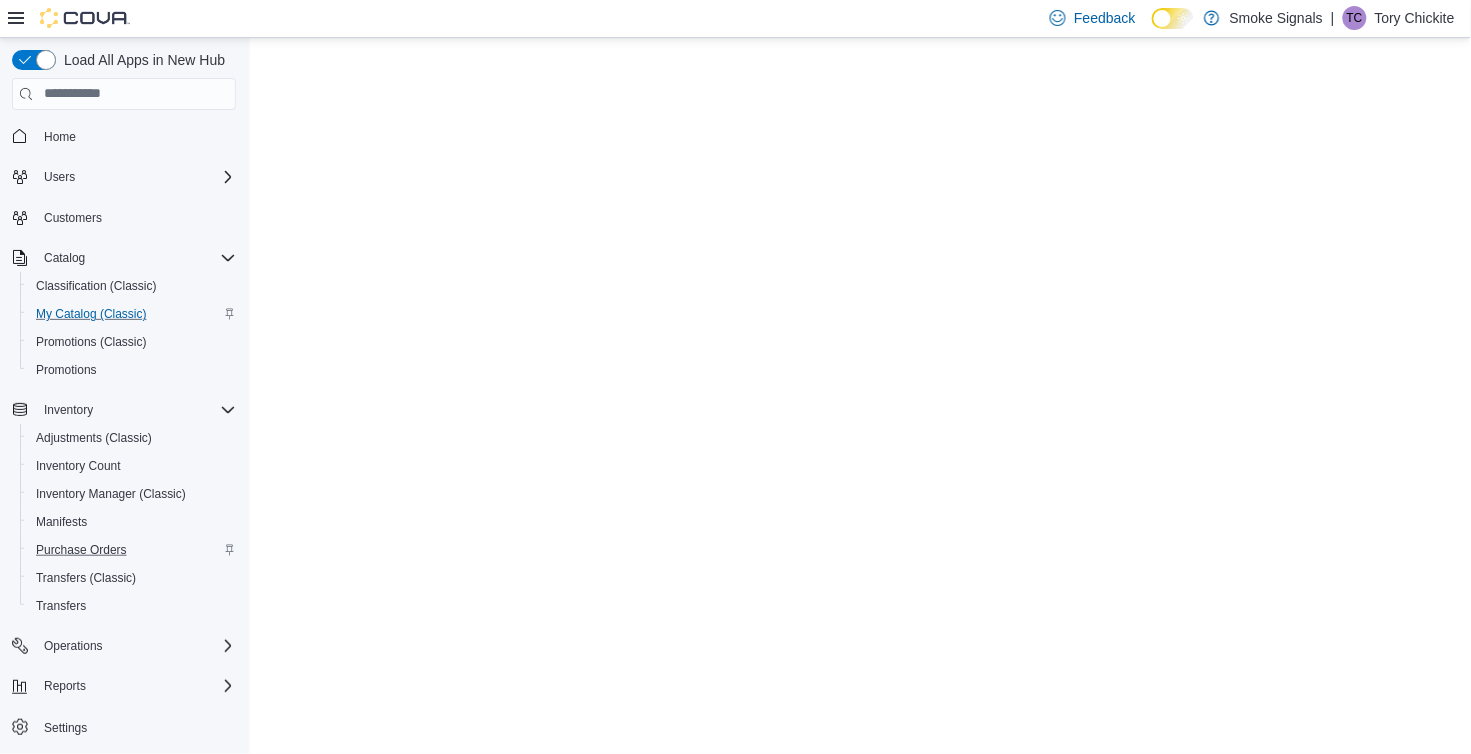 scroll, scrollTop: 0, scrollLeft: 0, axis: both 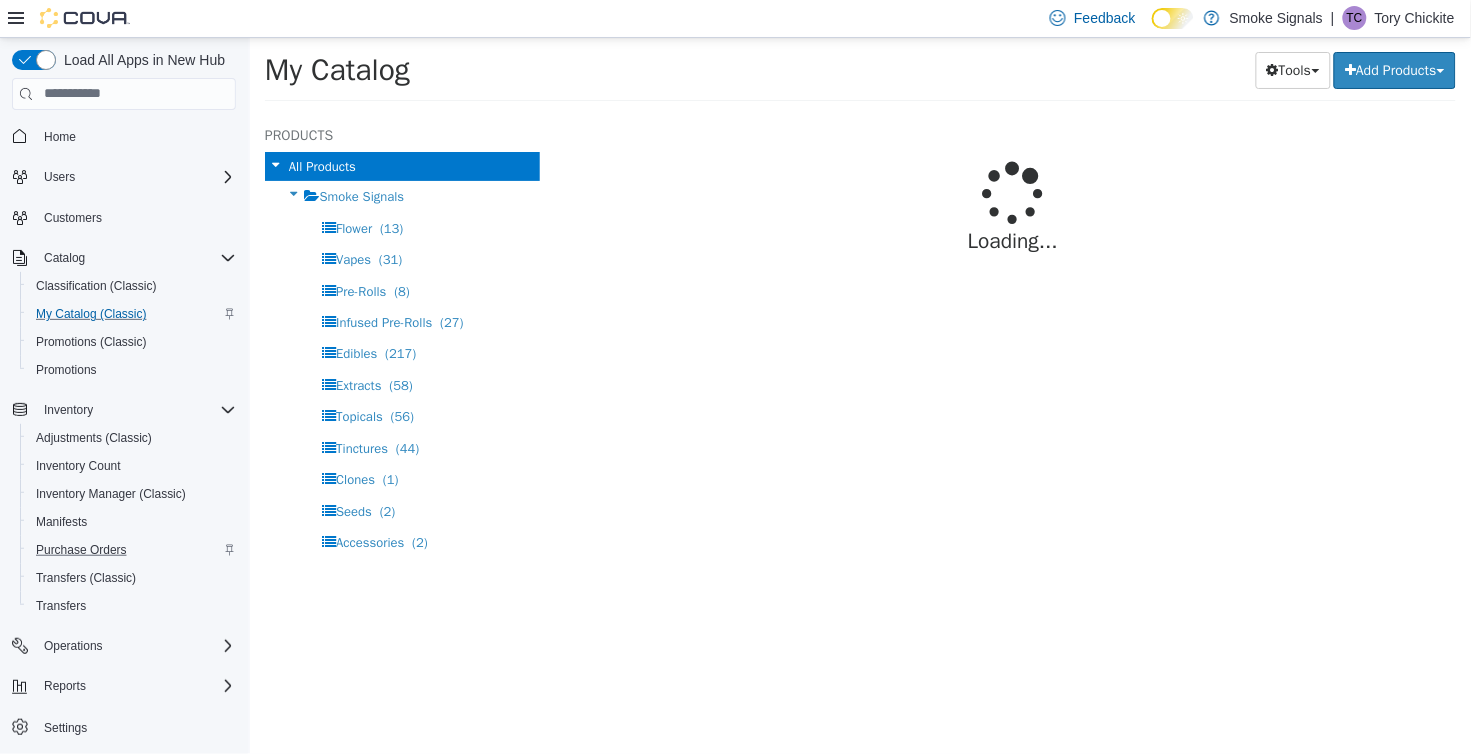 select on "**********" 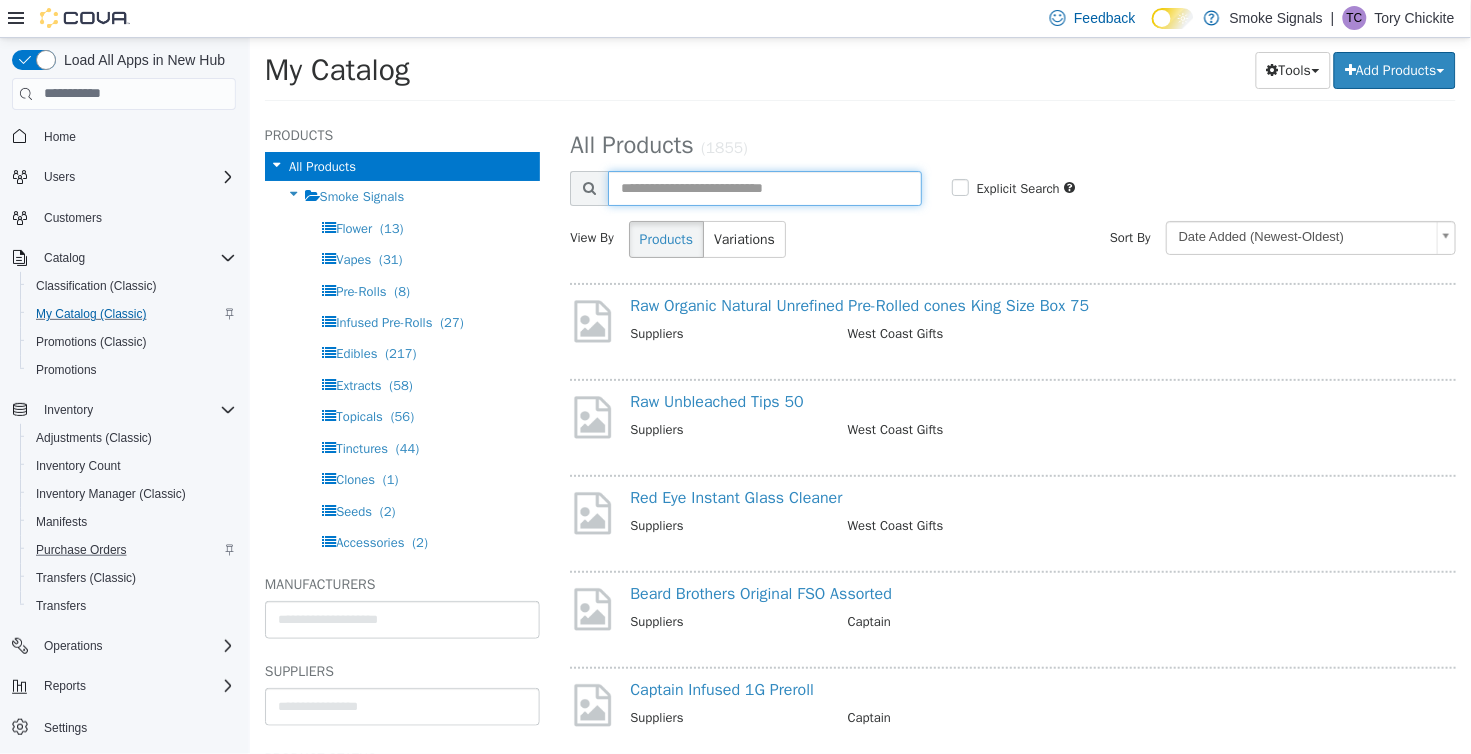 click at bounding box center [764, 187] 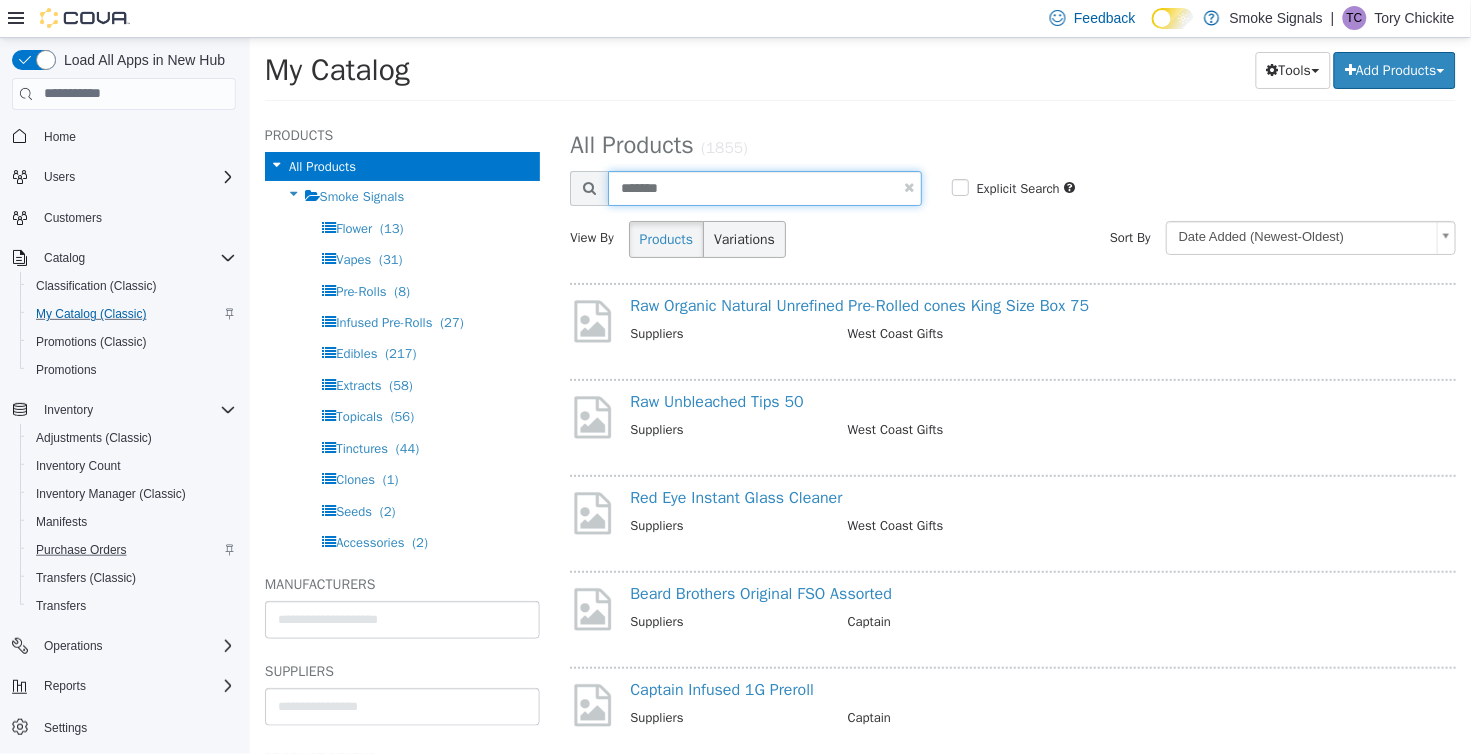 type on "*******" 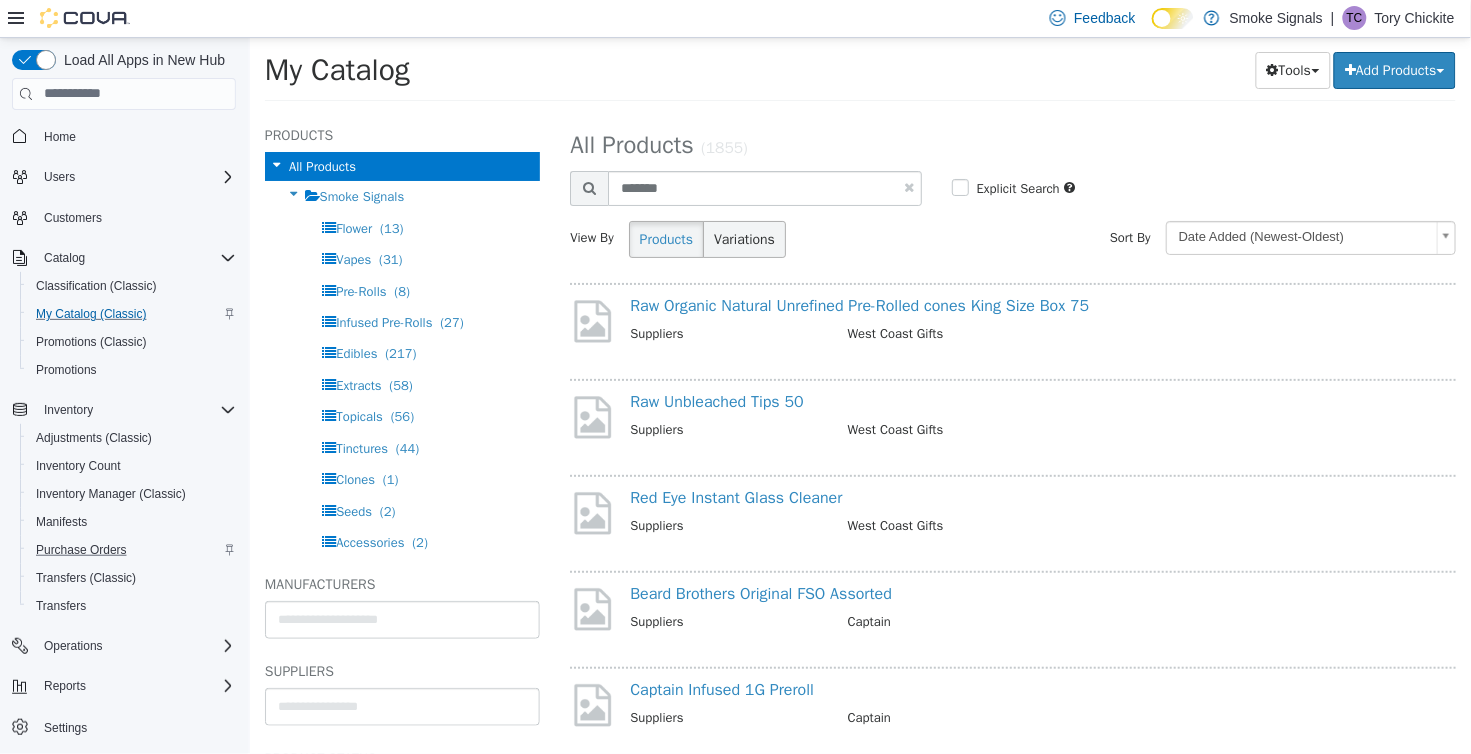 click on "Variations" at bounding box center (743, 238) 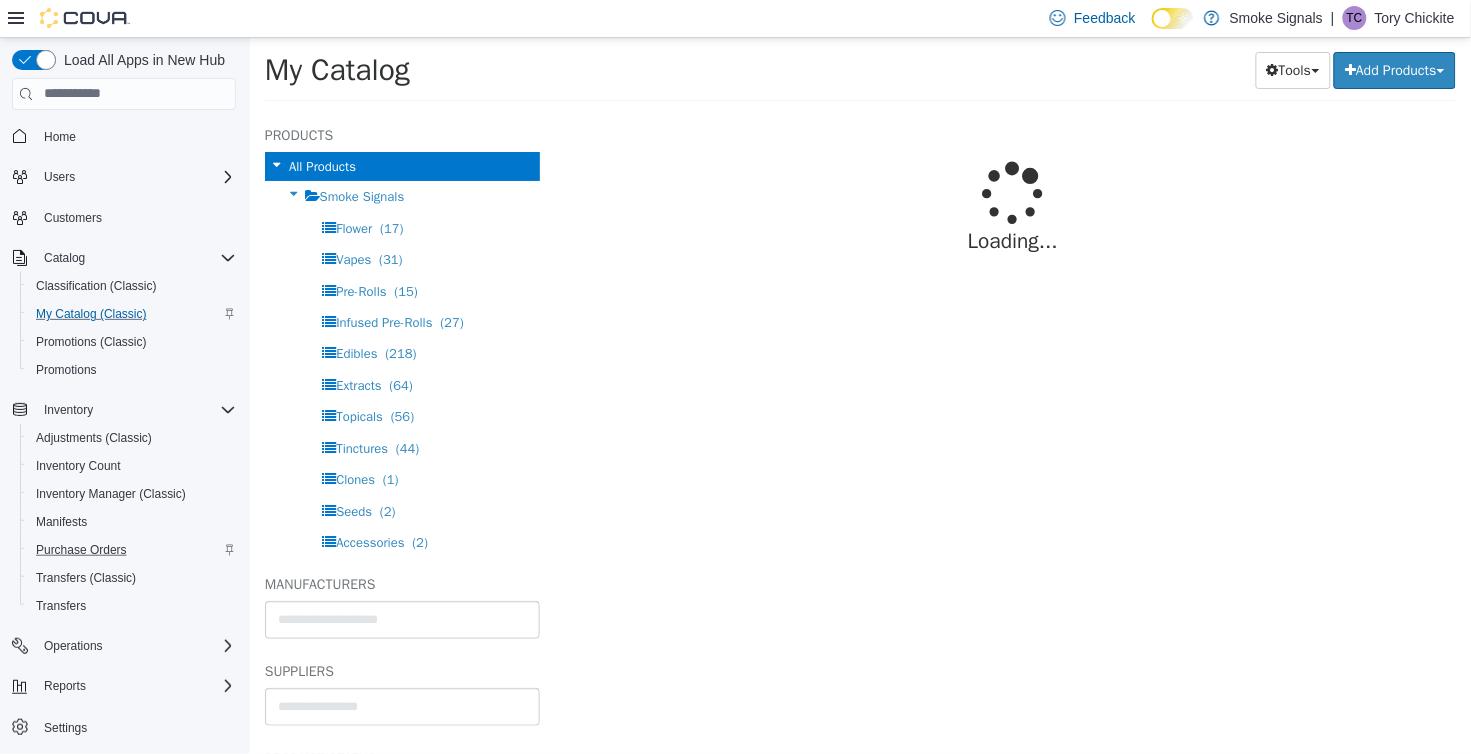 select on "**********" 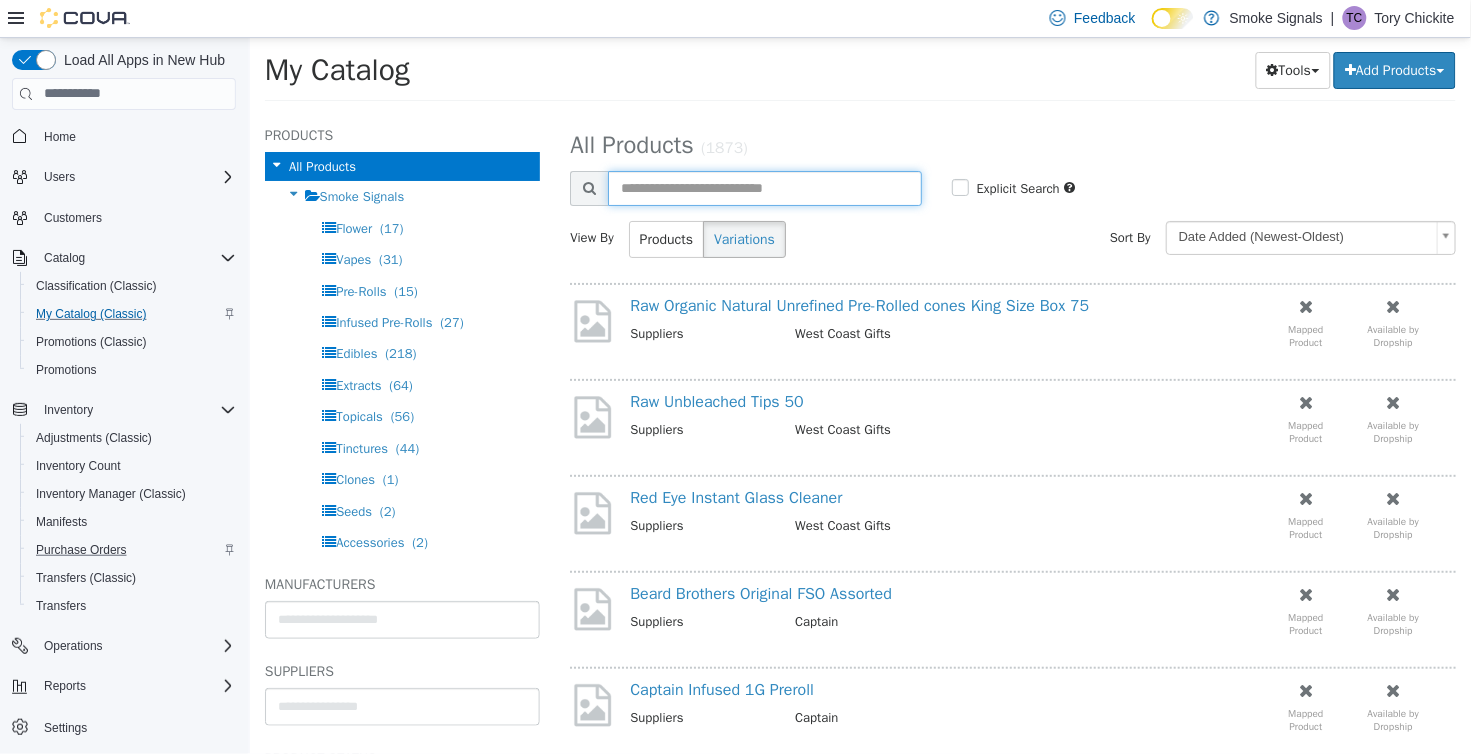 click at bounding box center (764, 187) 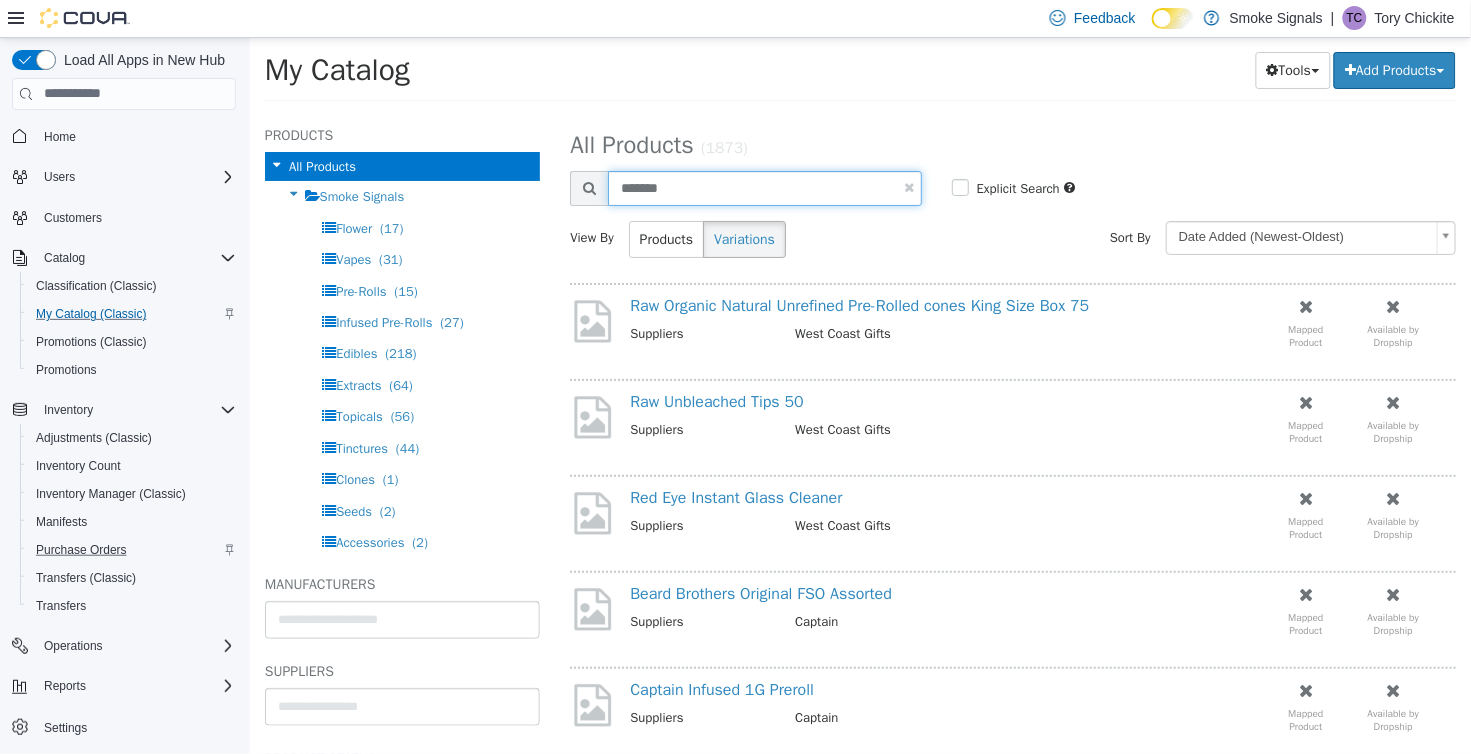 type on "*******" 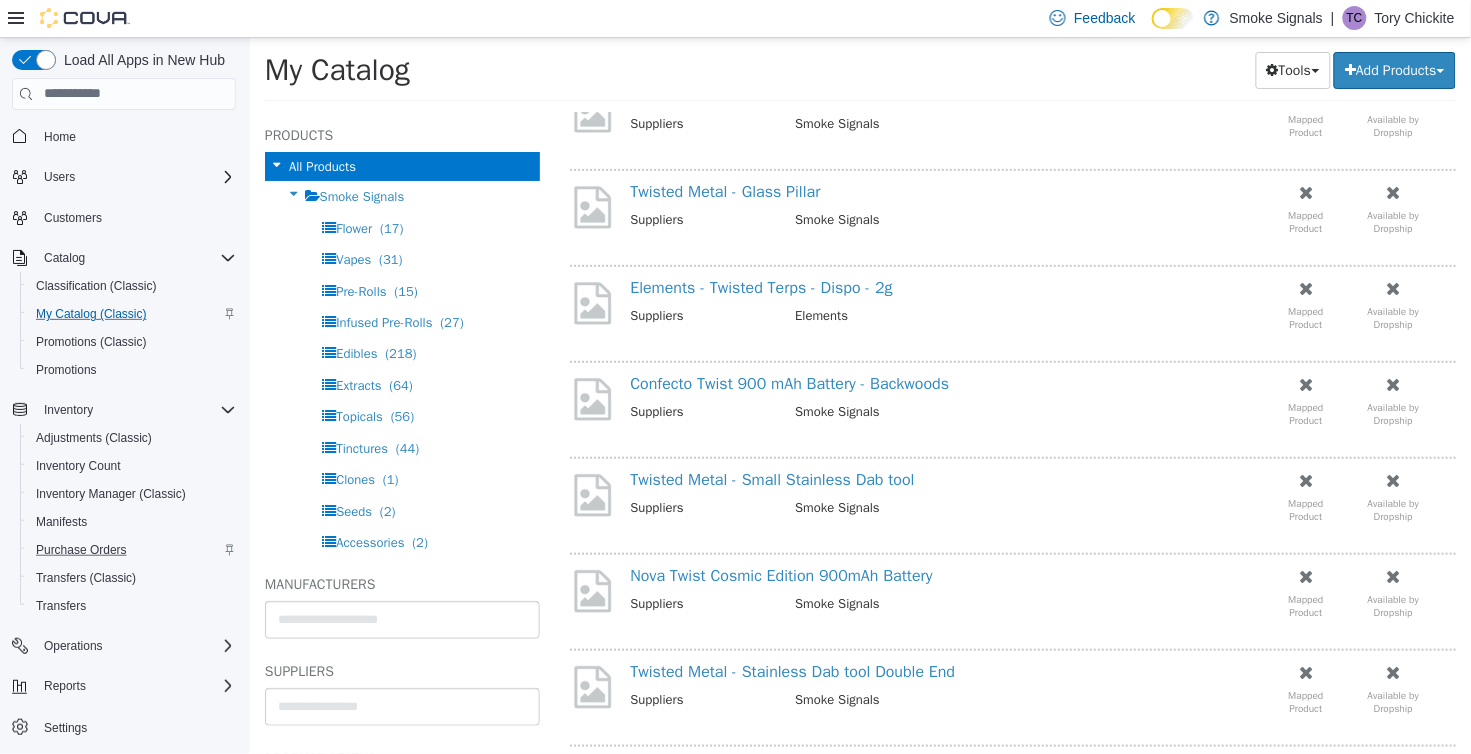 scroll, scrollTop: 211, scrollLeft: 0, axis: vertical 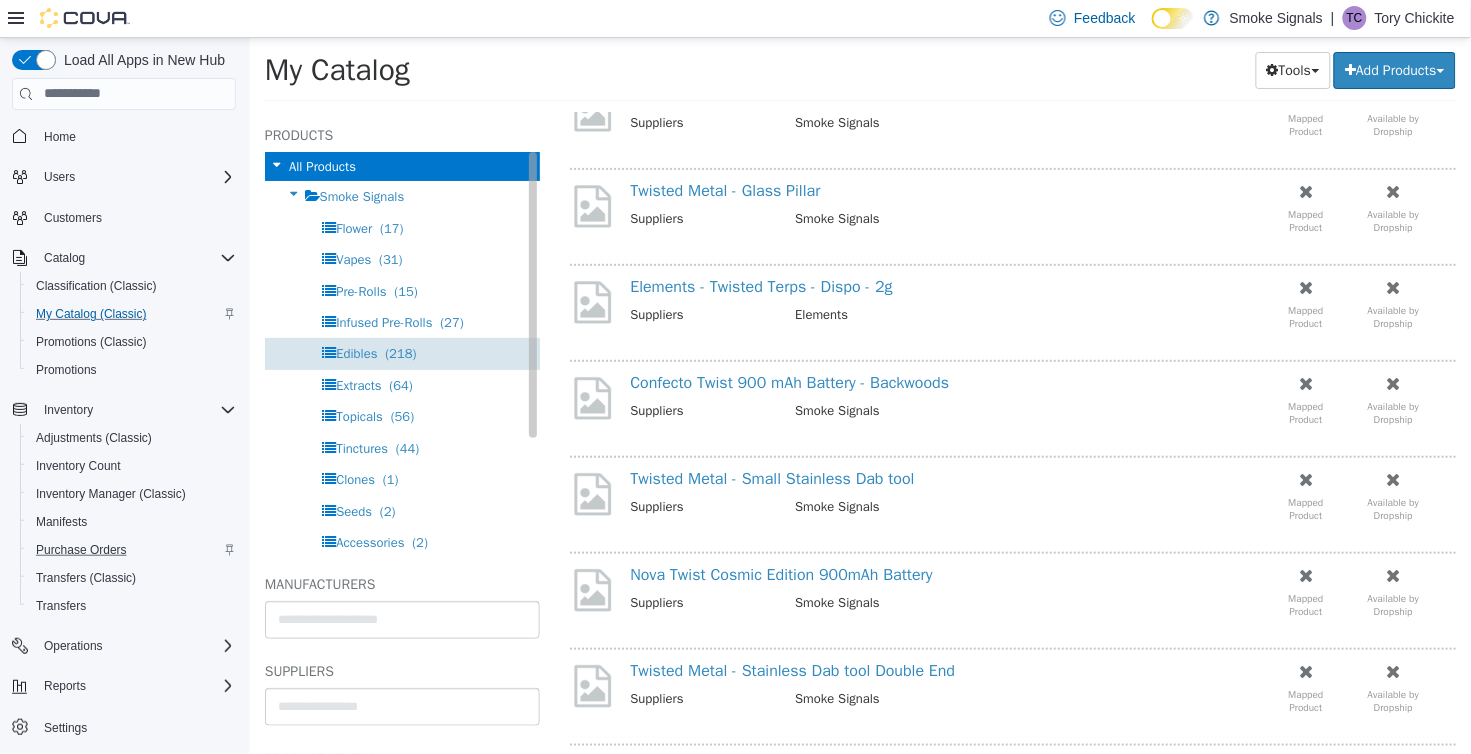 click on "(218)" at bounding box center (399, 352) 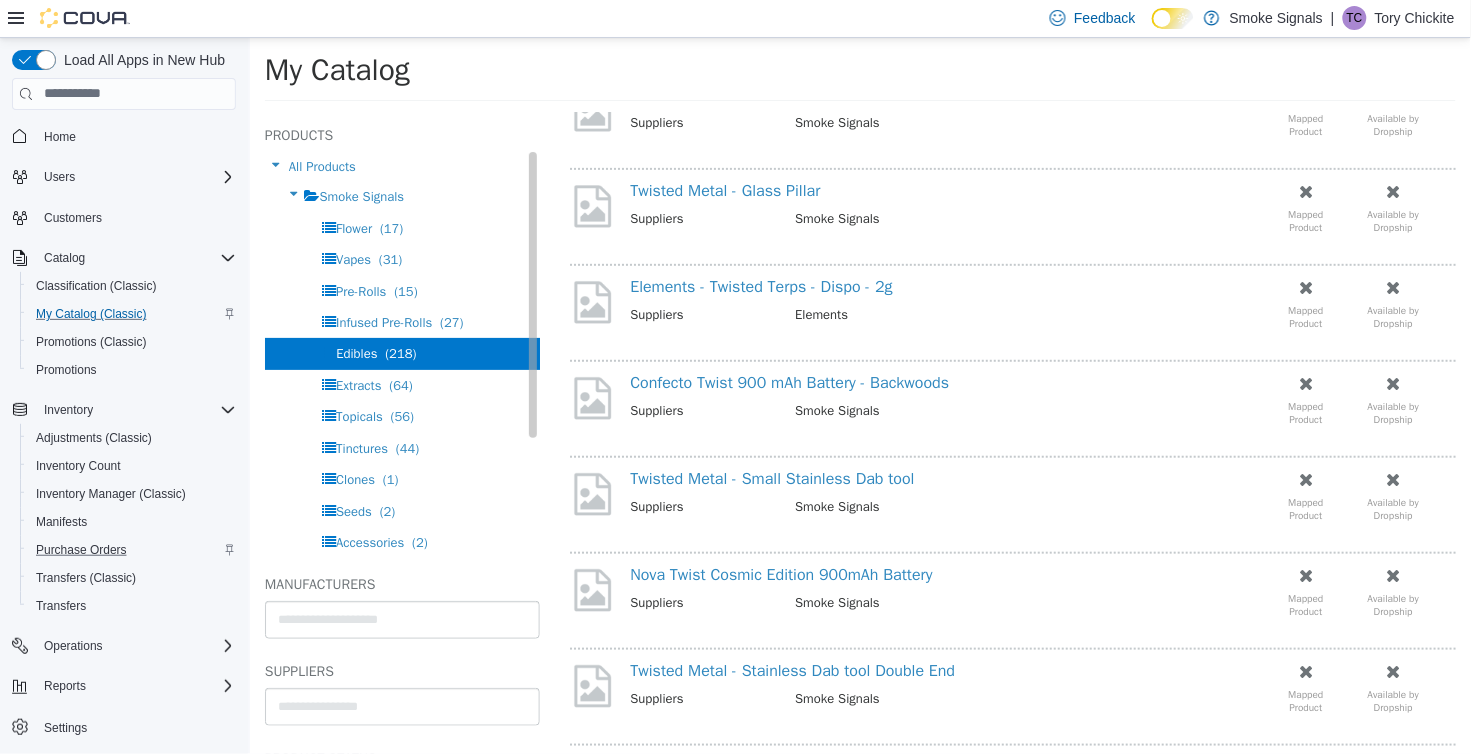 select on "**********" 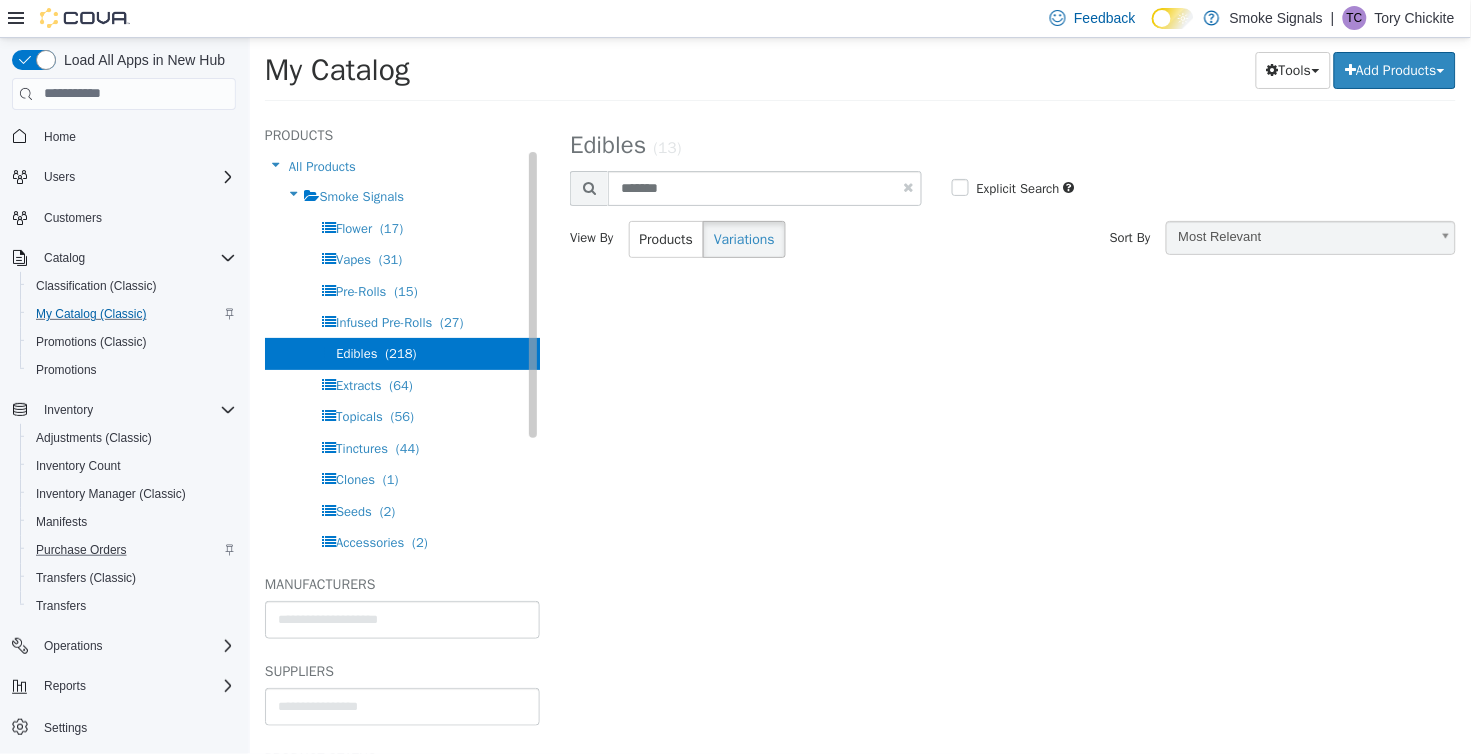 scroll, scrollTop: 0, scrollLeft: 0, axis: both 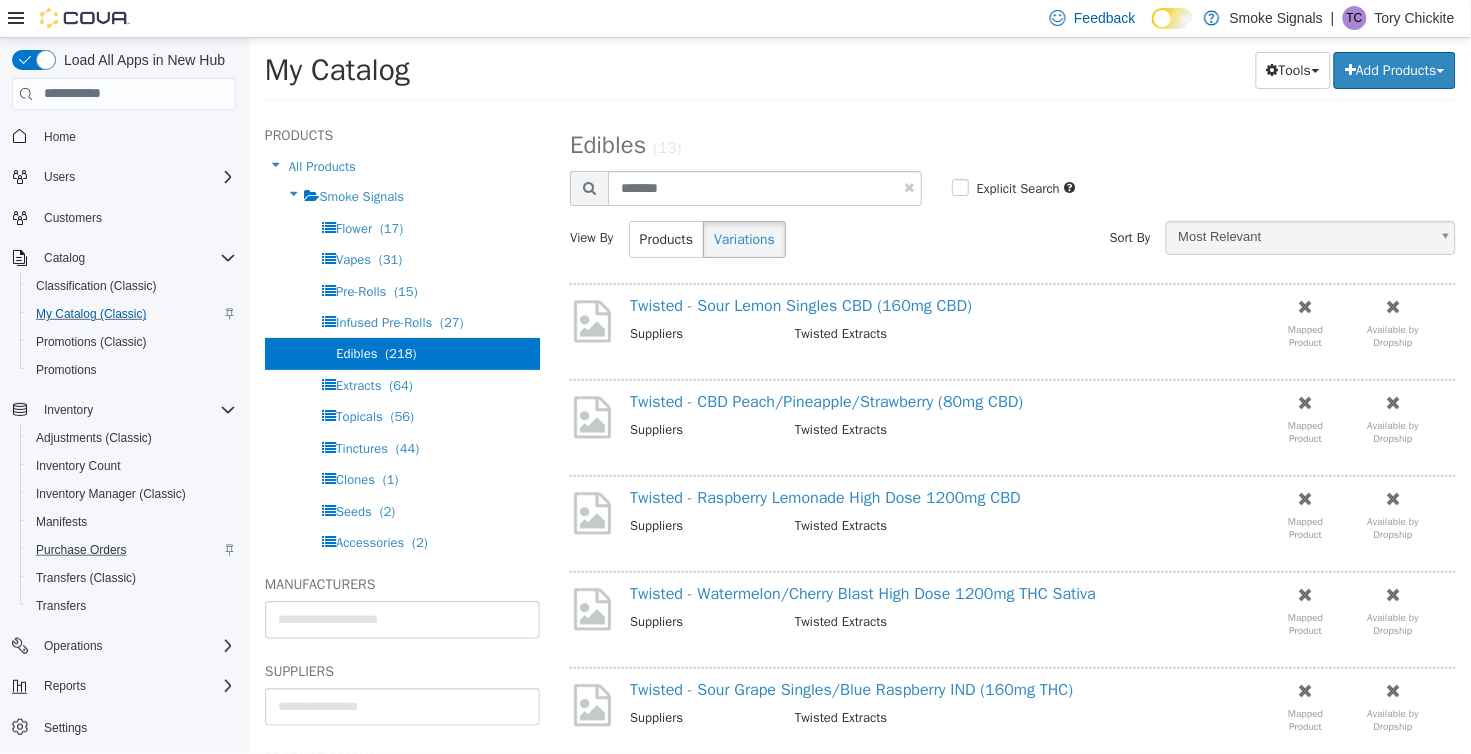 click on "Twisted - Sour Lemon Singles CBD (160mg CBD)
Suppliers Twisted Extracts Mapped Product Available by Dropship  Twisted - CBD Peach/Pineapple/Strawberry (80mg CBD)
Suppliers Twisted Extracts Mapped Product Available by Dropship  Twisted - Raspberry Lemonade High Dose 1200mg CBD
Suppliers Twisted Extracts Mapped Product Available by Dropship  Twisted - Watermelon/Cherry Blast High Dose 1200mg THC Sativa
Suppliers Twisted Extracts Mapped Product Available by Dropship  Twisted - Sour Grape Singles/Blue Raspberry IND (160mg THC)
Suppliers Twisted Extracts Mapped Product Available by Dropship  Twisted - Nectarine Dream/Blueberry High Dose 1200mg THC Indica
Suppliers Twisted Extracts Mapped Product Available by Dropship  Twisted  - STV Orange/Mango/Apple/Cherry Jelly Bomb (80mg THC)
Suppliers Twisted Extracts Mapped Product Available by Dropship
Suppliers" at bounding box center [1012, 901] 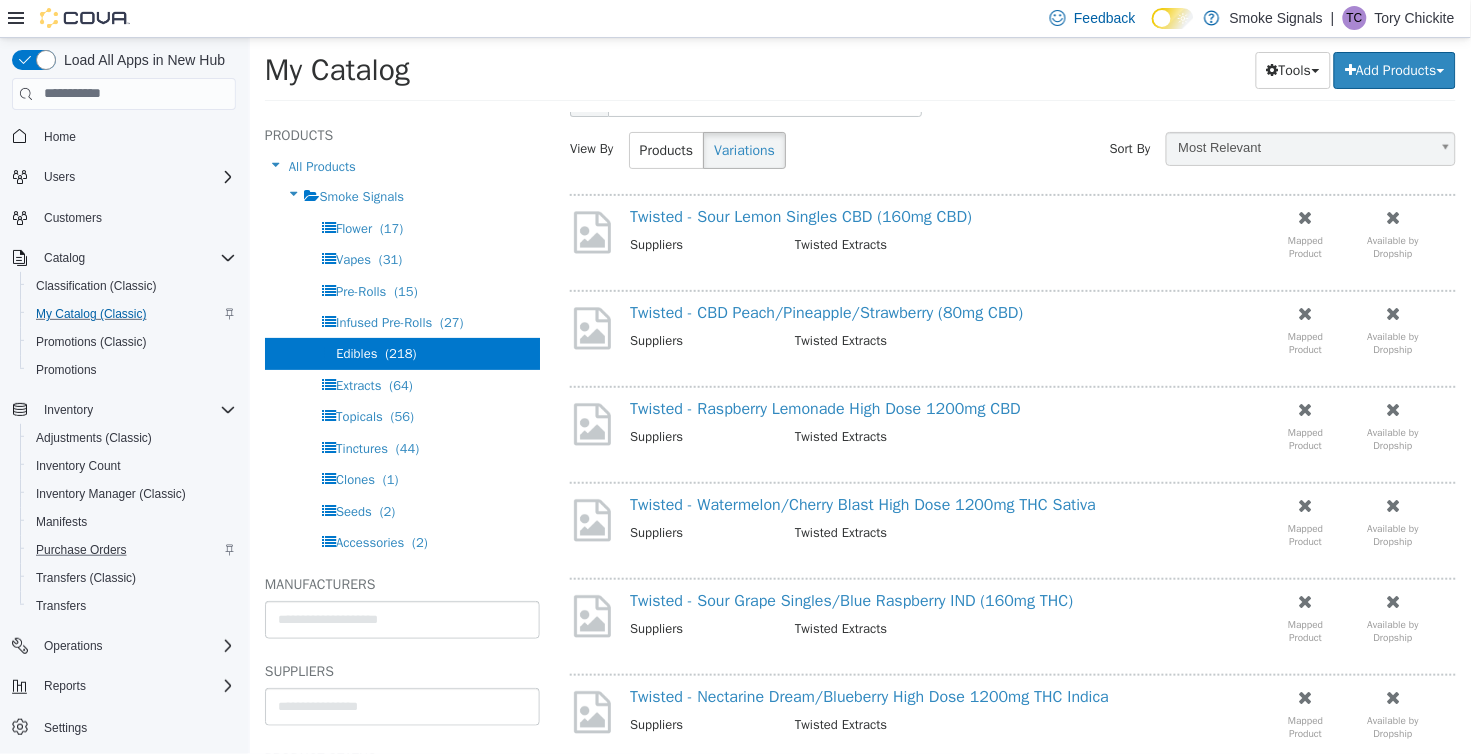 scroll, scrollTop: 87, scrollLeft: 0, axis: vertical 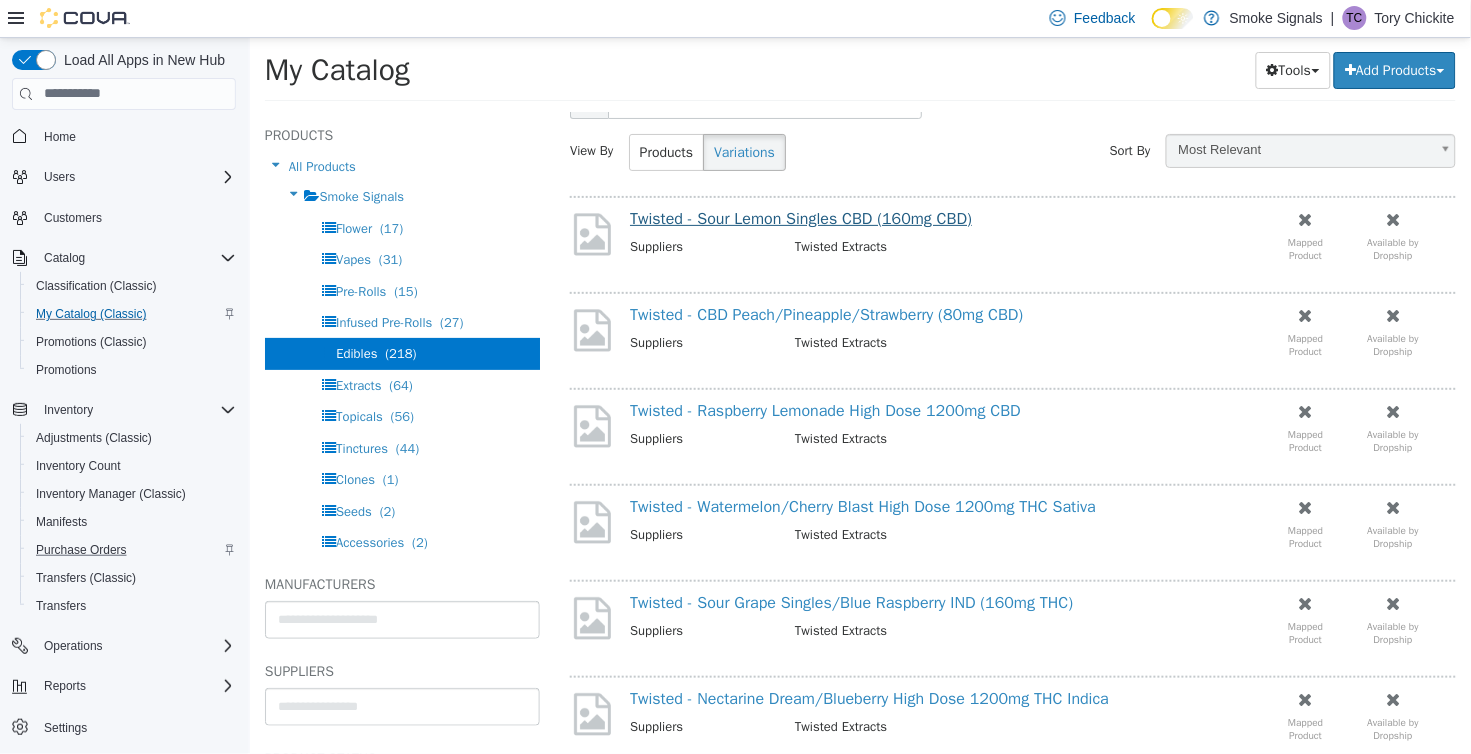 click on "Twisted - Sour Lemon Singles CBD (160mg CBD)" at bounding box center [800, 218] 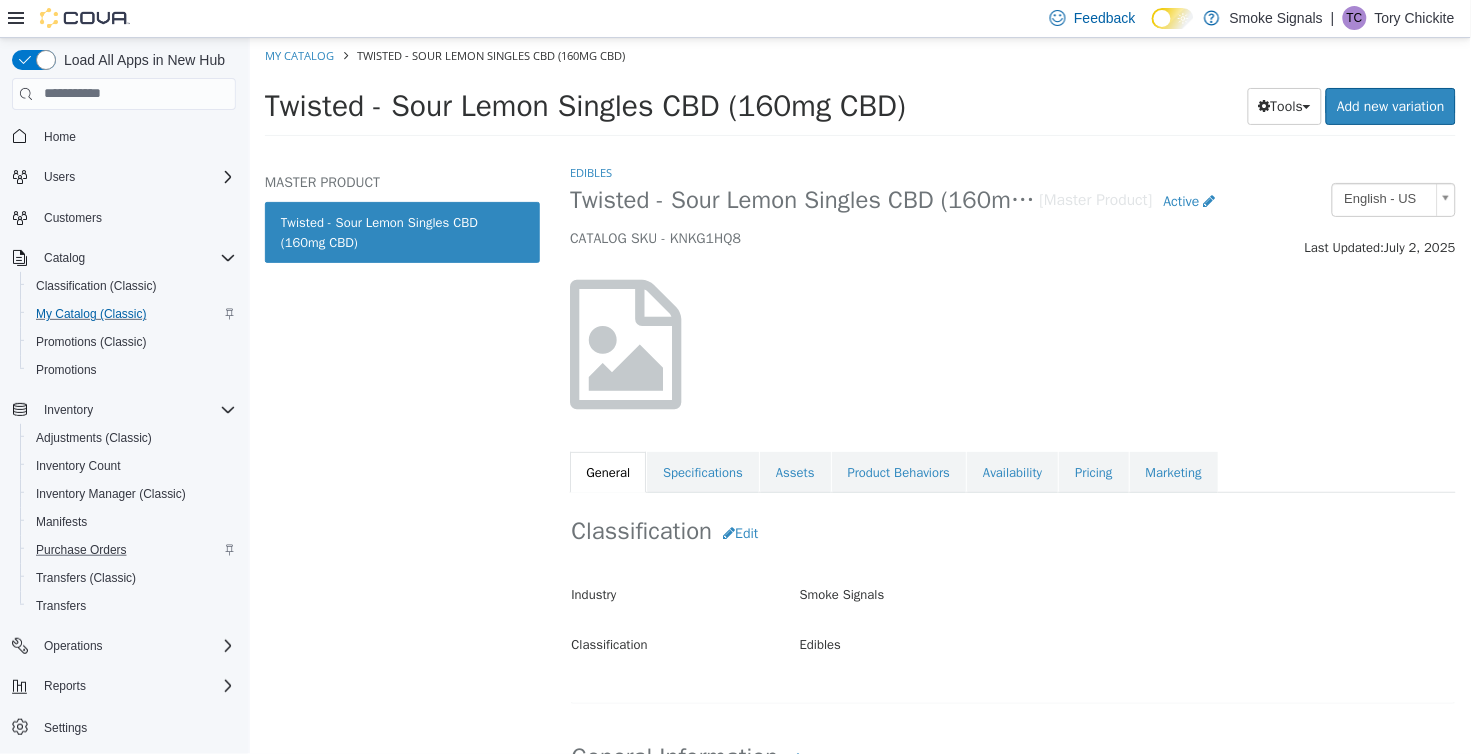 scroll, scrollTop: 0, scrollLeft: 0, axis: both 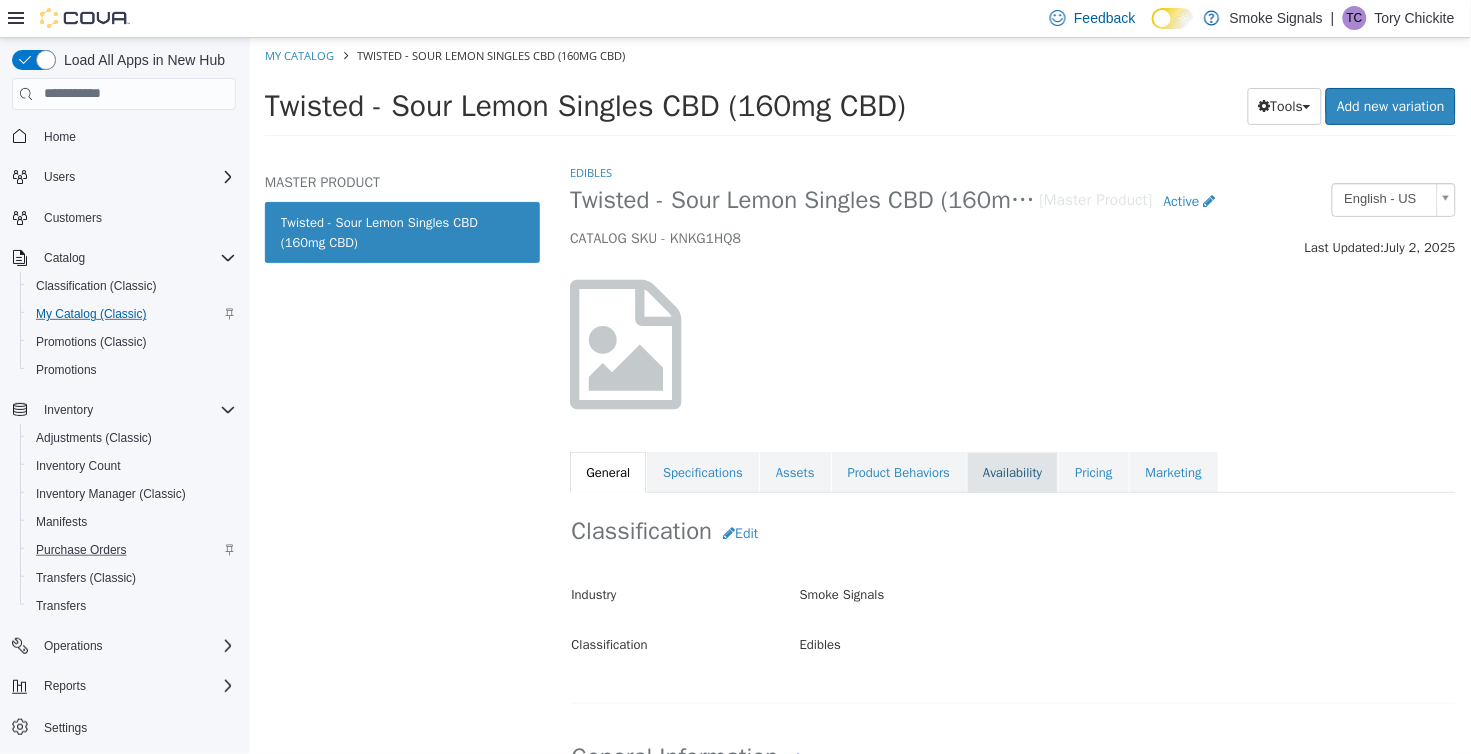 click on "Availability" at bounding box center [1011, 472] 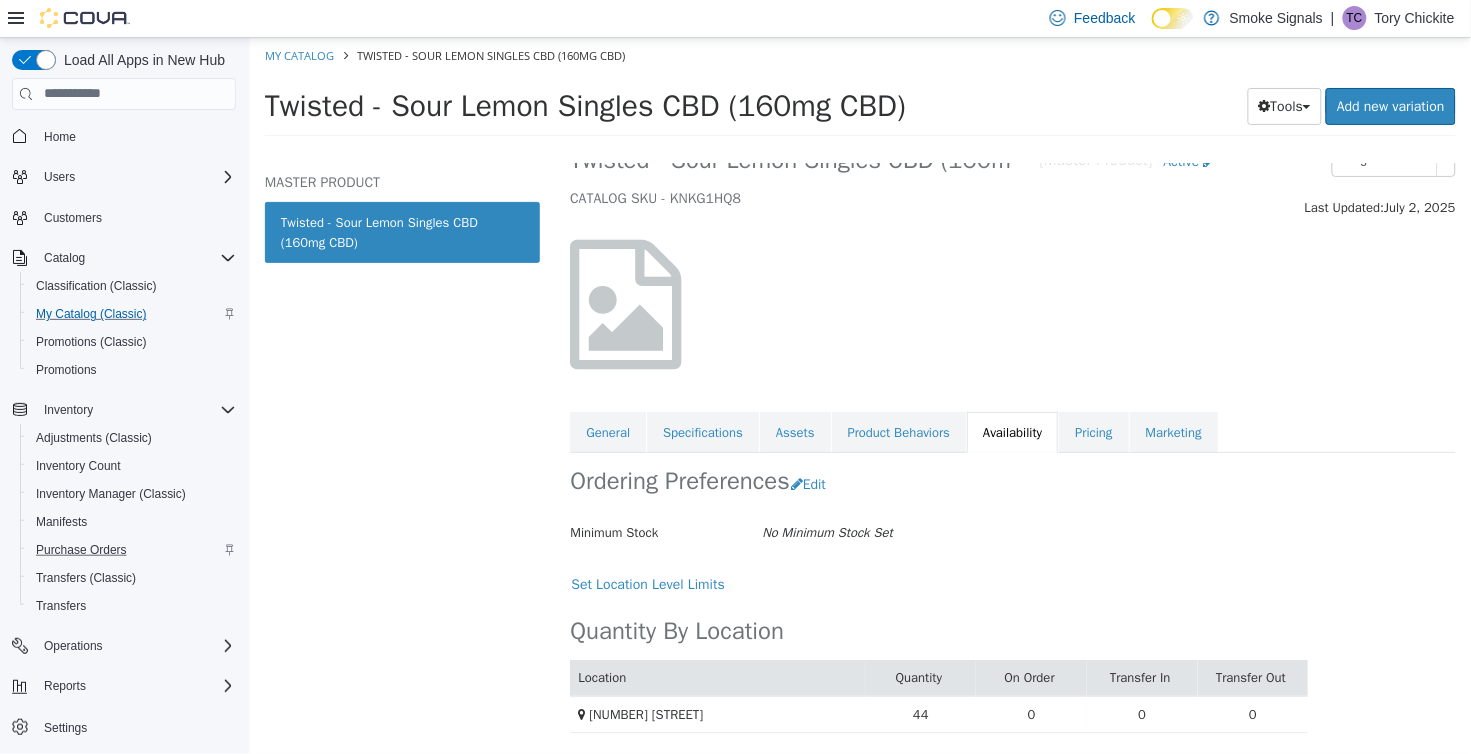 scroll, scrollTop: 61, scrollLeft: 0, axis: vertical 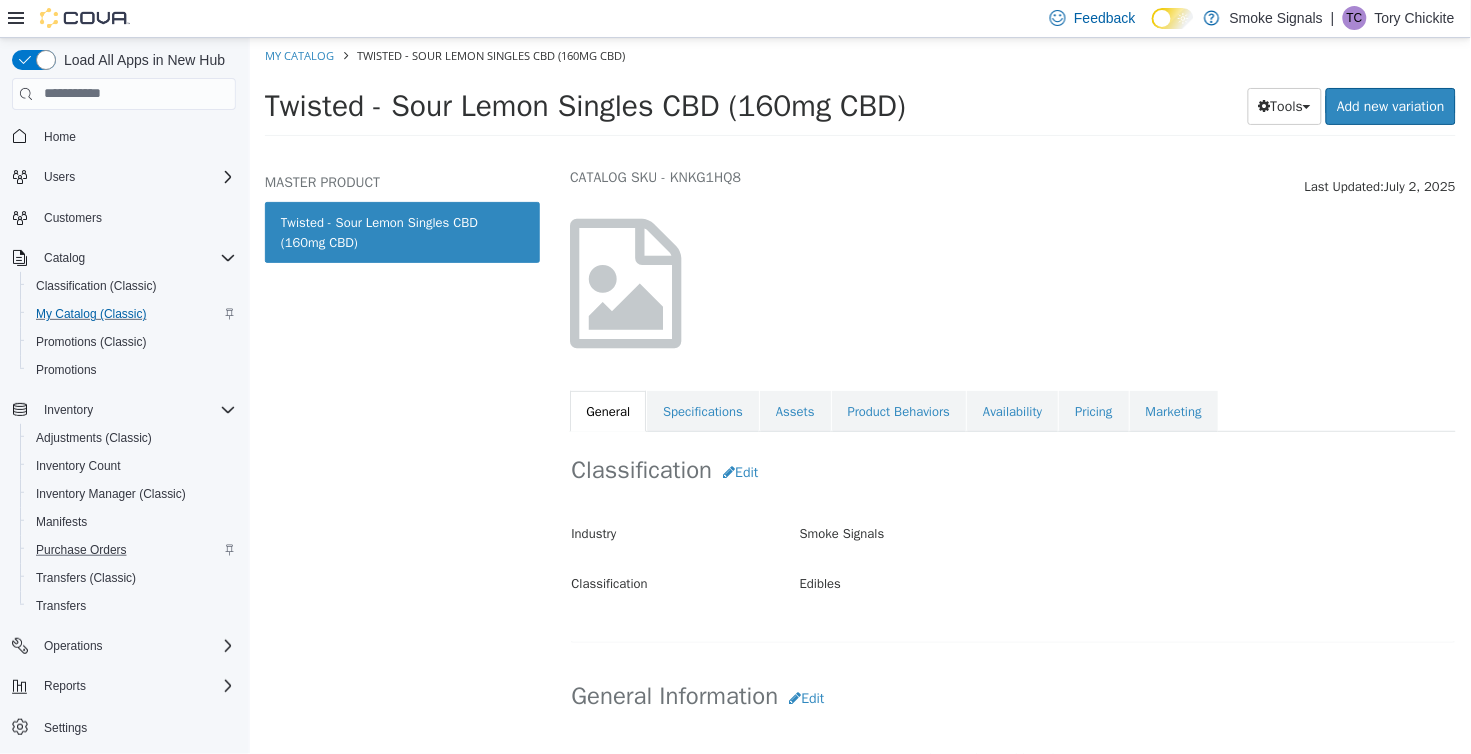 select on "**********" 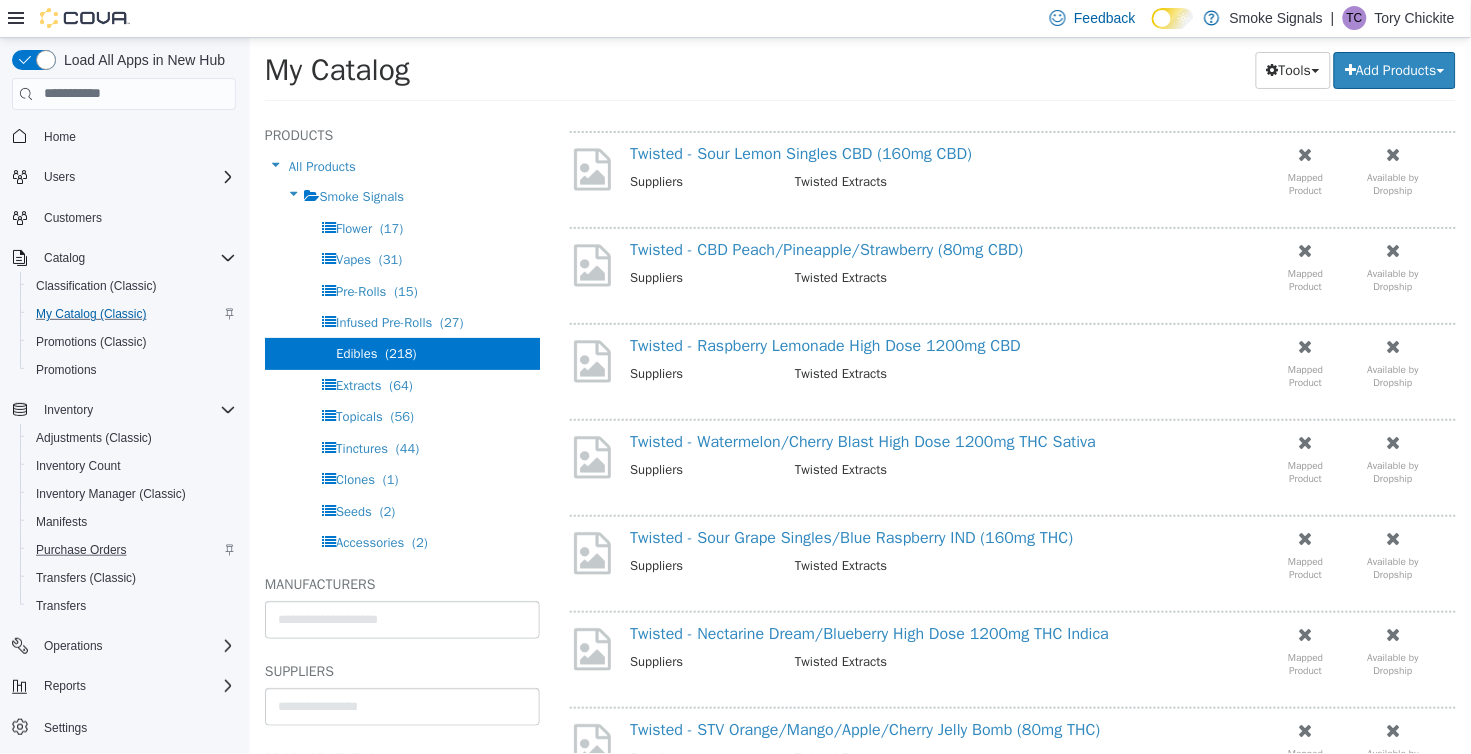 scroll, scrollTop: 155, scrollLeft: 0, axis: vertical 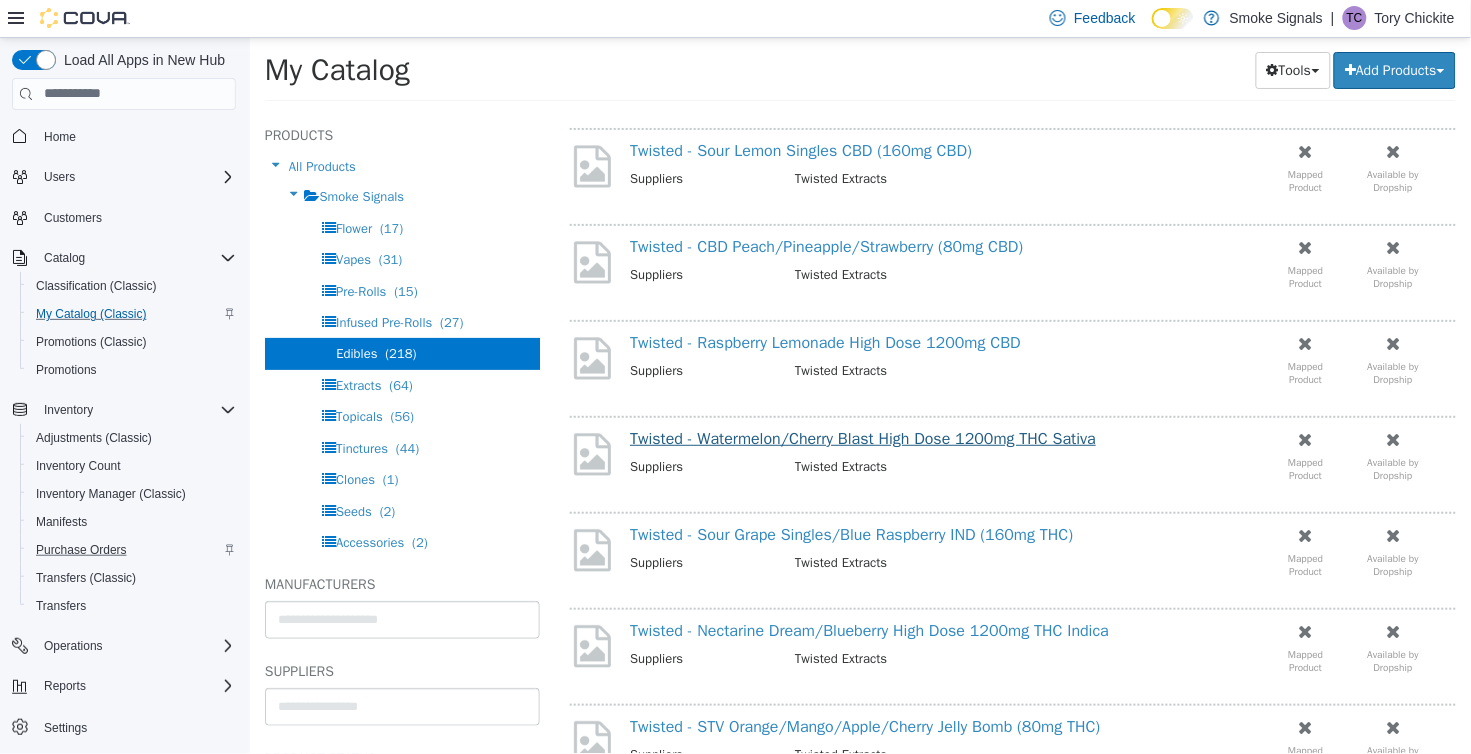click on "Twisted - Watermelon/Cherry Blast High Dose 1200mg THC Sativa" at bounding box center [862, 438] 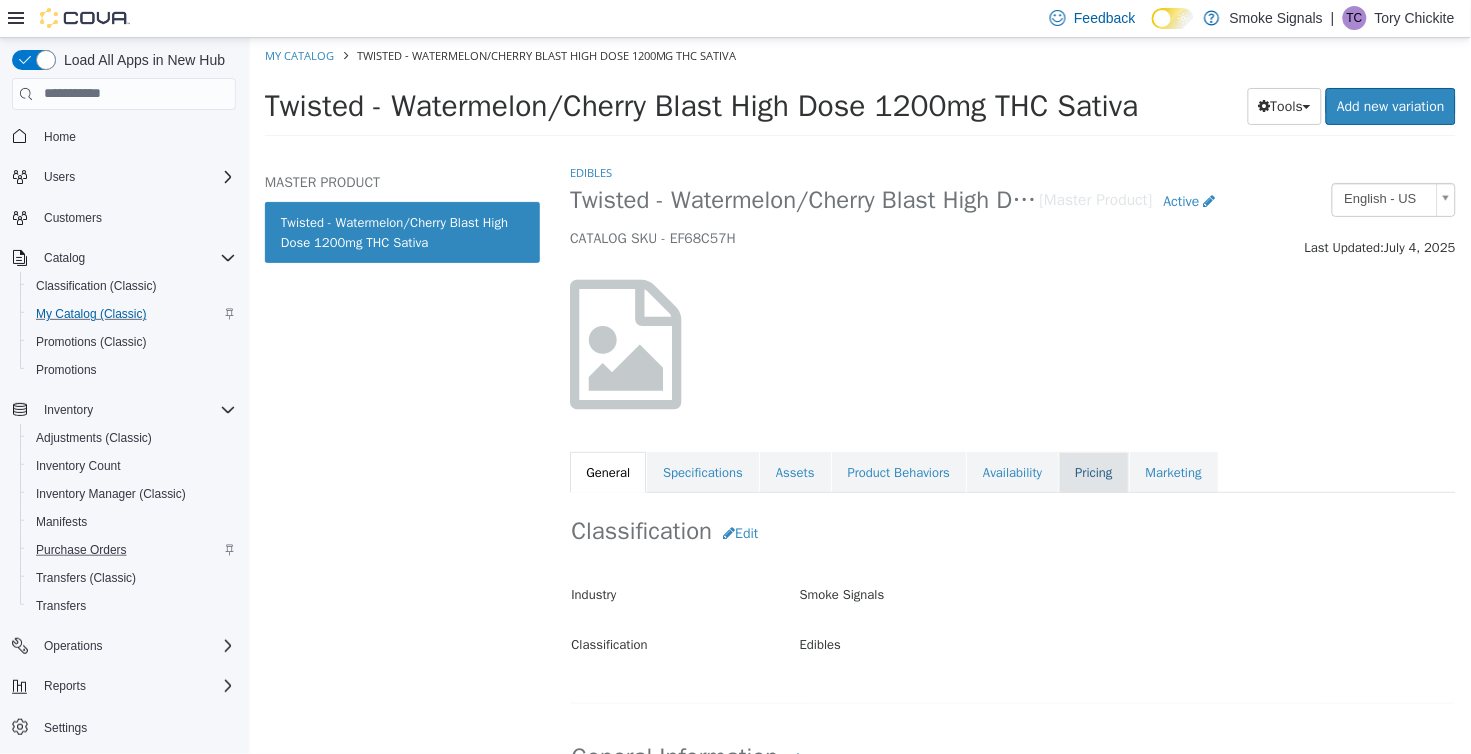scroll, scrollTop: 0, scrollLeft: 0, axis: both 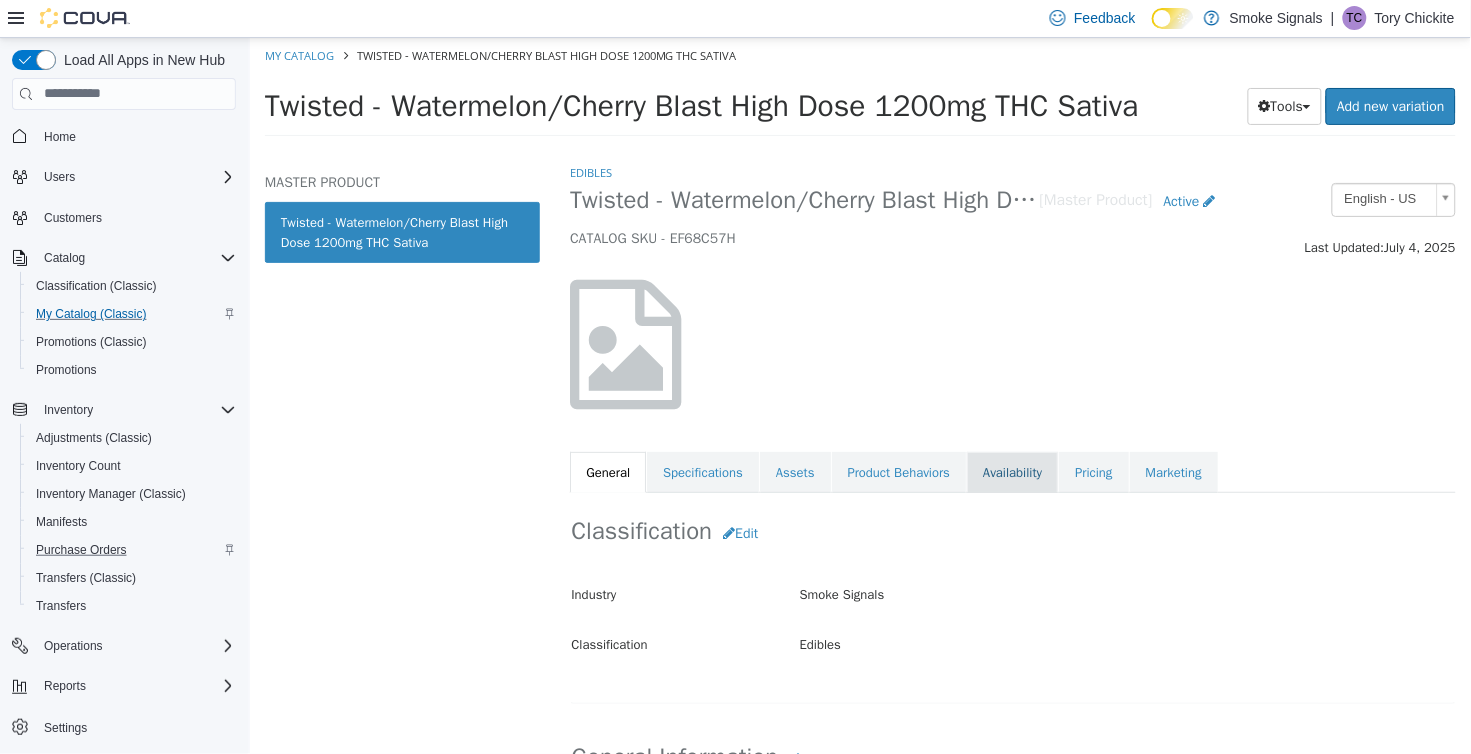 click on "Availability" at bounding box center (1011, 472) 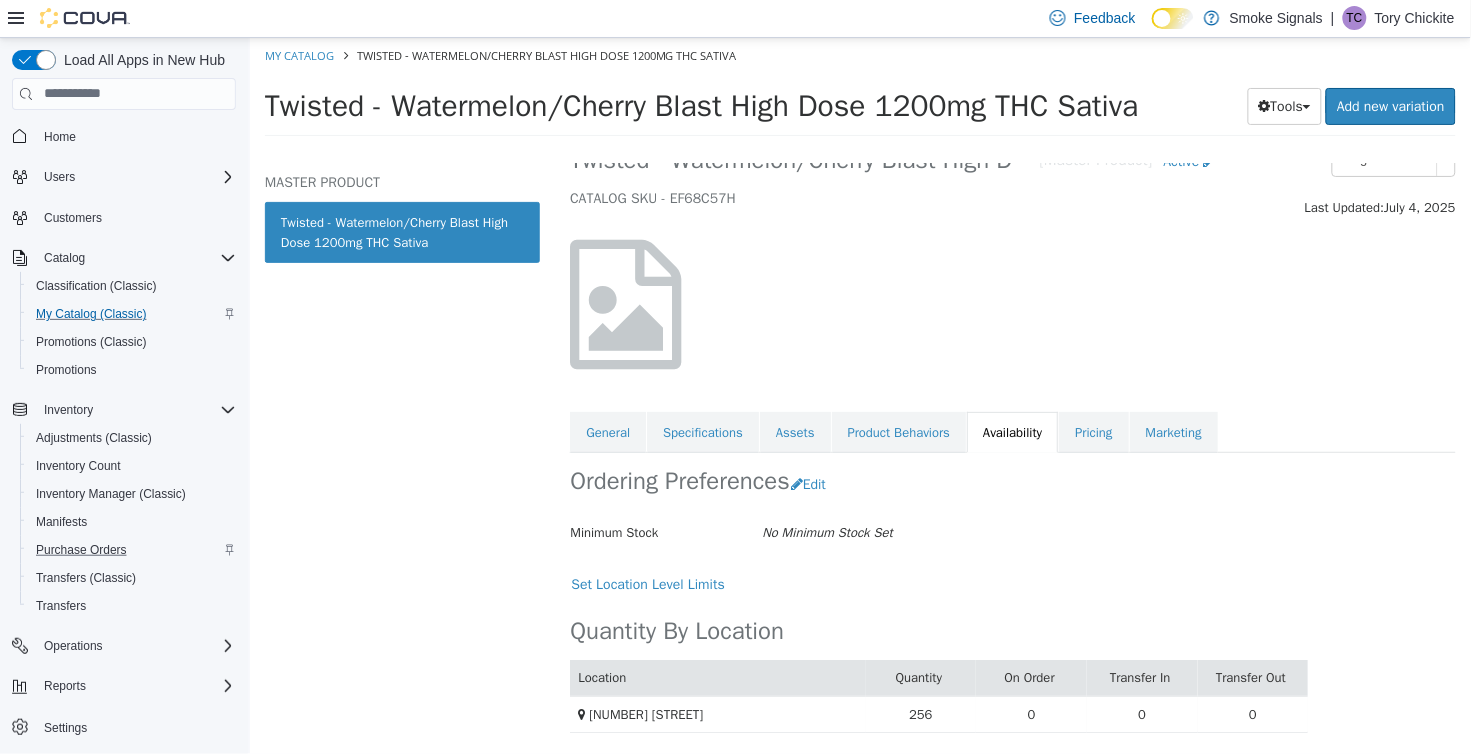 scroll, scrollTop: 61, scrollLeft: 0, axis: vertical 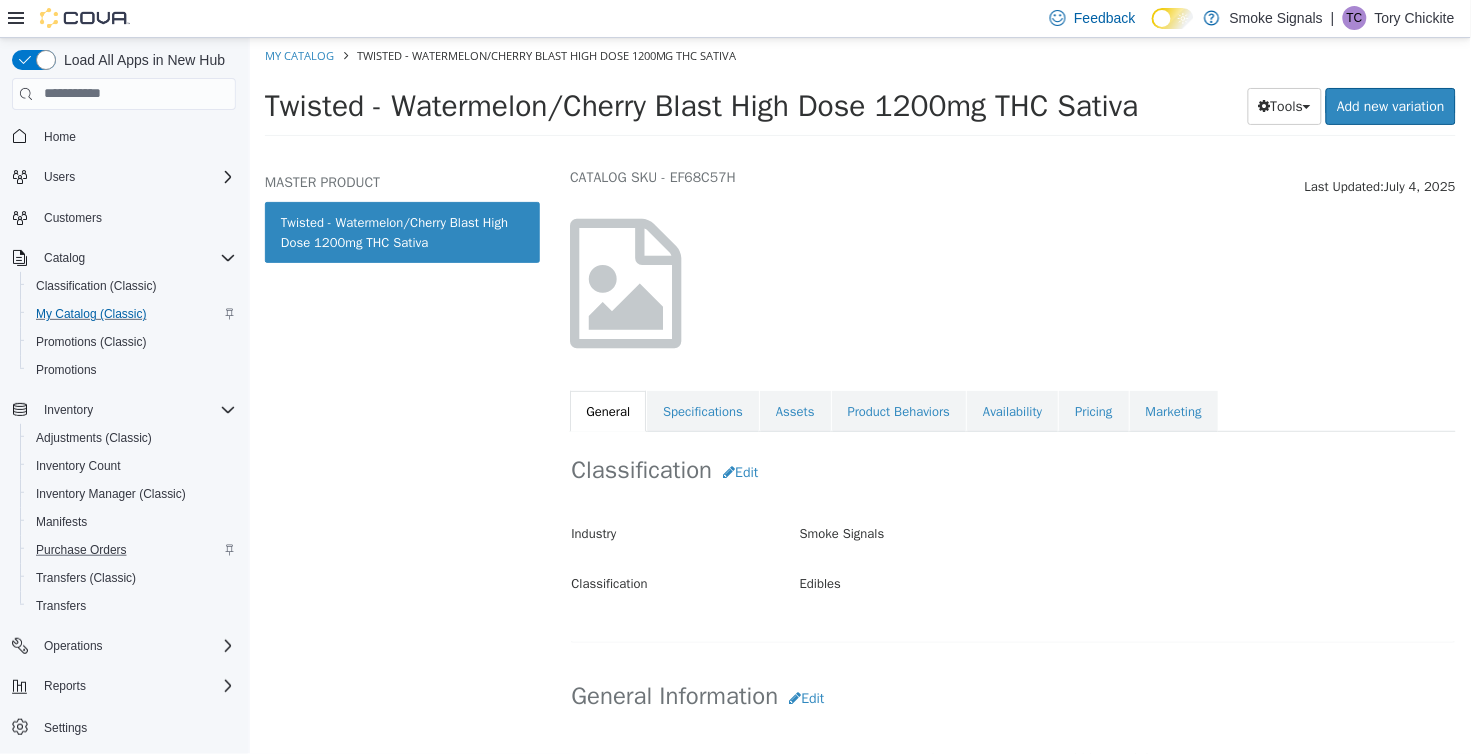 select on "**********" 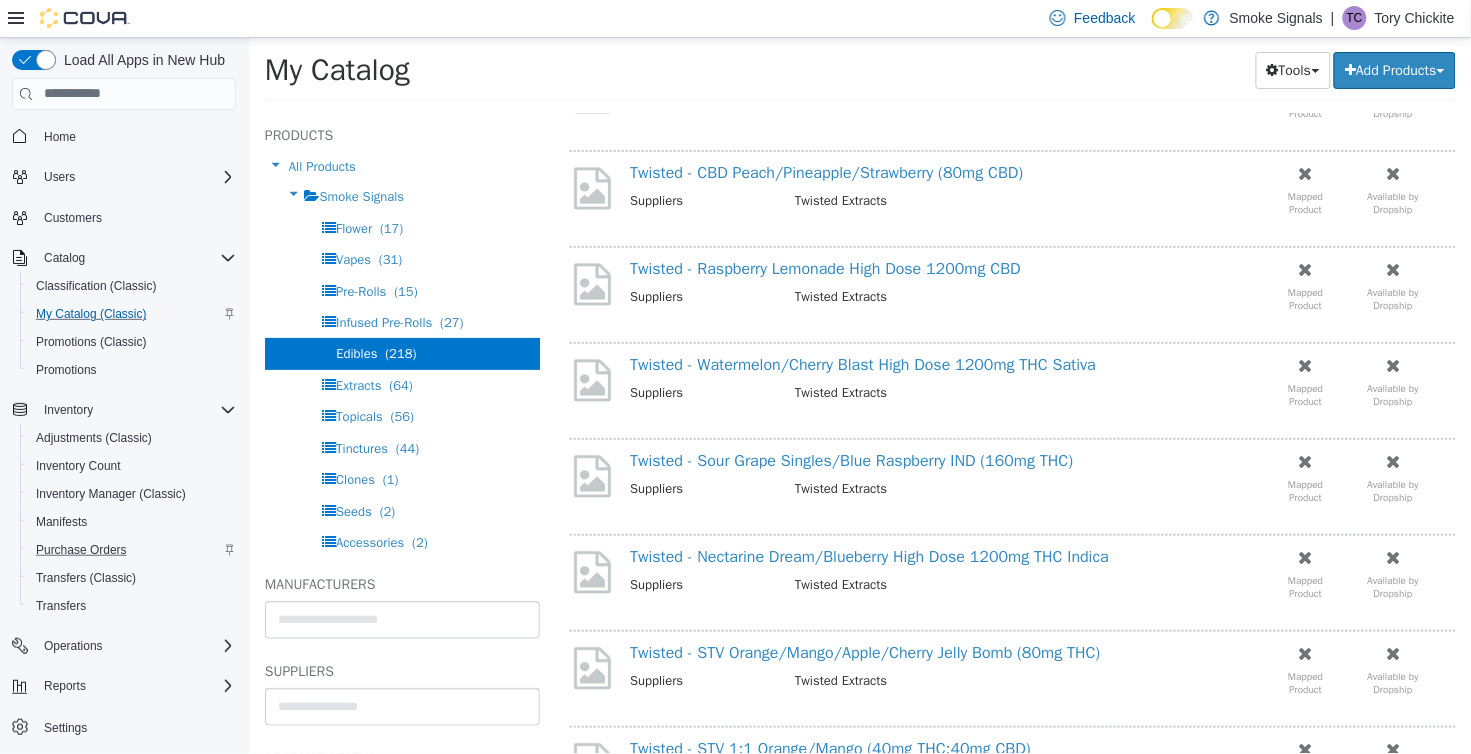 scroll, scrollTop: 234, scrollLeft: 0, axis: vertical 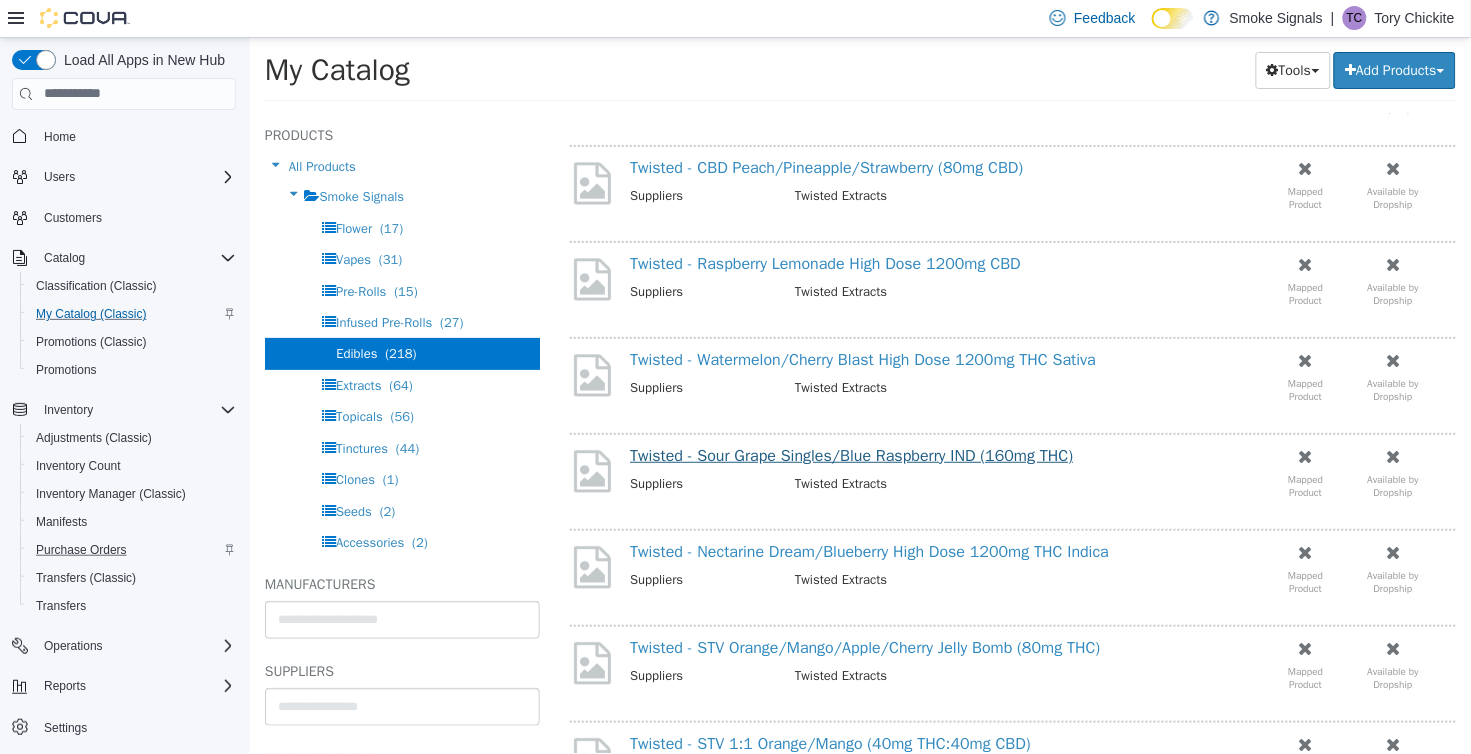 click on "Twisted - Sour Grape Singles/Blue Raspberry IND (160mg THC)" at bounding box center (850, 455) 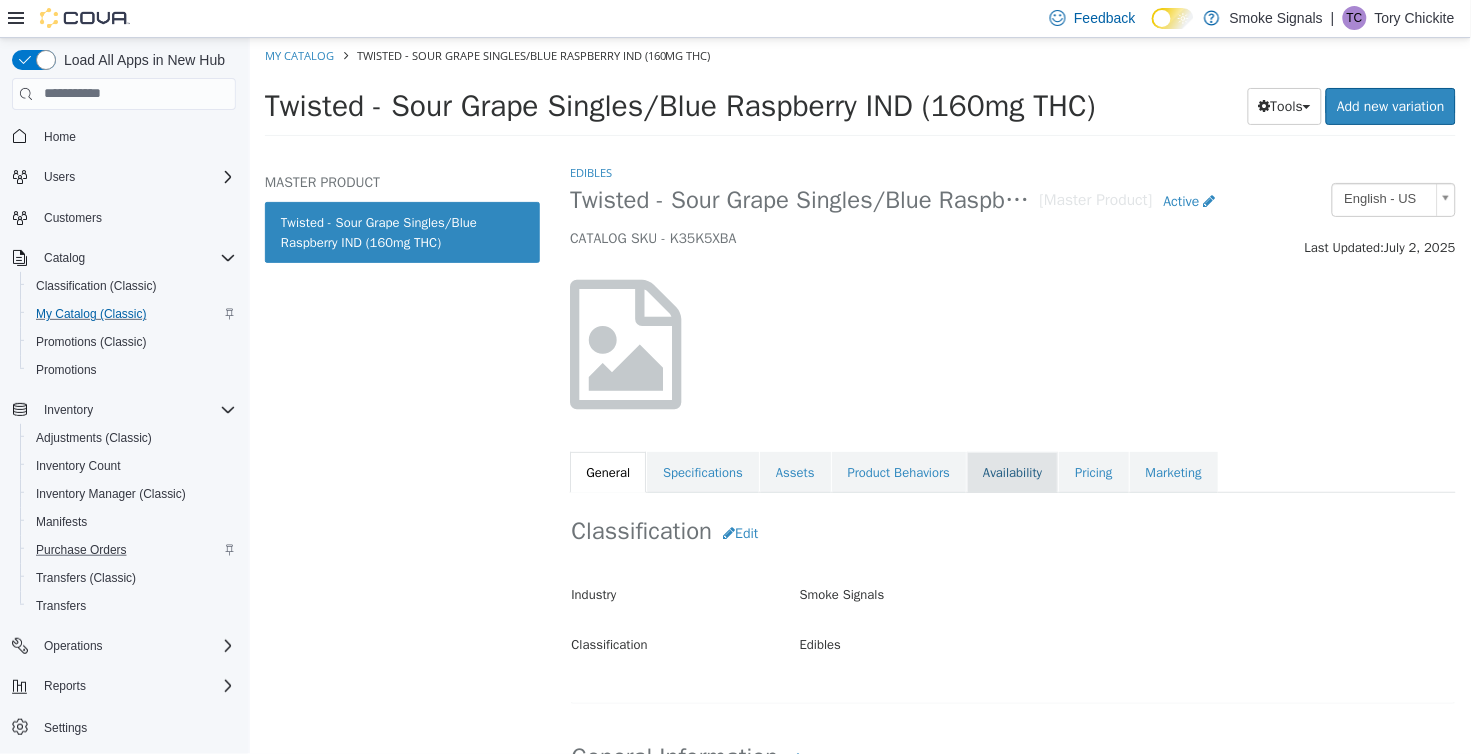 click on "Availability" at bounding box center [1011, 472] 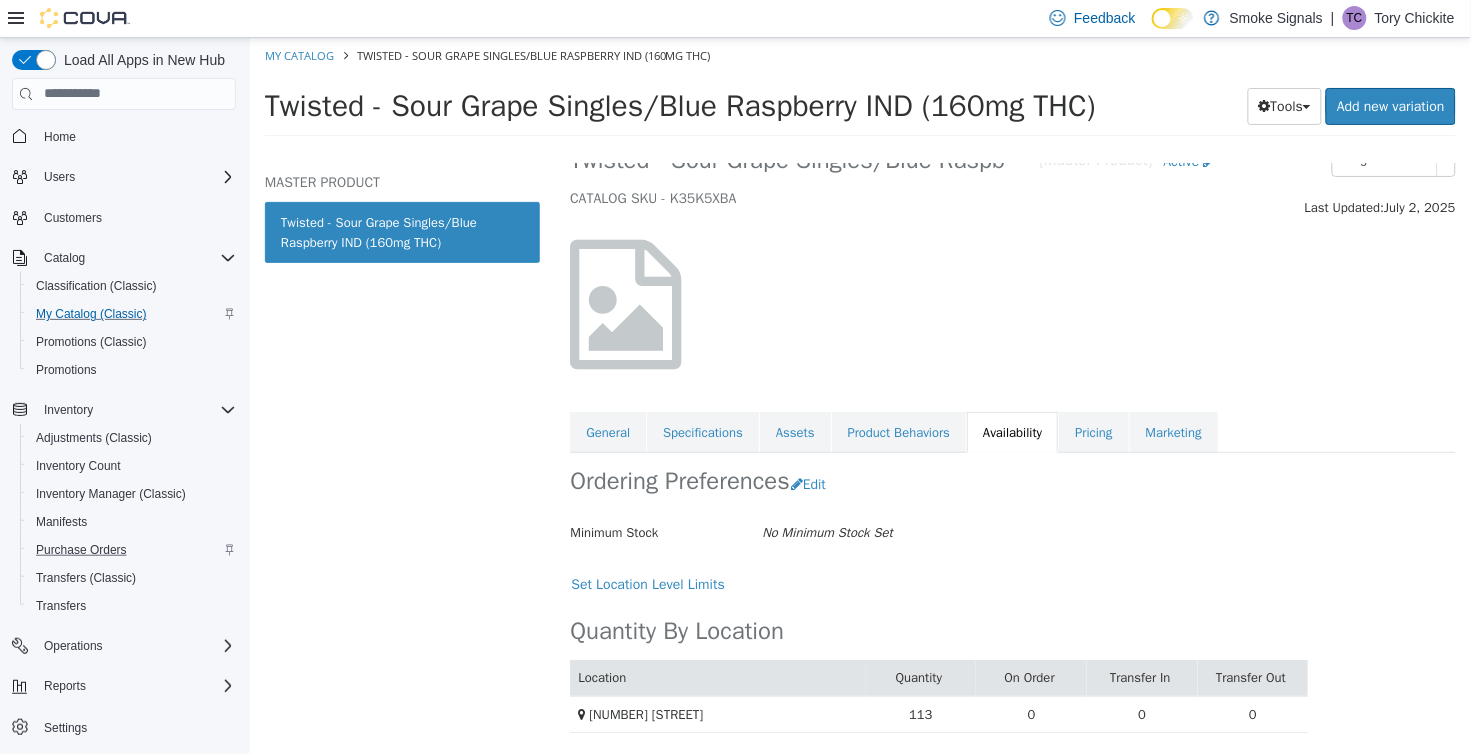 scroll, scrollTop: 61, scrollLeft: 0, axis: vertical 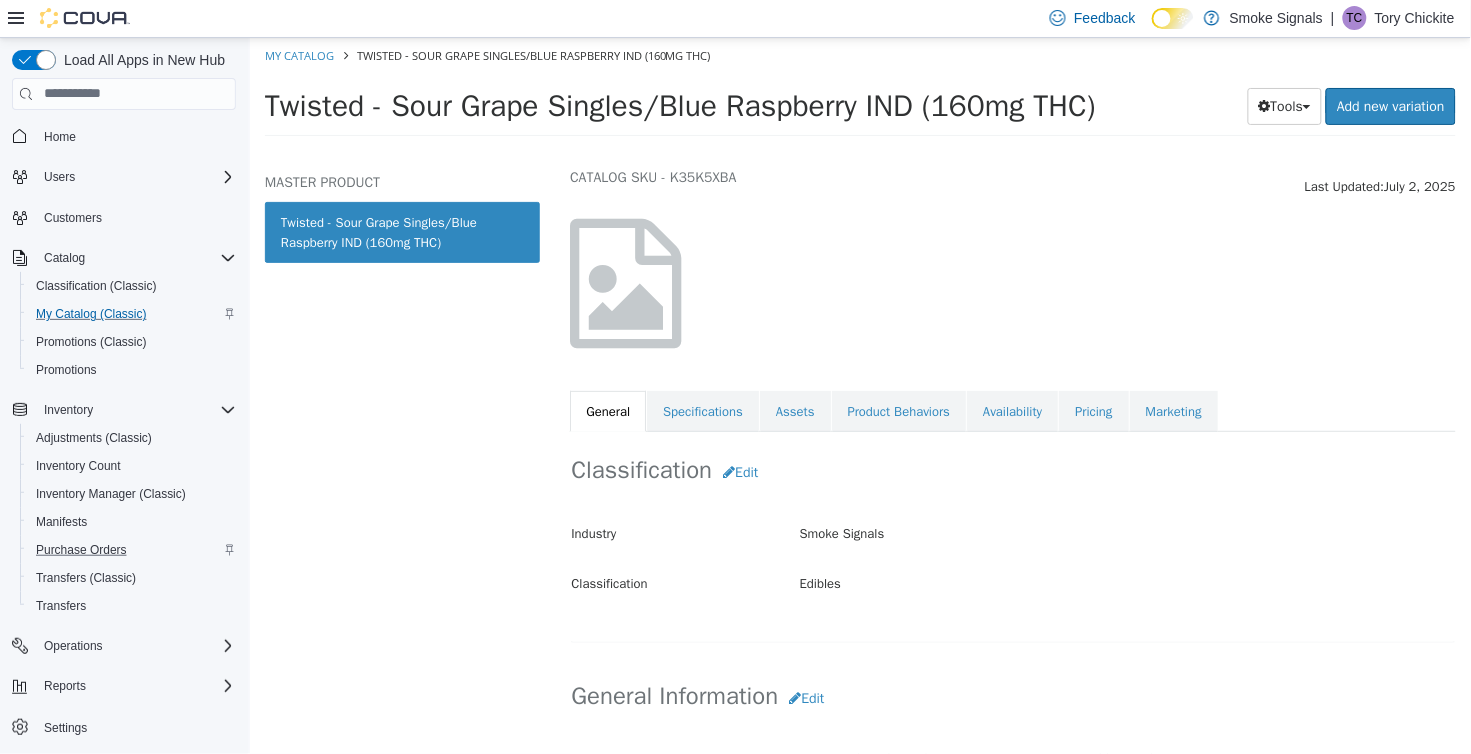 select on "**********" 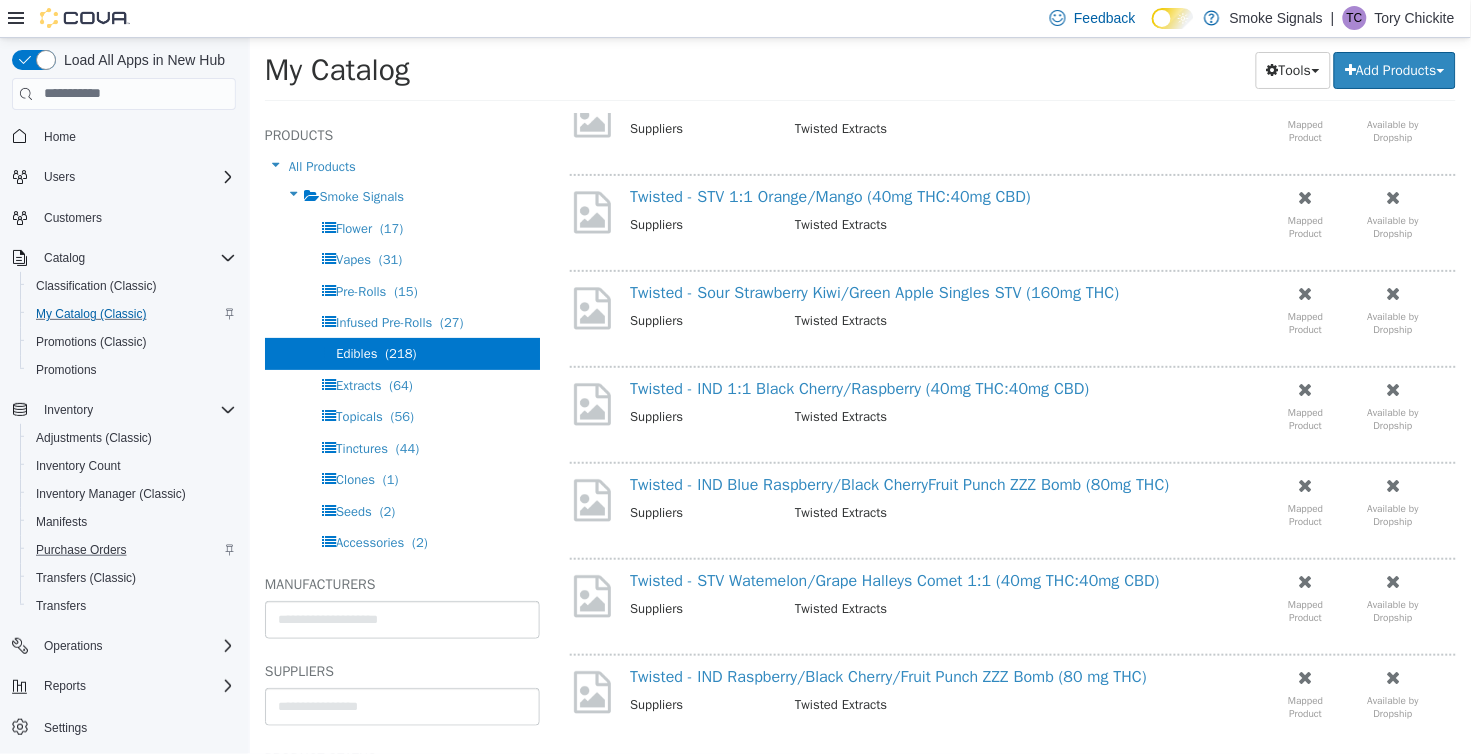 scroll, scrollTop: 790, scrollLeft: 0, axis: vertical 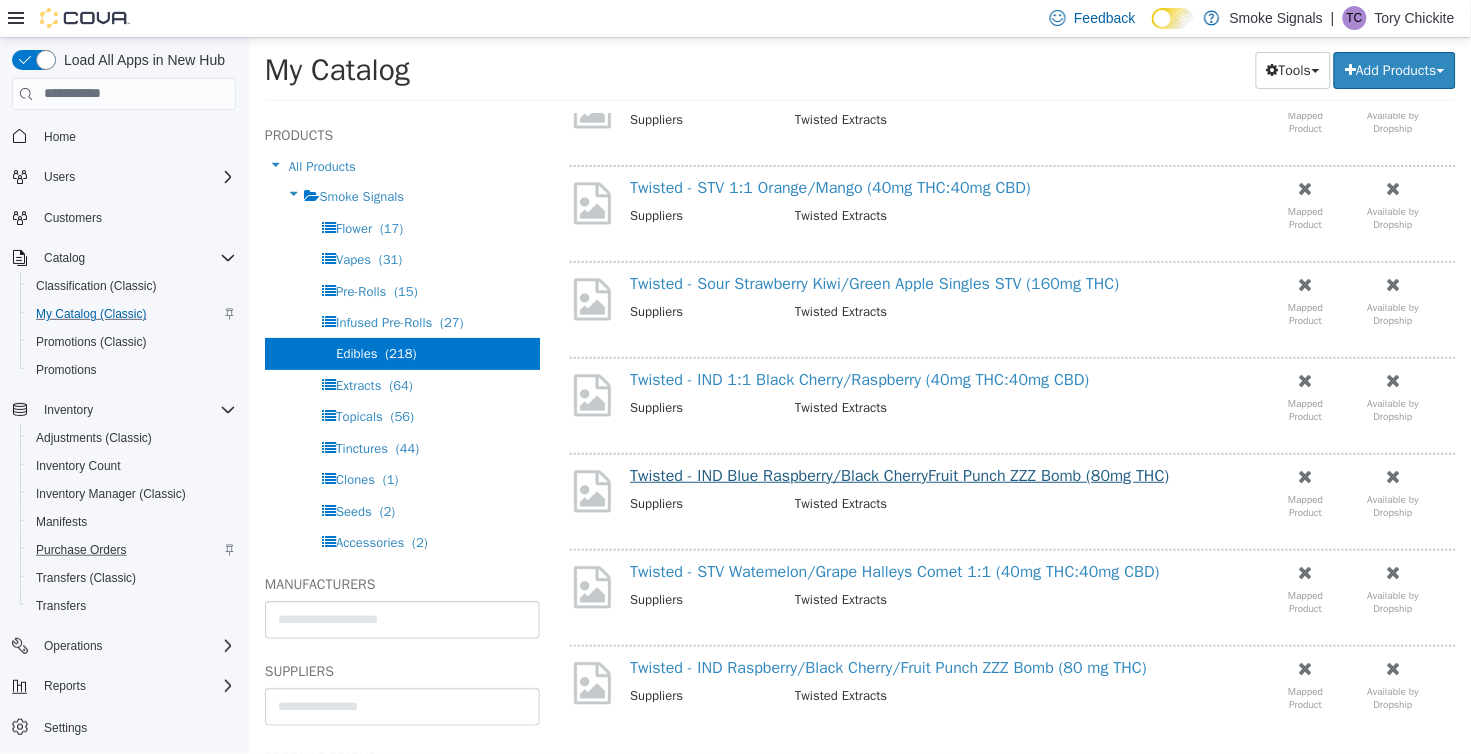 click on "Twisted  - IND Blue Raspberry/Black CherryFruit Punch ZZZ Bomb (80mg THC)" at bounding box center (898, 475) 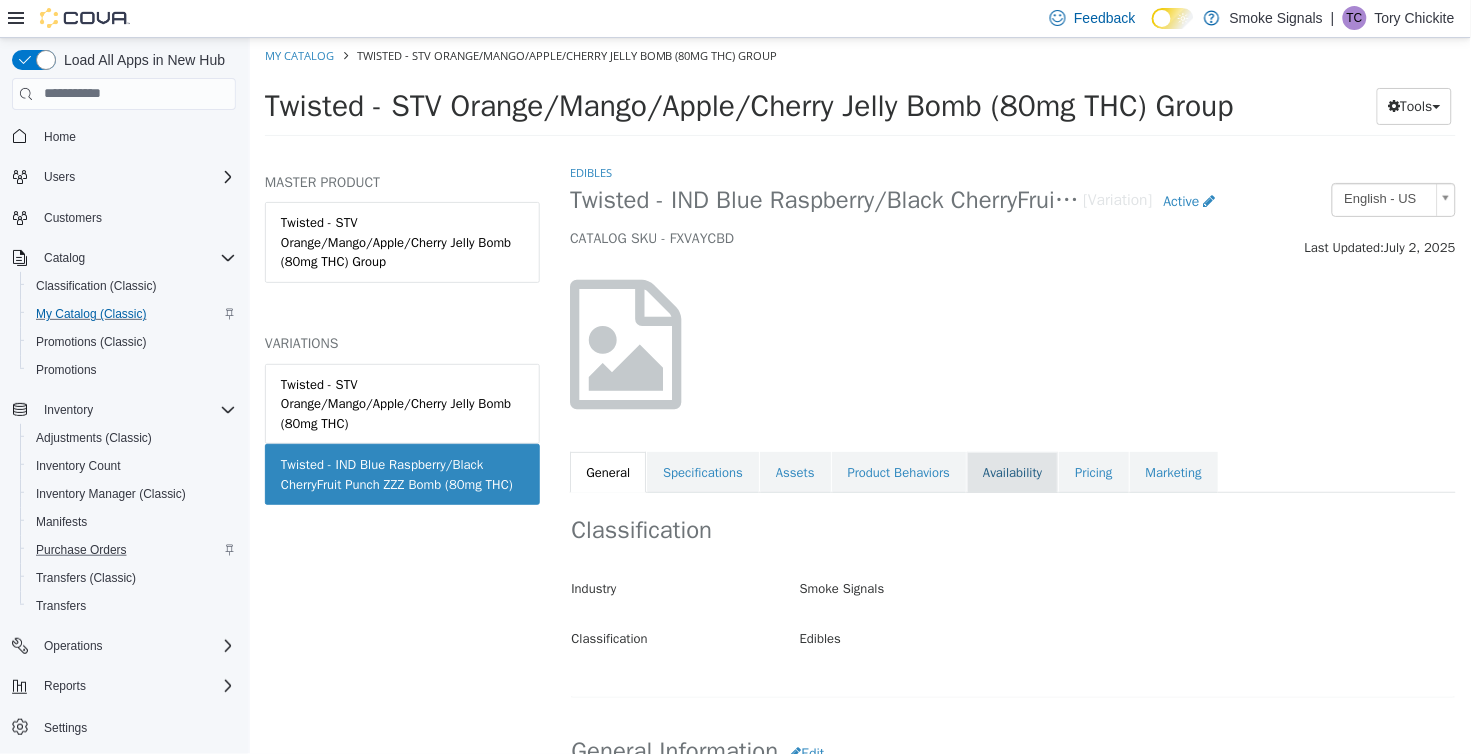 click on "Availability" at bounding box center (1011, 472) 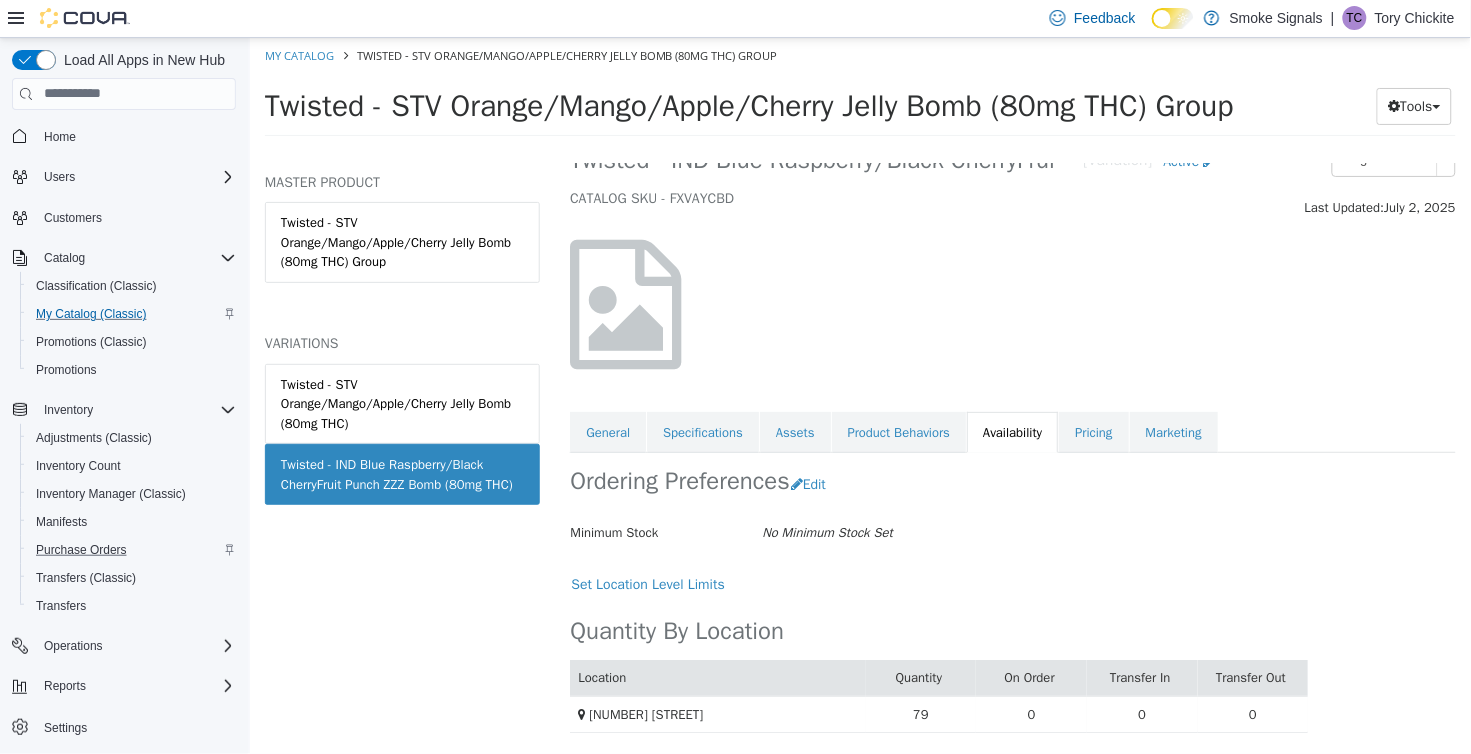 scroll, scrollTop: 61, scrollLeft: 0, axis: vertical 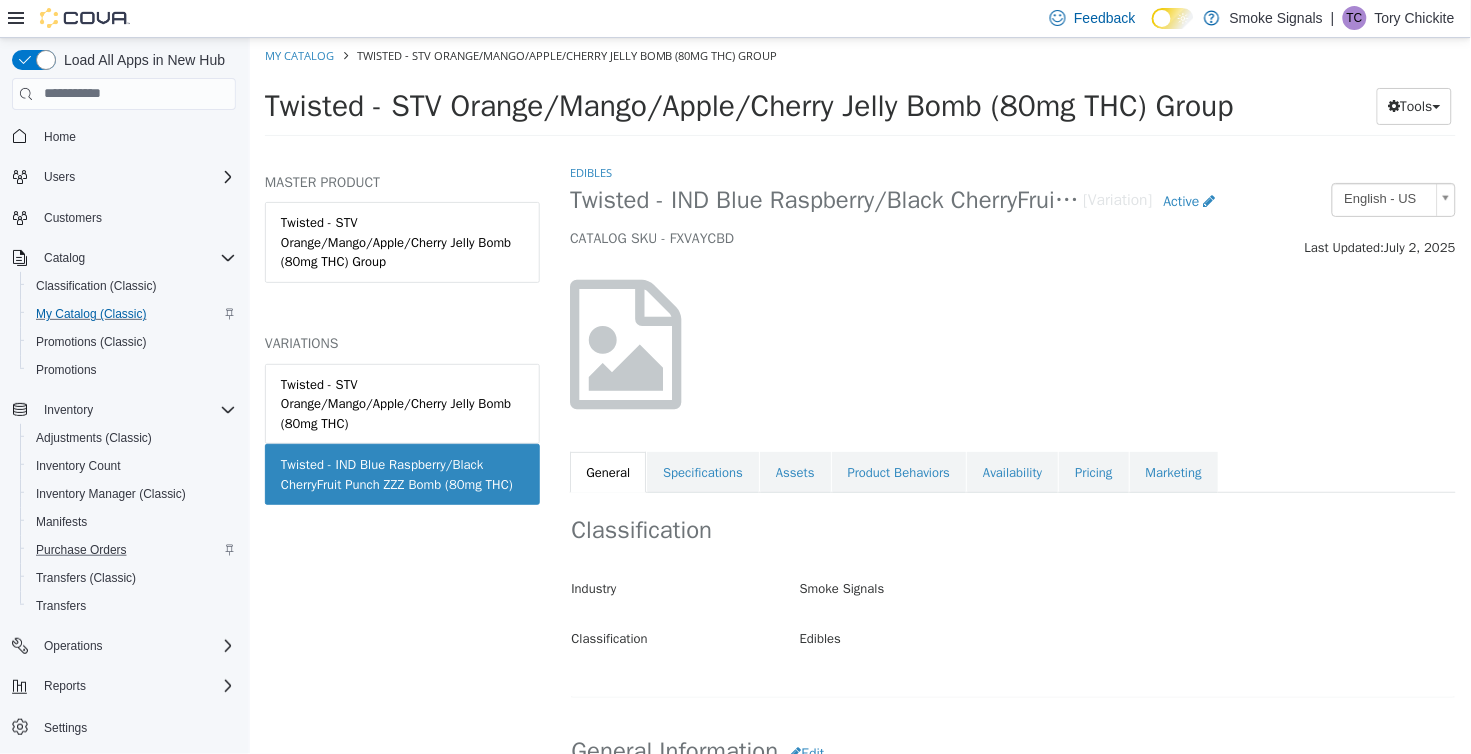 select on "**********" 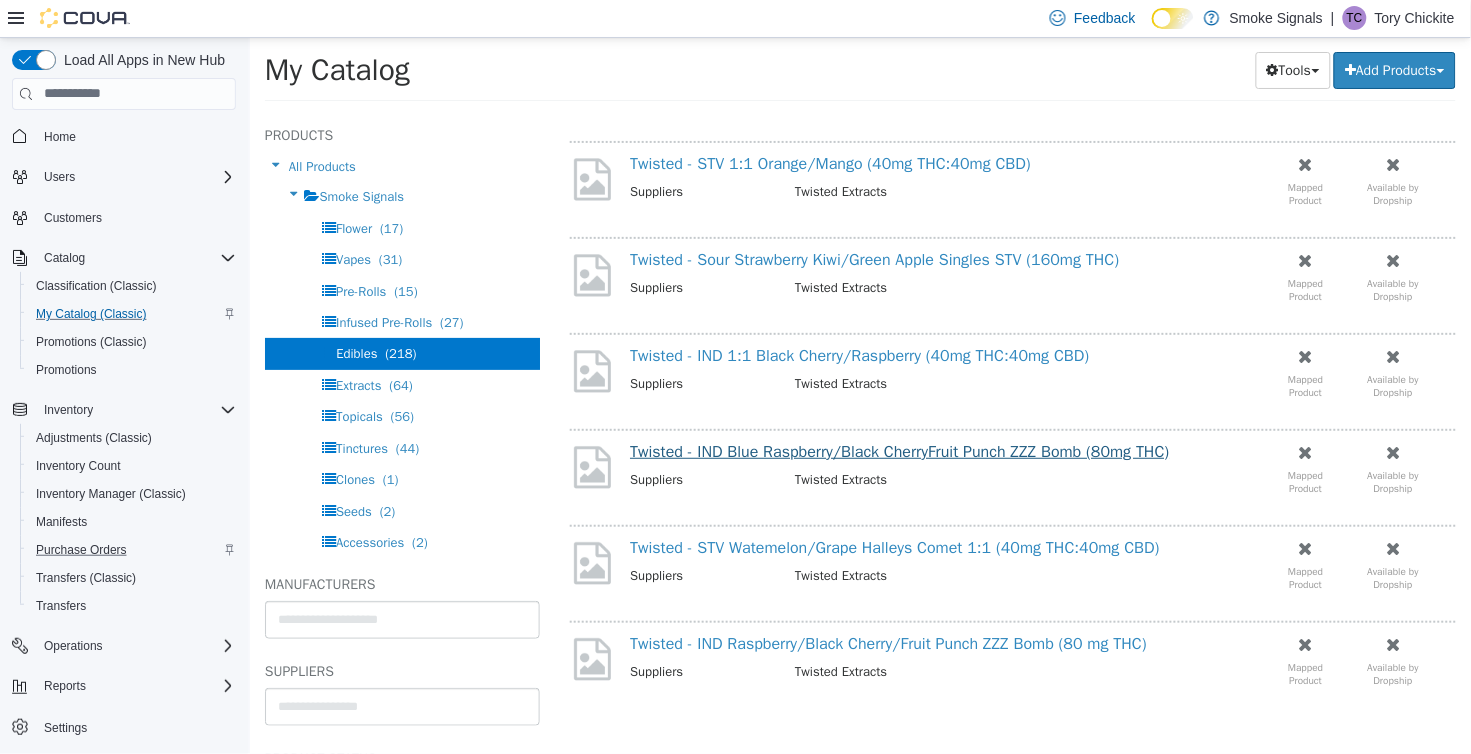 scroll, scrollTop: 834, scrollLeft: 0, axis: vertical 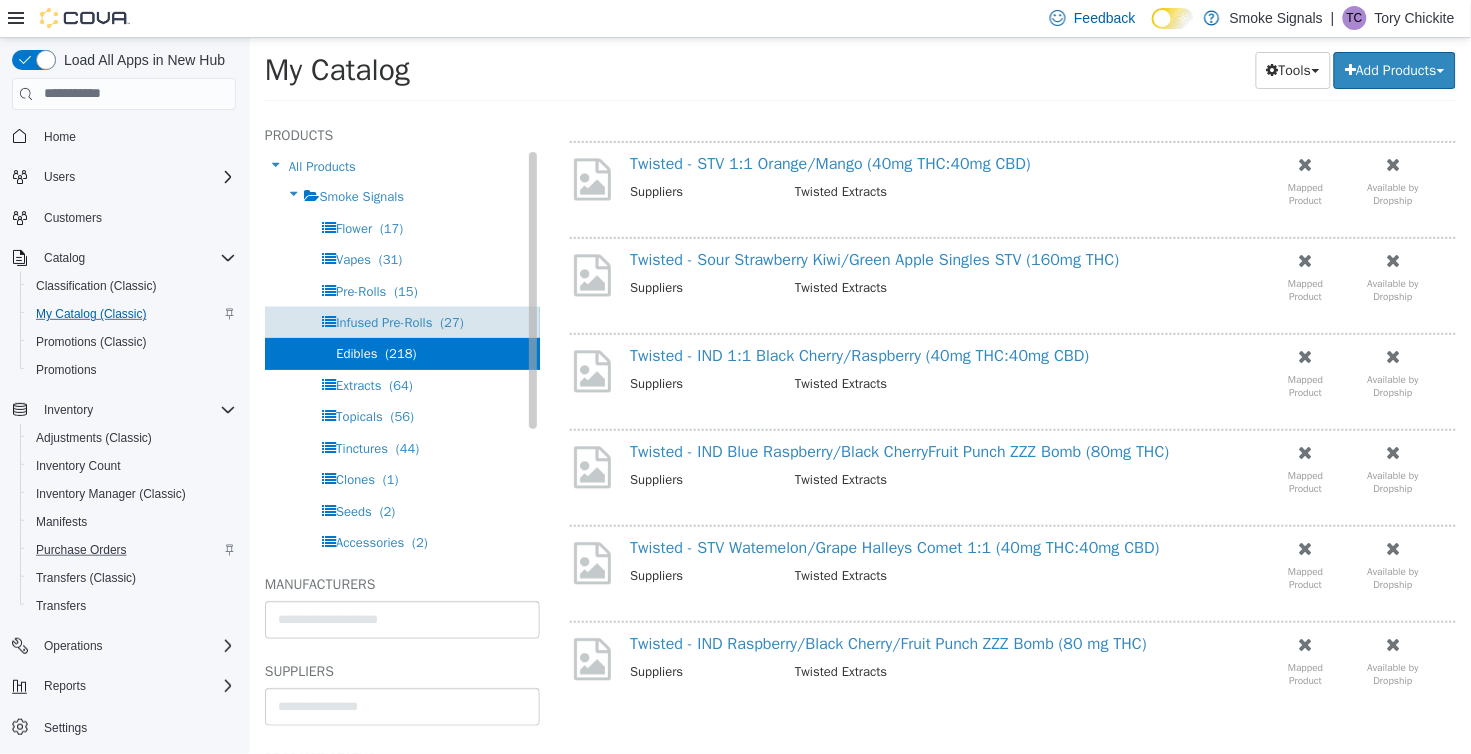 click on "Infused Pre-Rolls" at bounding box center [383, 321] 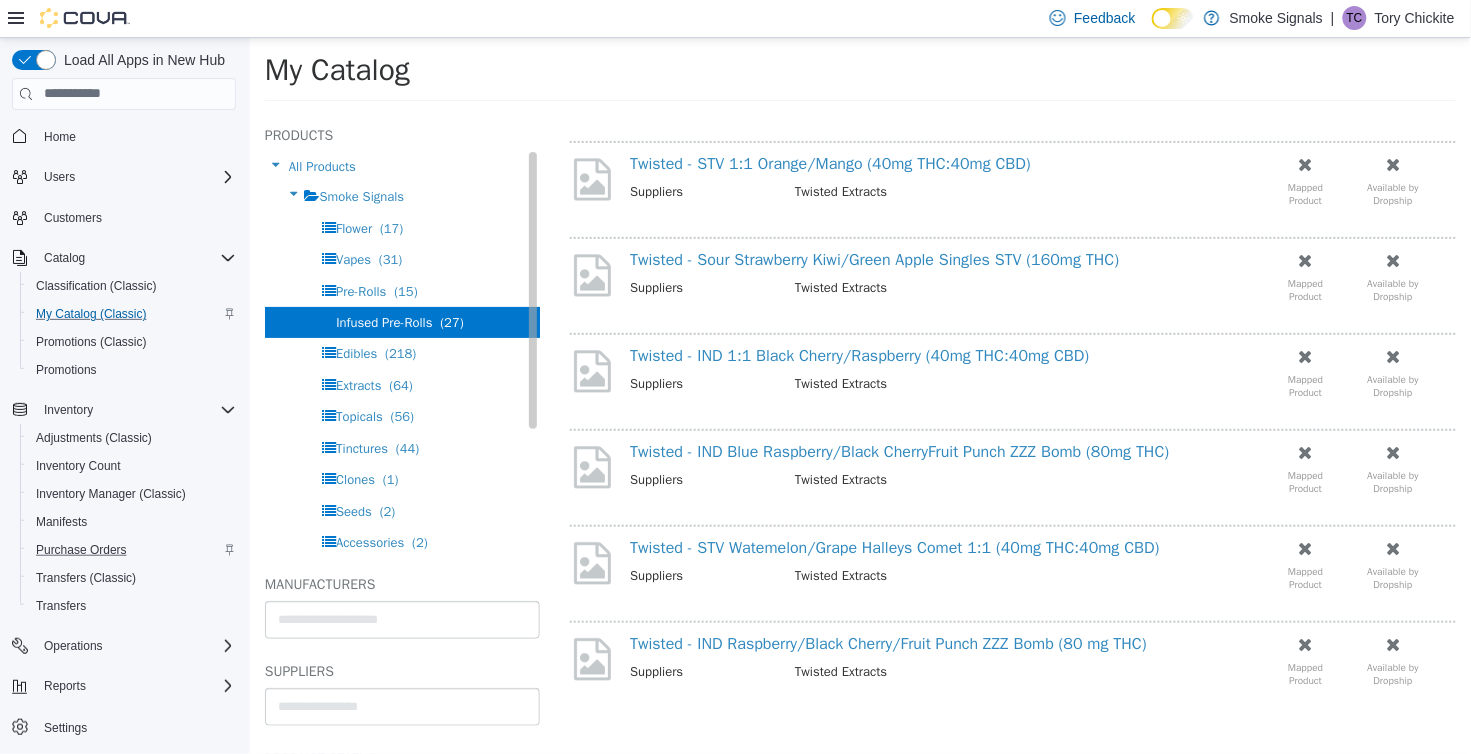 select on "**********" 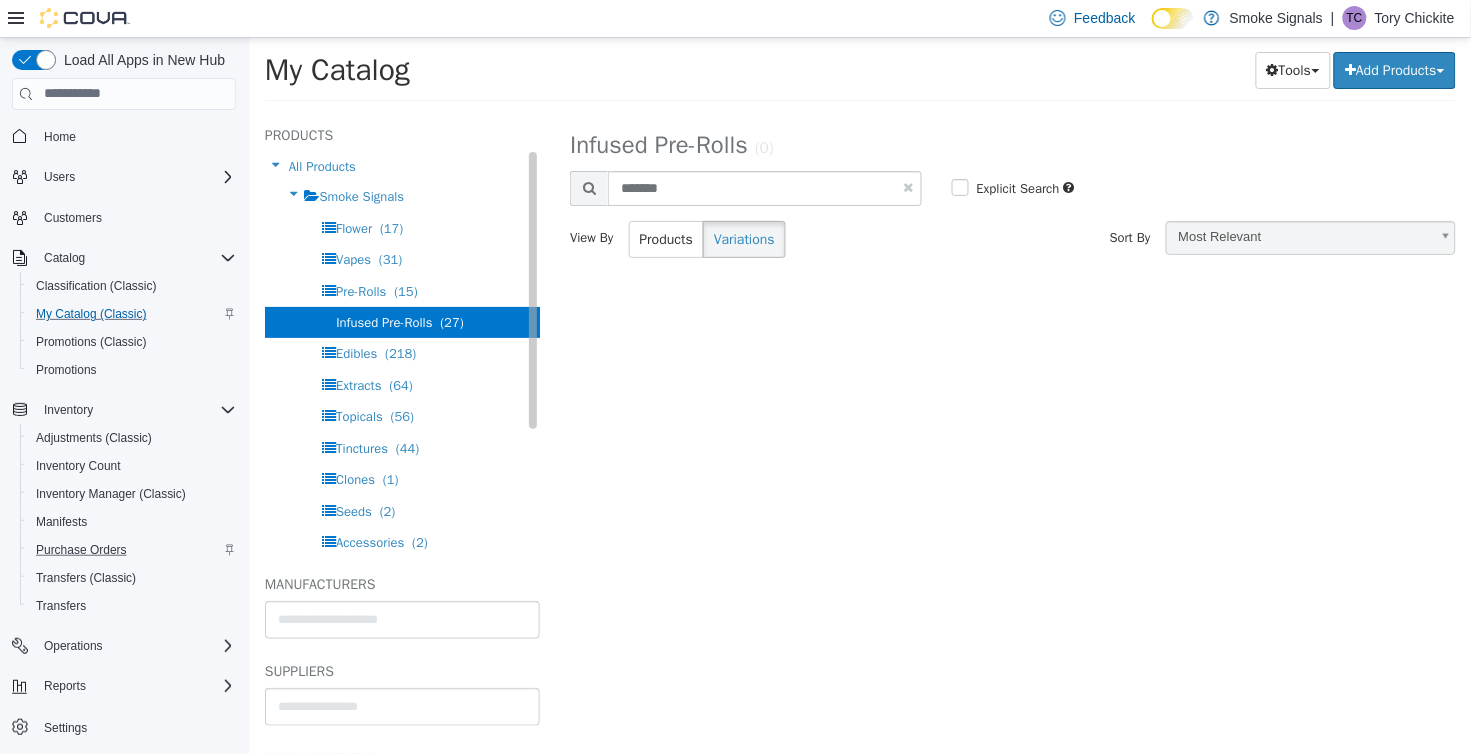 scroll, scrollTop: 0, scrollLeft: 0, axis: both 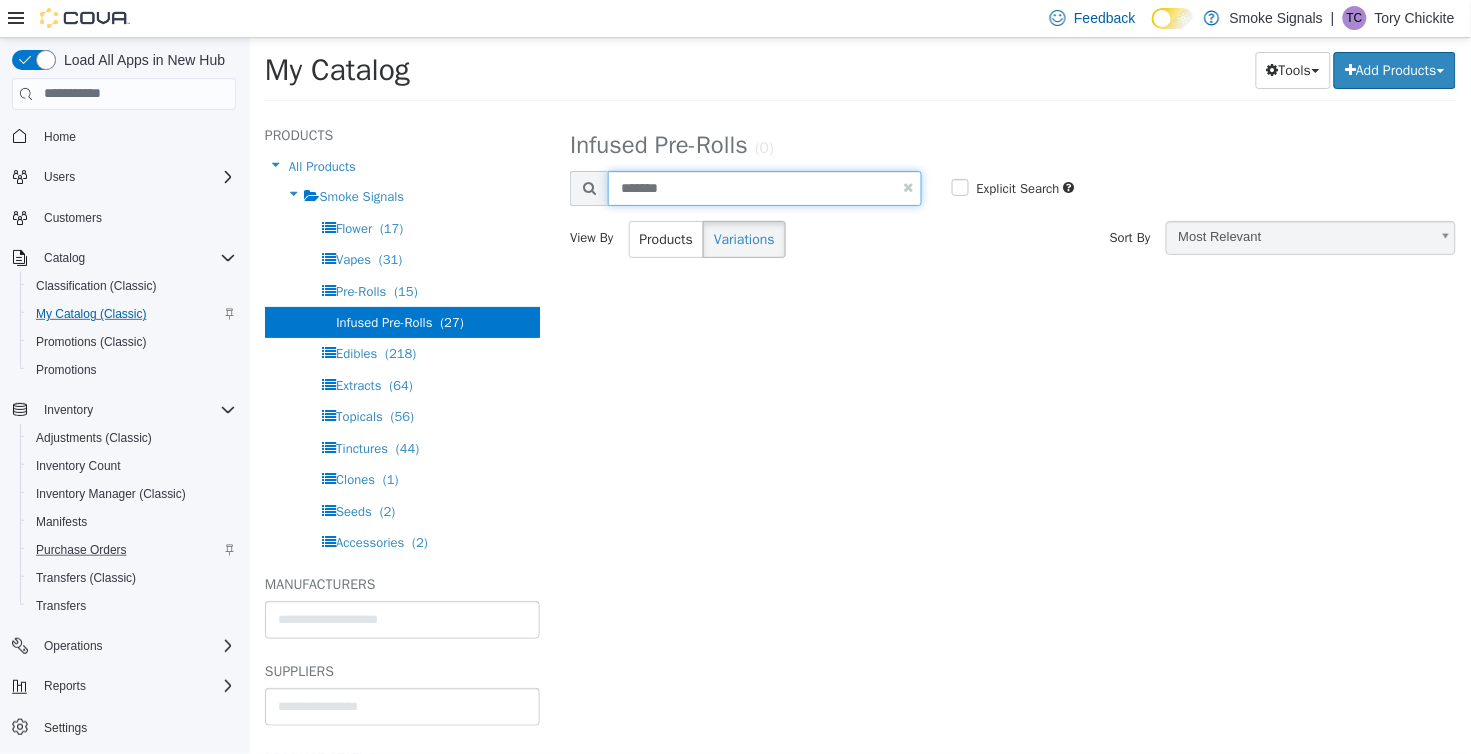 click on "*******" at bounding box center (764, 187) 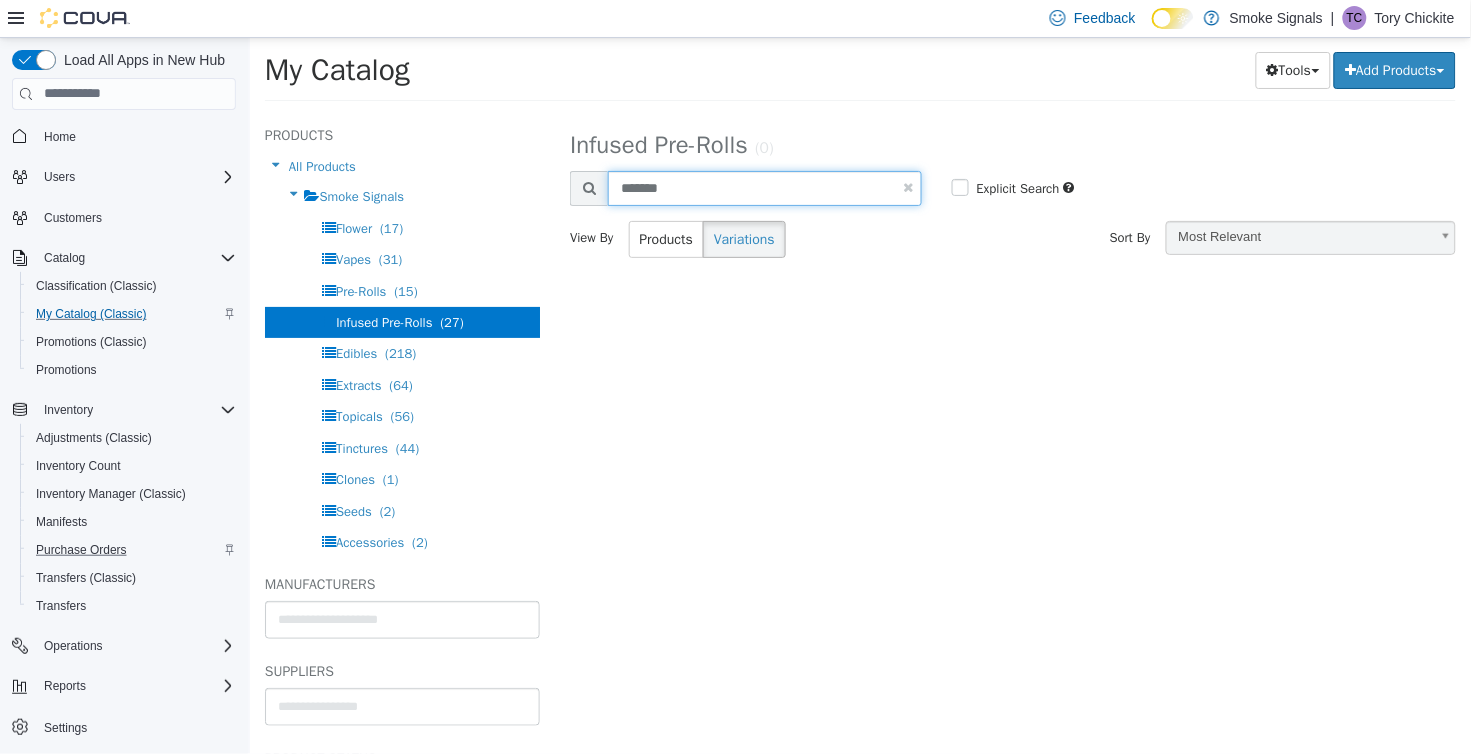 select on "**********" 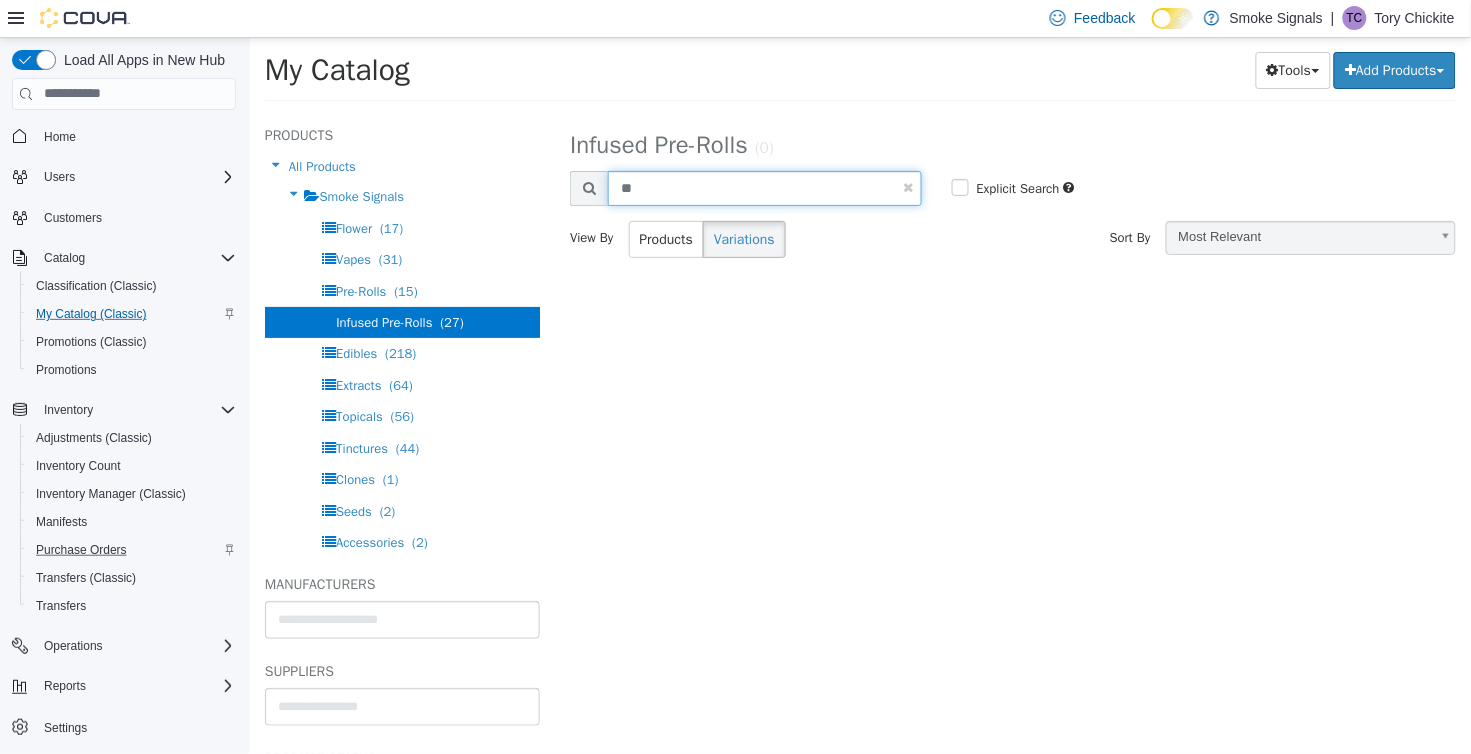 type on "*" 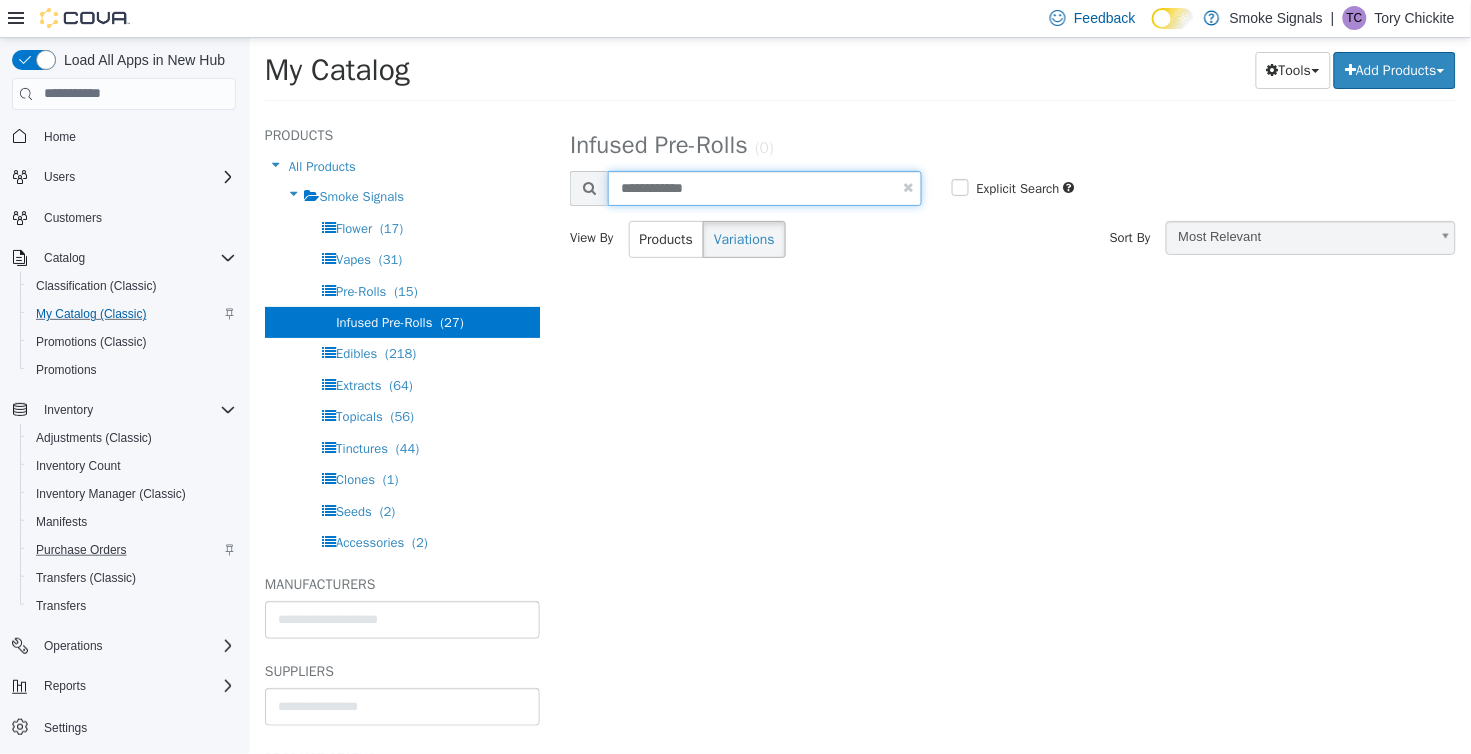 type on "**********" 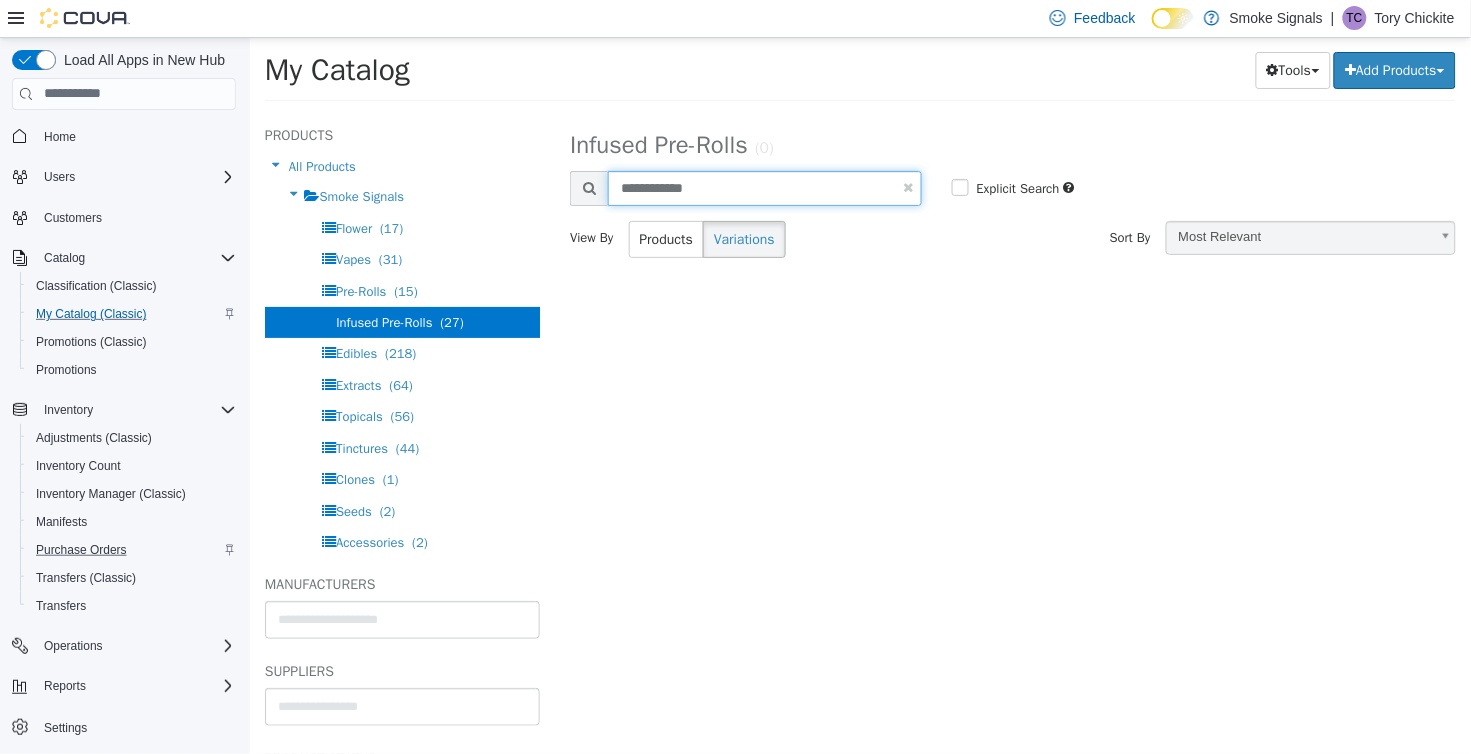 click on "**********" at bounding box center (764, 187) 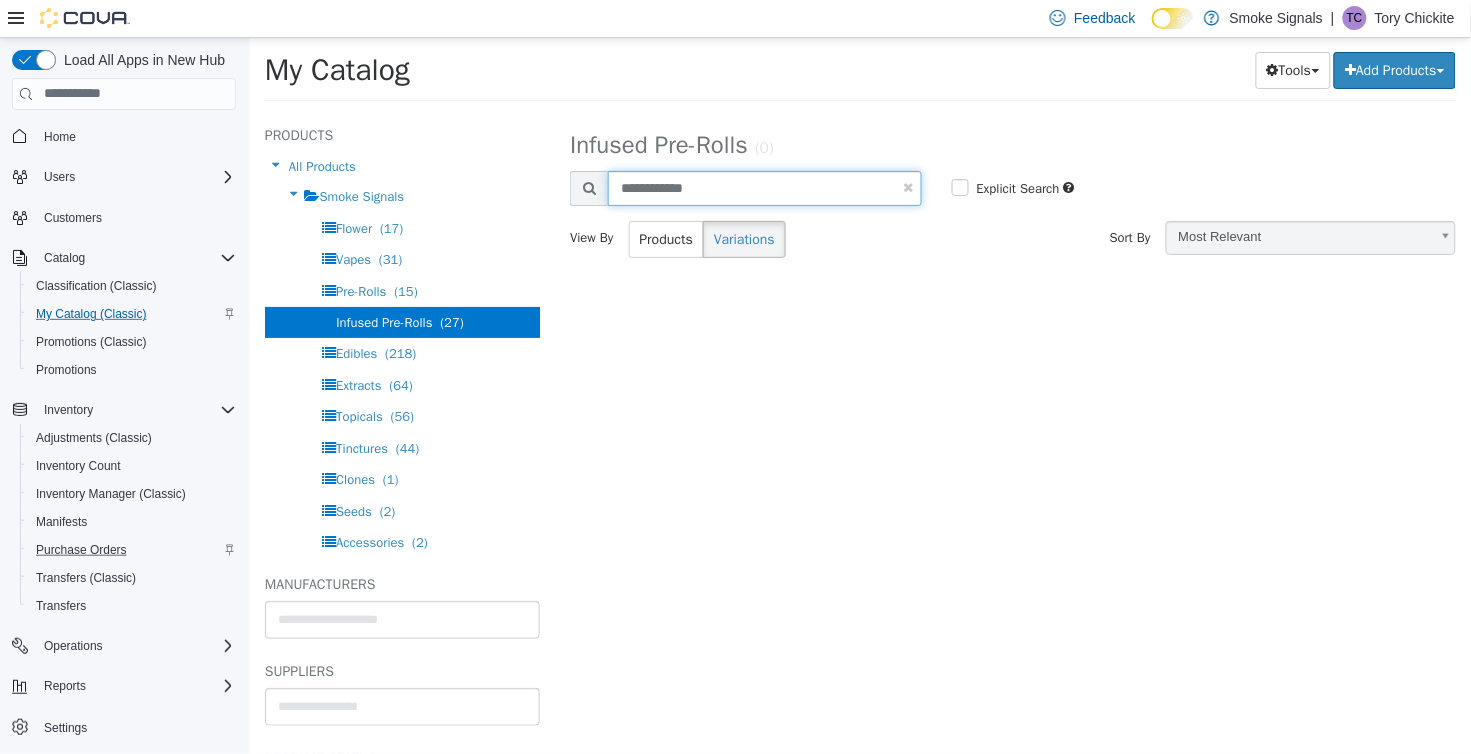 type on "**********" 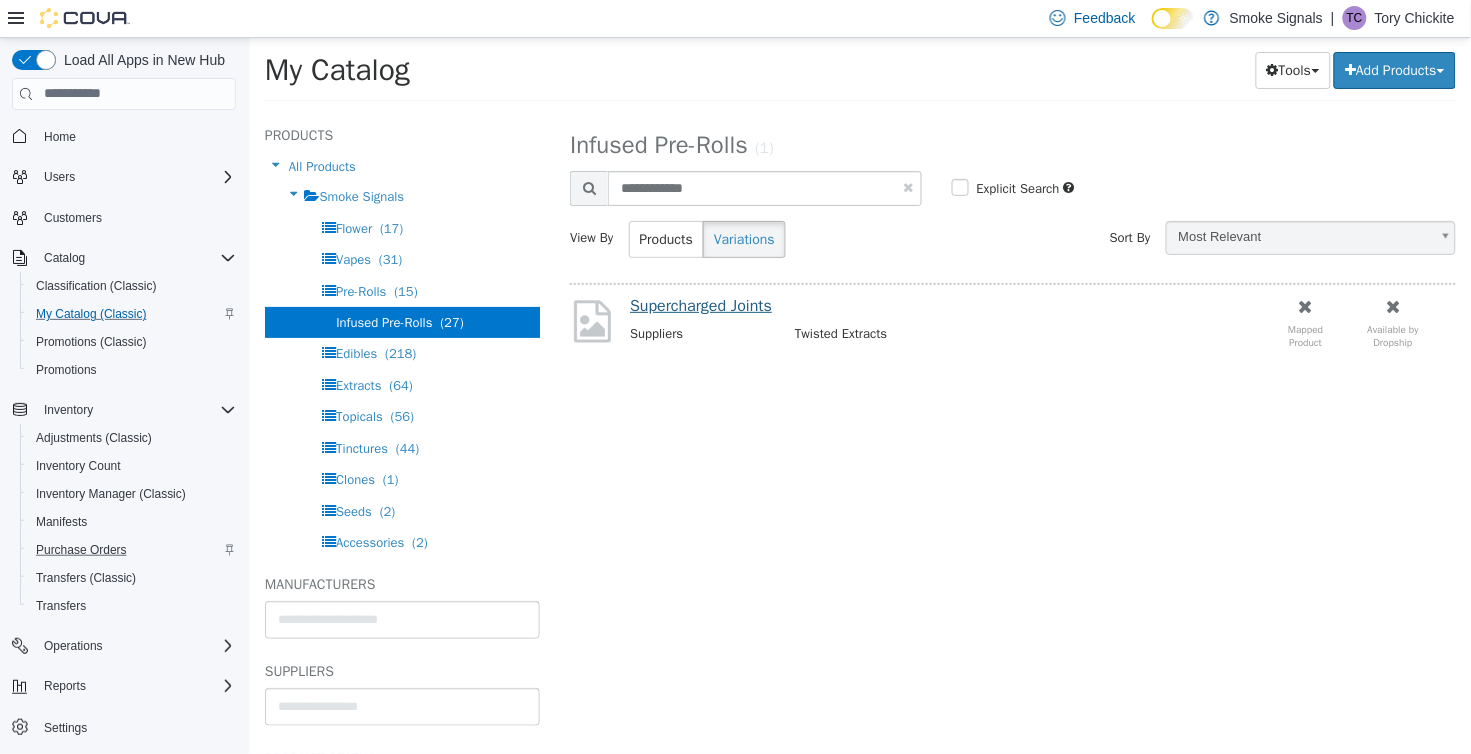 click on "Supercharged Joints" at bounding box center [700, 305] 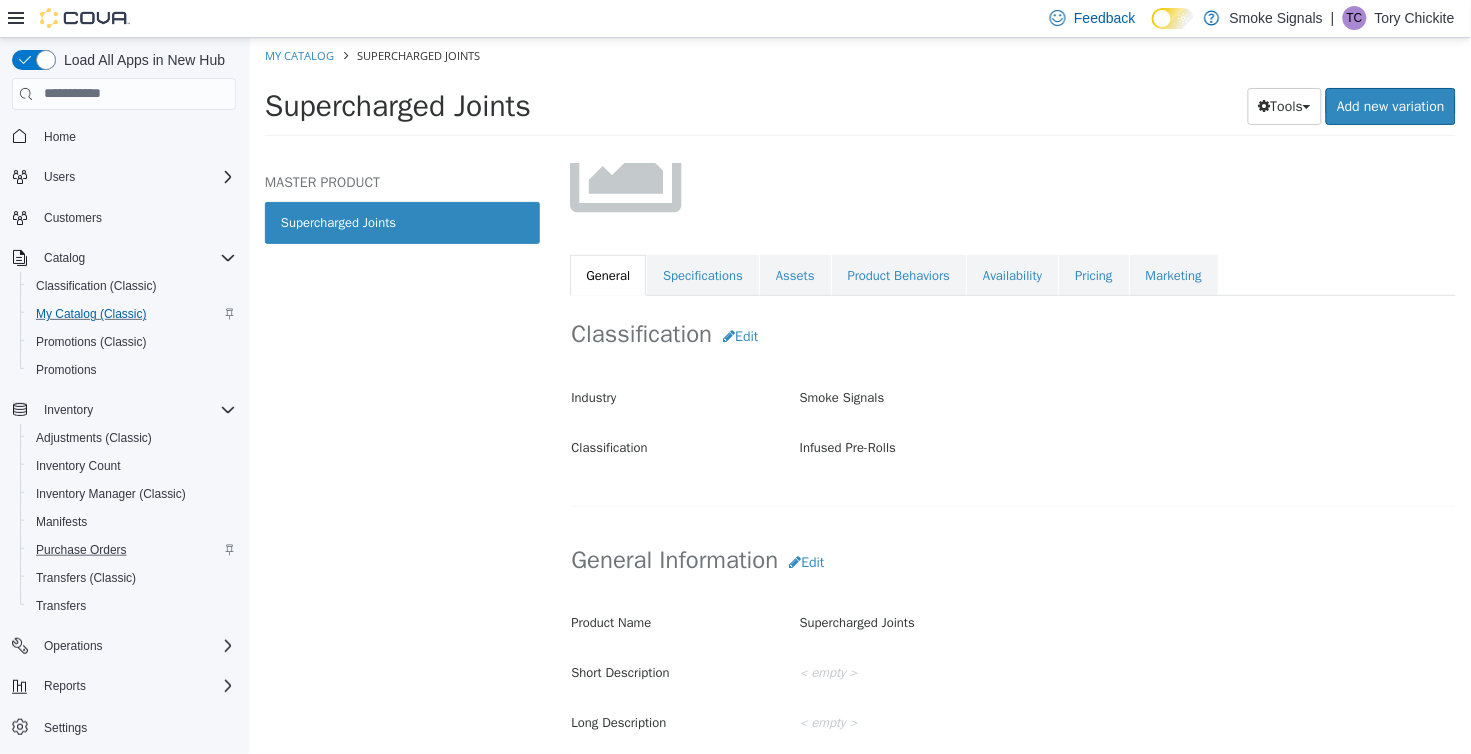 scroll, scrollTop: 198, scrollLeft: 0, axis: vertical 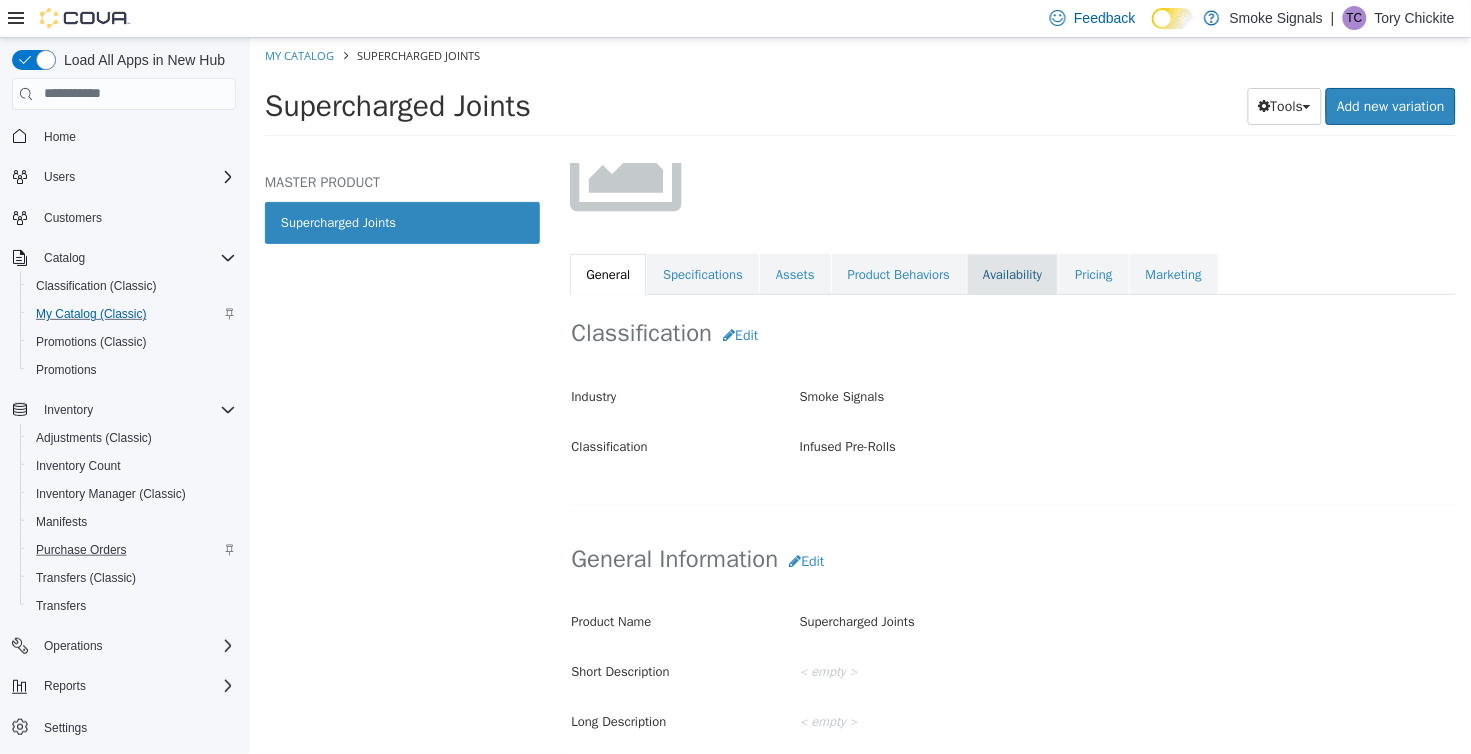 click on "Availability" at bounding box center [1011, 274] 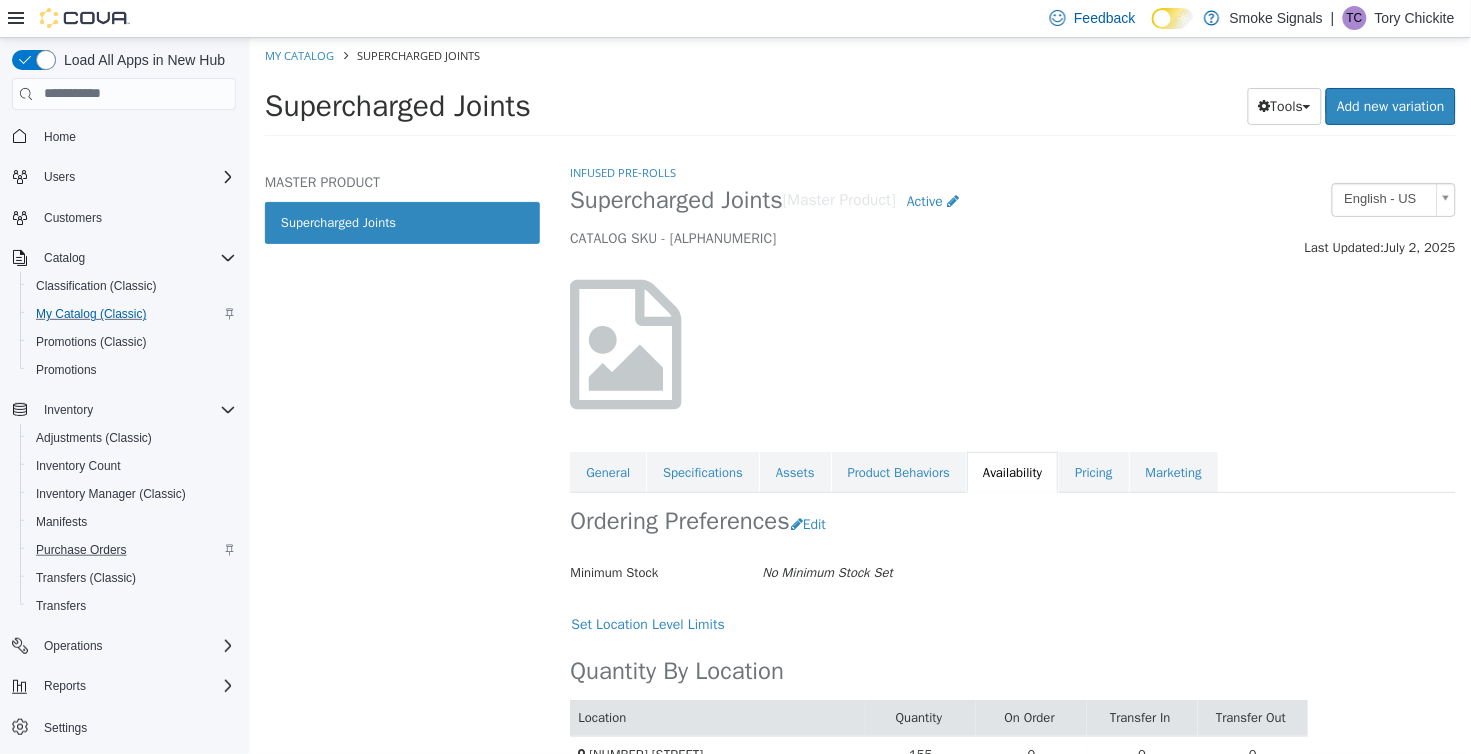 scroll, scrollTop: 0, scrollLeft: 0, axis: both 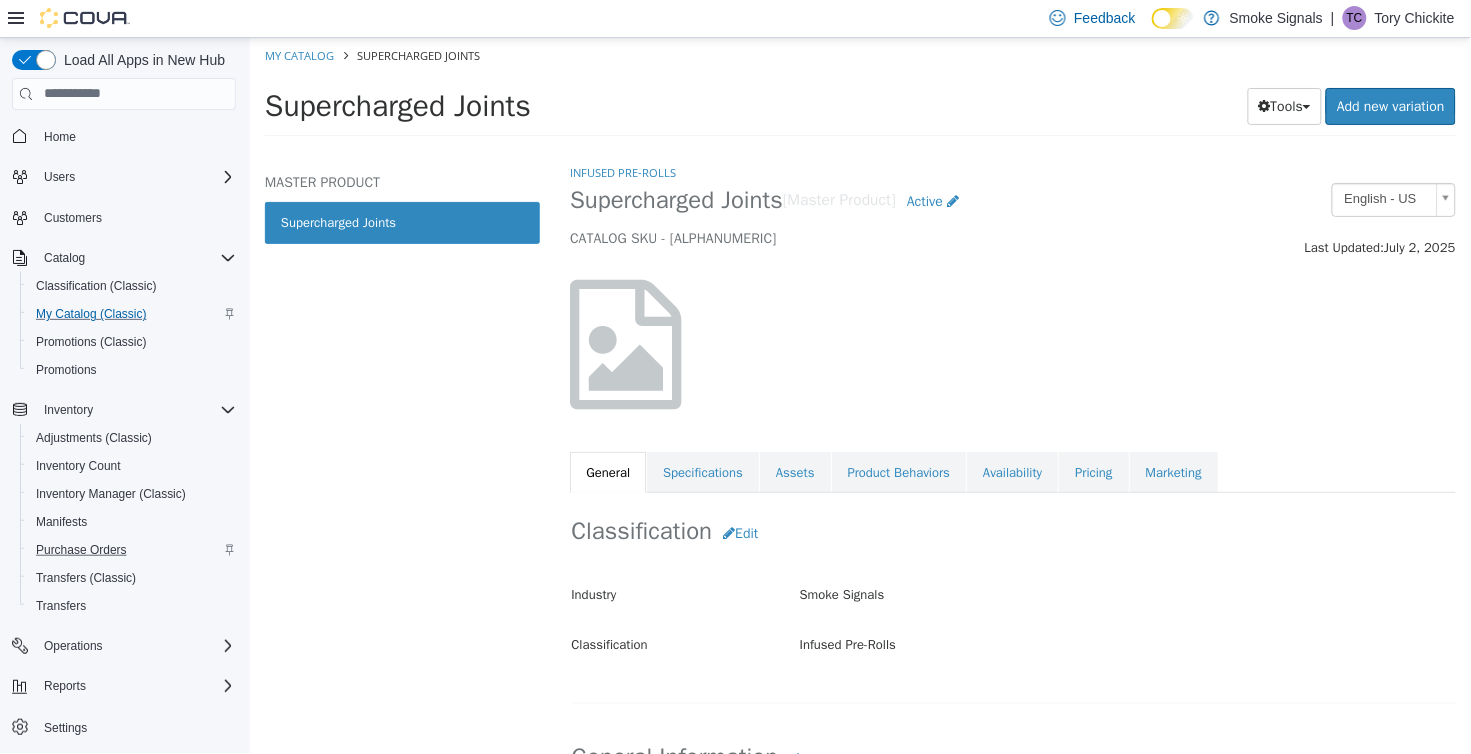select on "**********" 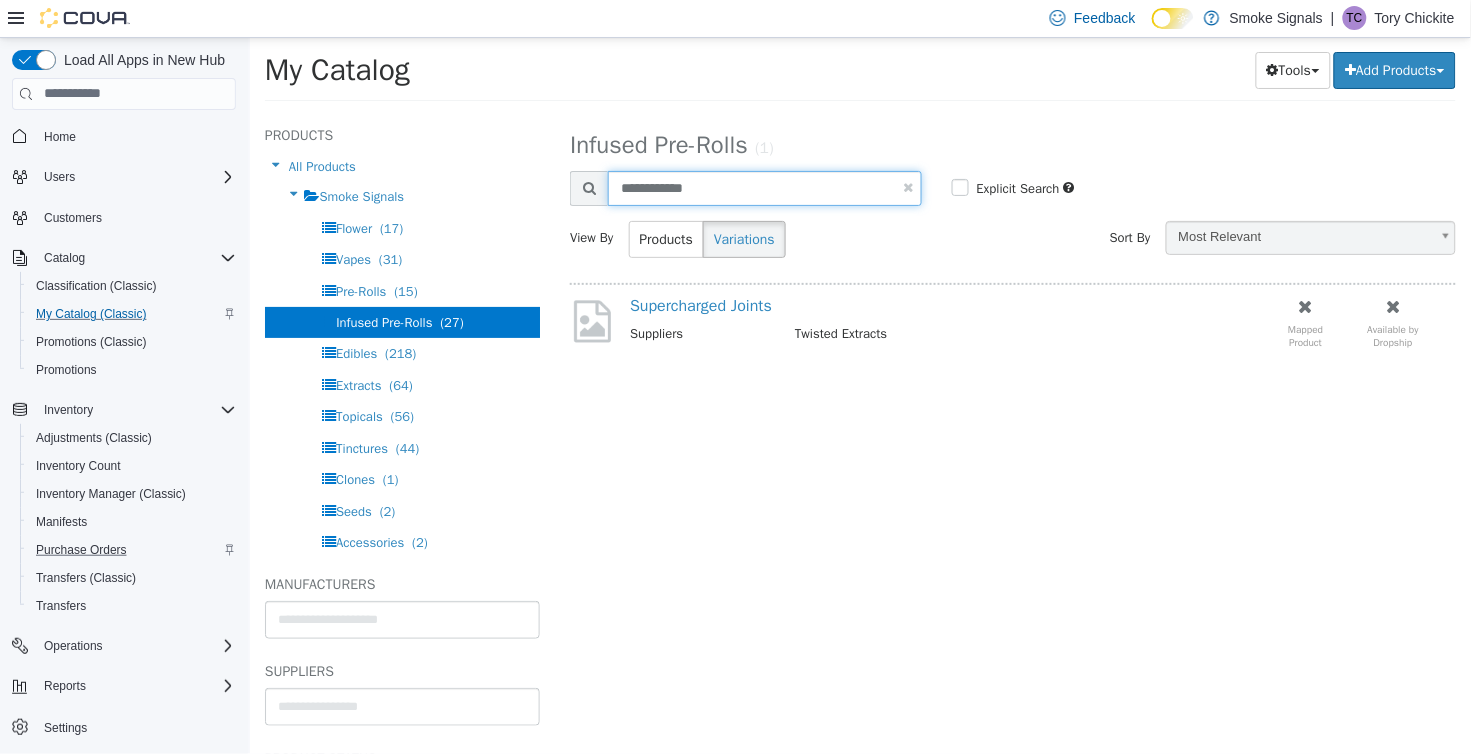 click on "**********" at bounding box center (764, 187) 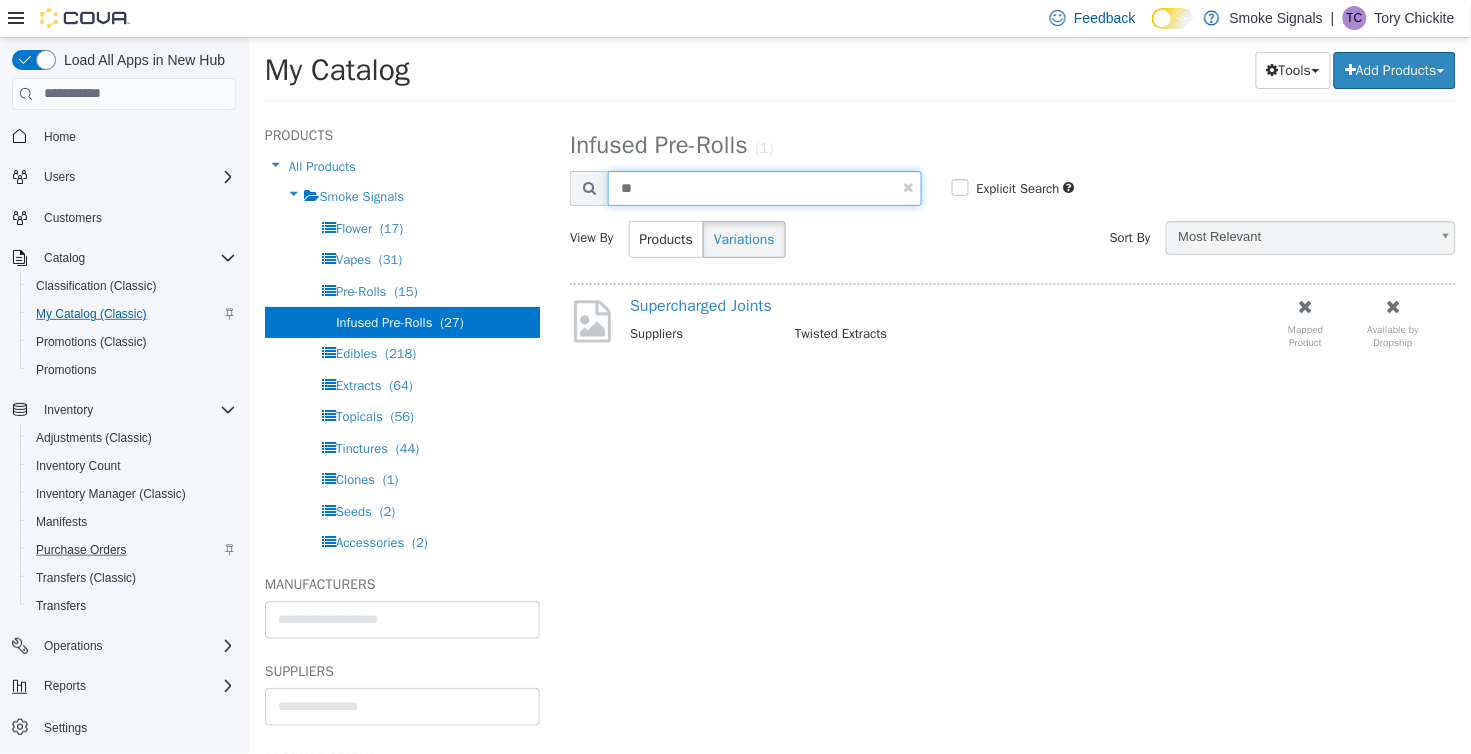 type on "*" 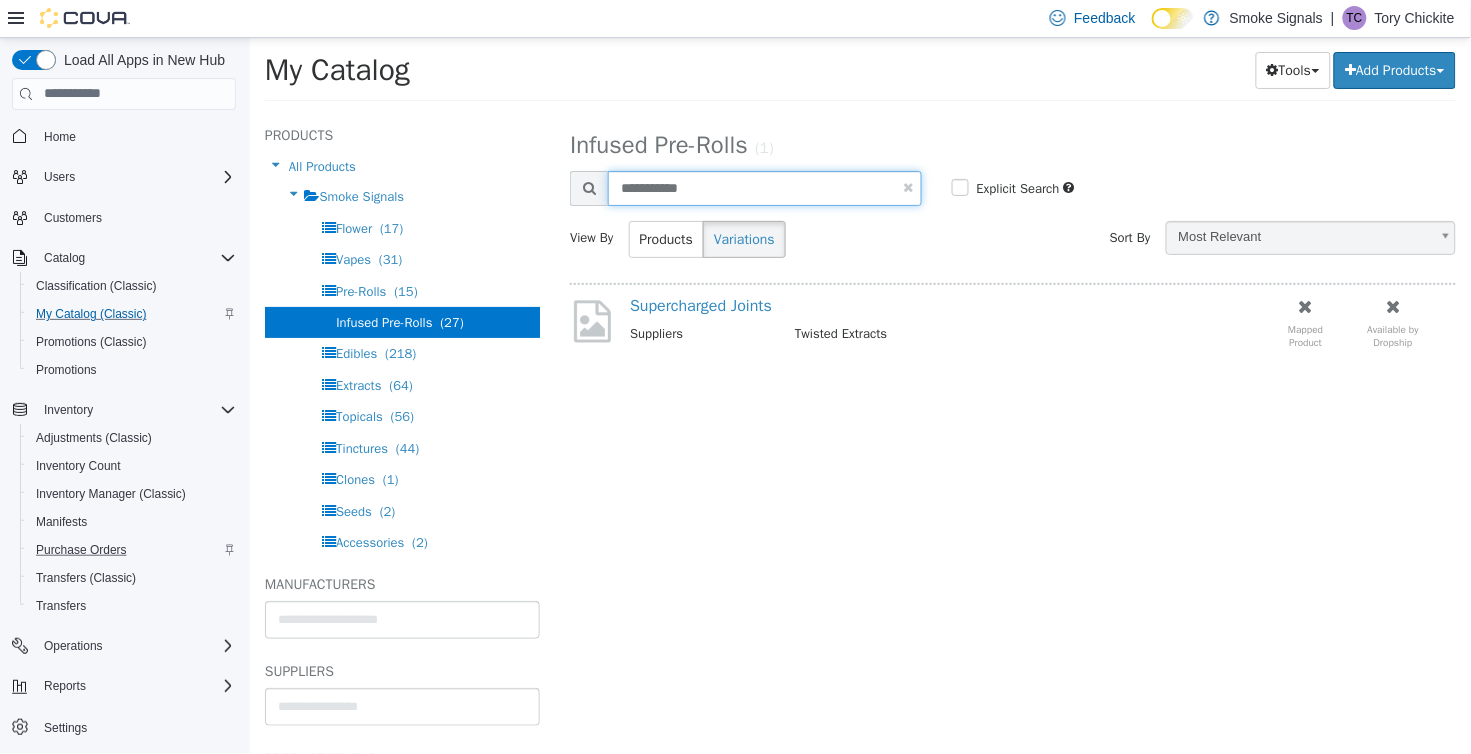 type on "**********" 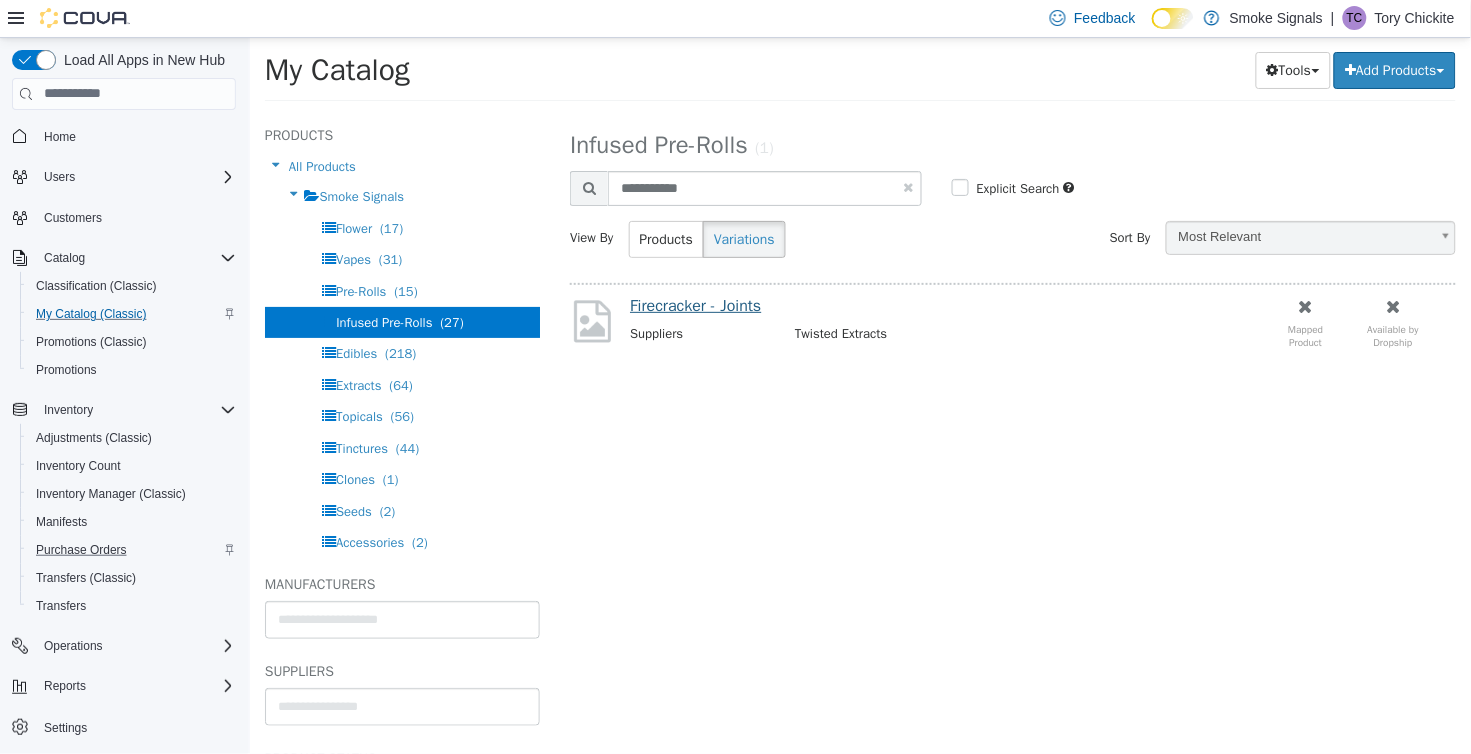 click on "Firecracker - Joints" at bounding box center [694, 305] 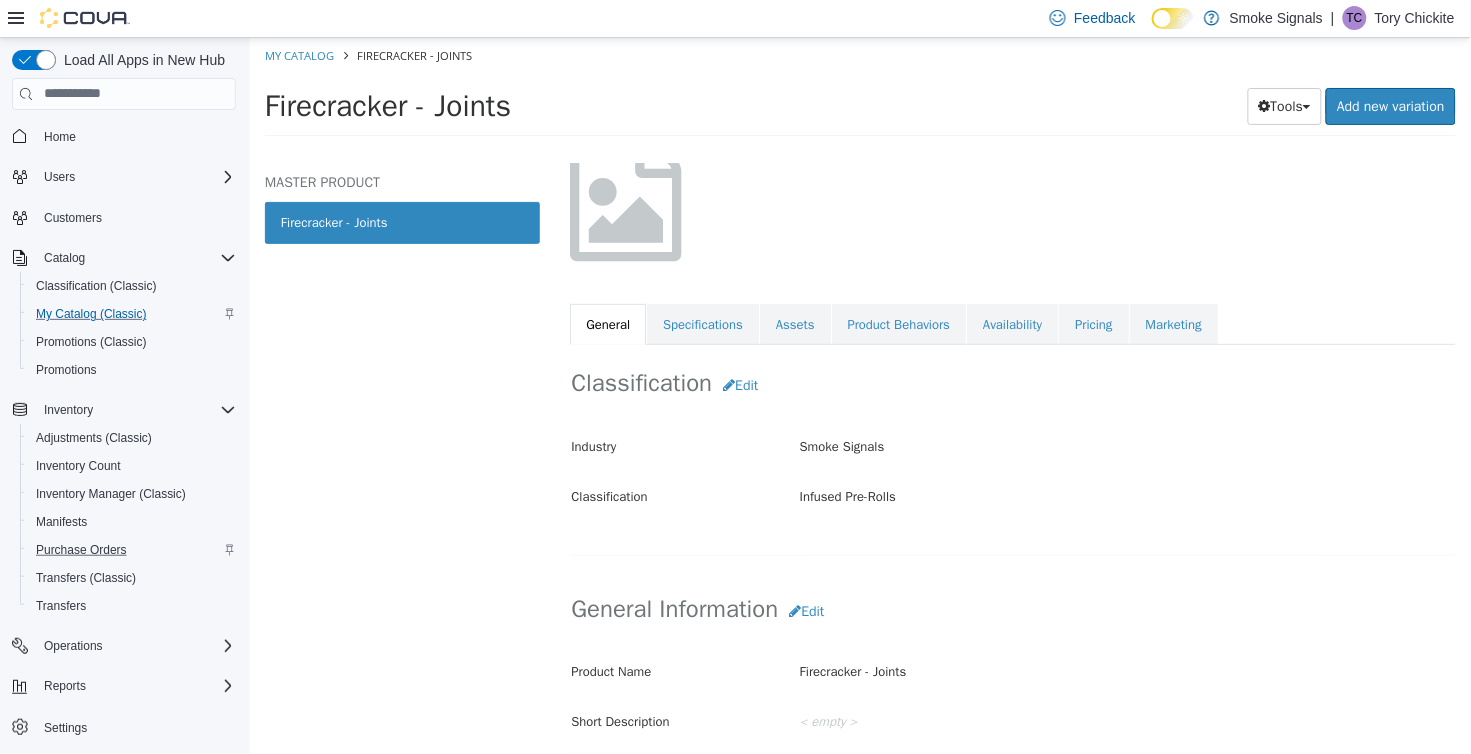 scroll, scrollTop: 157, scrollLeft: 0, axis: vertical 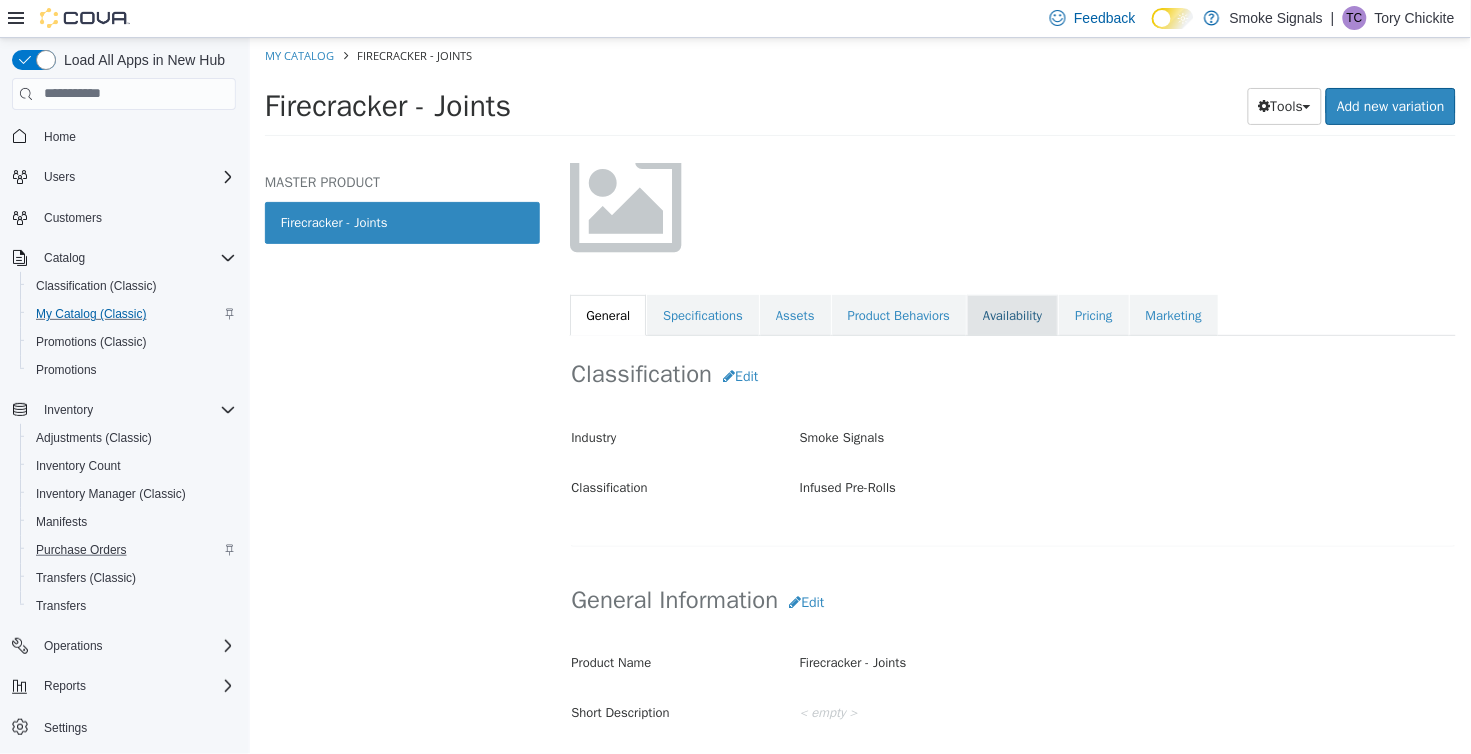 click on "Availability" at bounding box center [1011, 315] 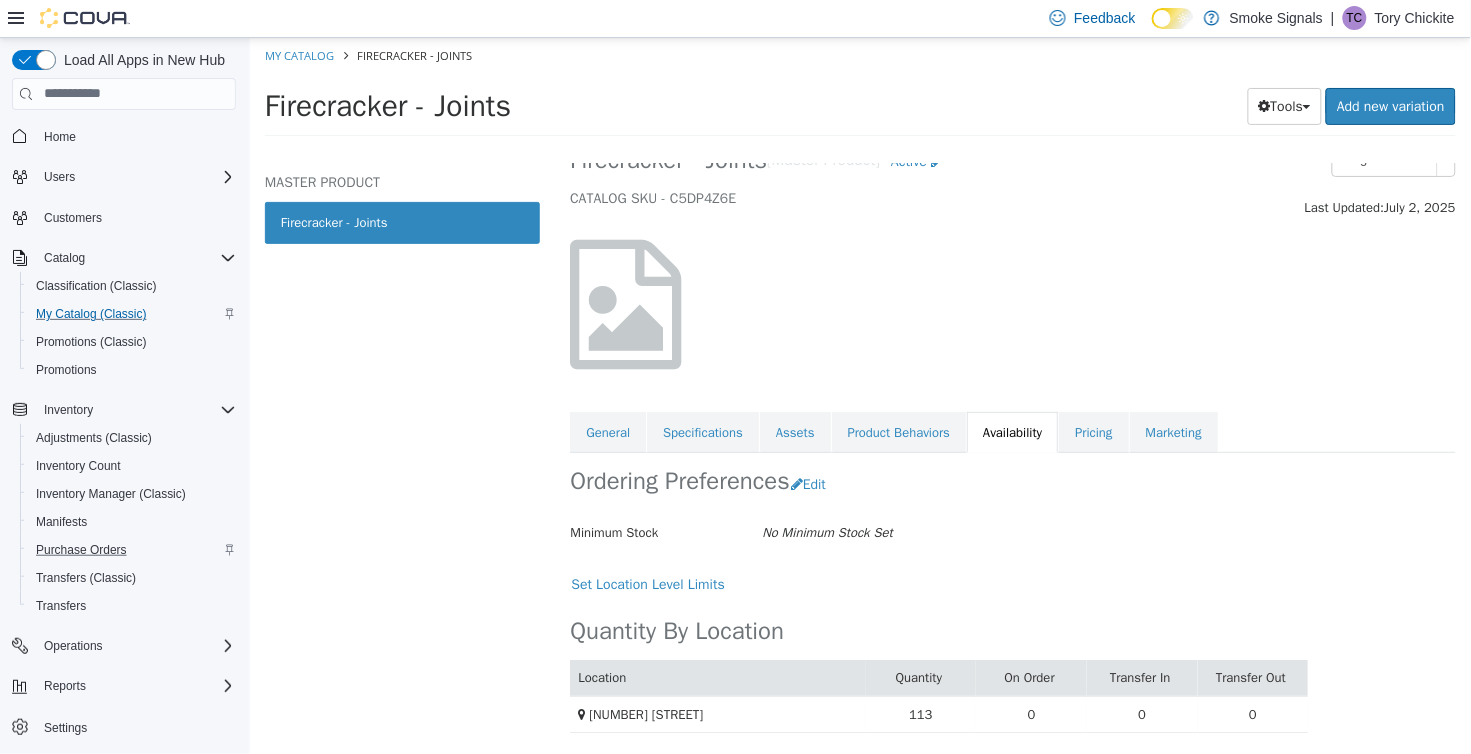 scroll, scrollTop: 61, scrollLeft: 0, axis: vertical 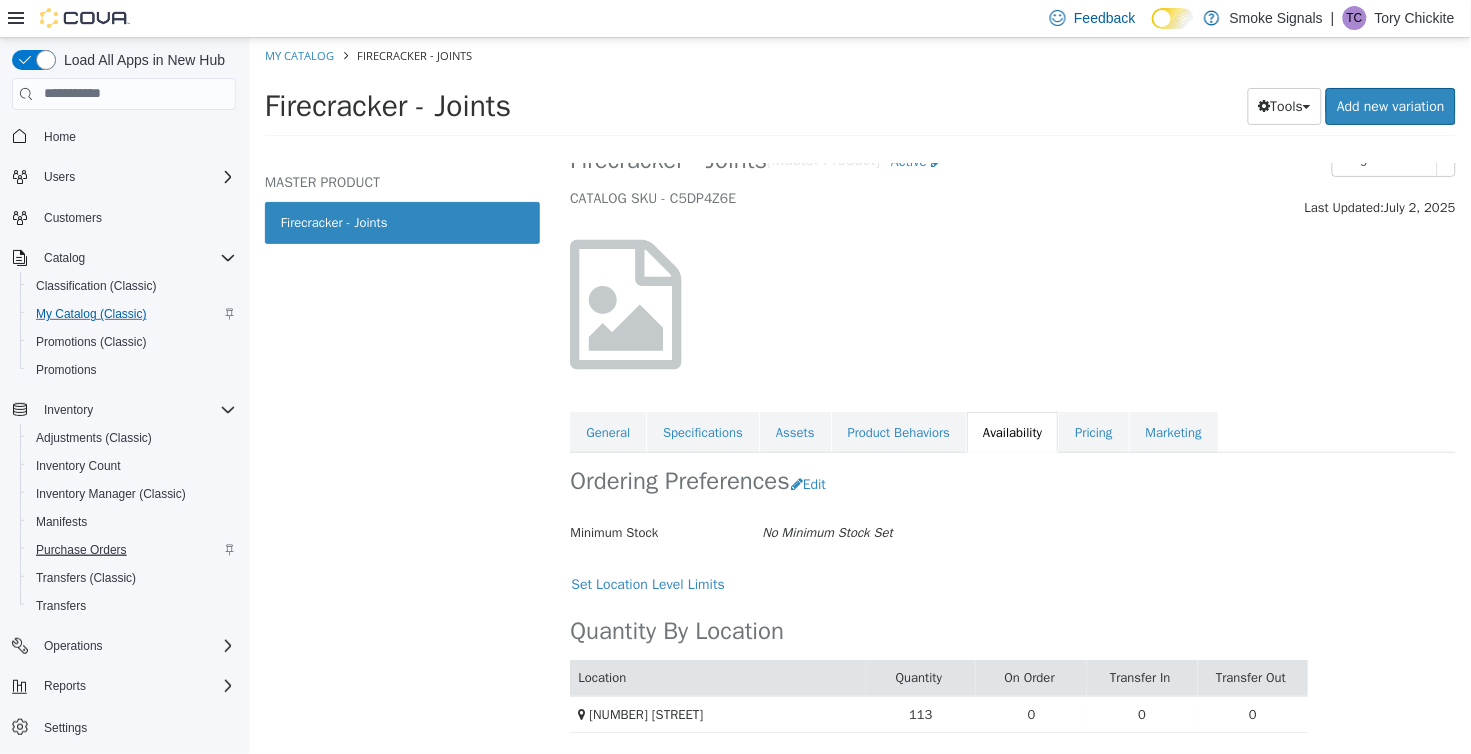 click on "Purchase Orders" at bounding box center [81, 550] 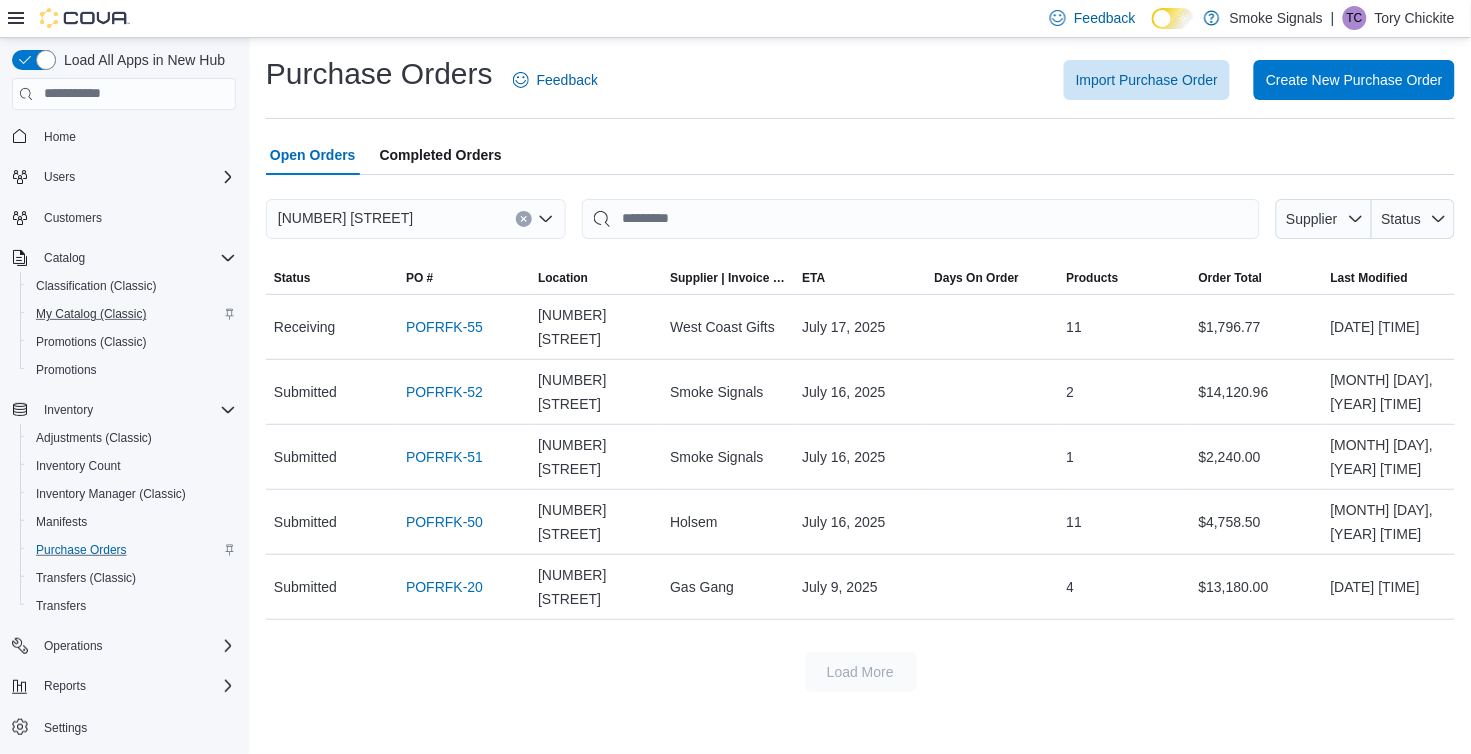 click on "Completed Orders" at bounding box center [441, 155] 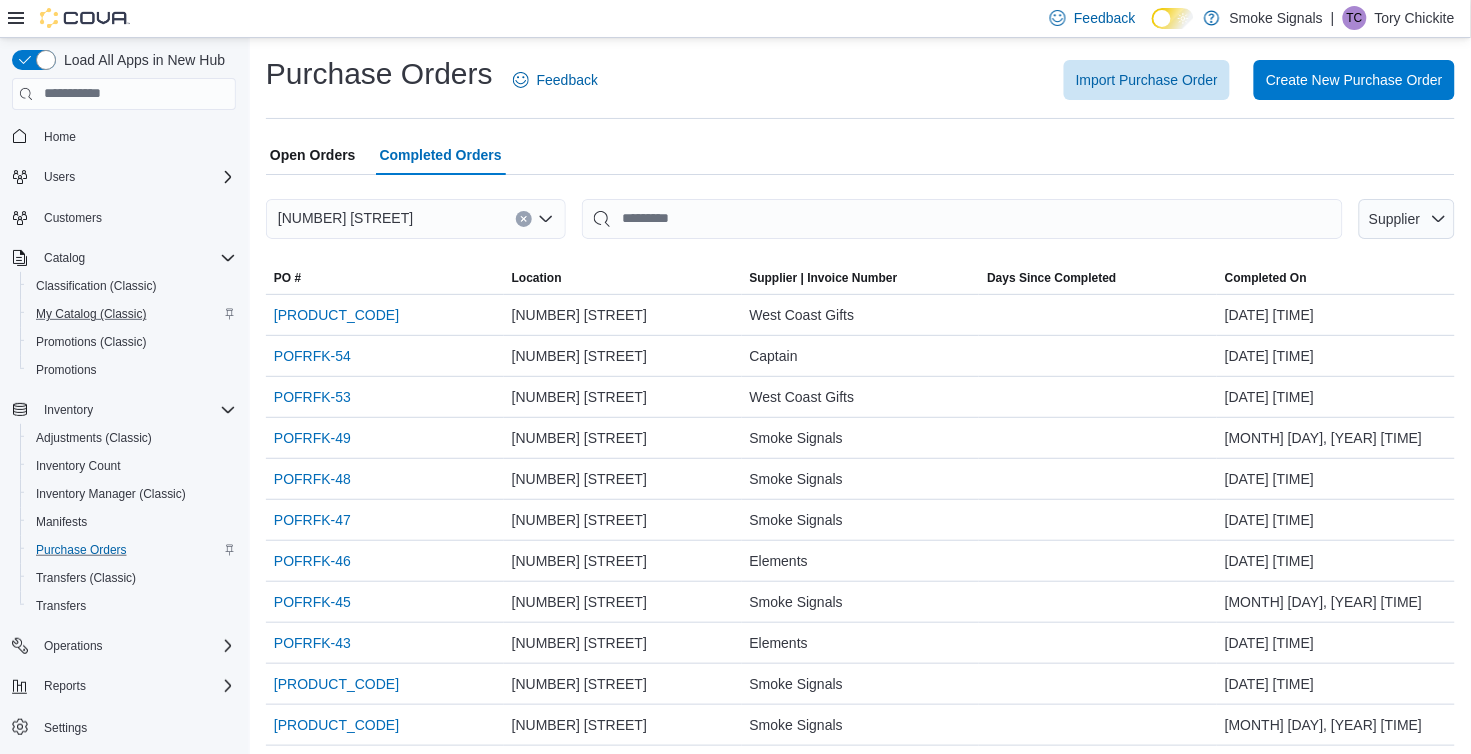 scroll, scrollTop: 0, scrollLeft: 0, axis: both 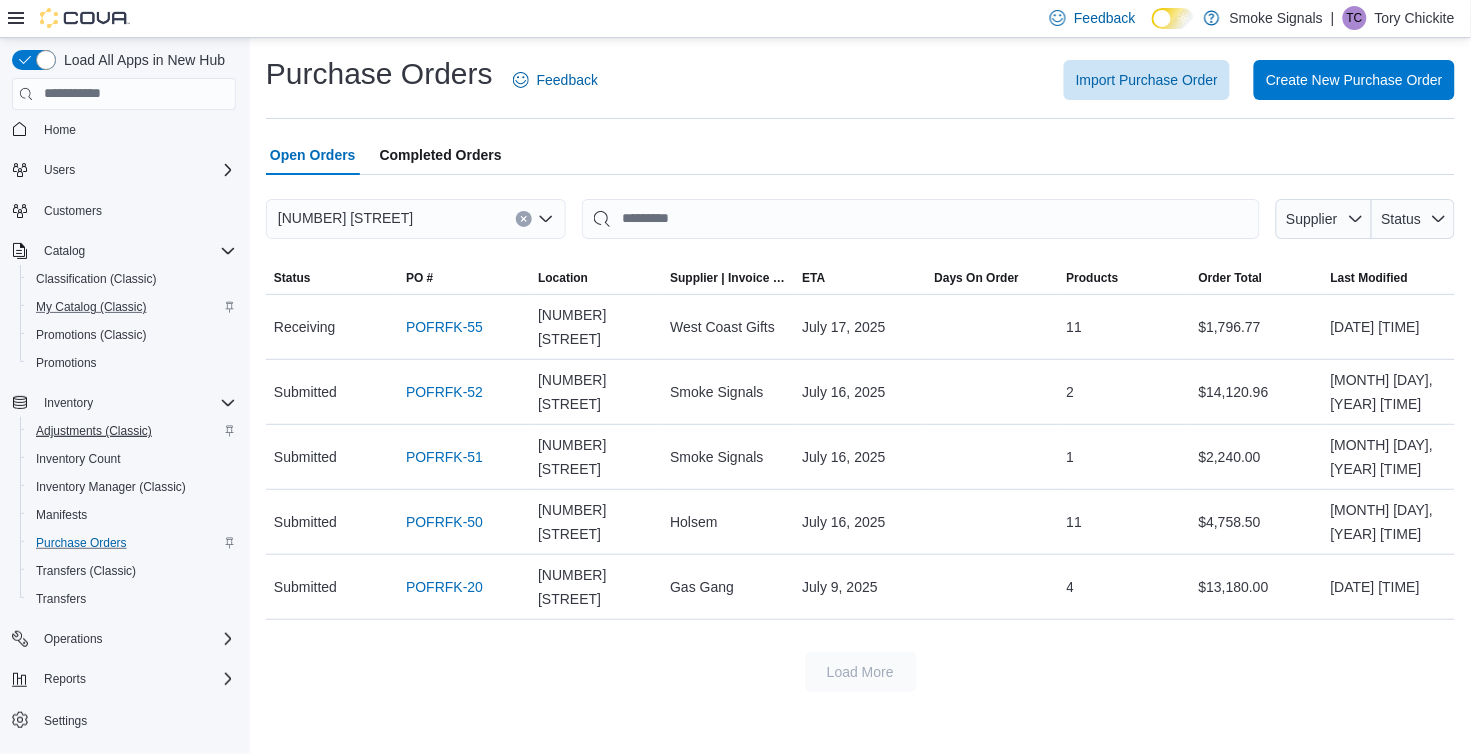click on "Adjustments (Classic)" at bounding box center [94, 431] 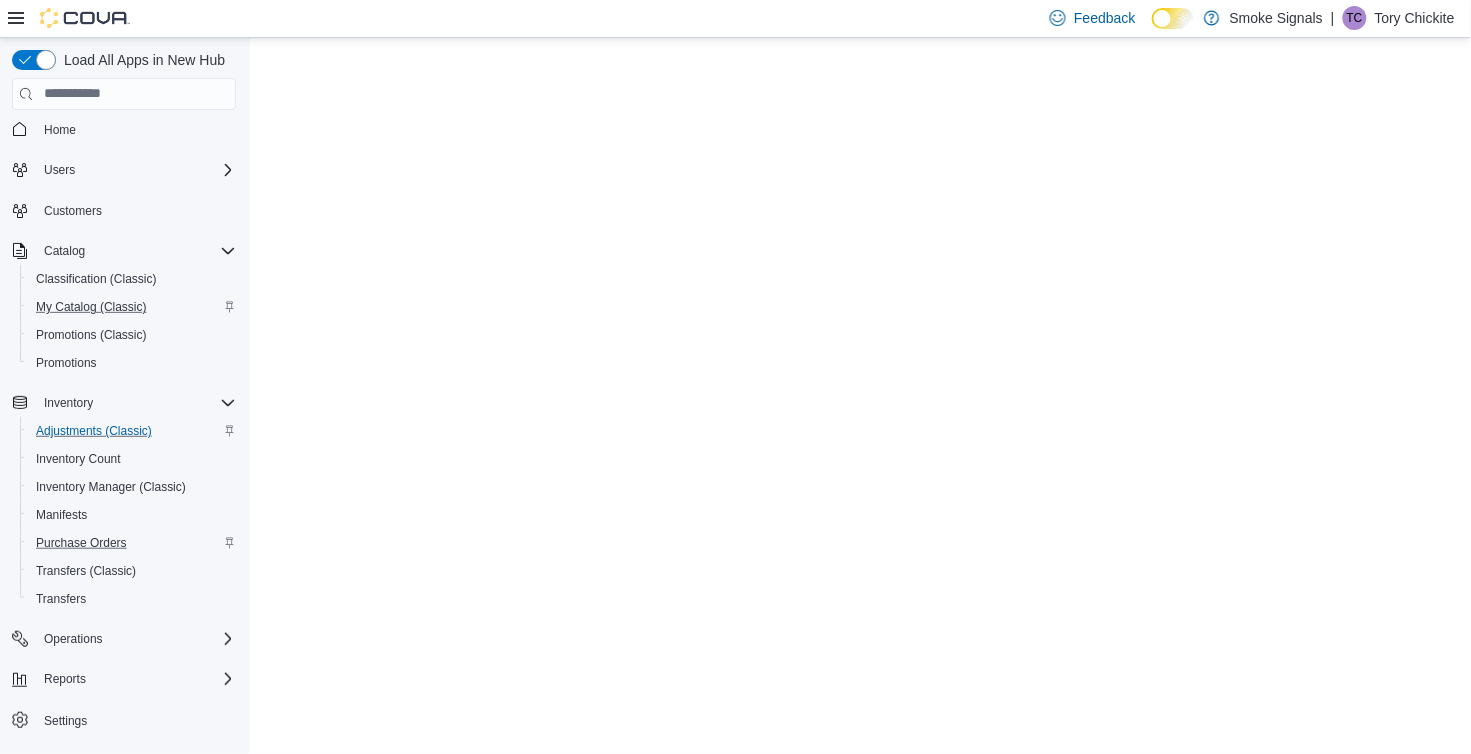 scroll, scrollTop: 0, scrollLeft: 0, axis: both 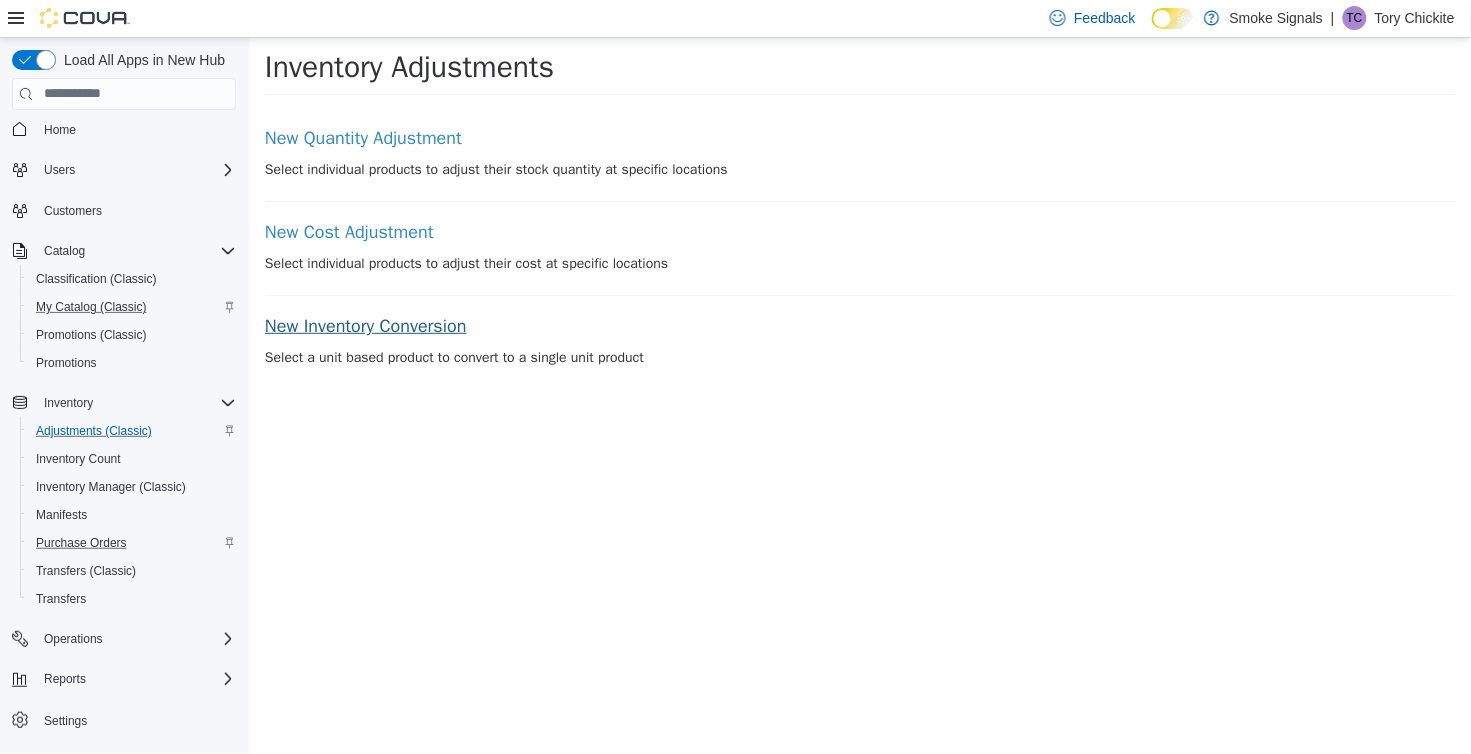 click on "New Inventory Conversion" at bounding box center (859, 326) 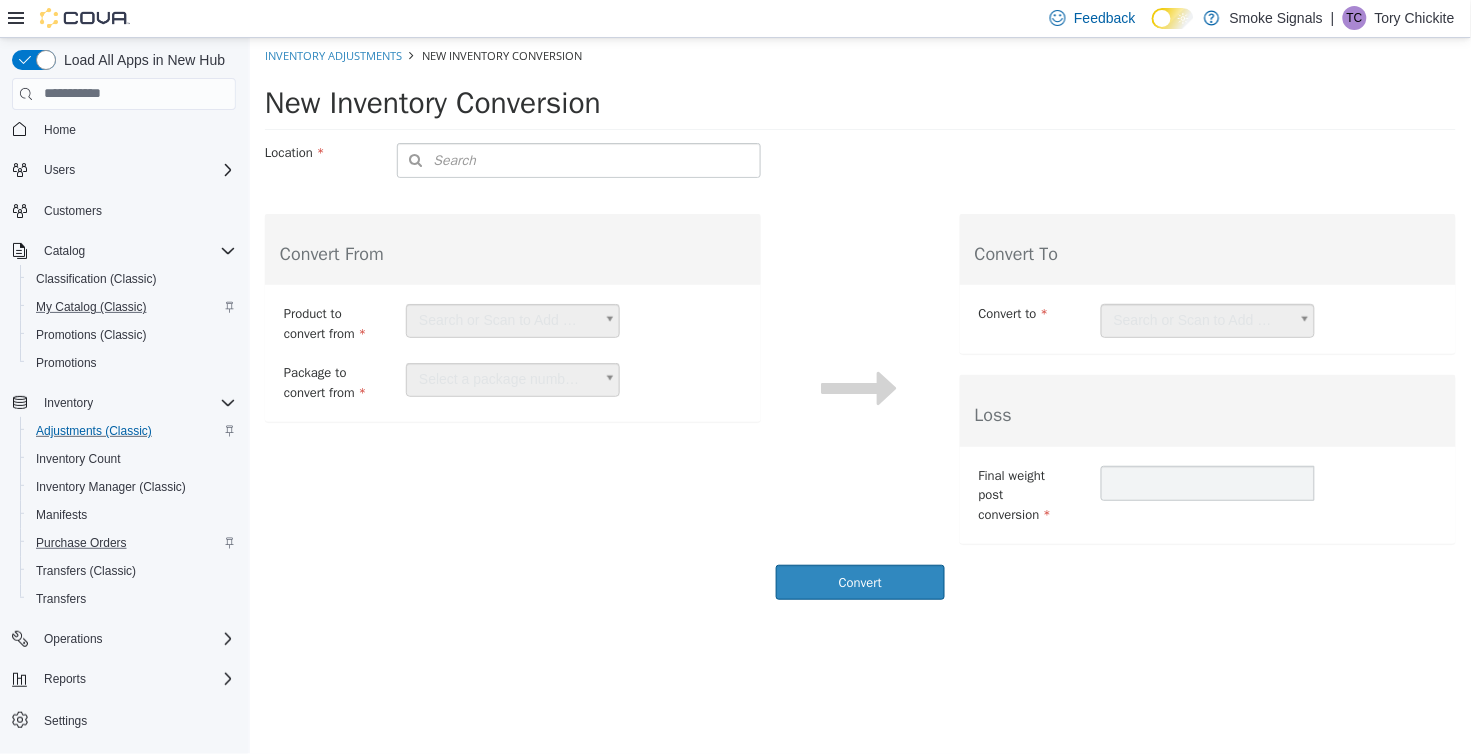 click on "New Inventory Conversion" at bounding box center (859, 108) 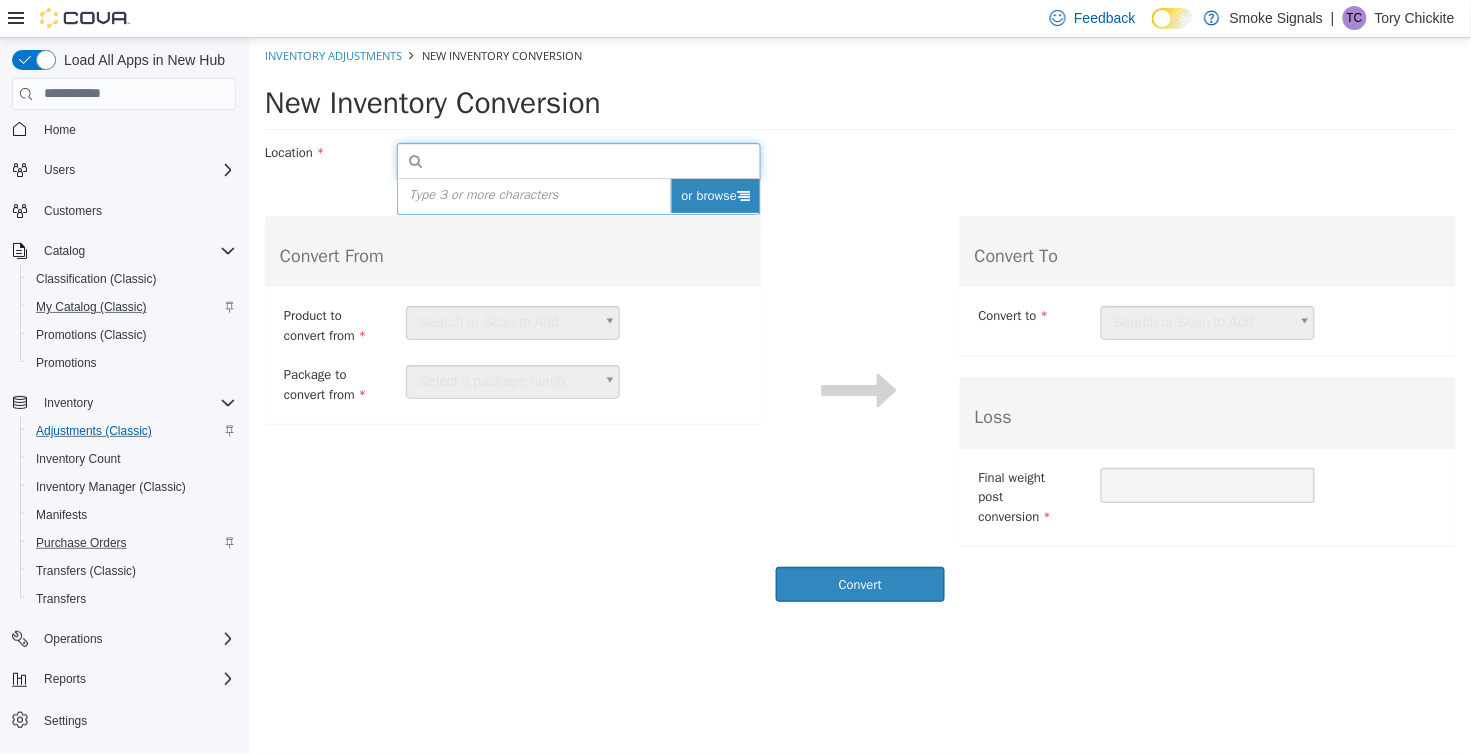 click on "or browse" at bounding box center [715, 195] 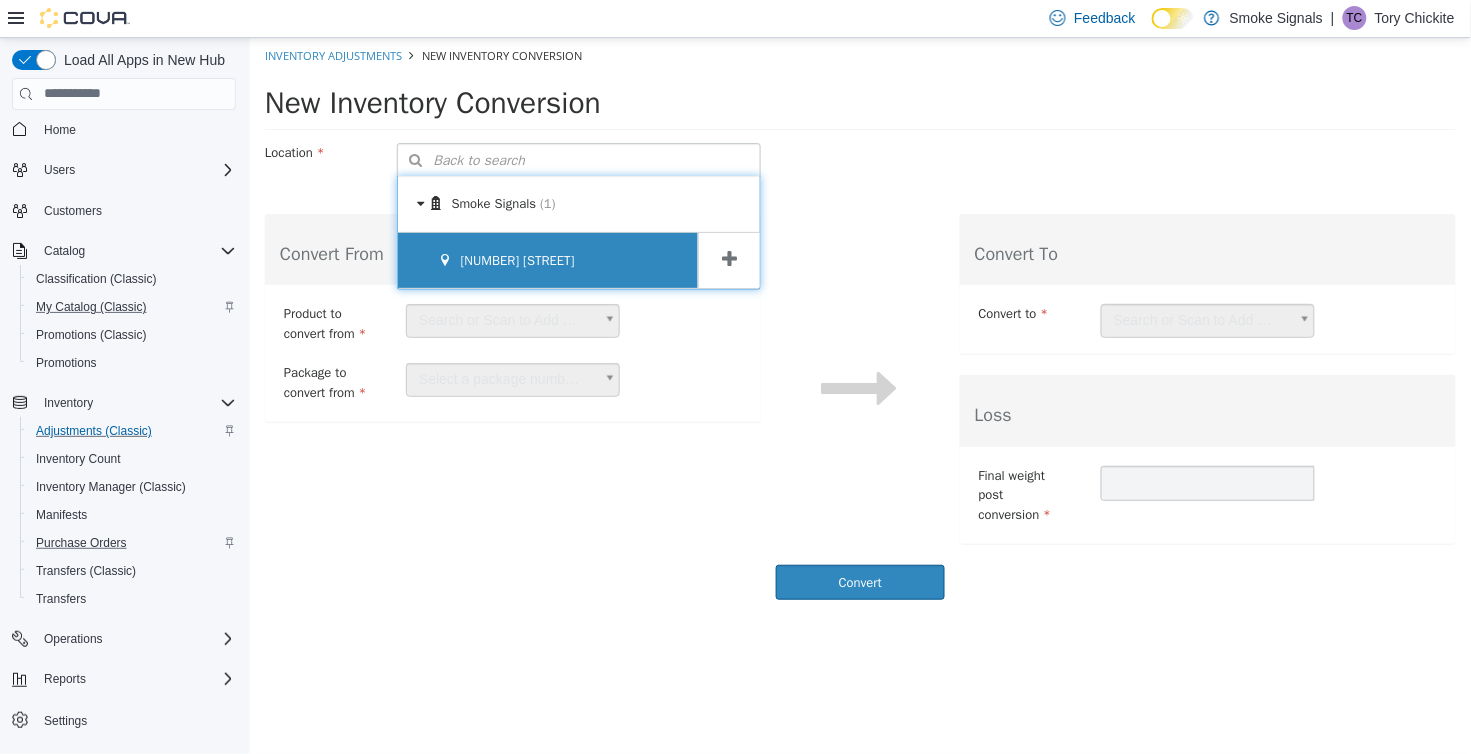 click on "[NUMBER] [STREET]" at bounding box center [547, 260] 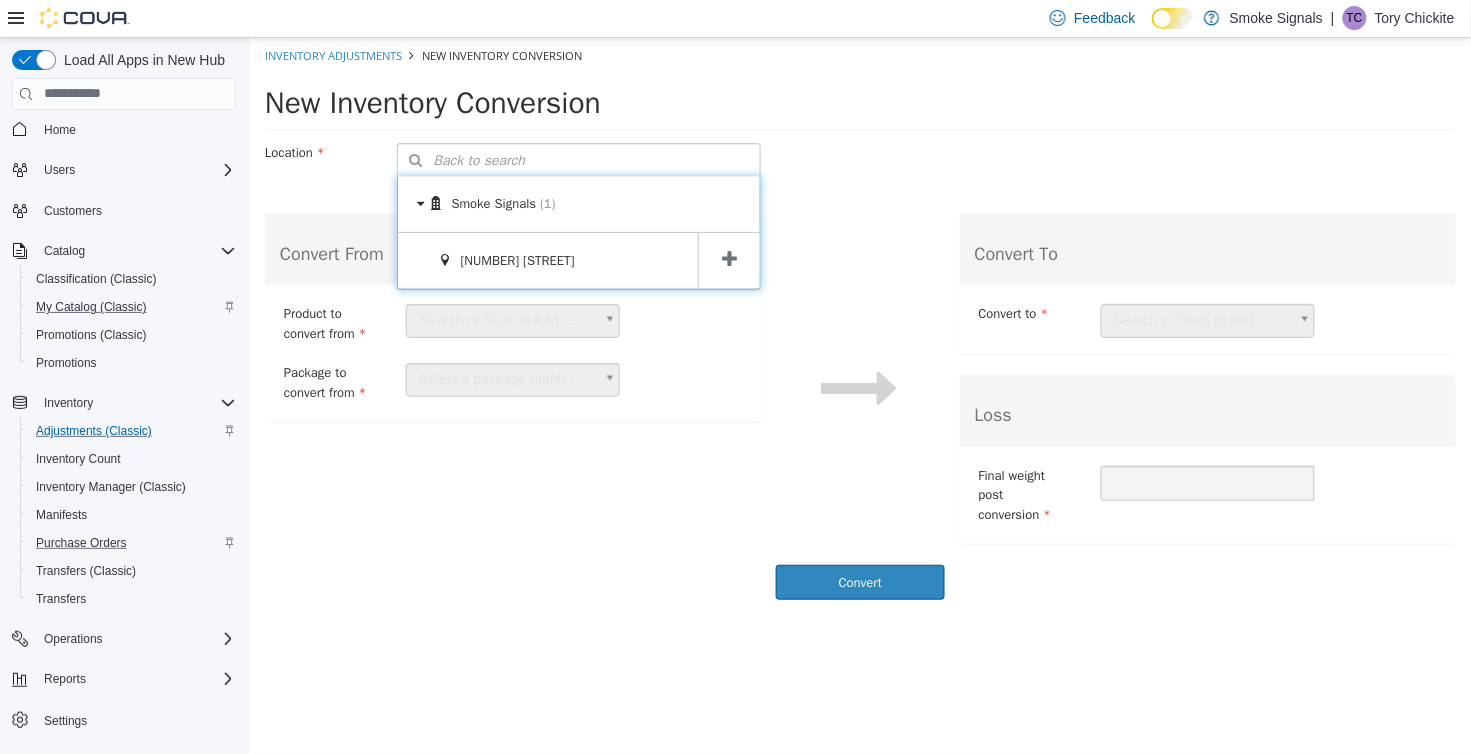 click at bounding box center (728, 258) 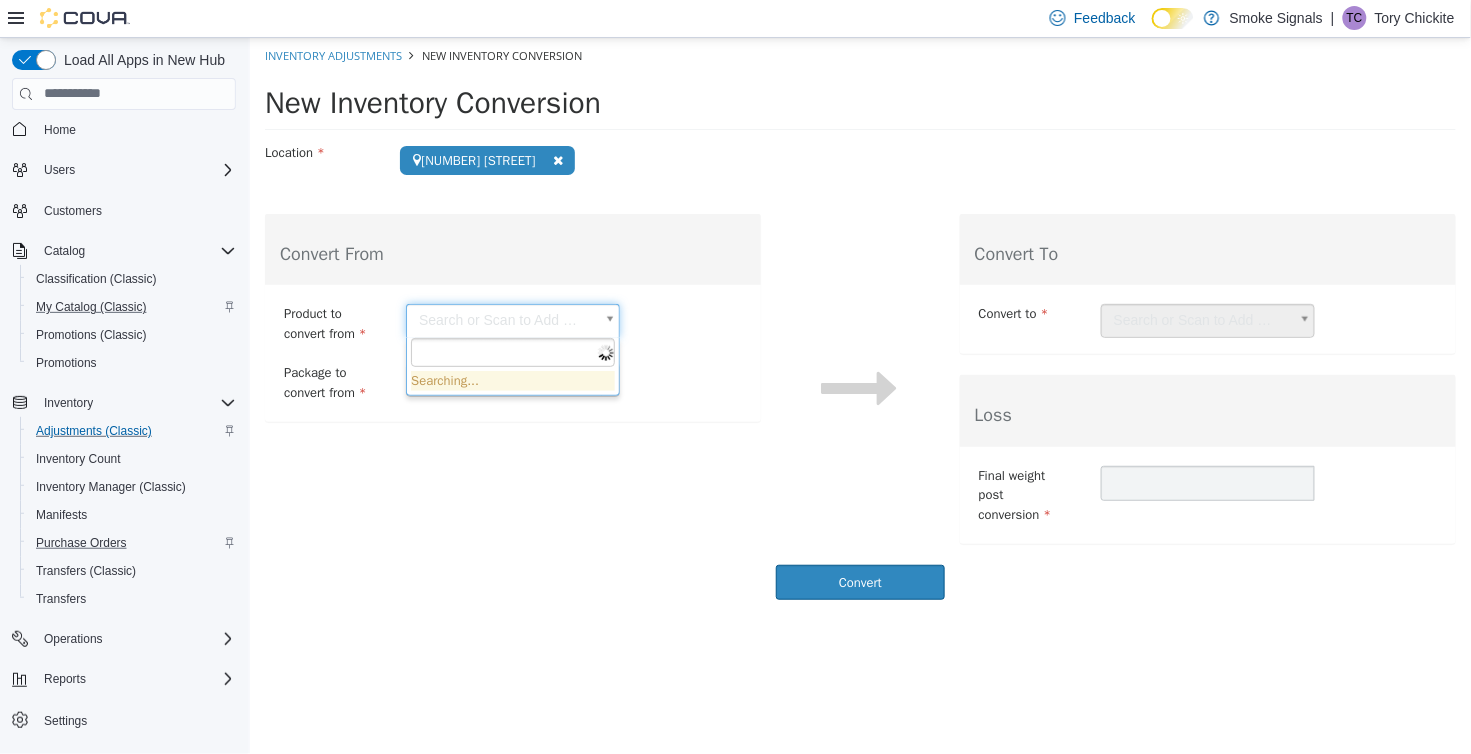 click on "**********" at bounding box center [859, 323] 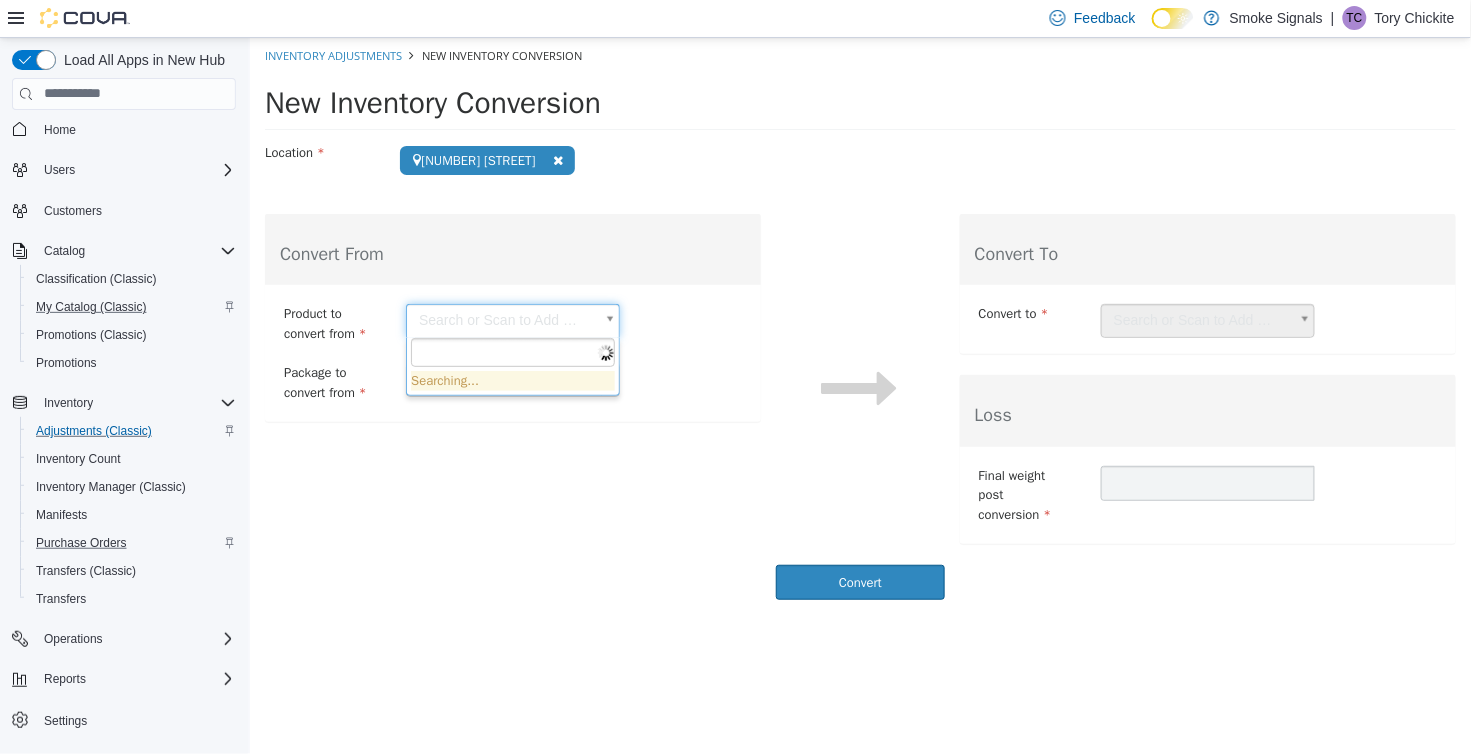 click on "**********" at bounding box center [859, 323] 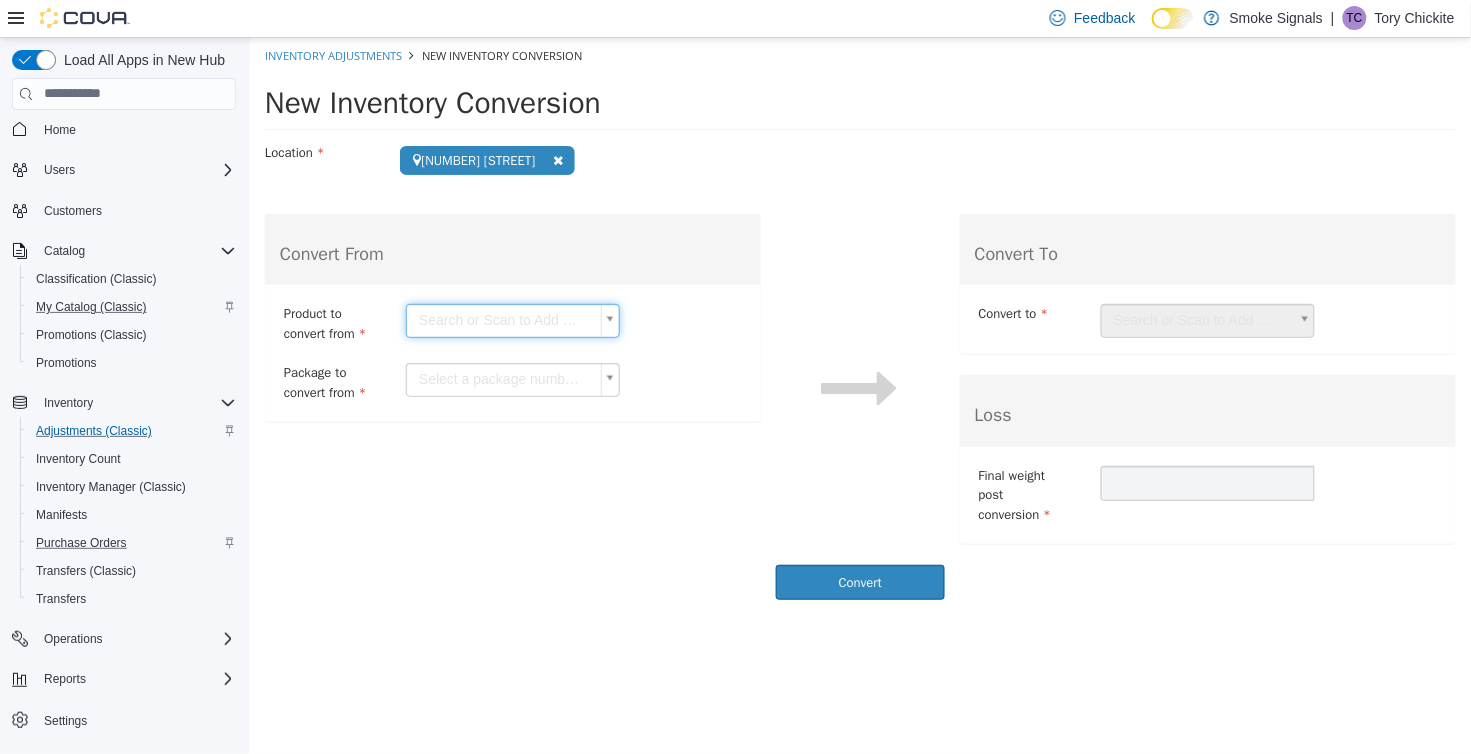 type on "*" 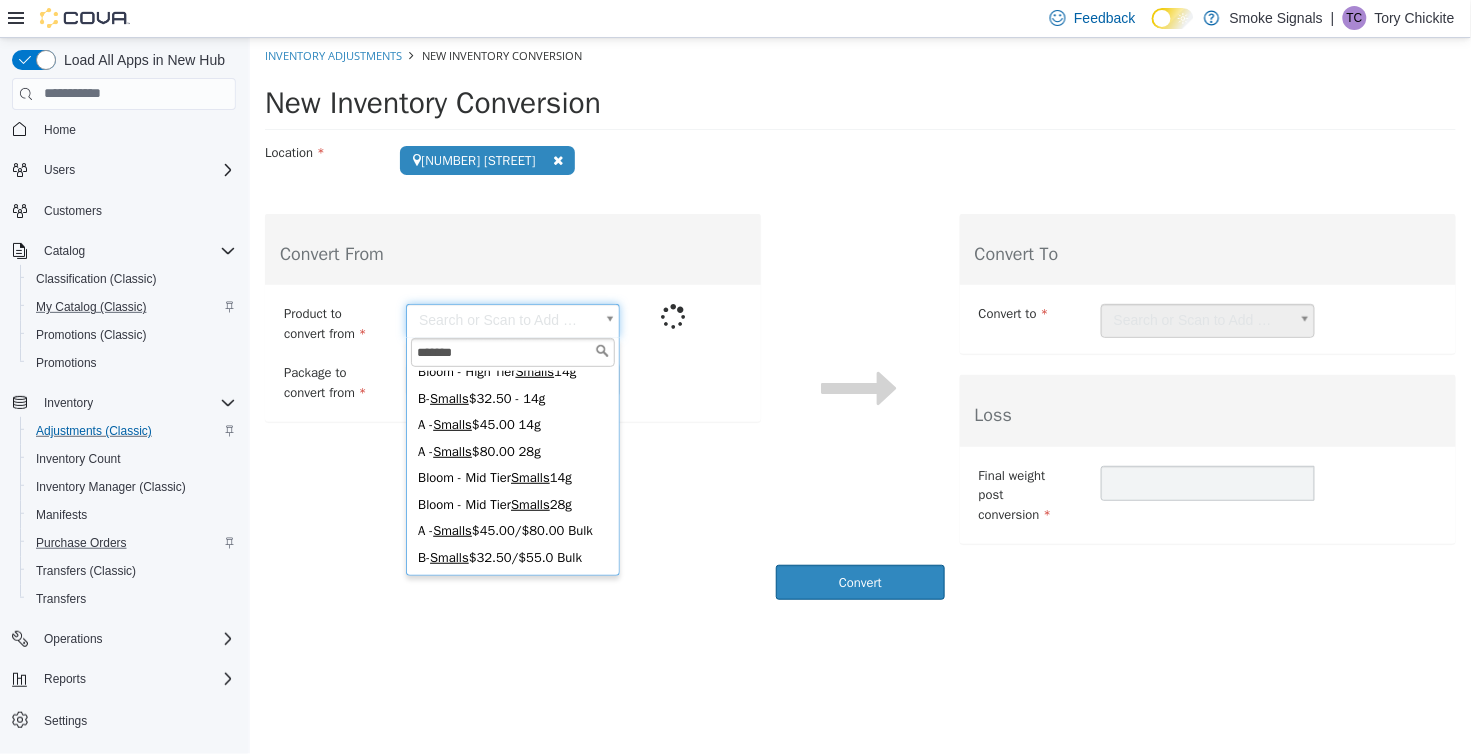scroll, scrollTop: 170, scrollLeft: 0, axis: vertical 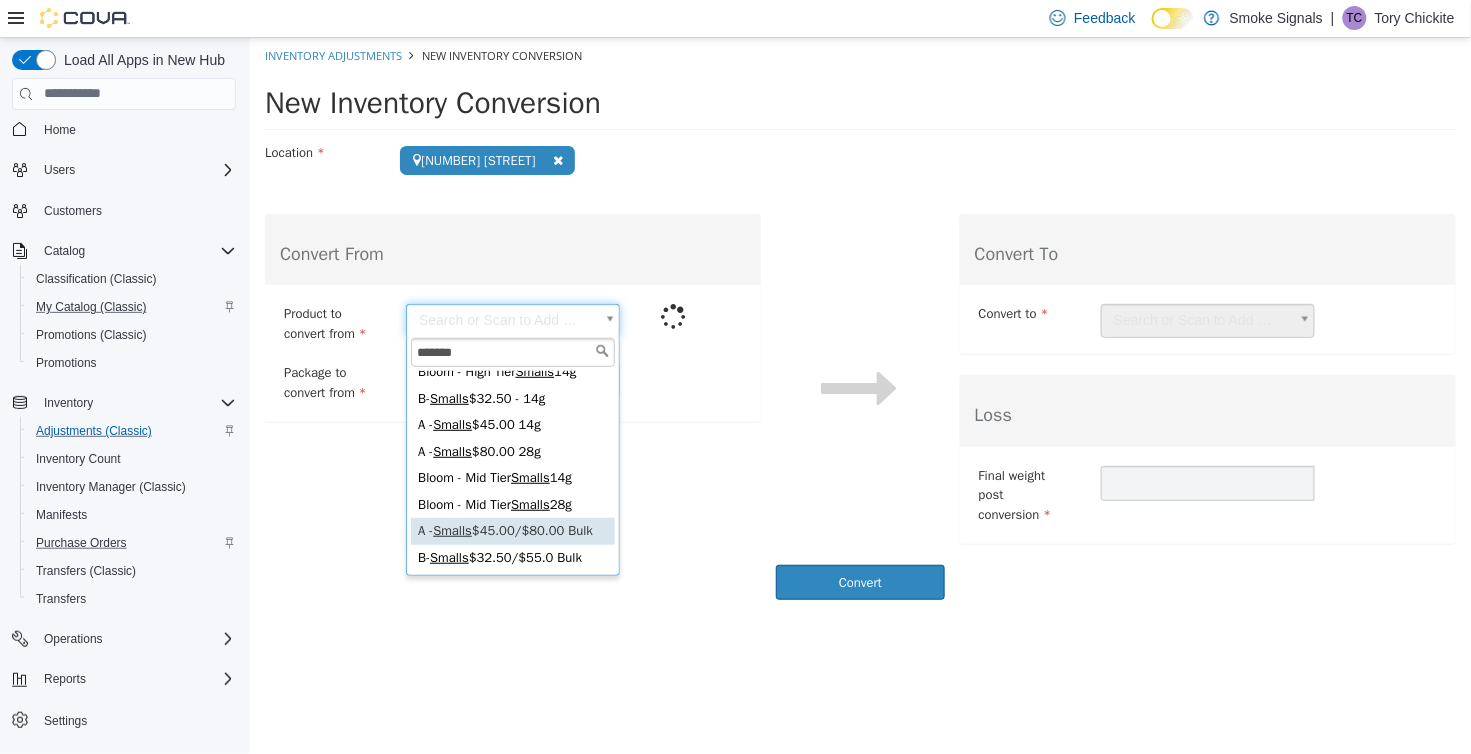 type on "******" 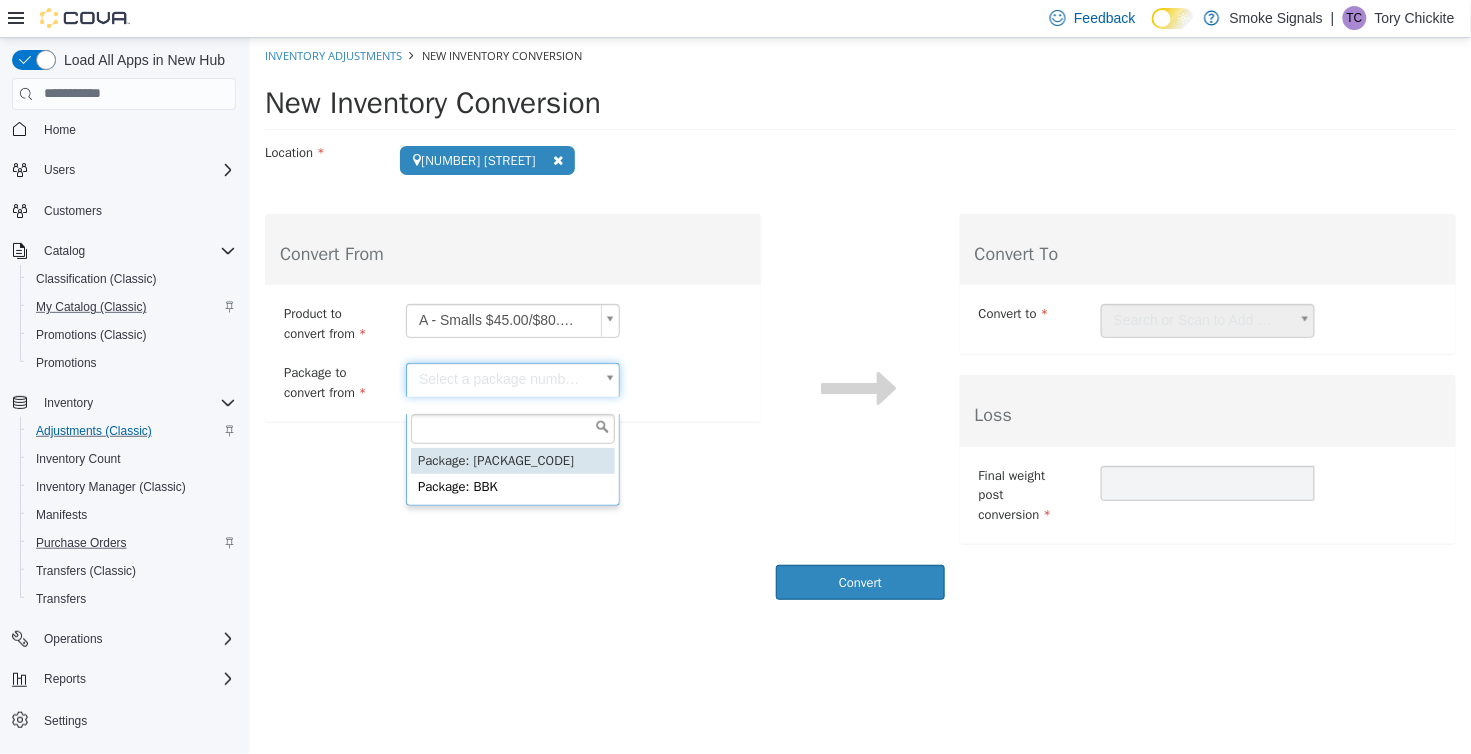 click on "**********" at bounding box center [859, 323] 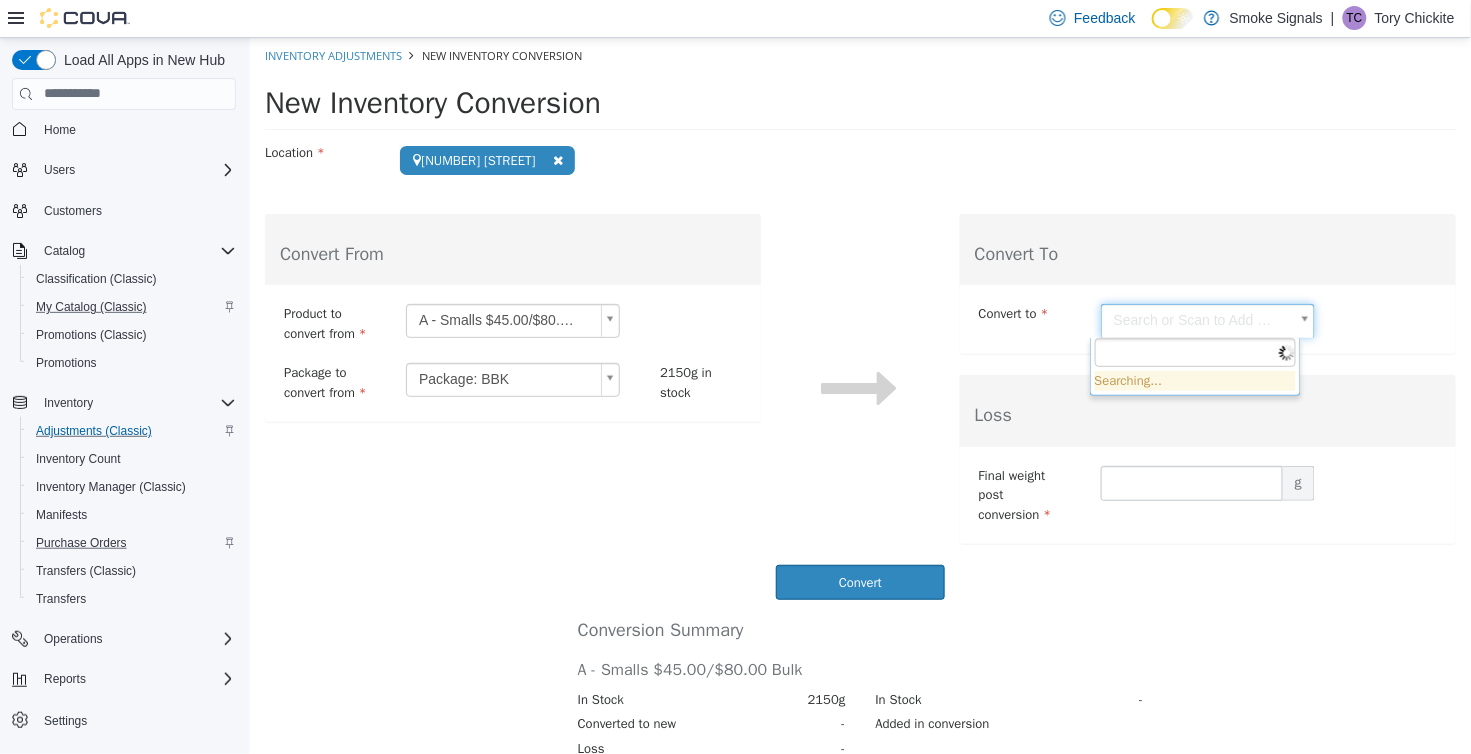 click on "**********" at bounding box center (859, 439) 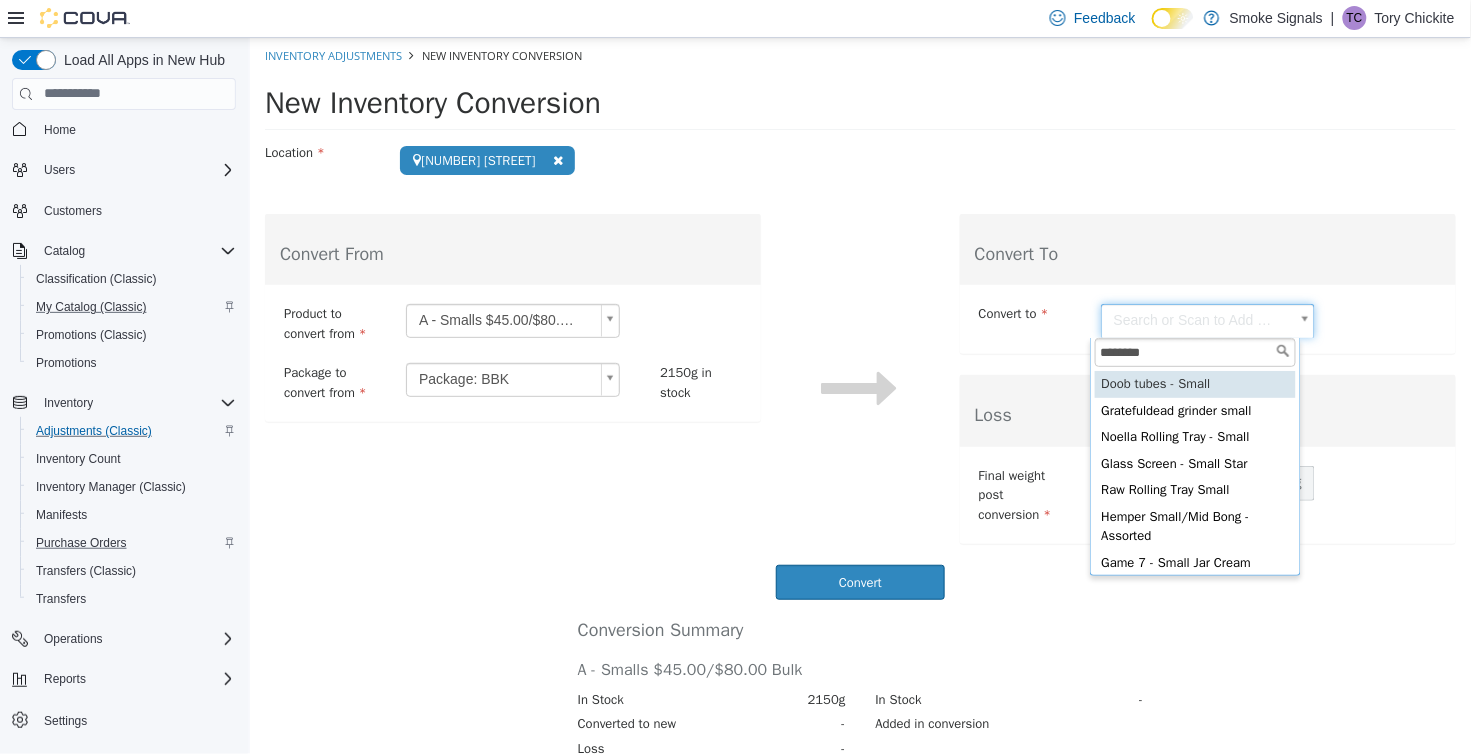 scroll, scrollTop: 0, scrollLeft: 0, axis: both 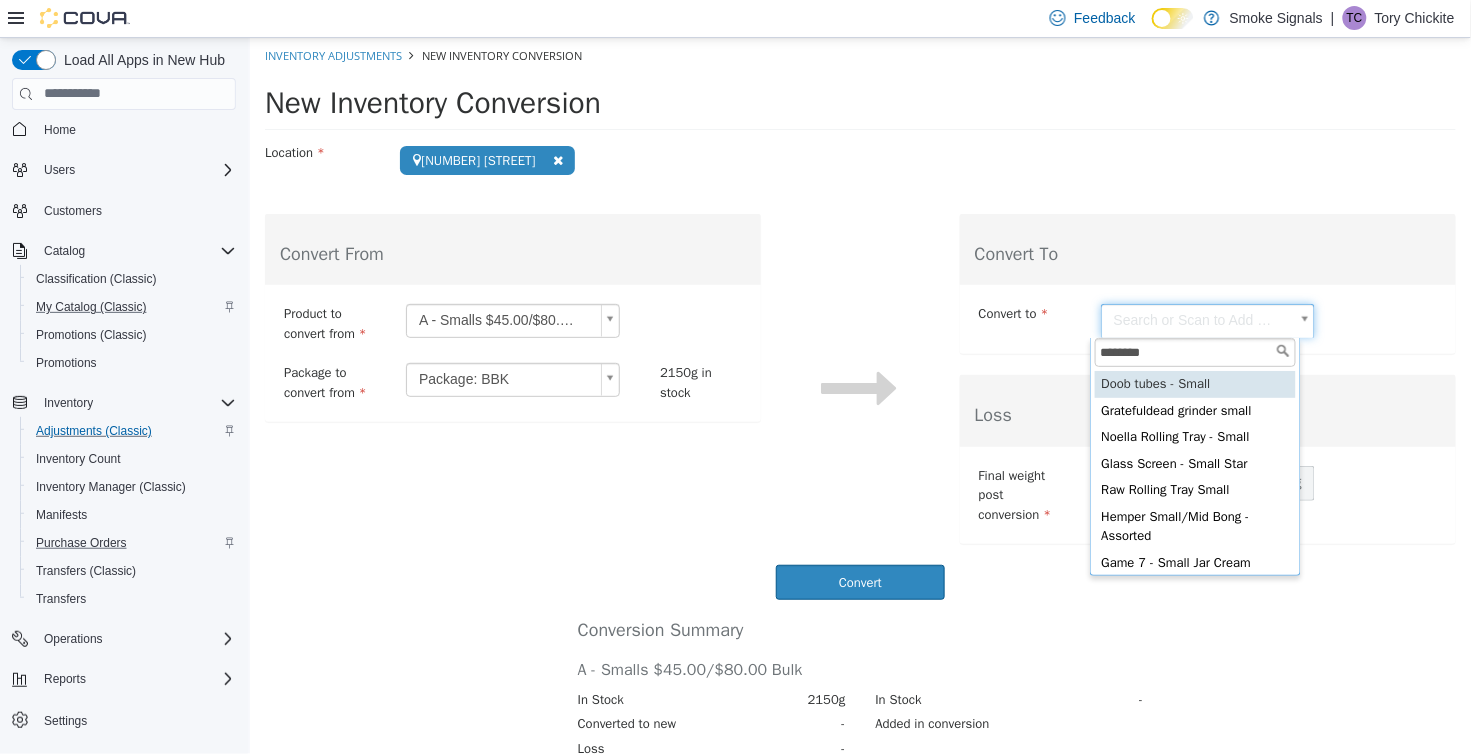 click on "********" at bounding box center [1194, 352] 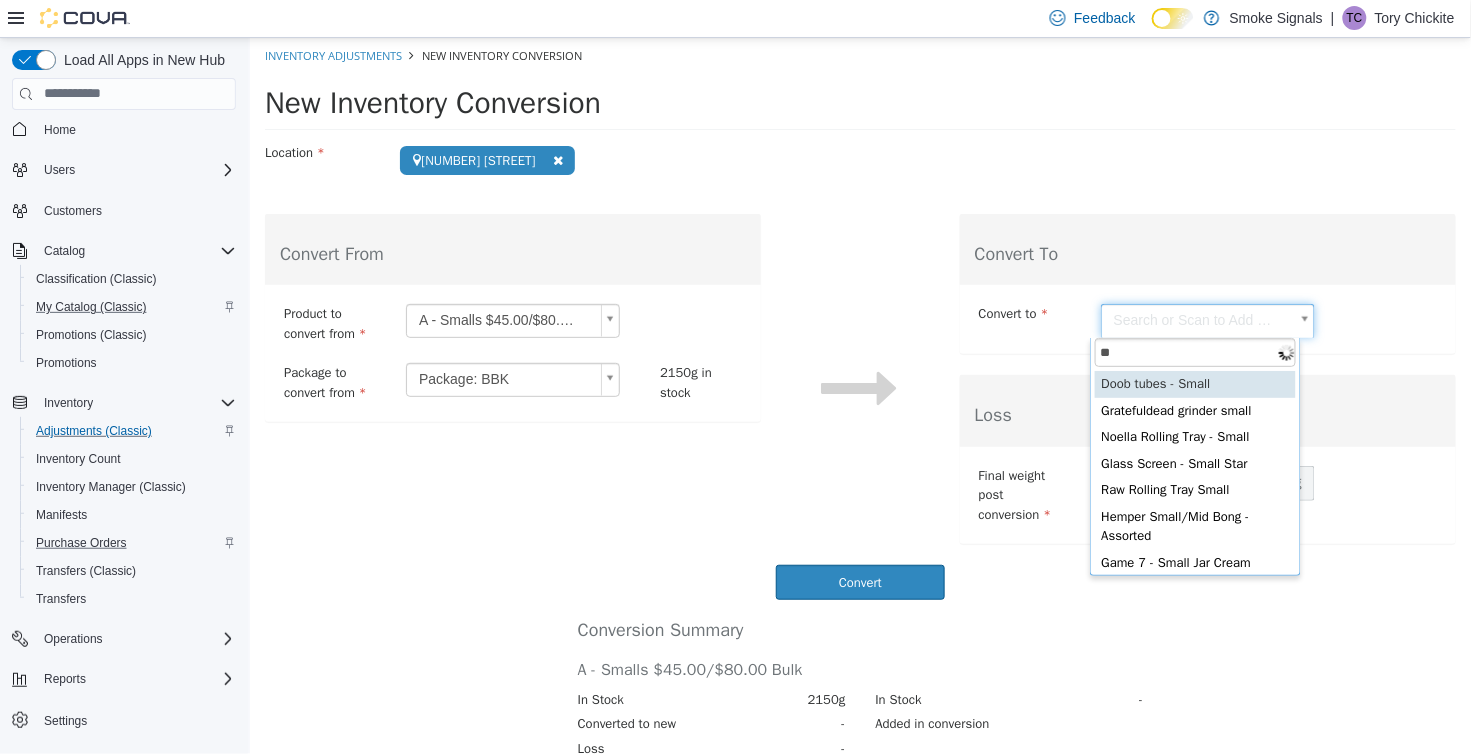 type on "*" 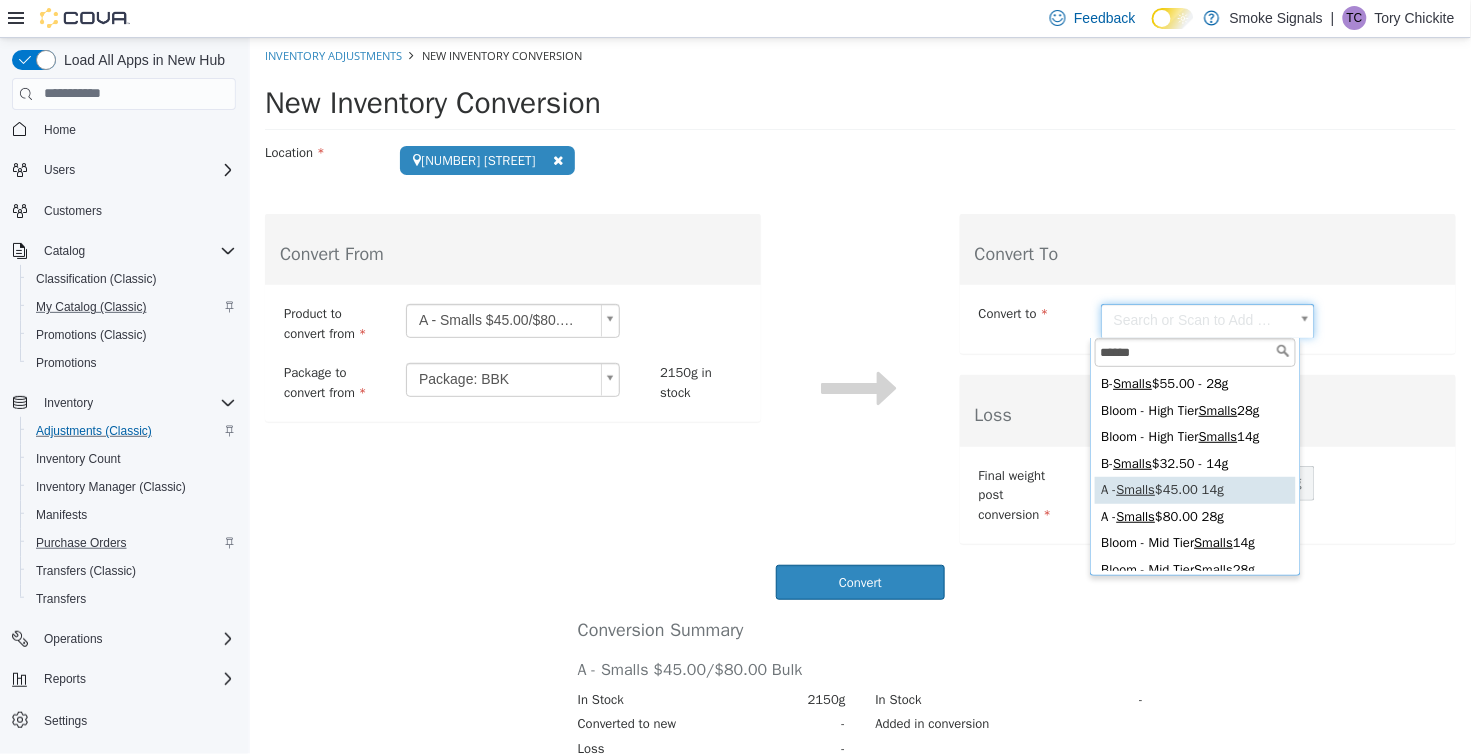 type on "******" 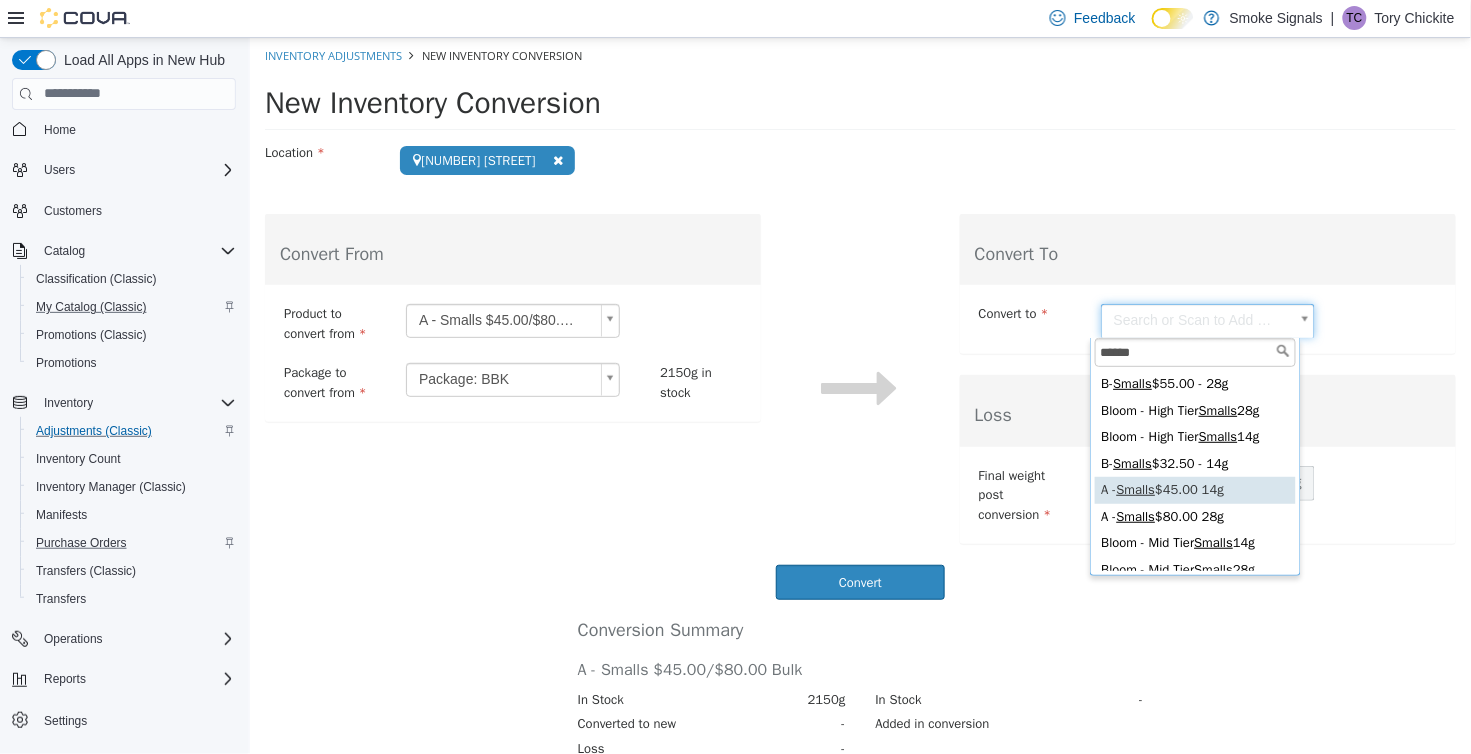 type on "**********" 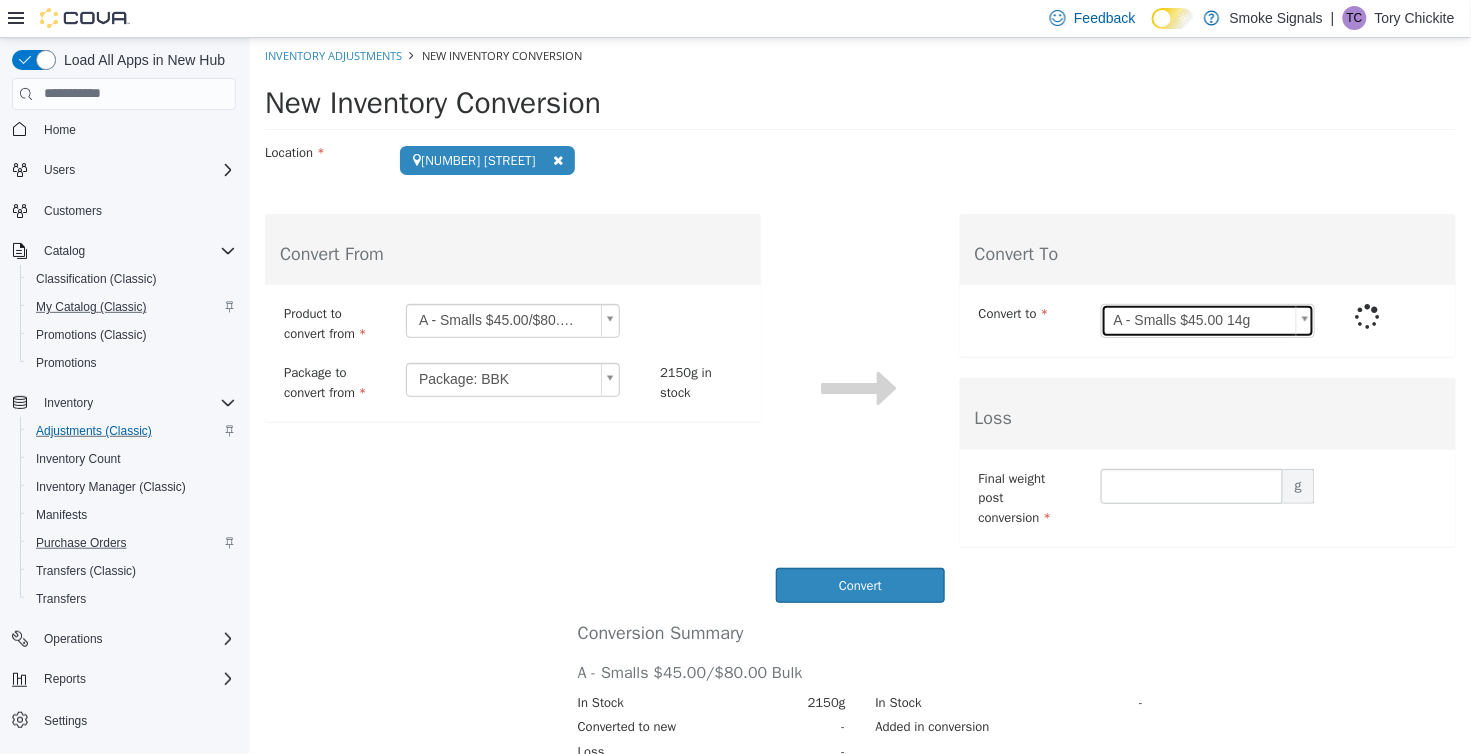 type on "**" 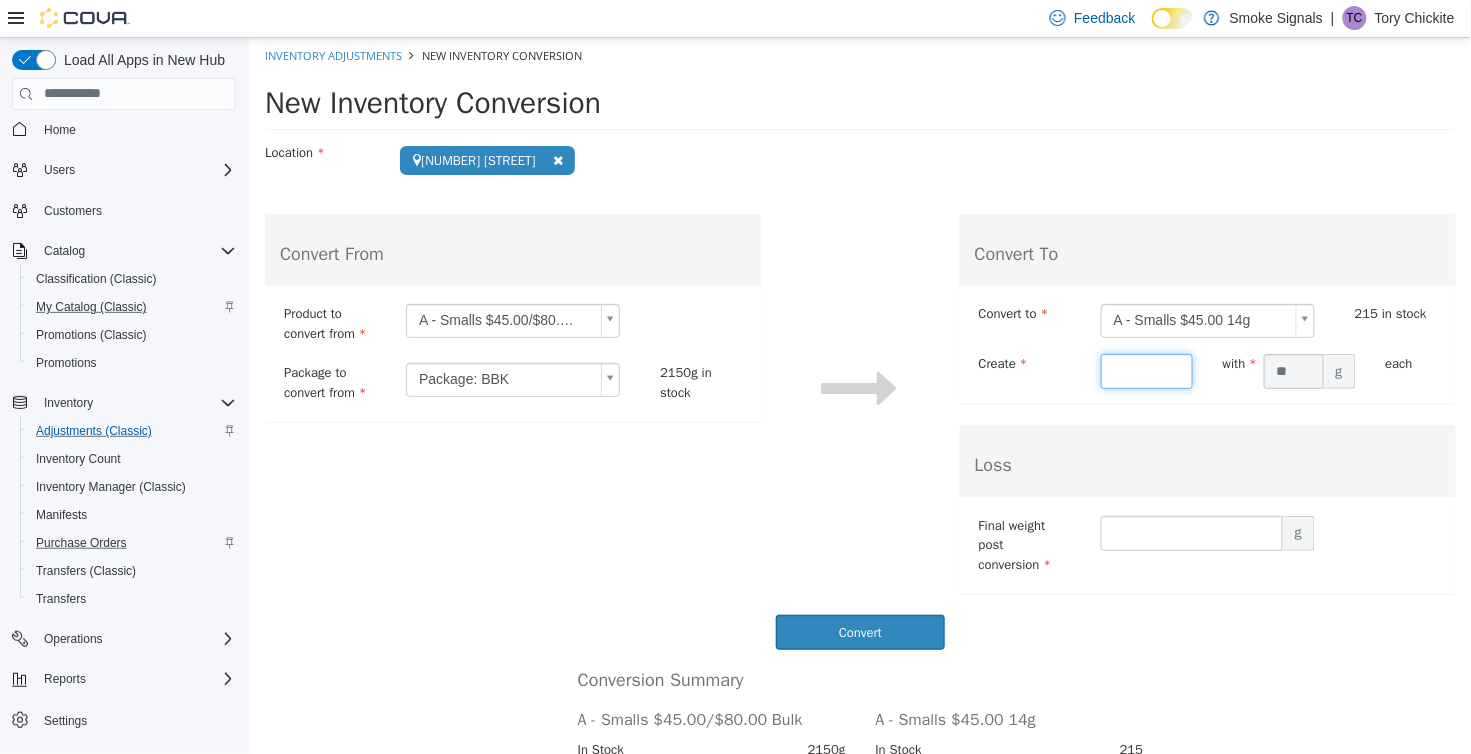 click at bounding box center [1146, 370] 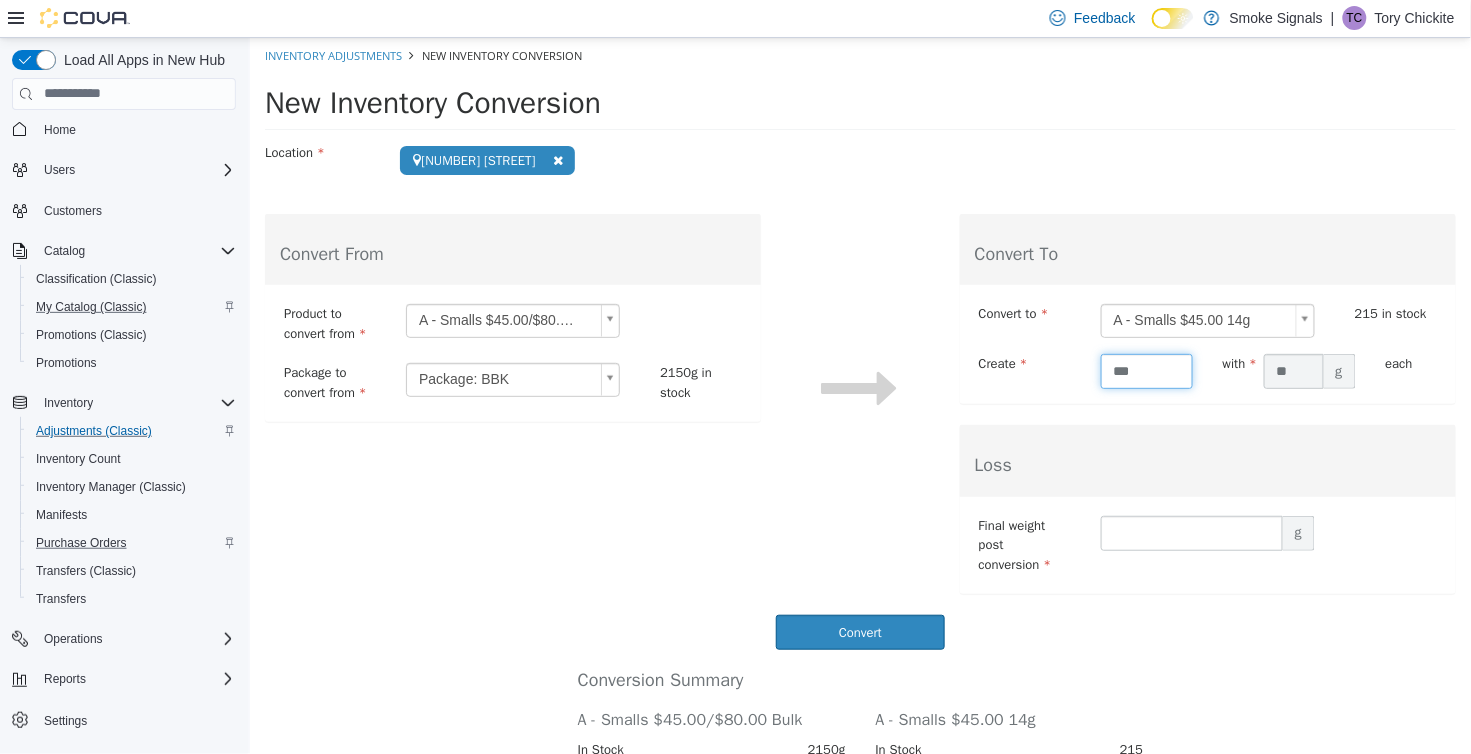 type on "***" 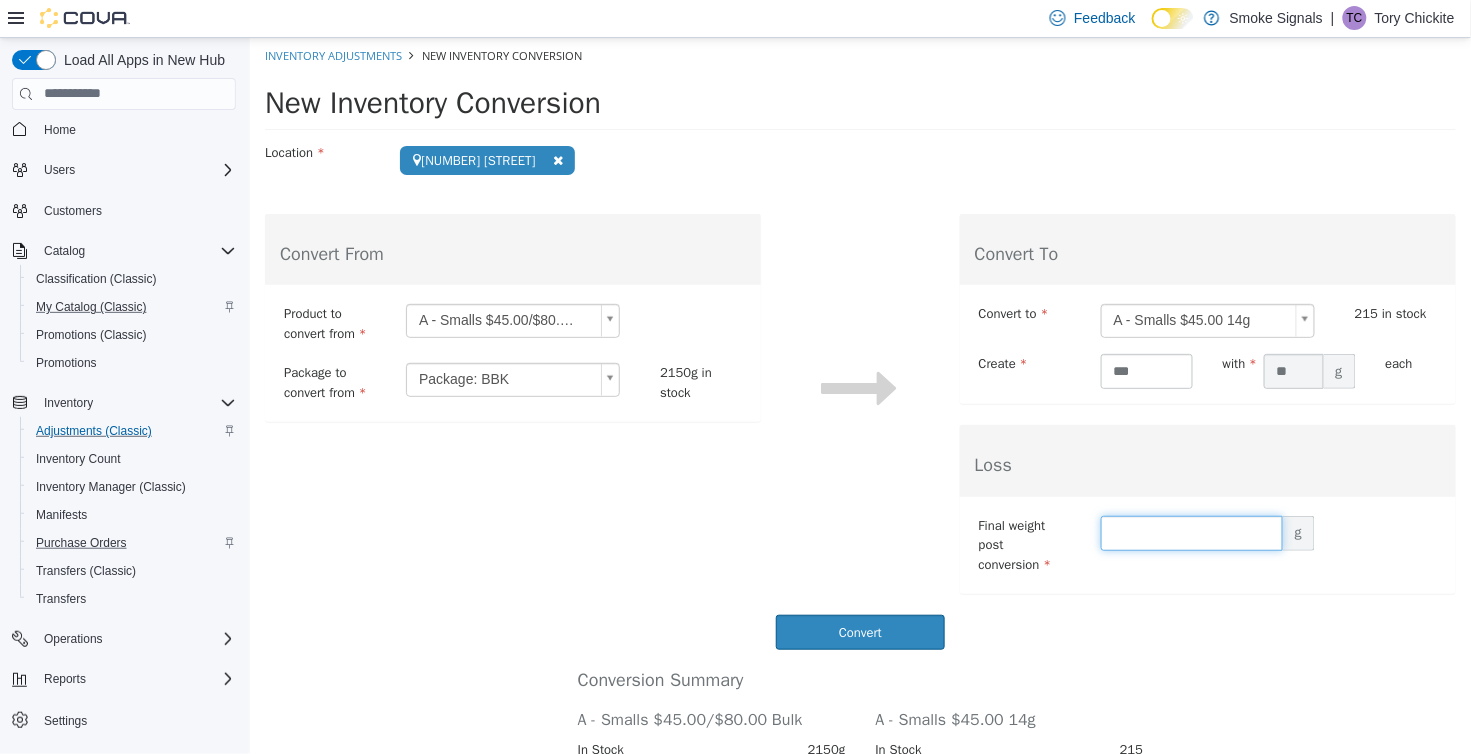 click at bounding box center [1191, 532] 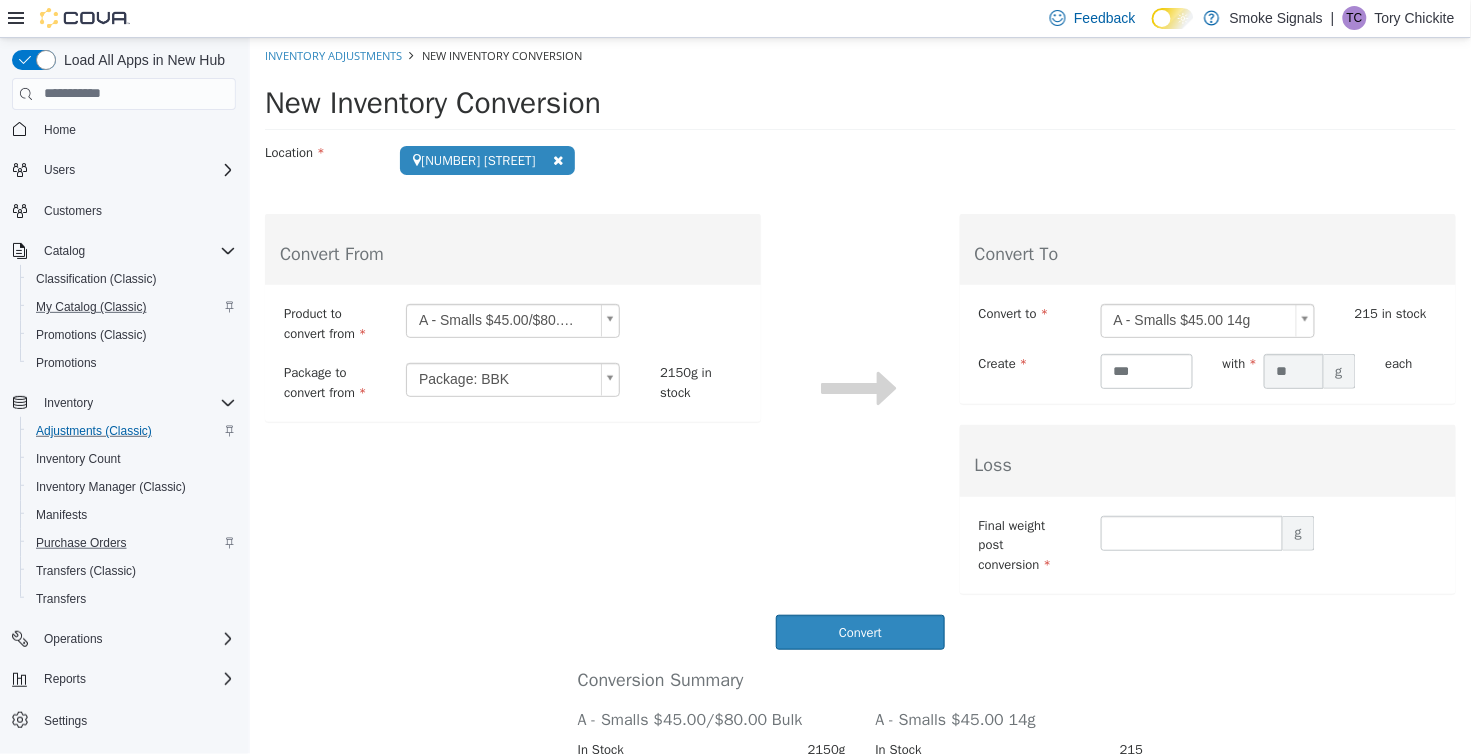 click on "**********" at bounding box center [859, 464] 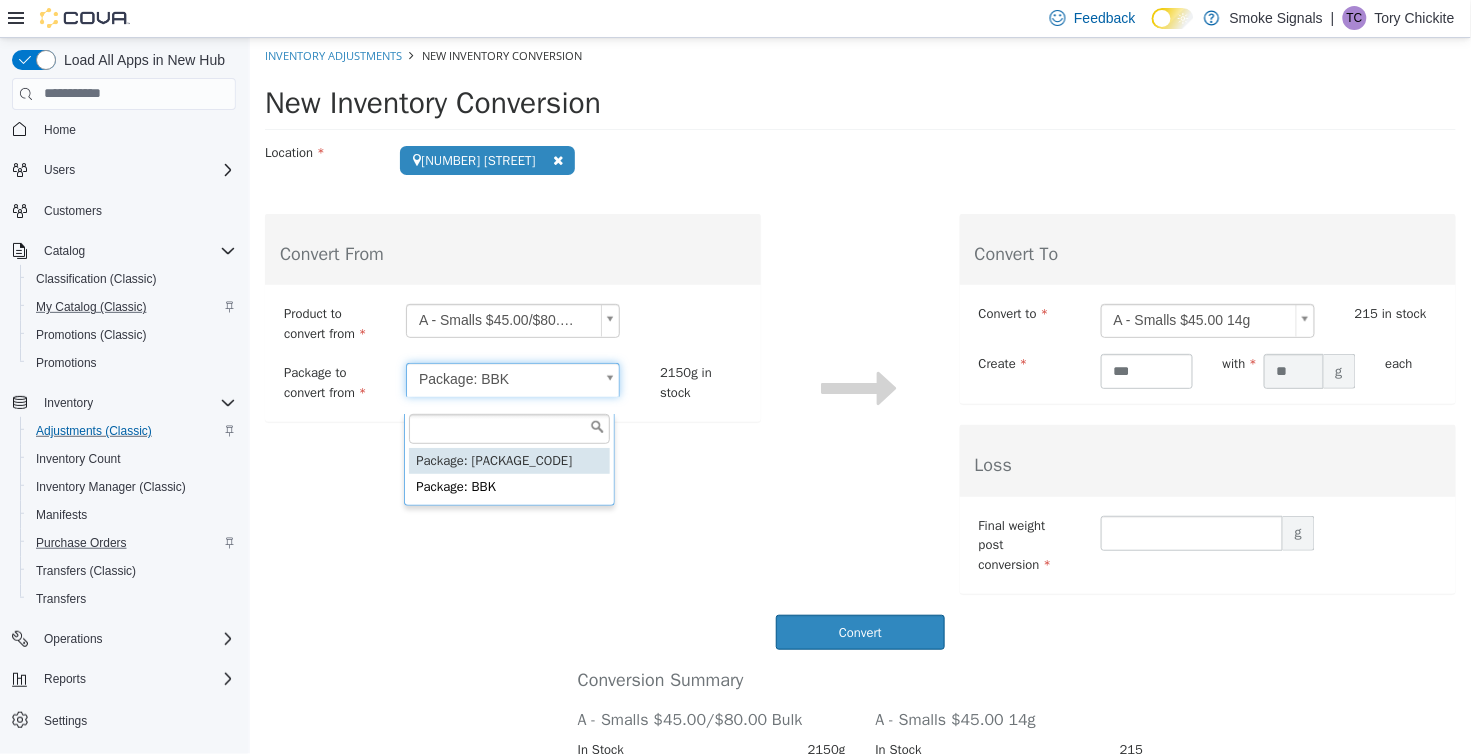 type 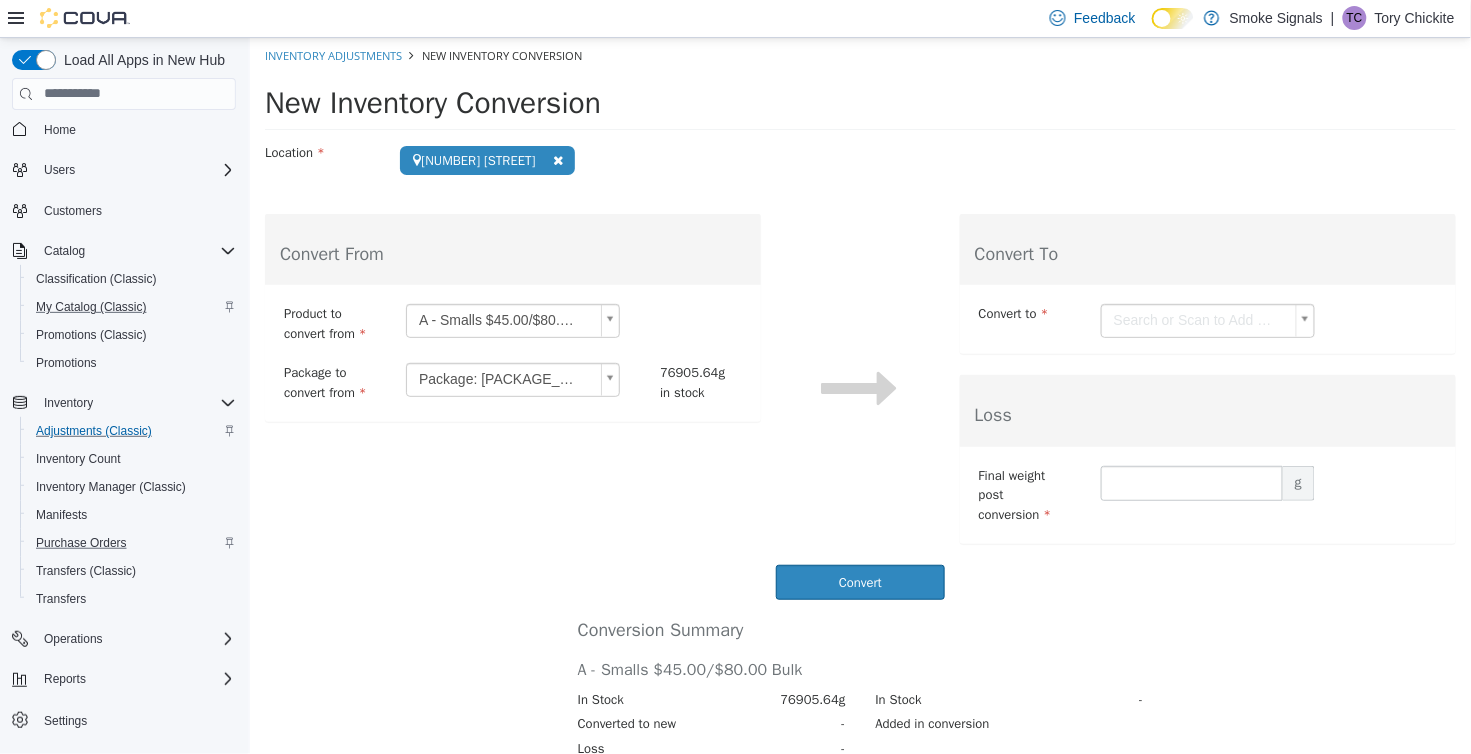 click on "**********" at bounding box center [859, 439] 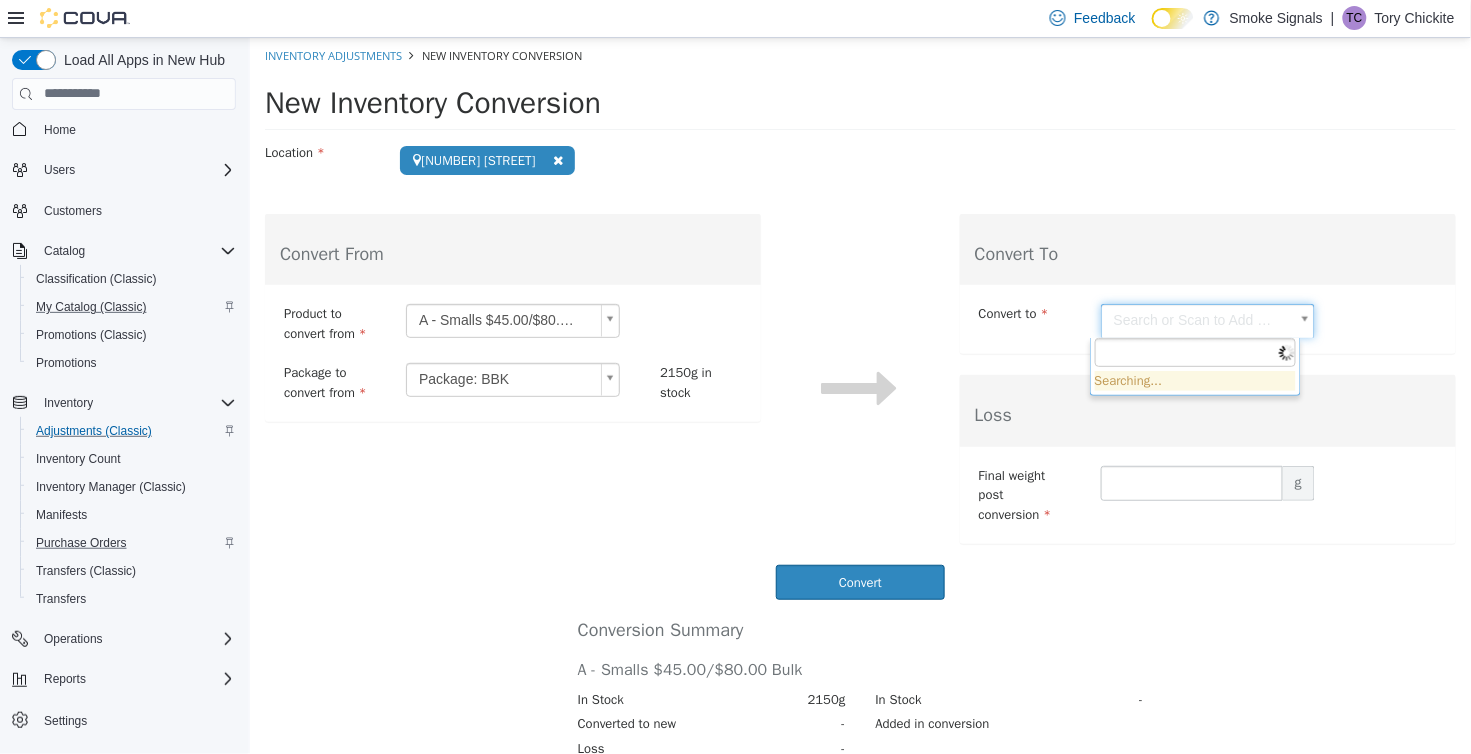 click on "**********" at bounding box center [859, 439] 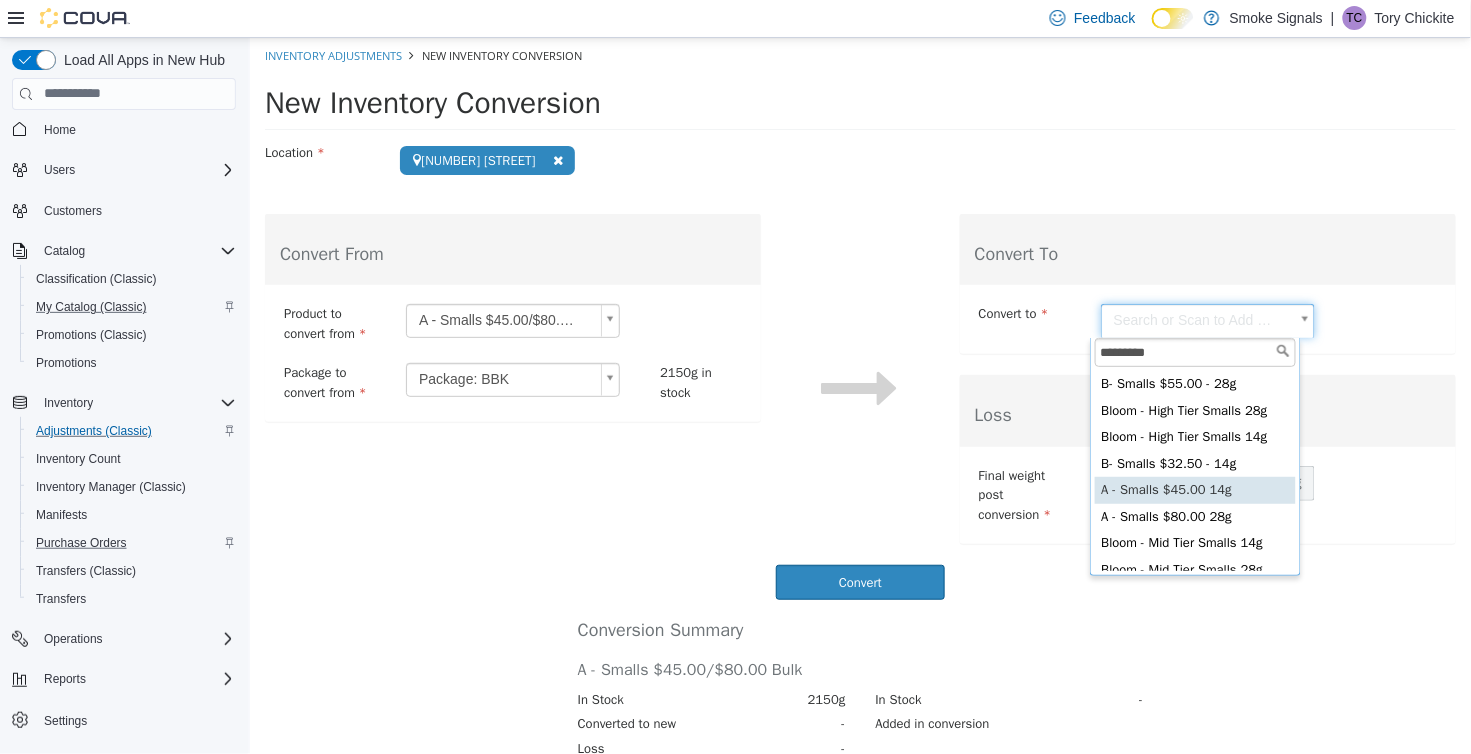 type on "*********" 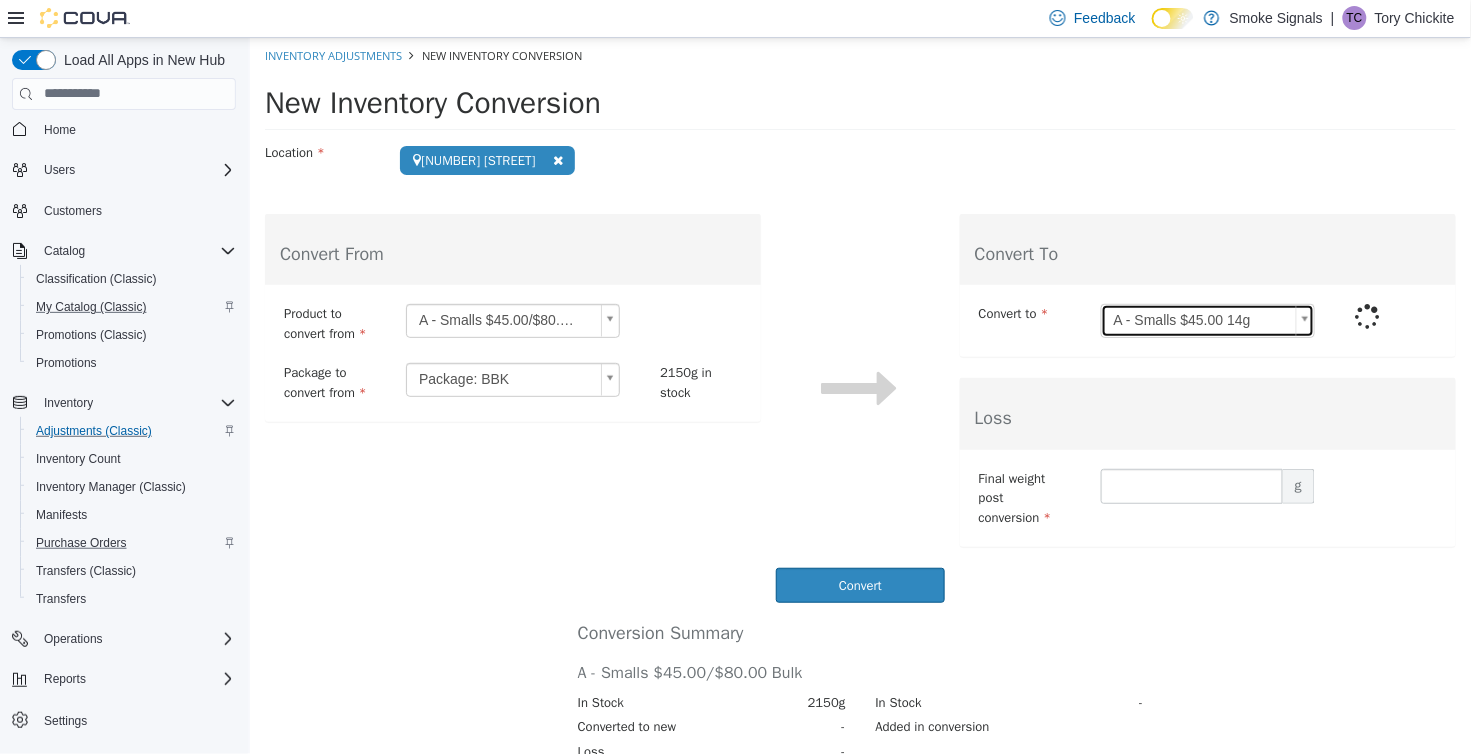 type on "**" 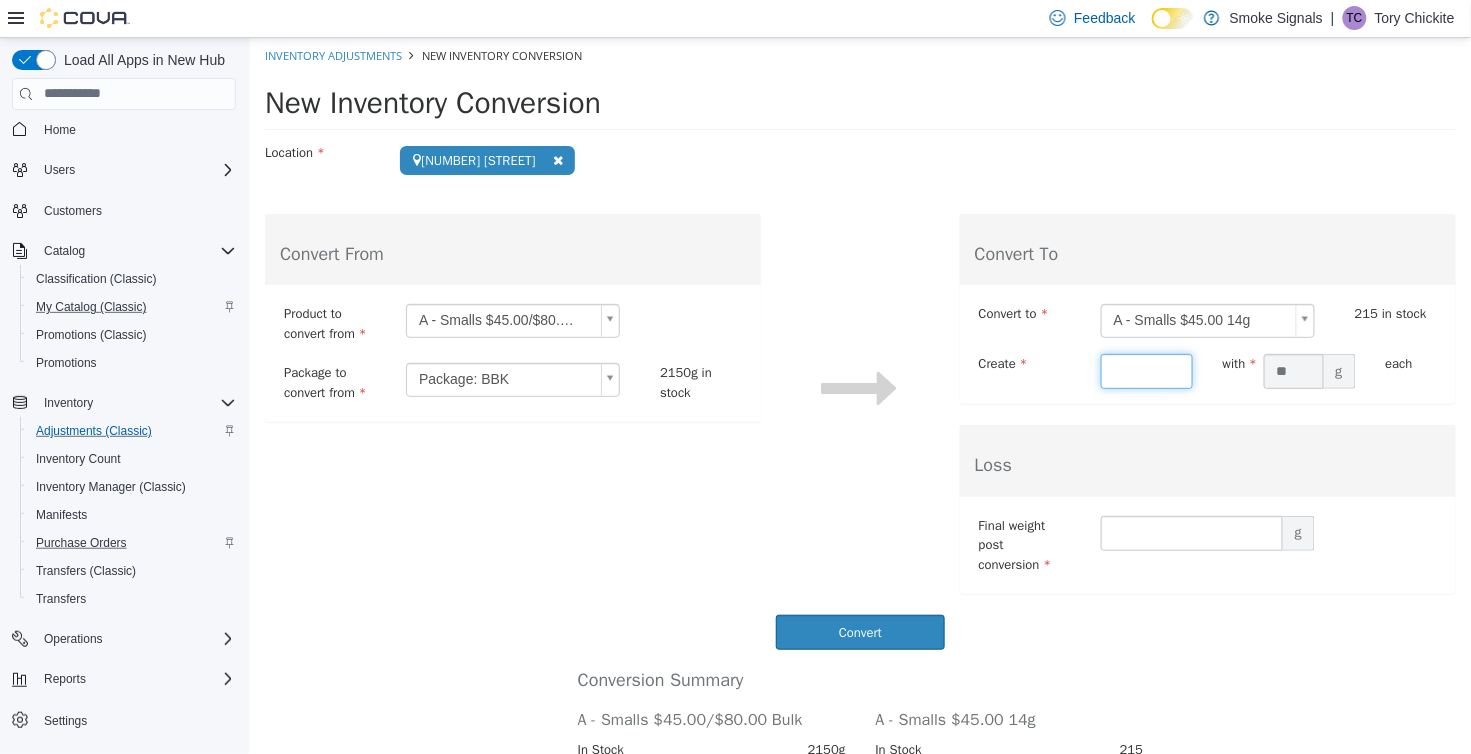 click at bounding box center (1146, 370) 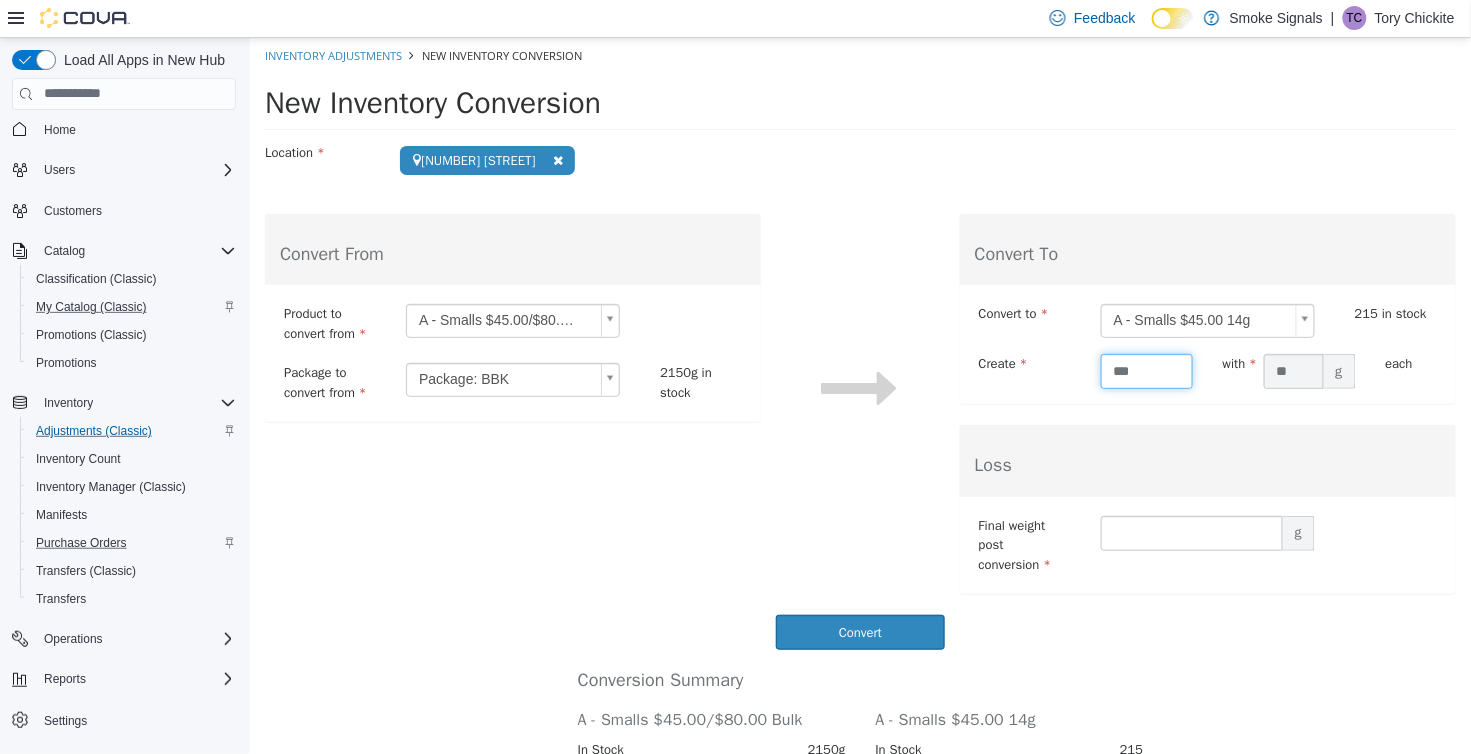 type on "***" 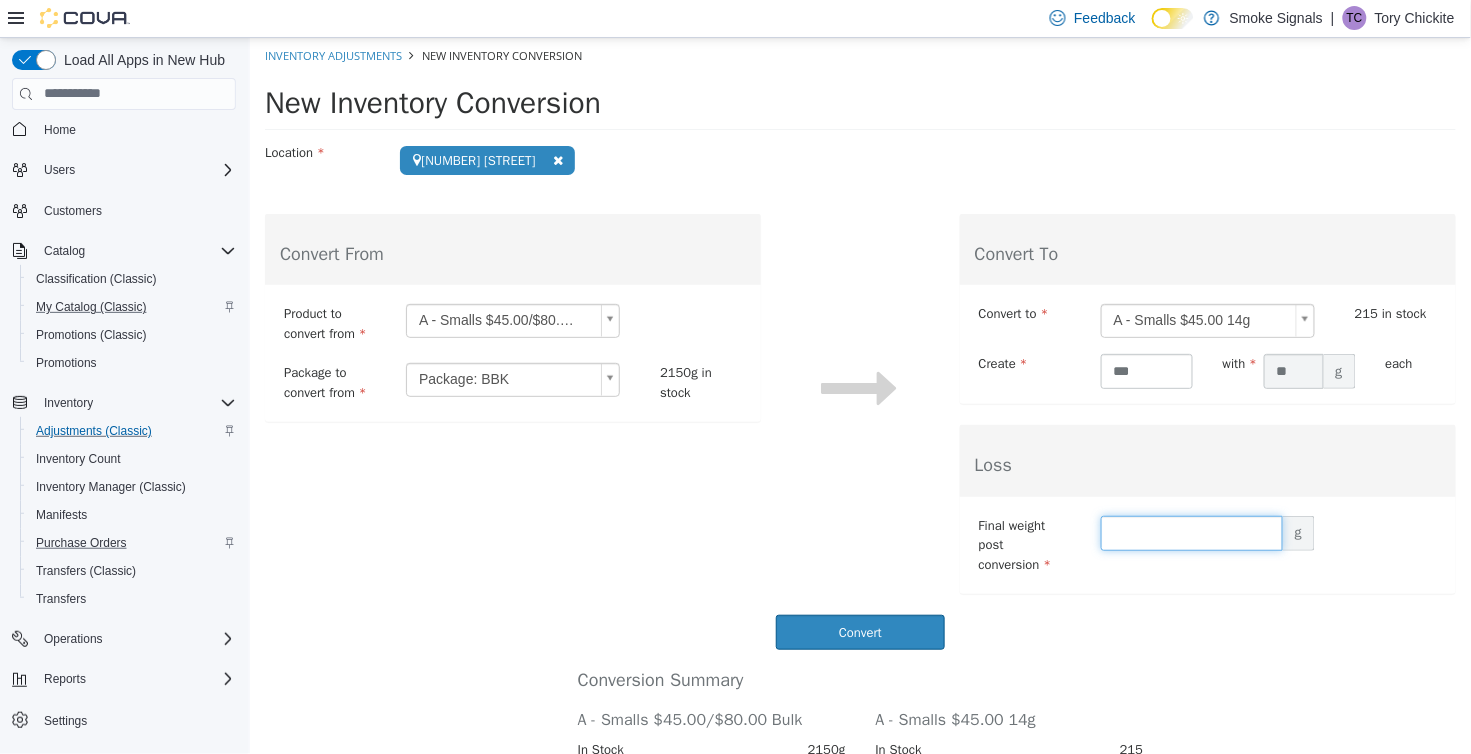 click at bounding box center (1191, 532) 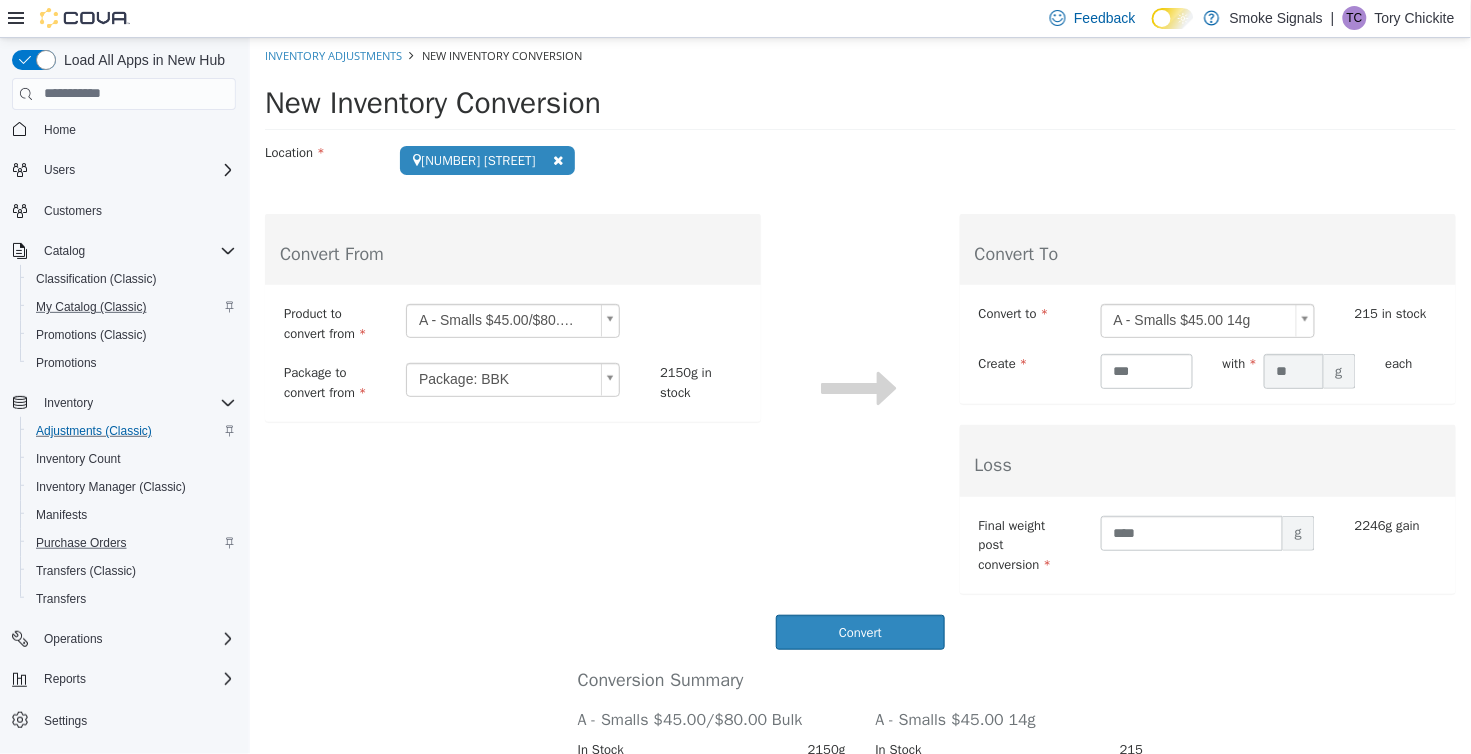 click on "Conversion Summary A - Smalls $45.00/$80.00 Bulk A - Smalls $45.00 14g In Stock 2150g In Stock 215 Converted to new 2198g Added in conversion 157 Gain 2246g Post-conversion in stock 2198g Post-conversion in stock 372 Do another conversion" at bounding box center [859, 770] 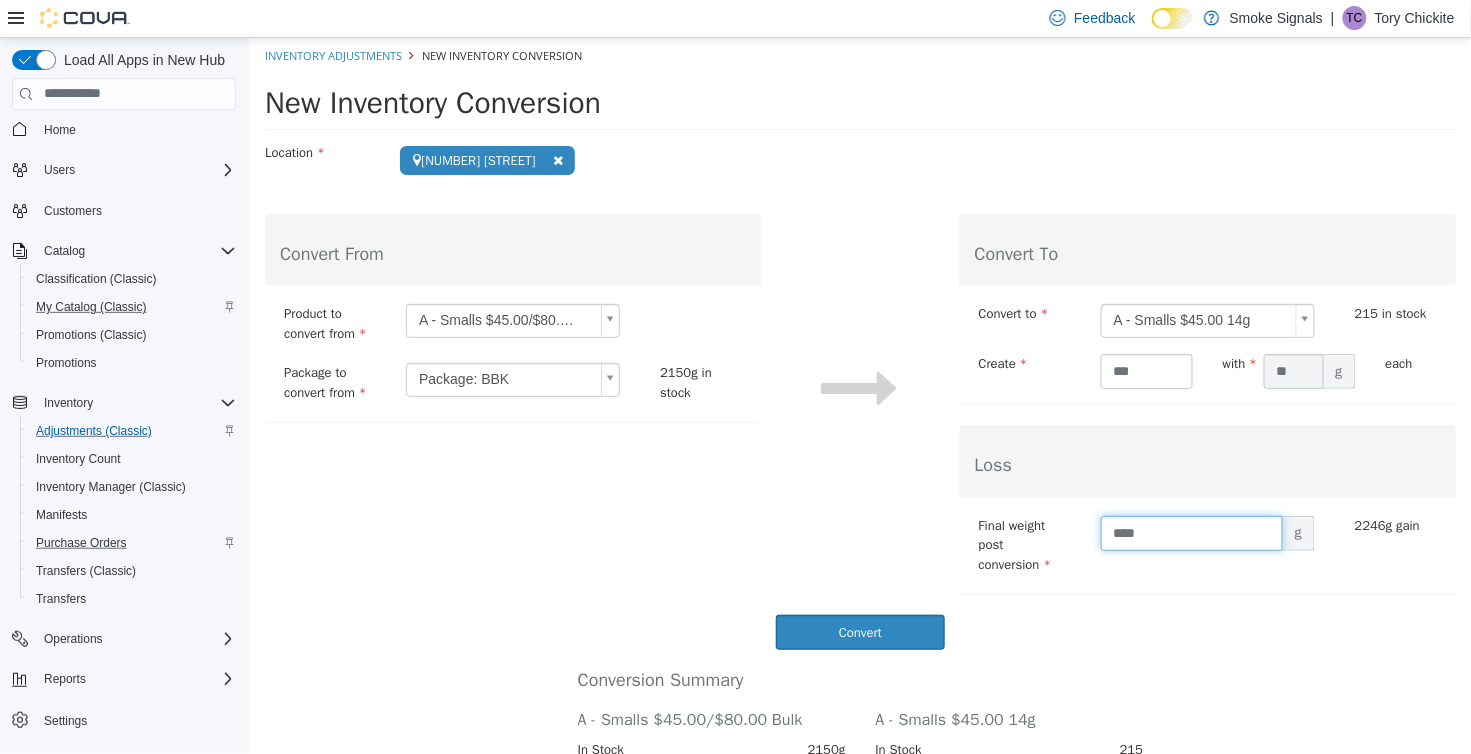click on "****" at bounding box center (1191, 532) 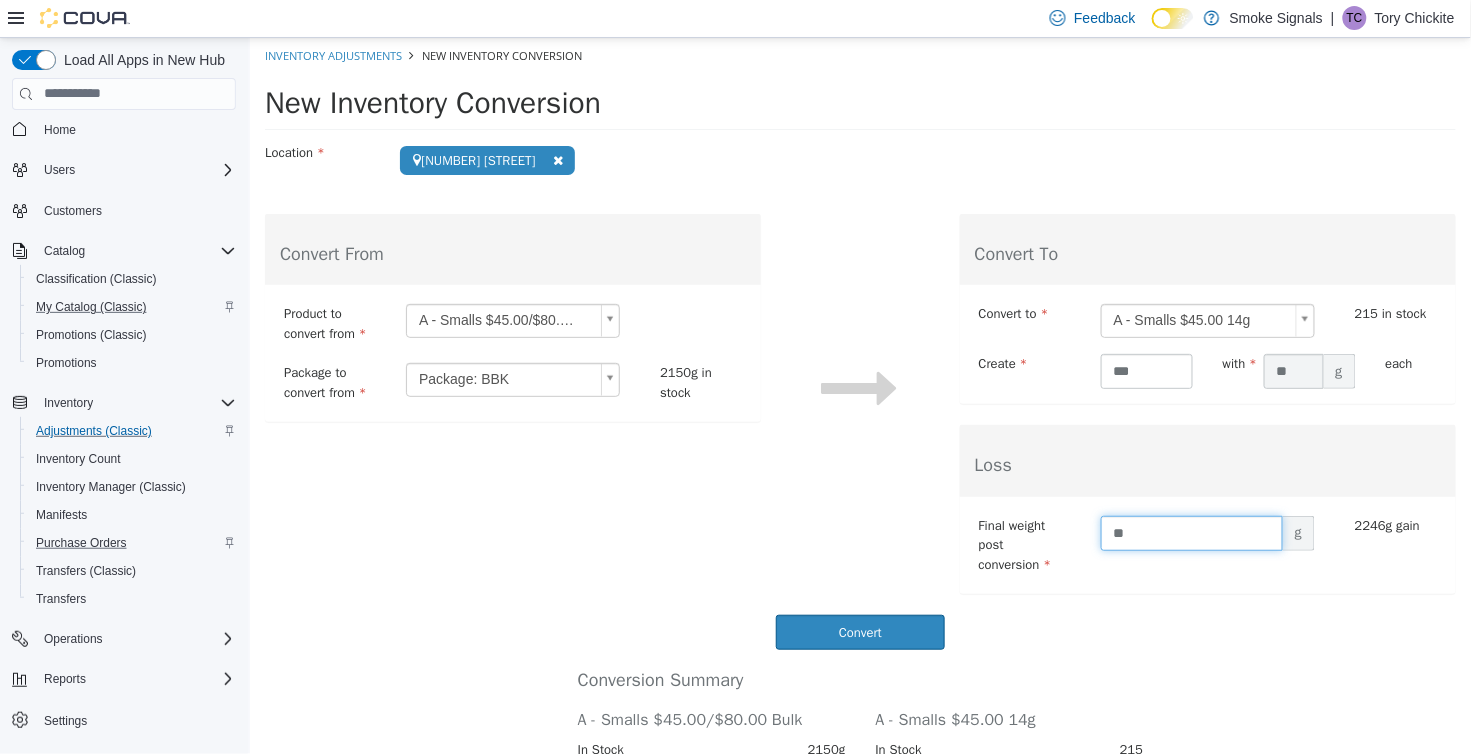 type on "*" 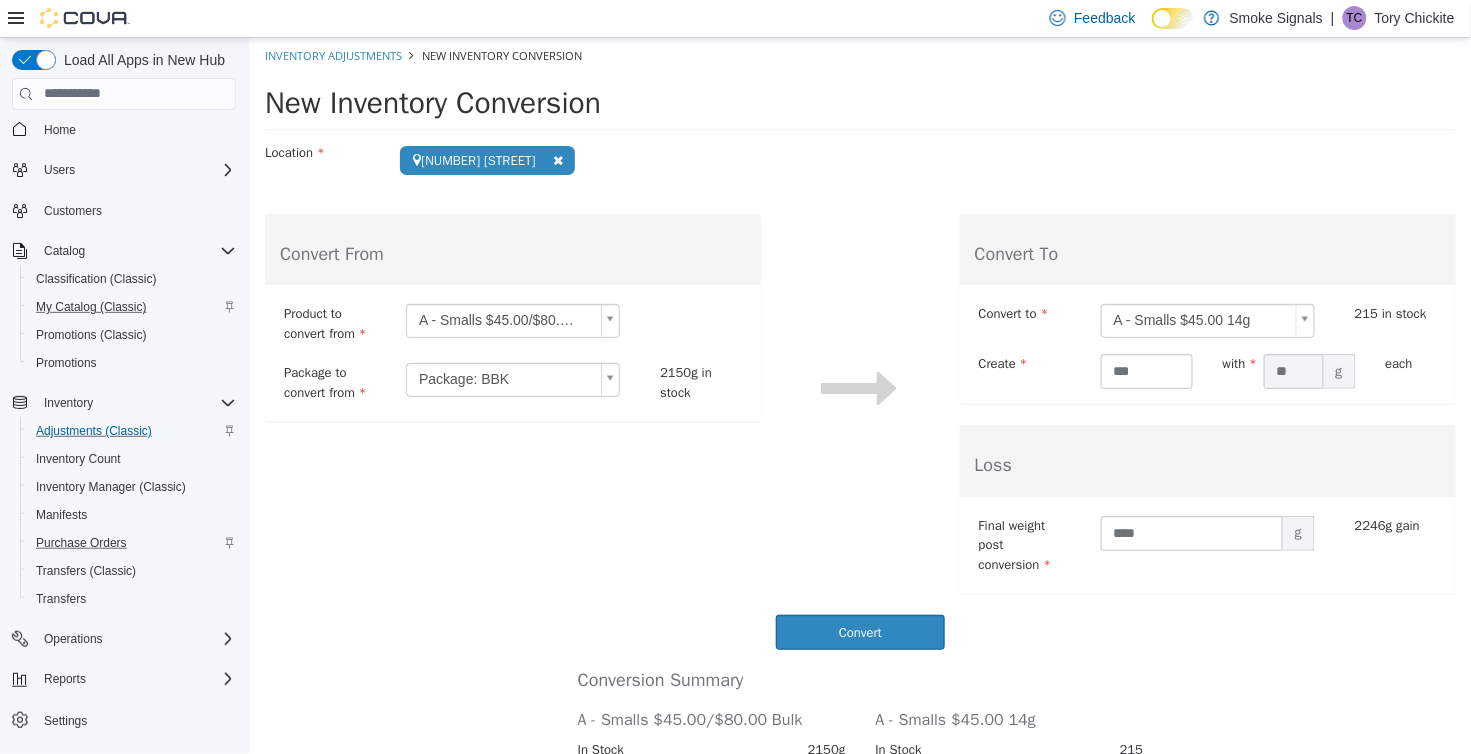 click on "Conversion Summary A - Smalls $45.00/$80.00 Bulk A - Smalls $45.00 14g In Stock 2150g In Stock 215 Converted to new 2198g Added in conversion 157 Gain 2246g Post-conversion in stock 2198g Post-conversion in stock 372 Do another conversion" at bounding box center (859, 770) 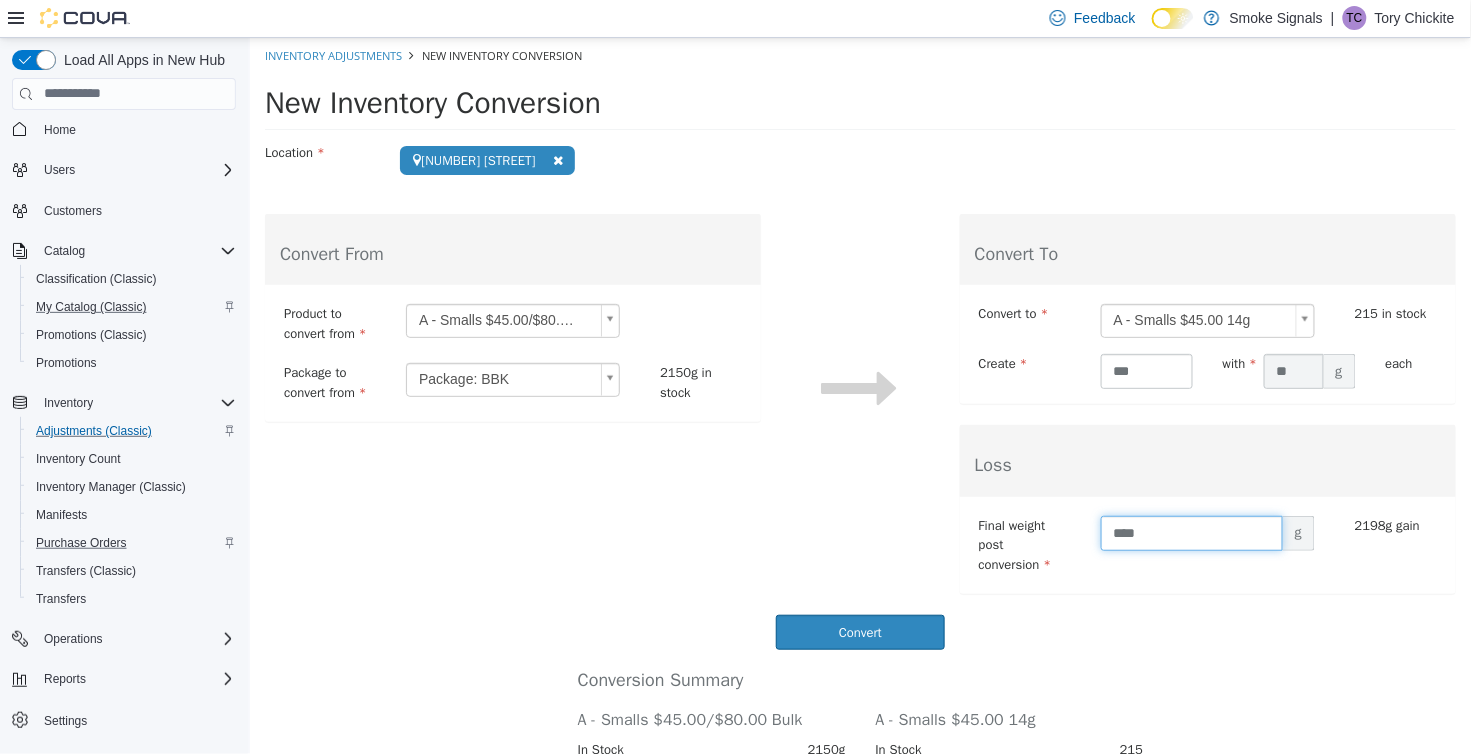 click on "****" at bounding box center (1191, 532) 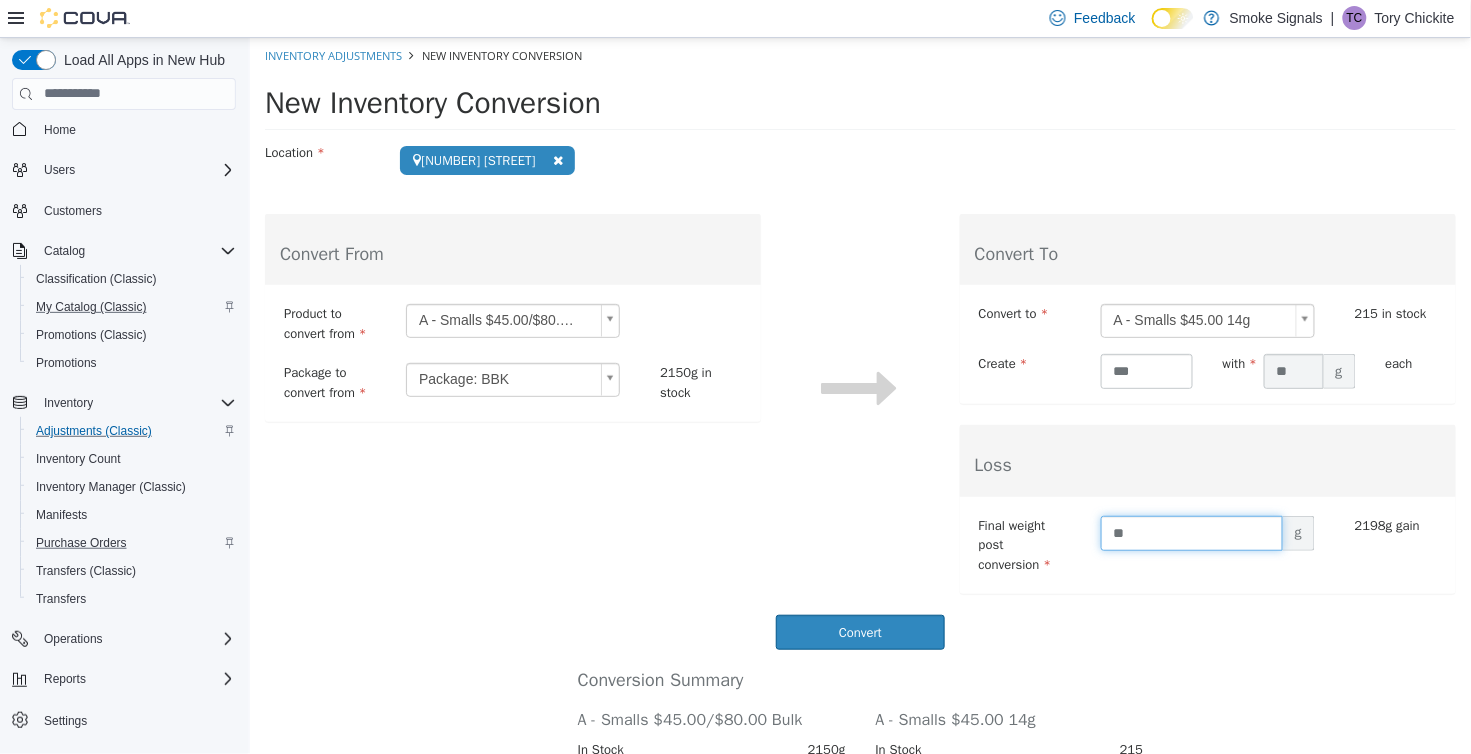 type on "*" 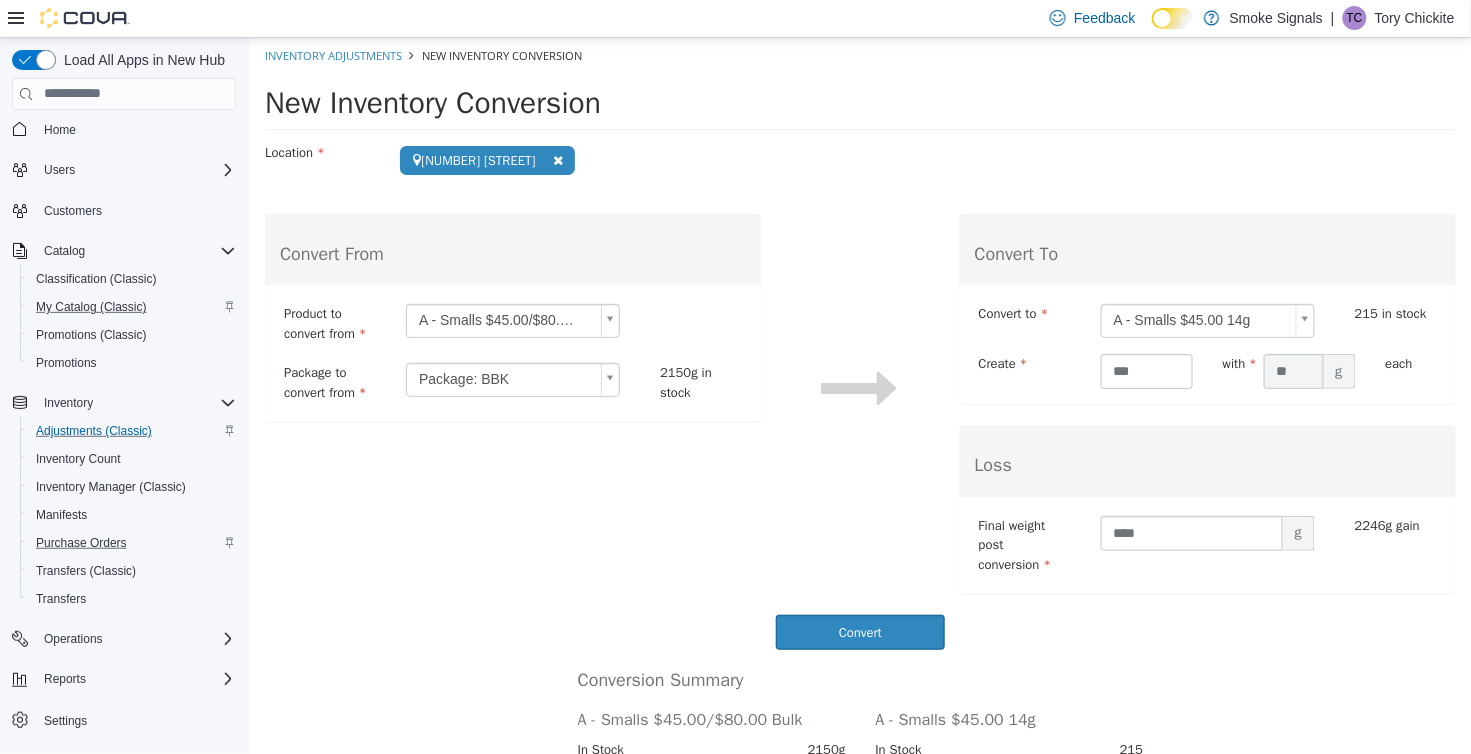 click on "Conversion Summary A - Smalls $45.00/$80.00 Bulk A - Smalls $45.00 14g In Stock 2150g In Stock 215 Converted to new 2198g Added in conversion 157 Gain 2246g Post-conversion in stock 2198g Post-conversion in stock 372 Do another conversion" at bounding box center (859, 770) 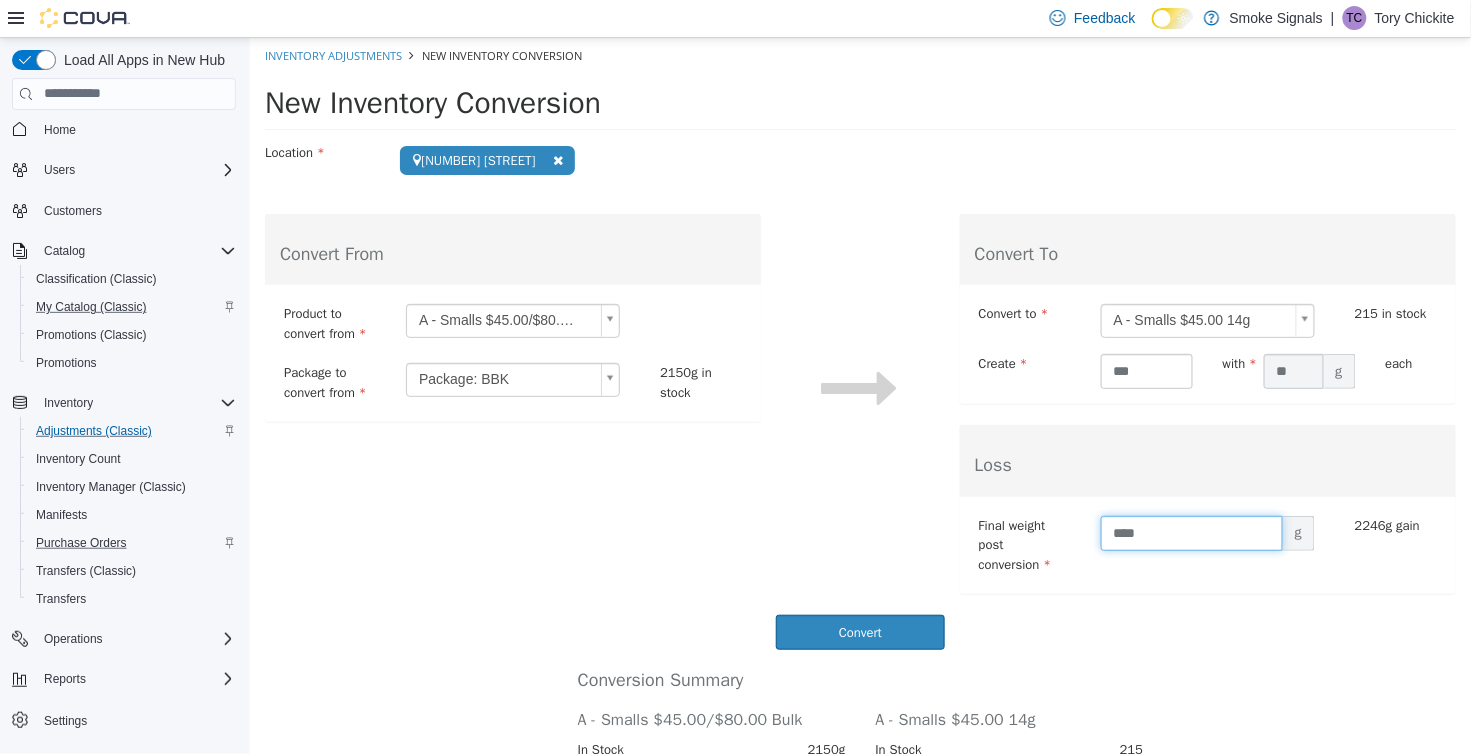 click on "****" at bounding box center (1191, 532) 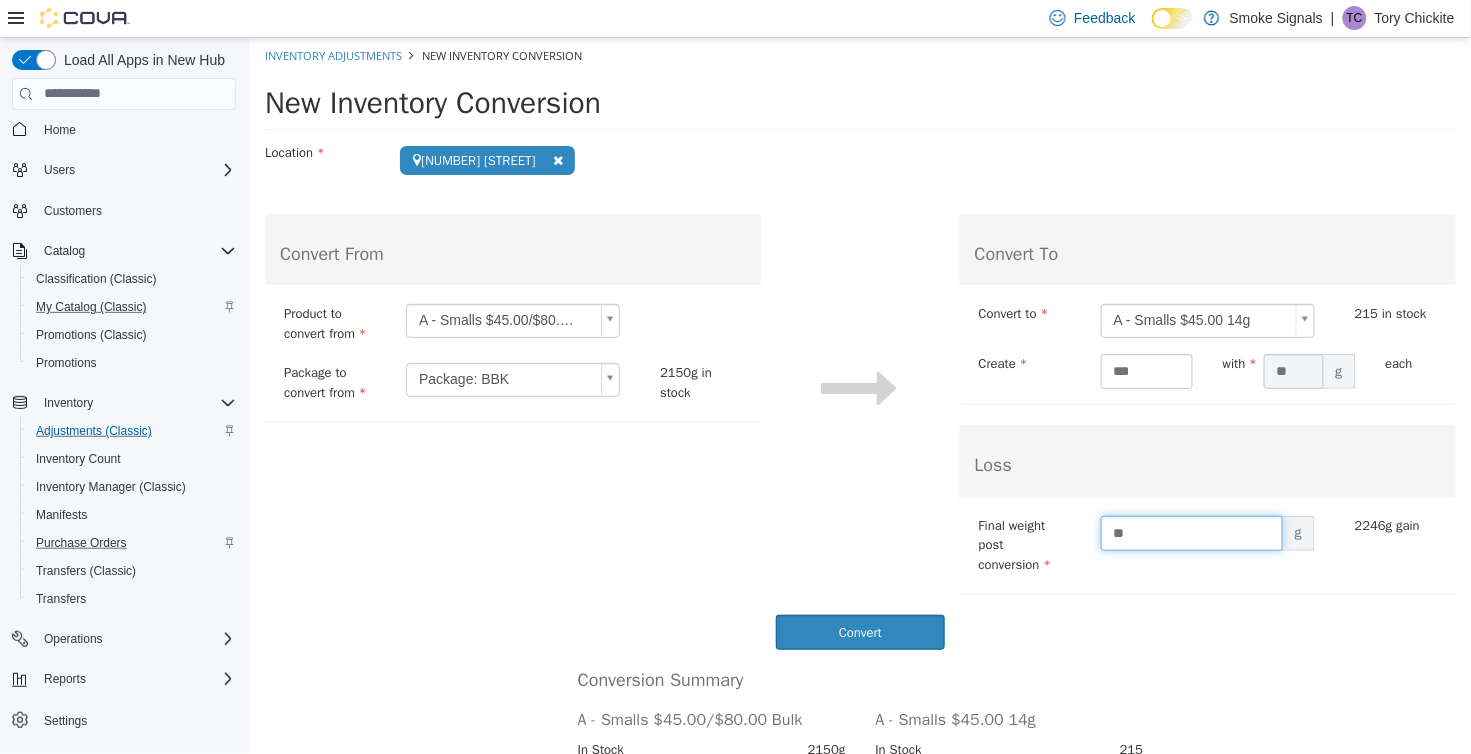 type on "*" 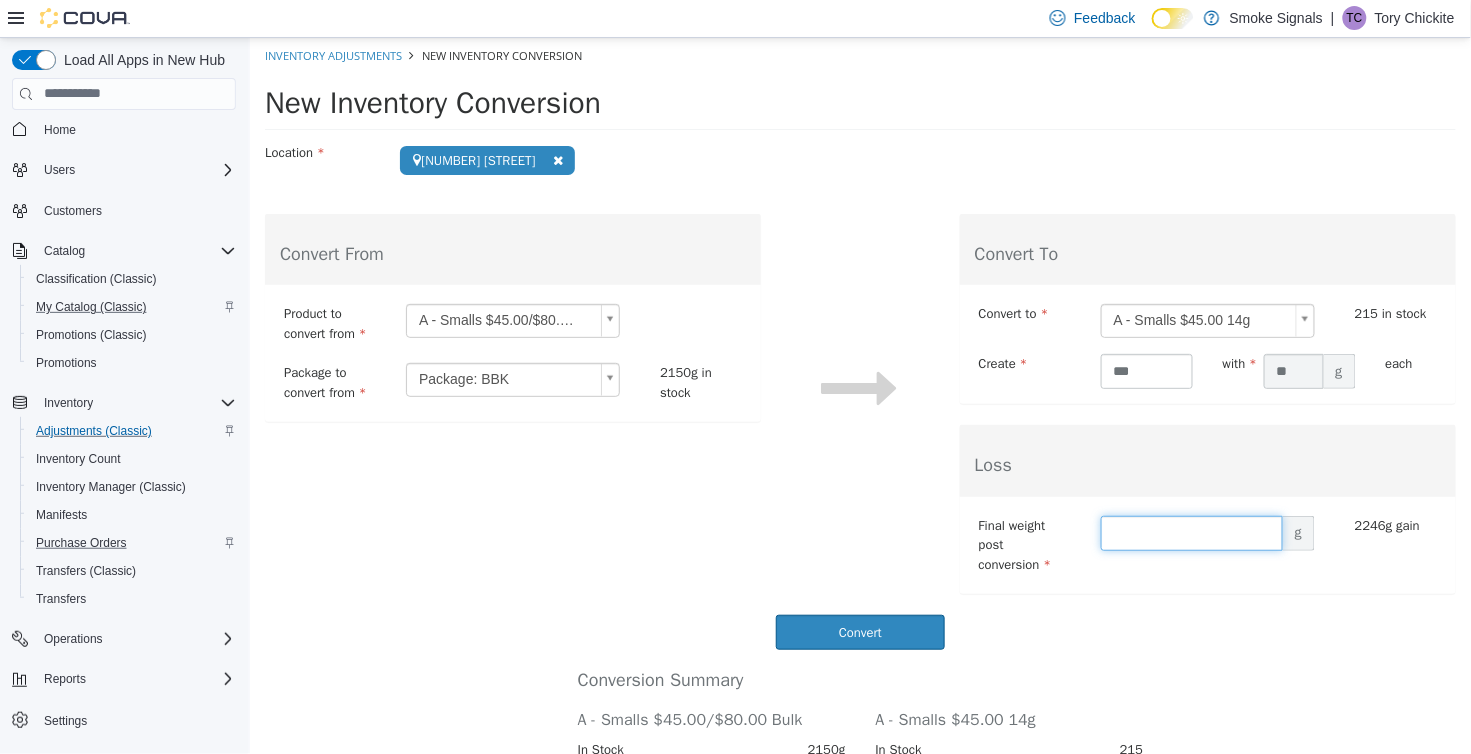 type 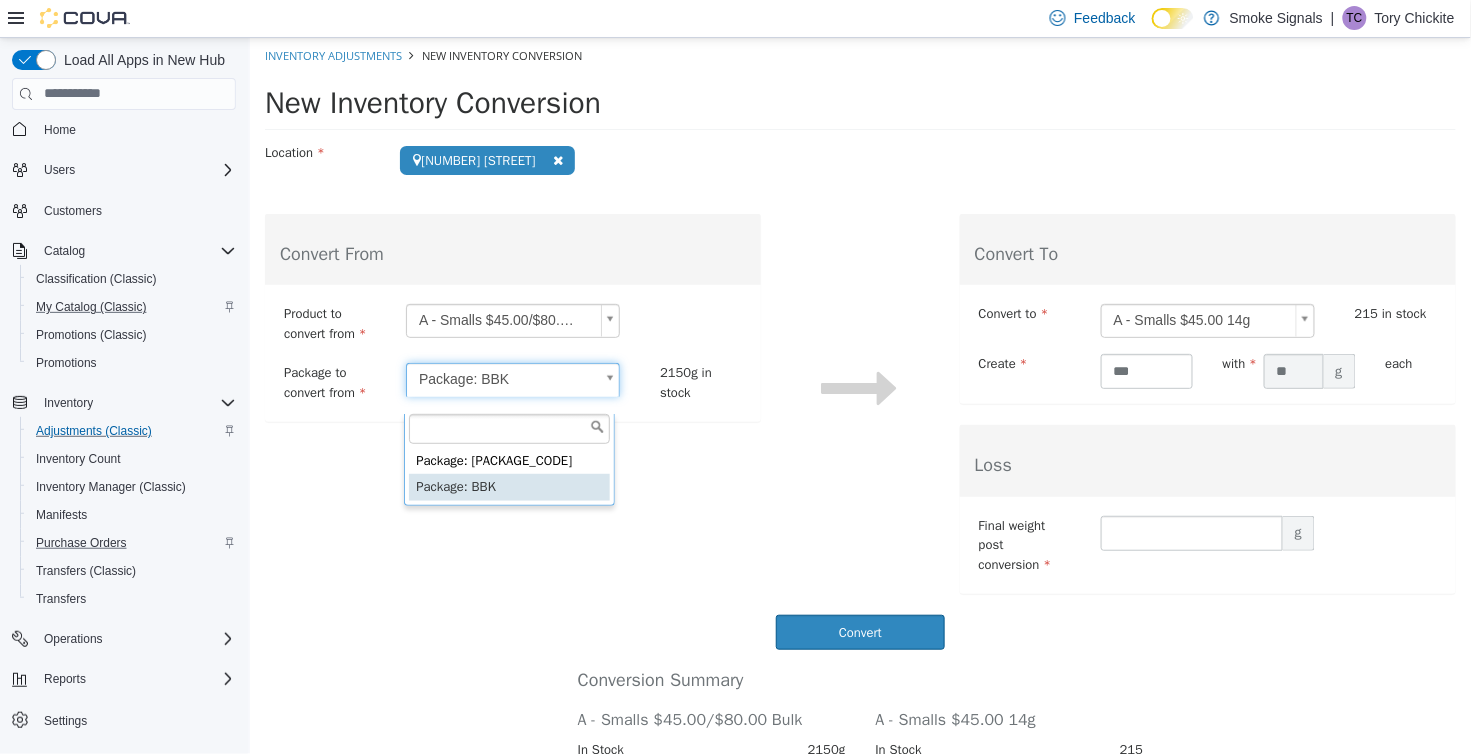click on "**********" at bounding box center (859, 464) 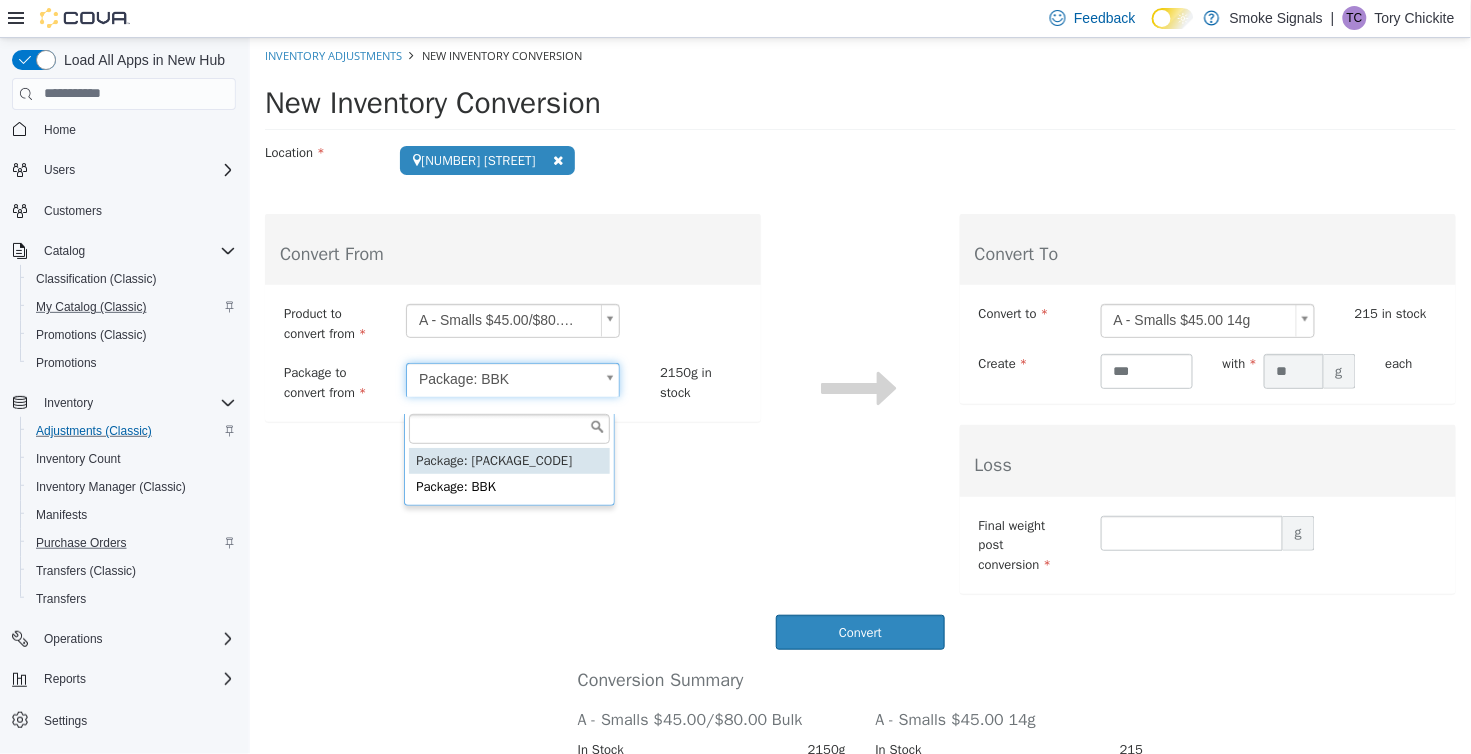 type 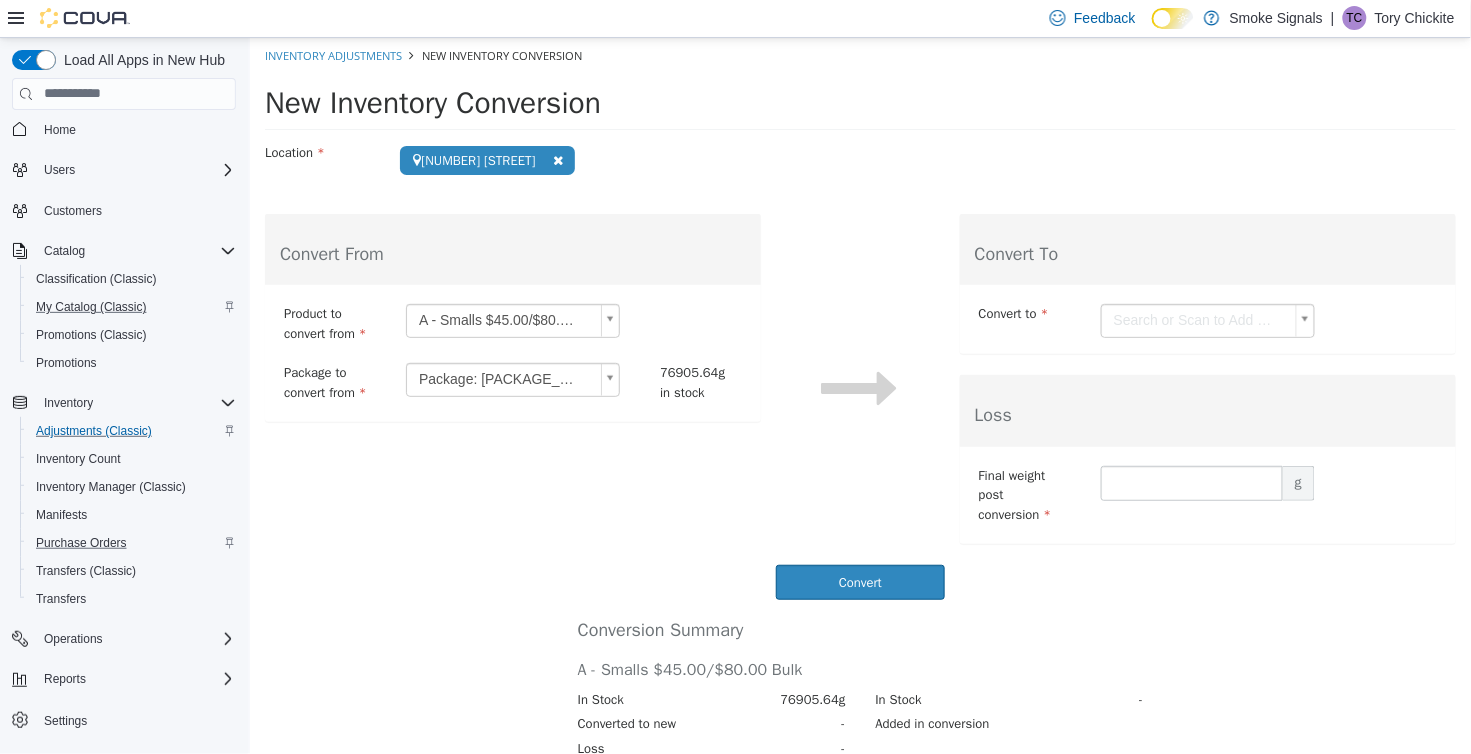 click on "**********" at bounding box center [859, 439] 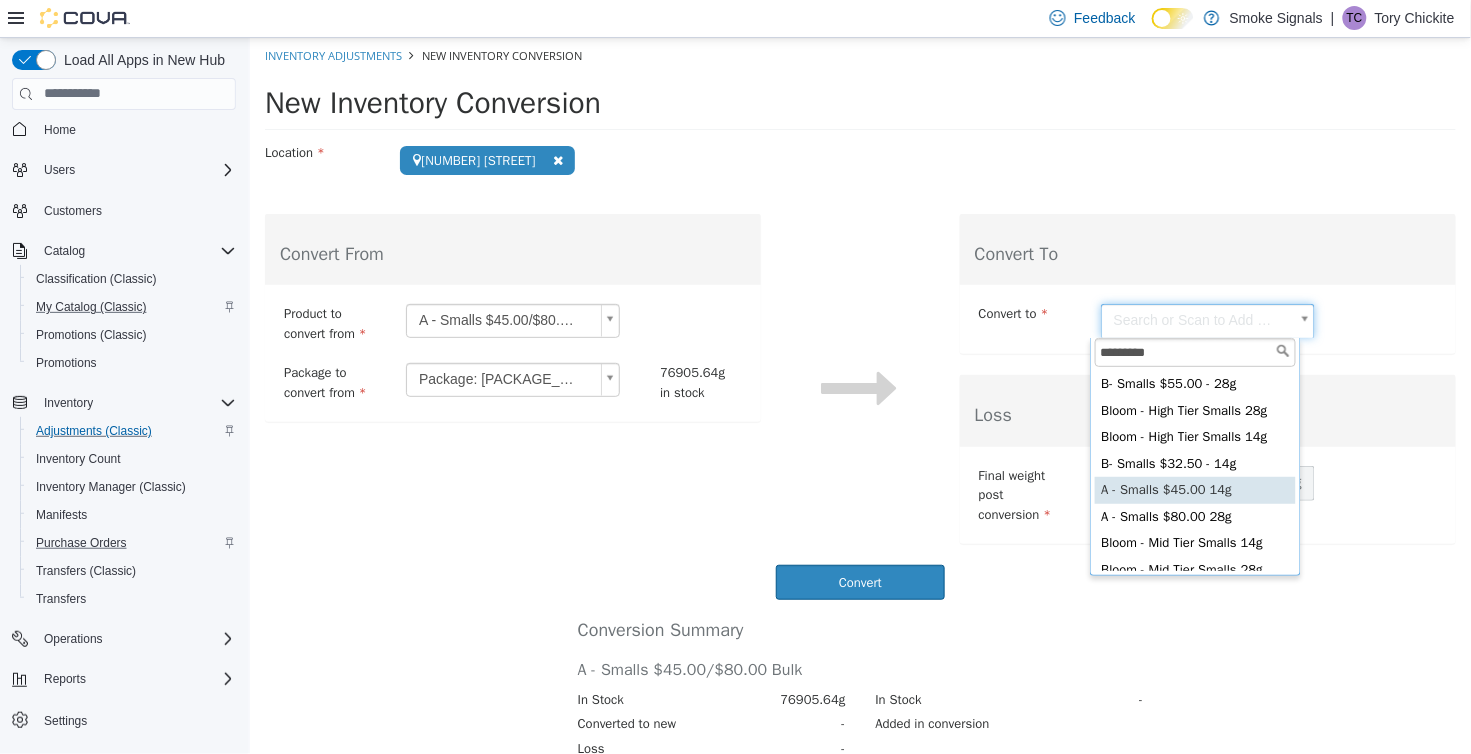 type on "*********" 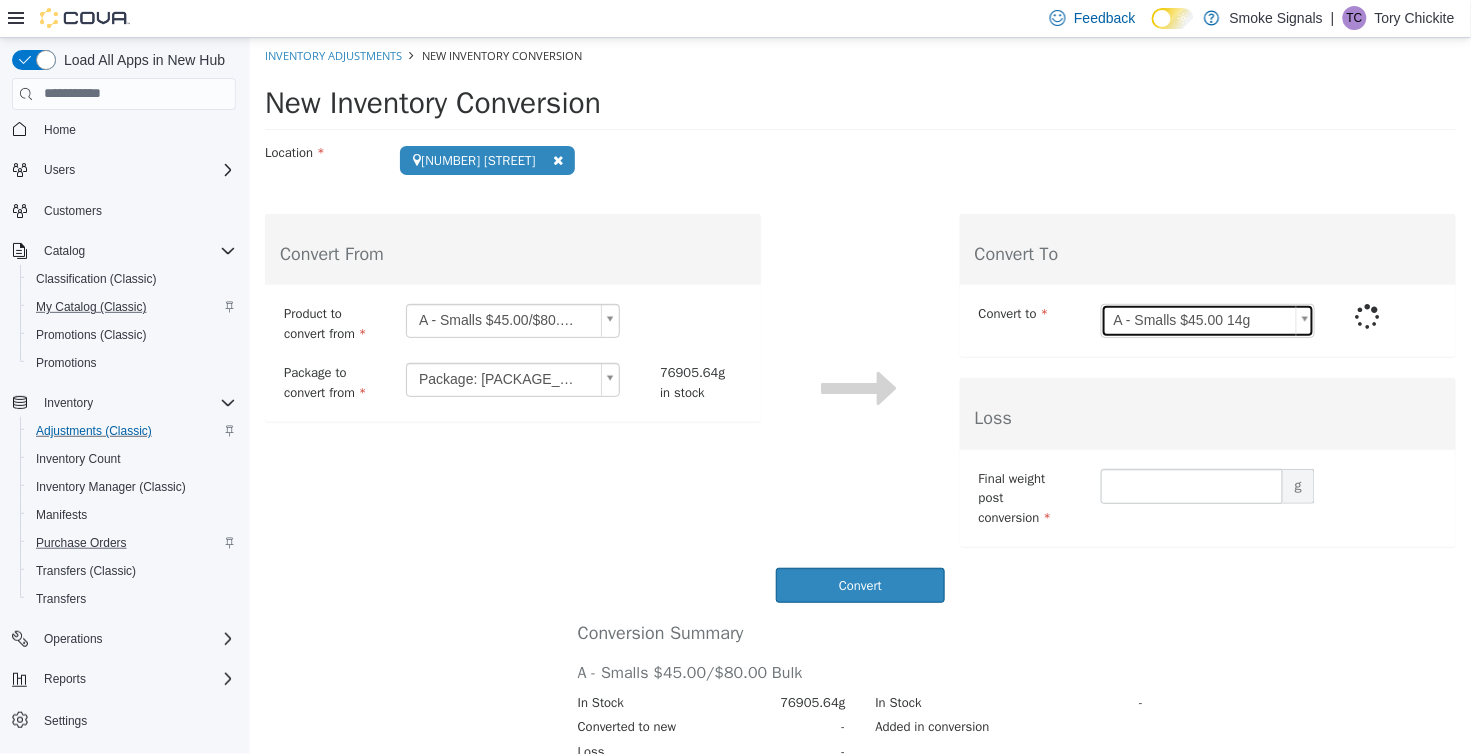 type on "**" 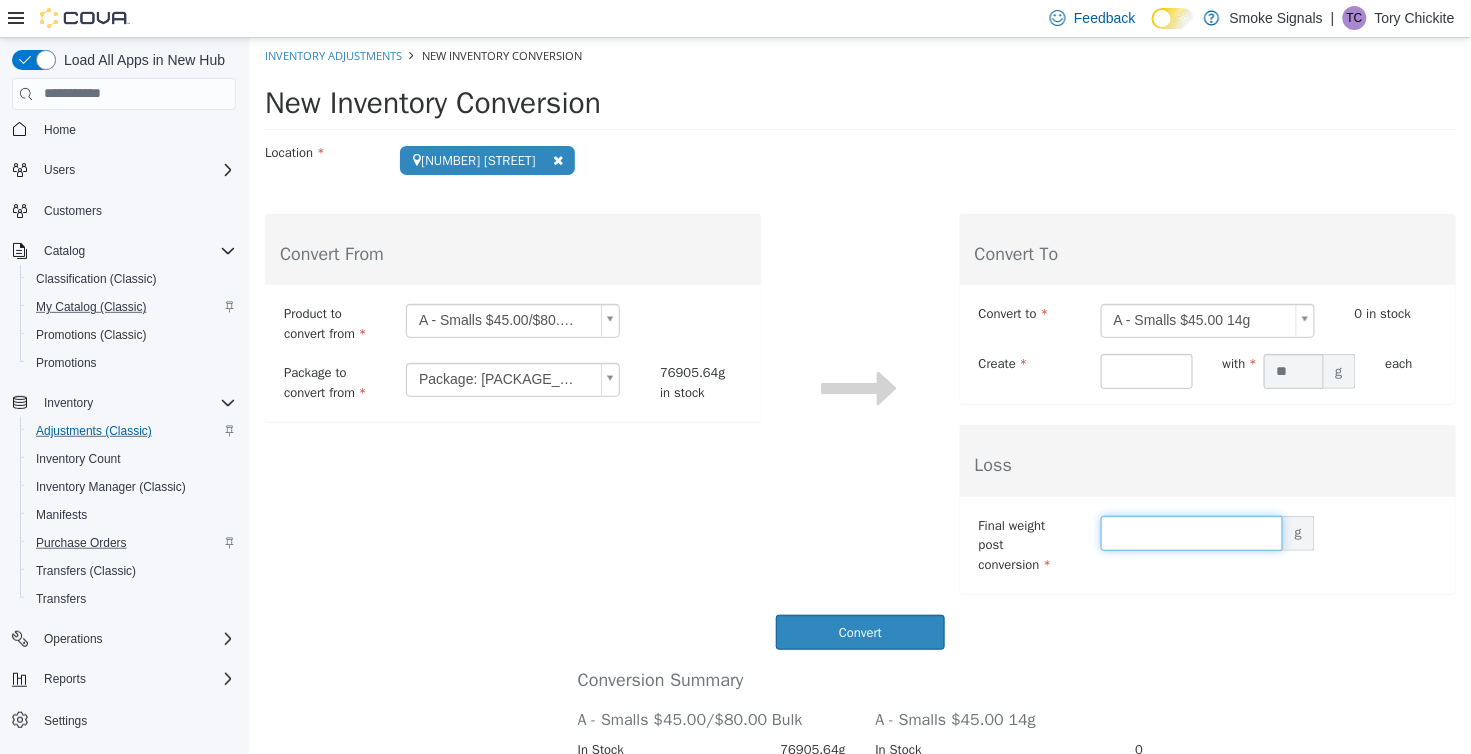 click at bounding box center [1191, 532] 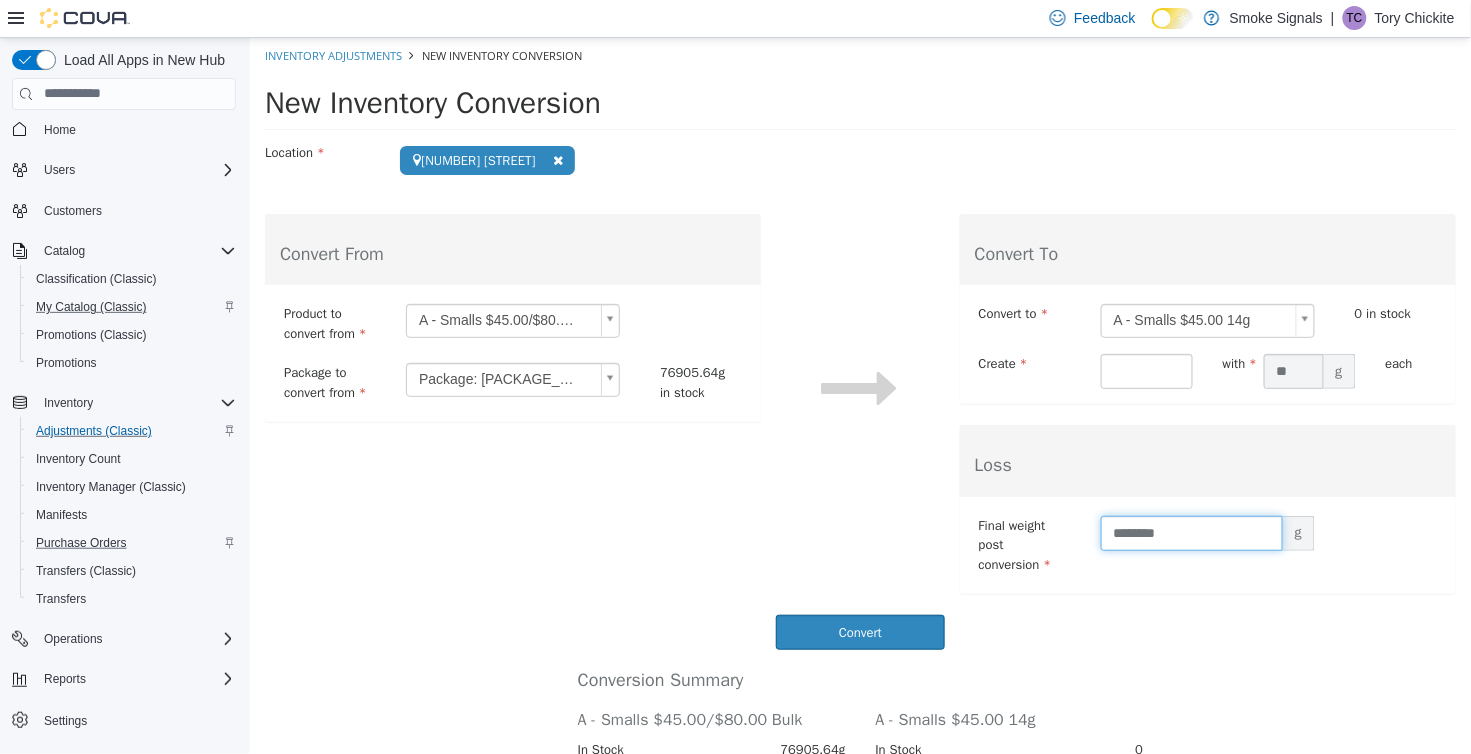 type on "********" 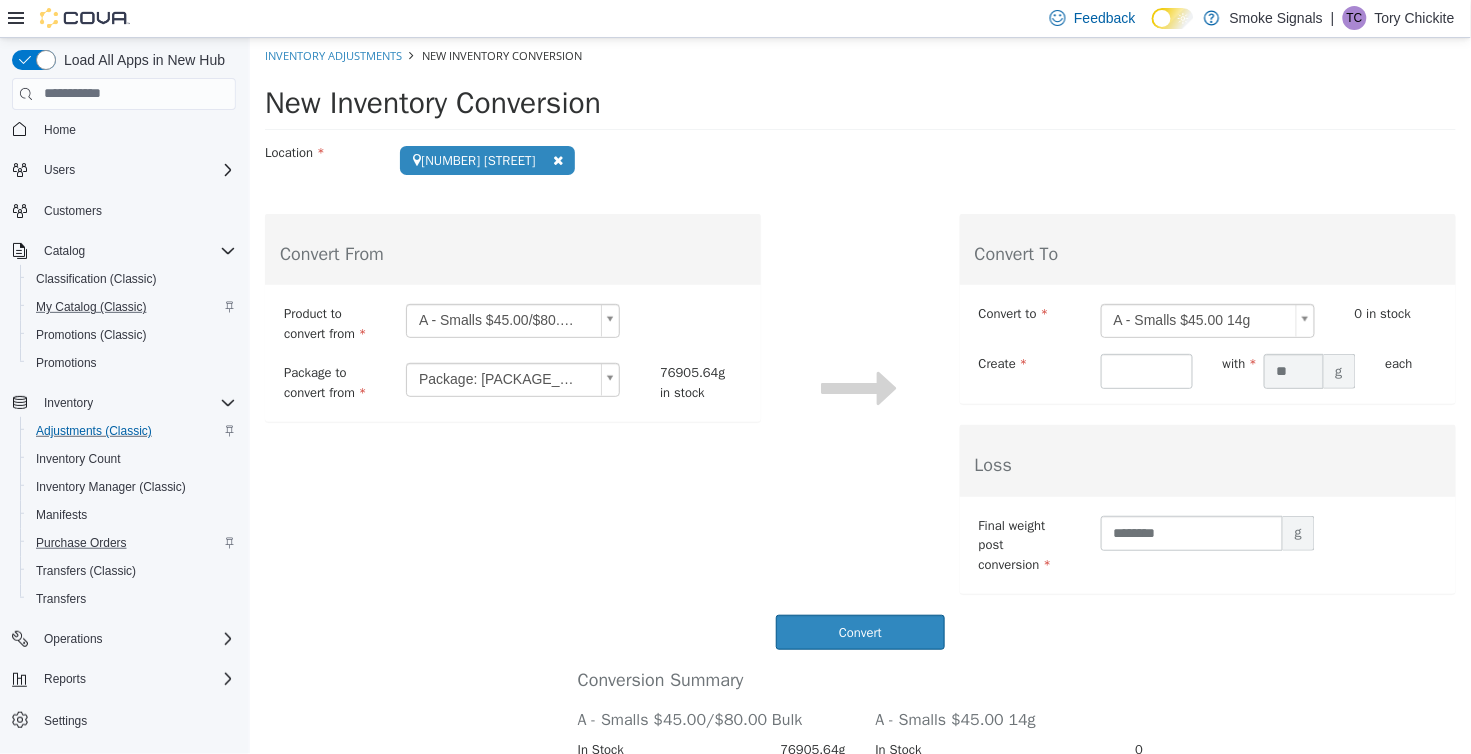 click on "Conversion Summary A - Smalls $45.00/$80.00 Bulk A - Smalls $45.00 14g In Stock 76905.64g In Stock 0 Converted to new - Added in conversion Loss - Post-conversion in stock - Post-conversion in stock - Do another conversion" at bounding box center (859, 770) 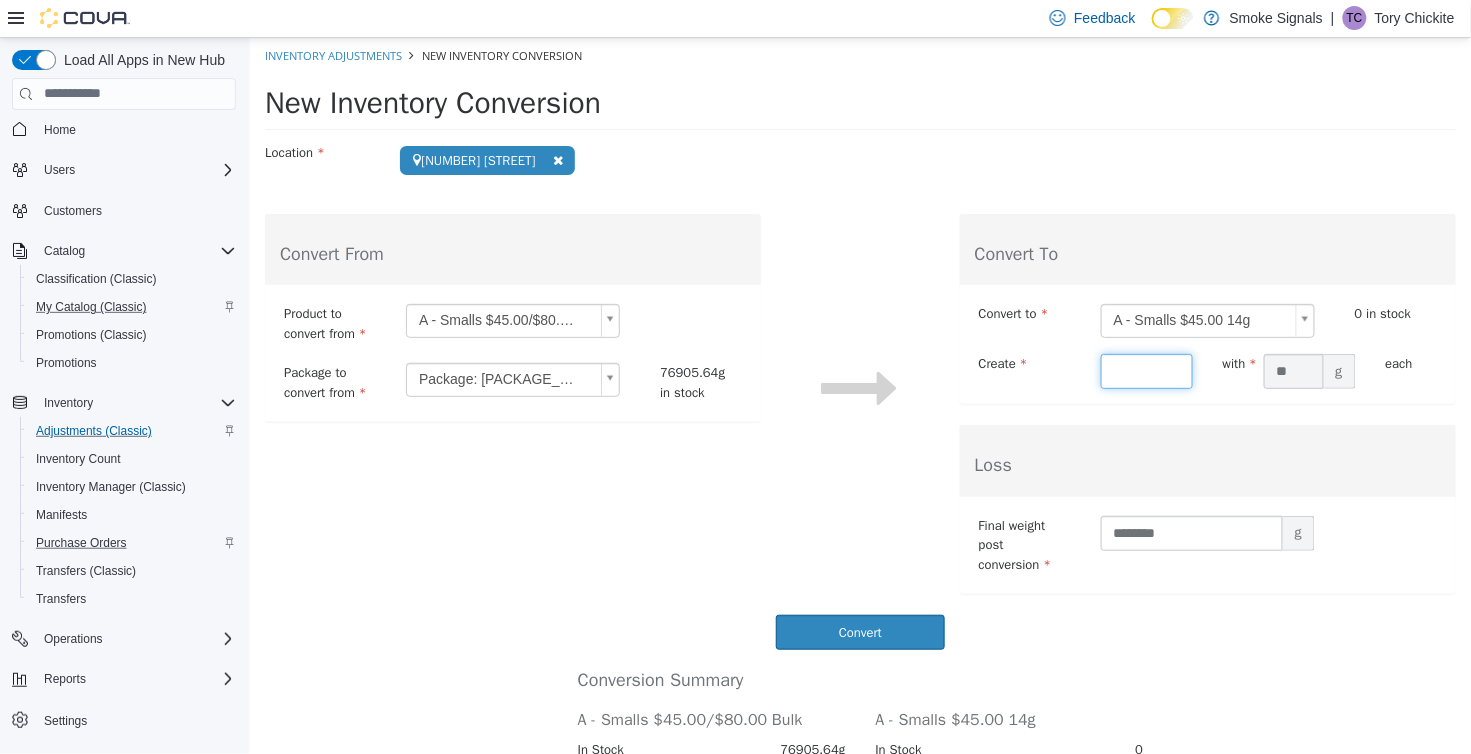 click at bounding box center (1146, 370) 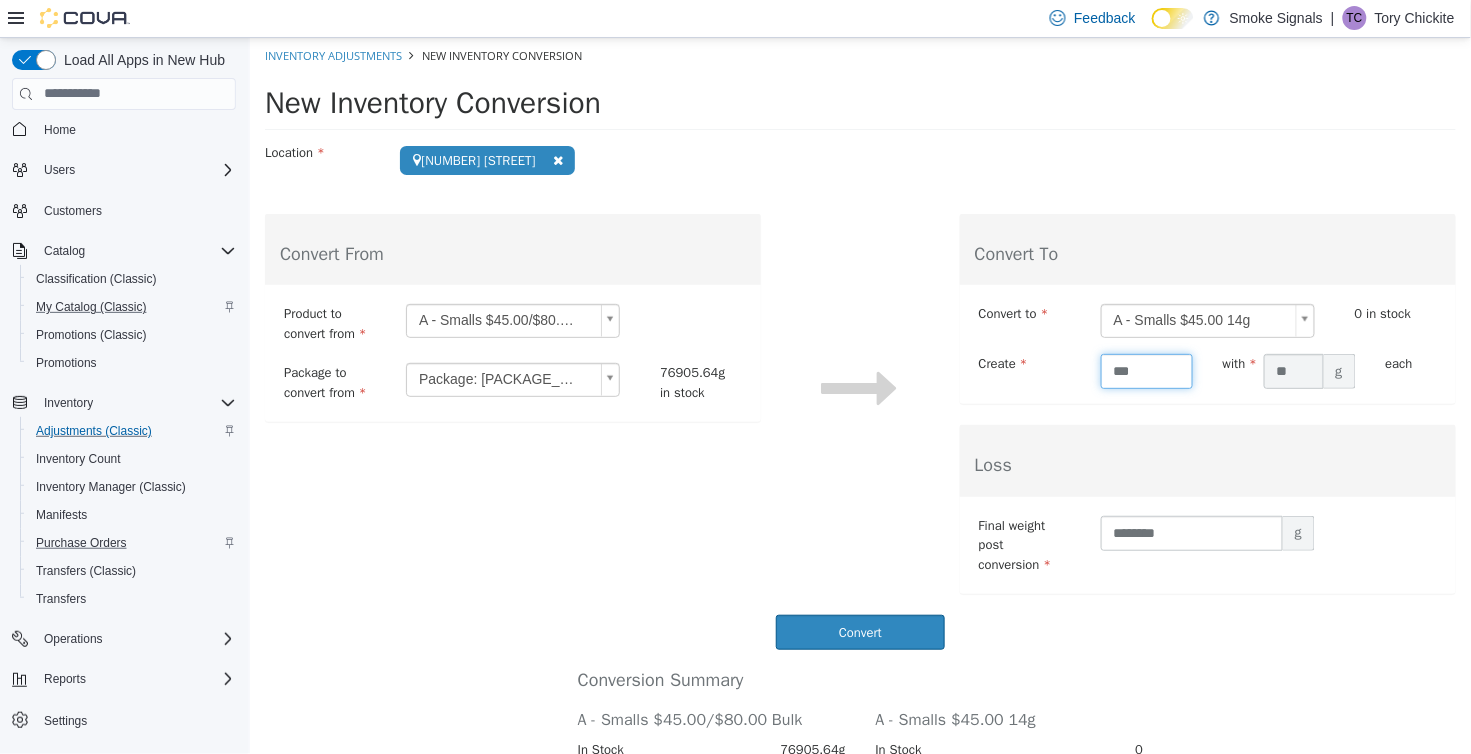 type on "***" 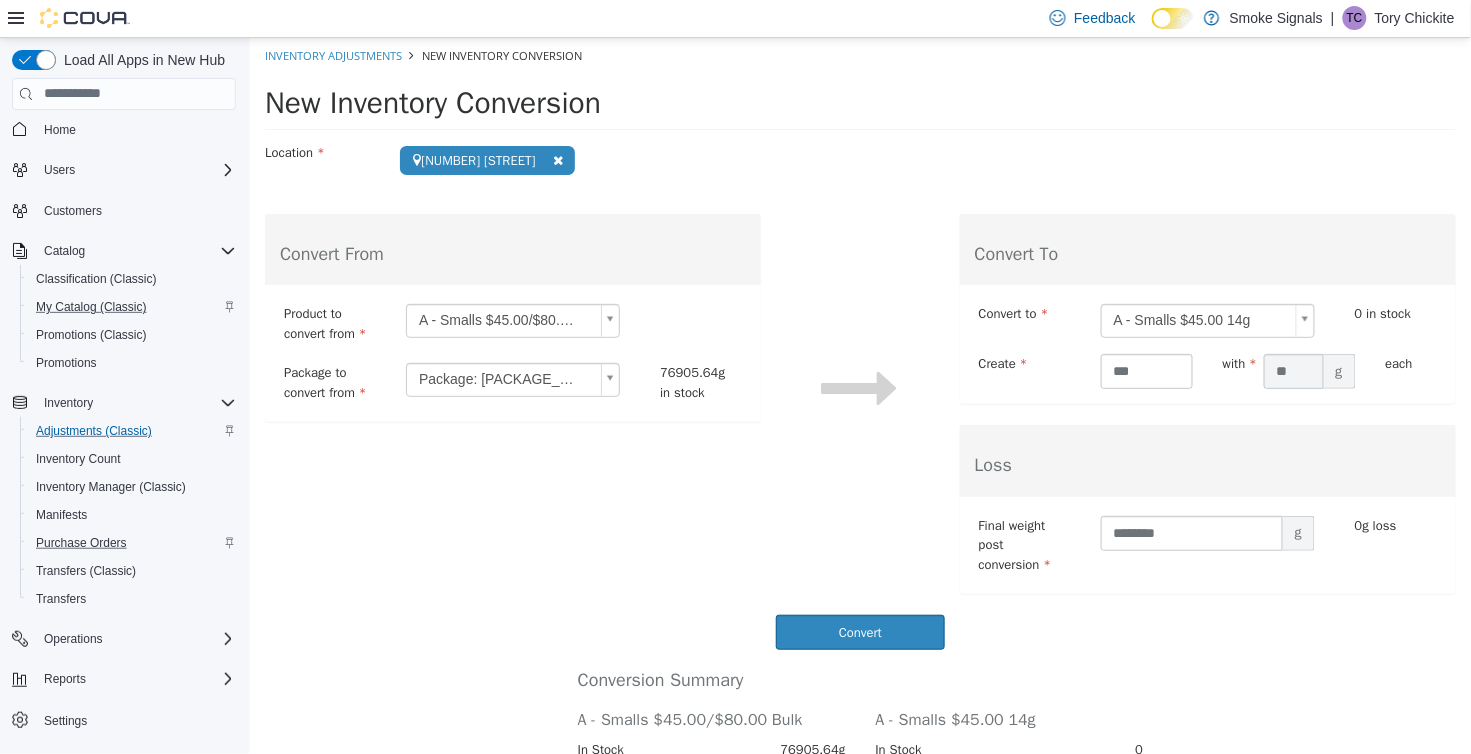 click on "Convert" at bounding box center [859, 631] 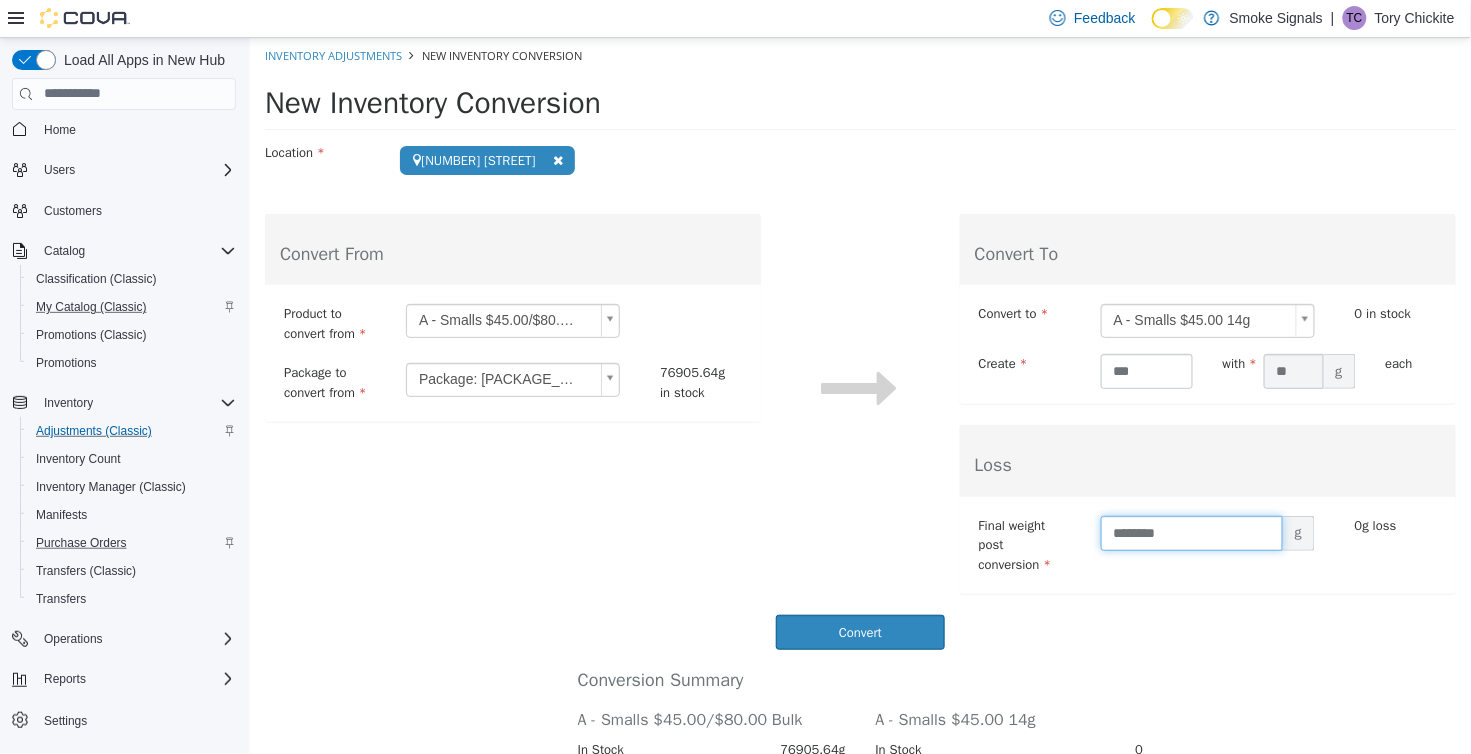 click on "********" at bounding box center [1191, 532] 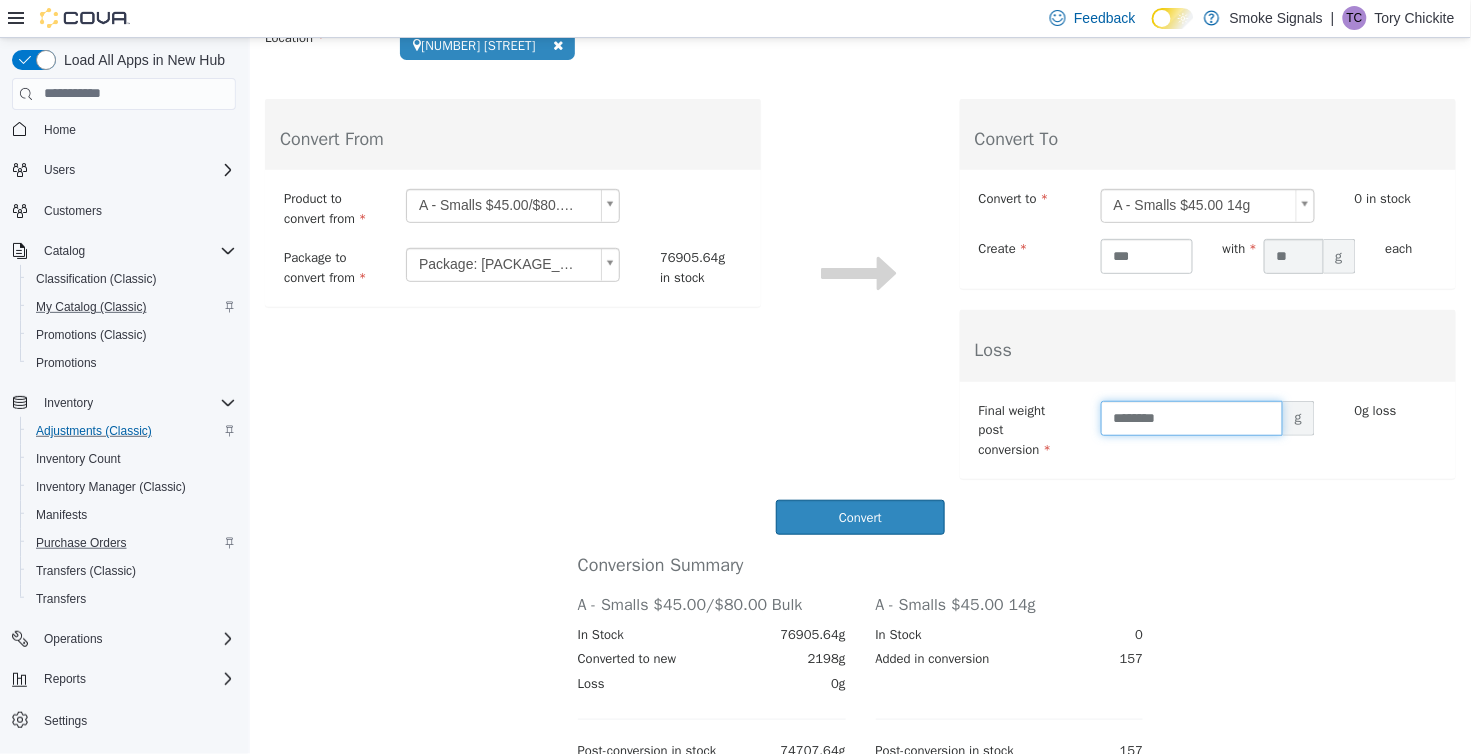 scroll, scrollTop: 123, scrollLeft: 0, axis: vertical 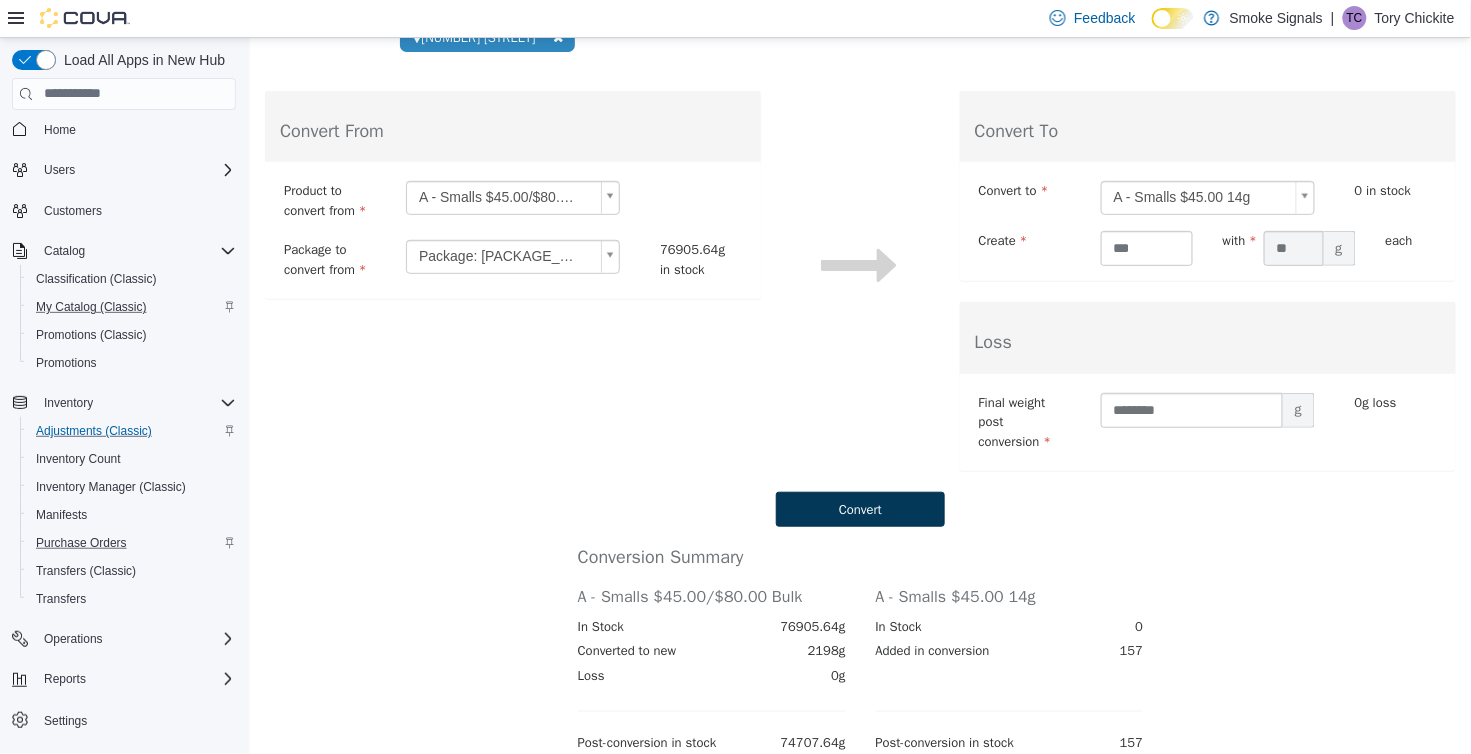click on "Convert" at bounding box center [859, 508] 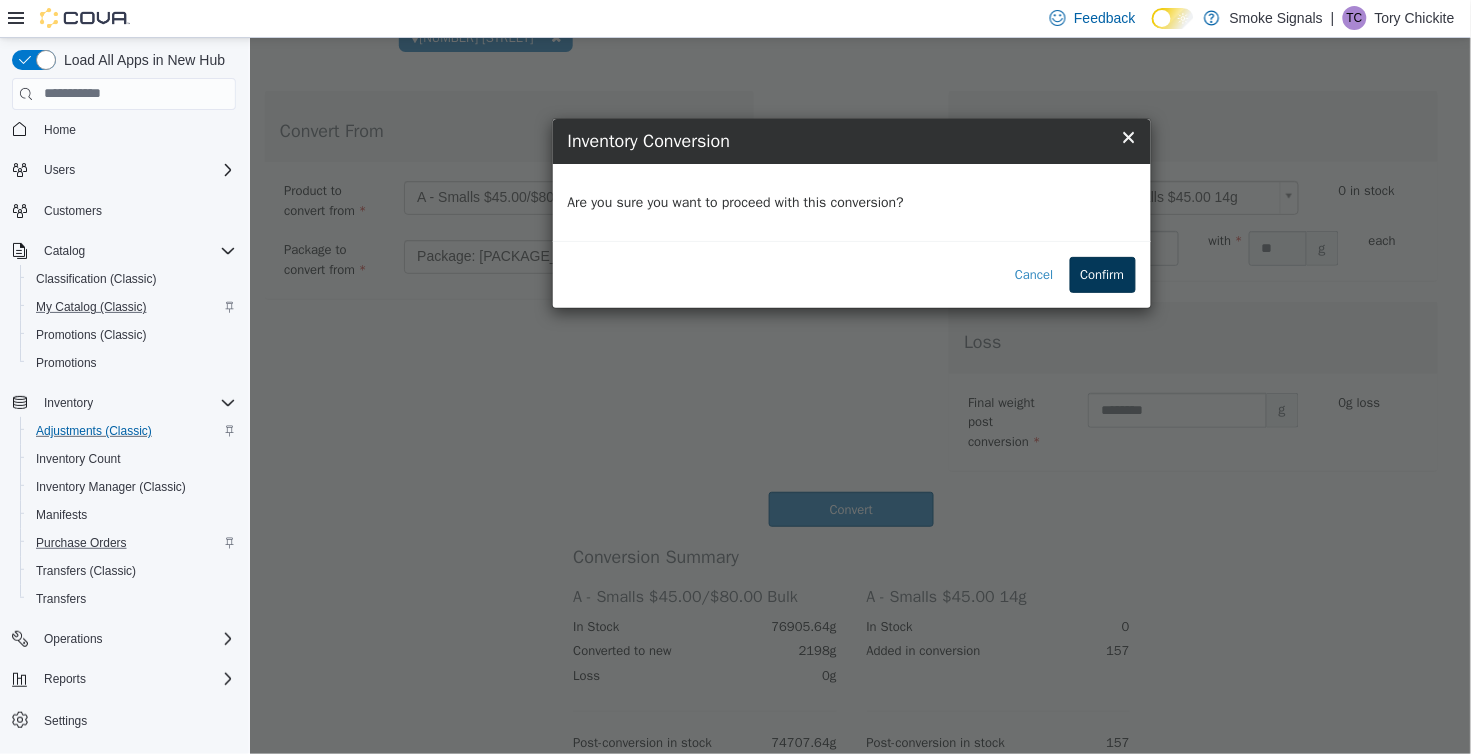 click on "Confirm" at bounding box center (1102, 274) 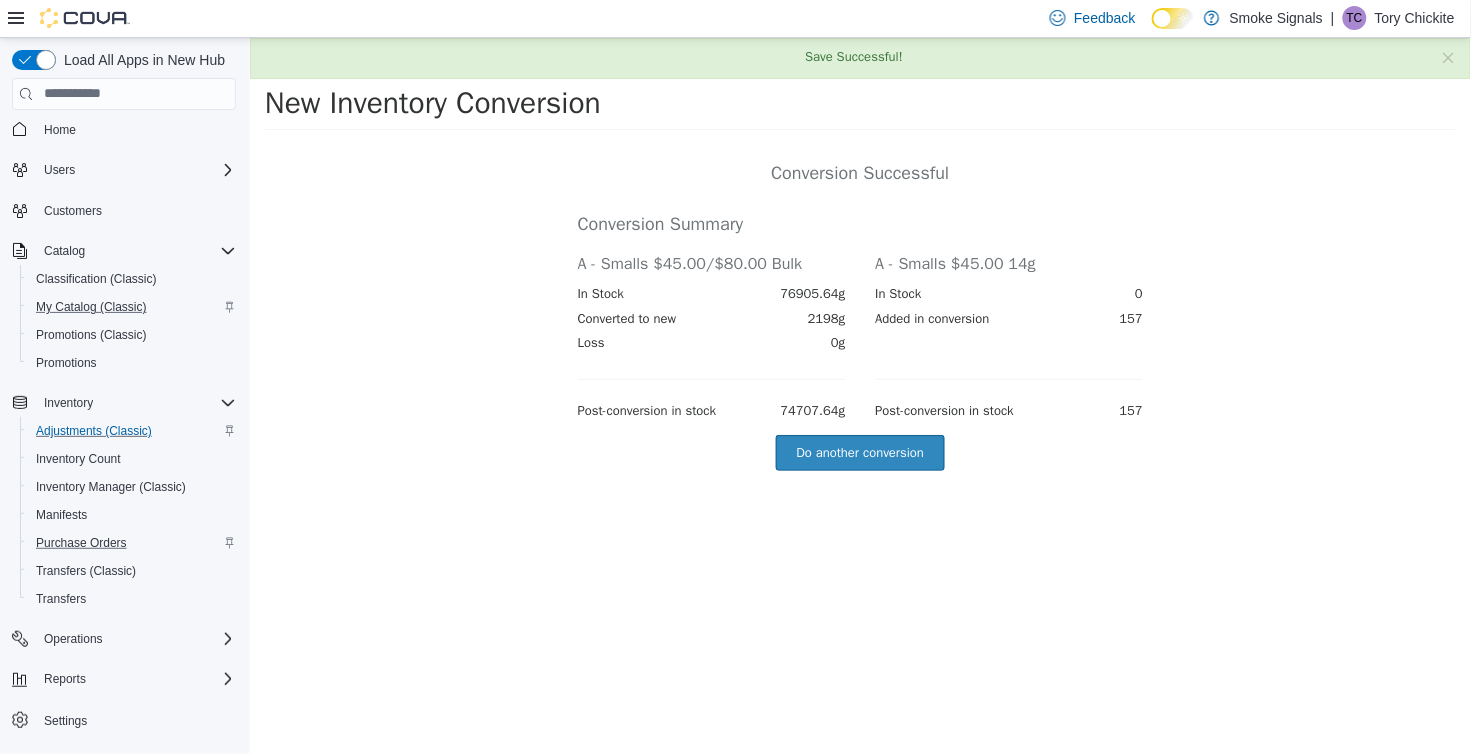 scroll, scrollTop: 0, scrollLeft: 0, axis: both 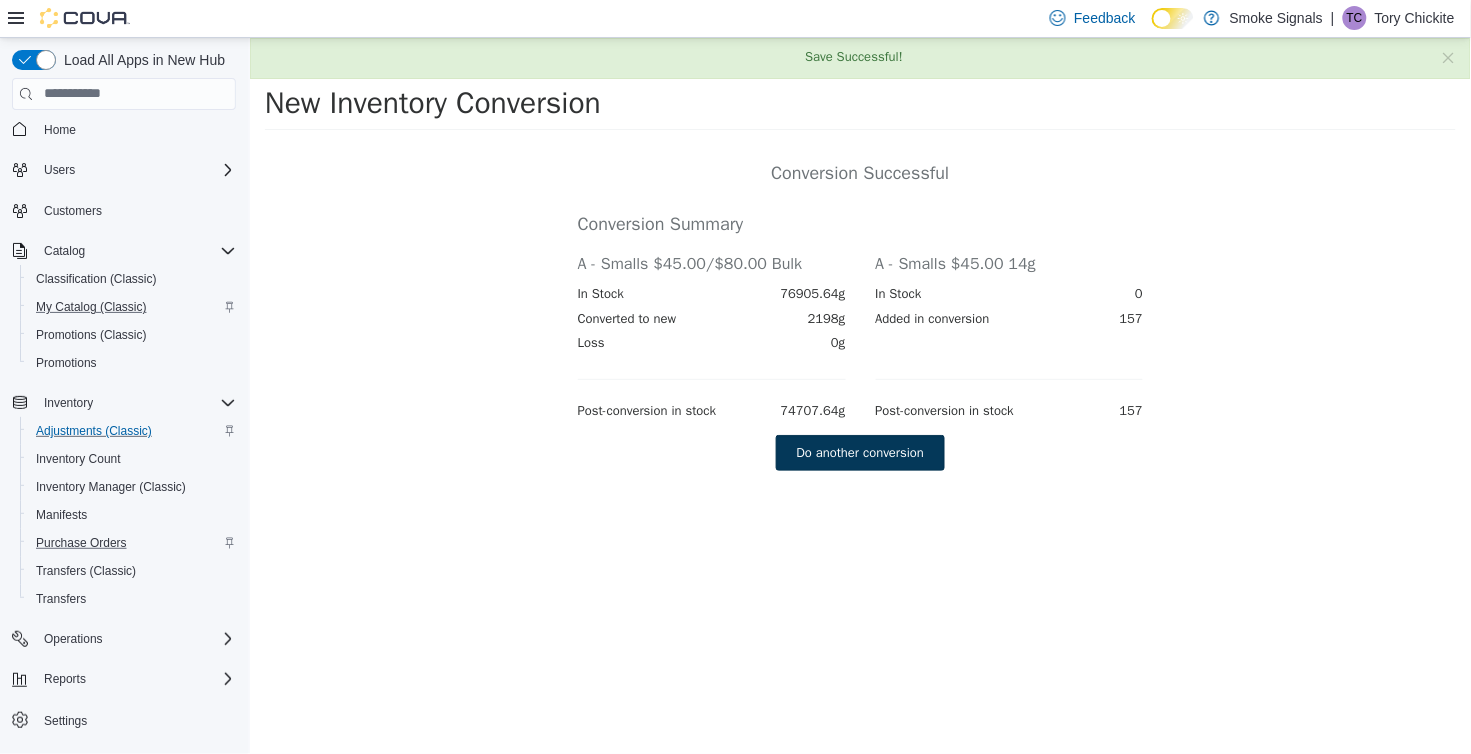 click on "Do another conversion" at bounding box center (859, 452) 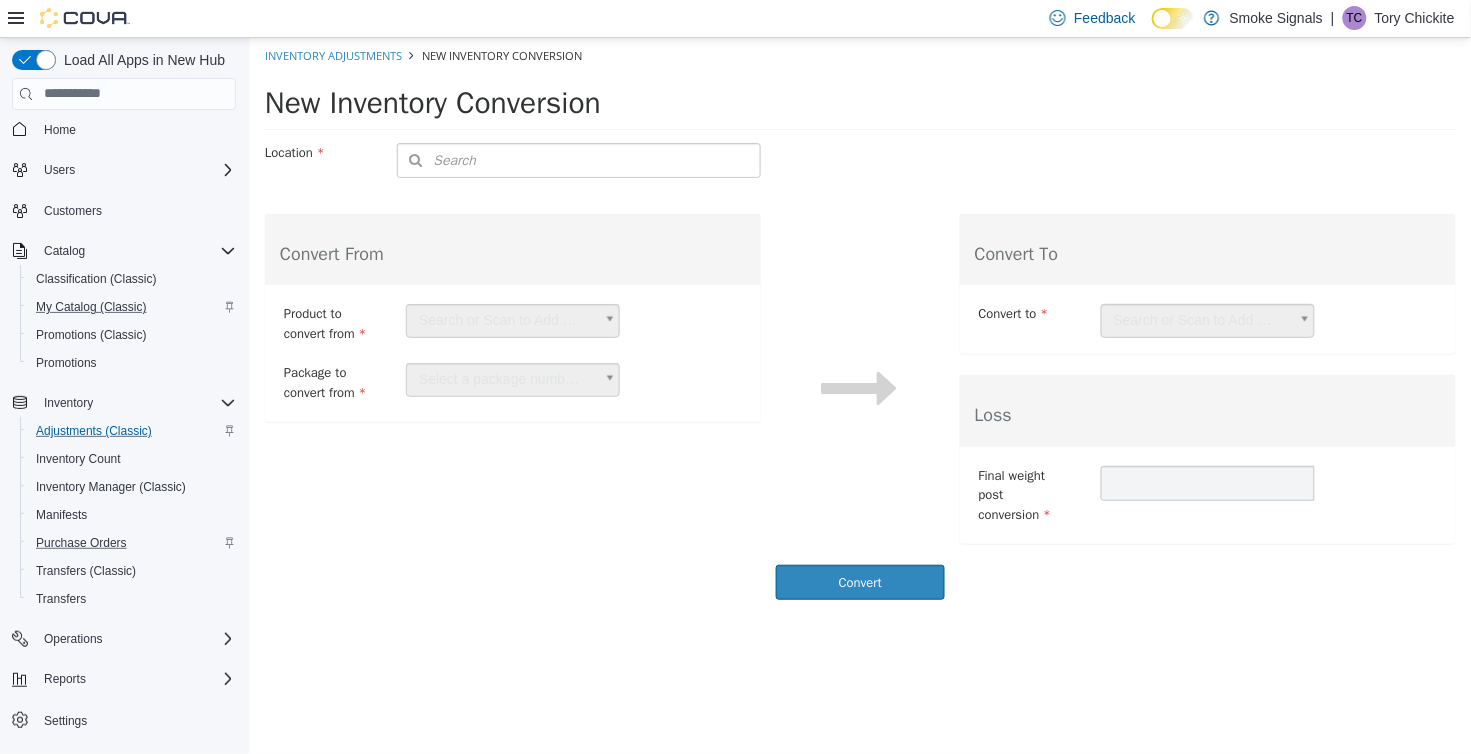 click on "Search" at bounding box center [578, 159] 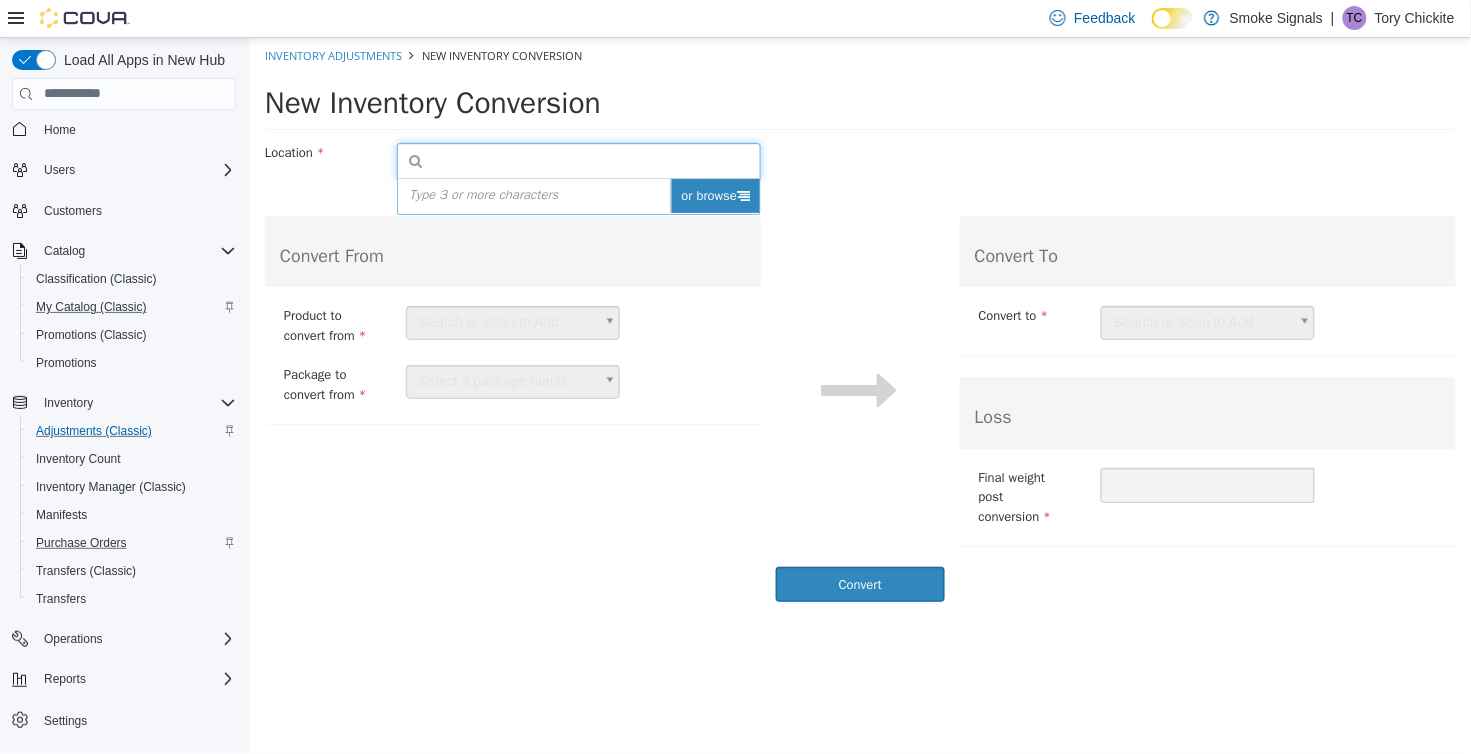 click on "or browse" at bounding box center (715, 195) 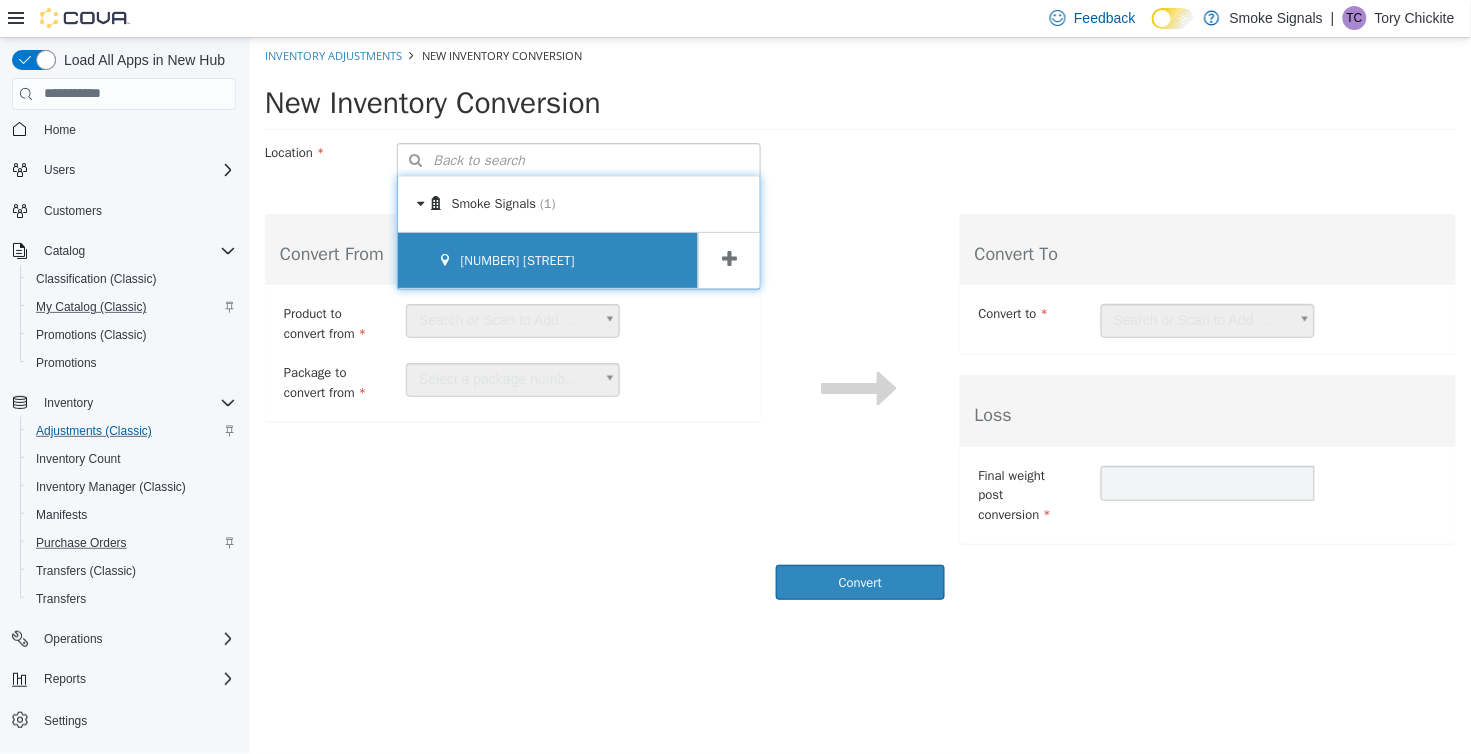 click on "[NUMBER] [STREET]" at bounding box center [547, 260] 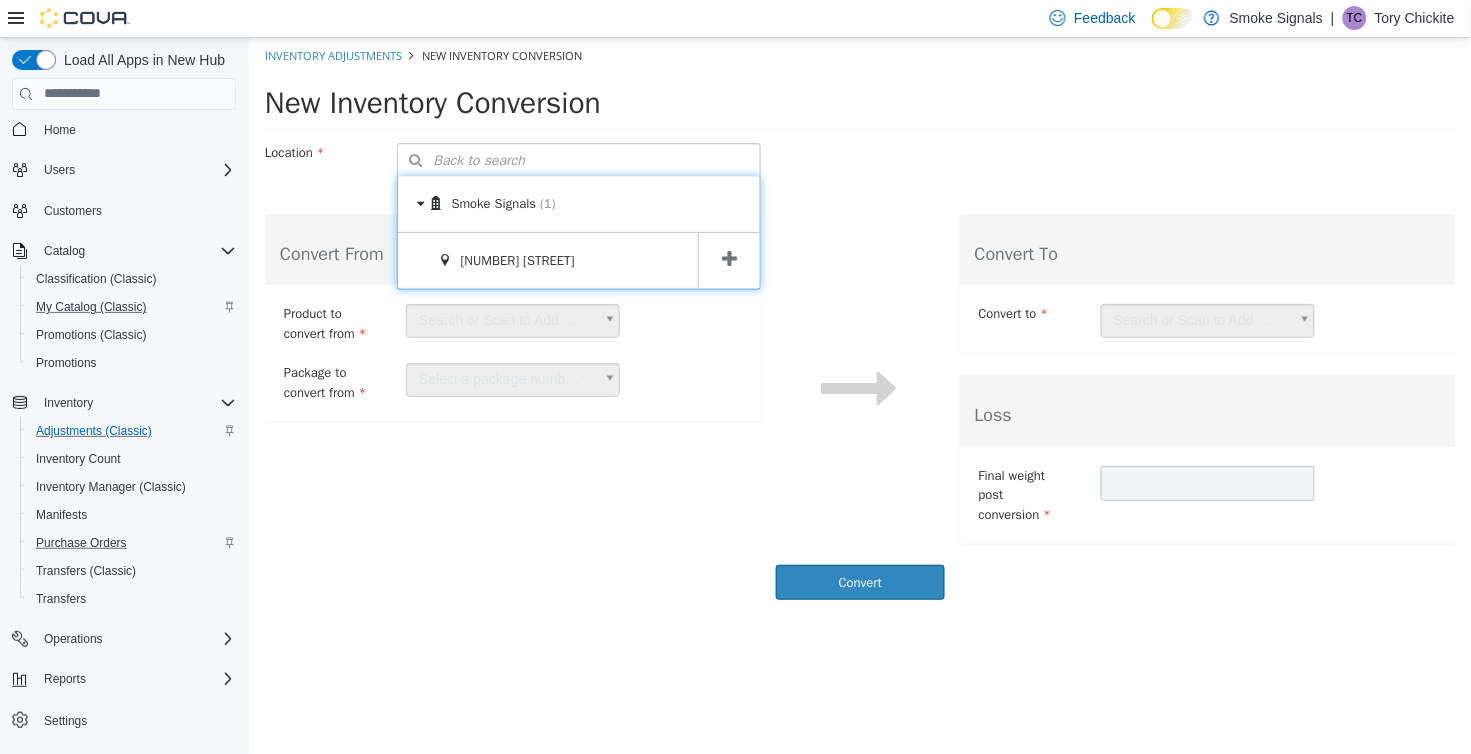 click at bounding box center (728, 258) 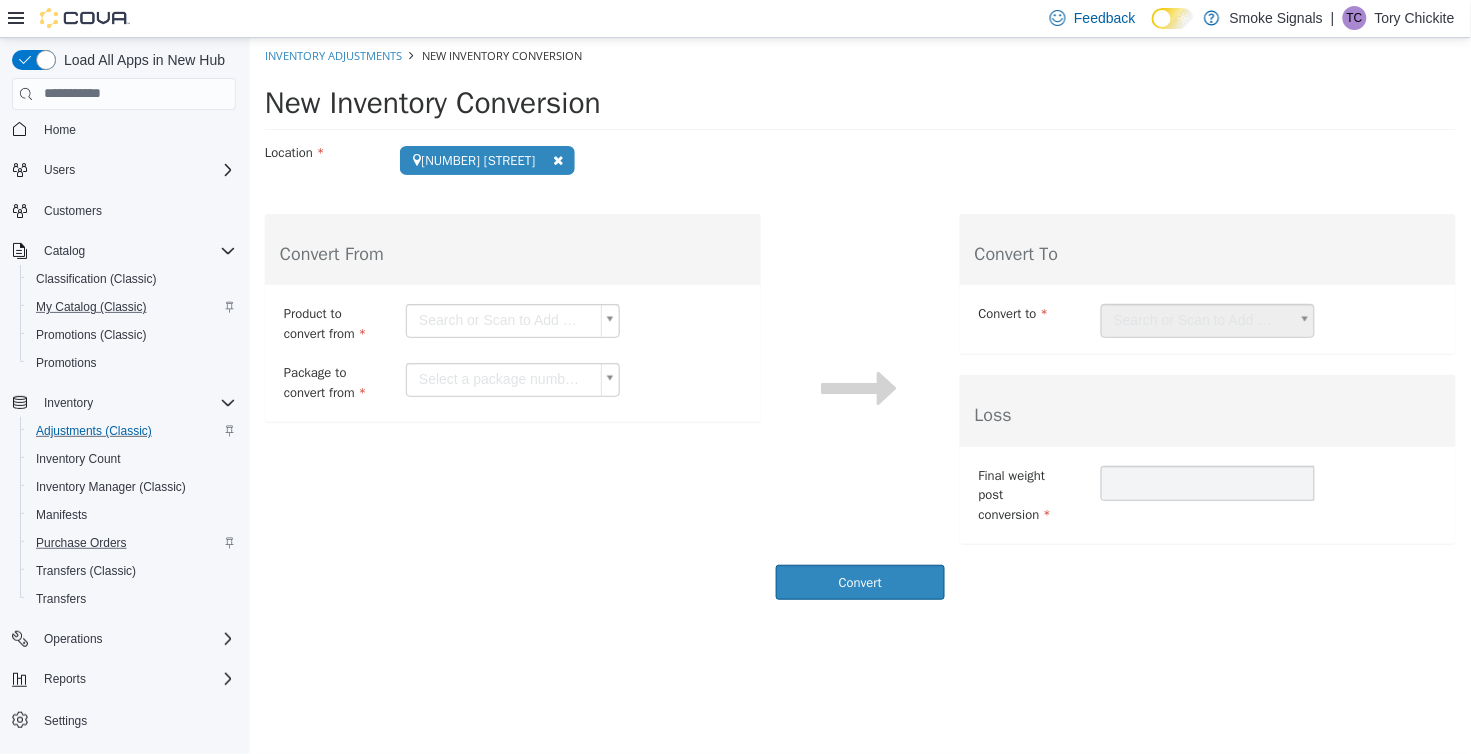 click on "**********" at bounding box center [859, 323] 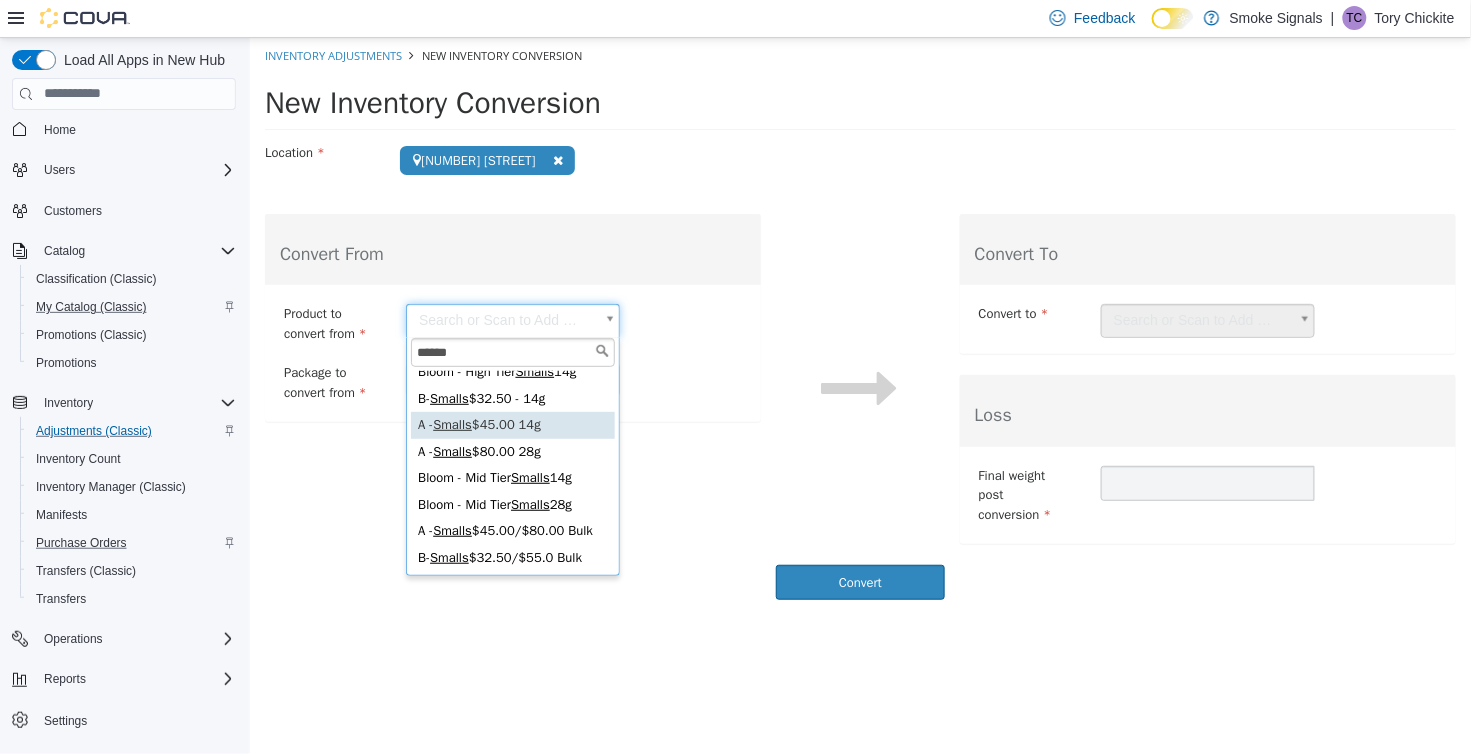 scroll, scrollTop: 170, scrollLeft: 0, axis: vertical 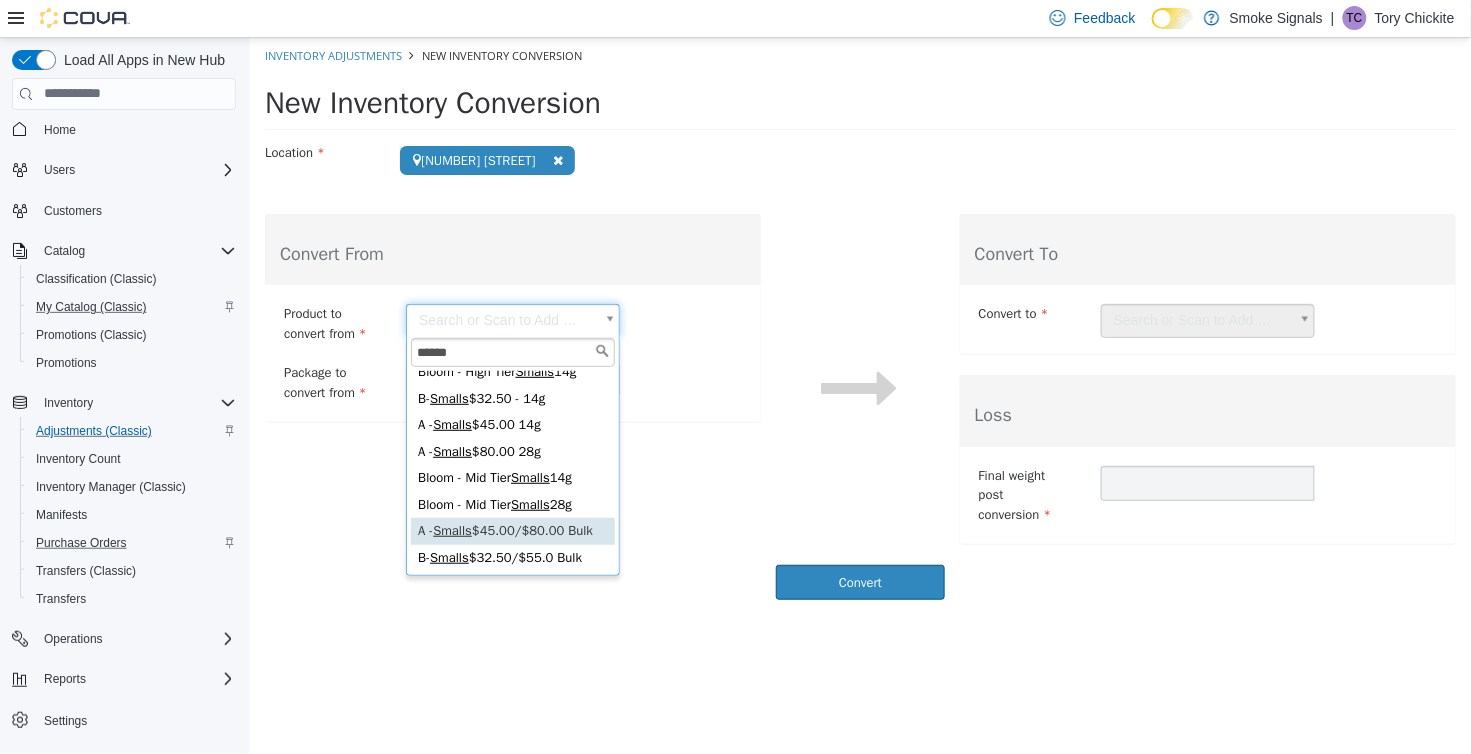 type on "******" 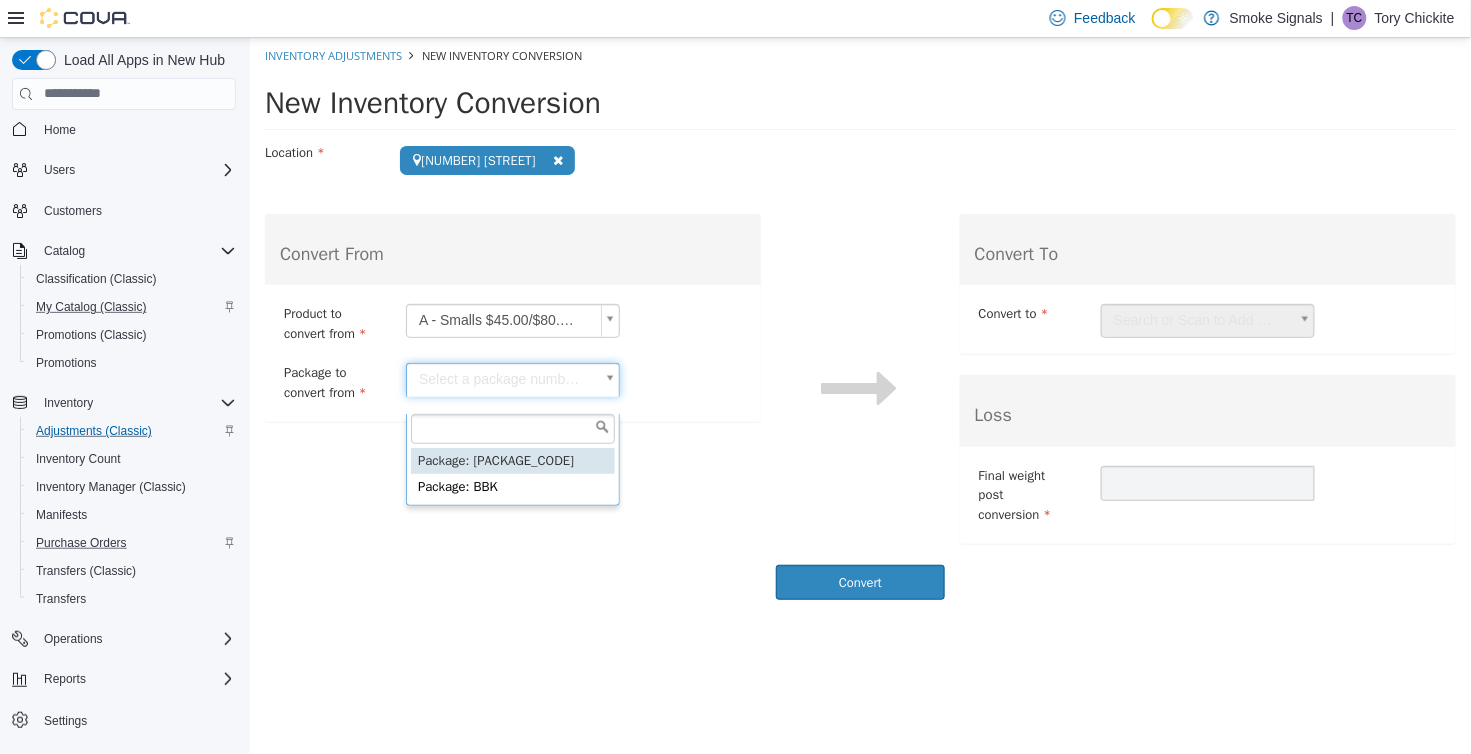 click on "**********" at bounding box center [859, 323] 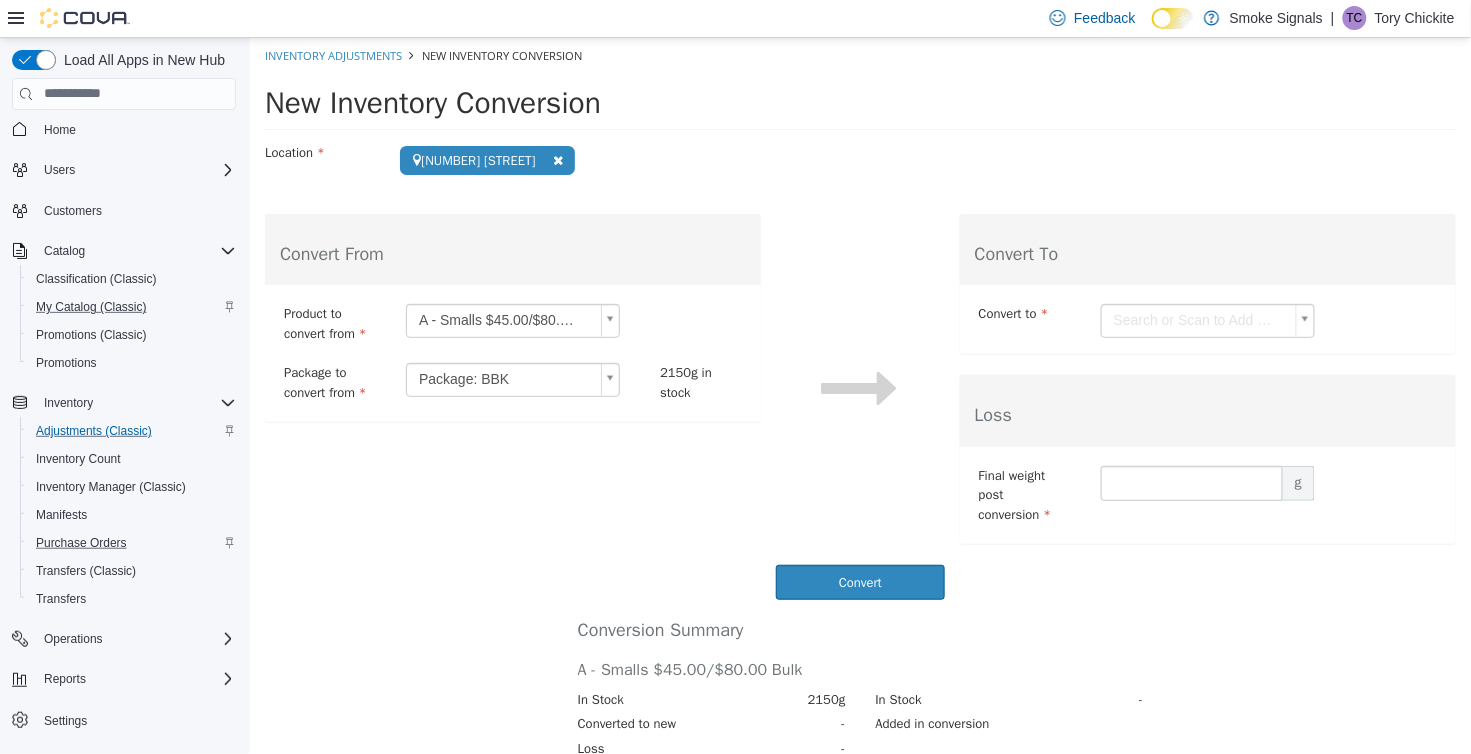 click on "Convert to     Search or Scan to Add Product                             Create with each" at bounding box center (1207, 318) 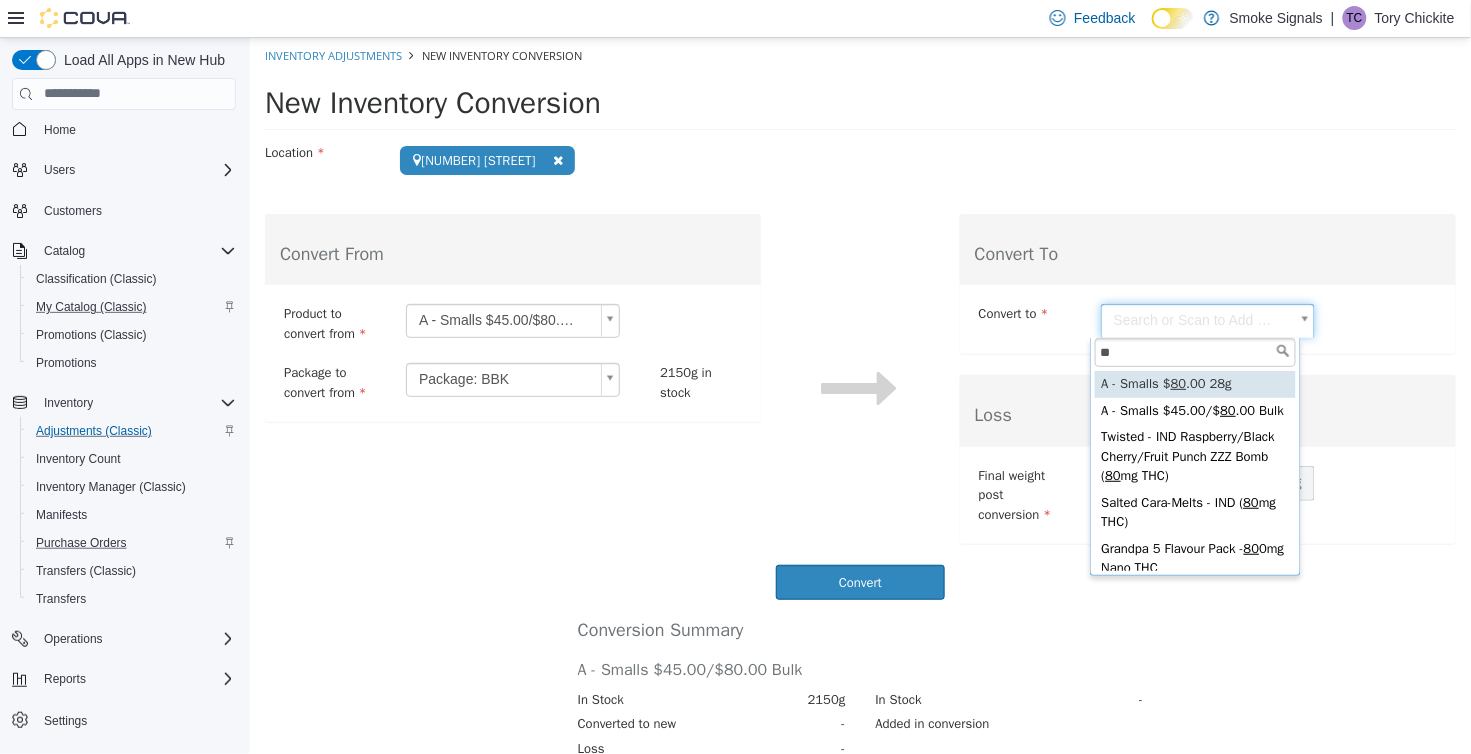 type on "**" 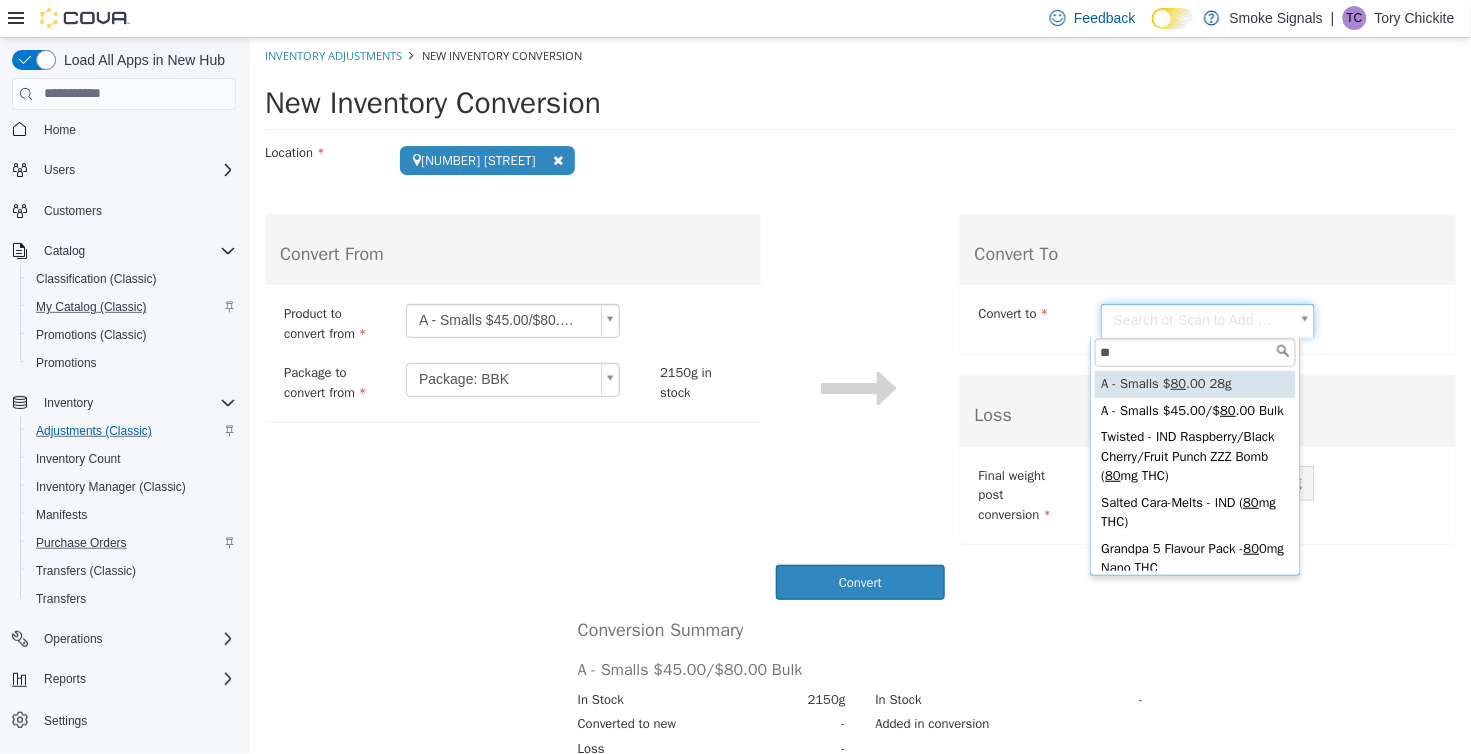 type on "**********" 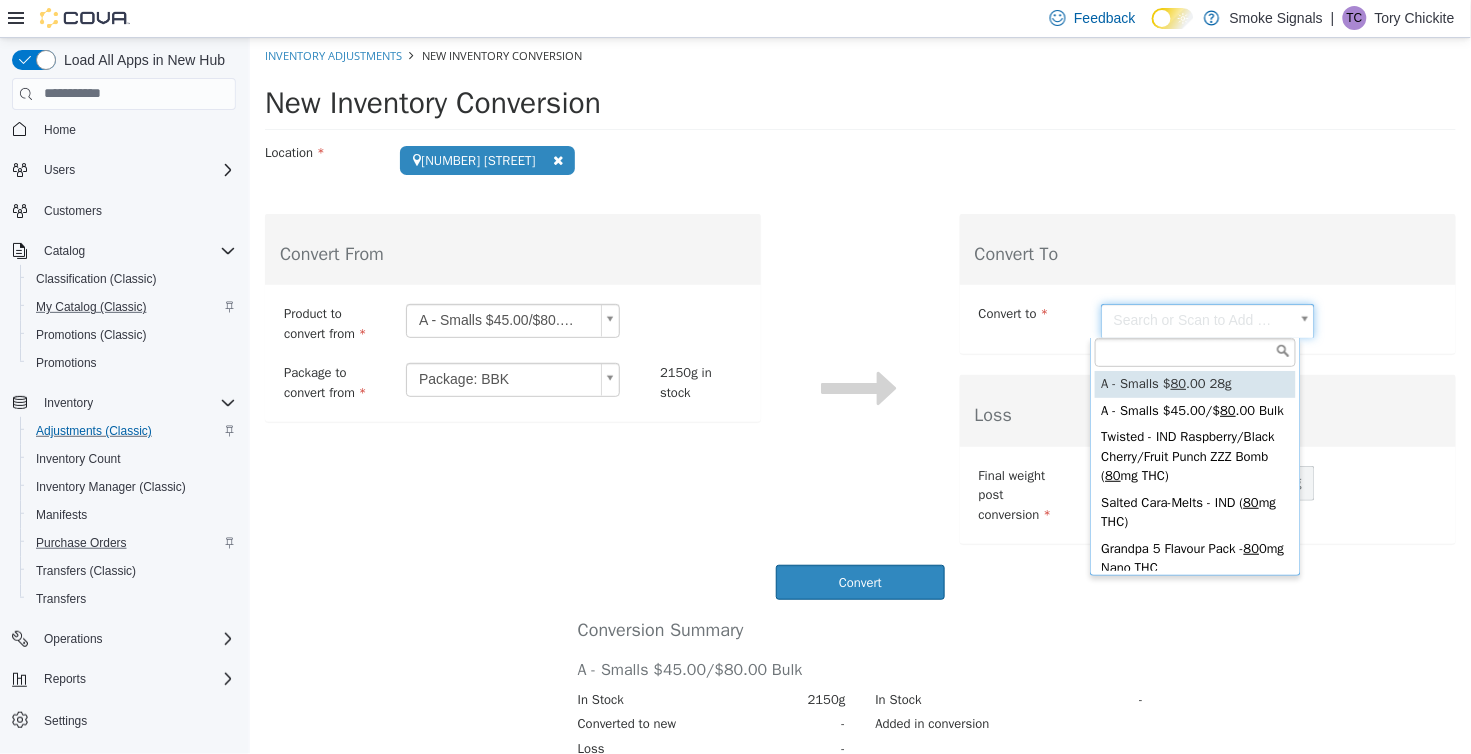 type on "**" 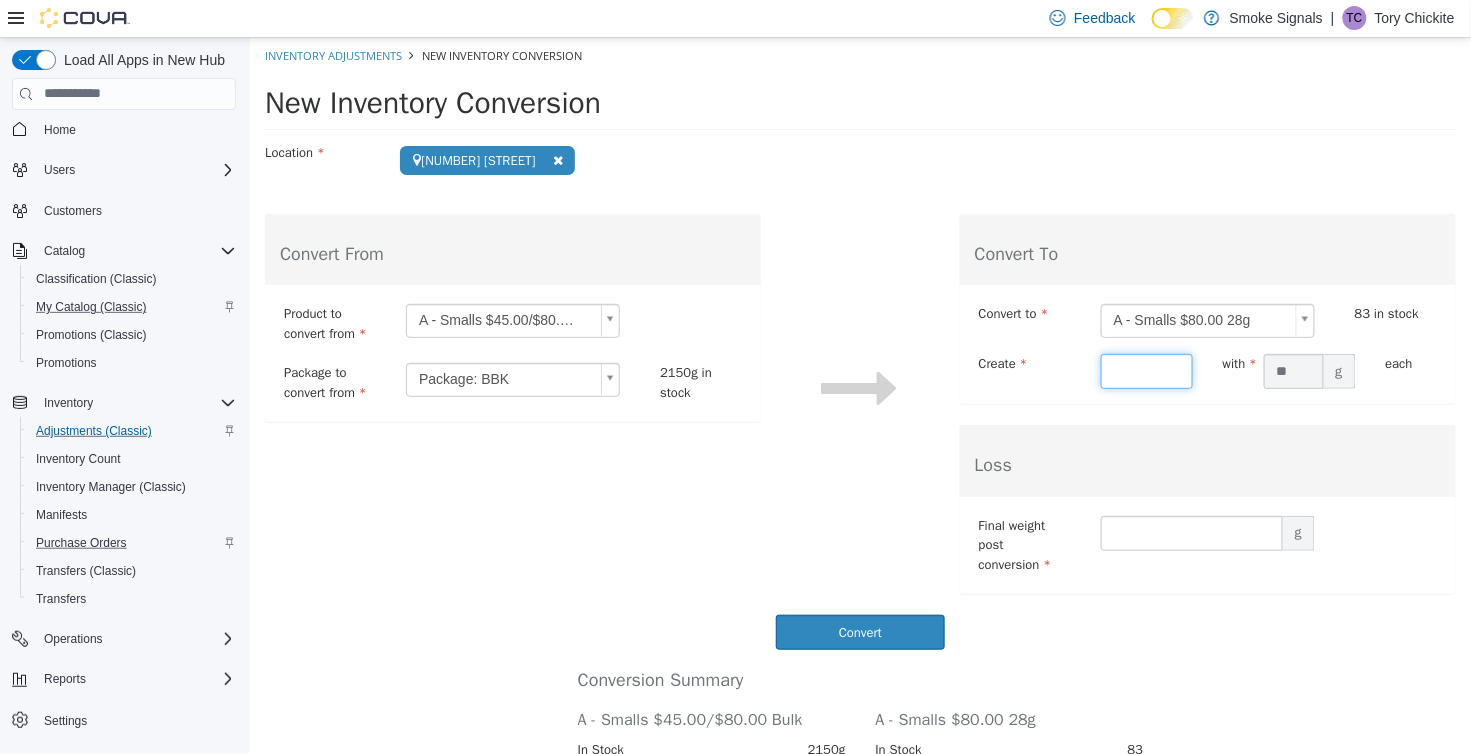 click at bounding box center (1146, 370) 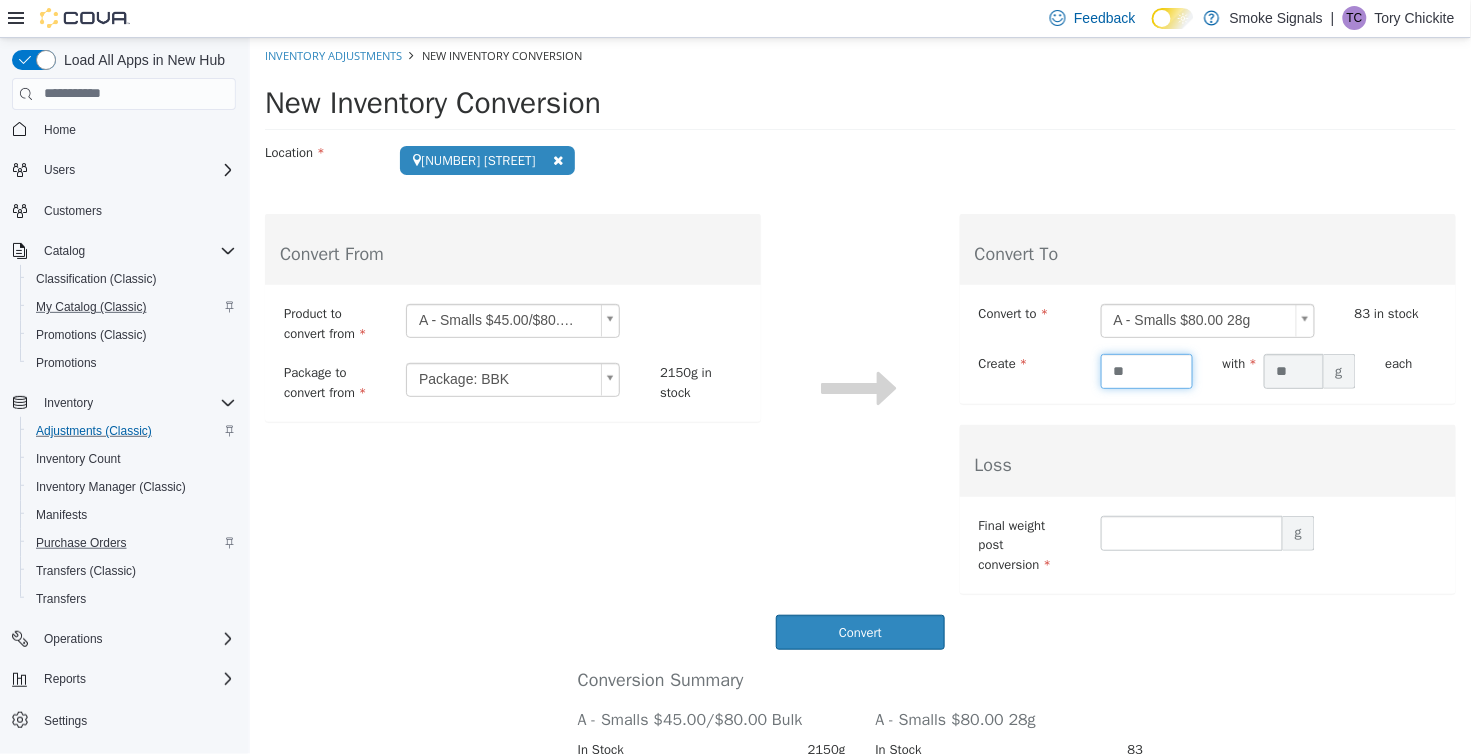type on "**" 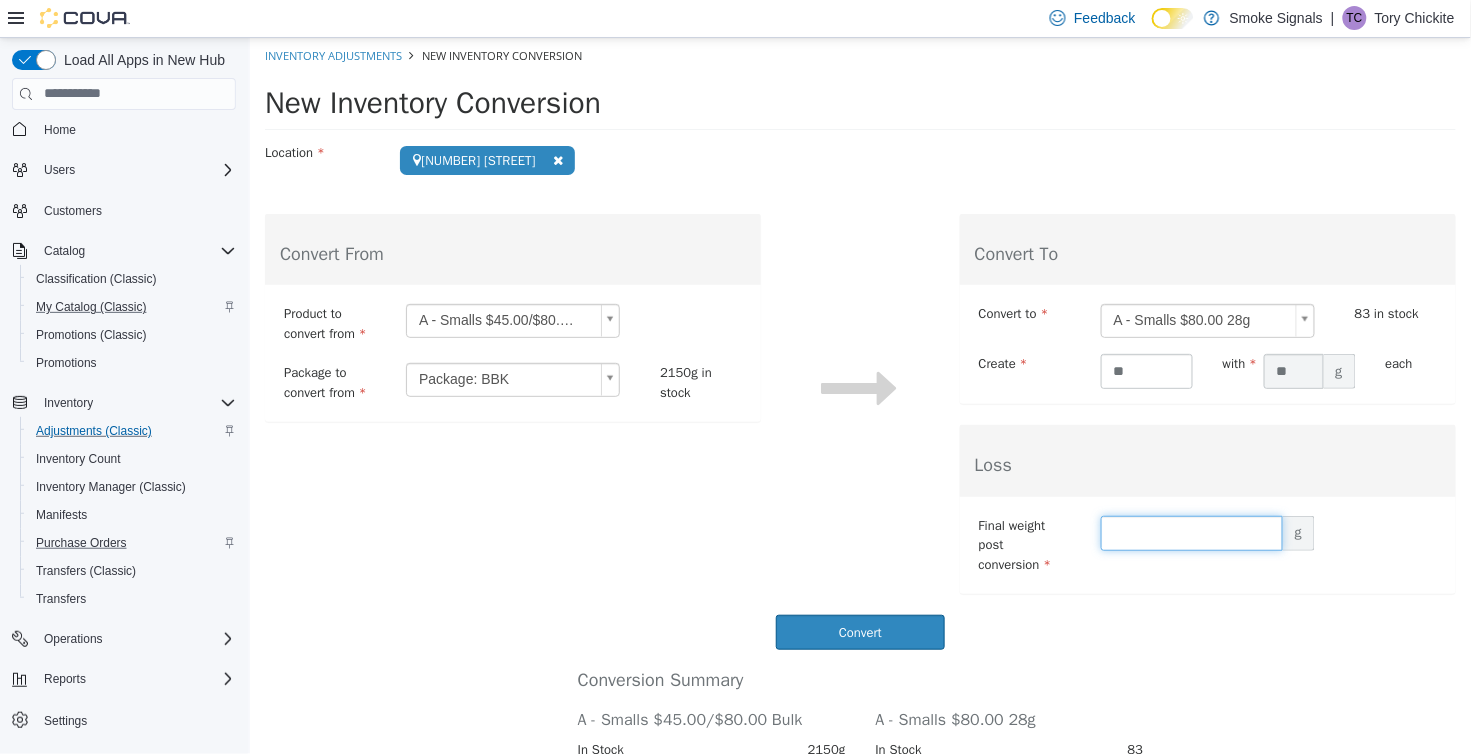 click at bounding box center (1191, 532) 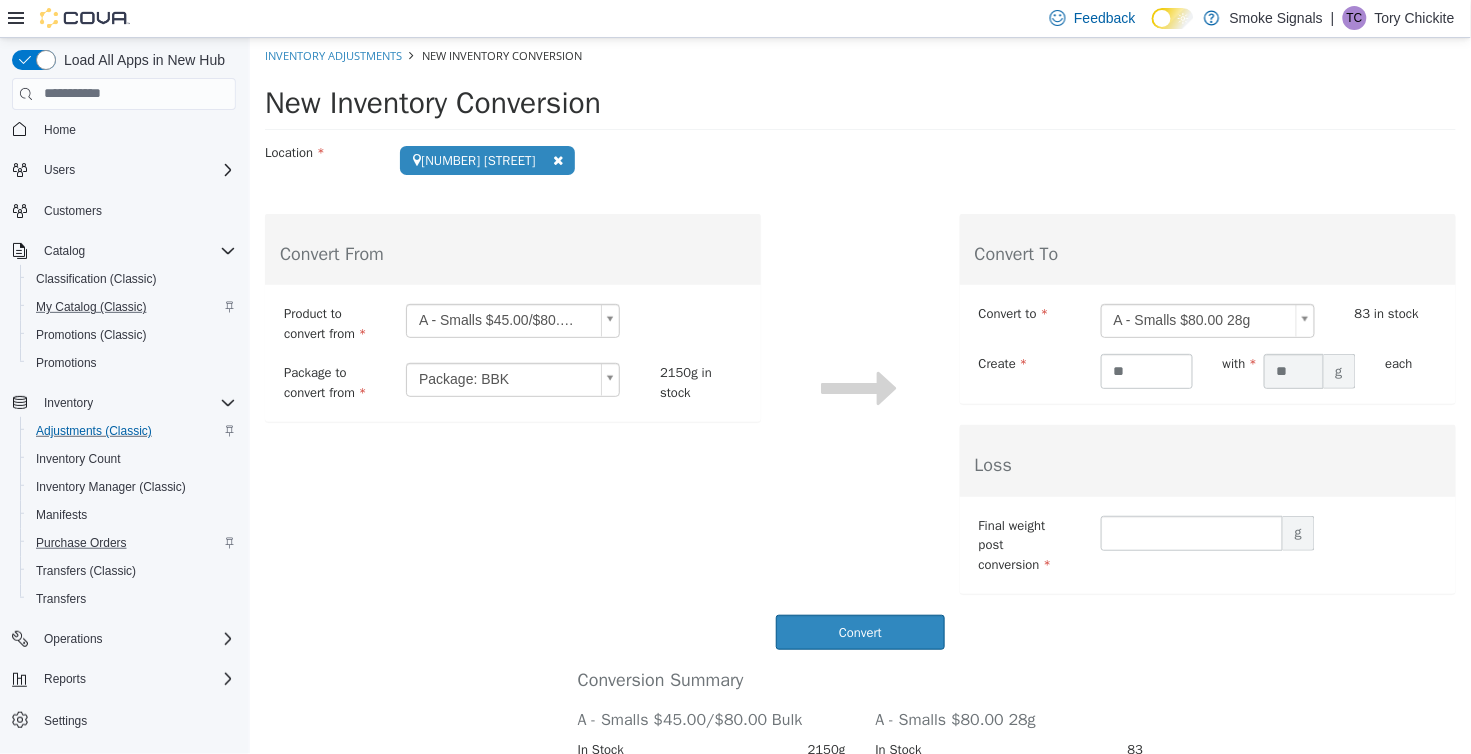 click on "**********" at bounding box center [859, 464] 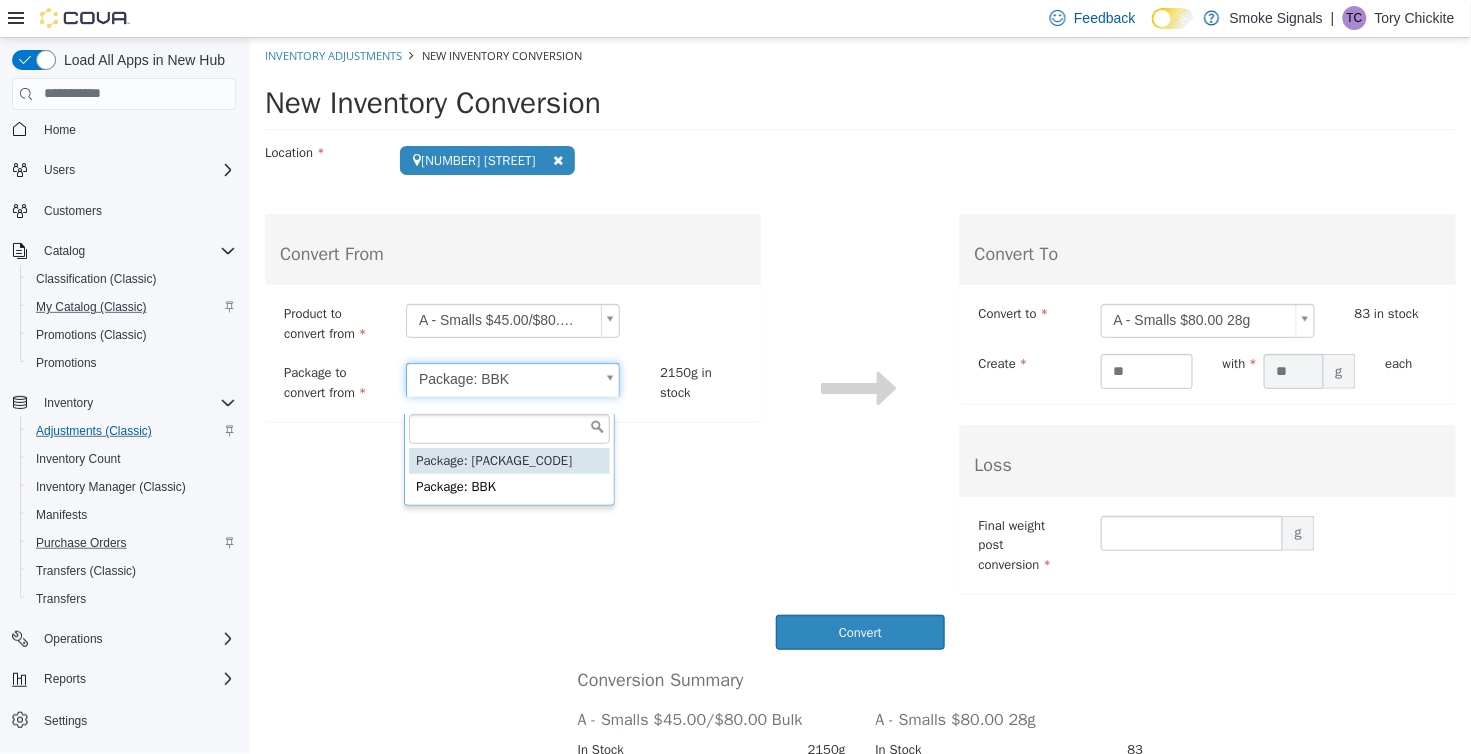type 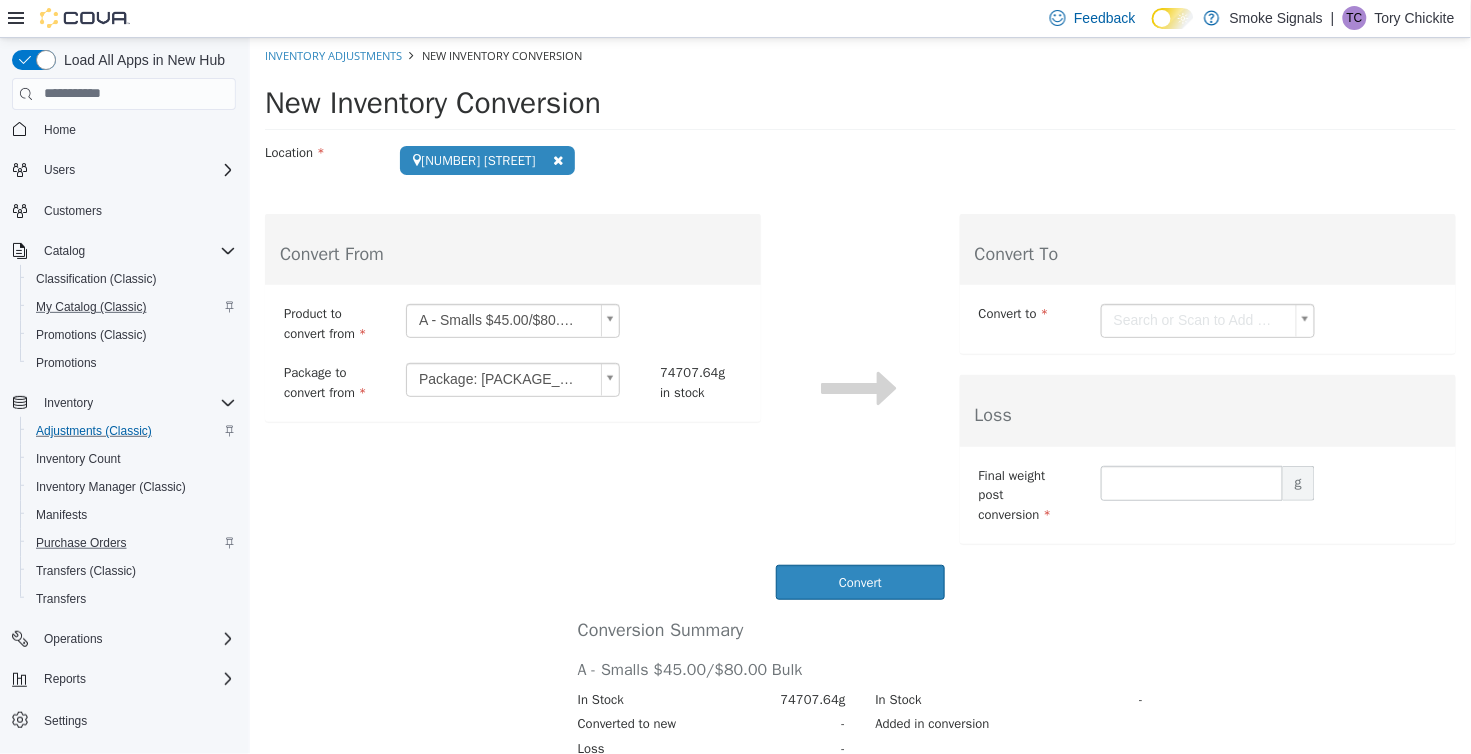 click on "**********" at bounding box center [859, 439] 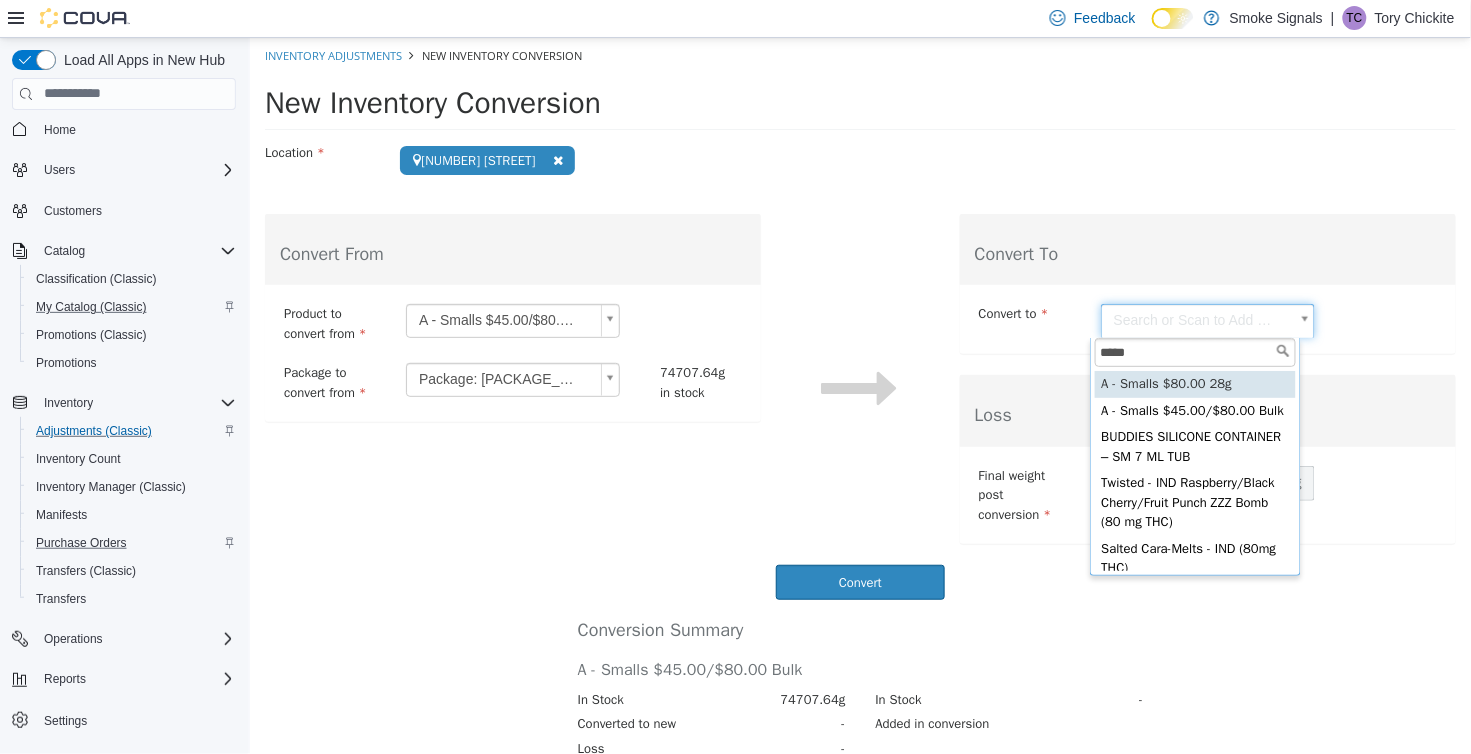 type on "*****" 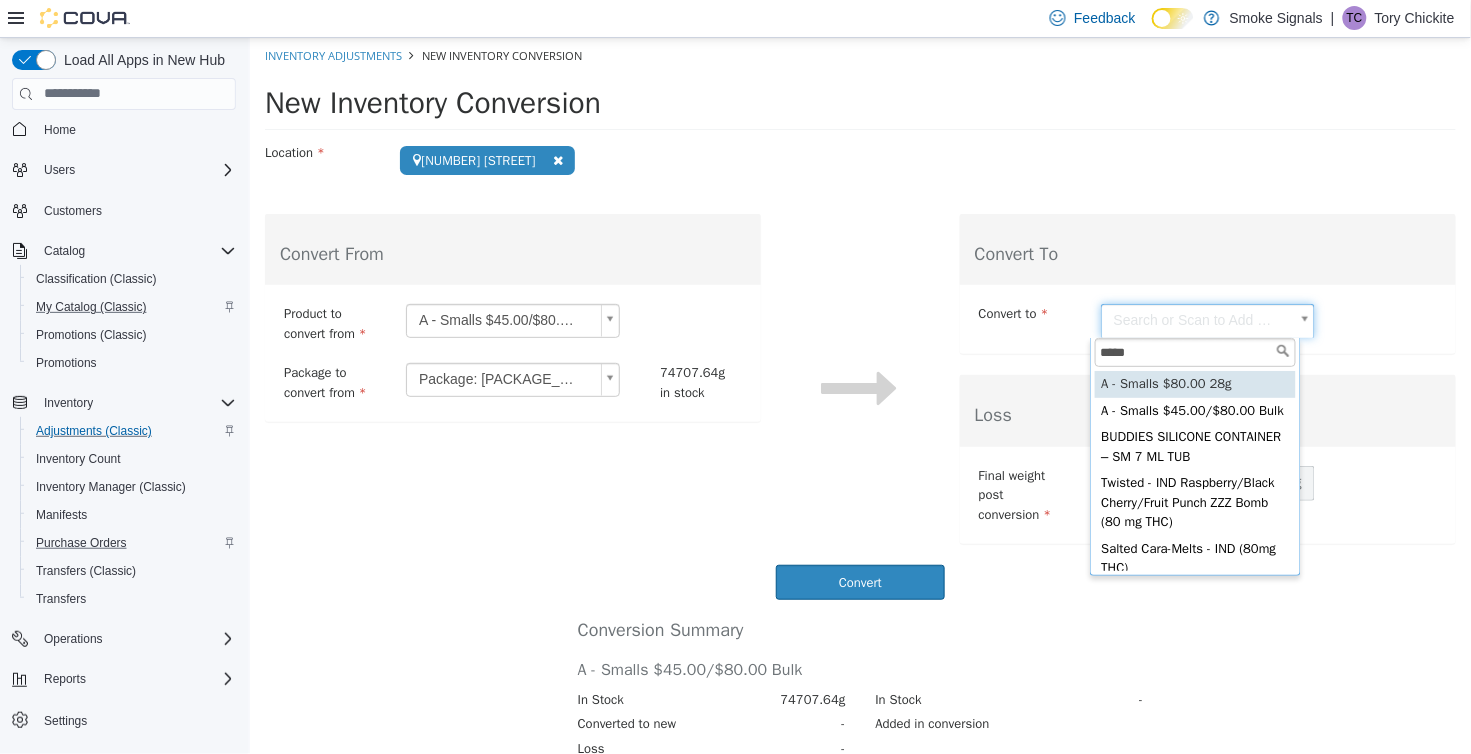 type on "**********" 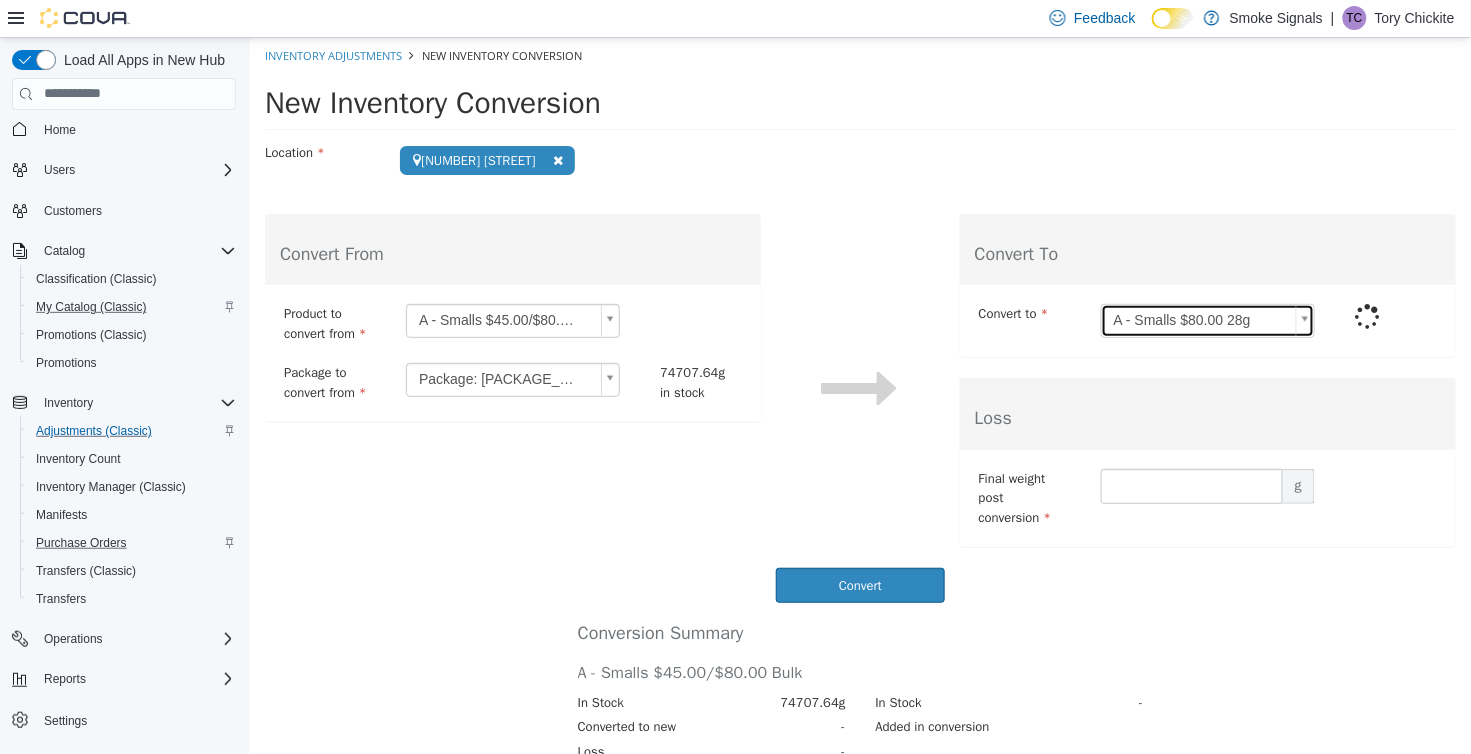 type on "**" 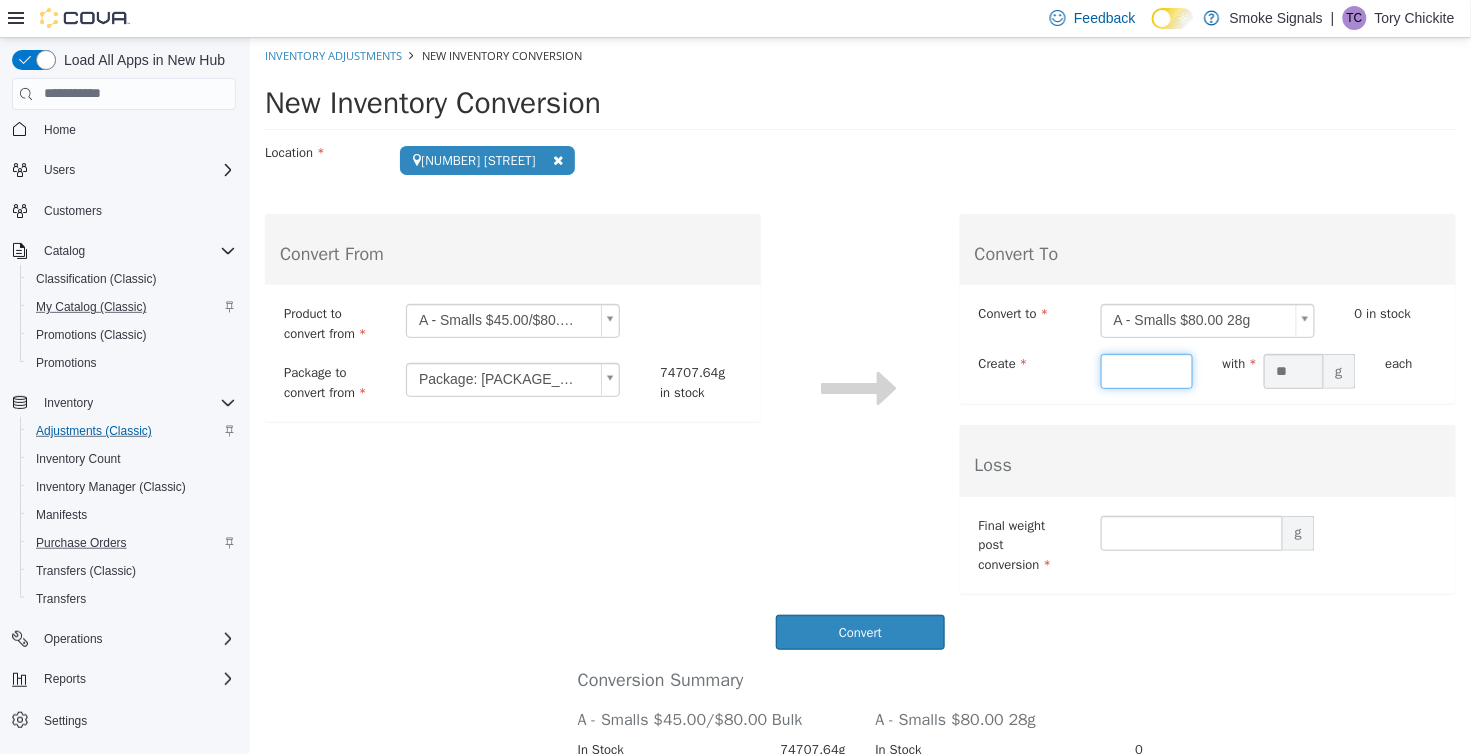 click at bounding box center (1146, 370) 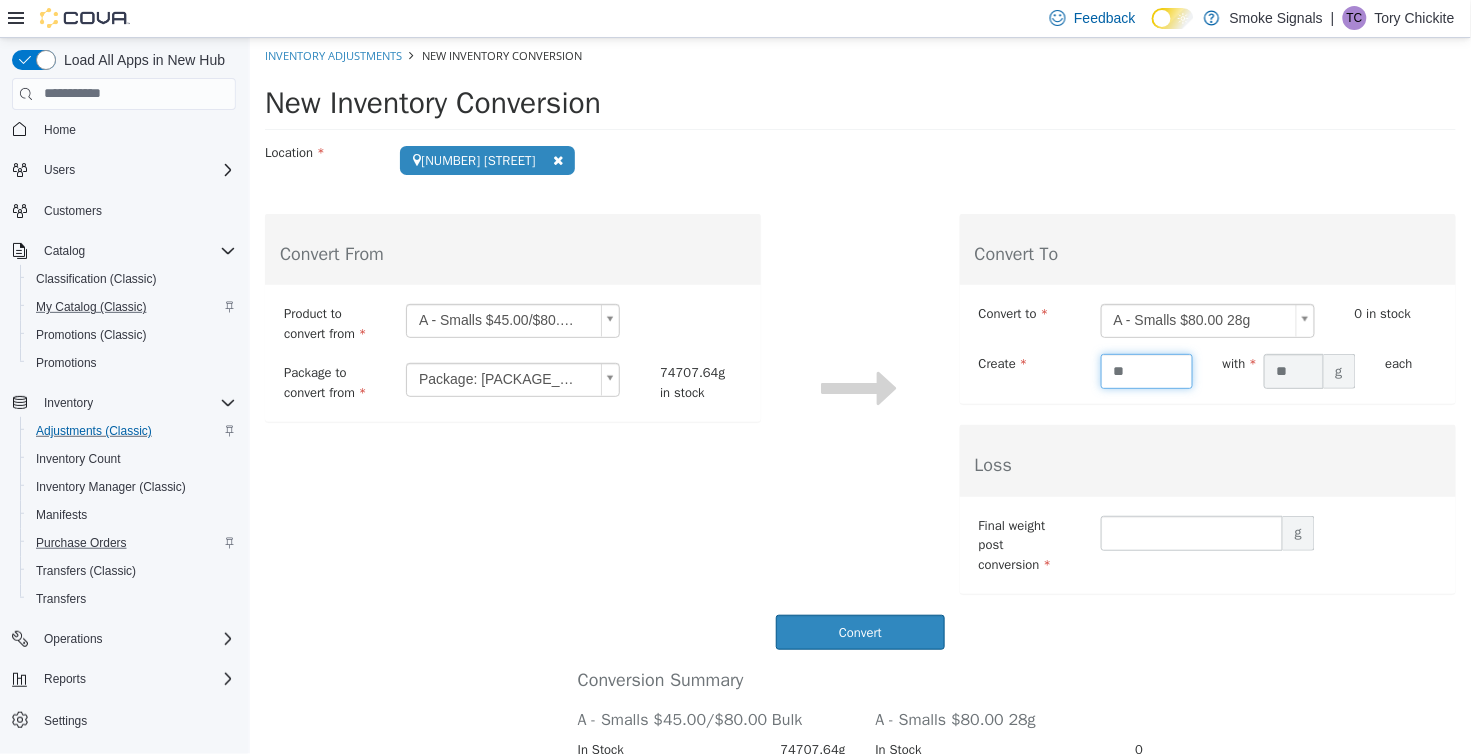 type on "**" 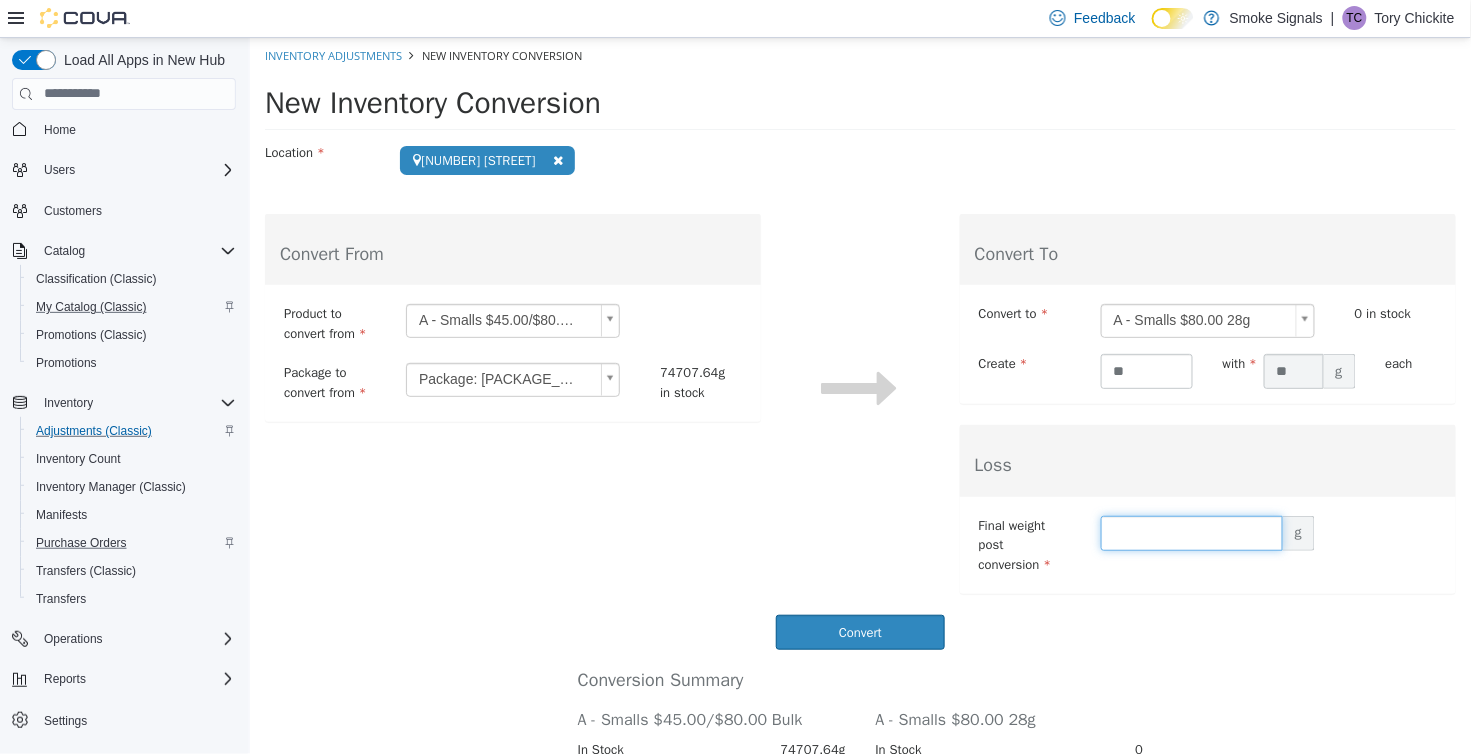 click at bounding box center [1191, 532] 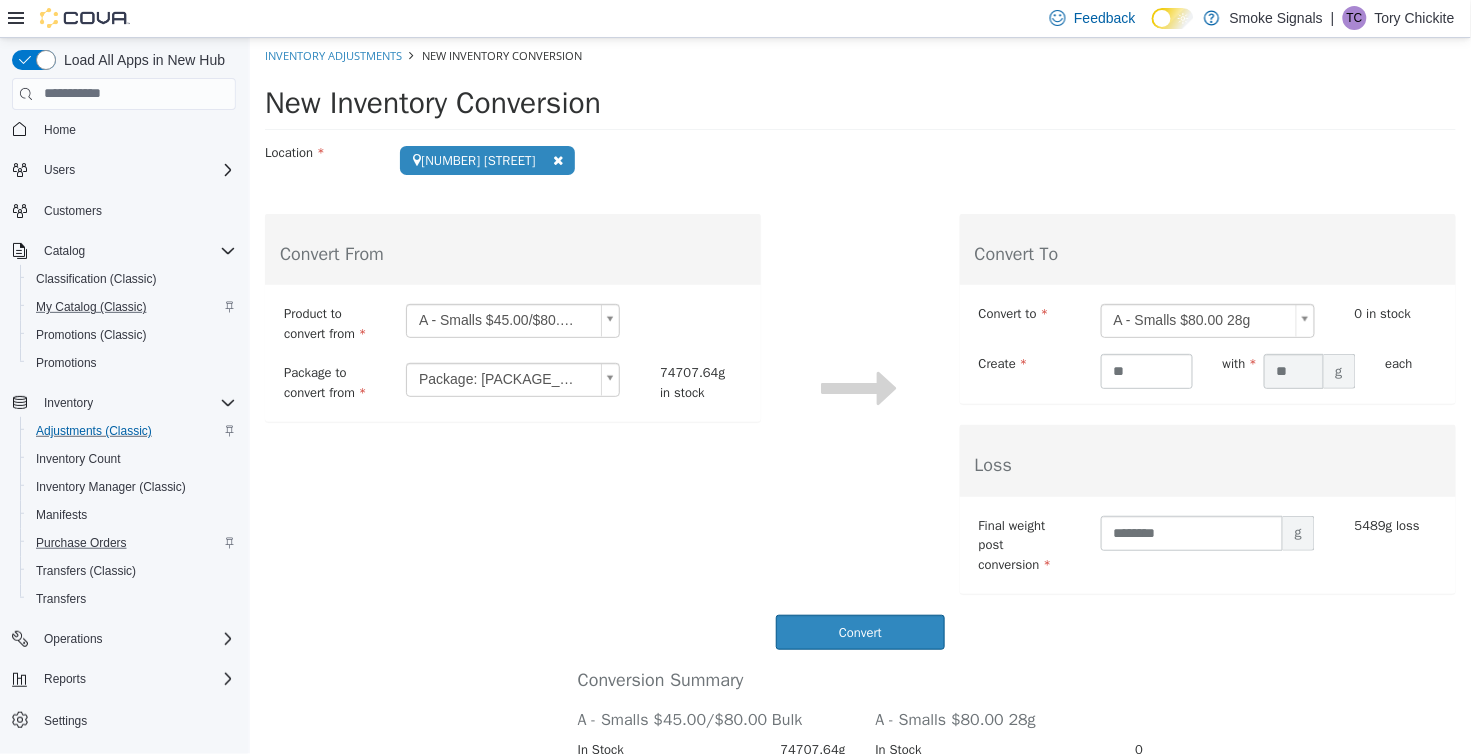 click on "Conversion Summary A - Smalls $45.00/$80.00 Bulk A - Smalls $80.00 28g In Stock 74707.64g In Stock 0 Converted to new 784g Added in conversion 28 Loss 5489g Post-conversion in stock 68434.64g Post-conversion in stock 28 Do another conversion" at bounding box center (859, 770) 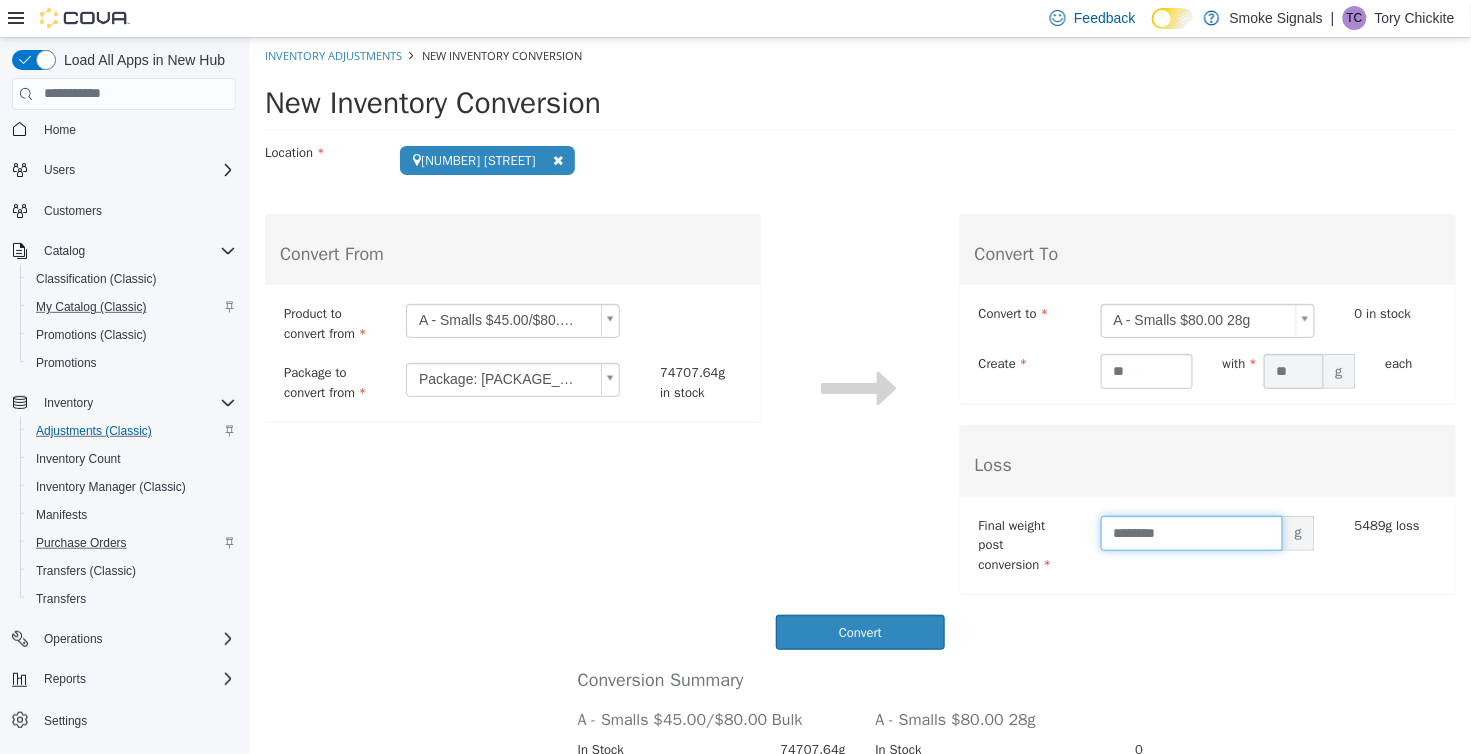 click on "********" at bounding box center (1191, 532) 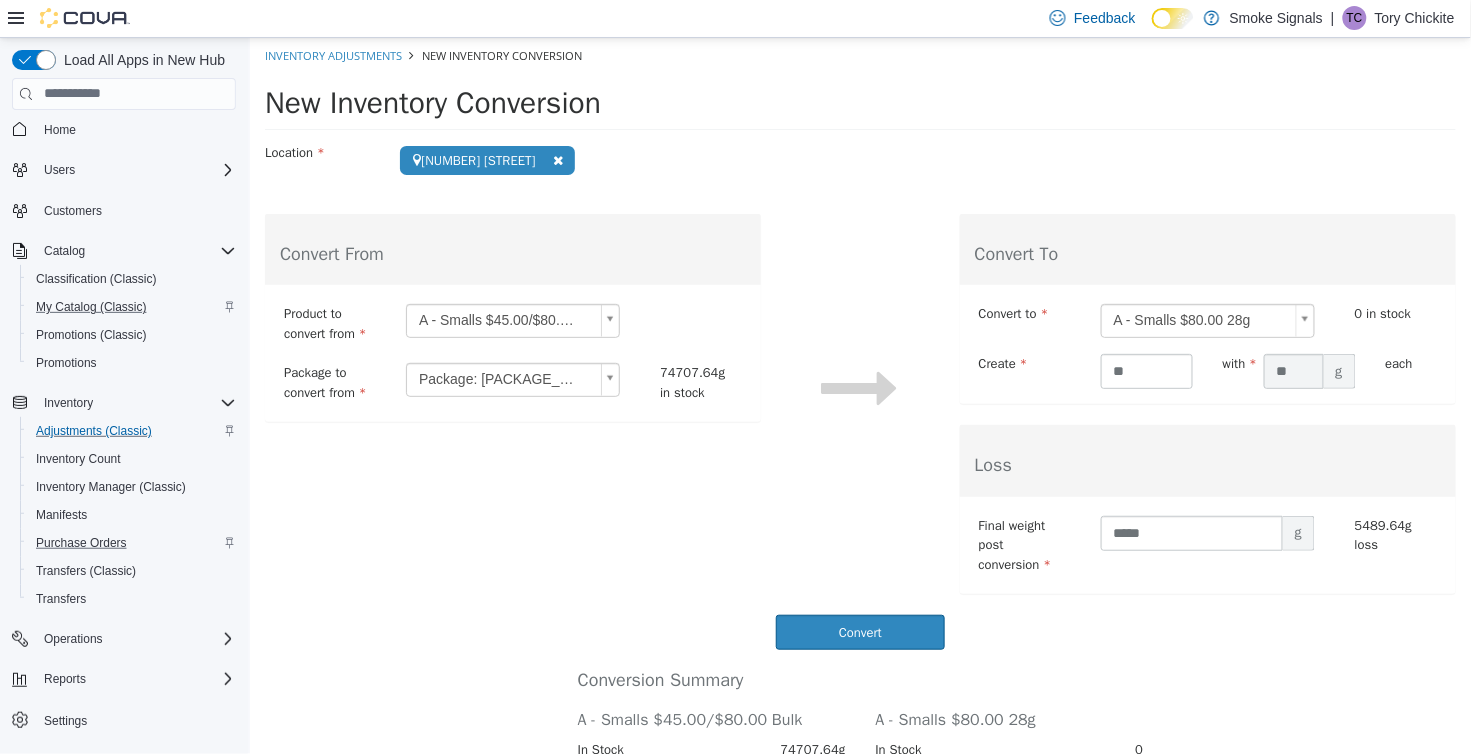 click on "Conversion Summary A - Smalls $45.00/$80.00 Bulk A - Smalls $80.00 28g In Stock 74707.64g In Stock 0 Converted to new 784g Added in conversion 28 Loss 5489.64g Post-conversion in stock 68434g Post-conversion in stock 28 Do another conversion" at bounding box center [859, 770] 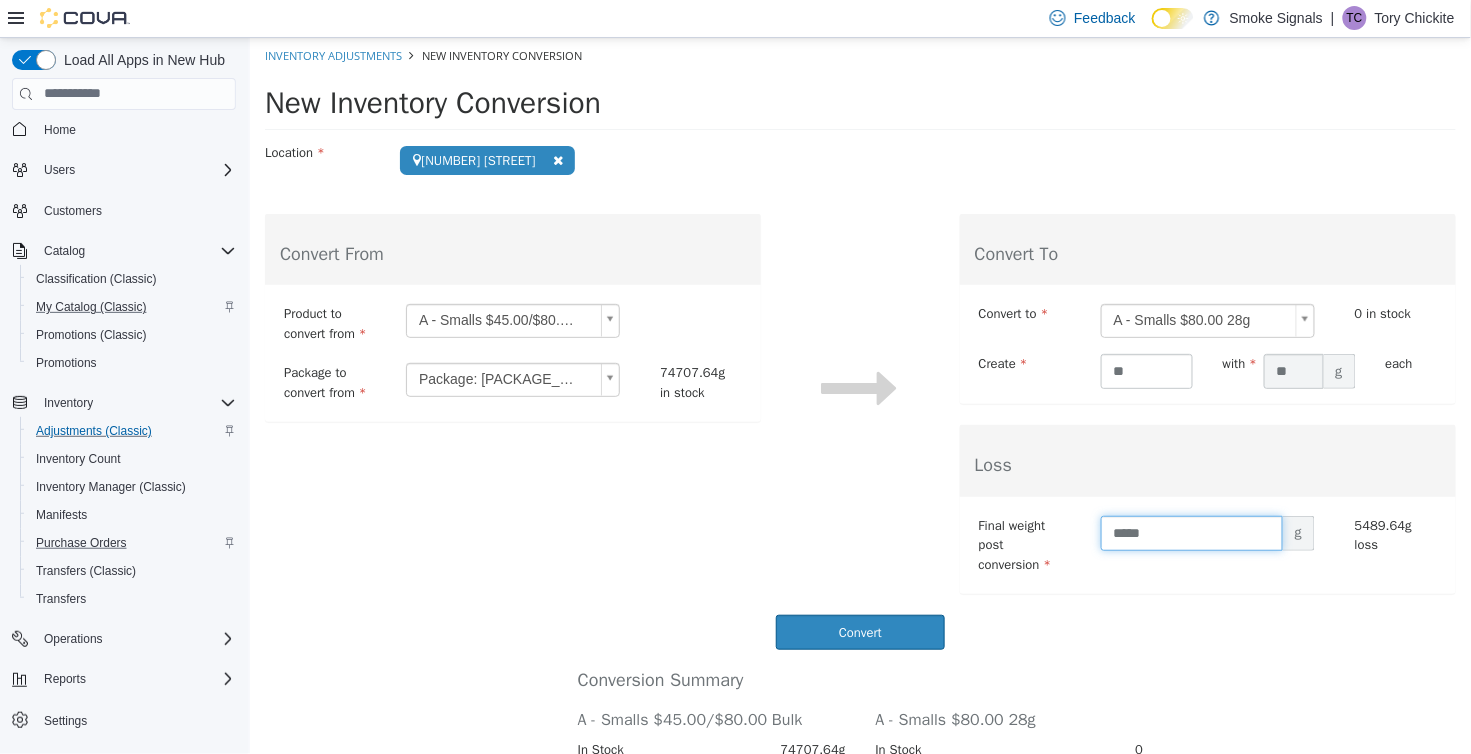 click on "*****" at bounding box center [1191, 532] 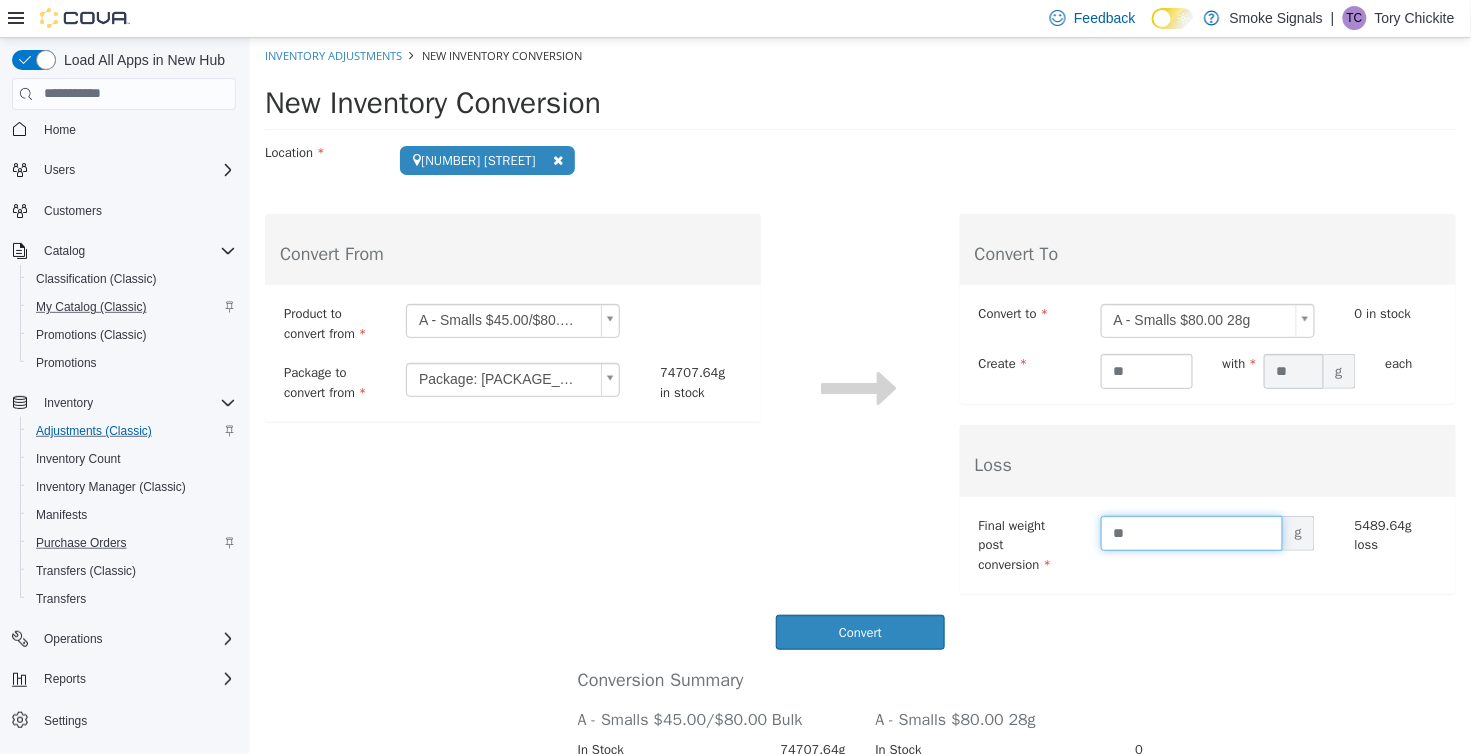 type on "*" 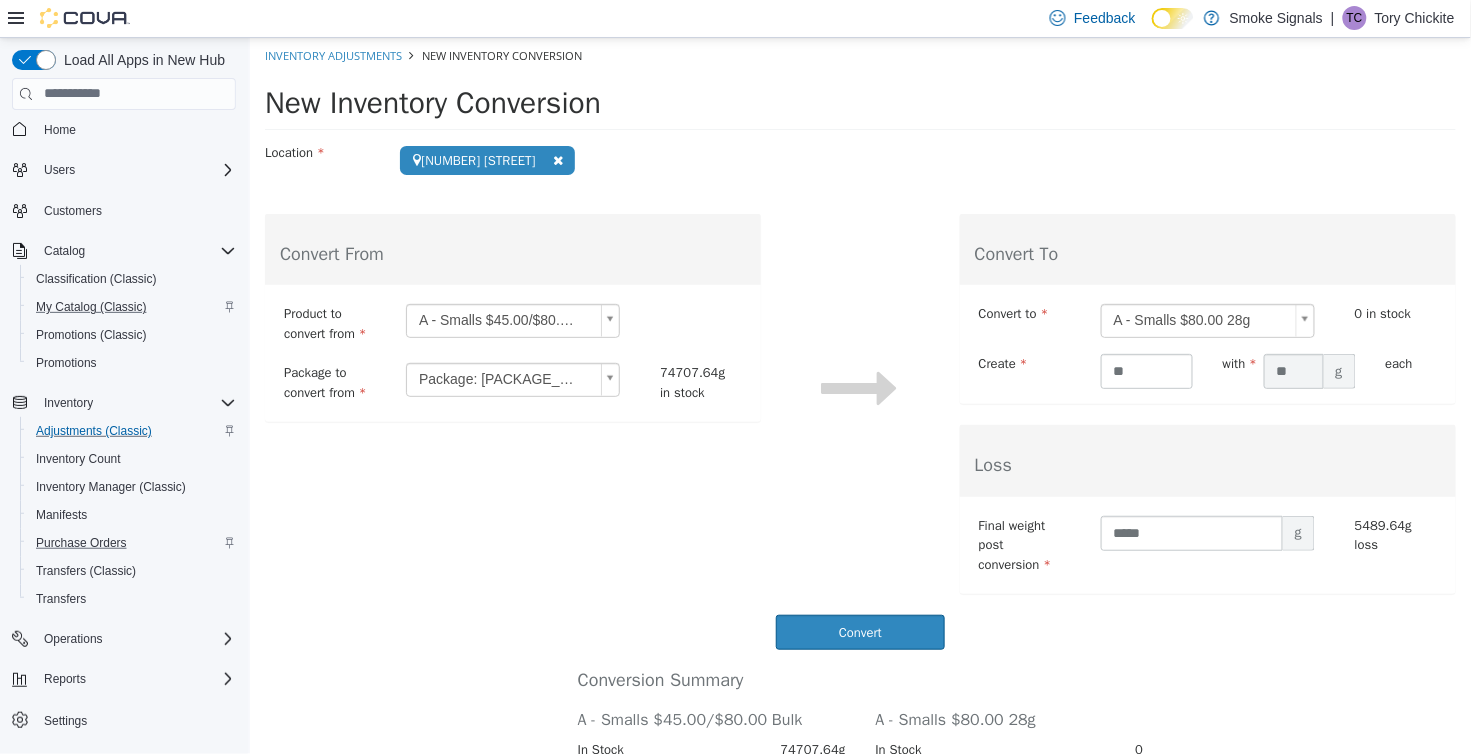 click on "Convert" at bounding box center [859, 631] 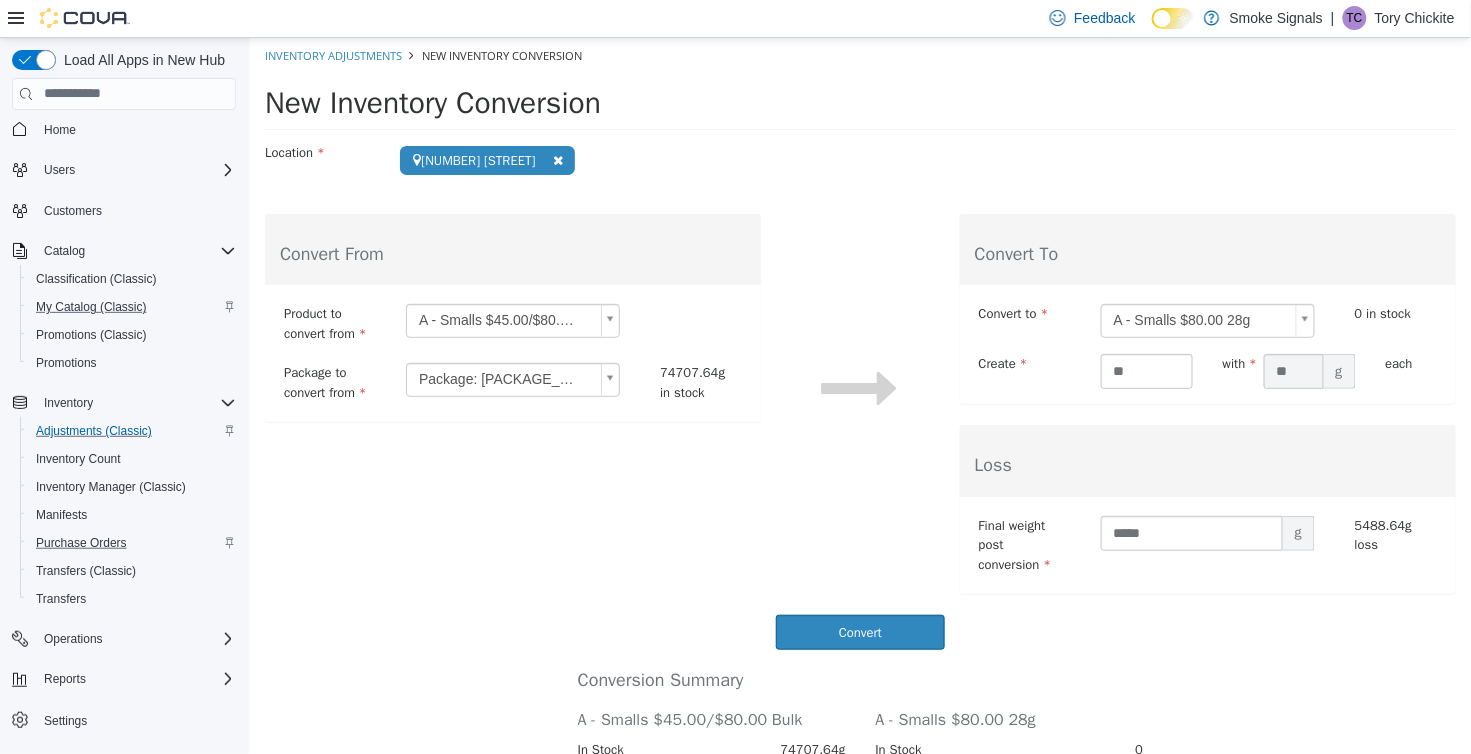 click on "Conversion Summary A - Smalls $45.00/$80.00 Bulk A - Smalls $80.00 28g In Stock 74707.64g In Stock 0 Converted to new 784g Added in conversion 28 Loss 5488.64g Post-conversion in stock 68435g Post-conversion in stock 28 Do another conversion" at bounding box center [859, 770] 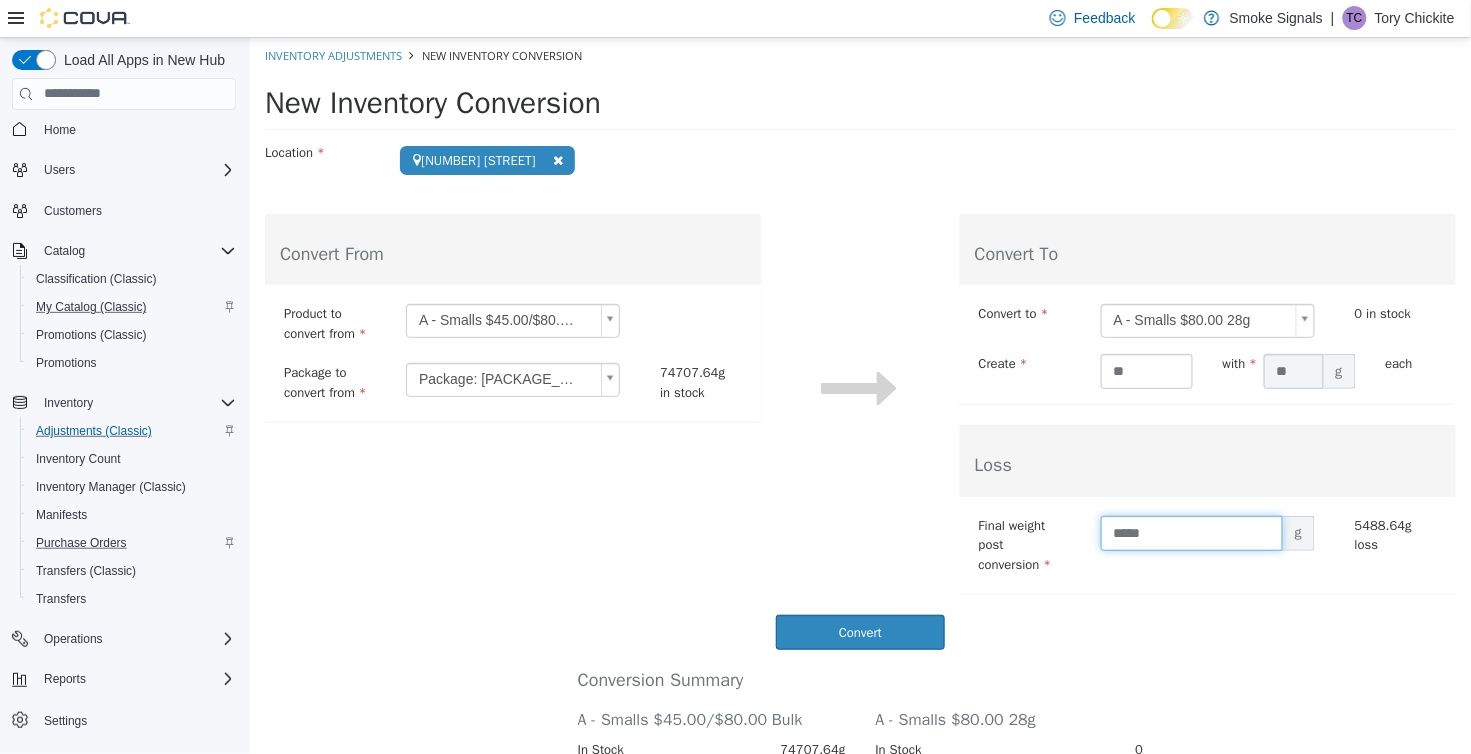 click on "*****" at bounding box center (1191, 532) 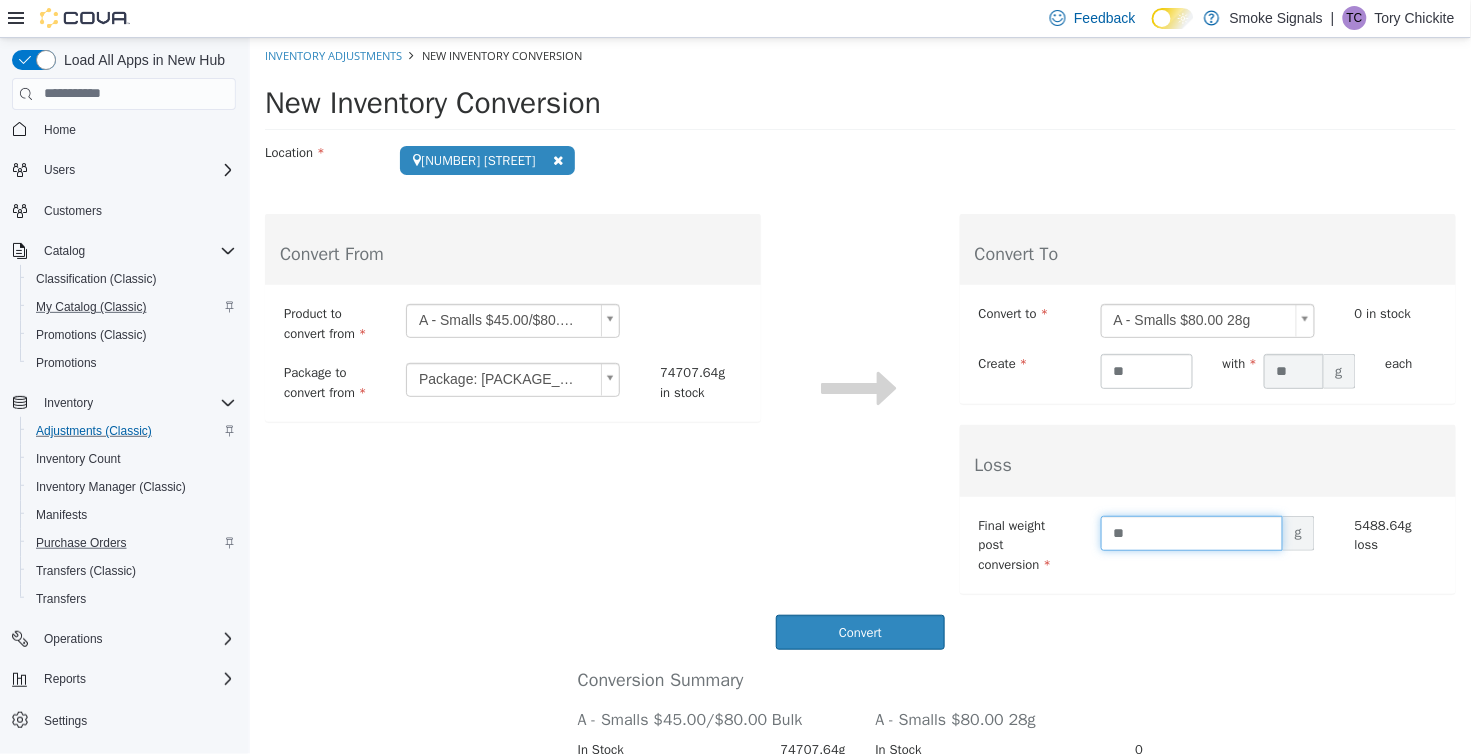 type on "*" 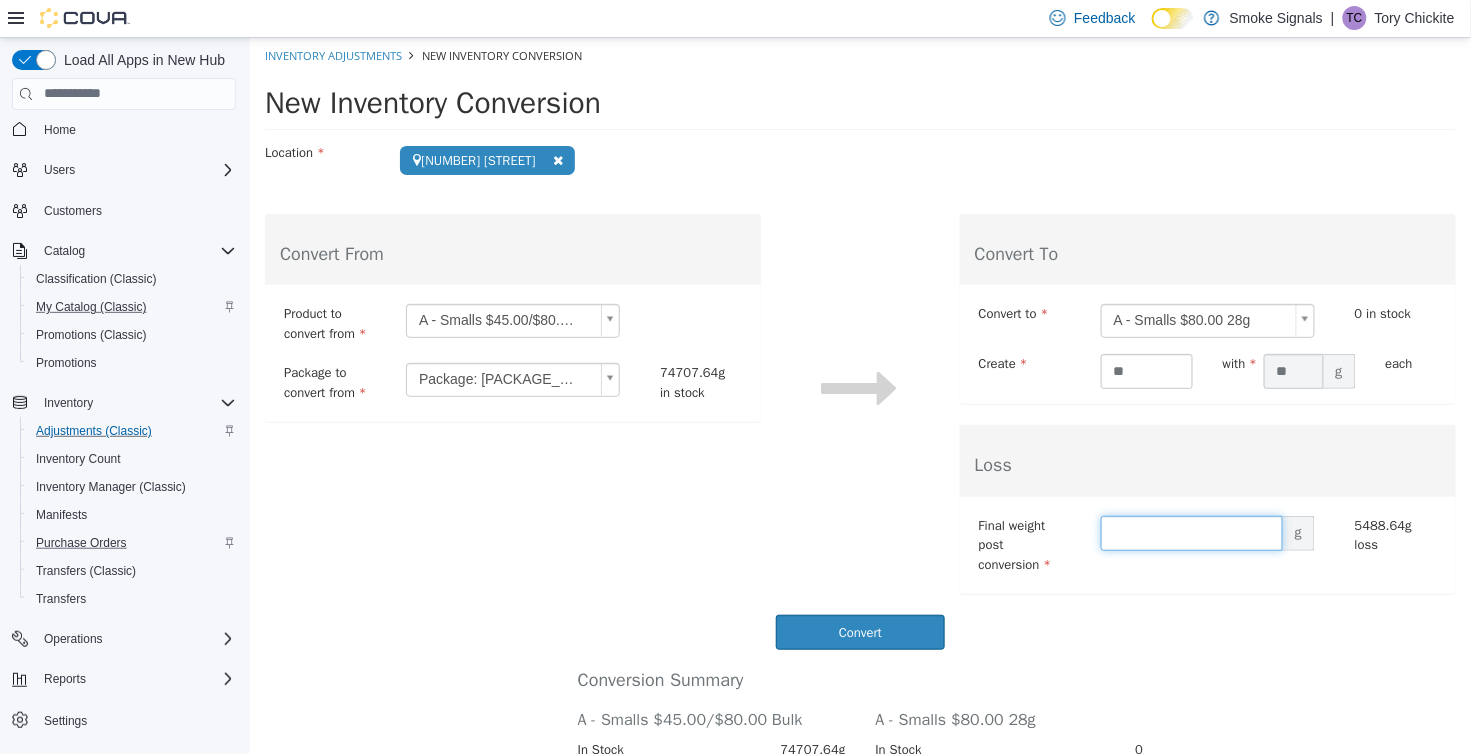 type 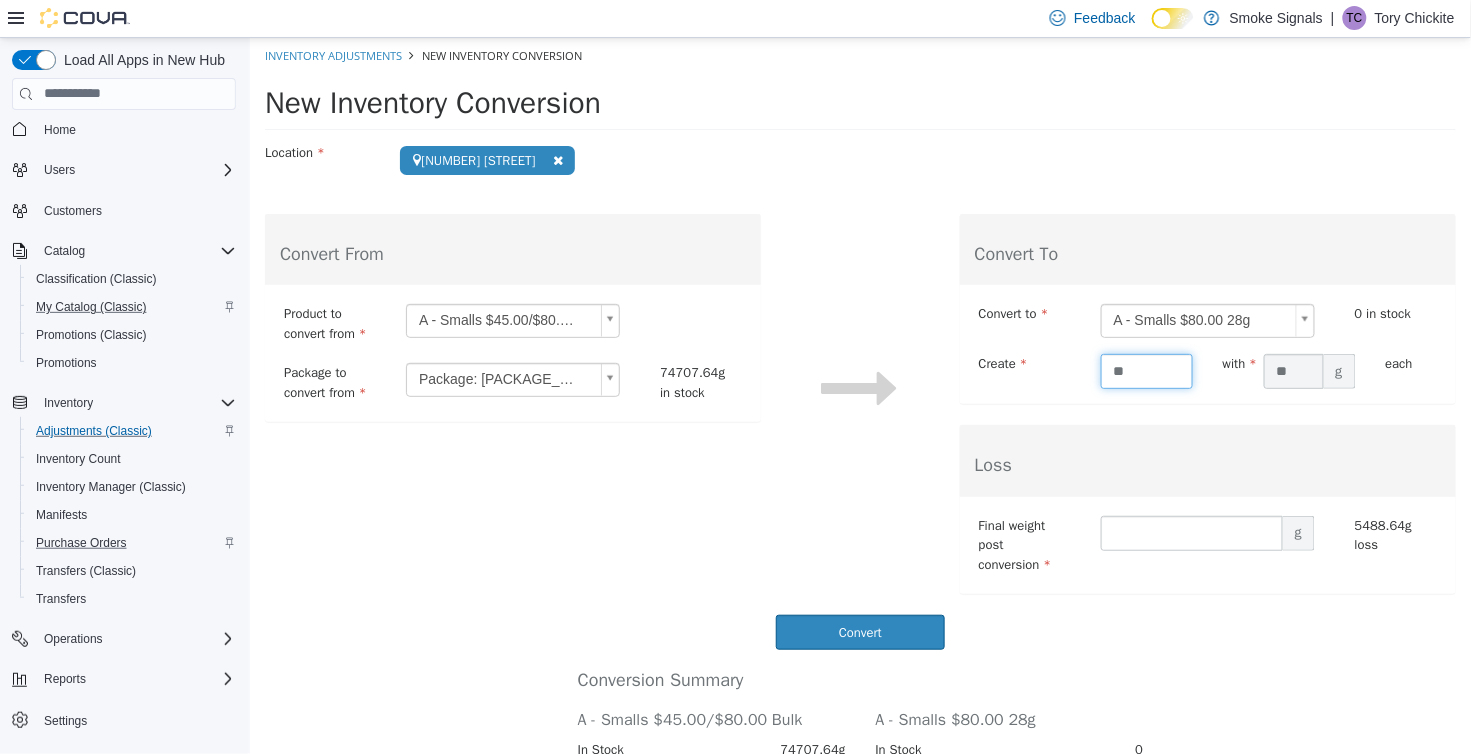 click on "**" at bounding box center (1146, 370) 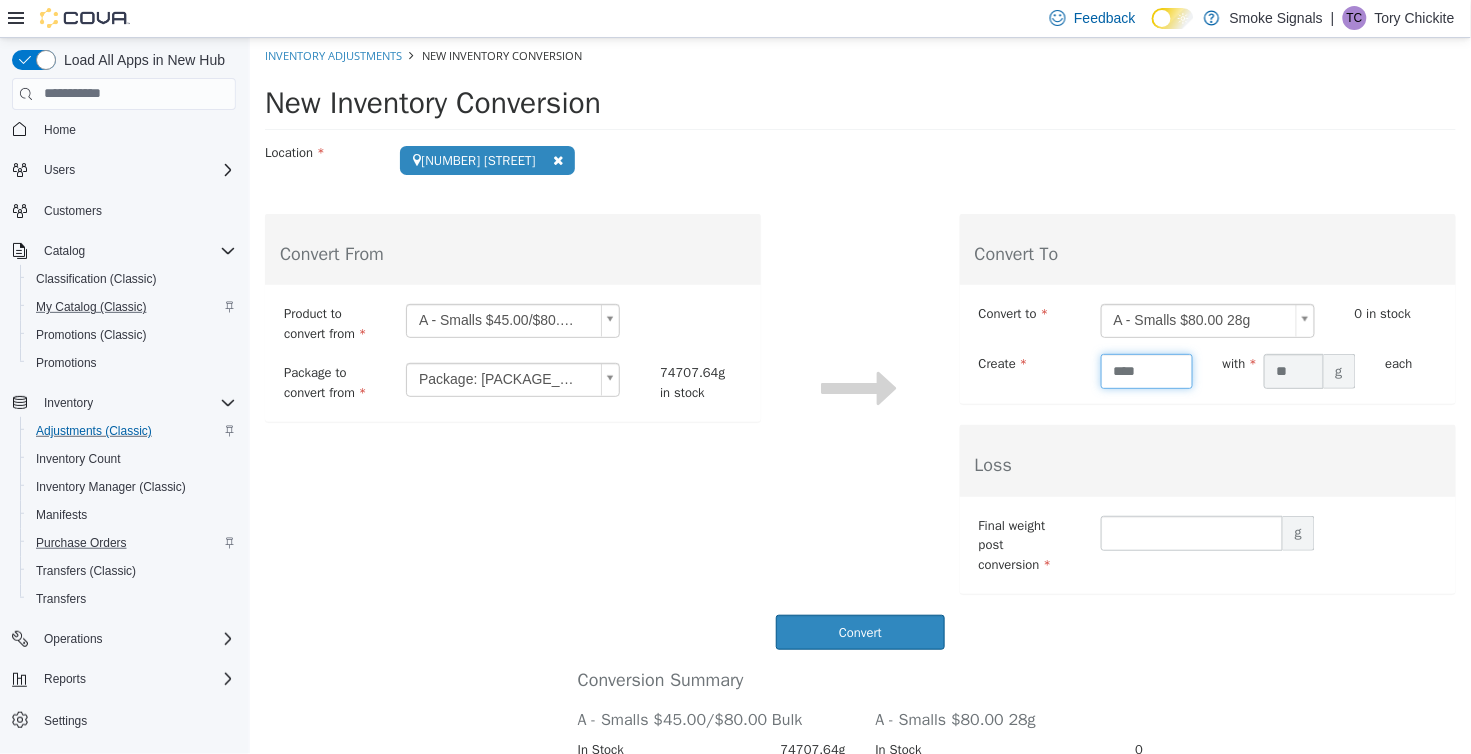 click on "****" at bounding box center (1146, 370) 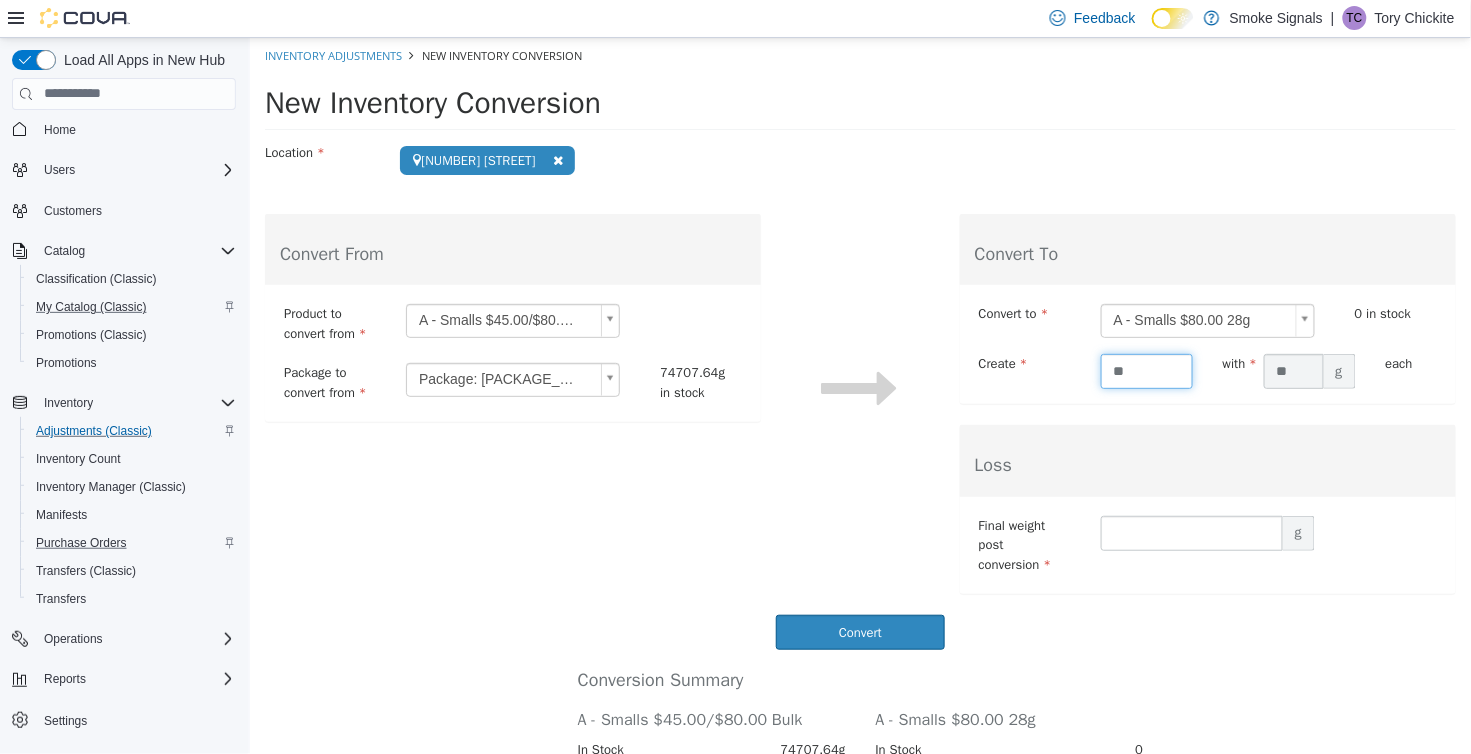 type on "**" 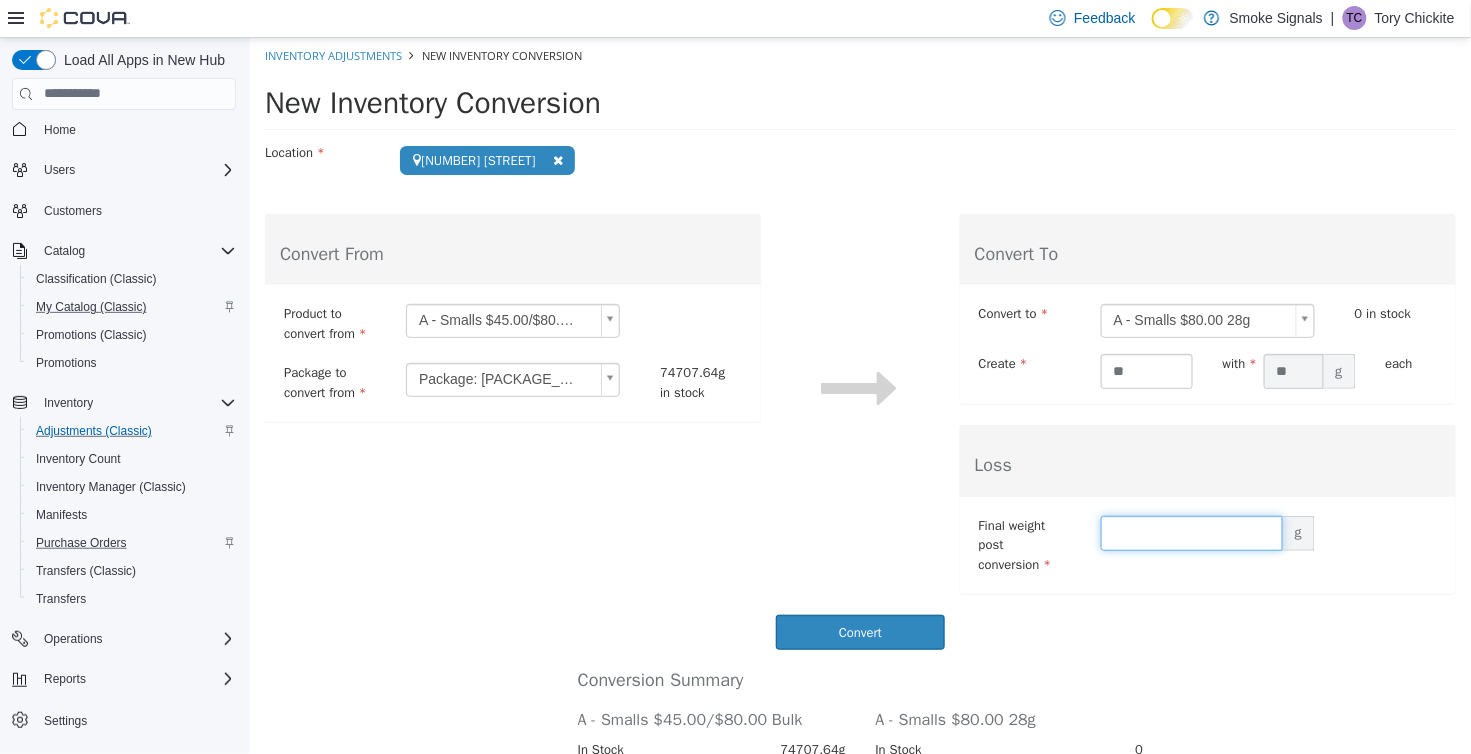 click at bounding box center (1191, 532) 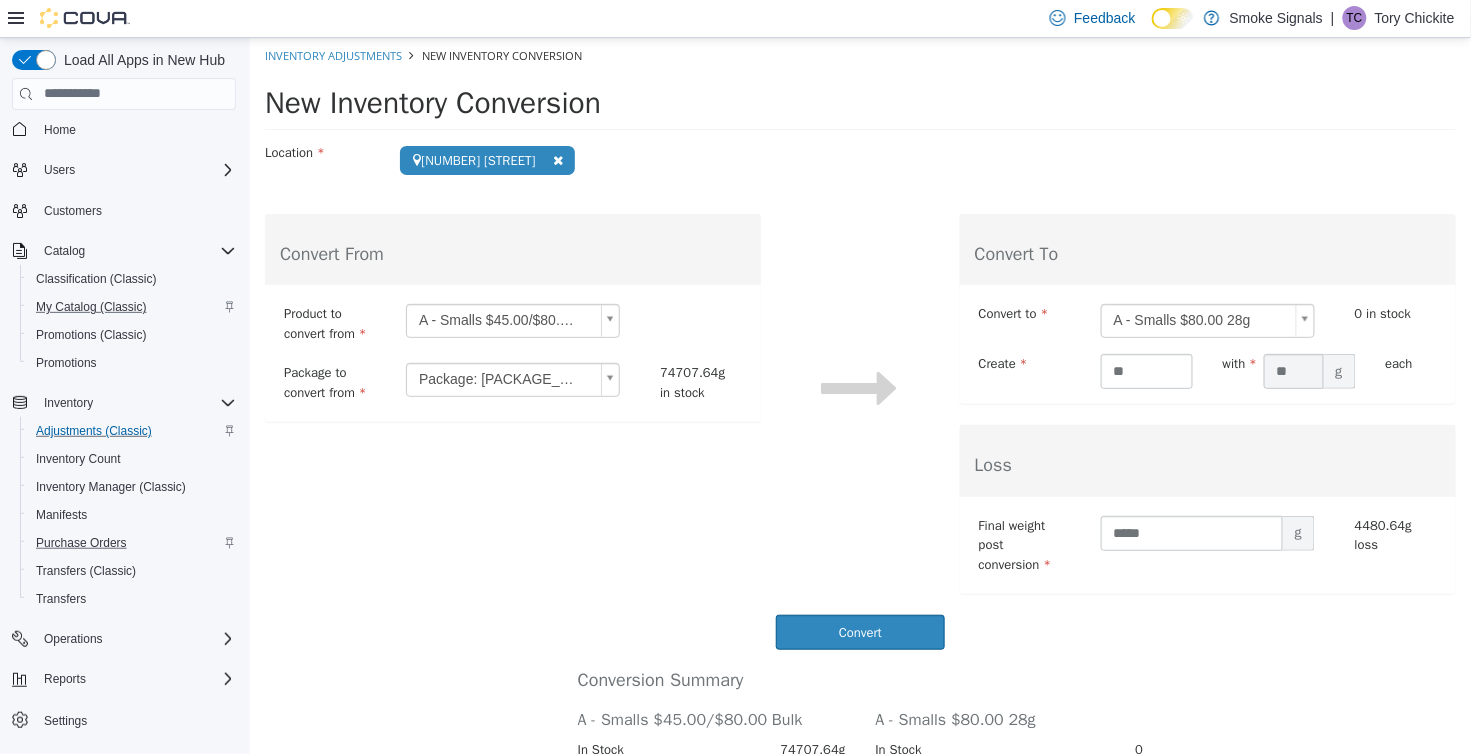 click on "Convert" at bounding box center (859, 631) 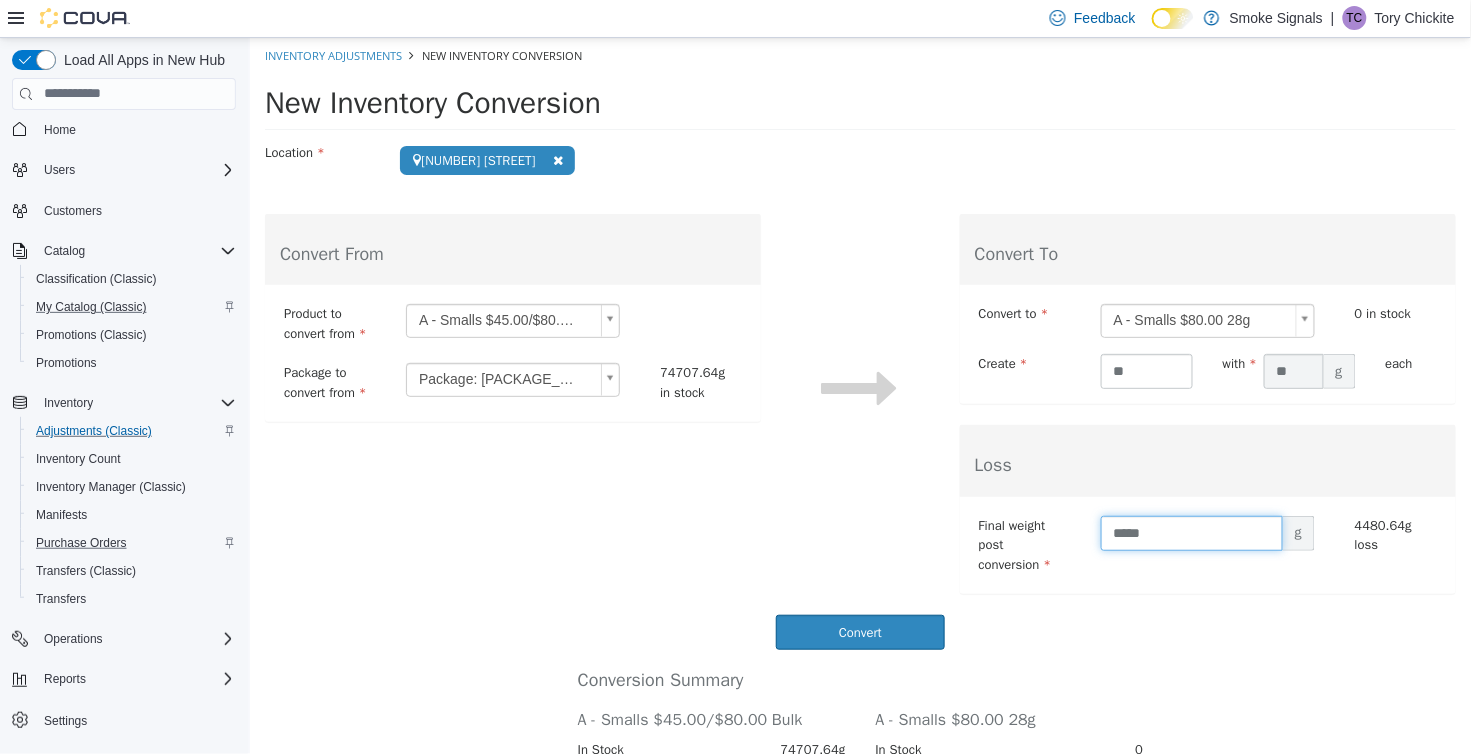 click on "*****" at bounding box center (1191, 532) 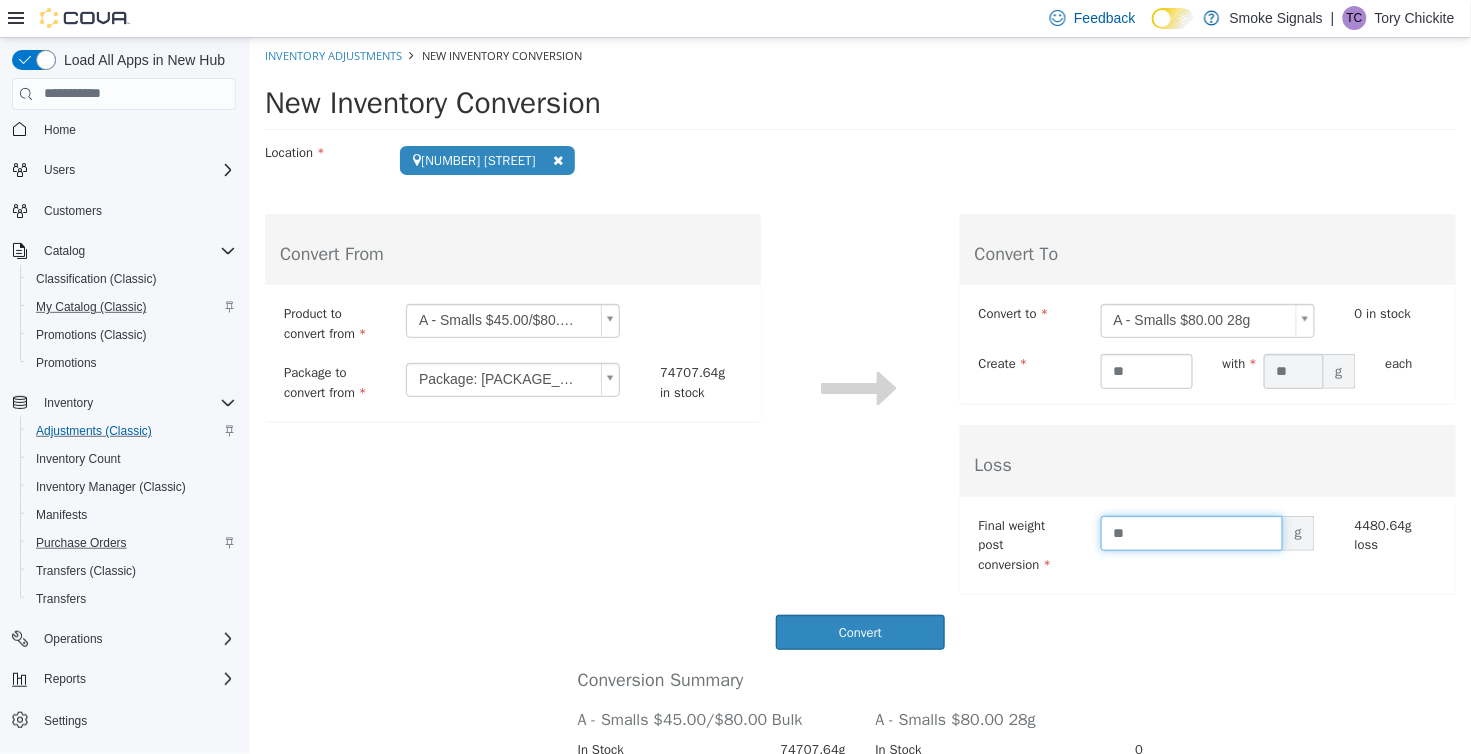 type on "*" 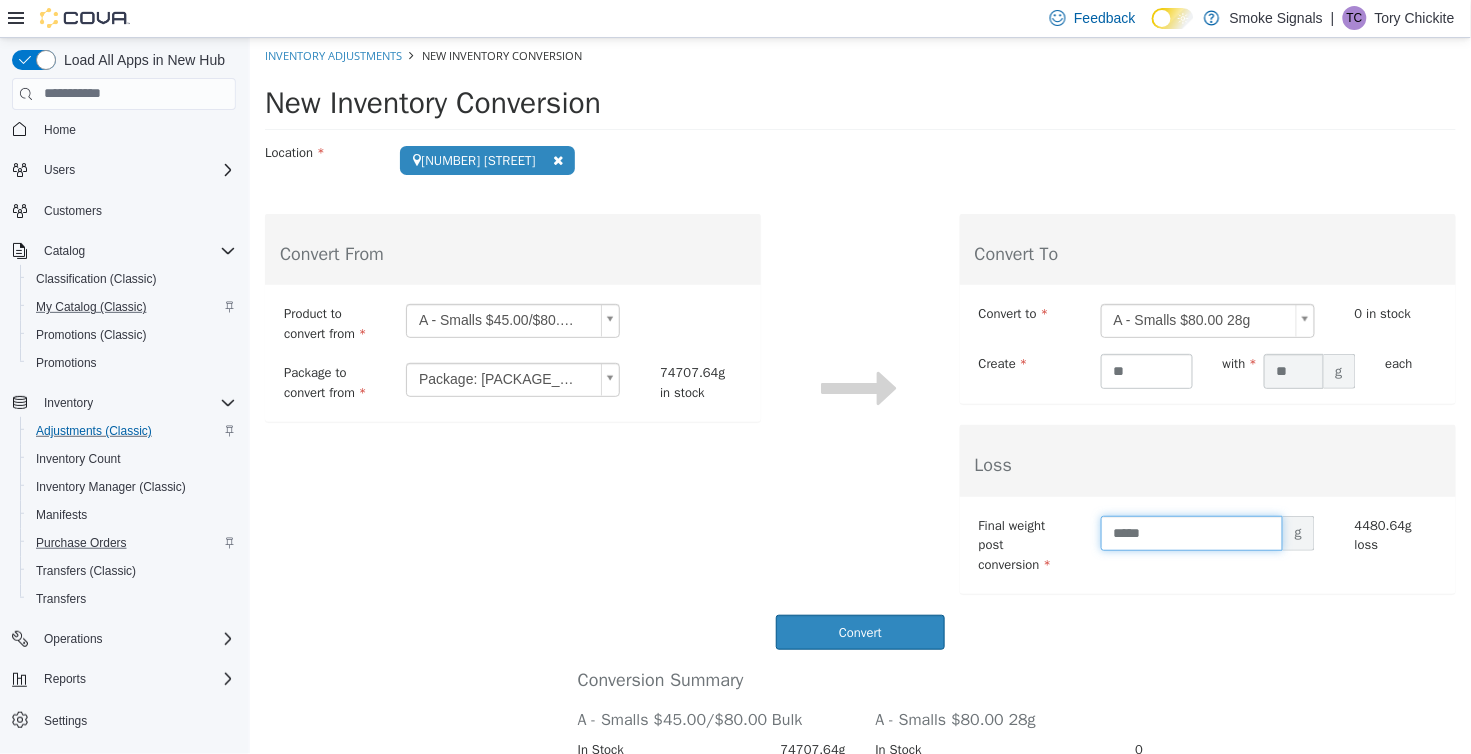 type on "*****" 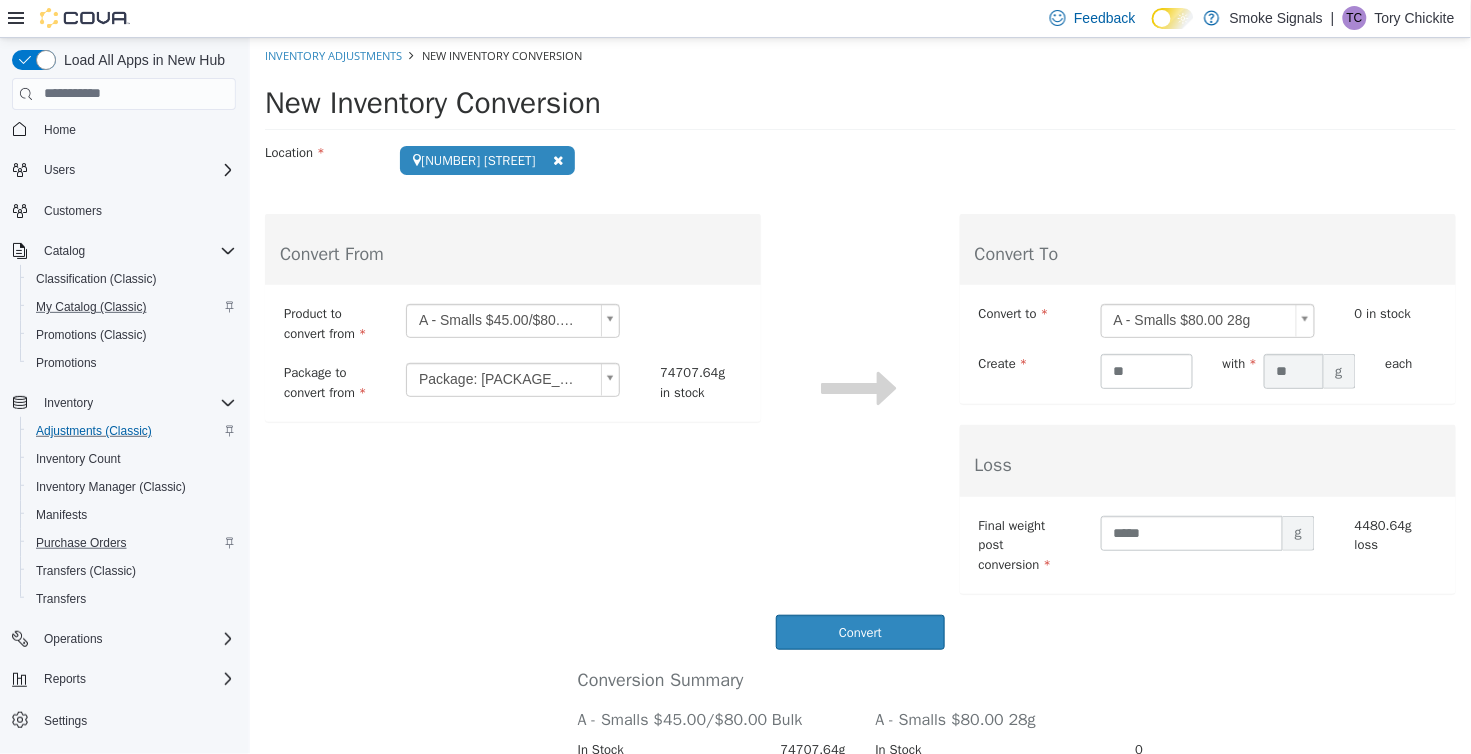 click on "Conversion Summary A - Smalls $45.00/$80.00 Bulk A - Smalls $80.00 28g In Stock 74707.64g In Stock 0 Converted to new 1792g Added in conversion 64 Loss 4480.64g Post-conversion in stock 68435g Post-conversion in stock 64 Do another conversion" at bounding box center [859, 770] 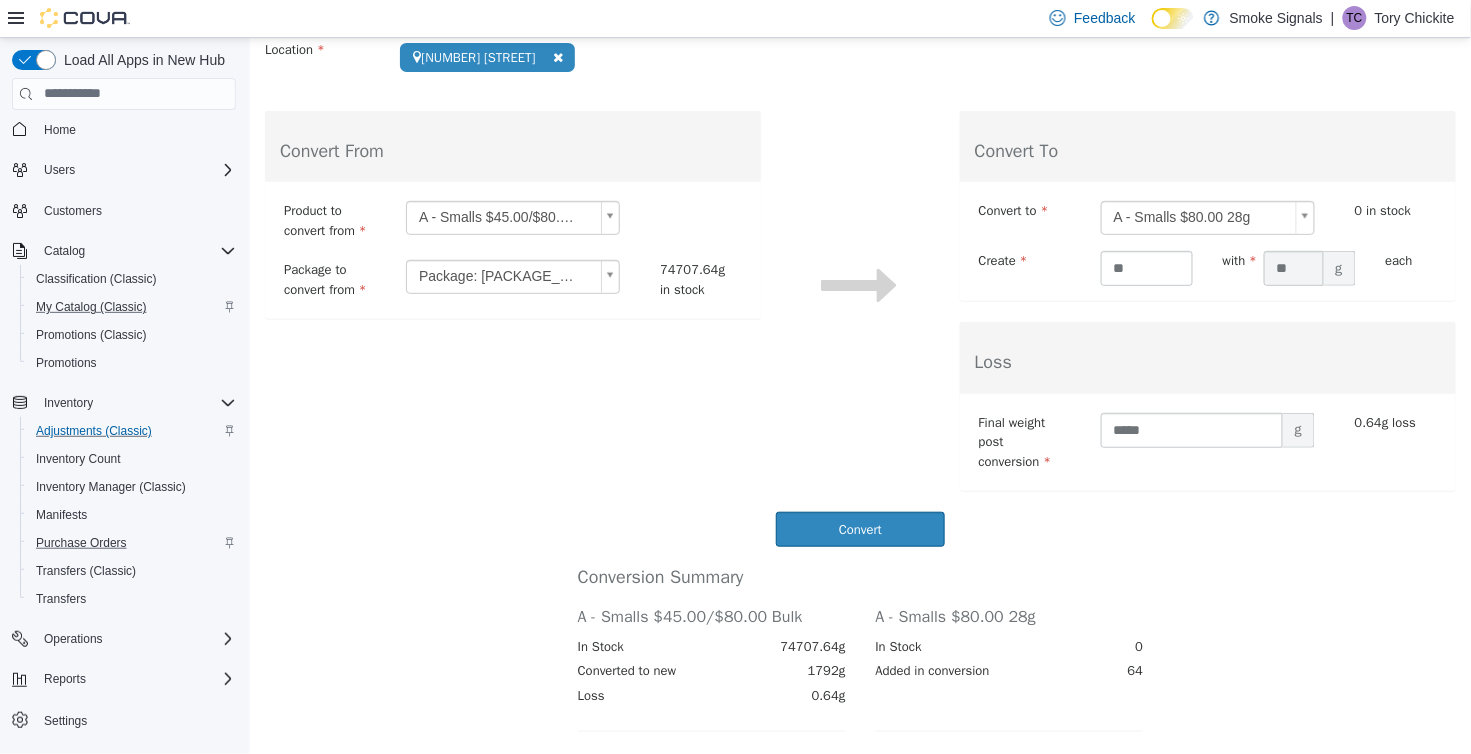 scroll, scrollTop: 105, scrollLeft: 0, axis: vertical 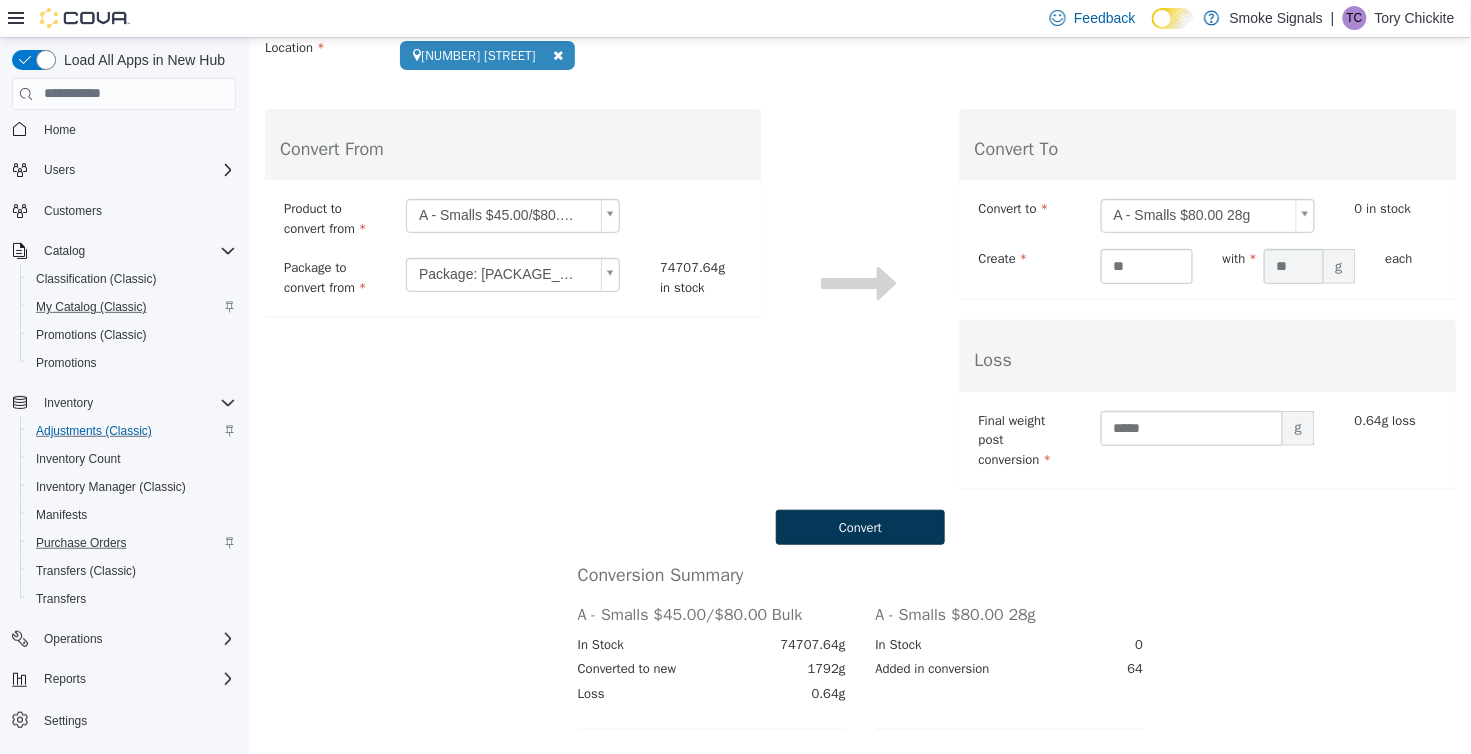 click on "Convert" at bounding box center (859, 526) 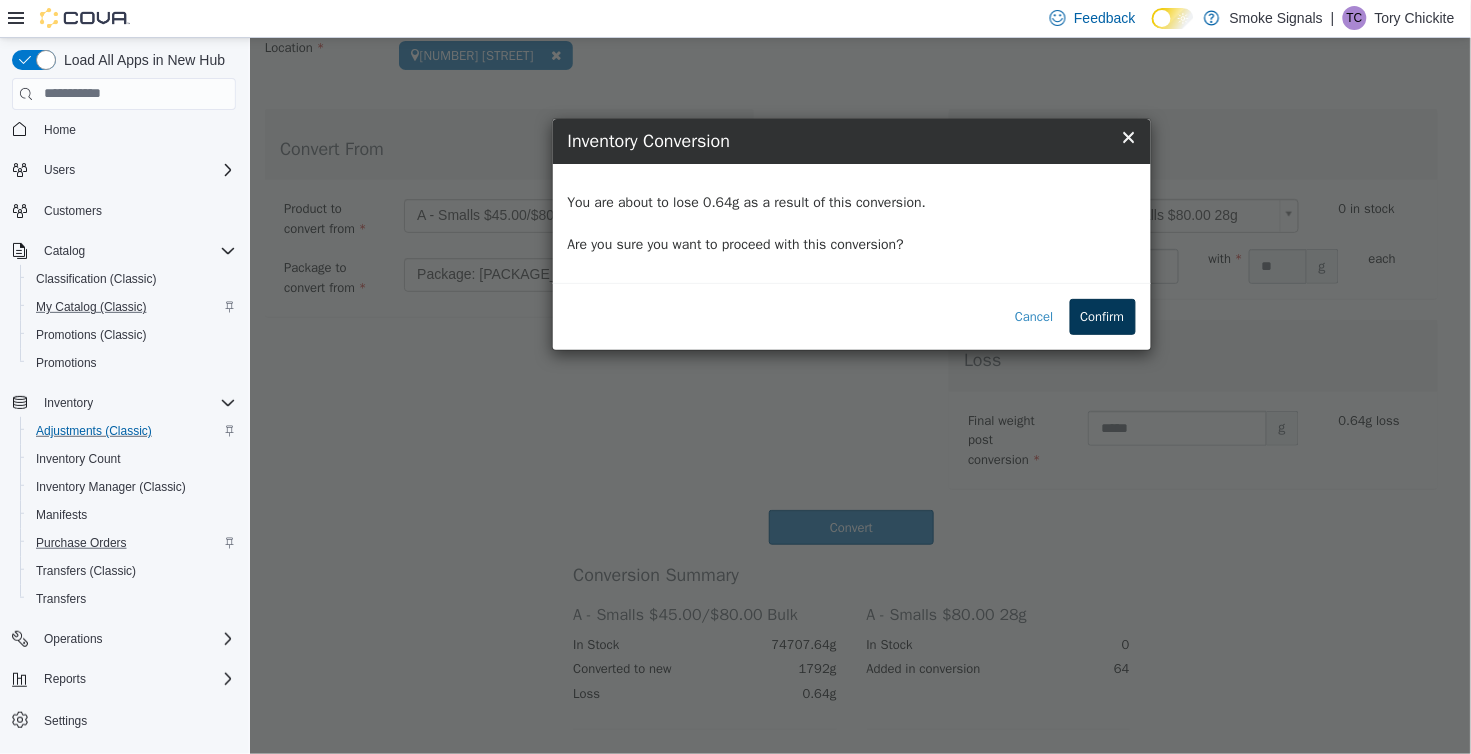 click on "Confirm" at bounding box center [1102, 316] 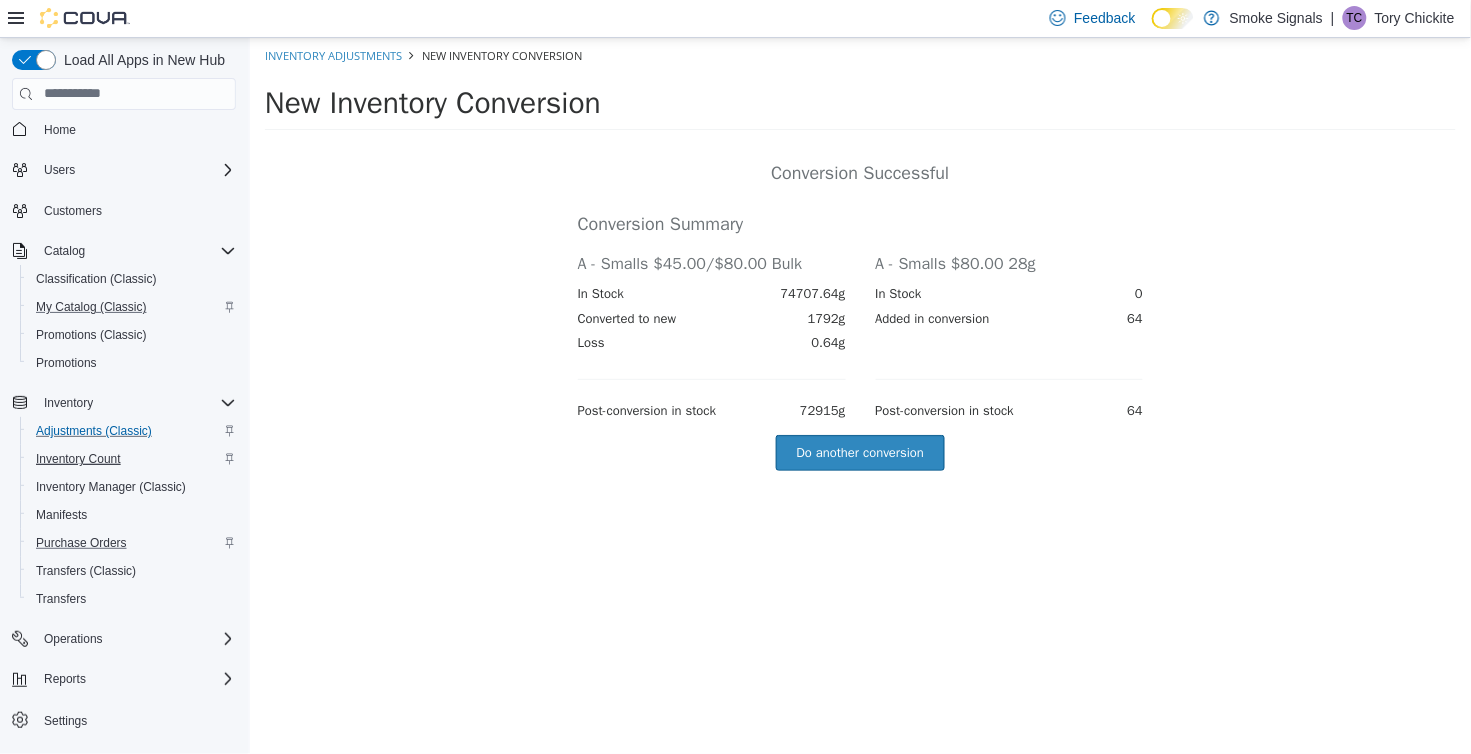 scroll, scrollTop: 0, scrollLeft: 0, axis: both 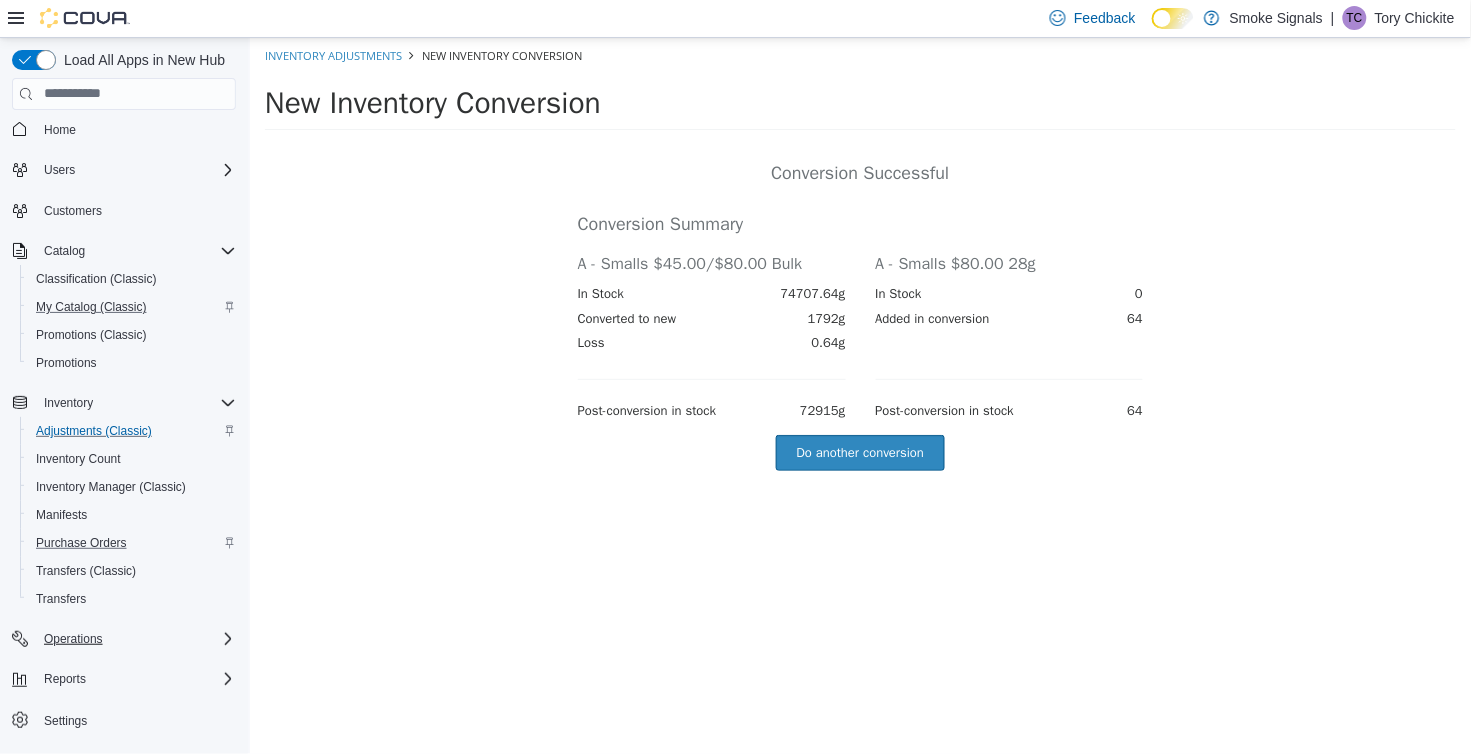 click on "Operations" at bounding box center (124, 639) 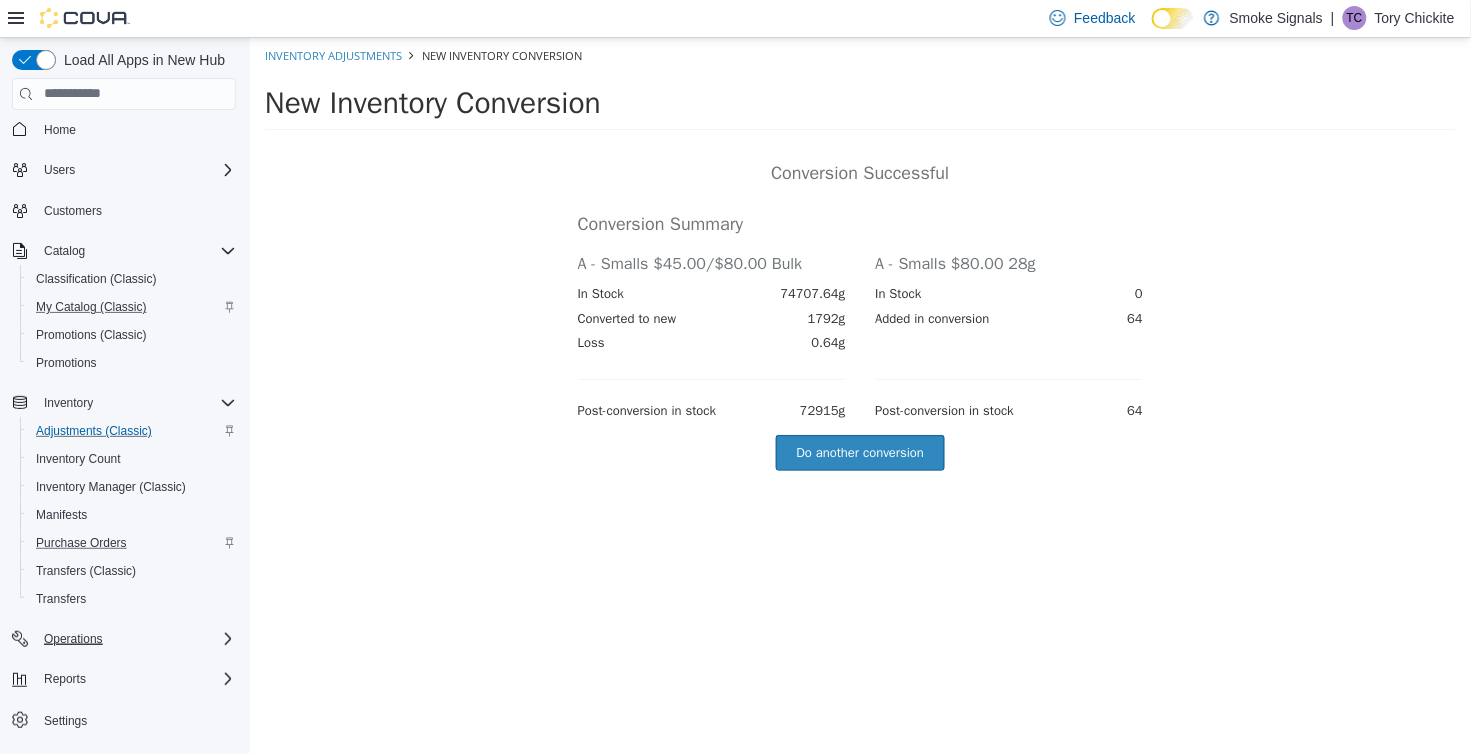 click on "Operations" at bounding box center (73, 639) 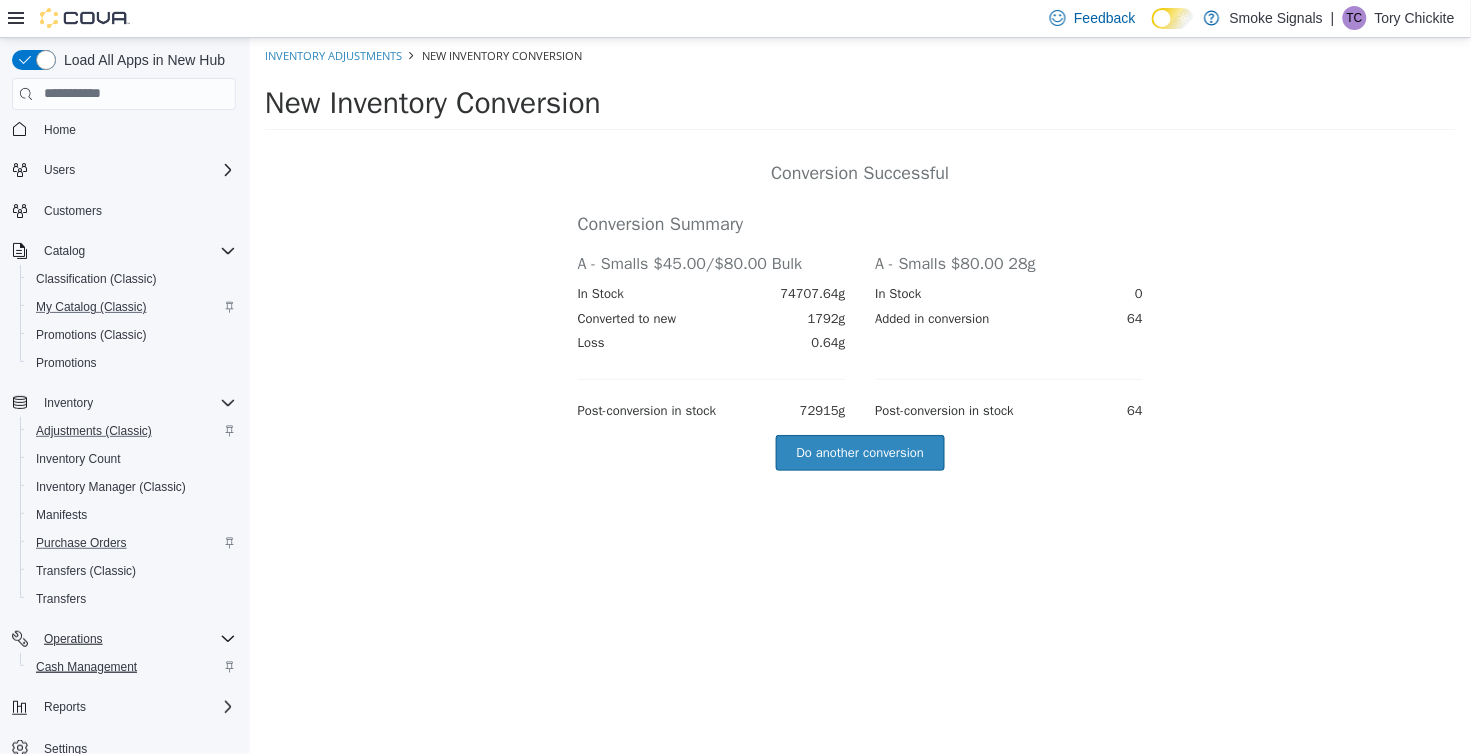 click on "Cash Management" at bounding box center [86, 667] 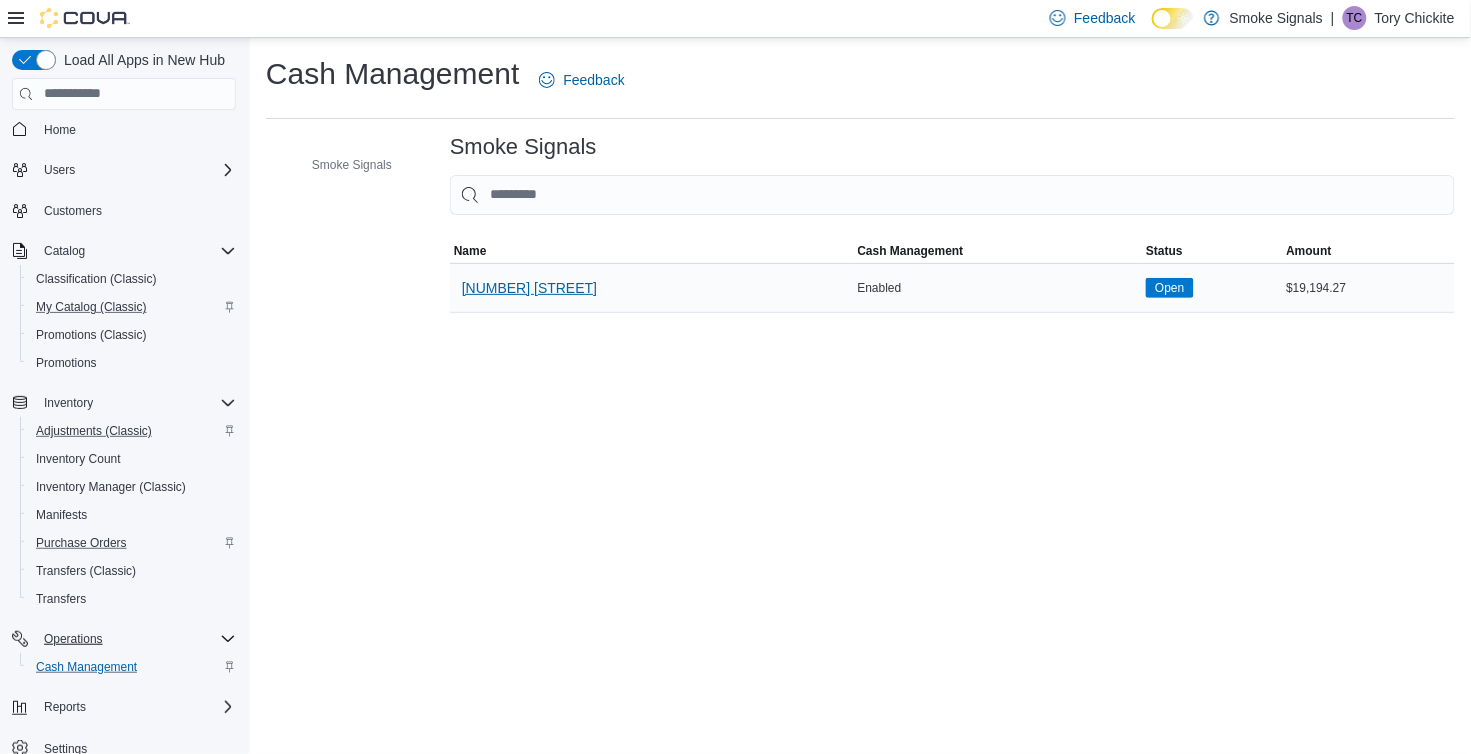 click on "[NUMBER] [STREET]" at bounding box center (529, 288) 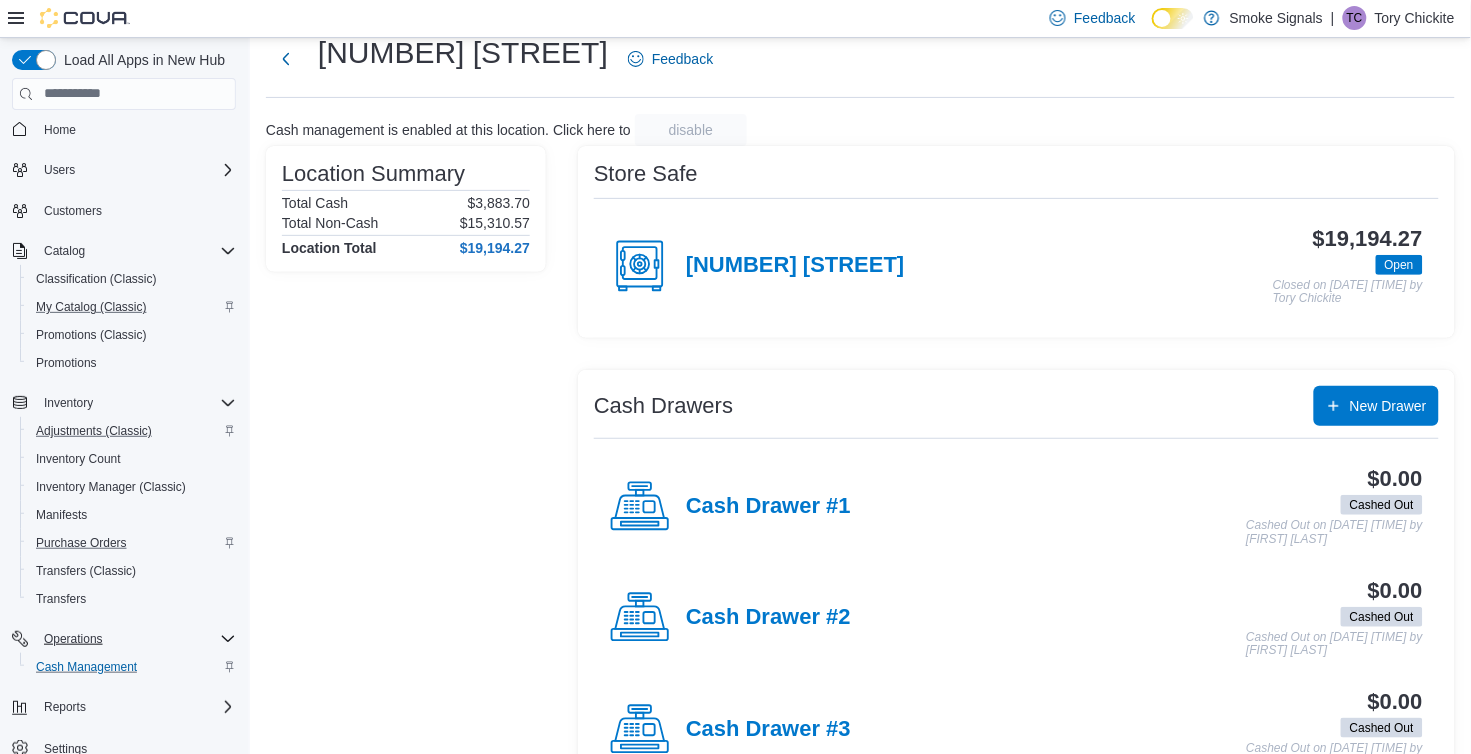 scroll, scrollTop: 62, scrollLeft: 0, axis: vertical 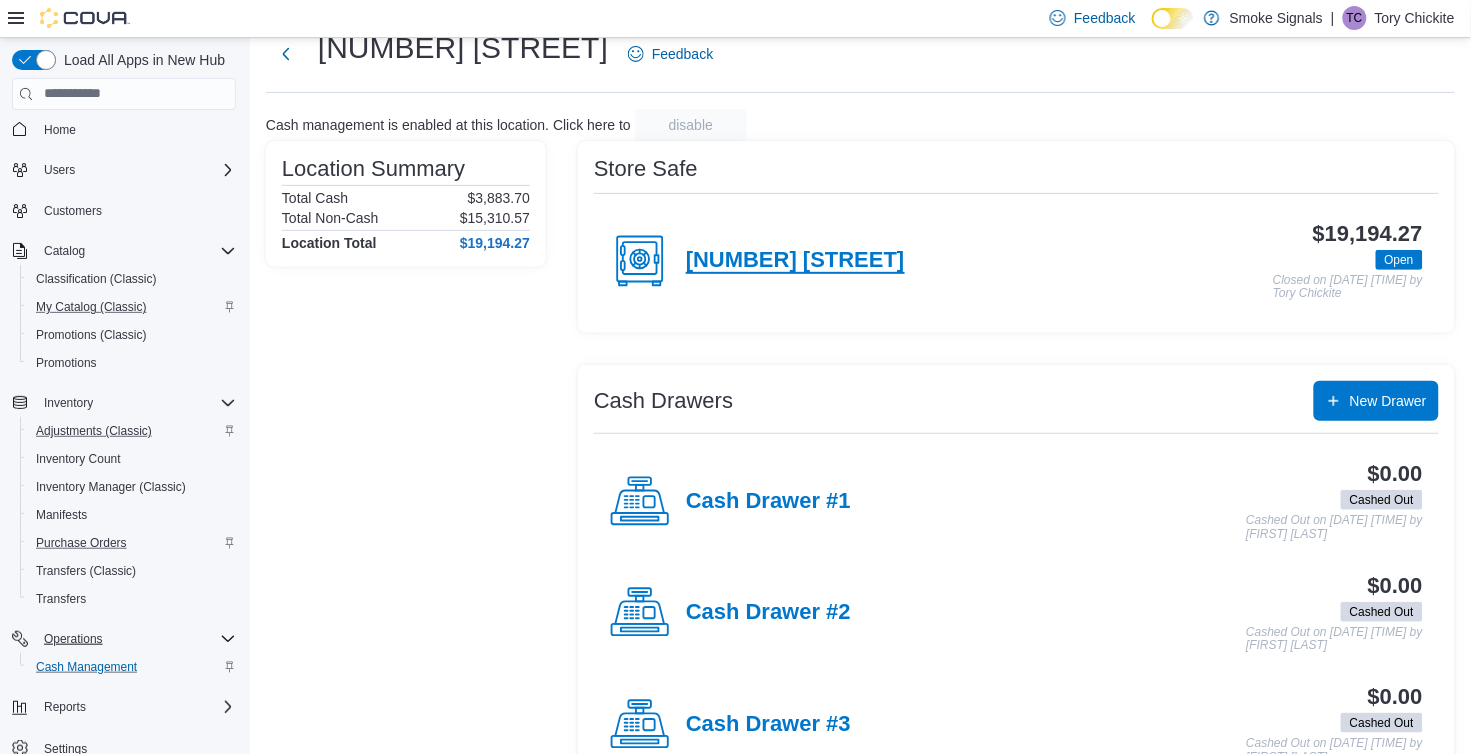 click on "[NUMBER] [STREET]" at bounding box center [795, 261] 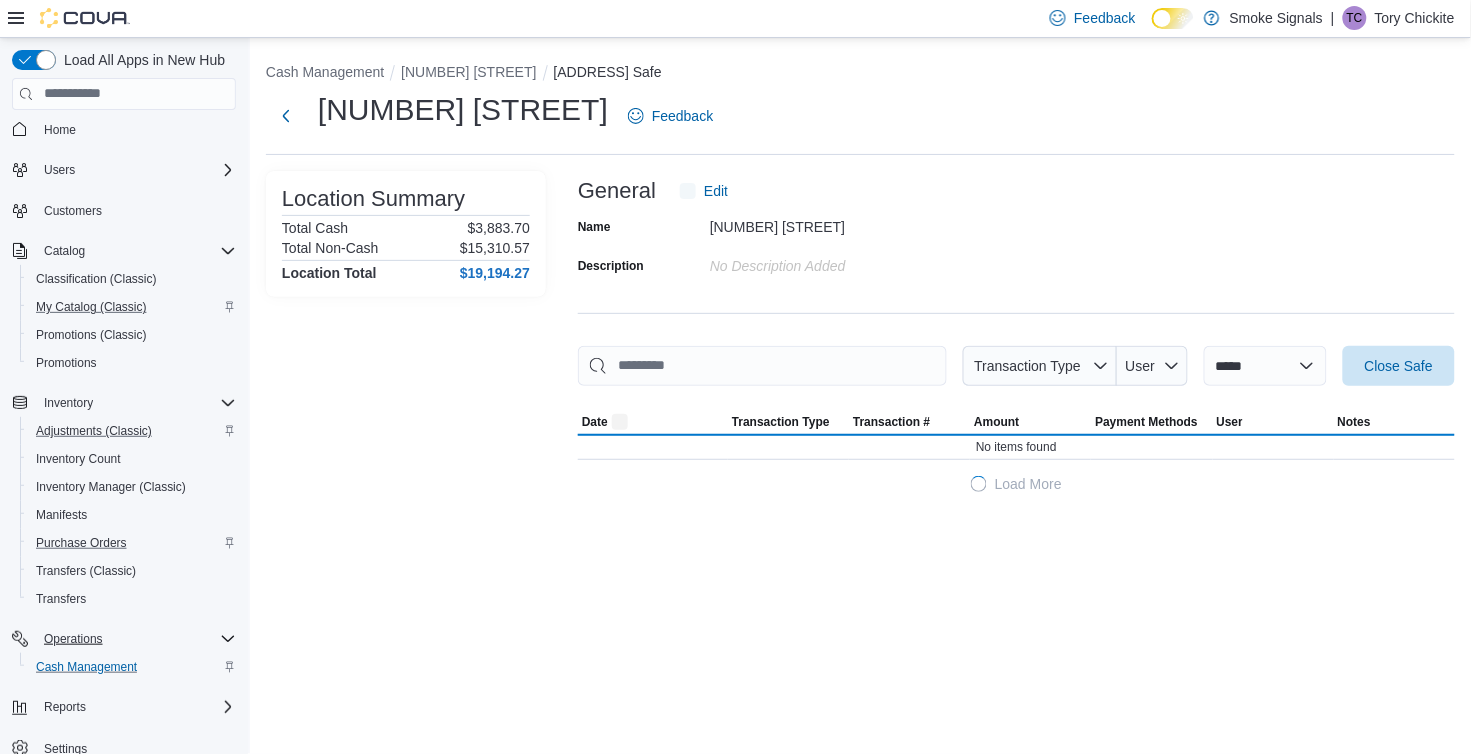 scroll, scrollTop: 0, scrollLeft: 0, axis: both 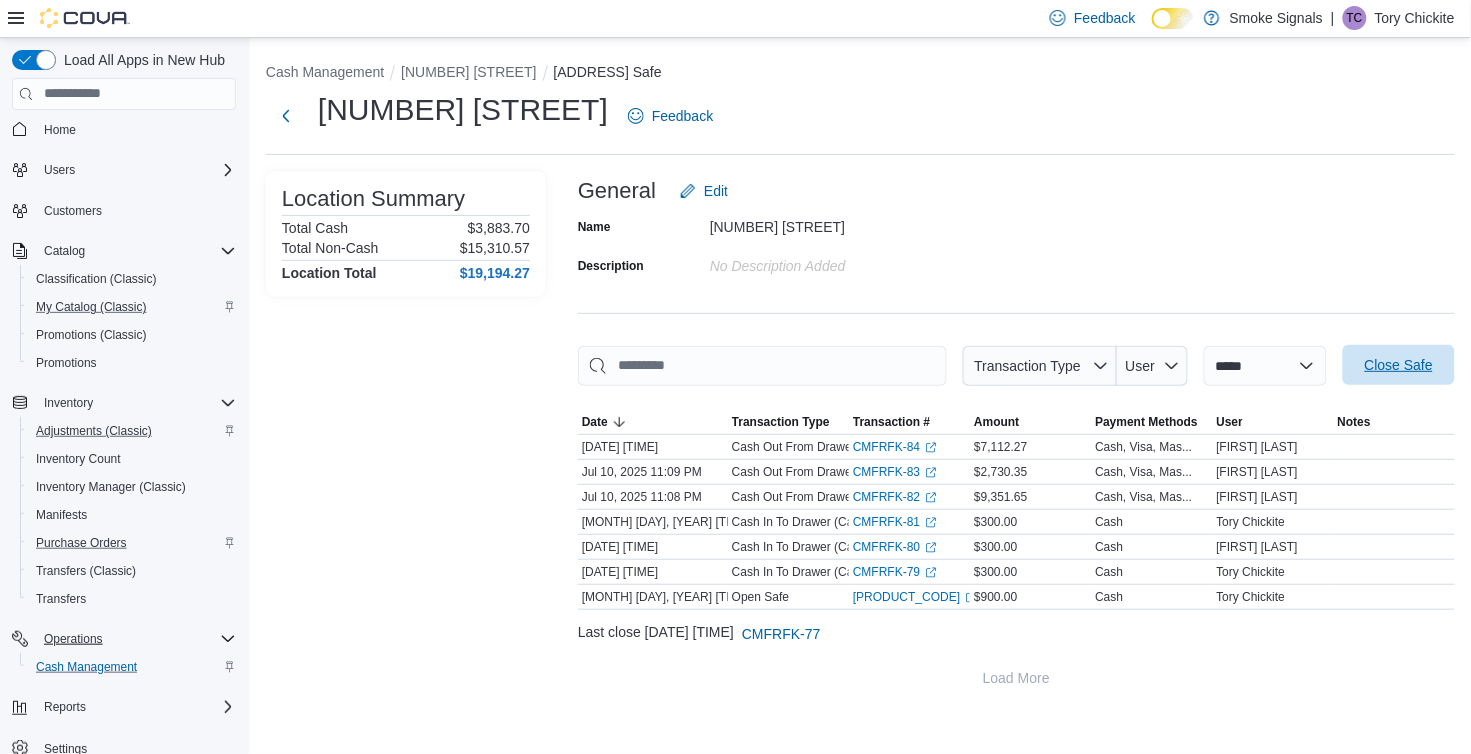click on "Close Safe" at bounding box center [1399, 365] 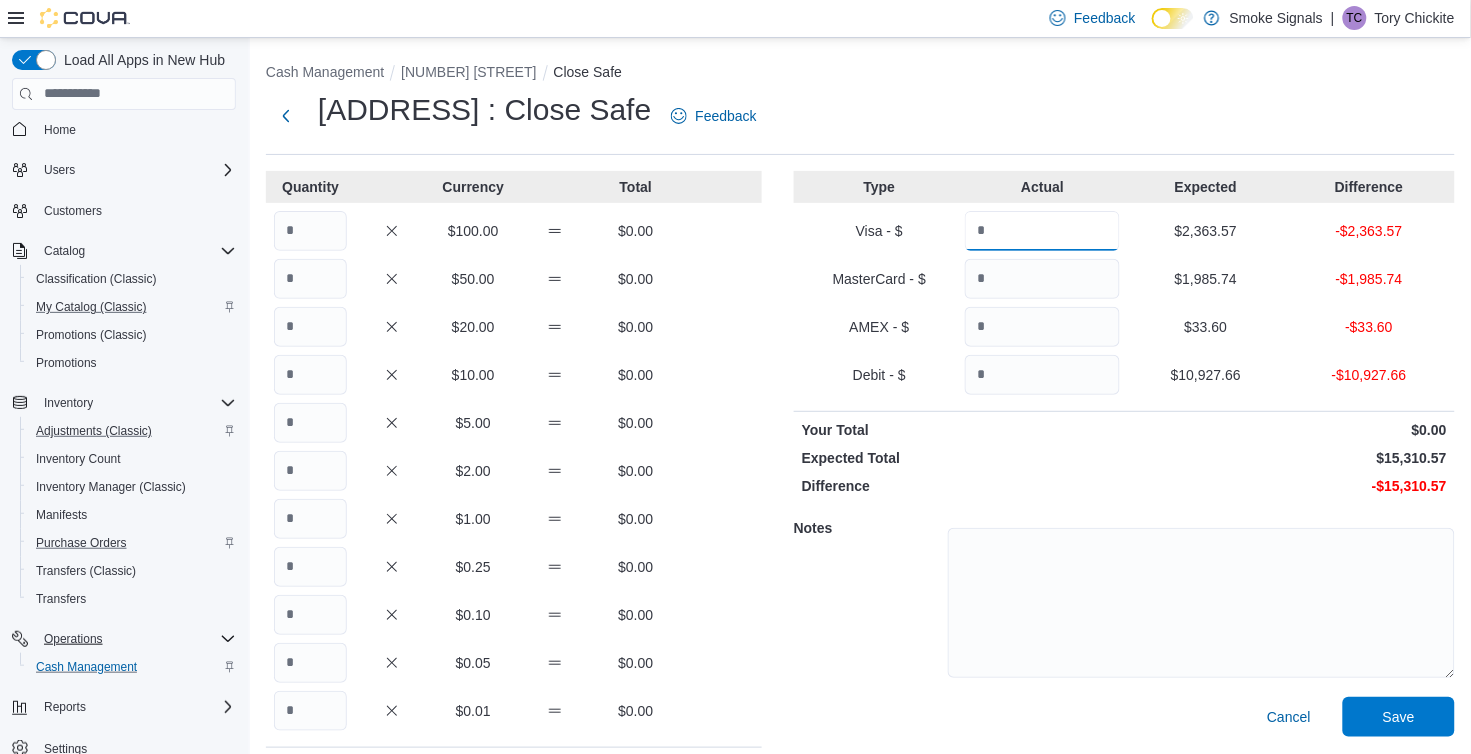 click at bounding box center (1042, 231) 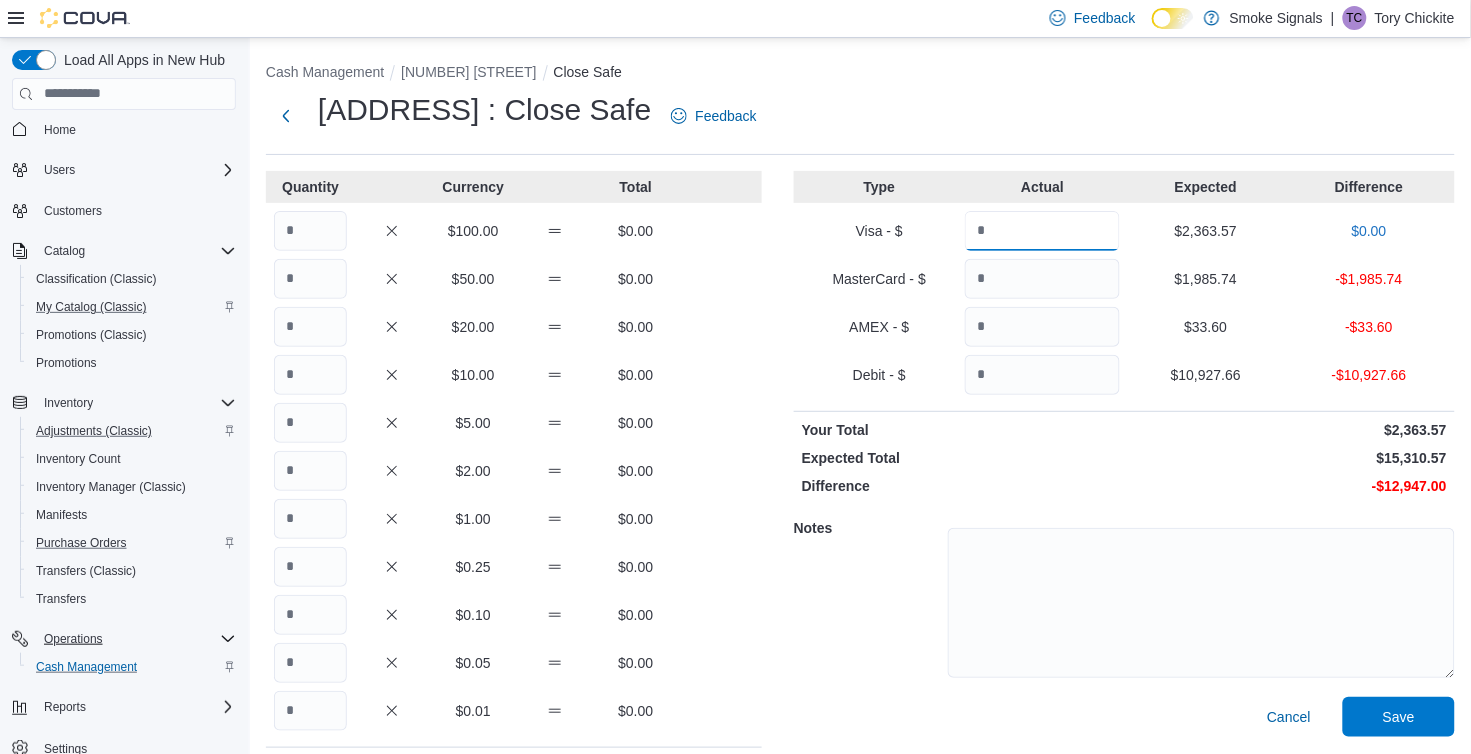 type on "*******" 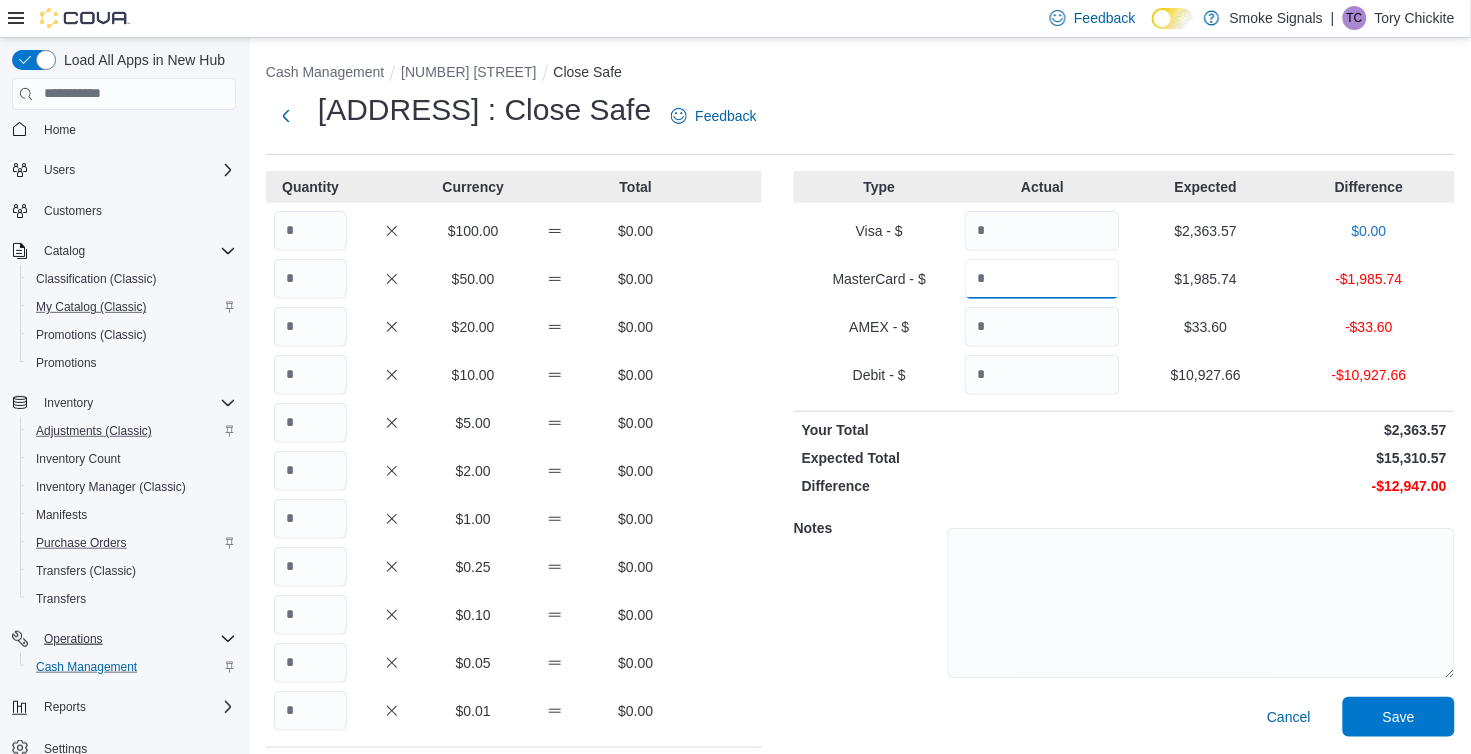 click at bounding box center [1042, 279] 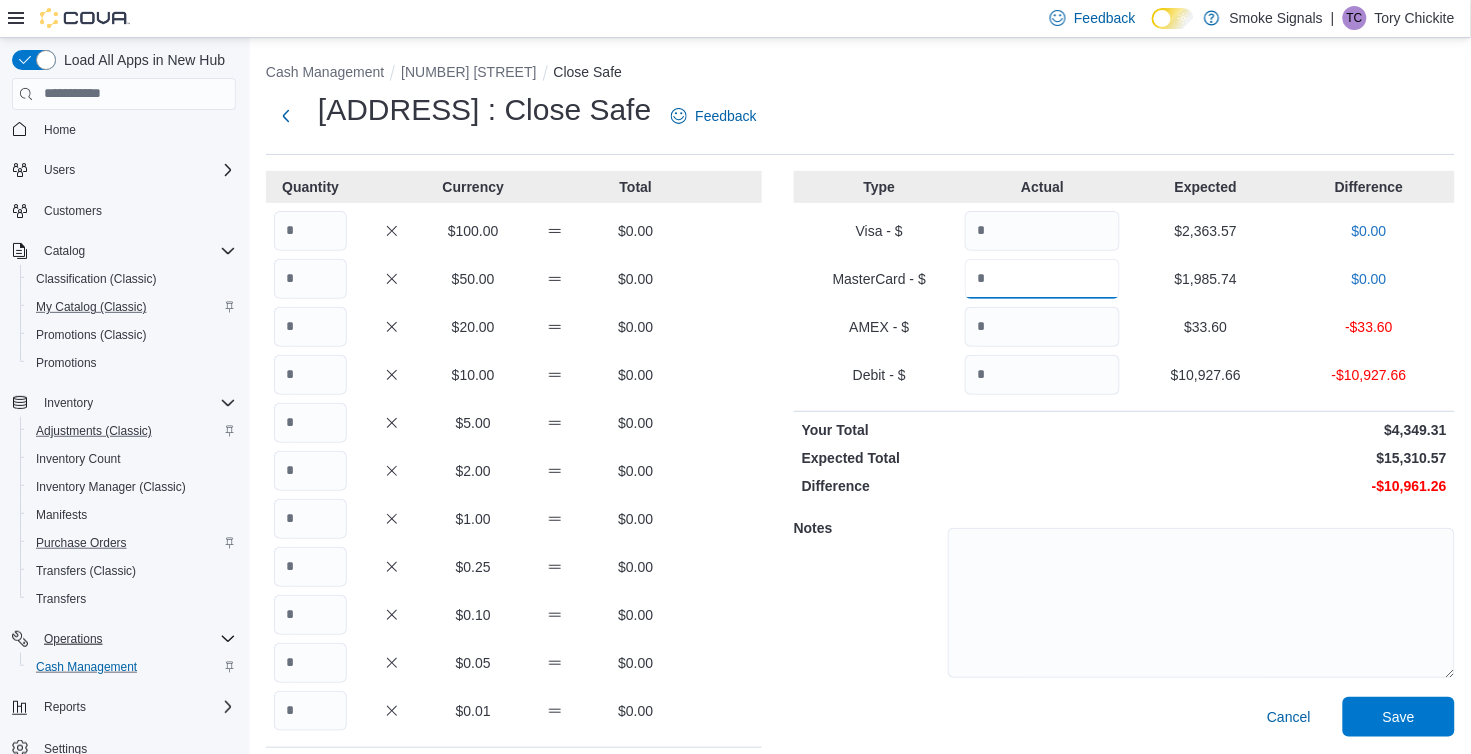 type on "*******" 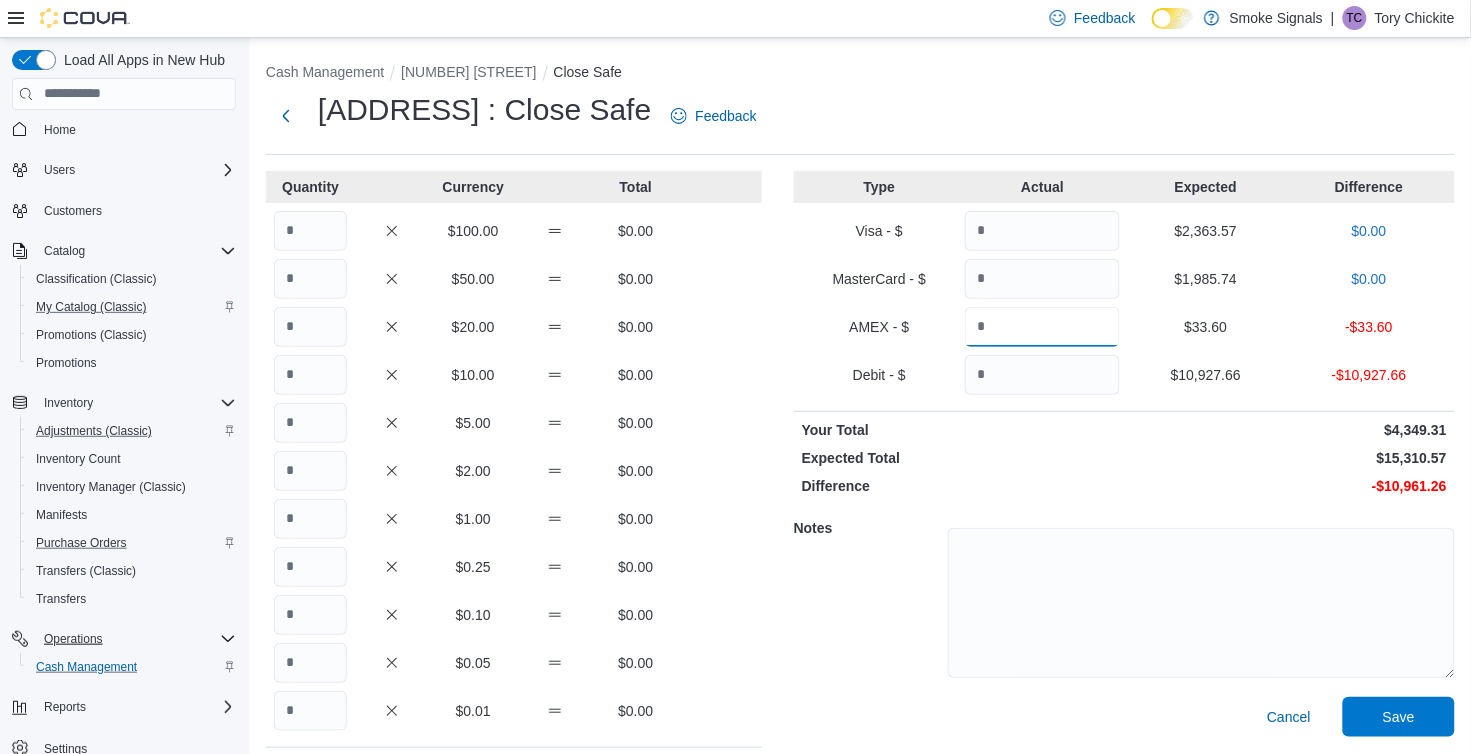 click at bounding box center [1042, 327] 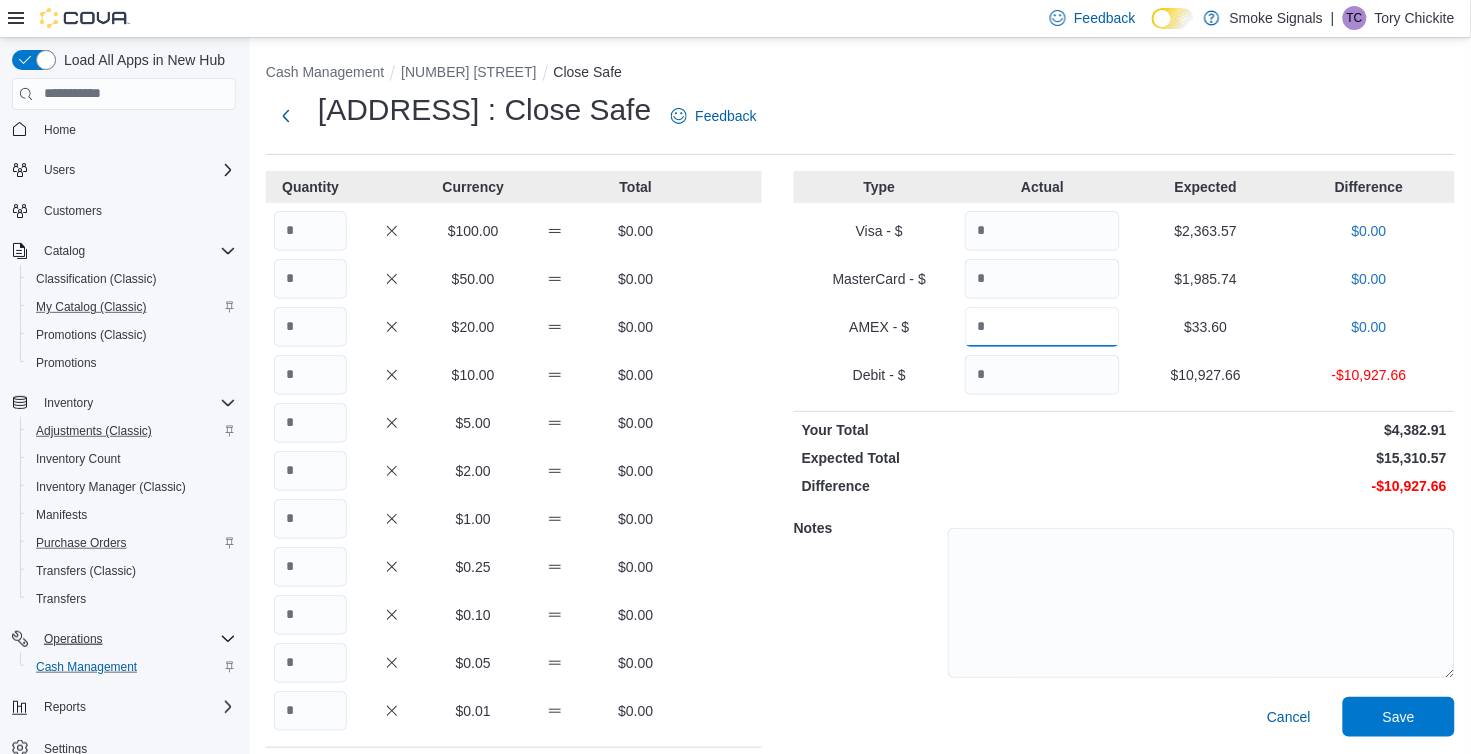 type on "*****" 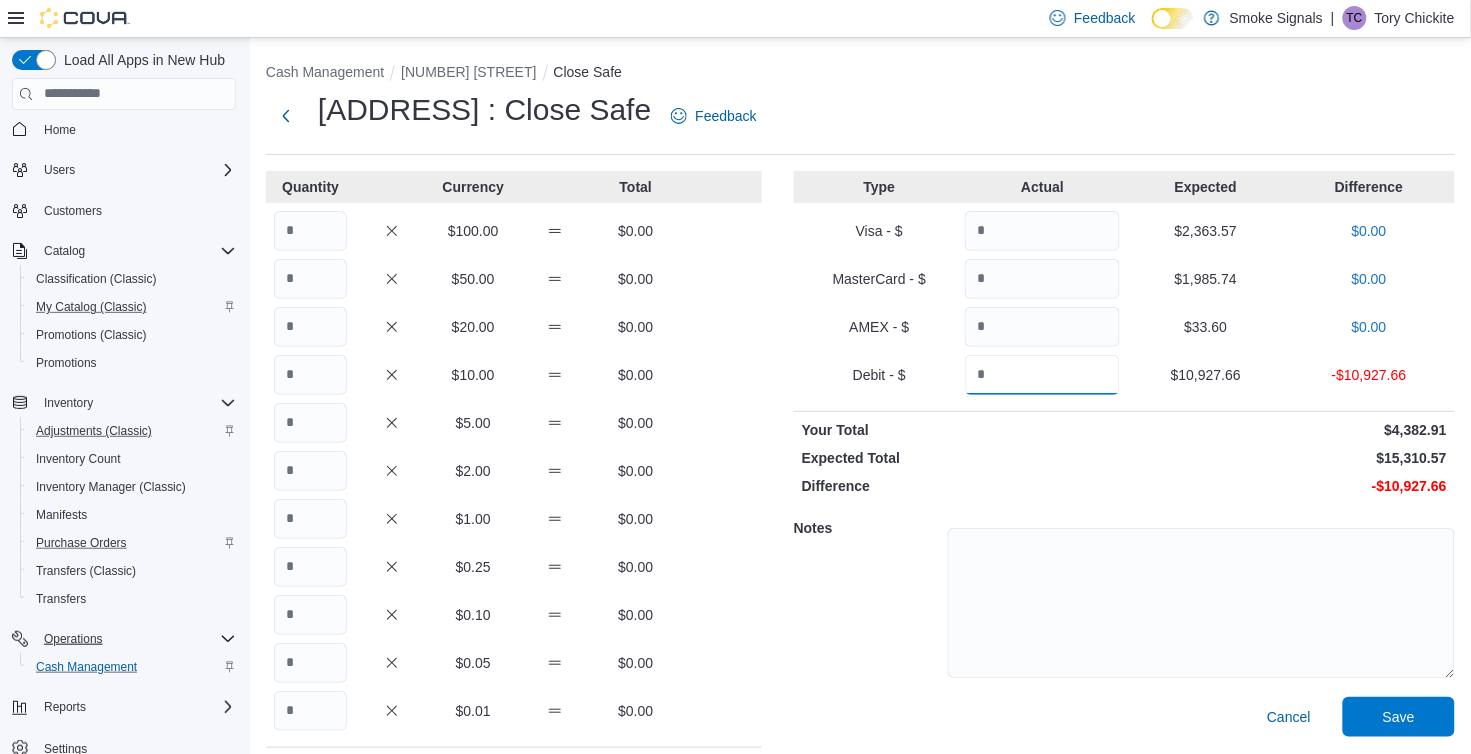 click at bounding box center [1042, 375] 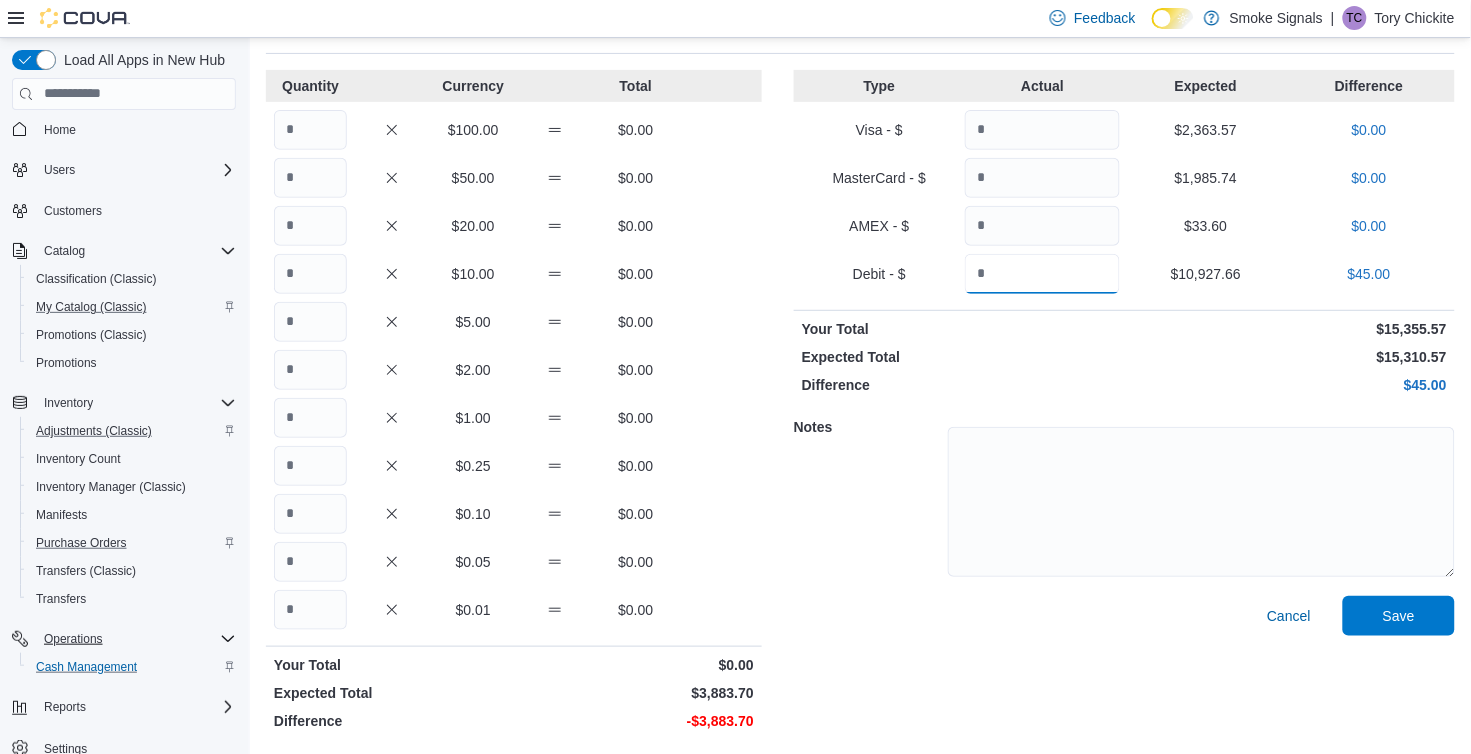 scroll, scrollTop: 100, scrollLeft: 0, axis: vertical 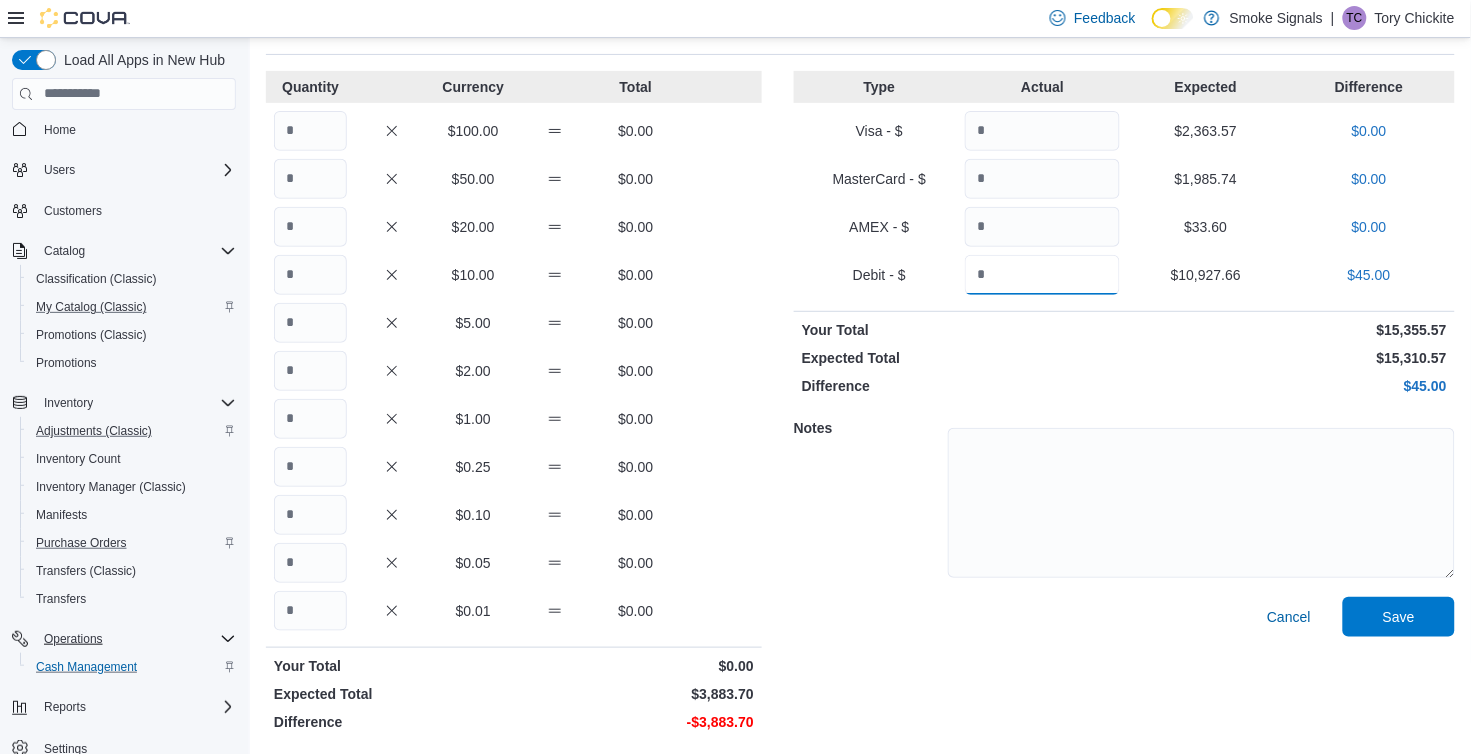 type on "********" 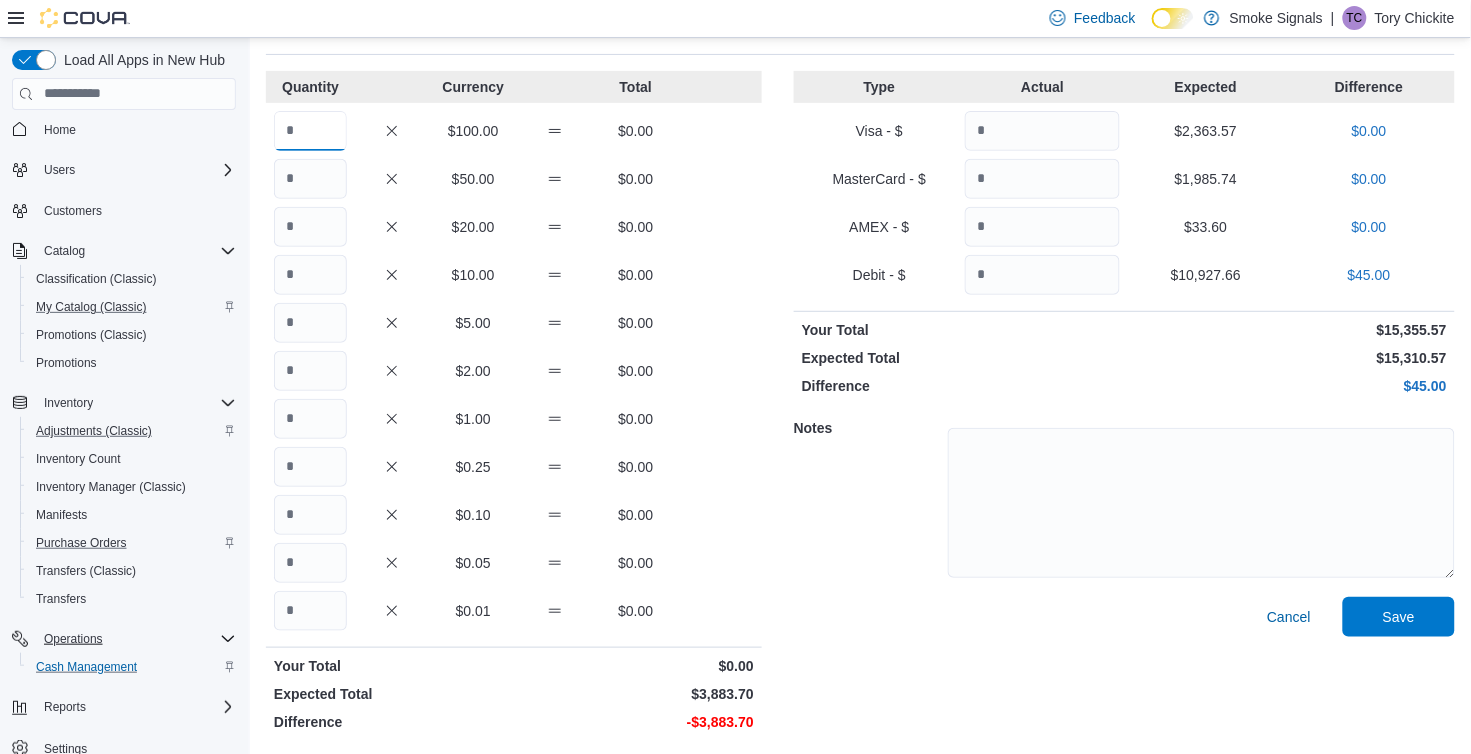click at bounding box center (310, 131) 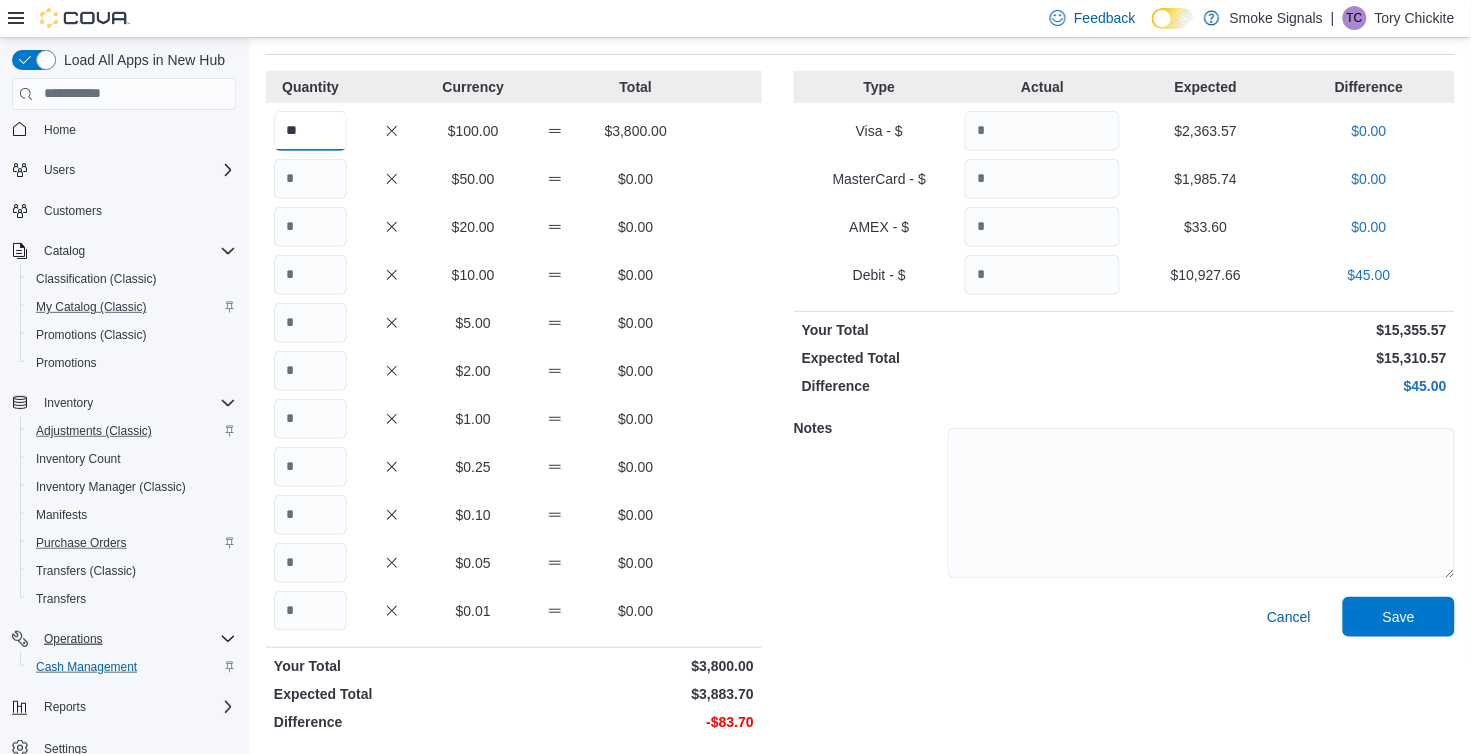type on "**" 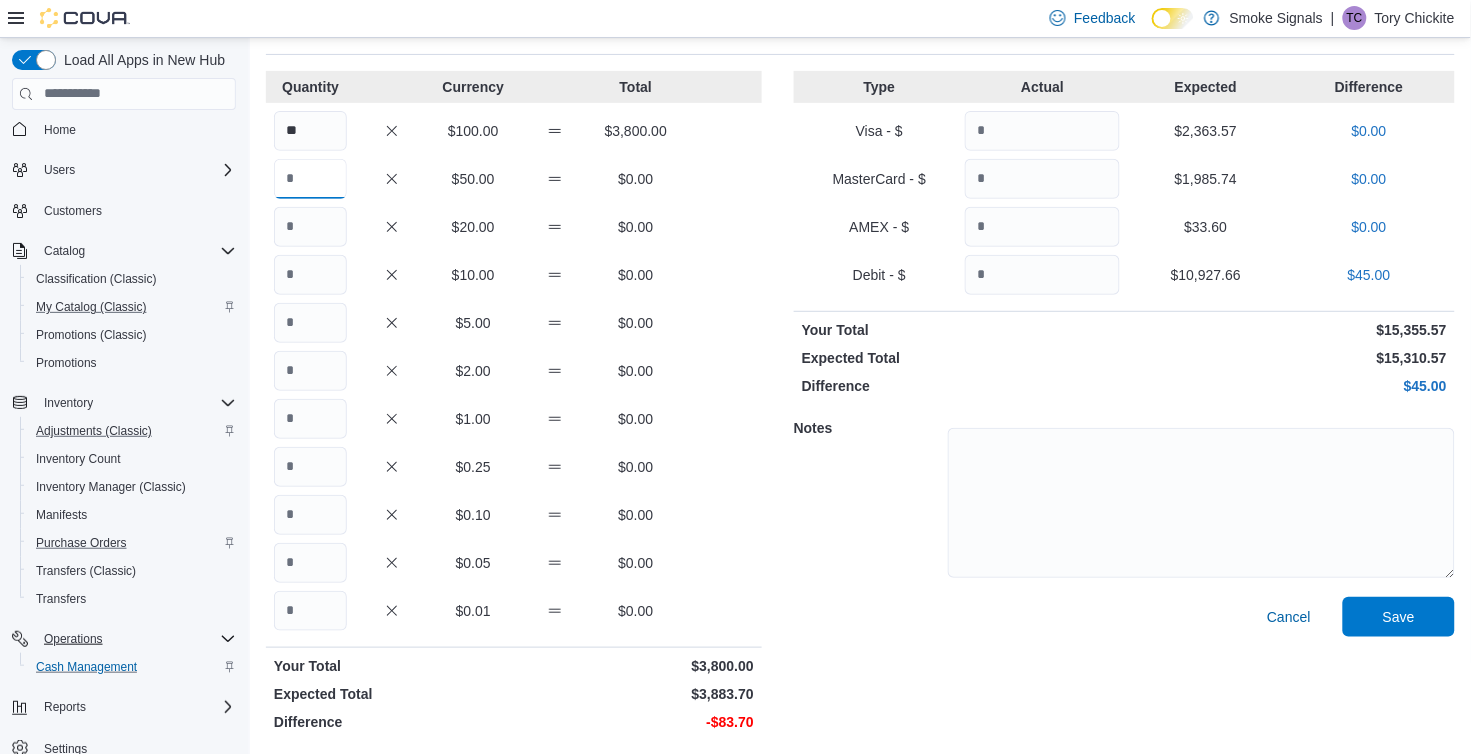 click at bounding box center (310, 179) 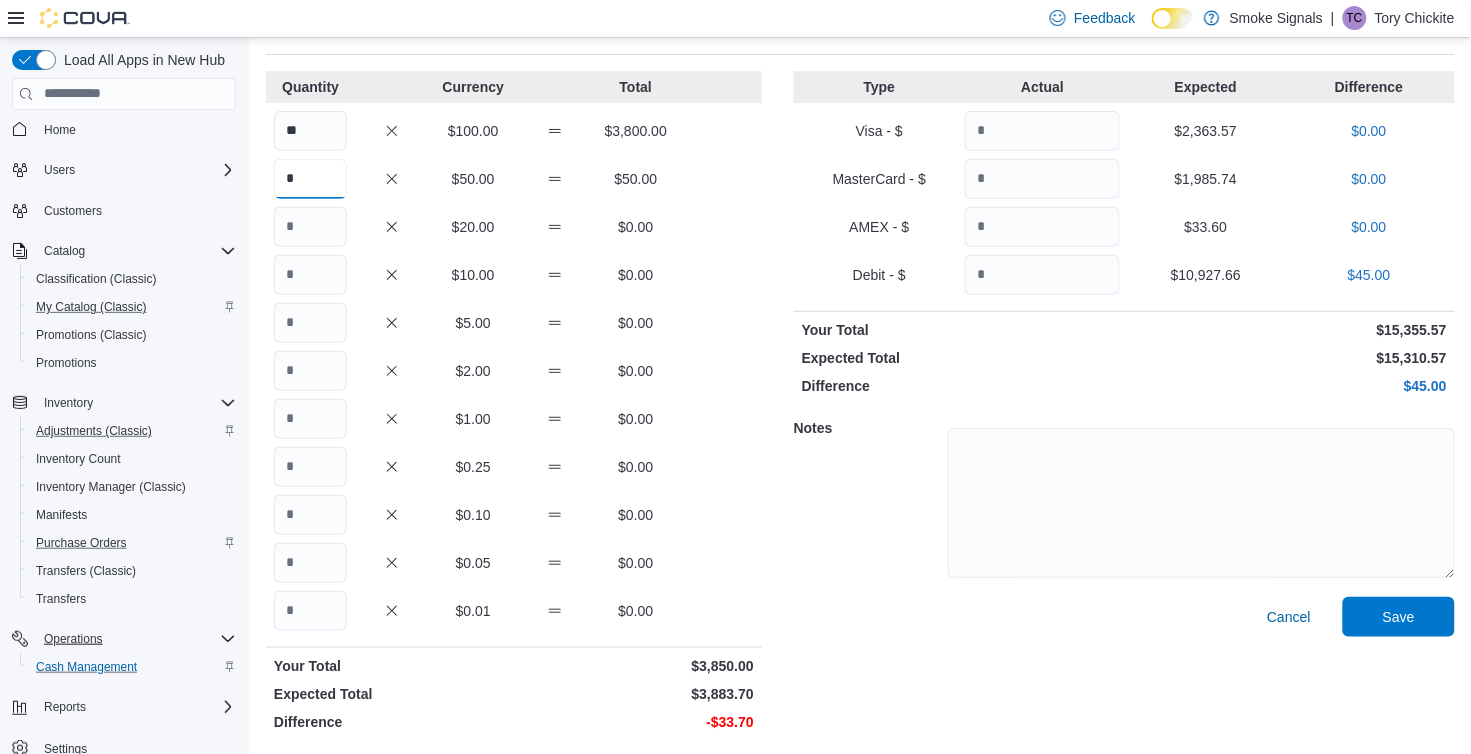 type on "*" 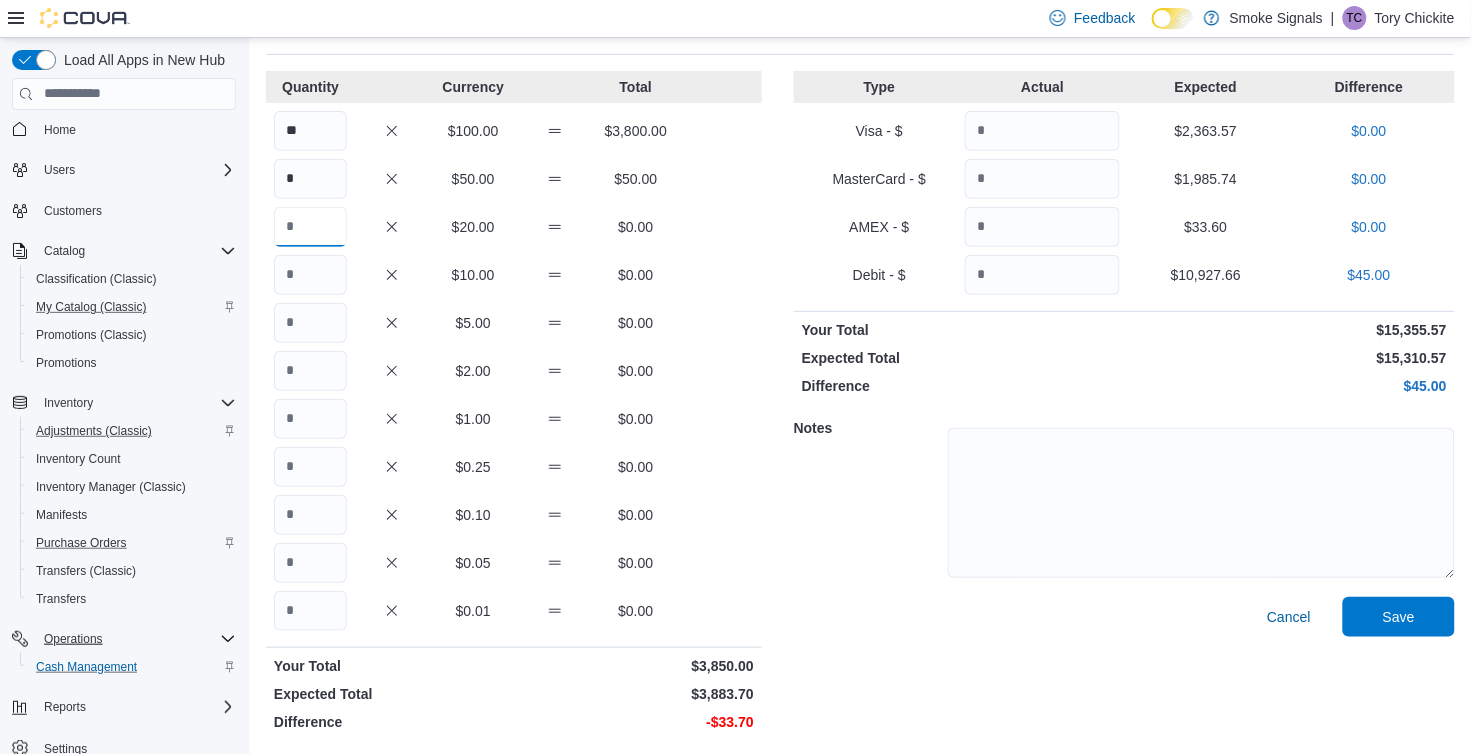 click at bounding box center (310, 227) 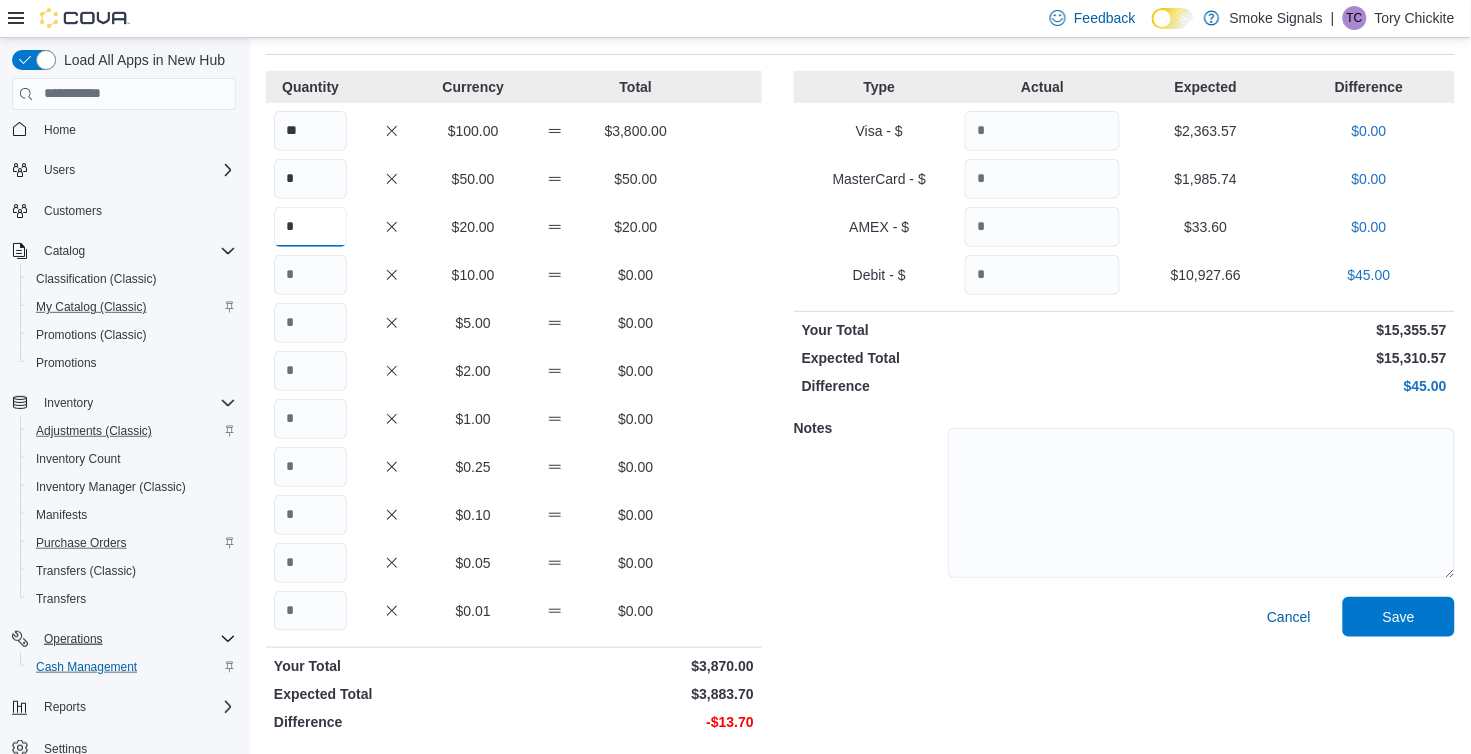 type on "*" 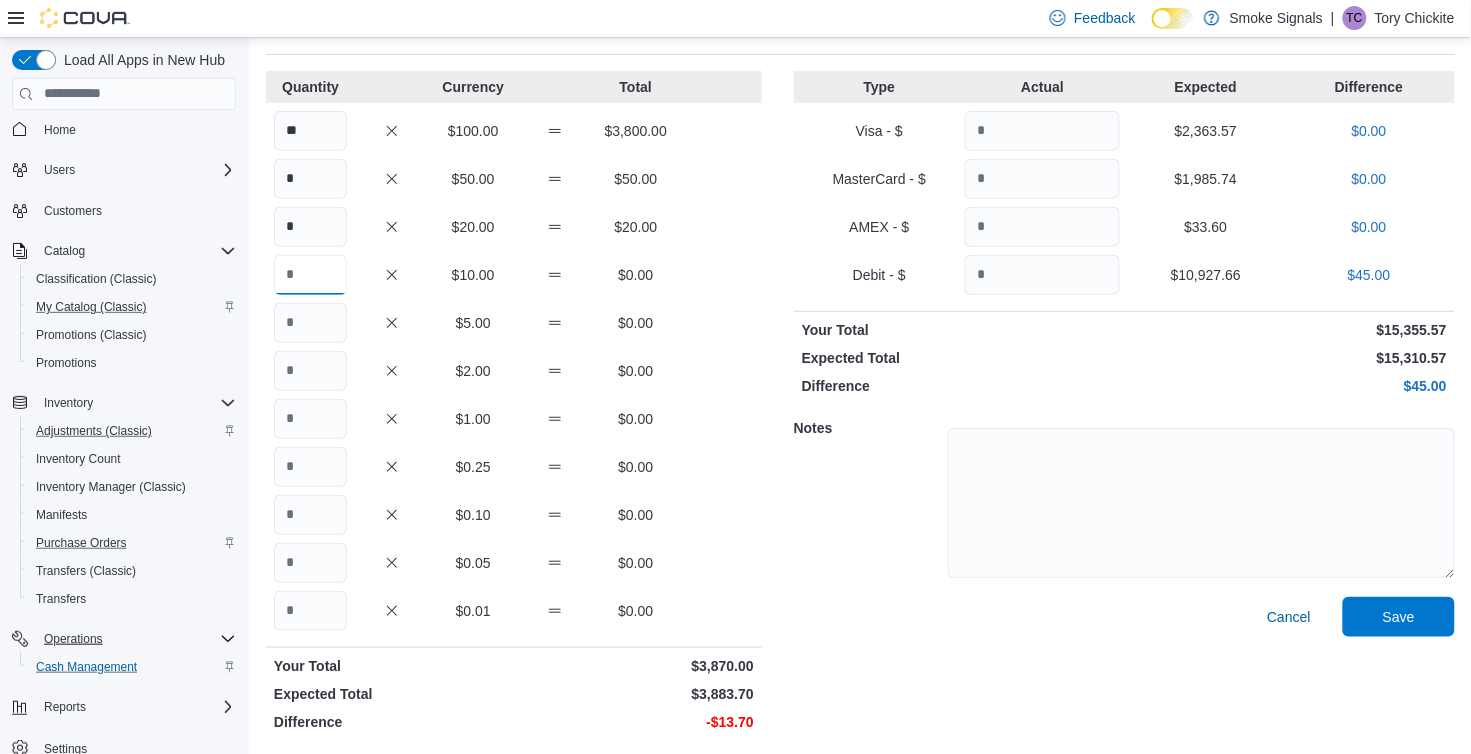 click at bounding box center [310, 275] 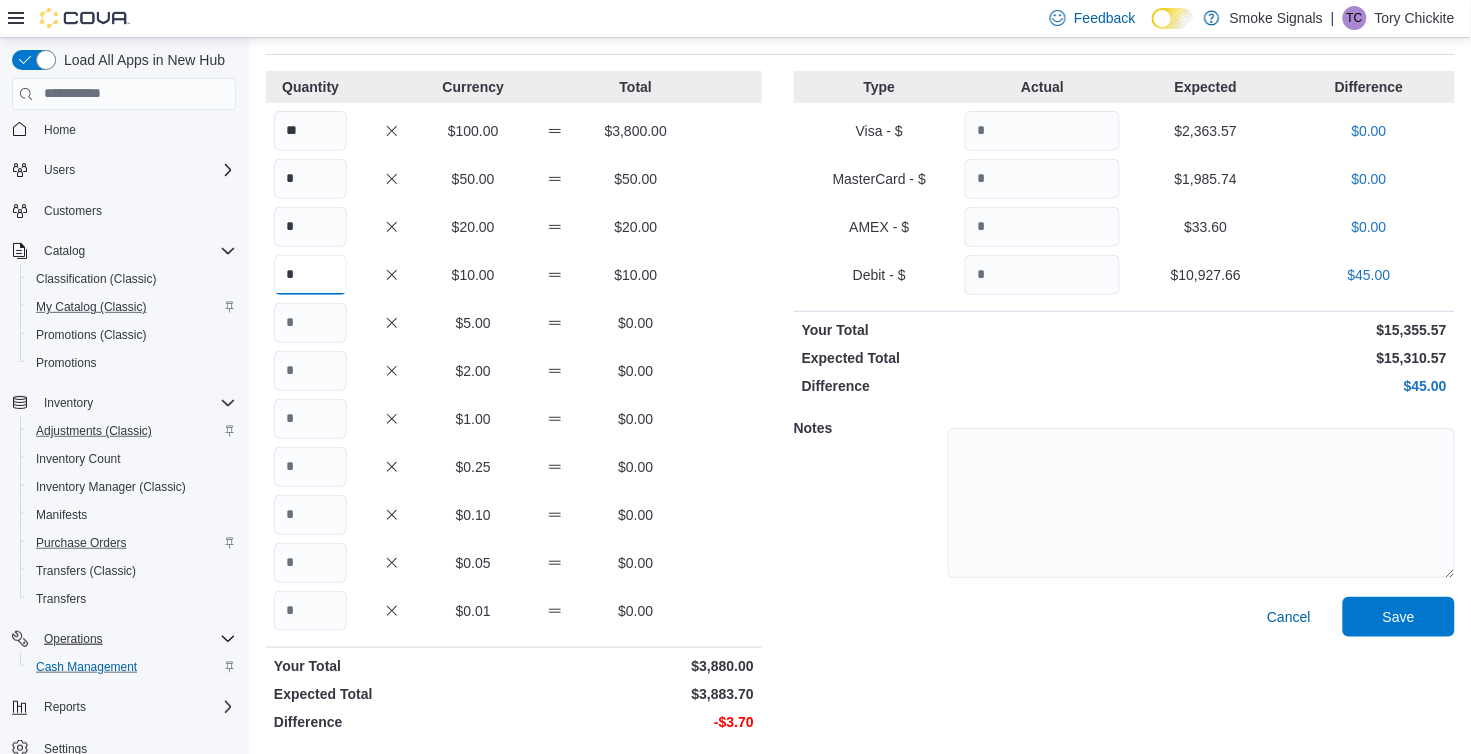 type on "*" 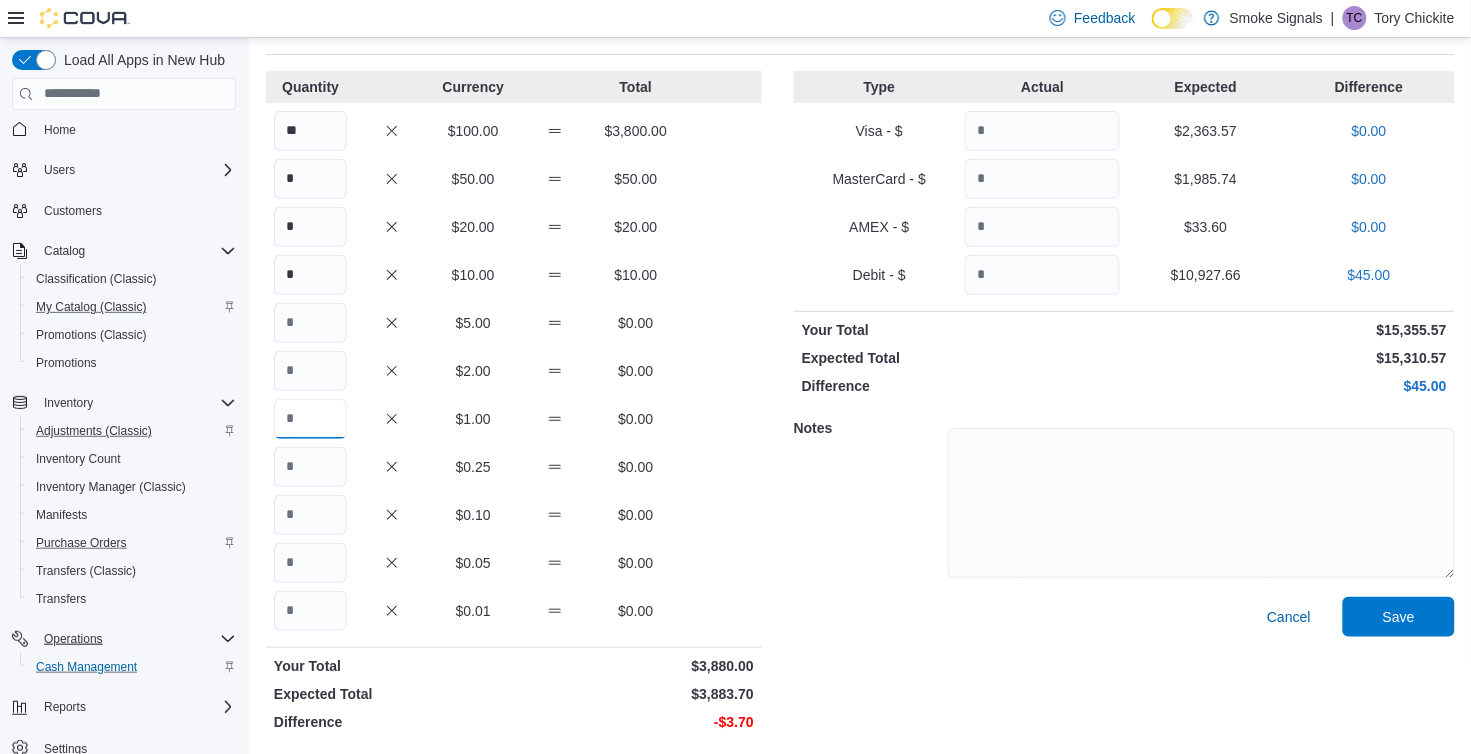 click at bounding box center (310, 419) 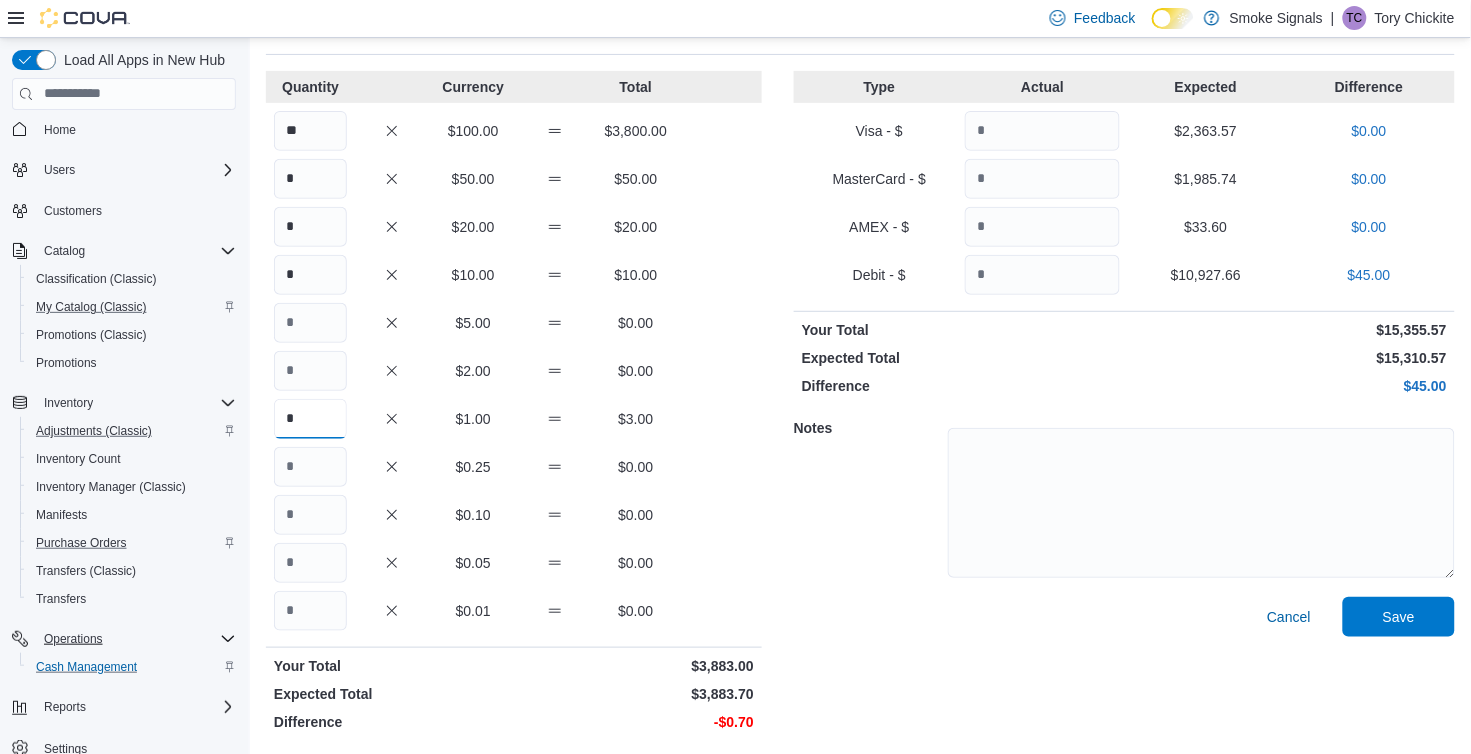 type on "*" 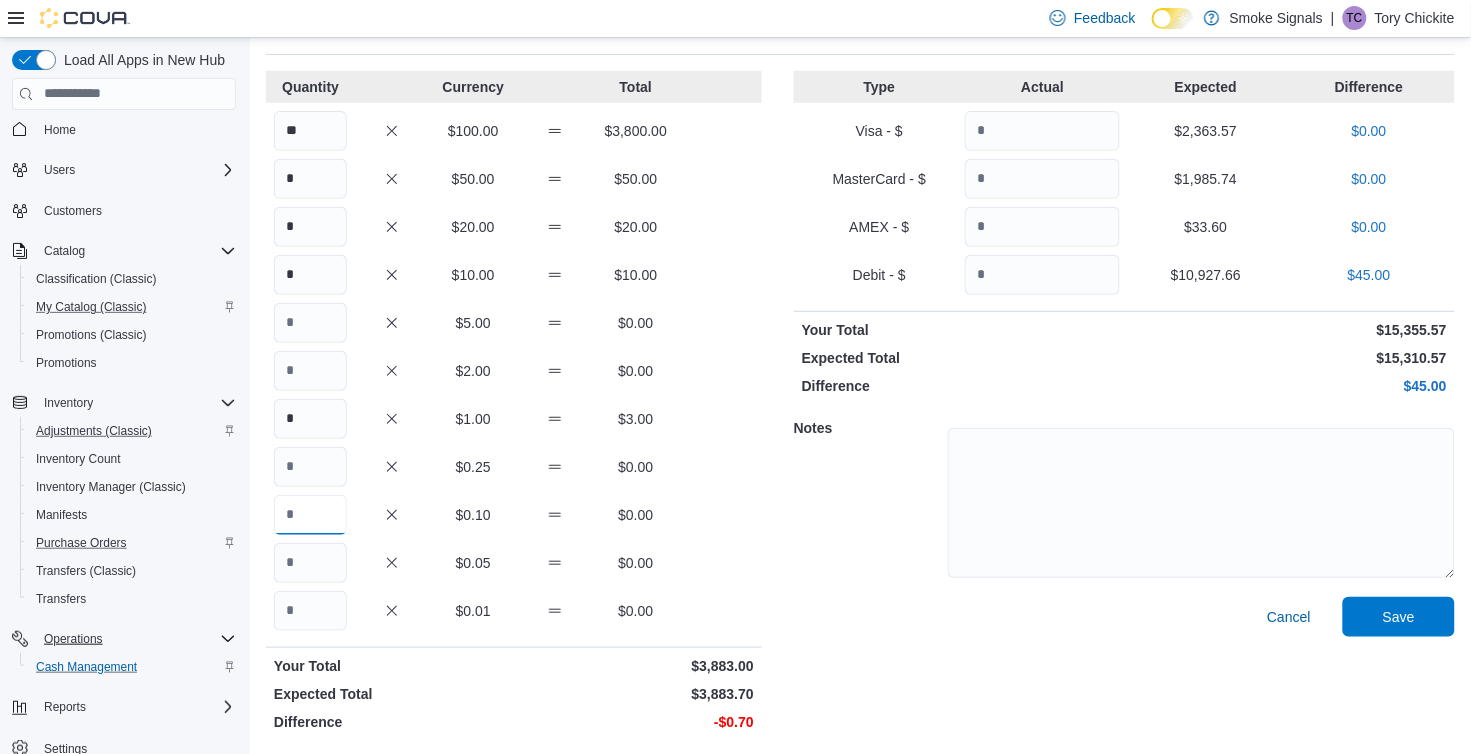 click at bounding box center (310, 515) 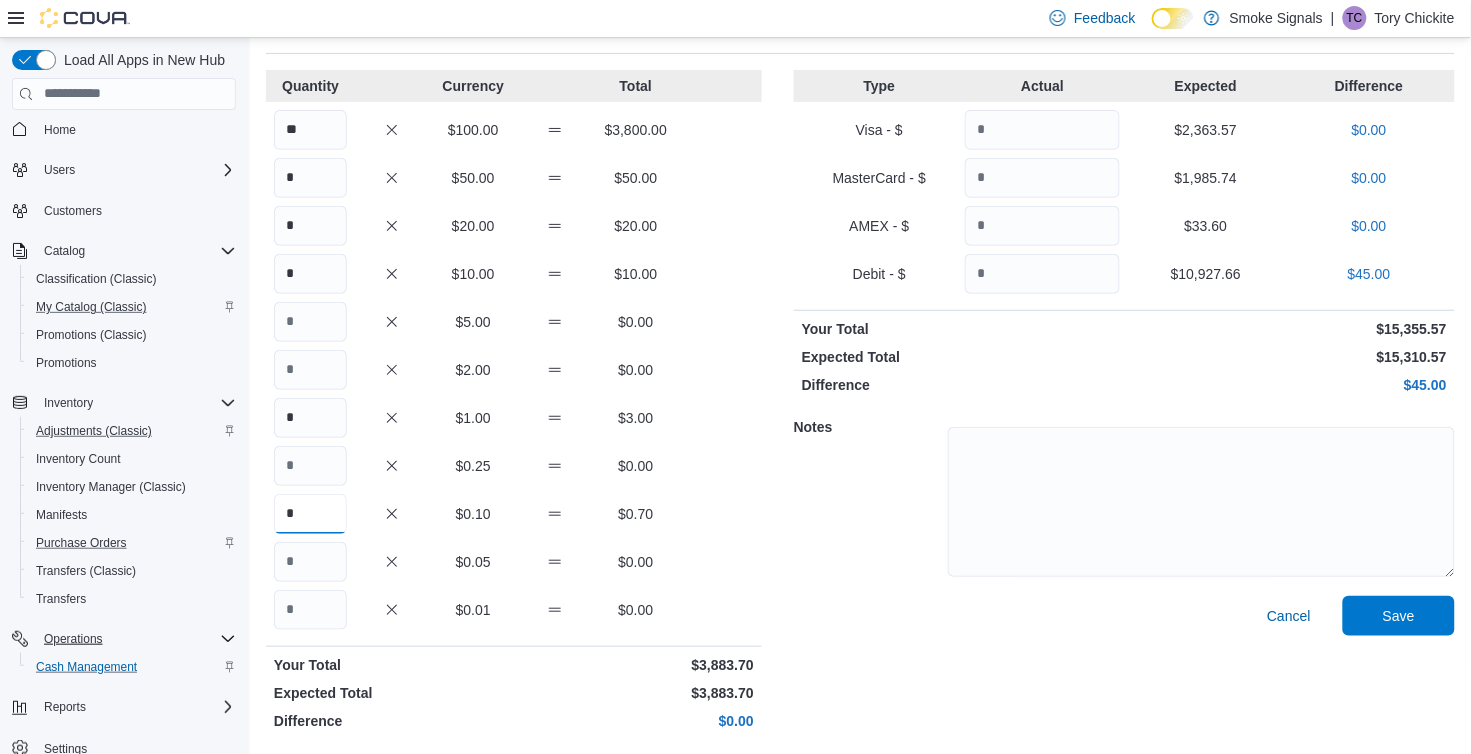 scroll, scrollTop: 100, scrollLeft: 0, axis: vertical 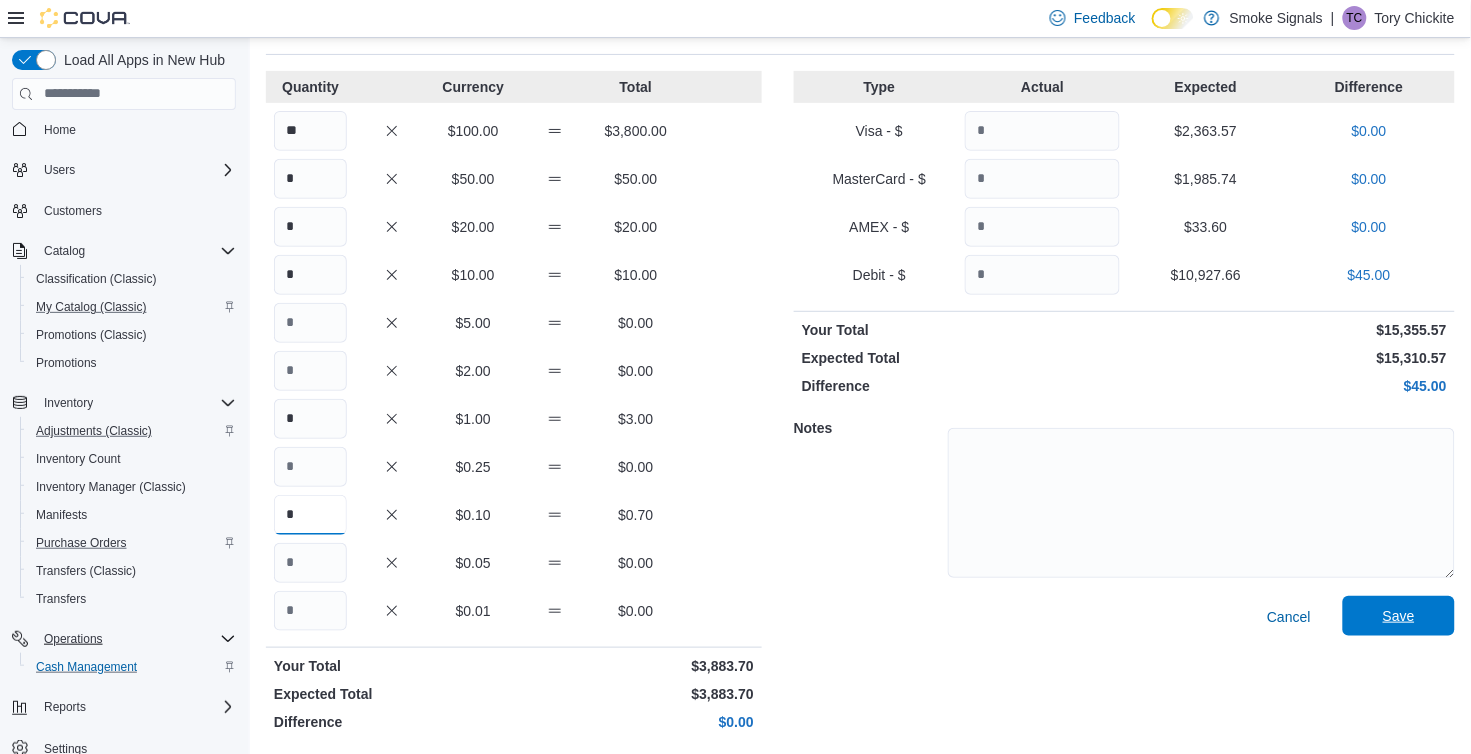 type on "*" 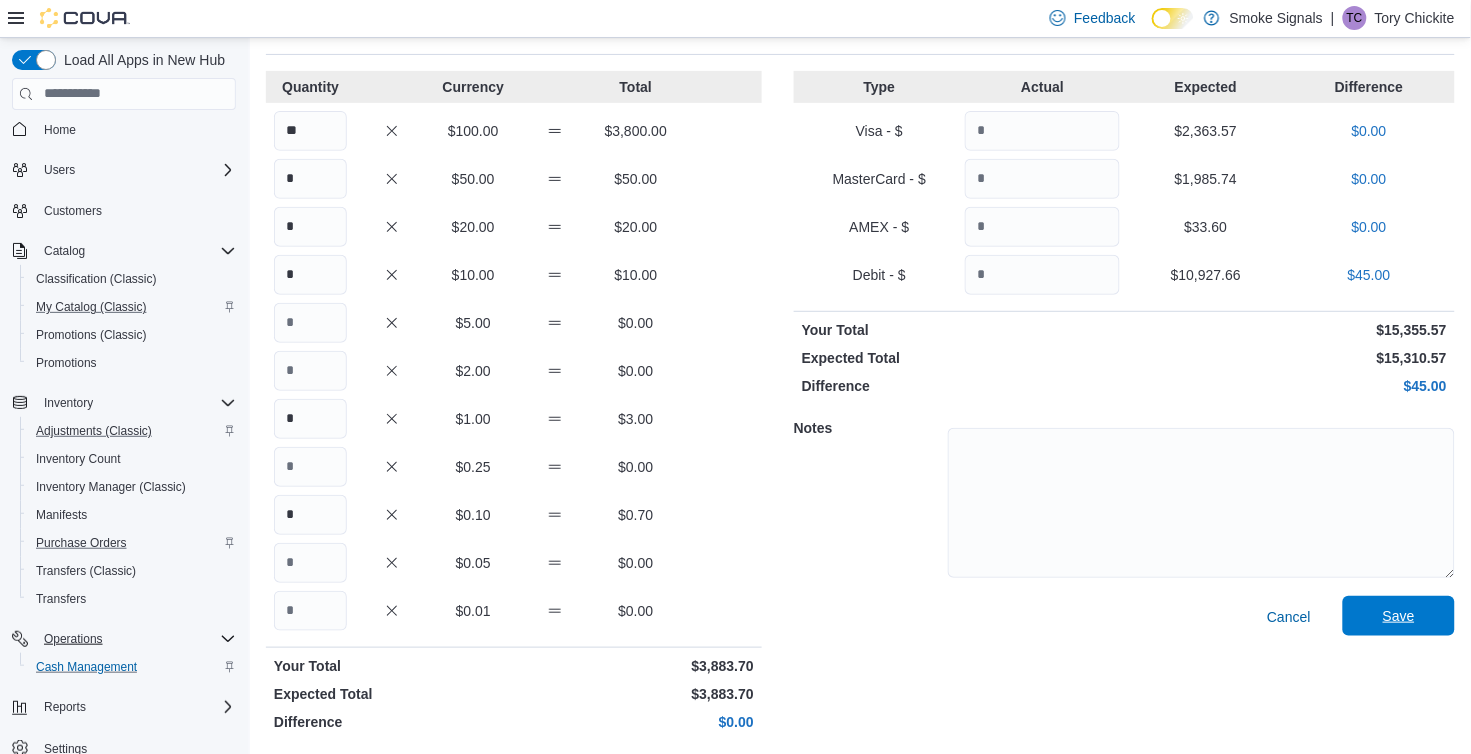 click on "Save" at bounding box center [1399, 616] 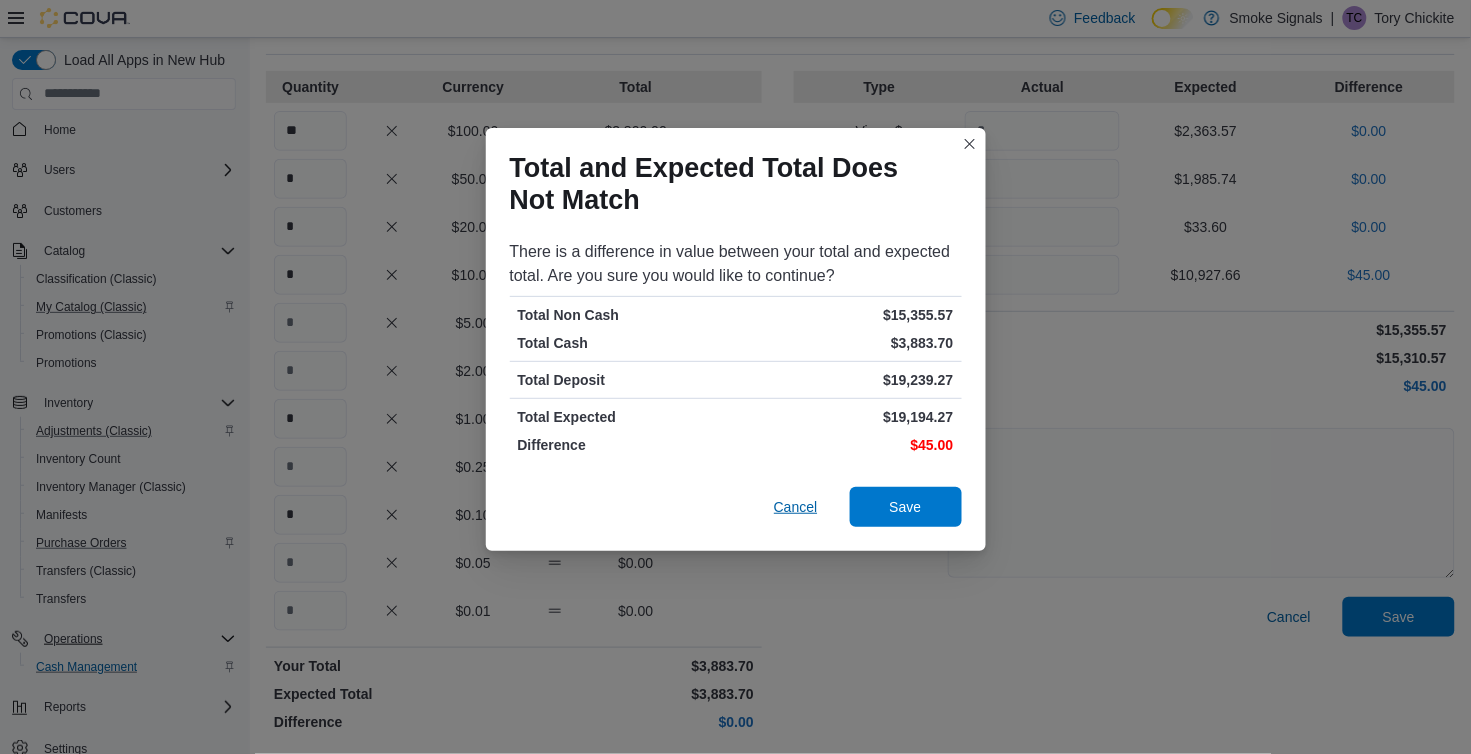 click on "Cancel" at bounding box center [796, 507] 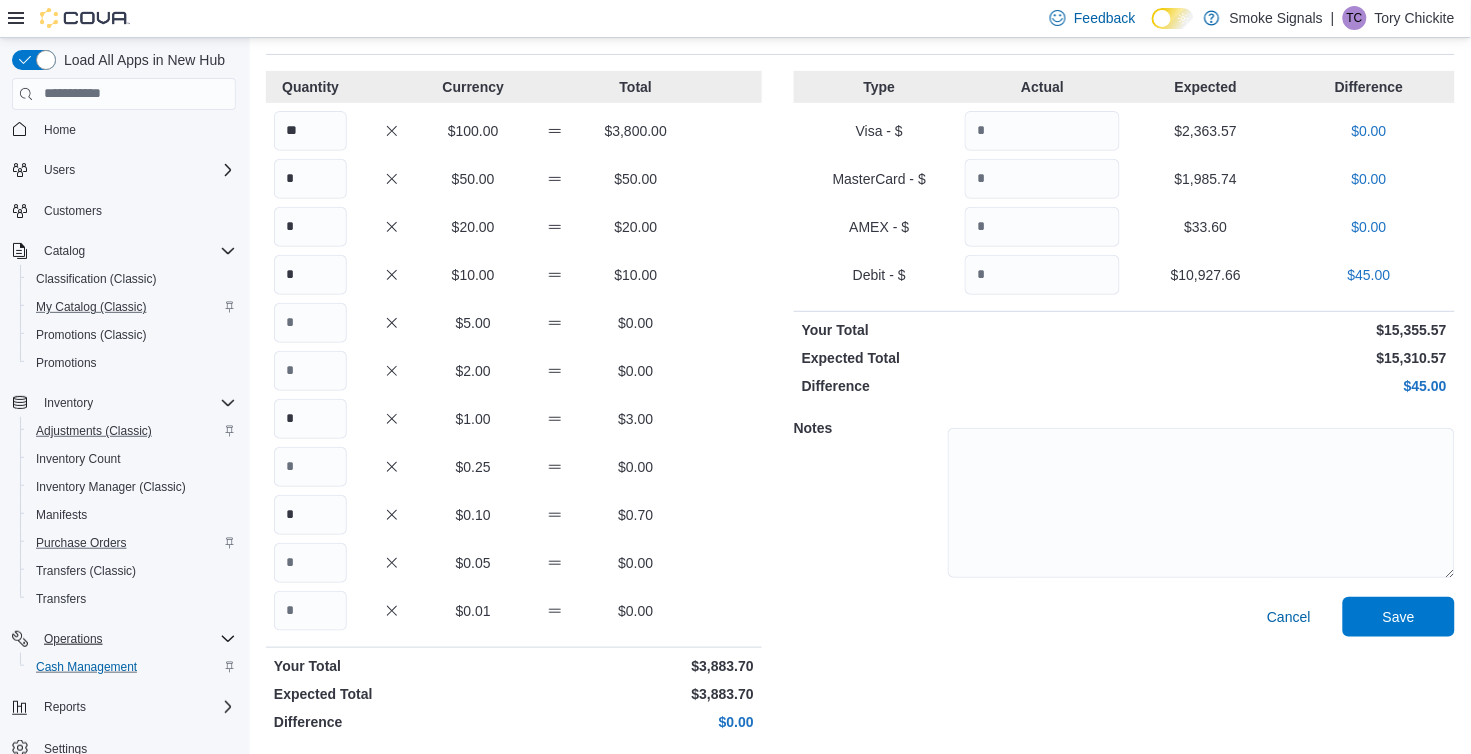 scroll, scrollTop: 0, scrollLeft: 0, axis: both 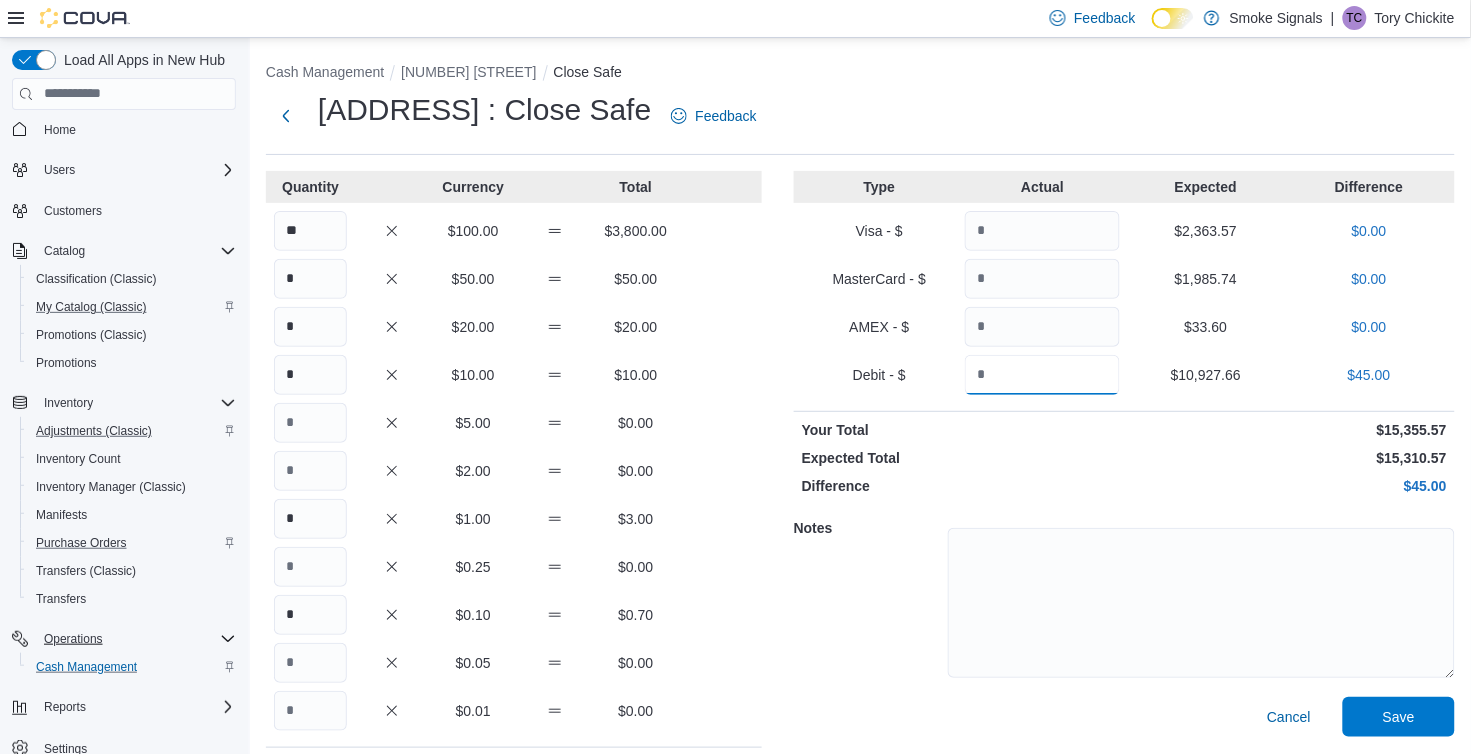 click on "********" at bounding box center (1042, 375) 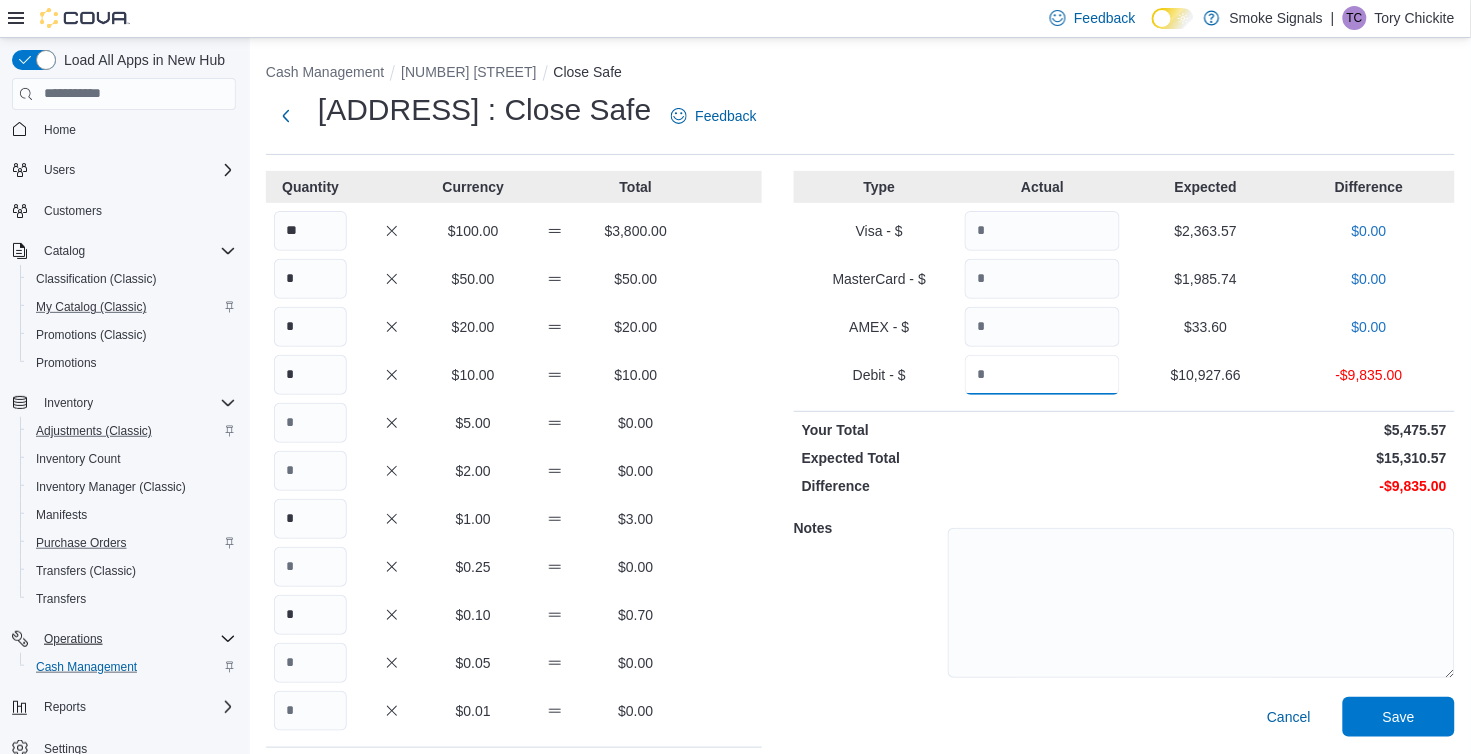 click on "*******" at bounding box center (1042, 375) 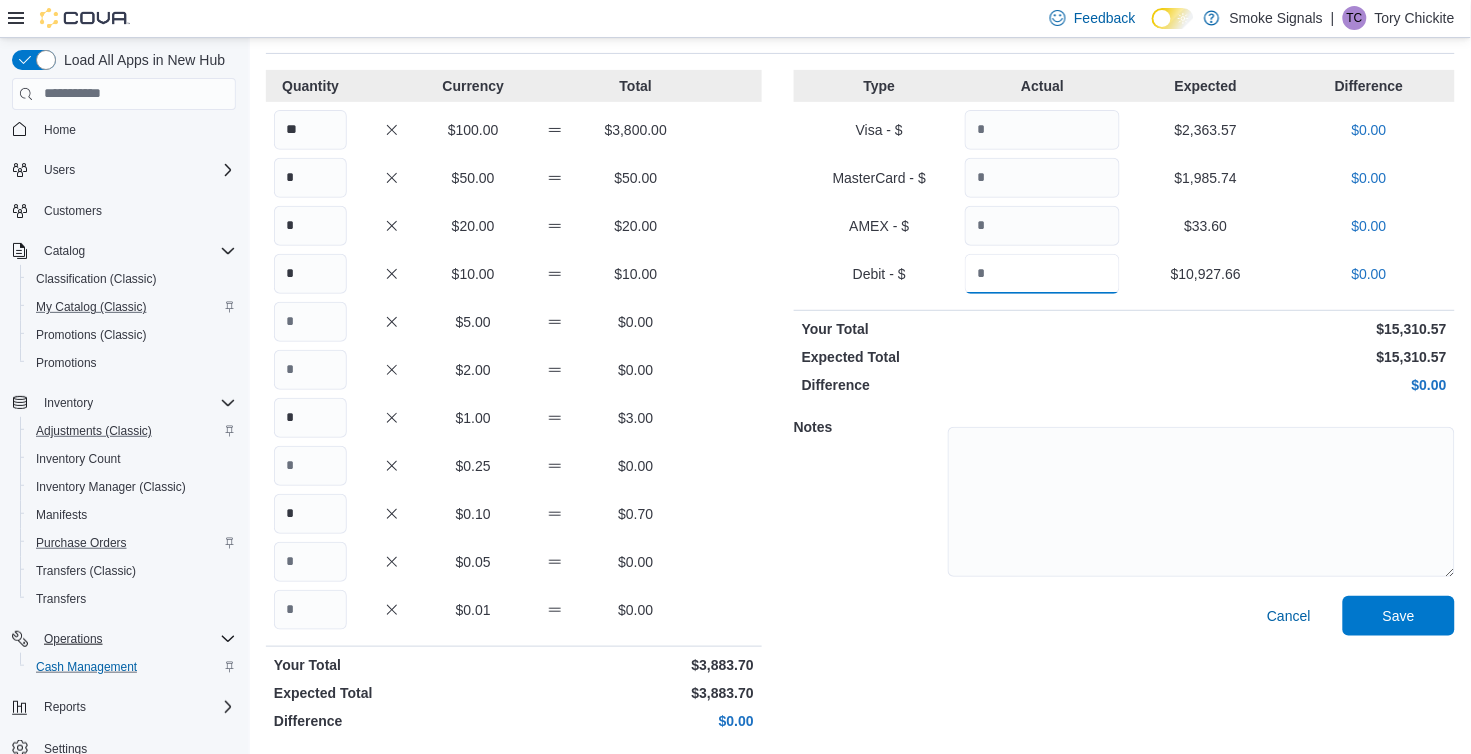 scroll, scrollTop: 100, scrollLeft: 0, axis: vertical 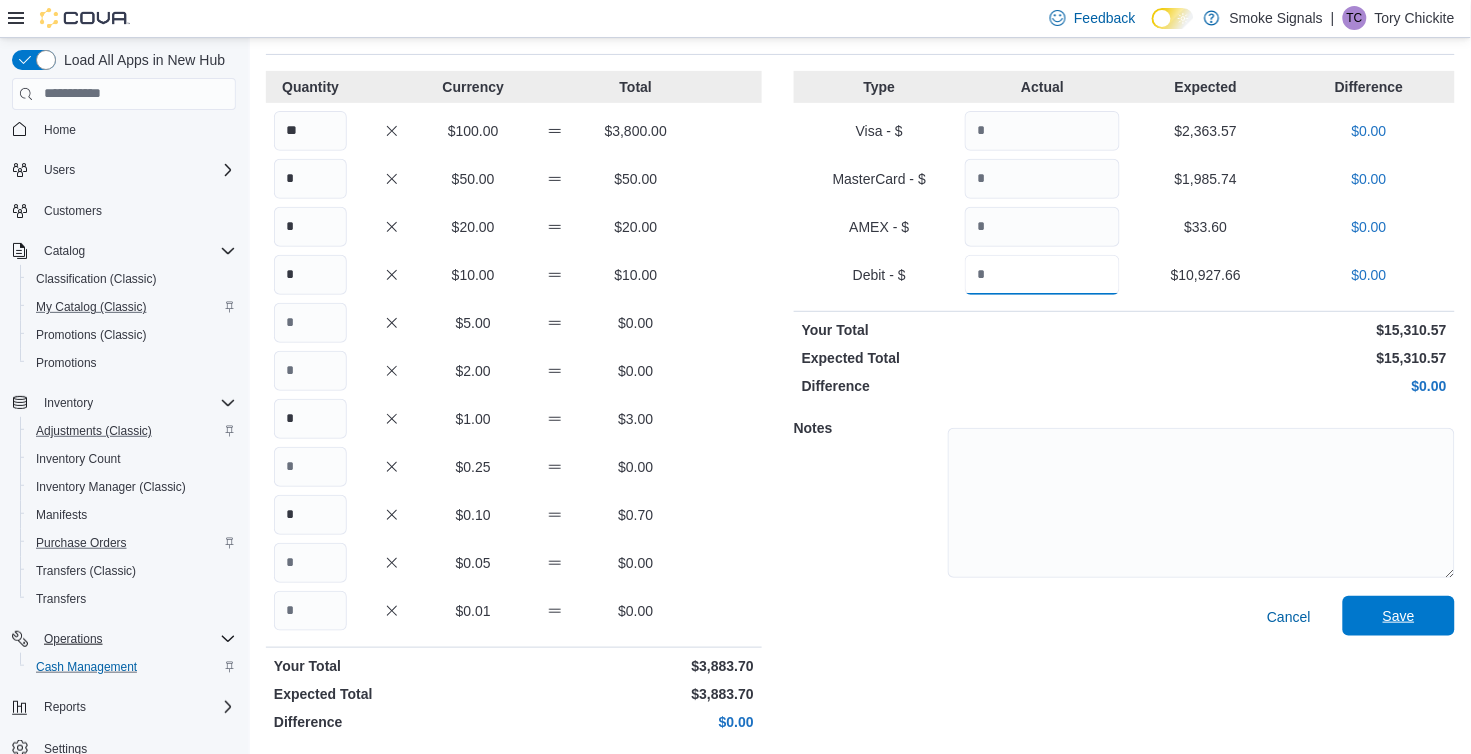 type on "********" 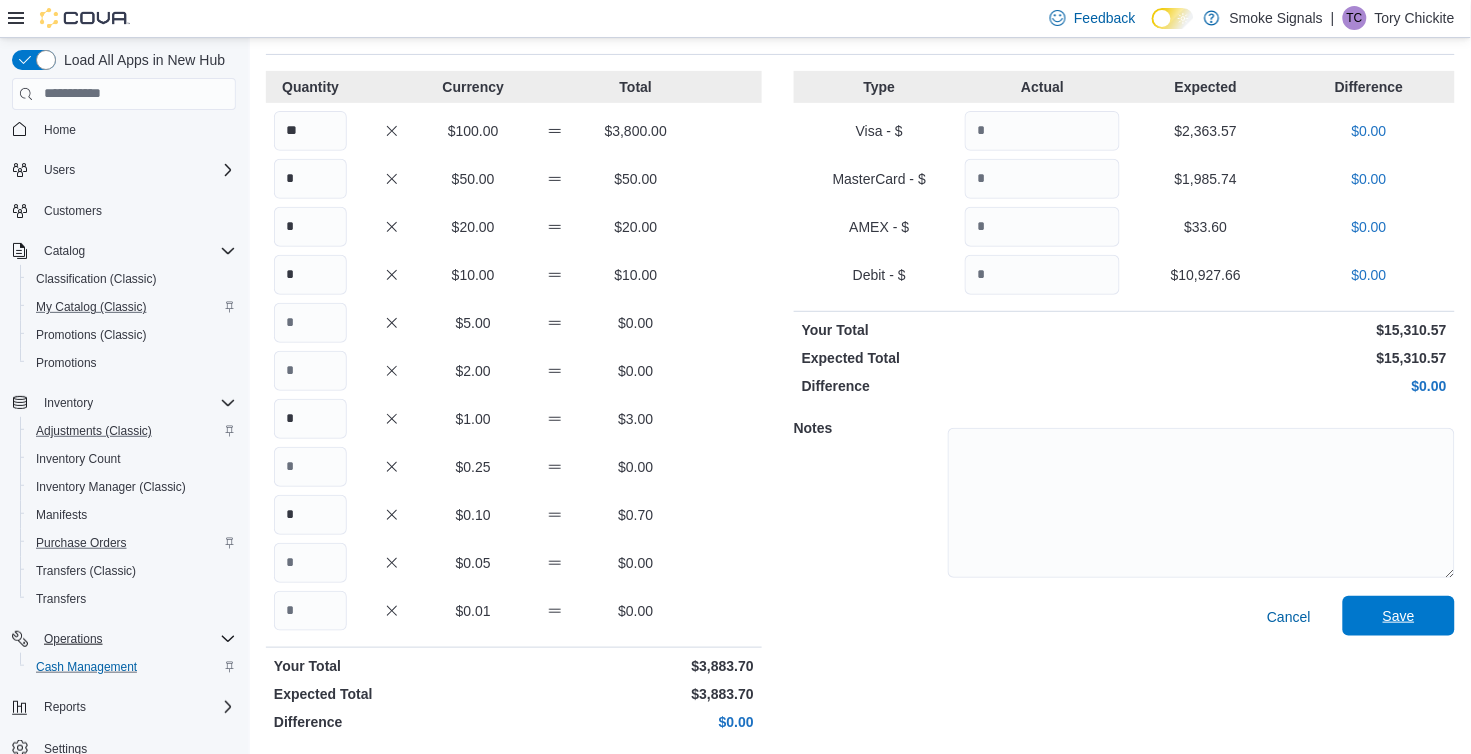click on "Save" at bounding box center [1399, 616] 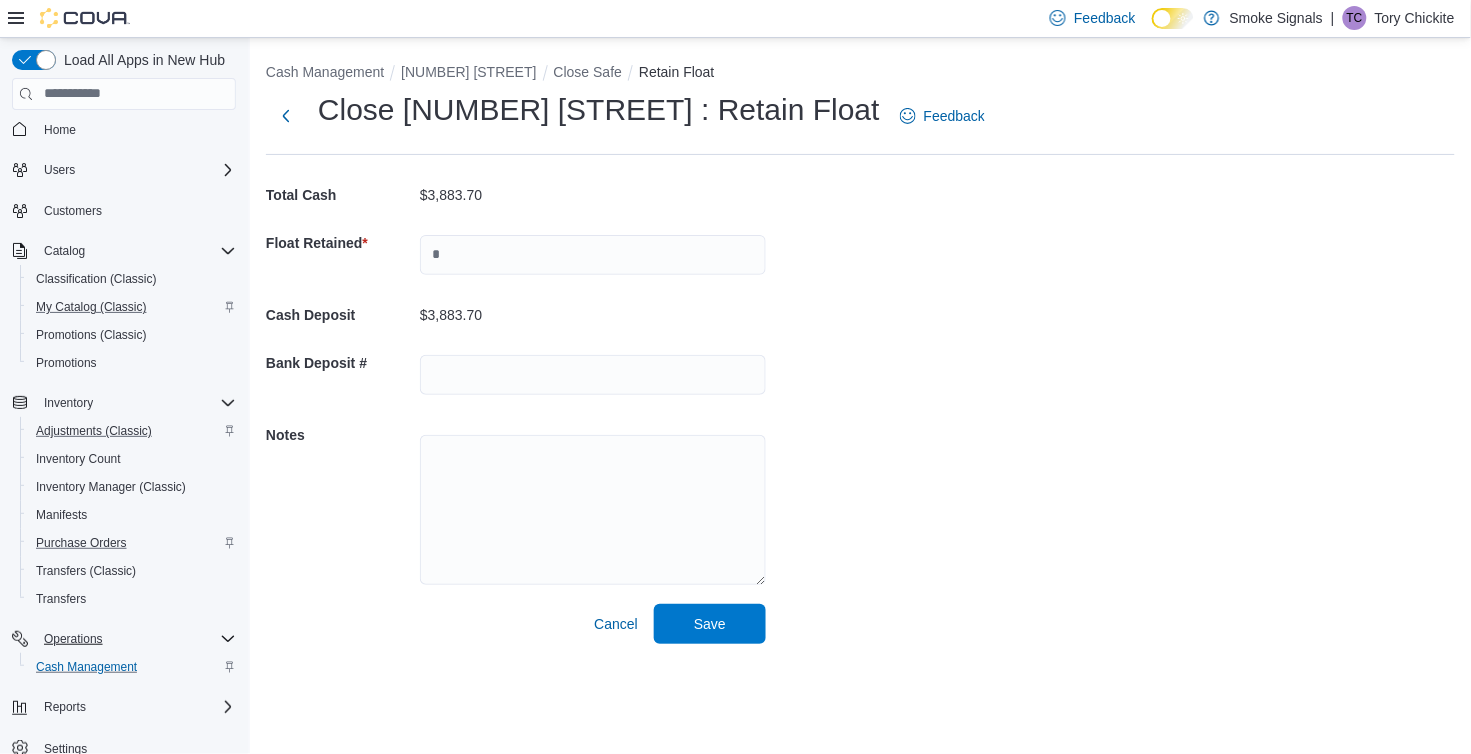 scroll, scrollTop: 0, scrollLeft: 0, axis: both 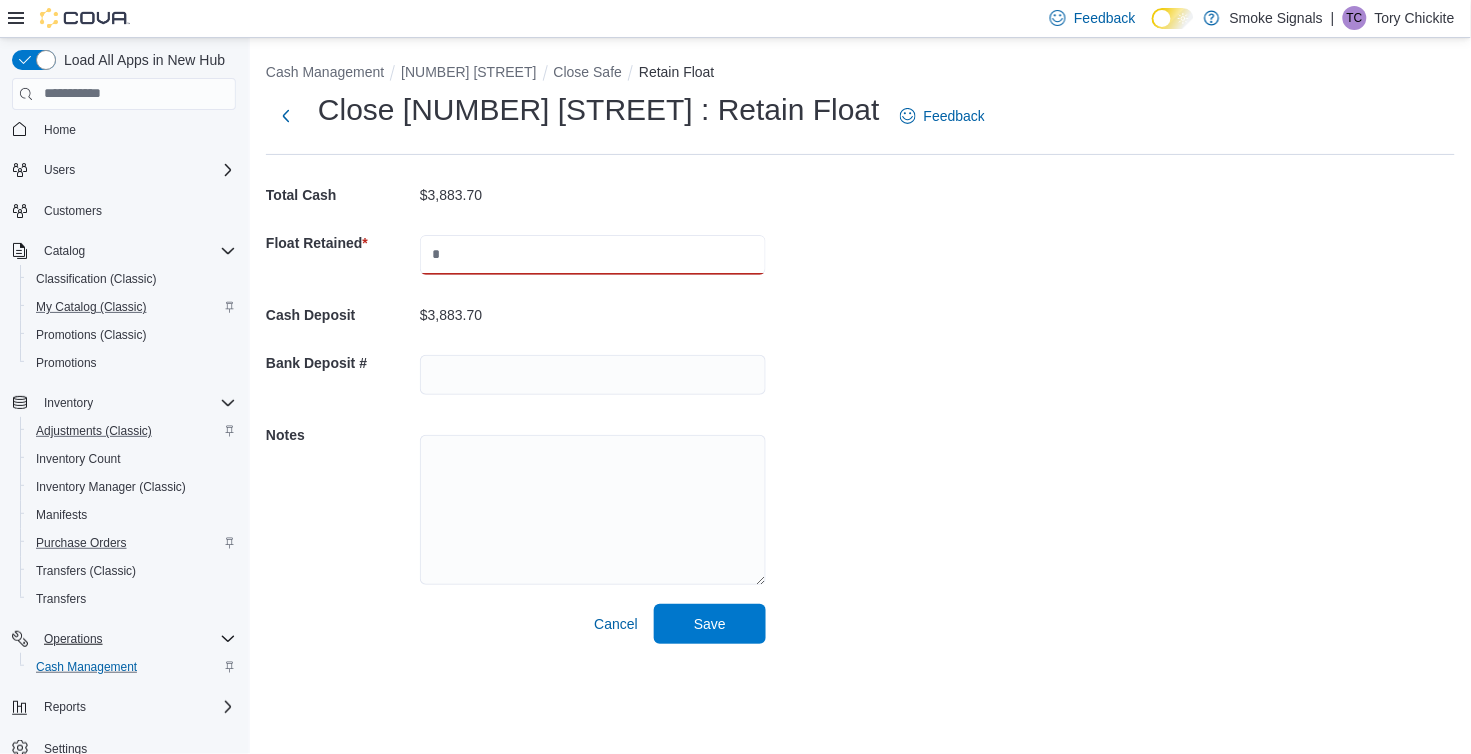 click at bounding box center [593, 255] 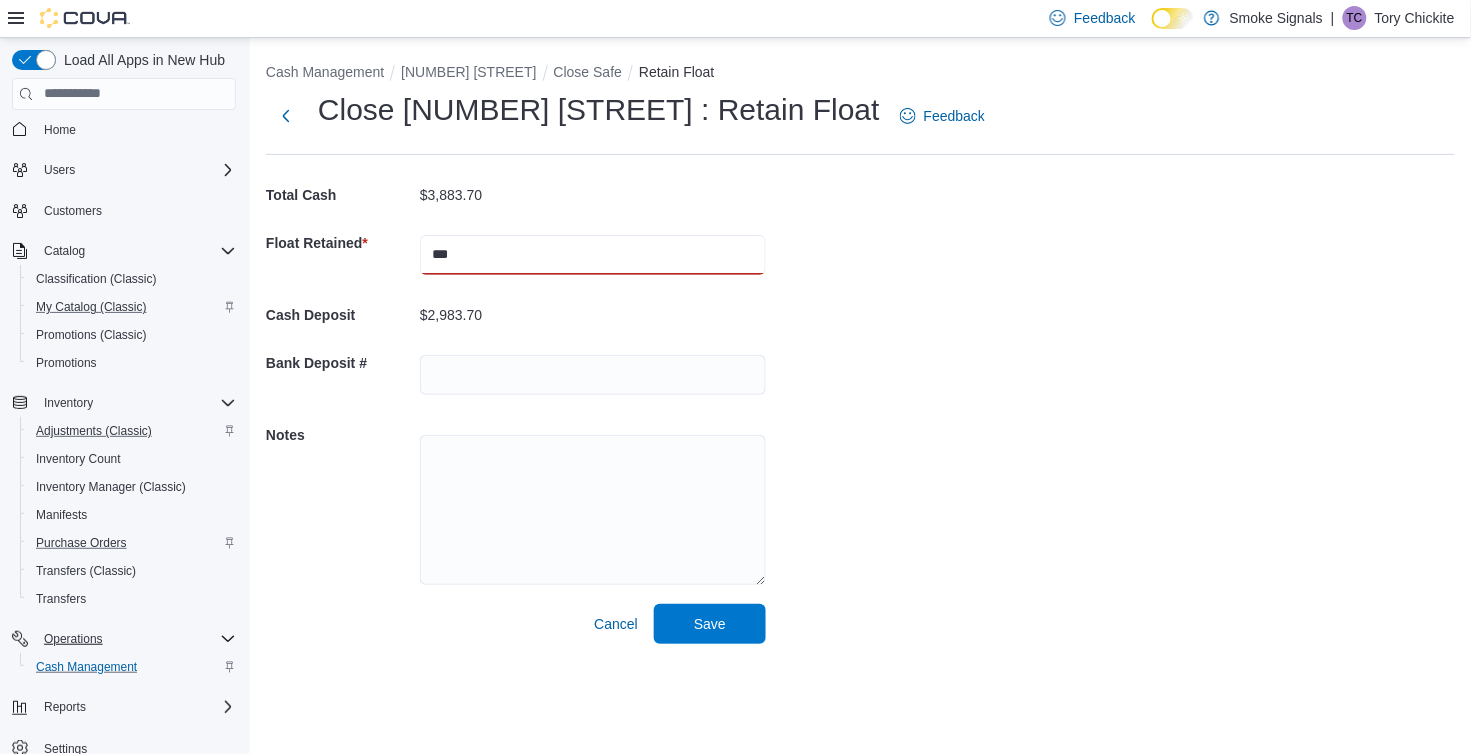 type on "***" 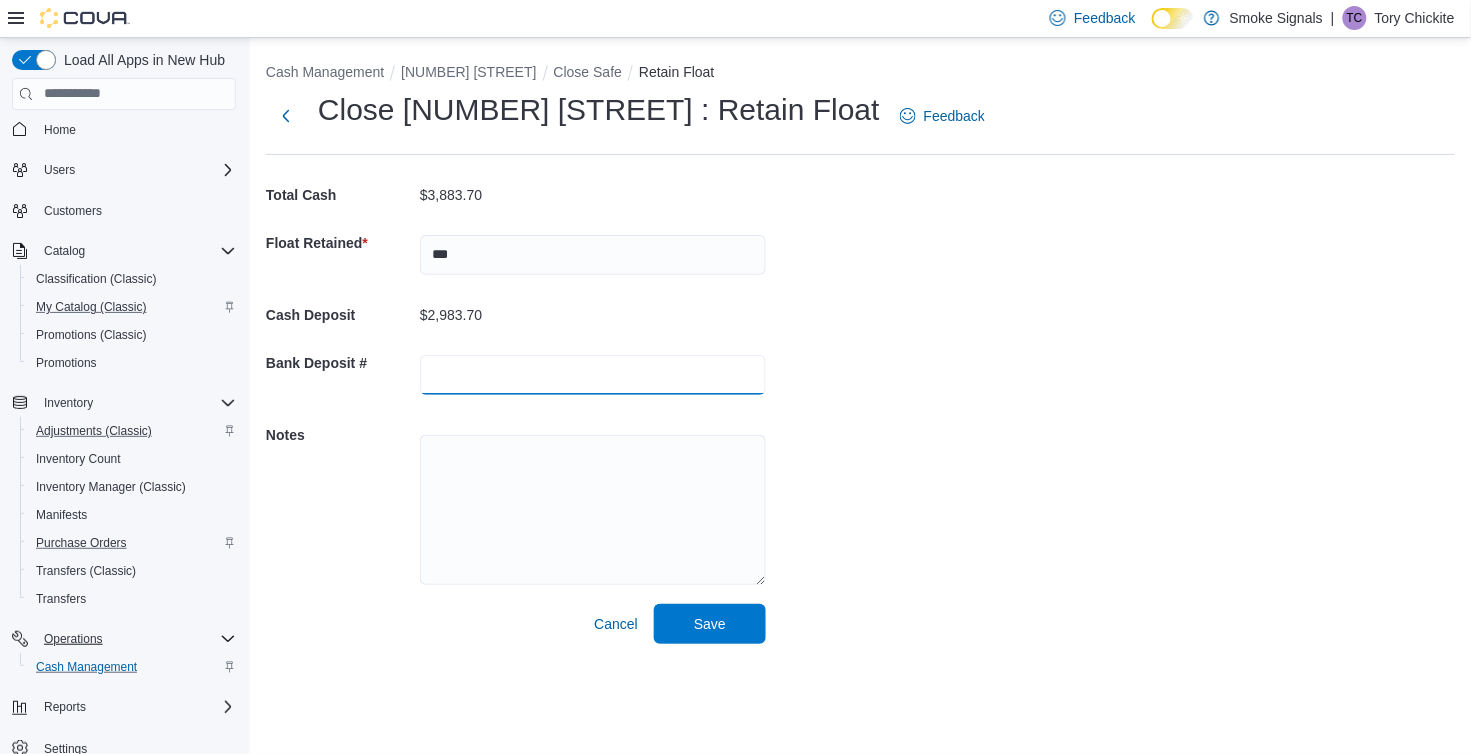 click at bounding box center [593, 375] 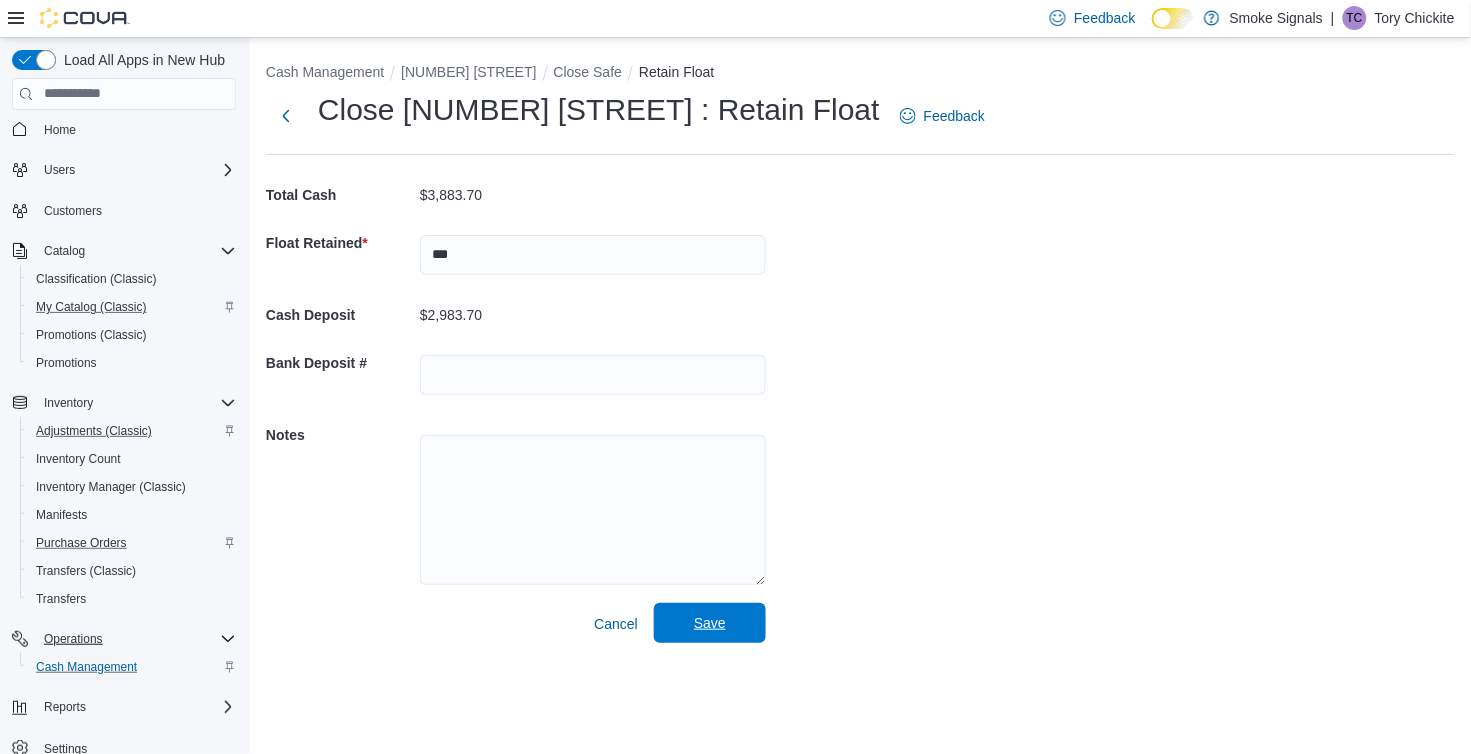 click on "Save" at bounding box center [710, 623] 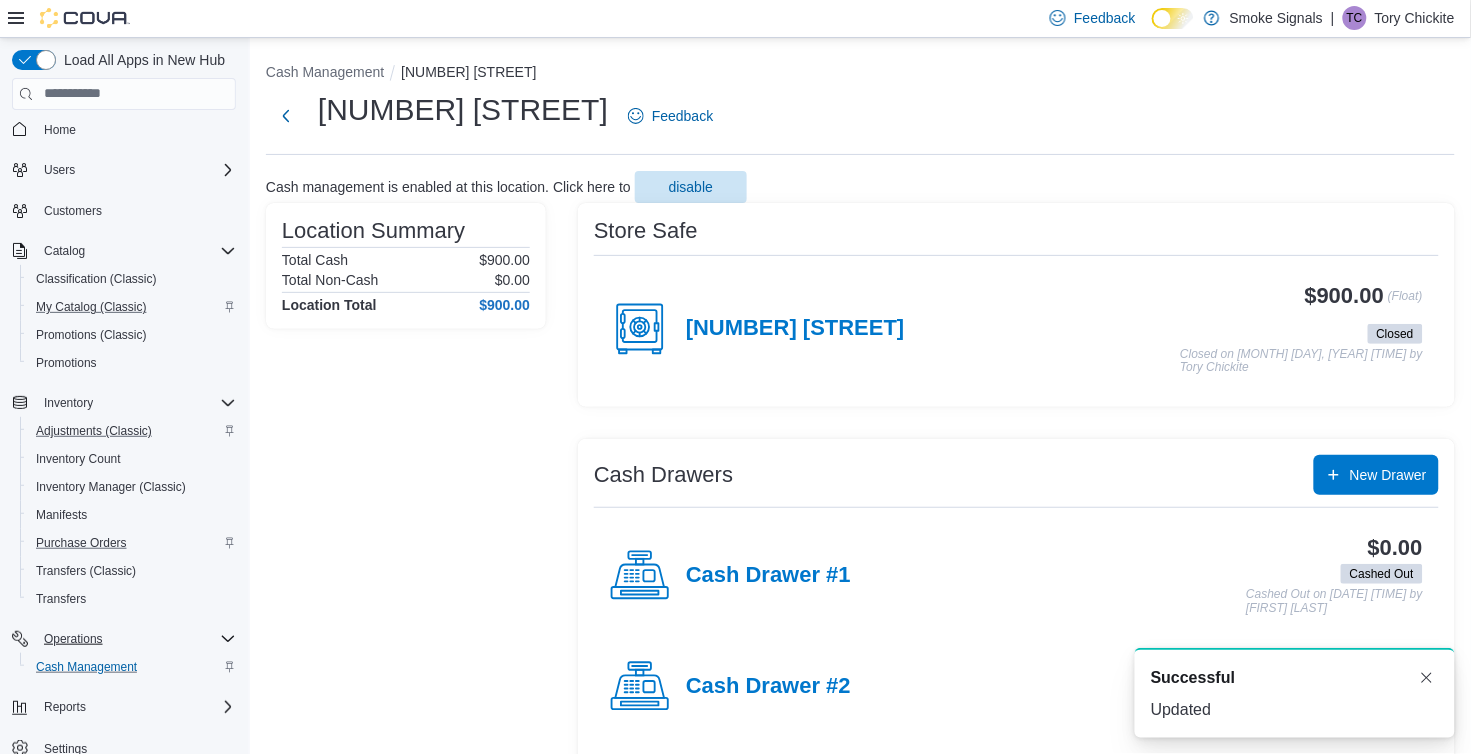 scroll, scrollTop: 0, scrollLeft: 0, axis: both 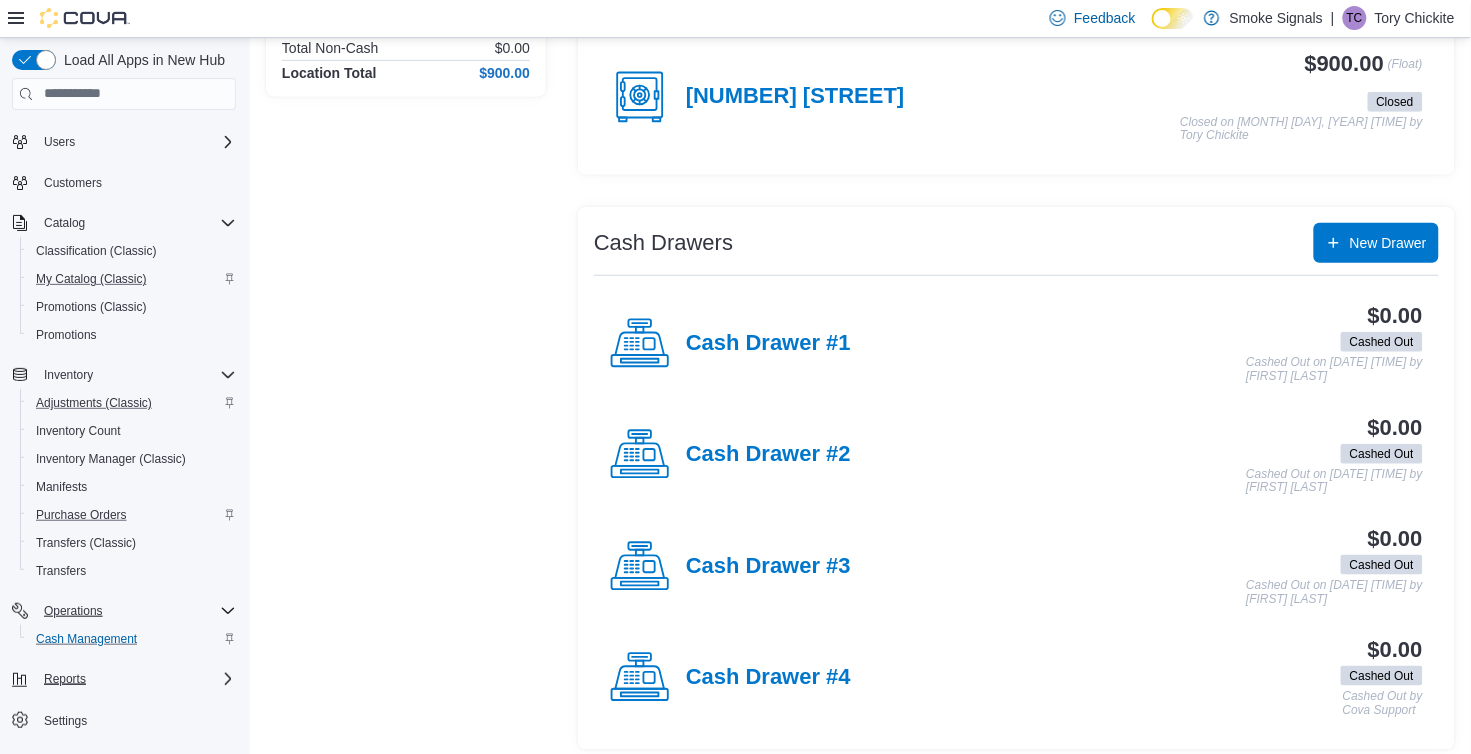 click on "Reports" at bounding box center (65, 679) 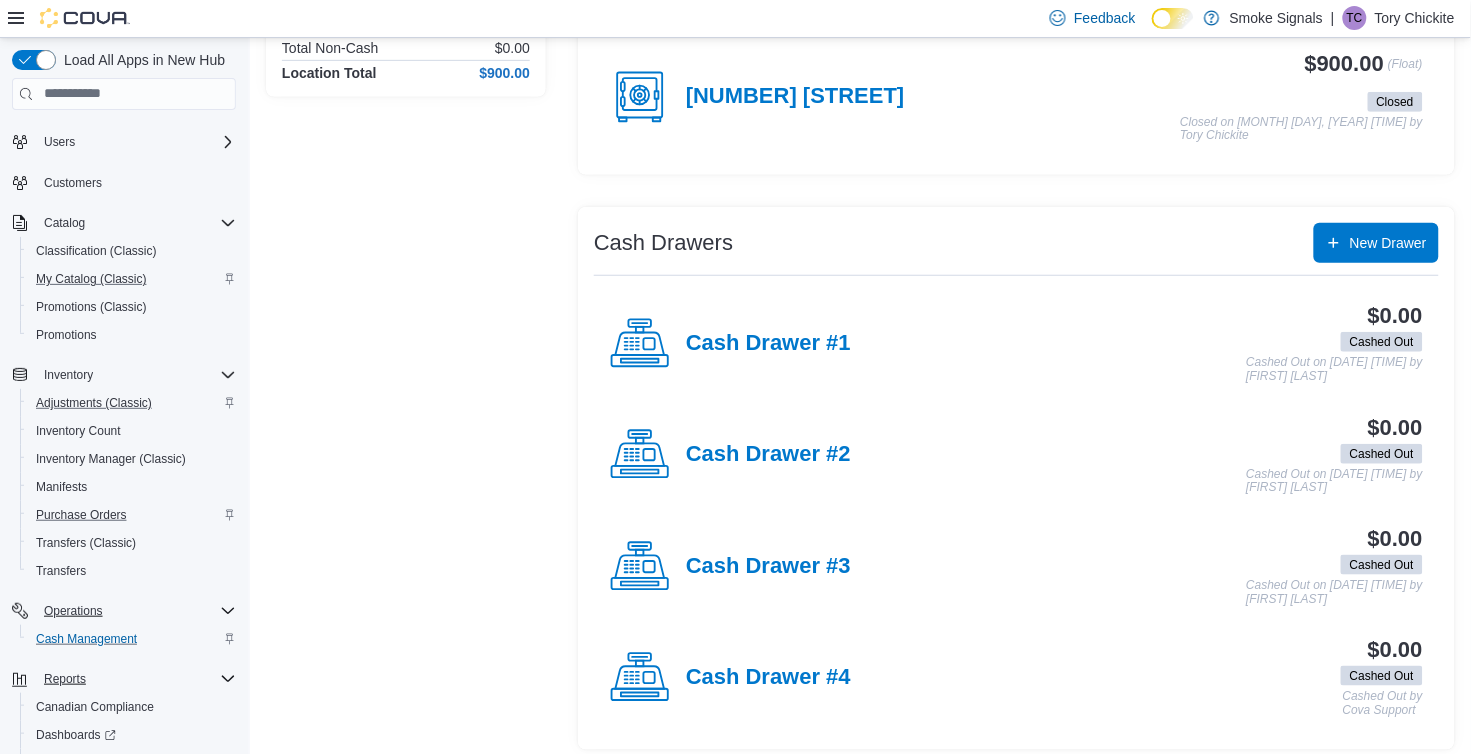 click on "Reports" at bounding box center [65, 679] 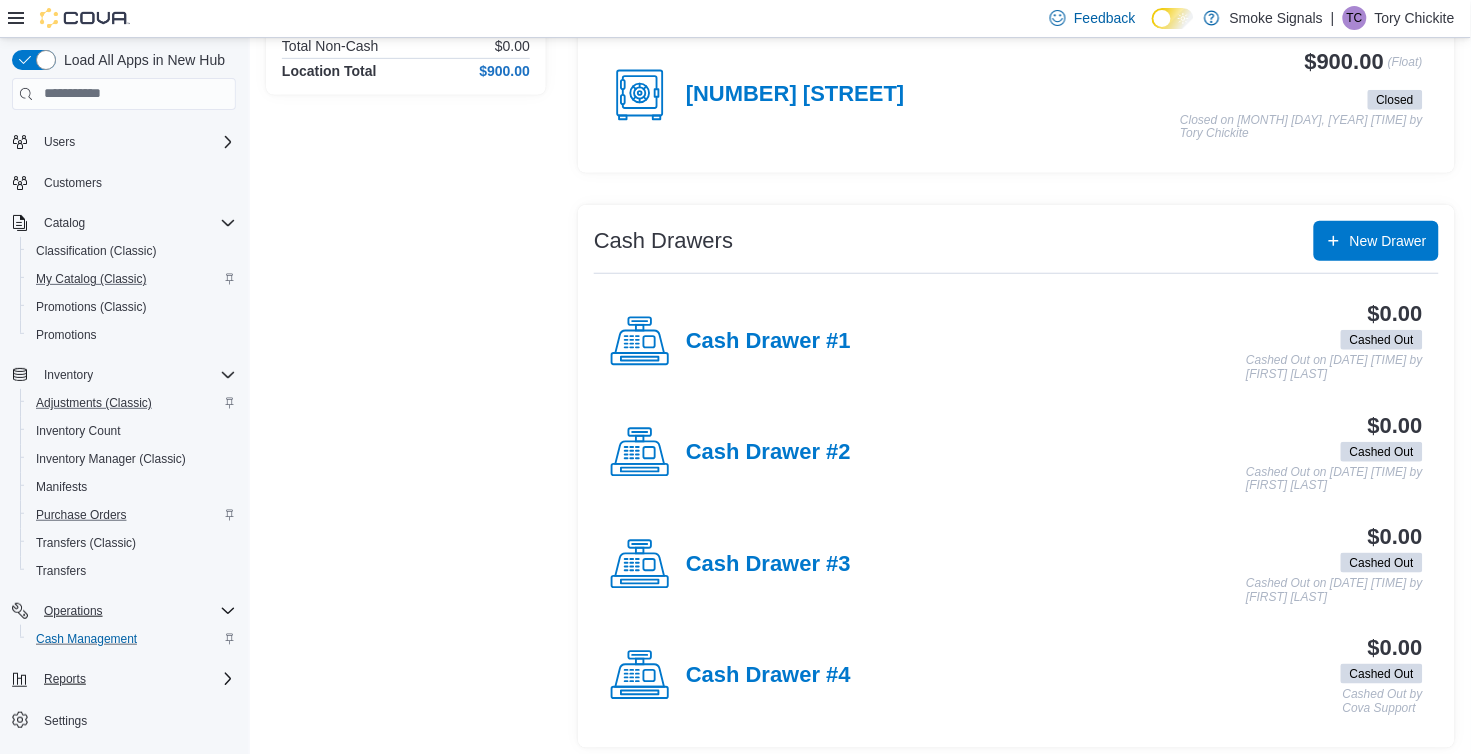 scroll, scrollTop: 232, scrollLeft: 0, axis: vertical 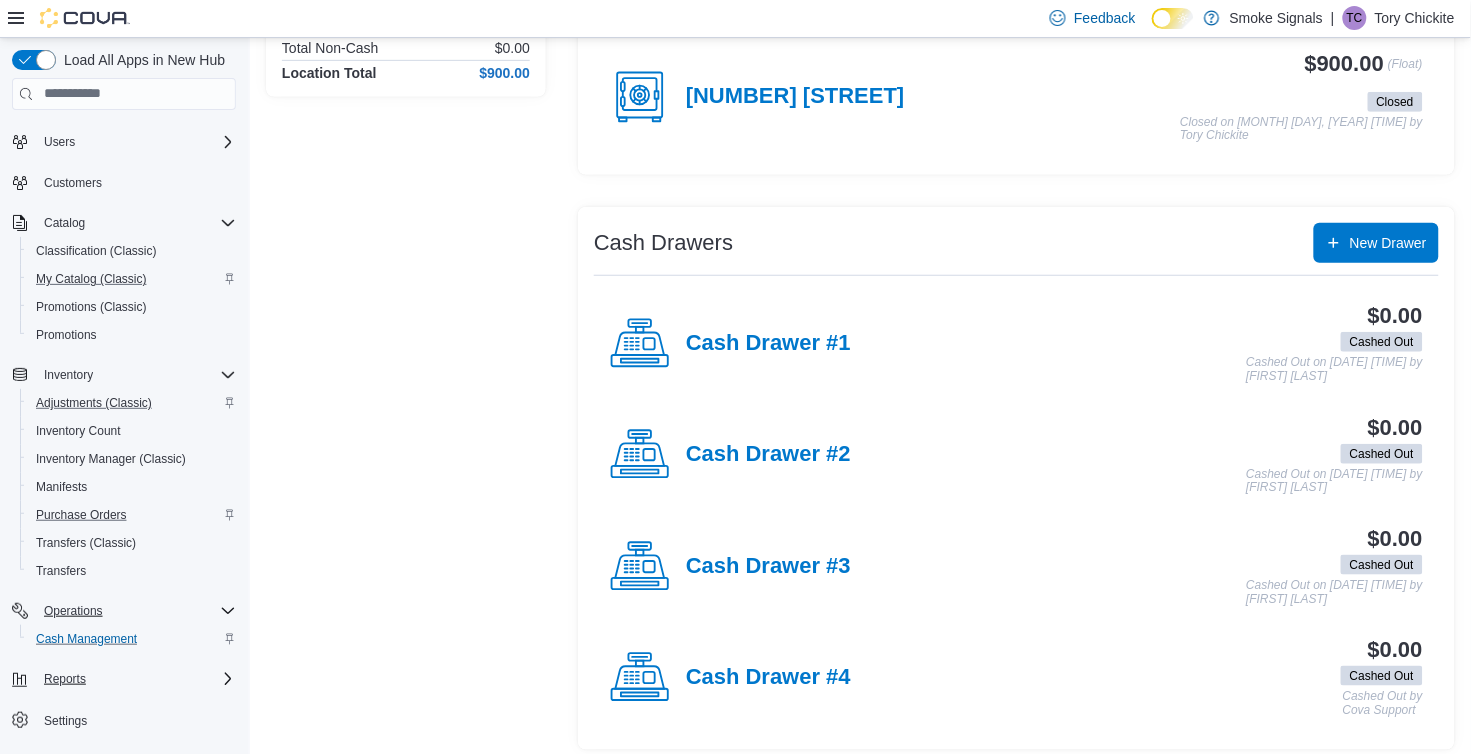 click on "Reports" at bounding box center [124, 679] 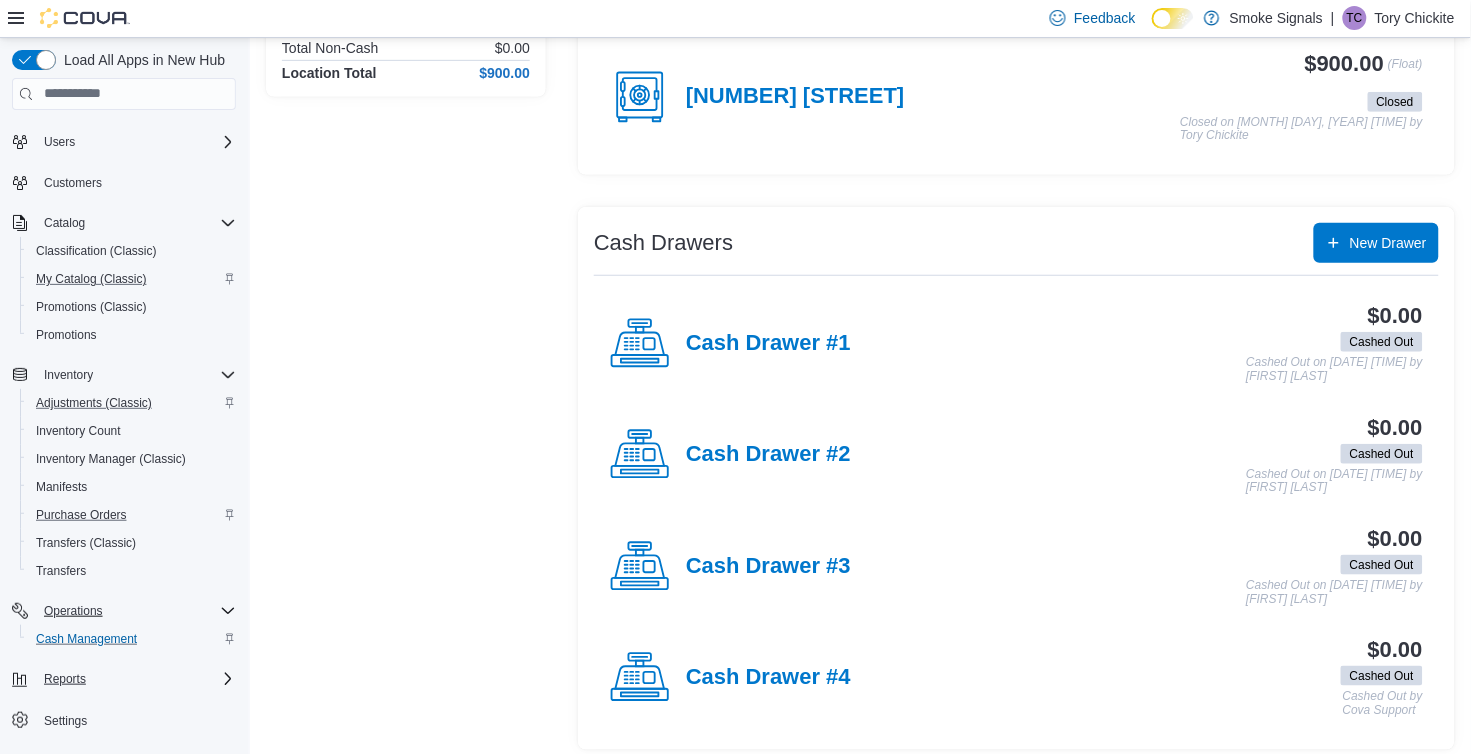 click on "Reports" at bounding box center [65, 679] 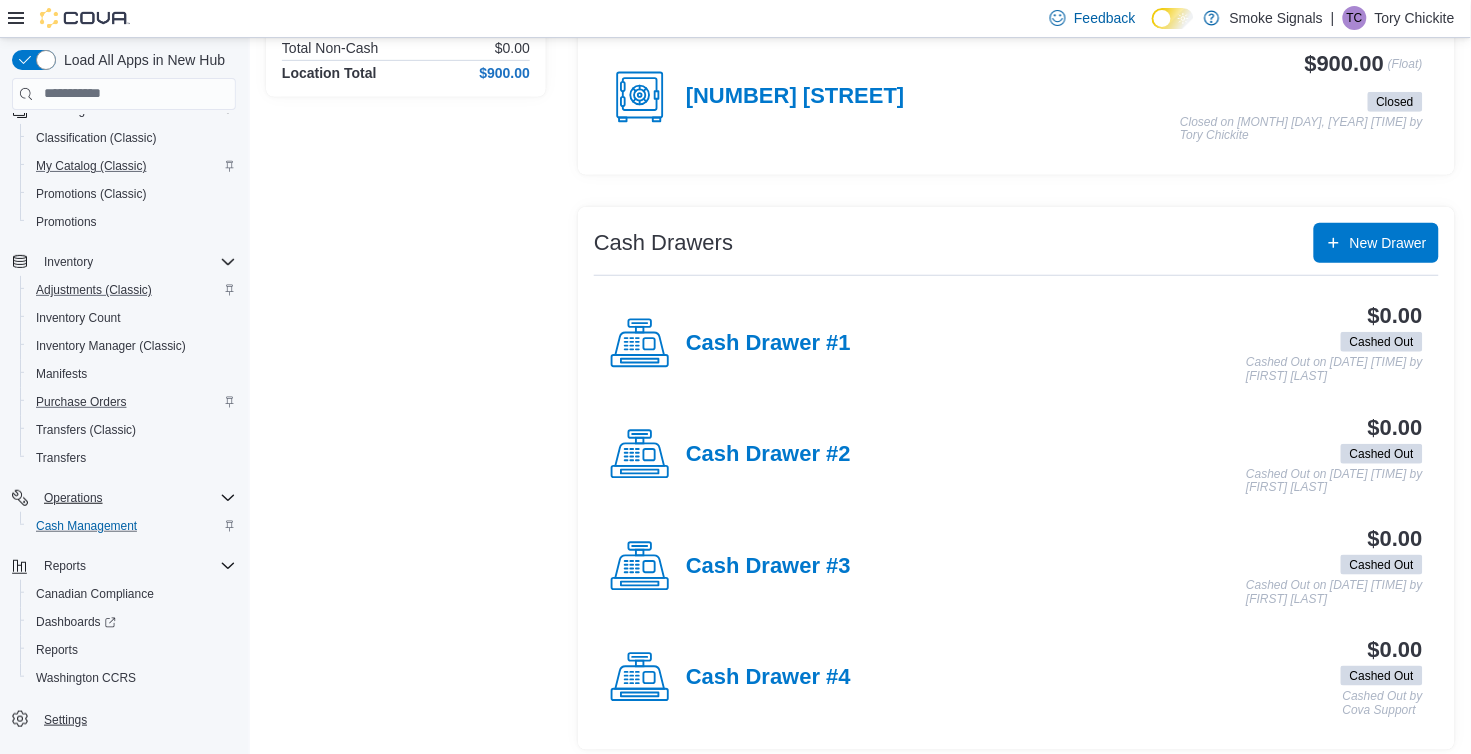 scroll, scrollTop: 147, scrollLeft: 0, axis: vertical 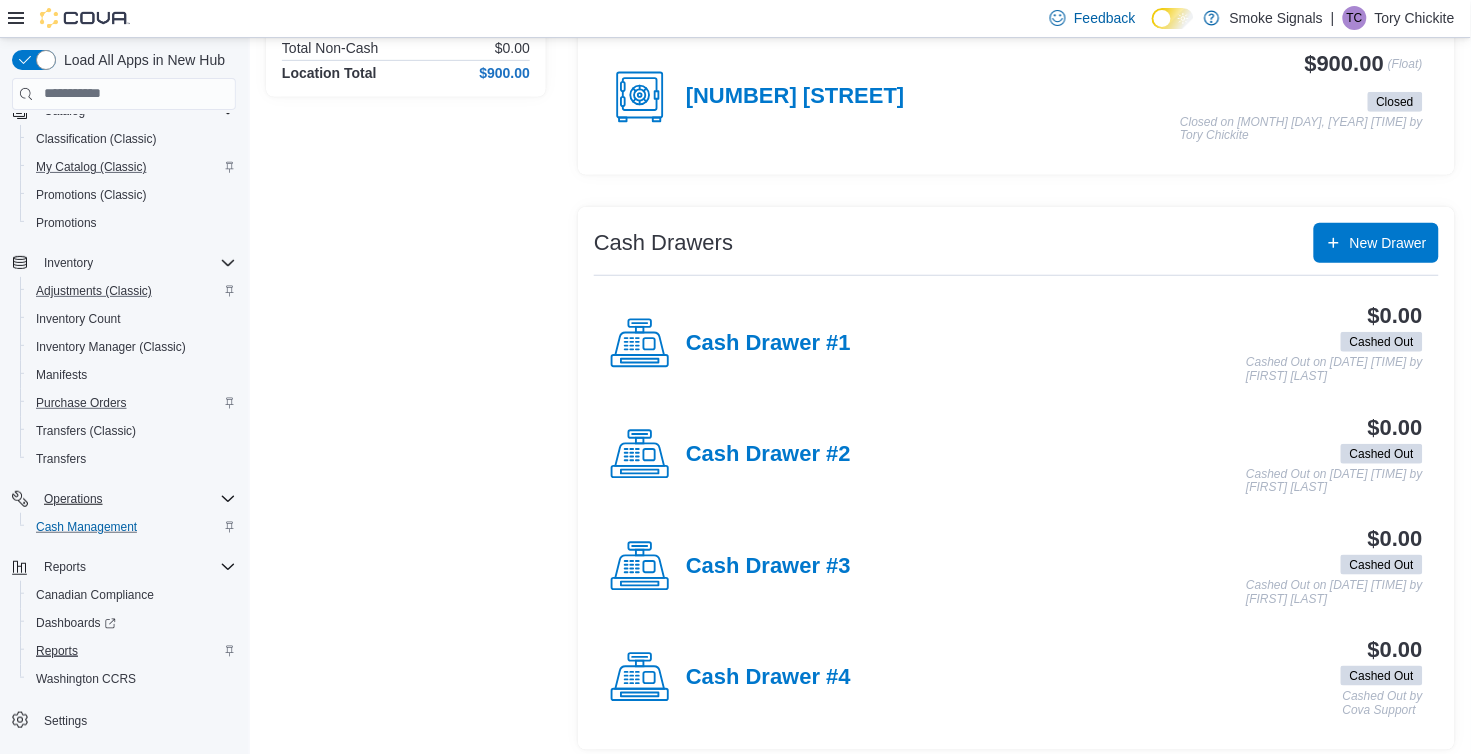 click on "Reports" at bounding box center [57, 651] 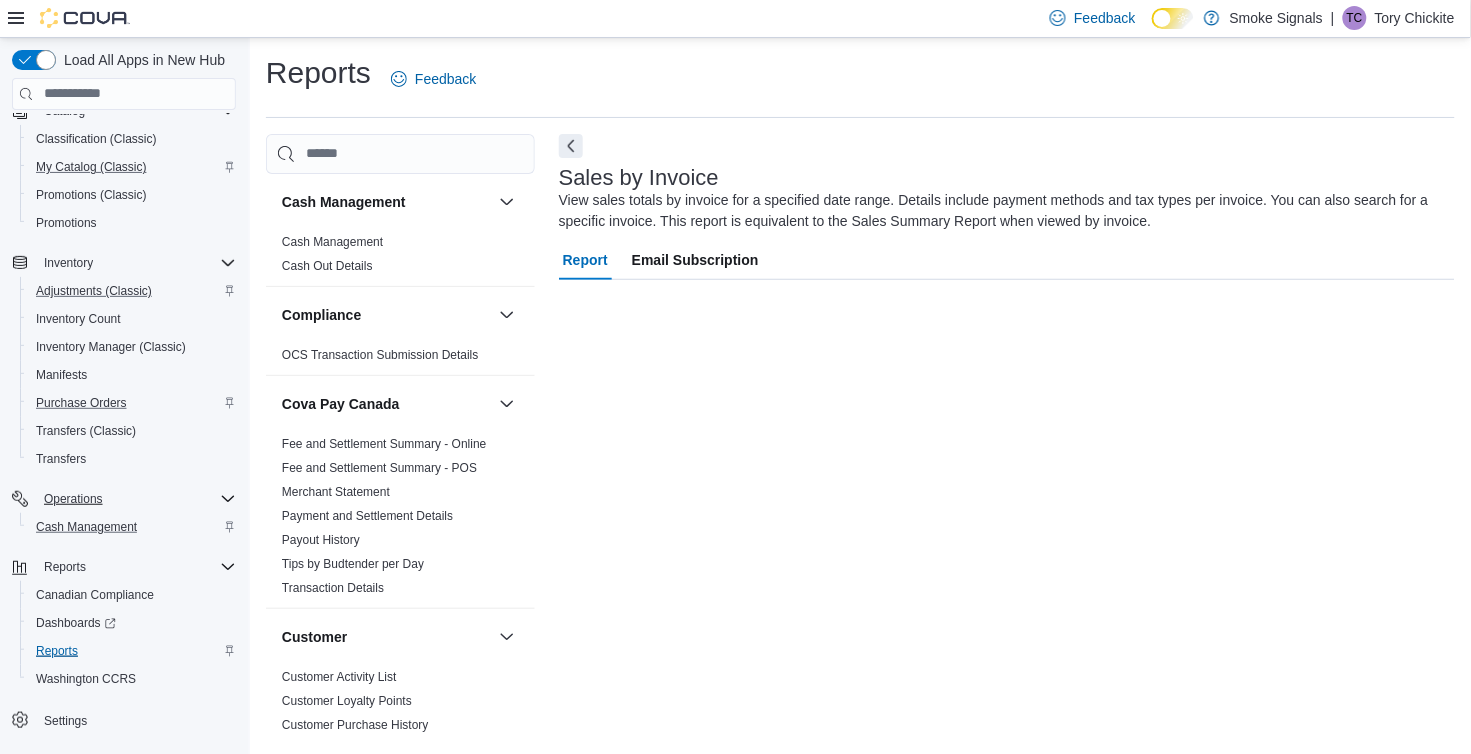 scroll, scrollTop: 35, scrollLeft: 0, axis: vertical 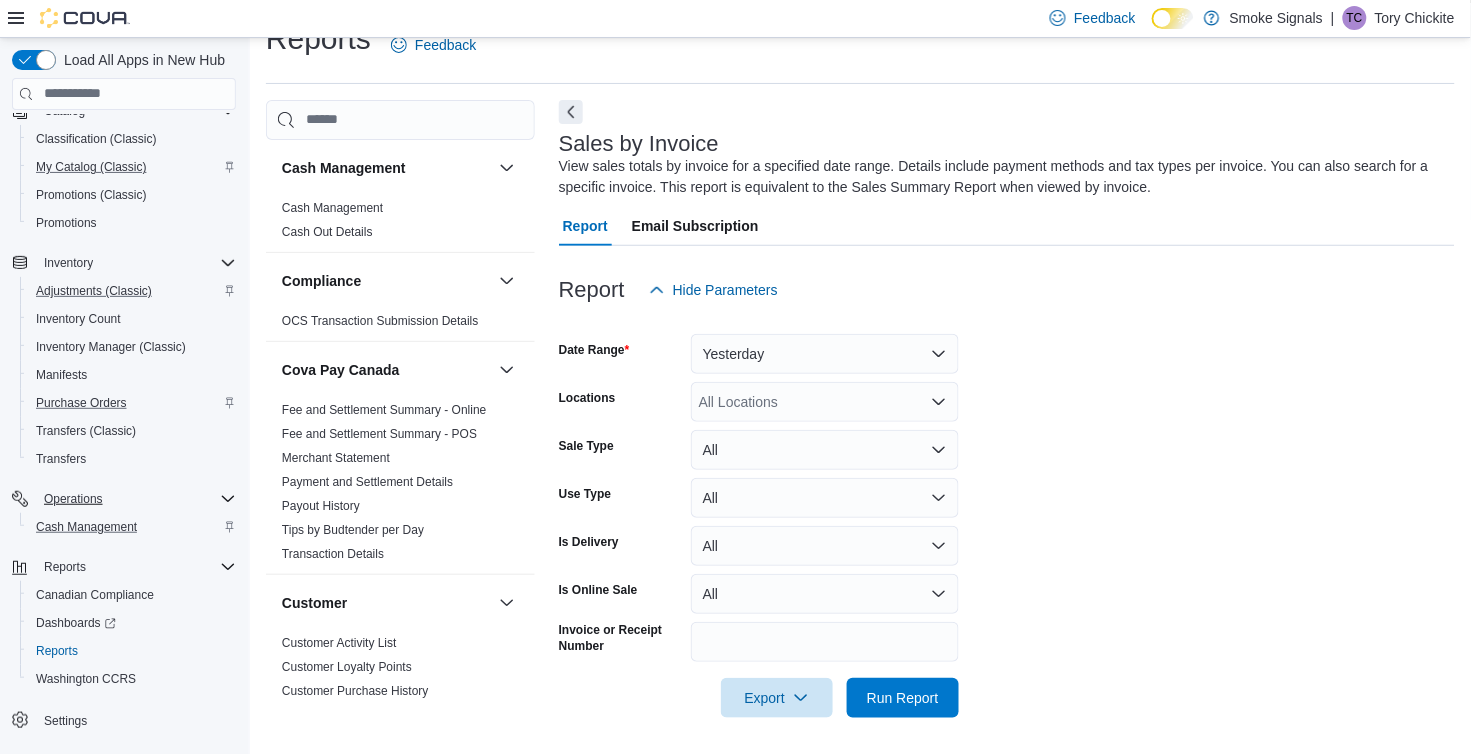 click on "All Locations" at bounding box center (825, 402) 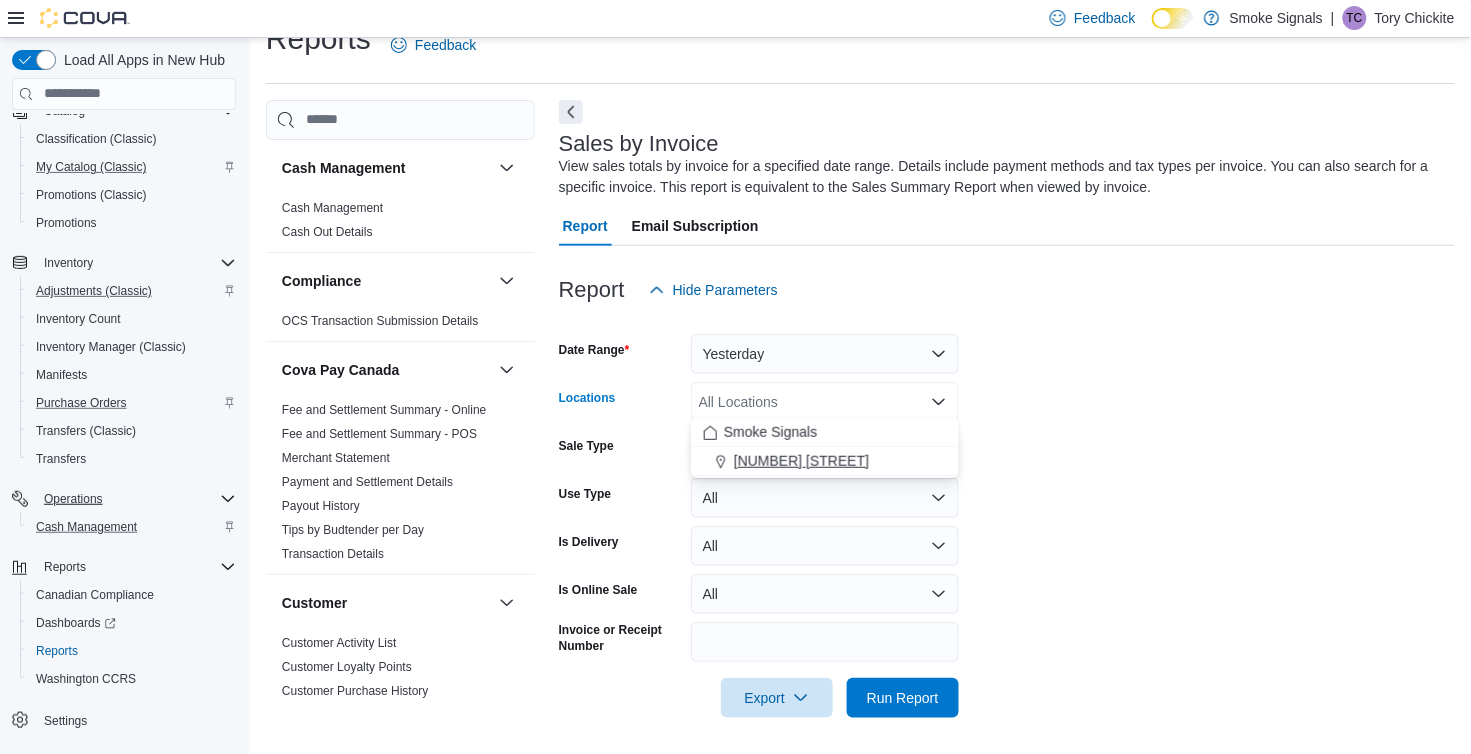 click on "[NUMBER] [STREET]" at bounding box center (801, 461) 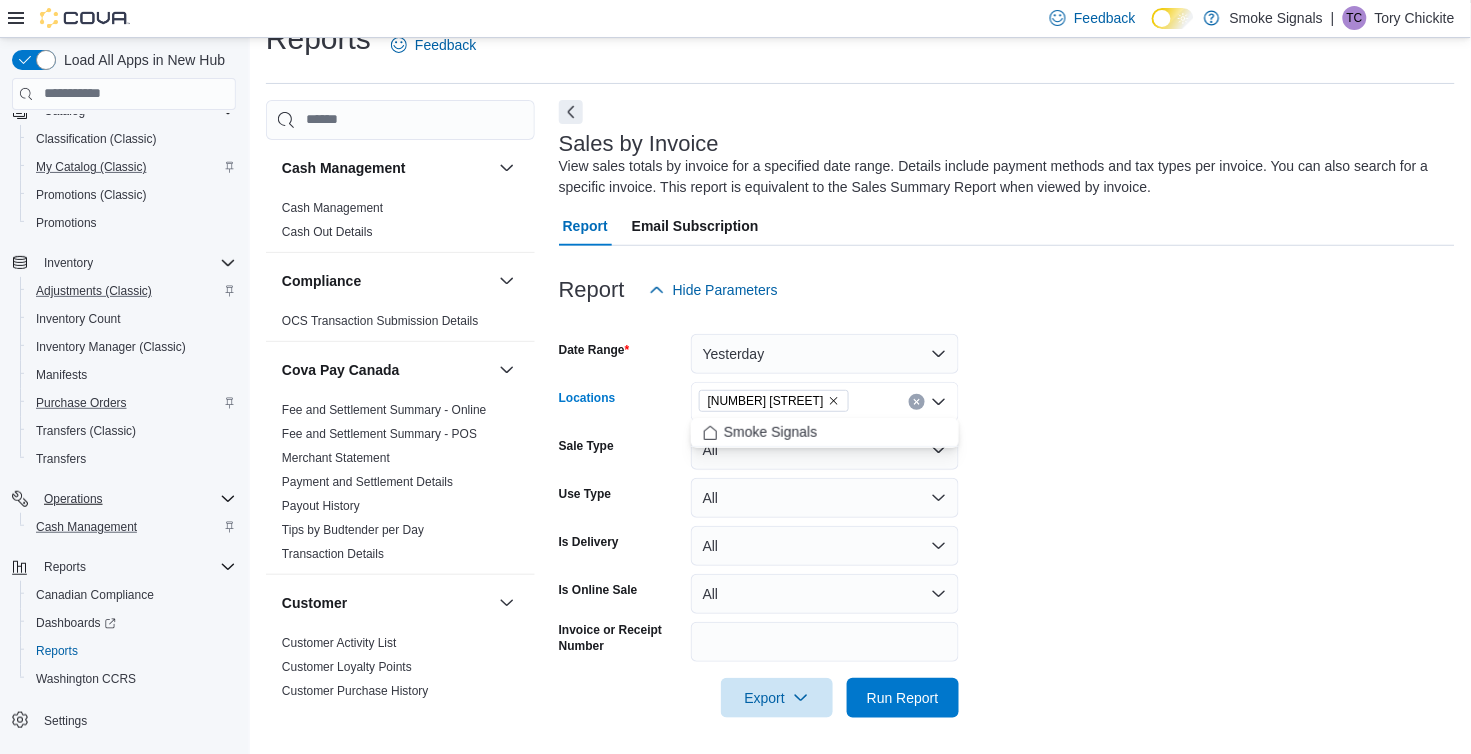 click on "Date Range Yesterday Locations 155 Brant Road Combo box. Selected. 155 Brant Road. Press Backspace to delete 155 Brant Road. Combo box input. All Locations. Type some text or, to display a list of choices, press Down Arrow. To exit the list of choices, press Escape. Sale Type All Use Type All Is Delivery All Is Online Sale All Invoice or Receipt Number Export  Run Report" at bounding box center (1007, 514) 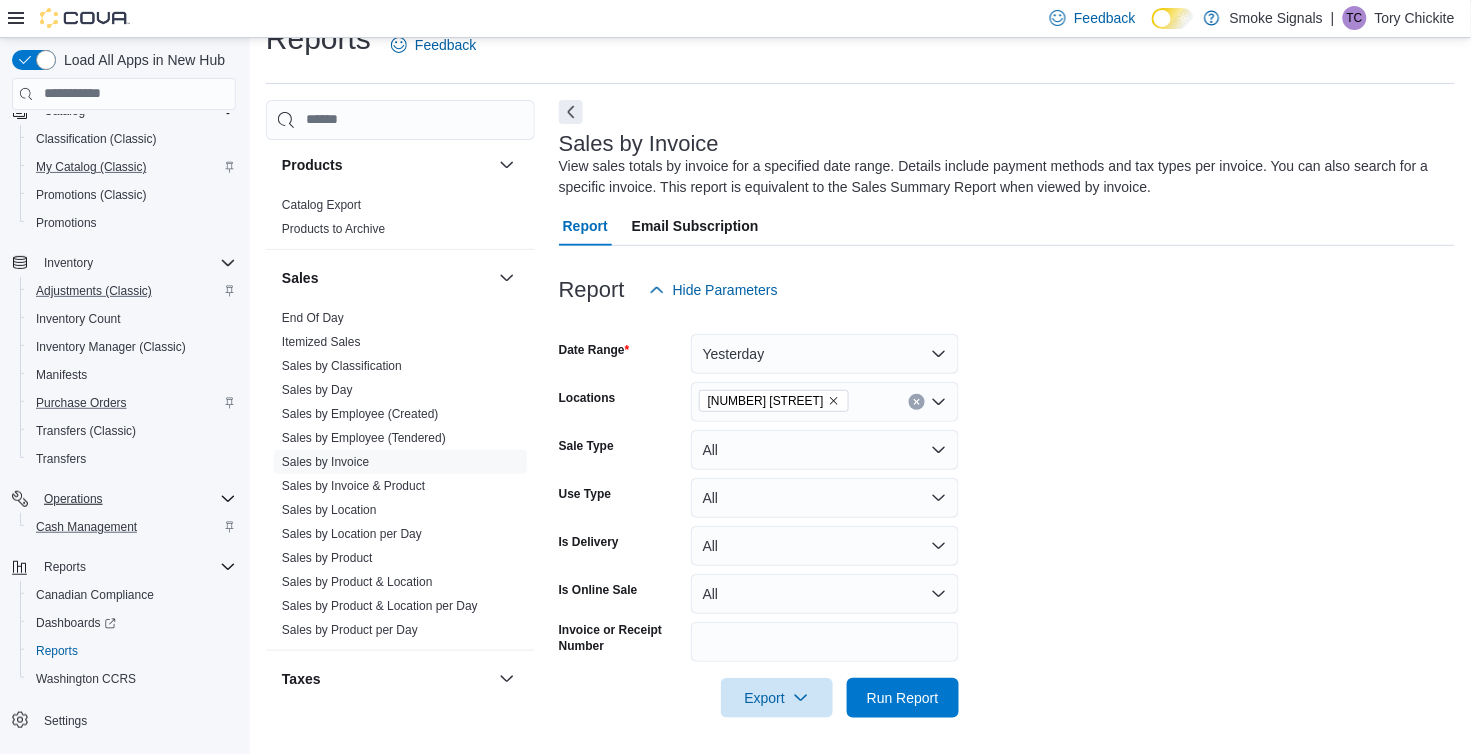 scroll, scrollTop: 1529, scrollLeft: 0, axis: vertical 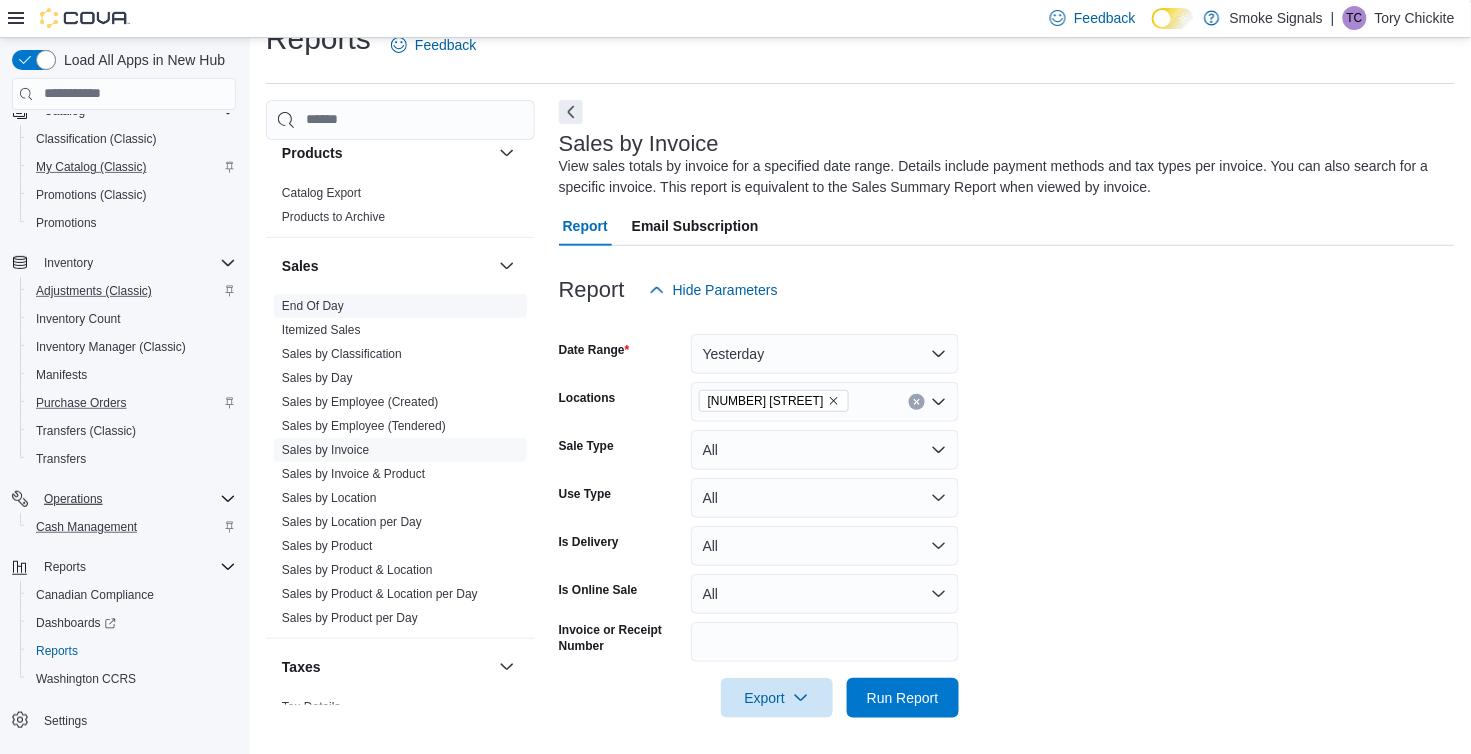 click on "End Of Day" at bounding box center [313, 306] 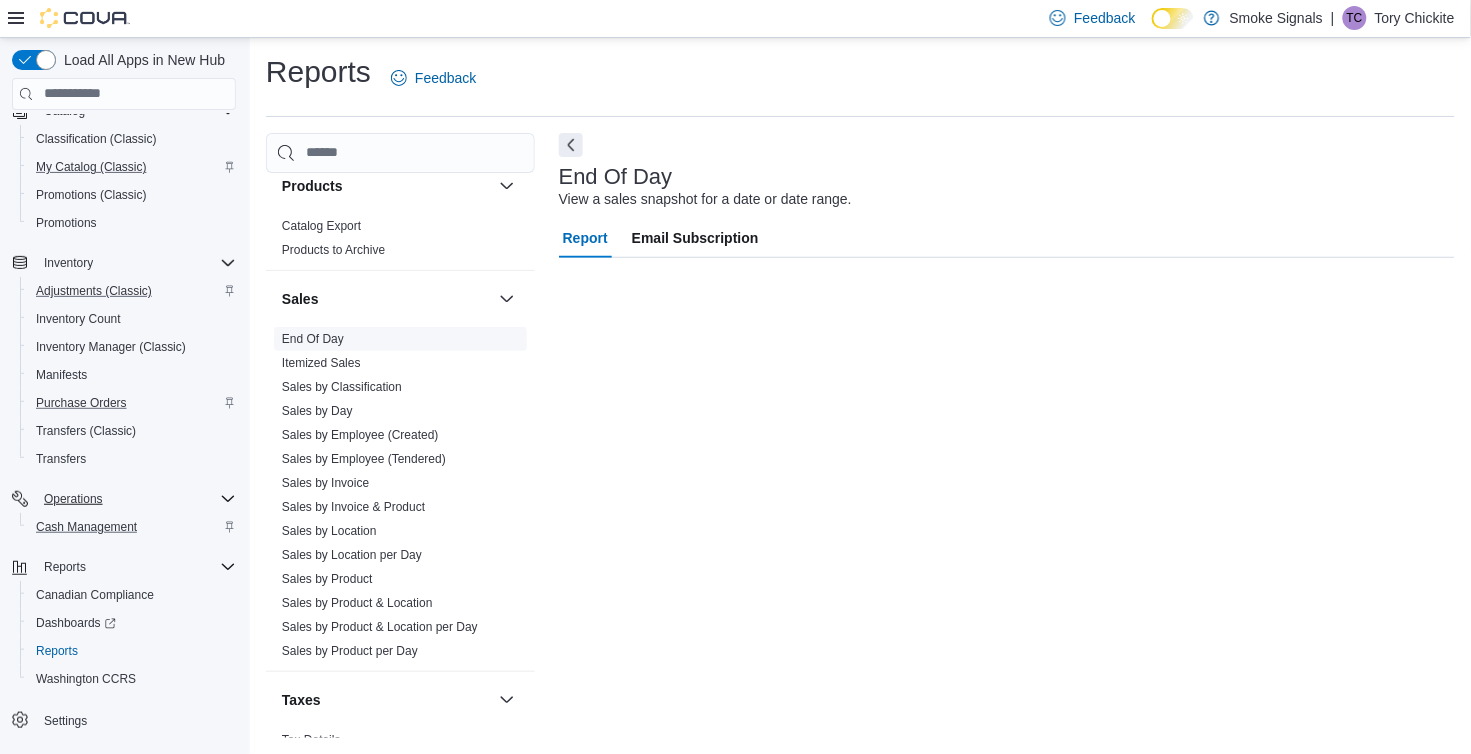 scroll, scrollTop: 1, scrollLeft: 0, axis: vertical 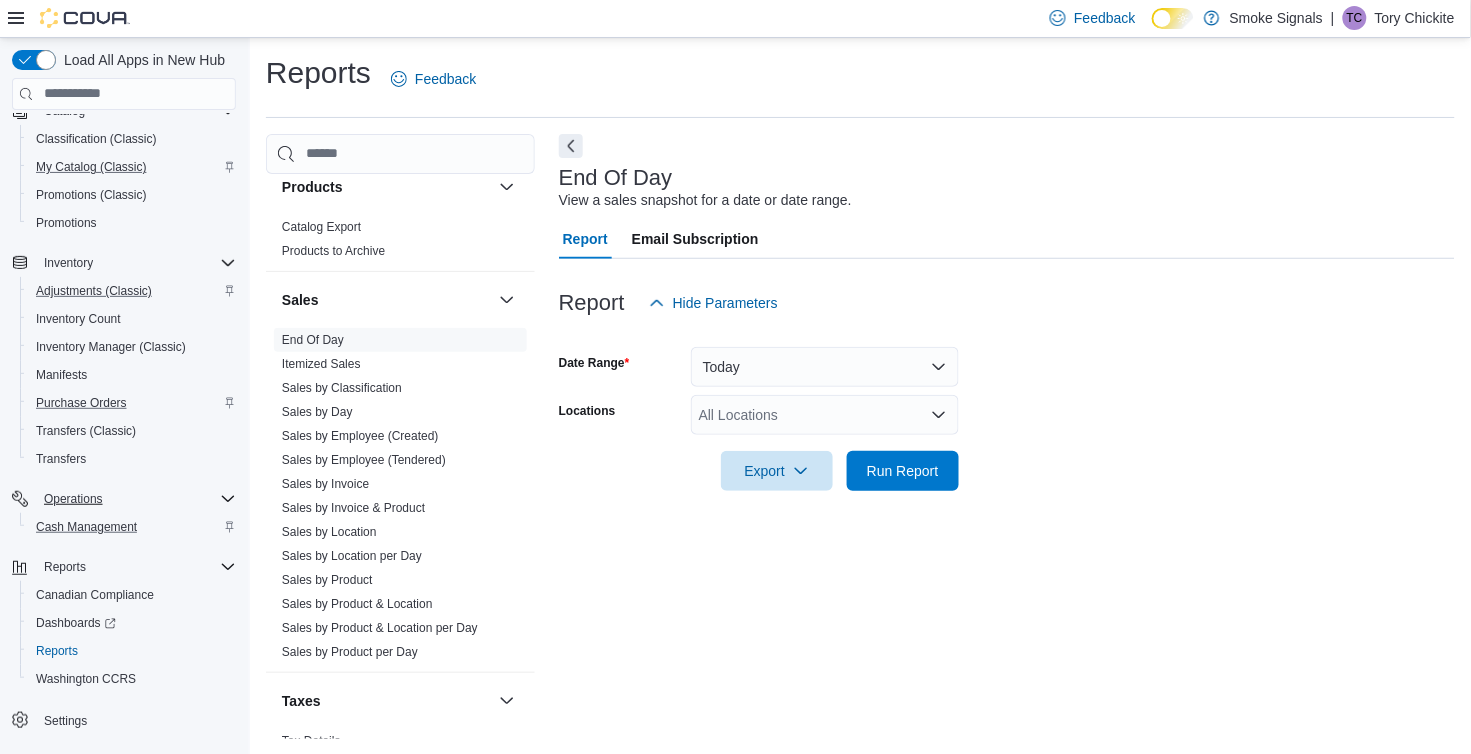 click on "Today" at bounding box center [825, 367] 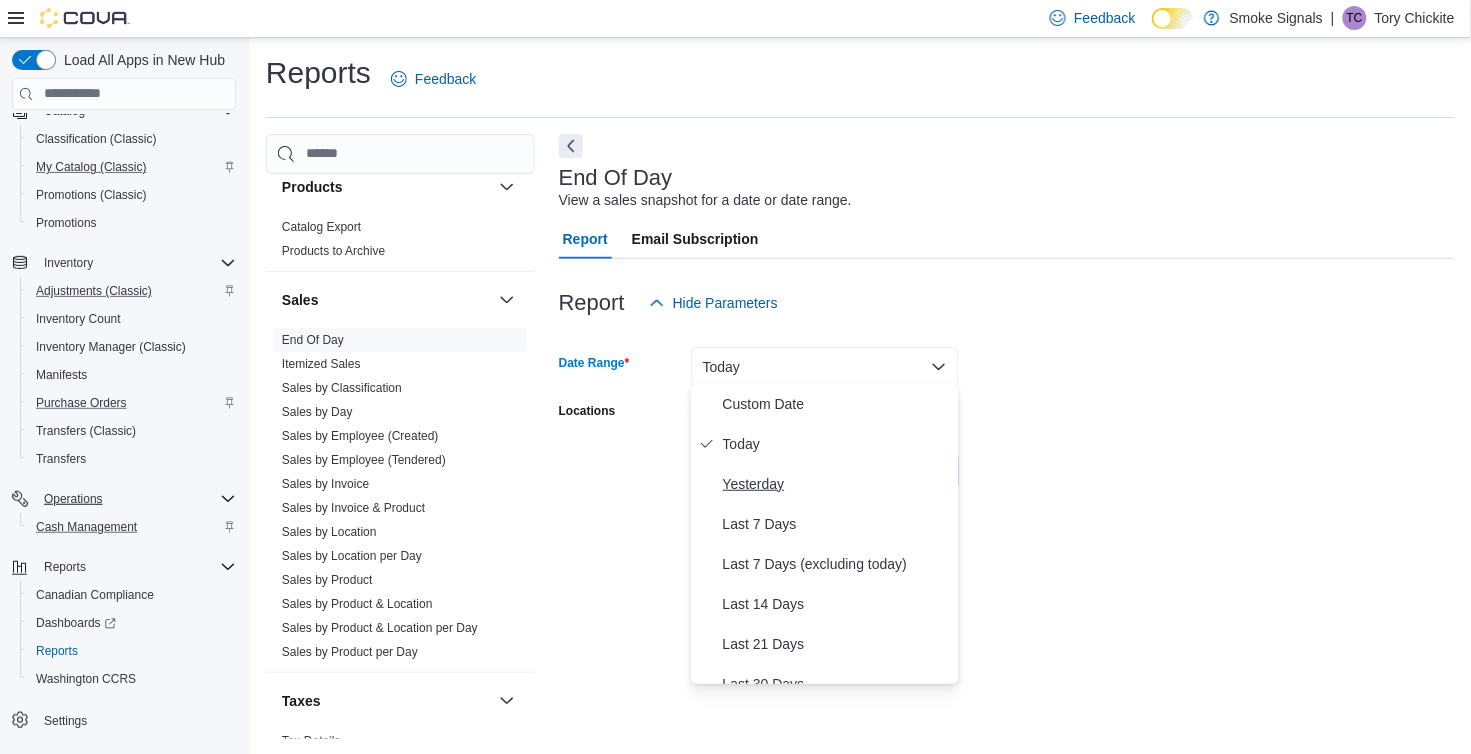 click on "Yesterday" at bounding box center (837, 484) 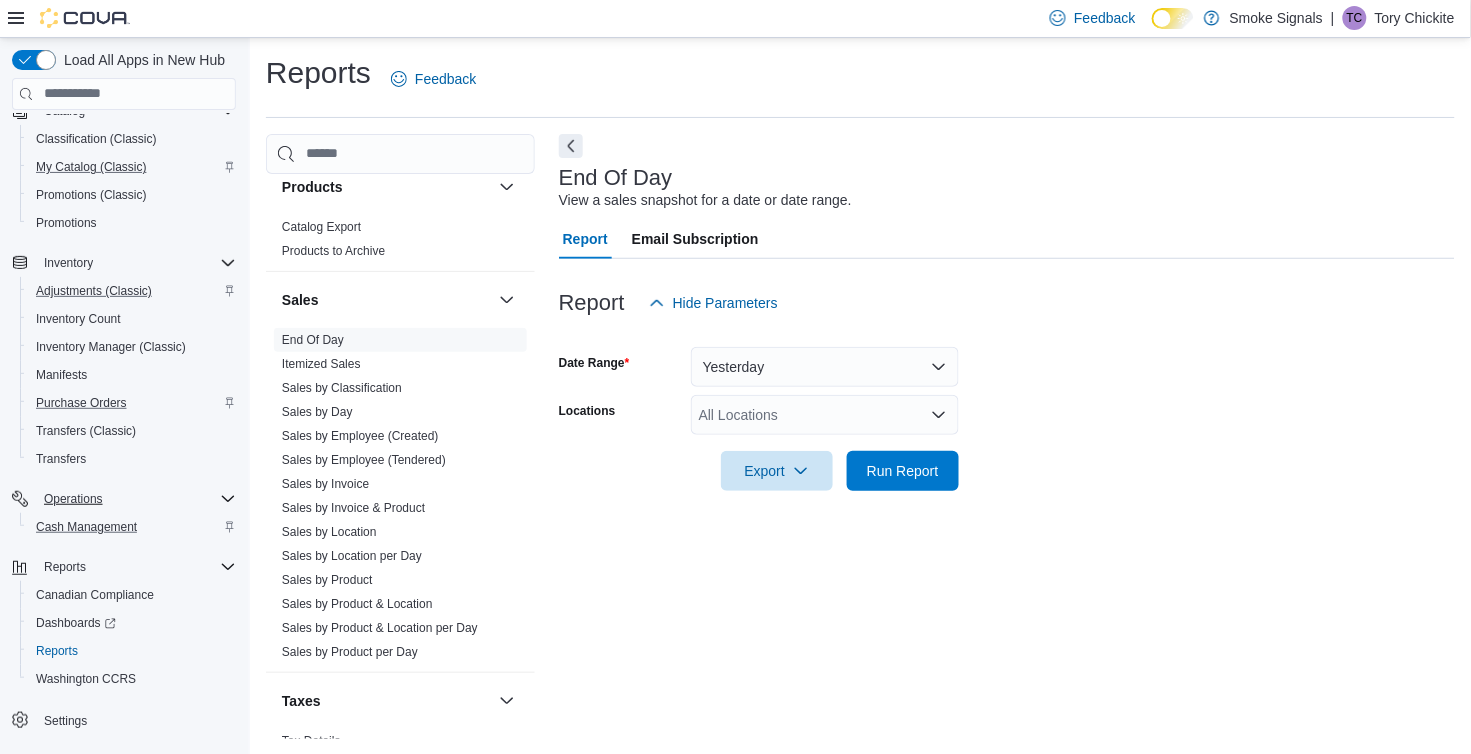 click on "All Locations" at bounding box center (825, 415) 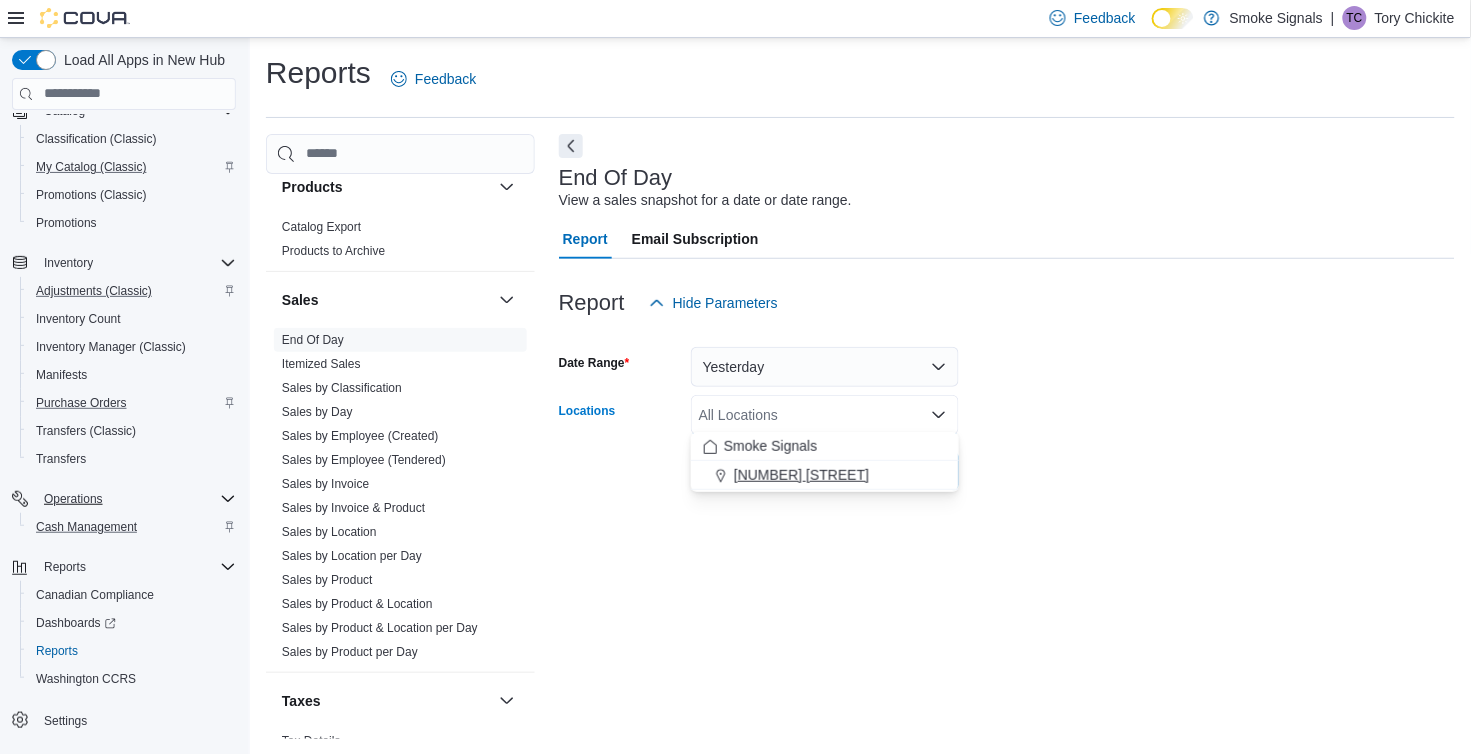 click on "[NUMBER] [STREET]" at bounding box center [825, 475] 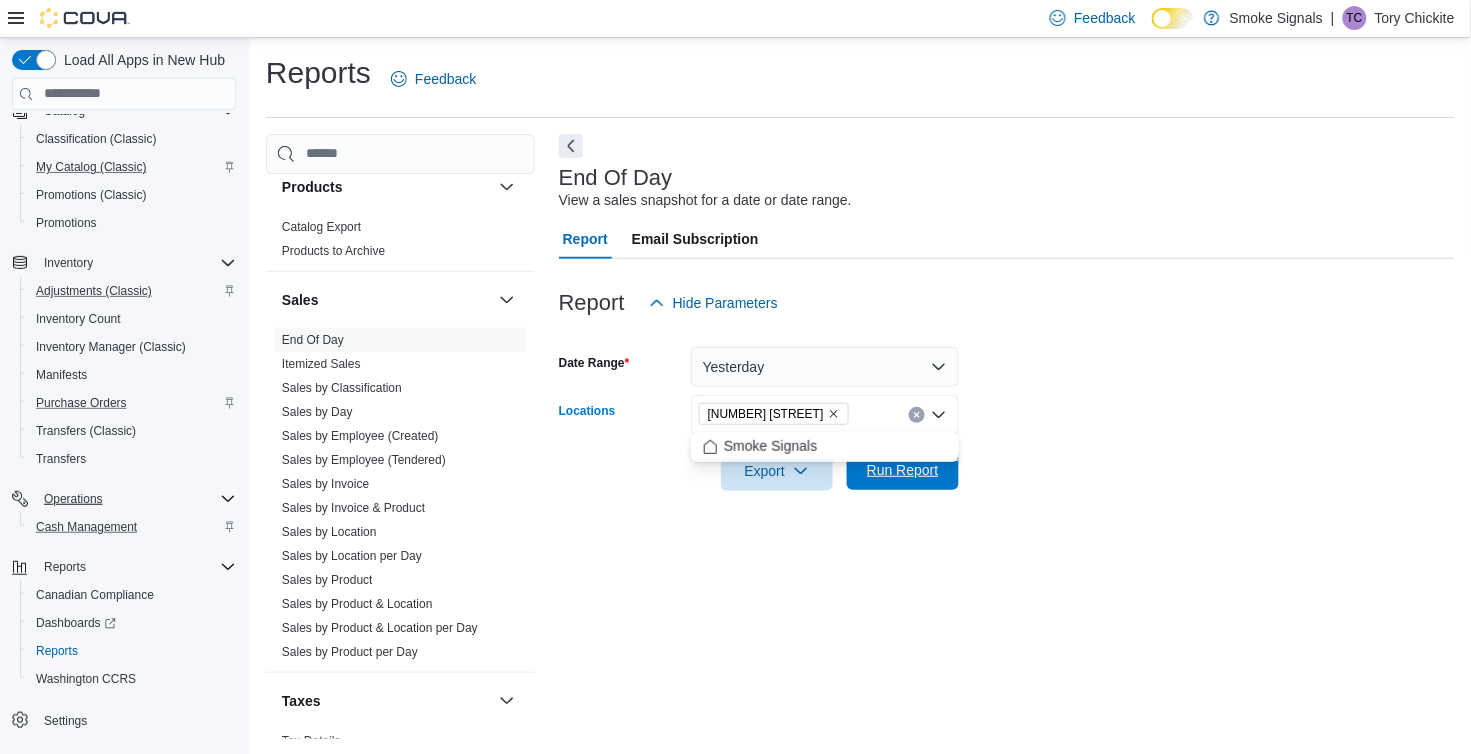 click on "Run Report" at bounding box center (903, 470) 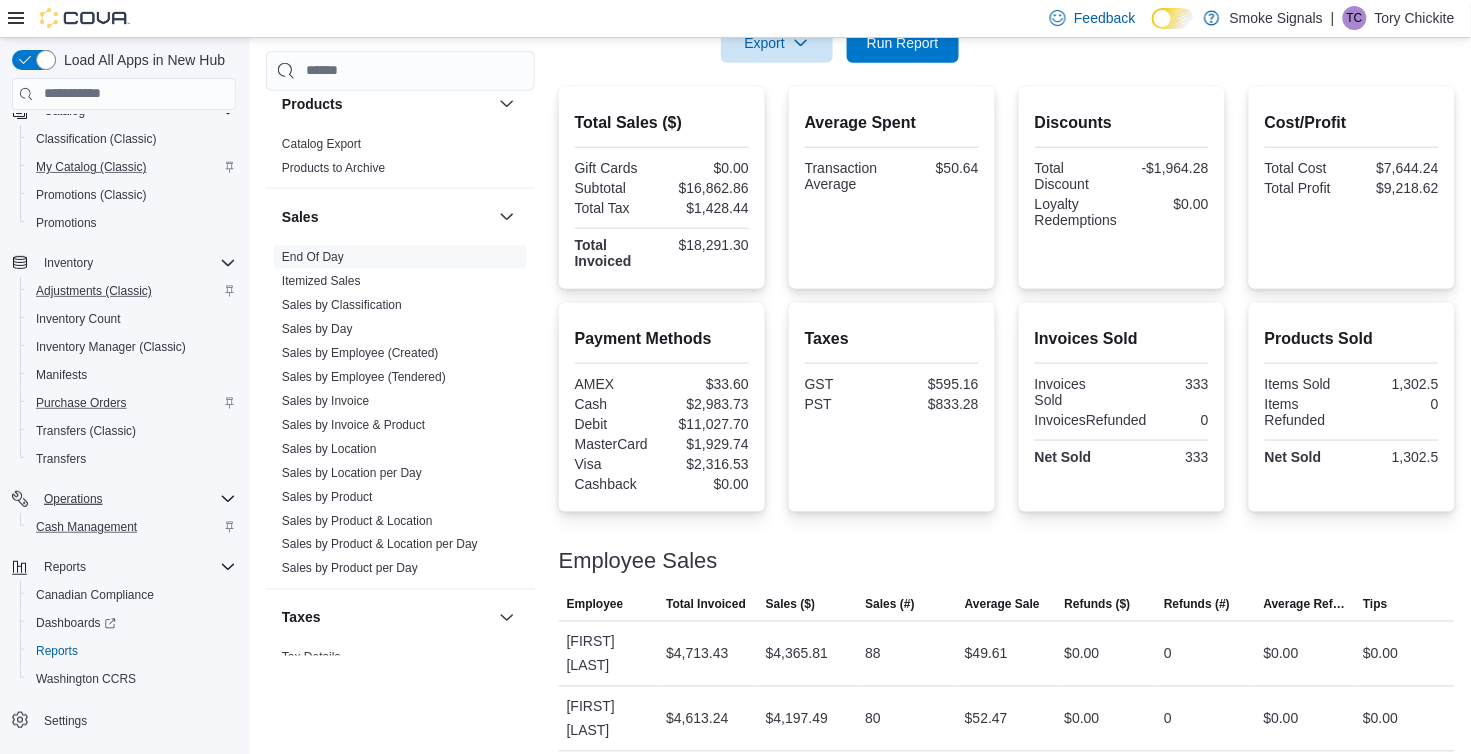 scroll, scrollTop: 427, scrollLeft: 0, axis: vertical 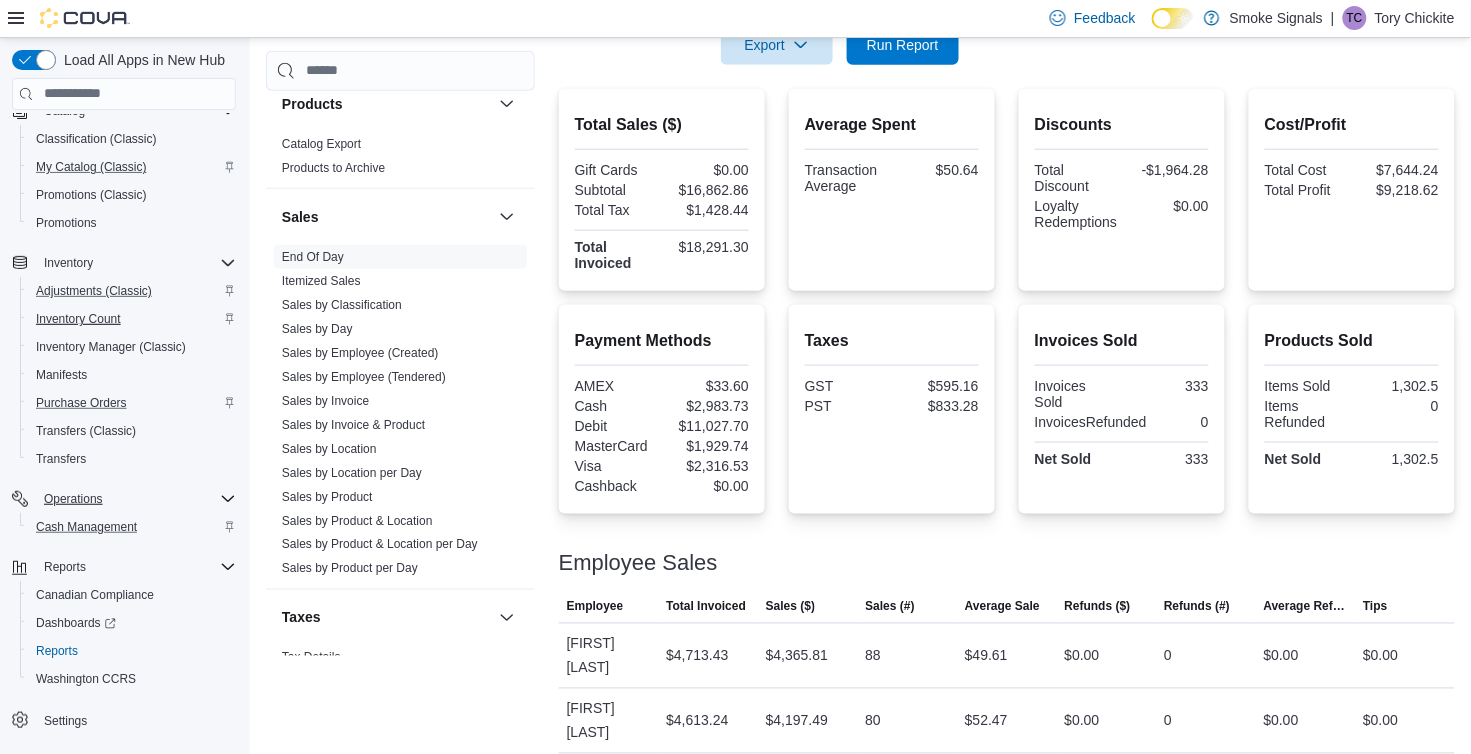 click on "Inventory Count" at bounding box center [78, 319] 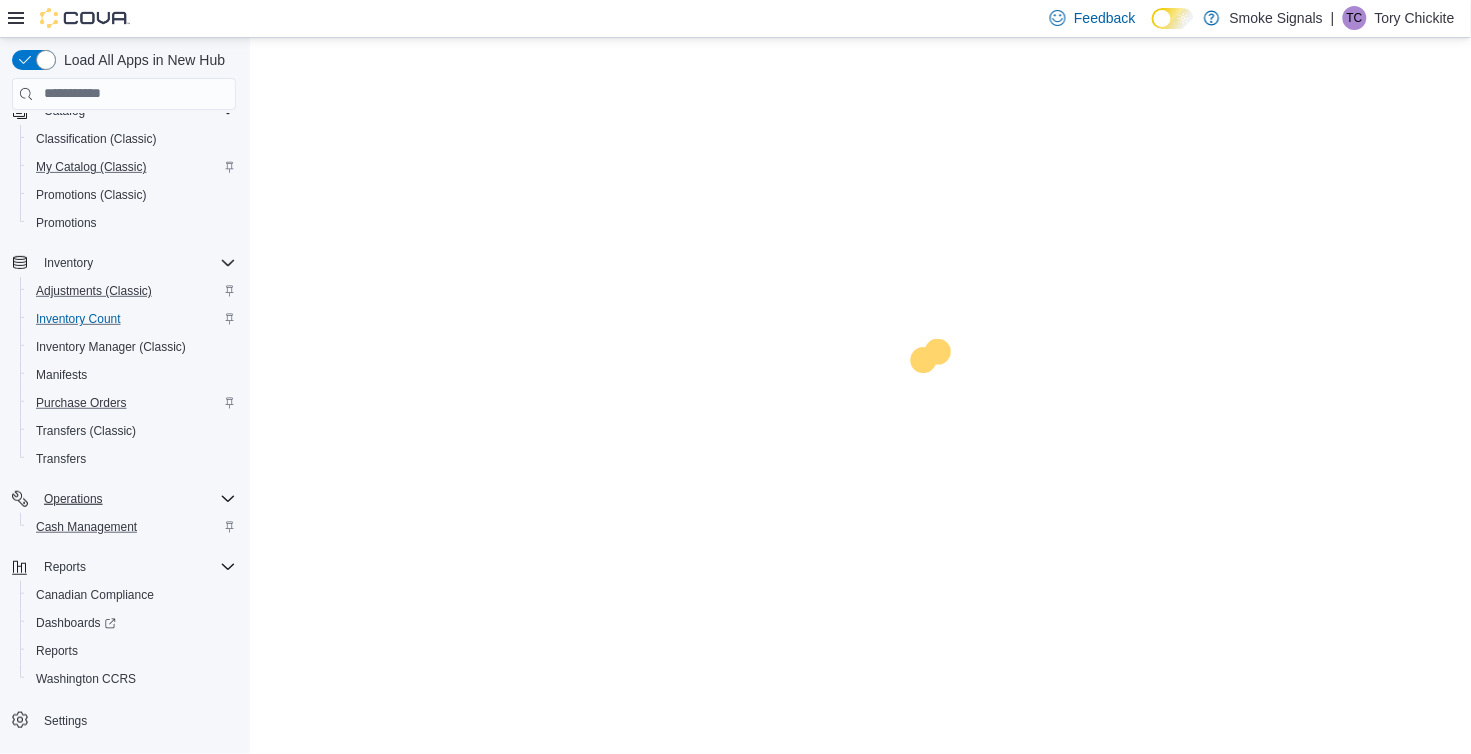 scroll, scrollTop: 0, scrollLeft: 0, axis: both 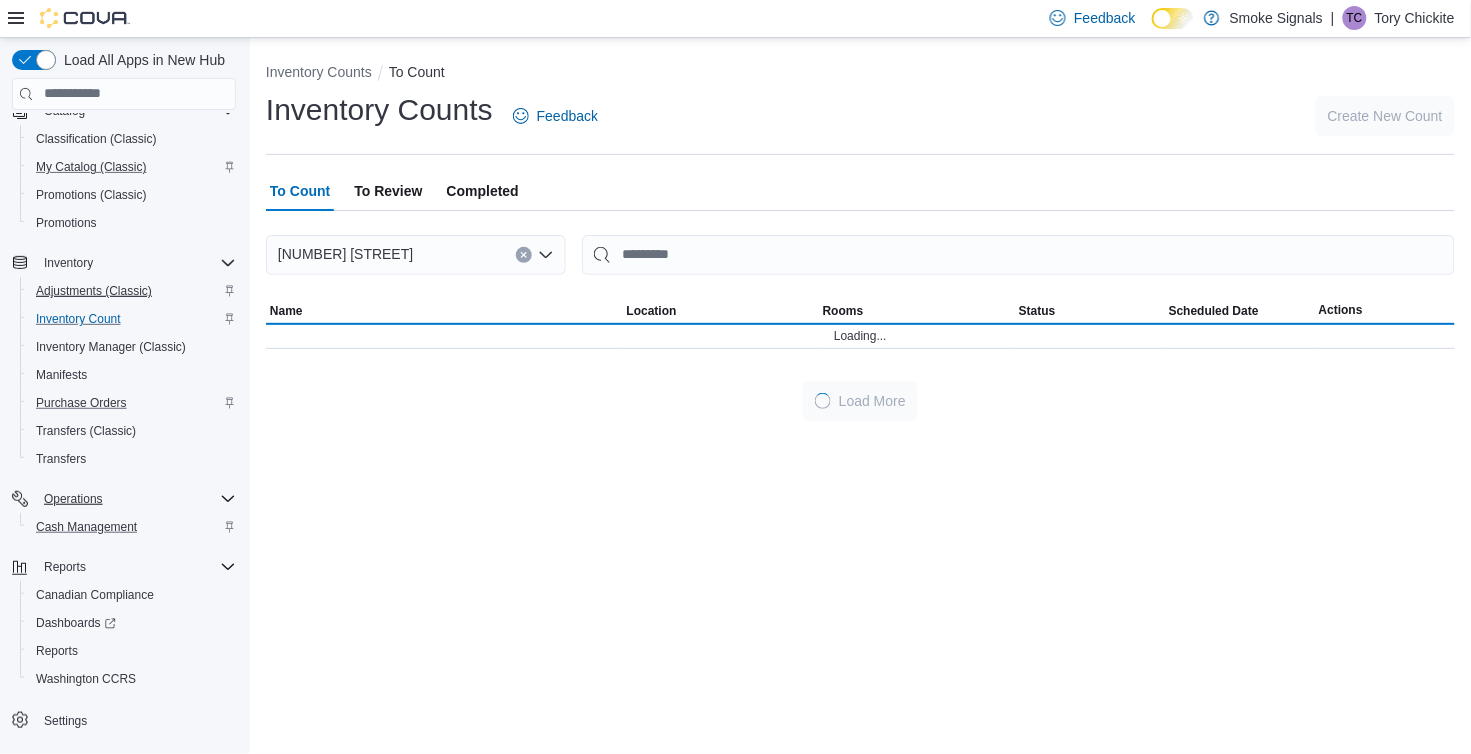 click on "Adjustments (Classic)" at bounding box center (94, 291) 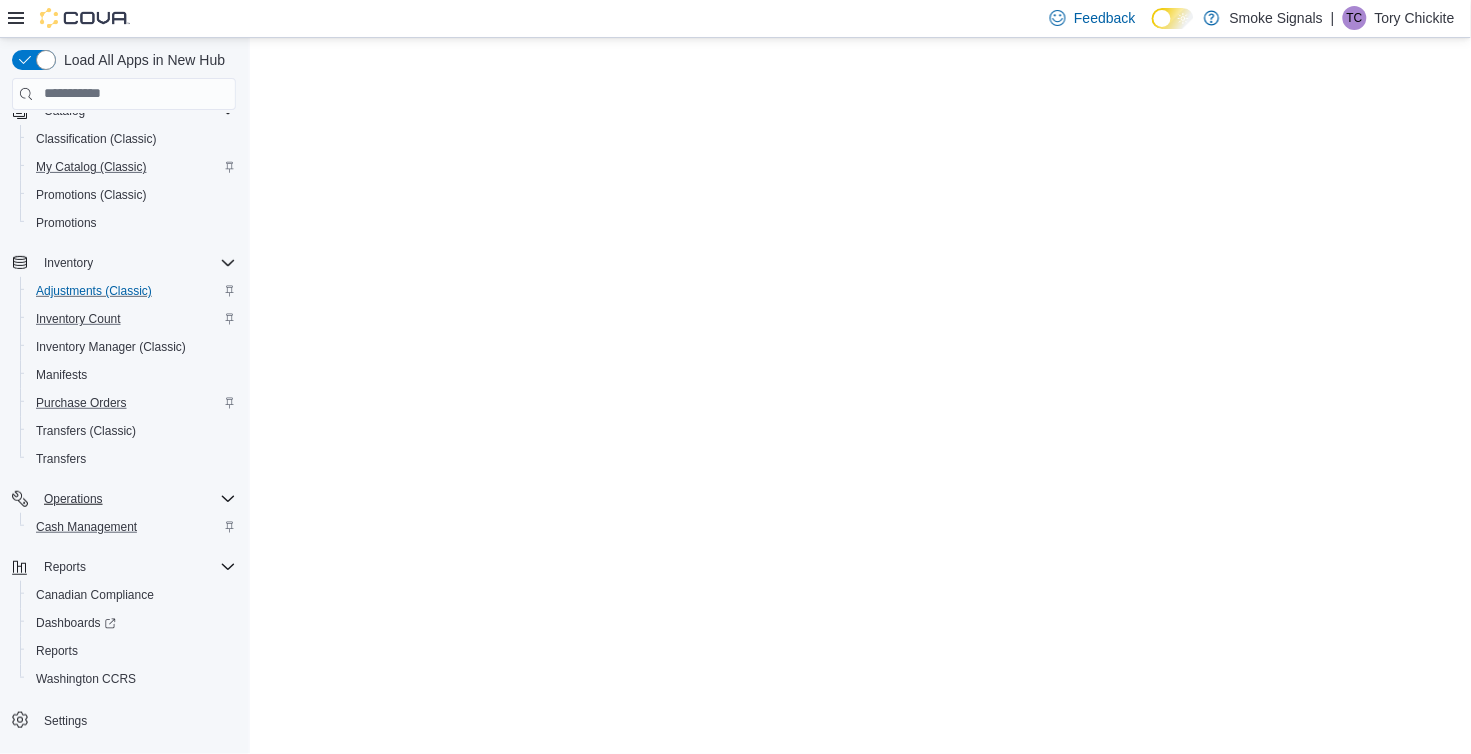 scroll, scrollTop: 0, scrollLeft: 0, axis: both 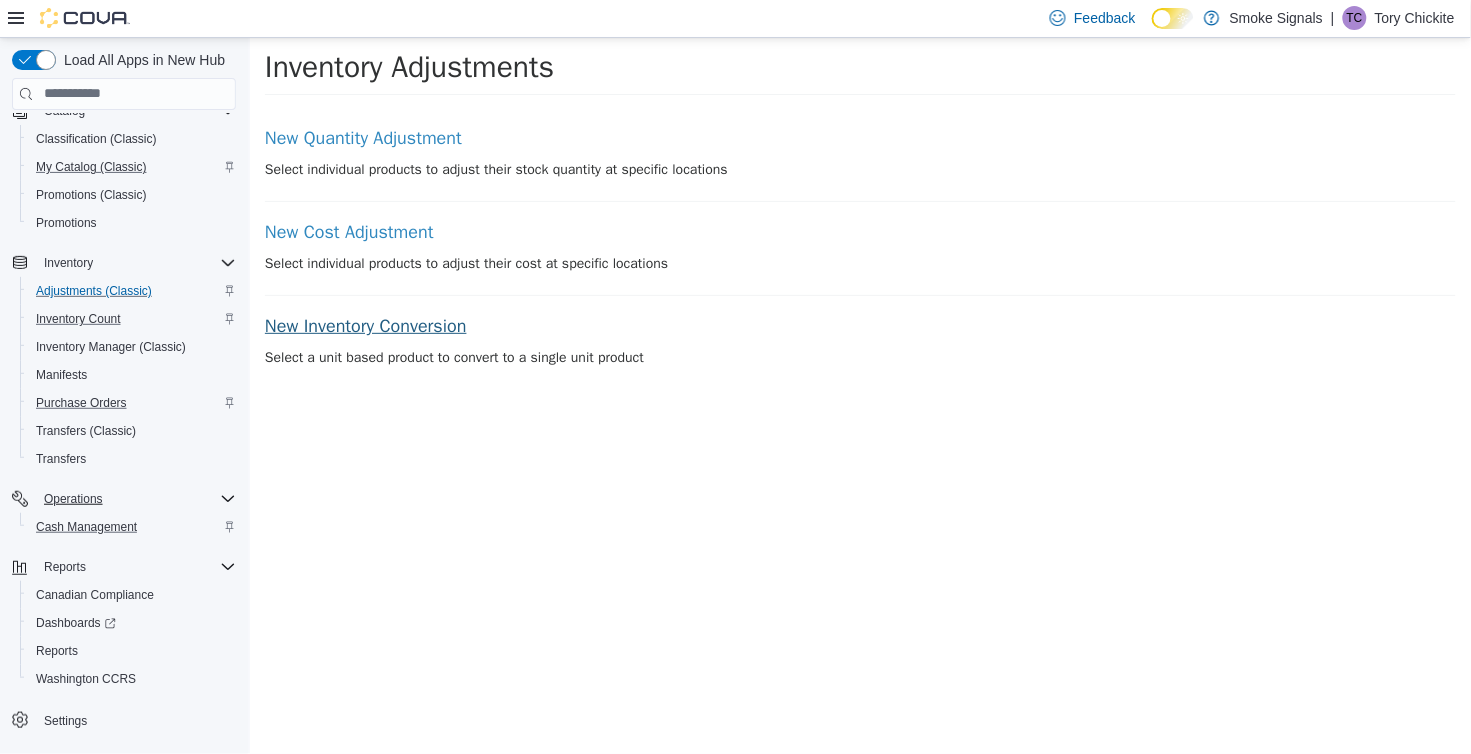 click on "New Inventory Conversion" at bounding box center (859, 326) 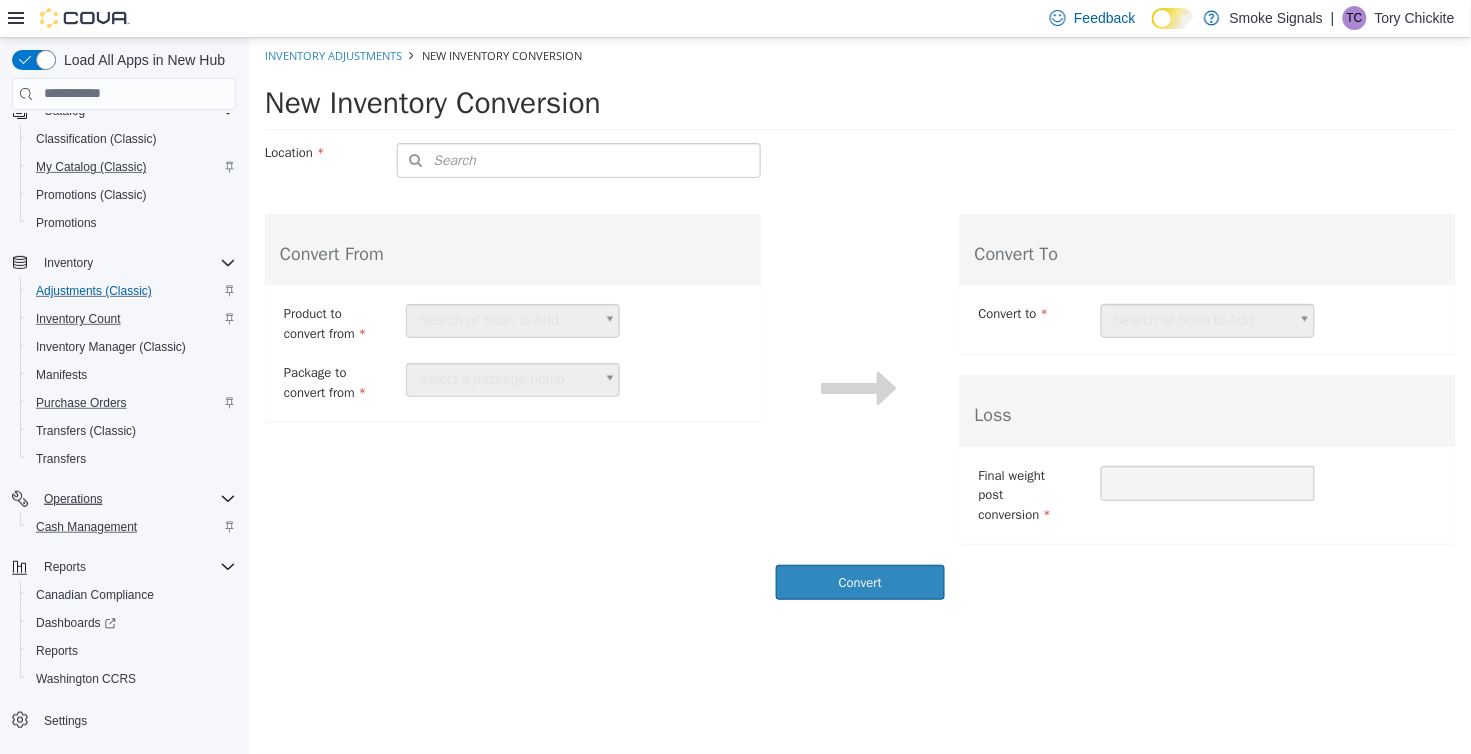 click on "Search" at bounding box center (436, 159) 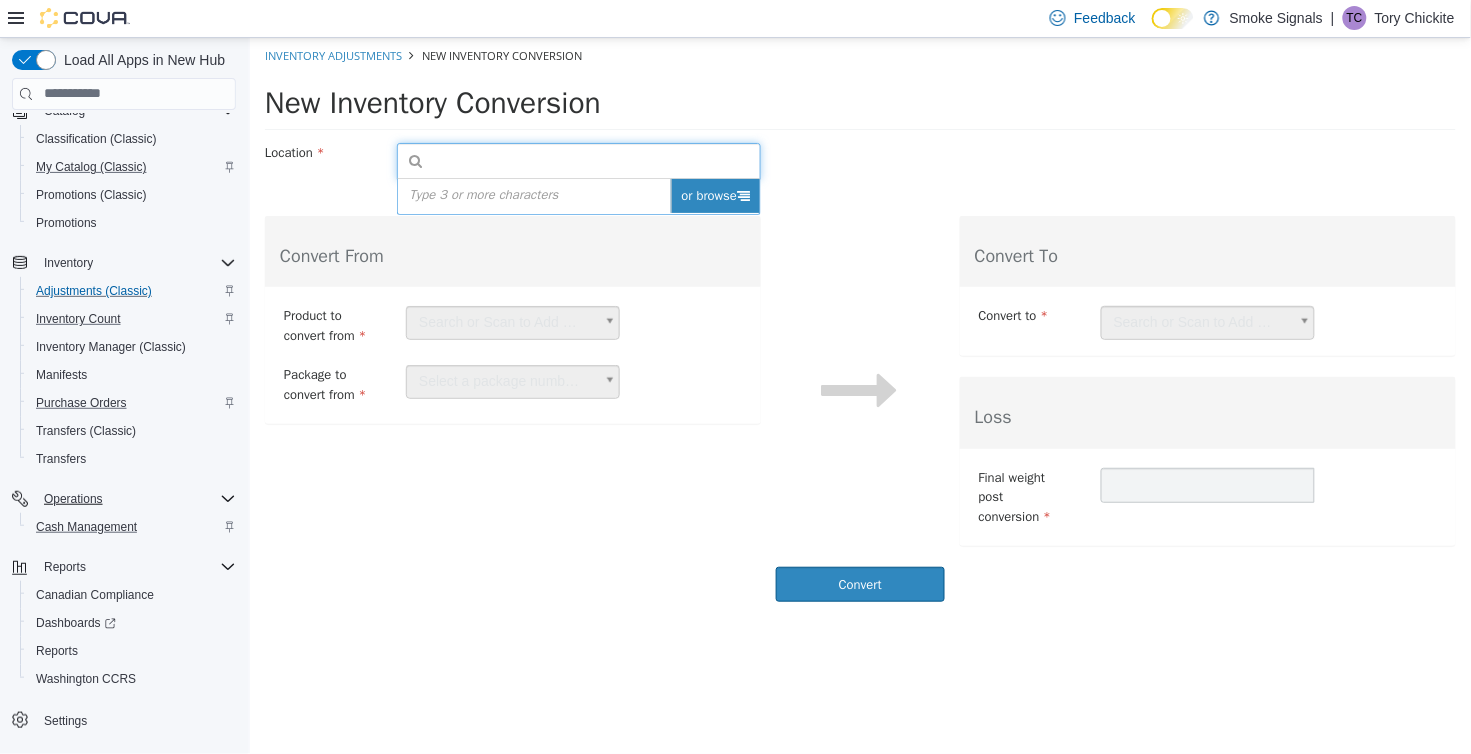 click on "or browse" at bounding box center [715, 195] 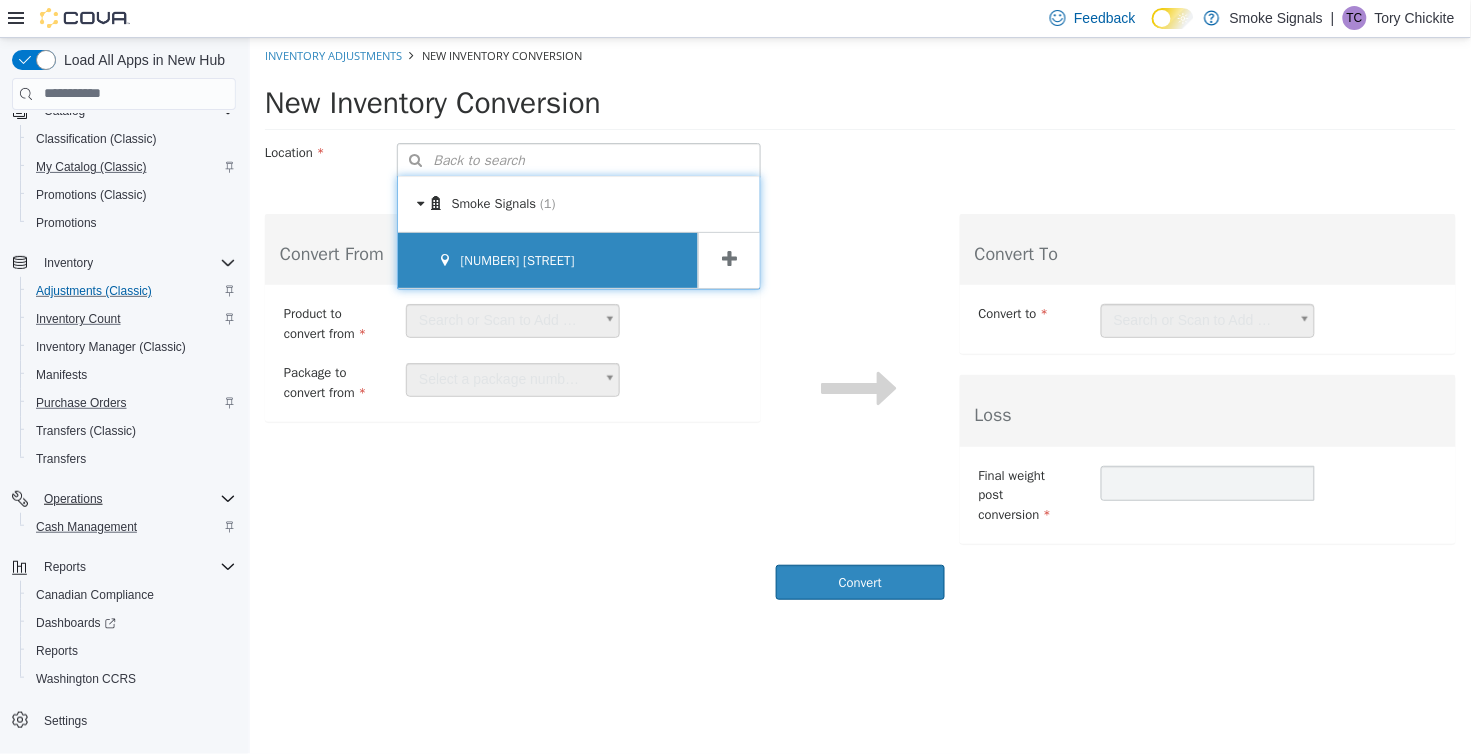 click on "[NUMBER] [STREET]" at bounding box center (547, 260) 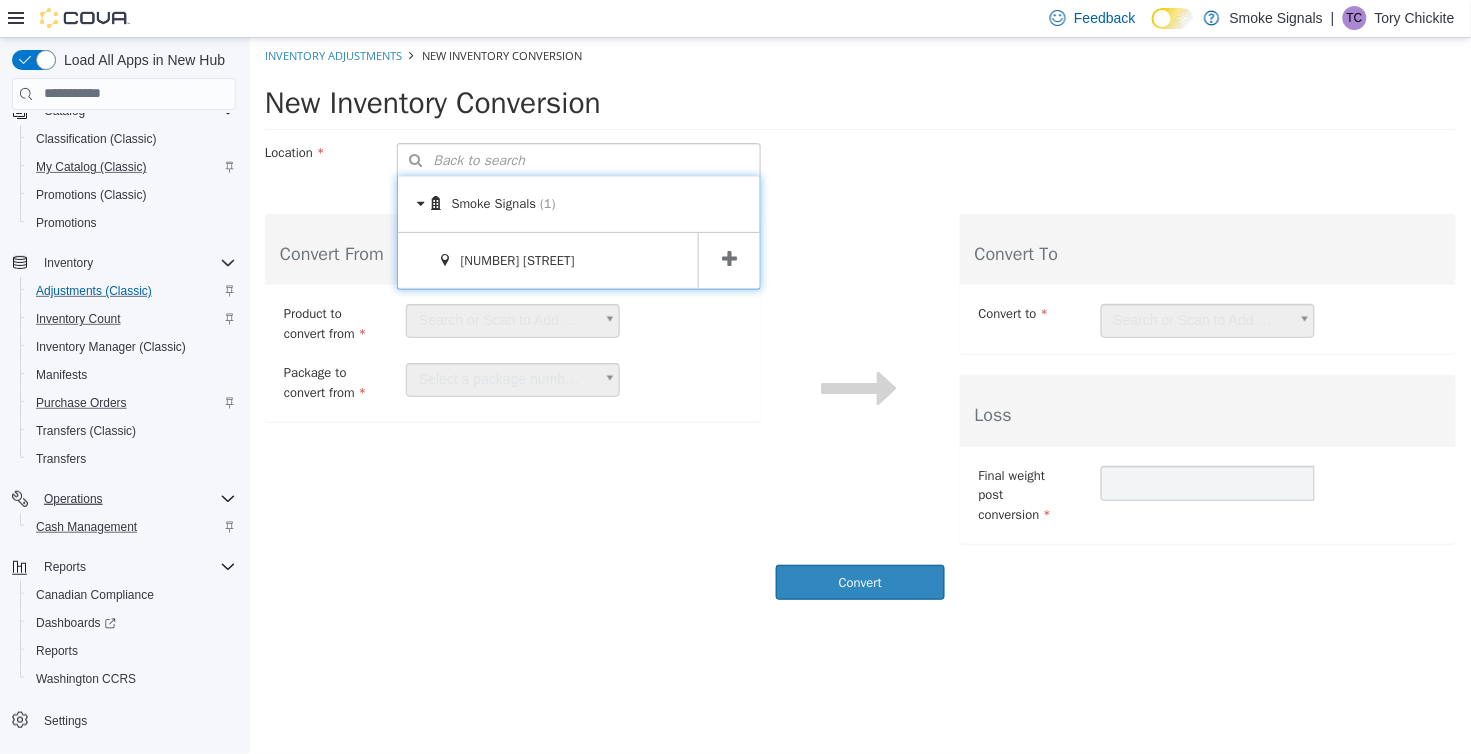 click at bounding box center [728, 260] 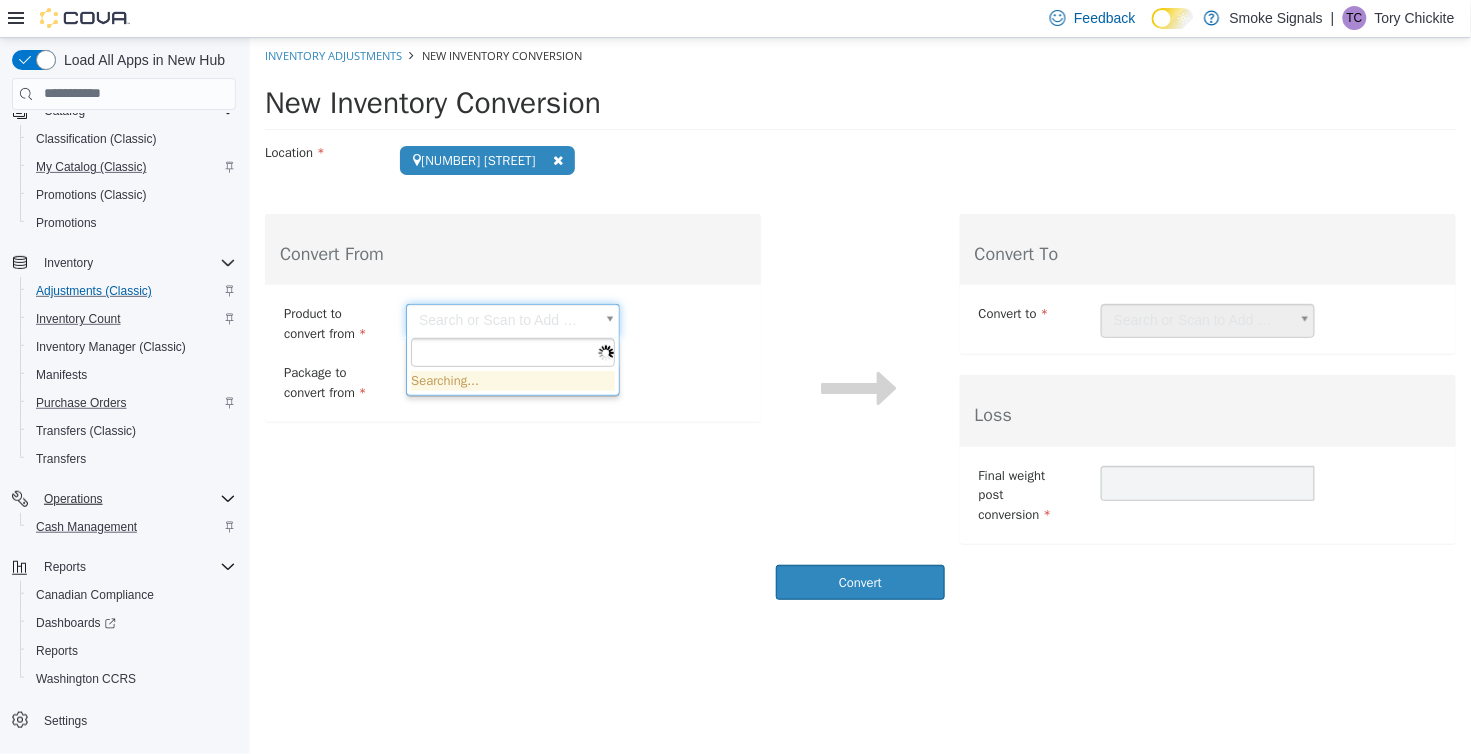 click on "**********" at bounding box center (859, 323) 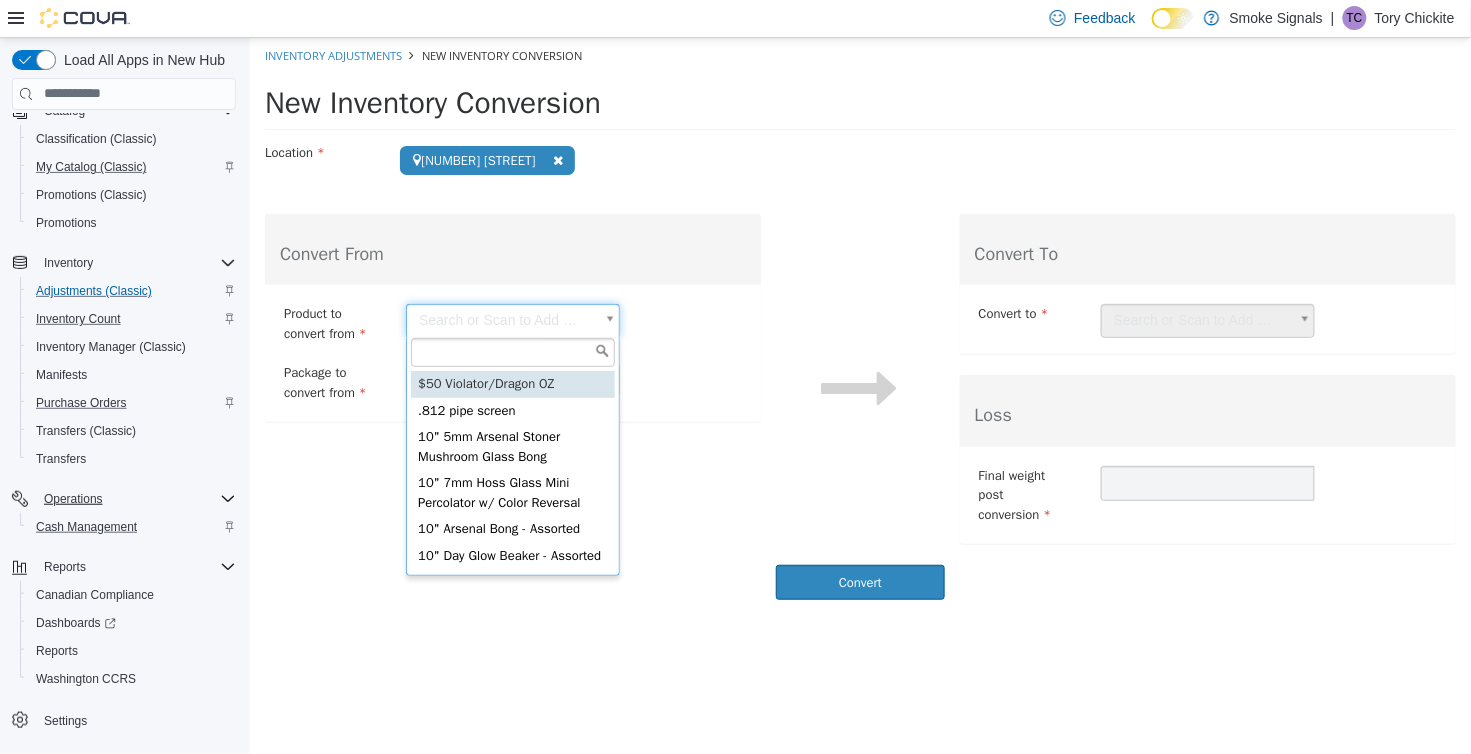 click on "**********" at bounding box center (859, 323) 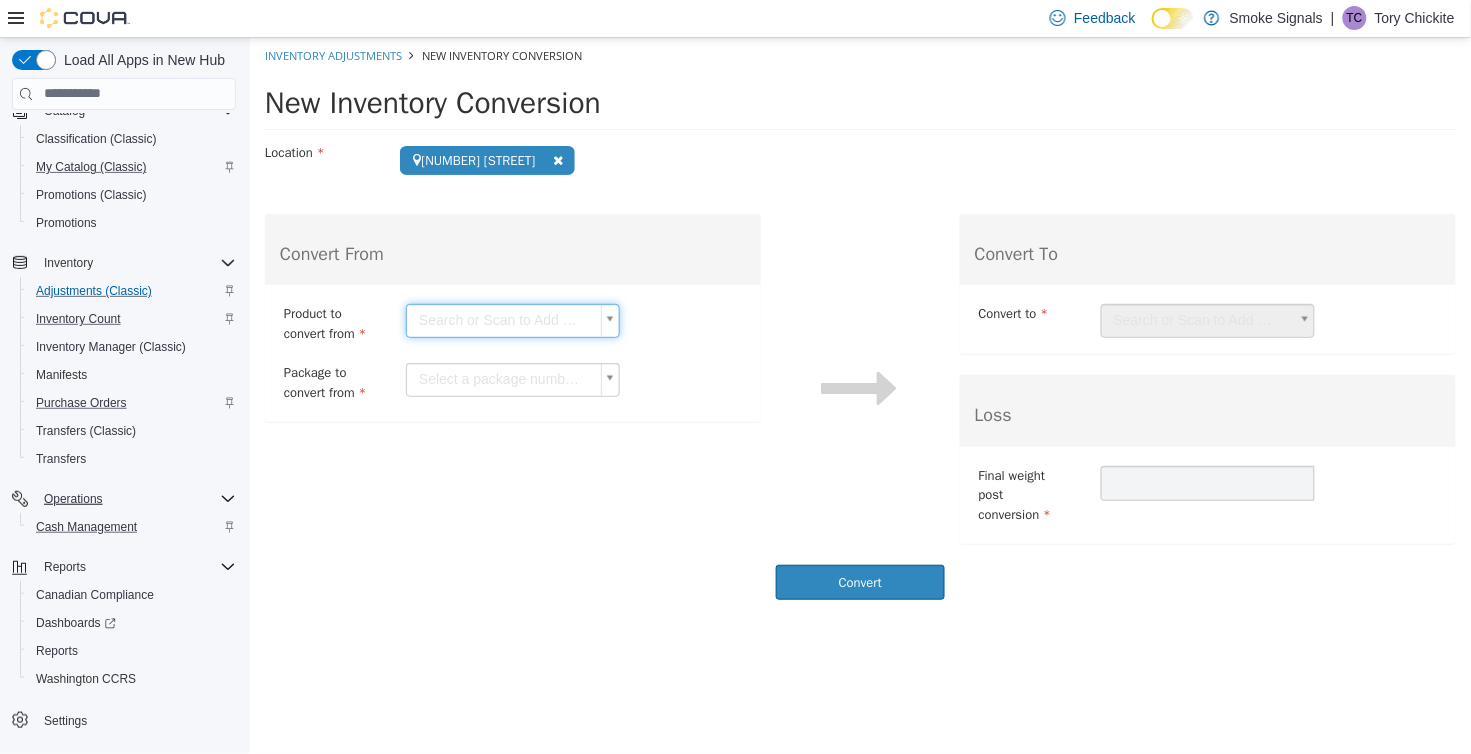 click on "**********" at bounding box center [859, 323] 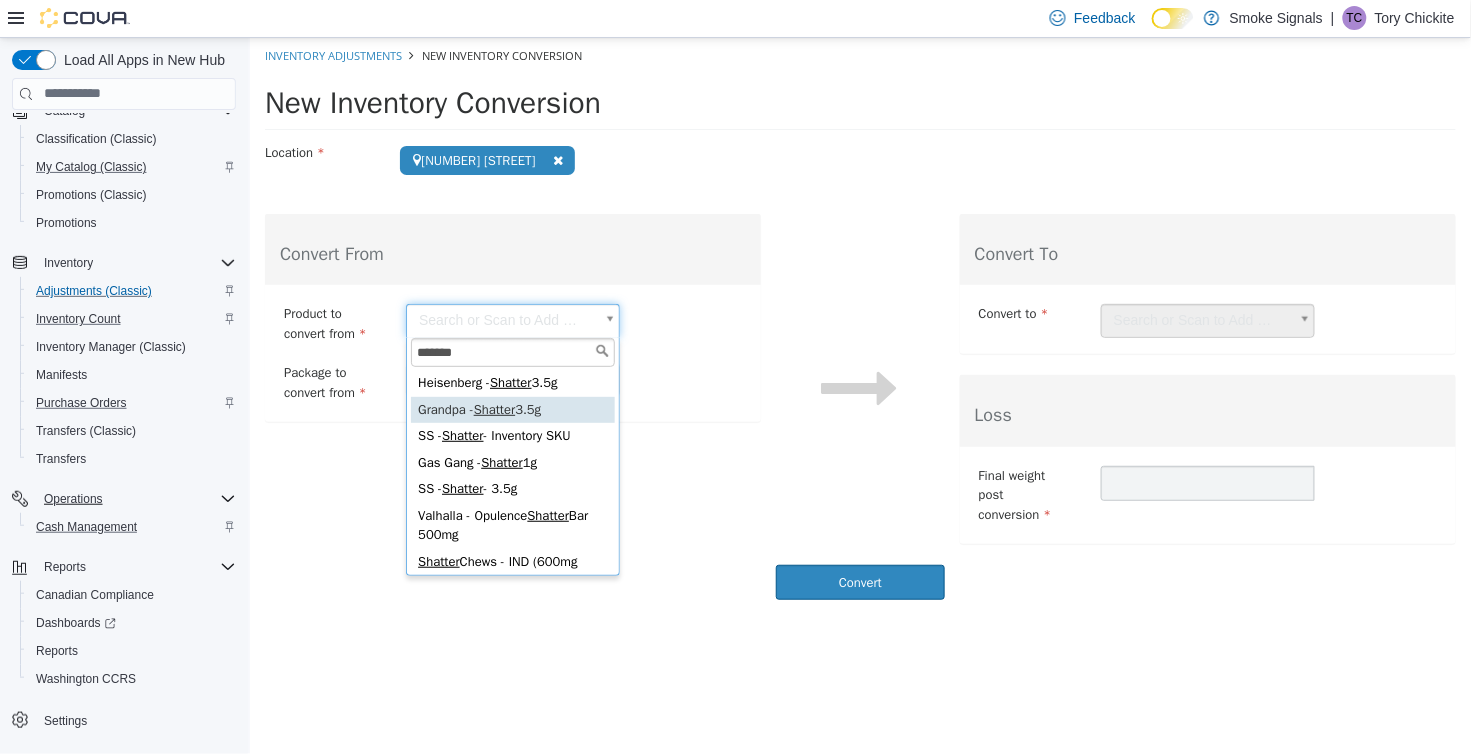 scroll, scrollTop: 102, scrollLeft: 0, axis: vertical 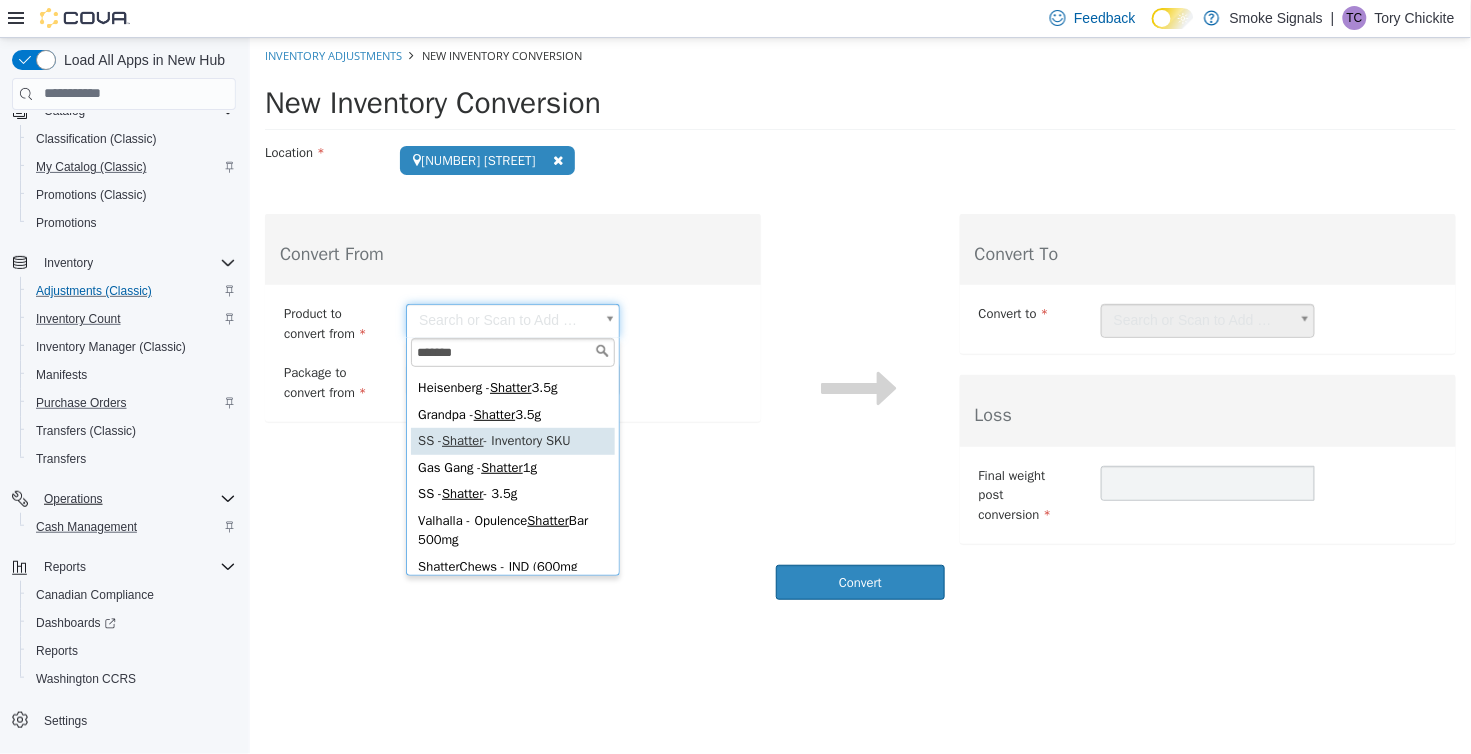 type on "*******" 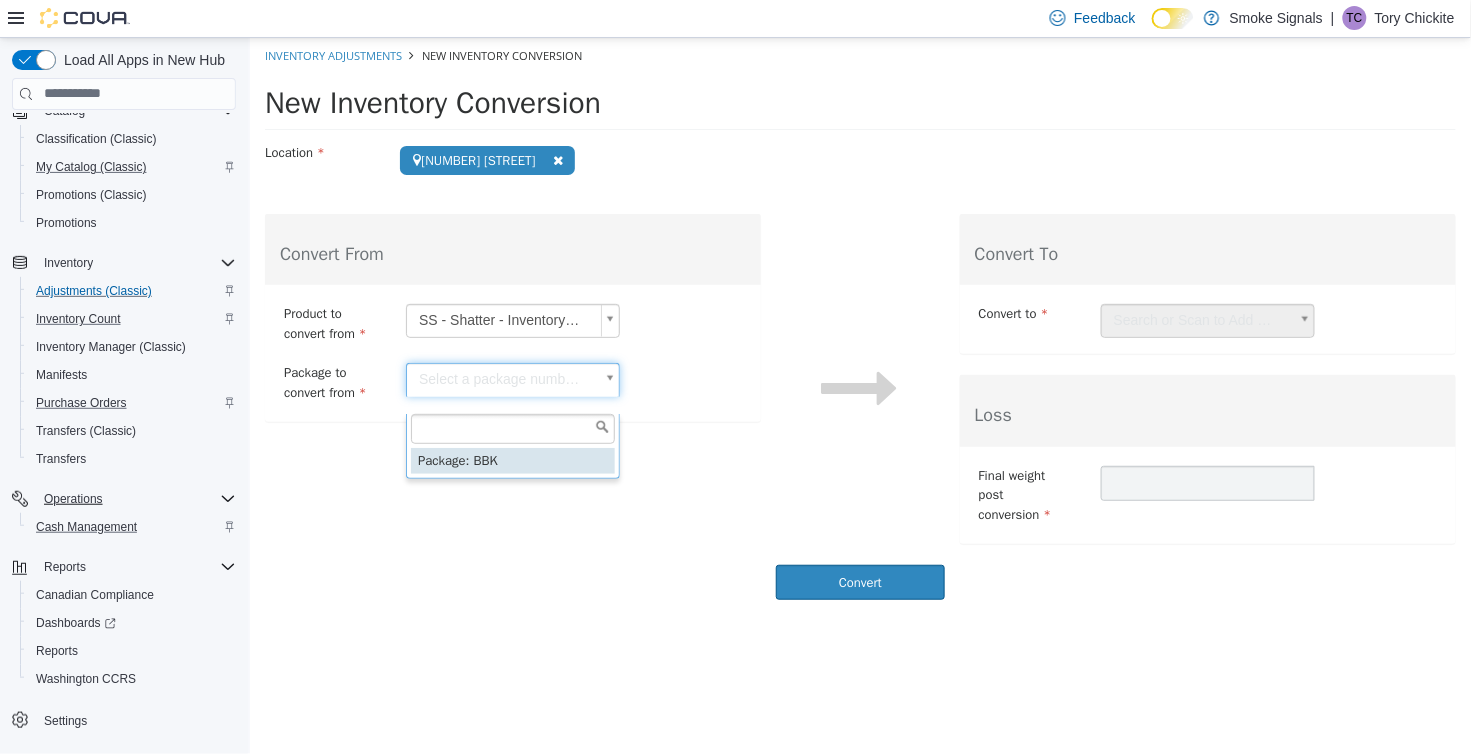 click on "**********" at bounding box center (859, 323) 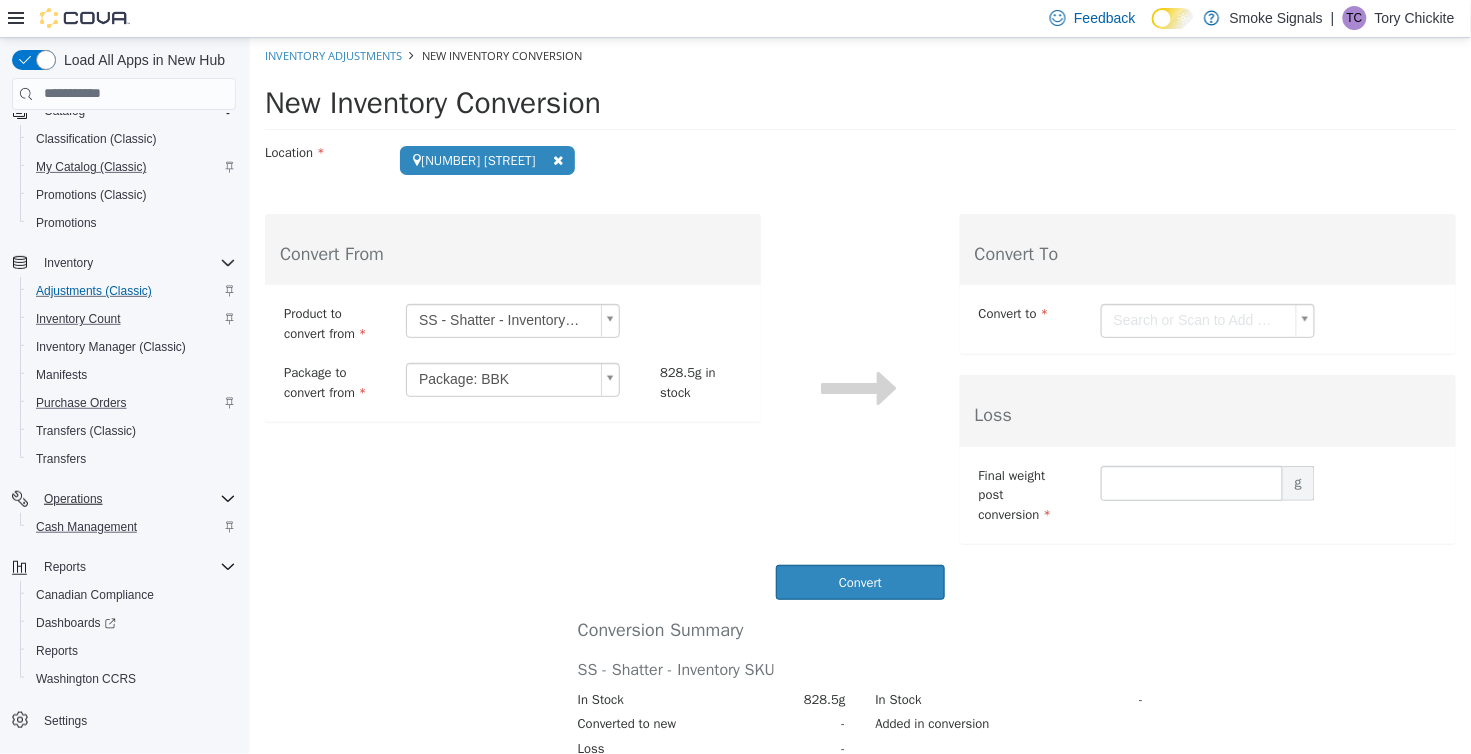 click on "**********" at bounding box center (859, 439) 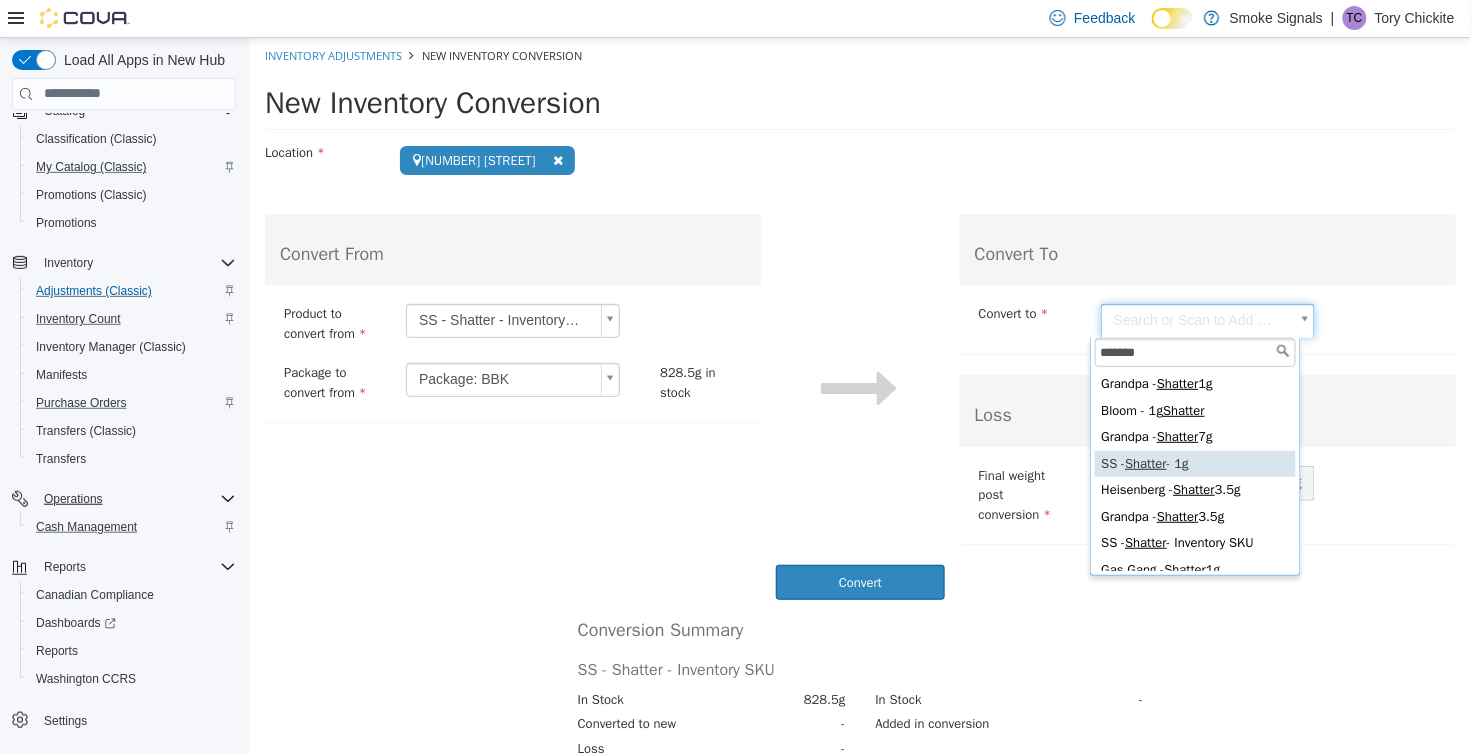 type on "*******" 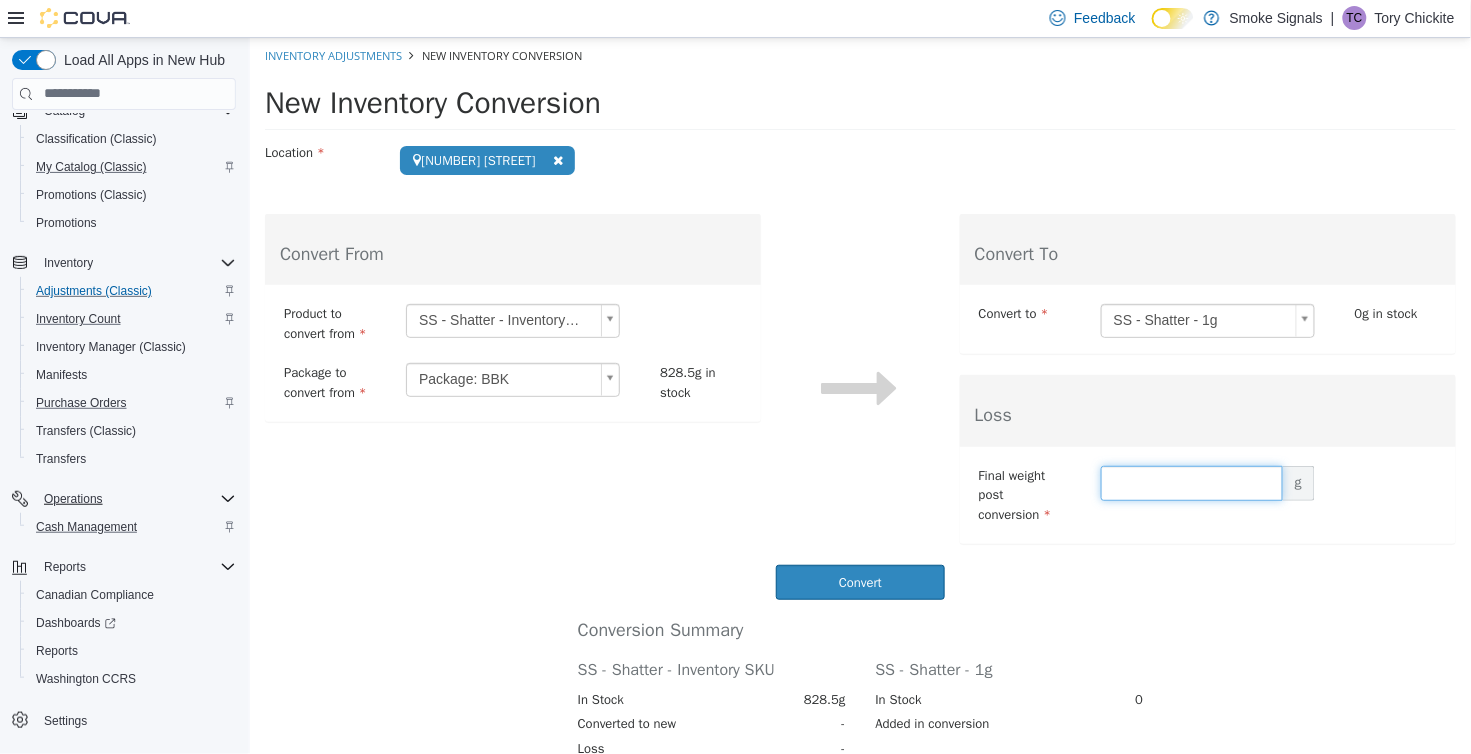 click at bounding box center [1191, 482] 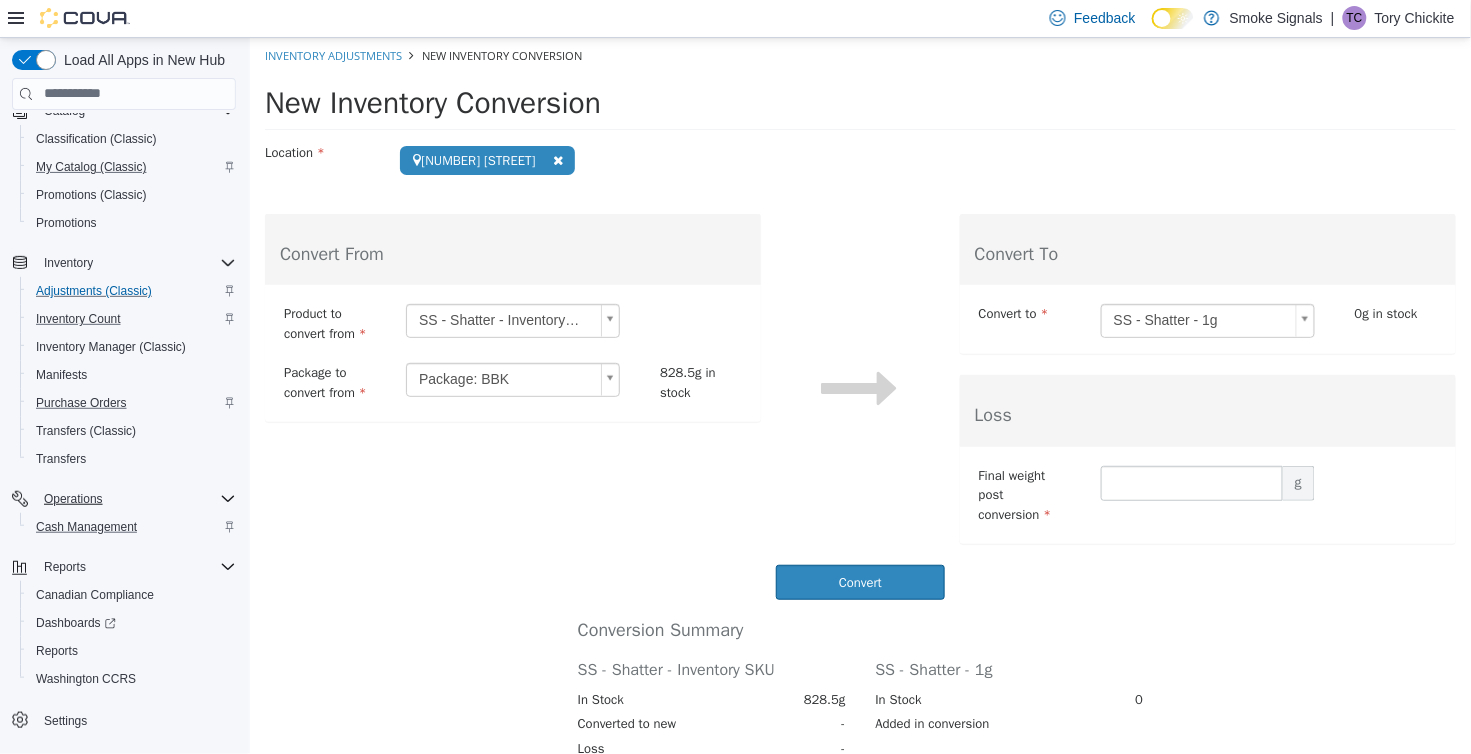 click on "Loss" at bounding box center [1207, 415] 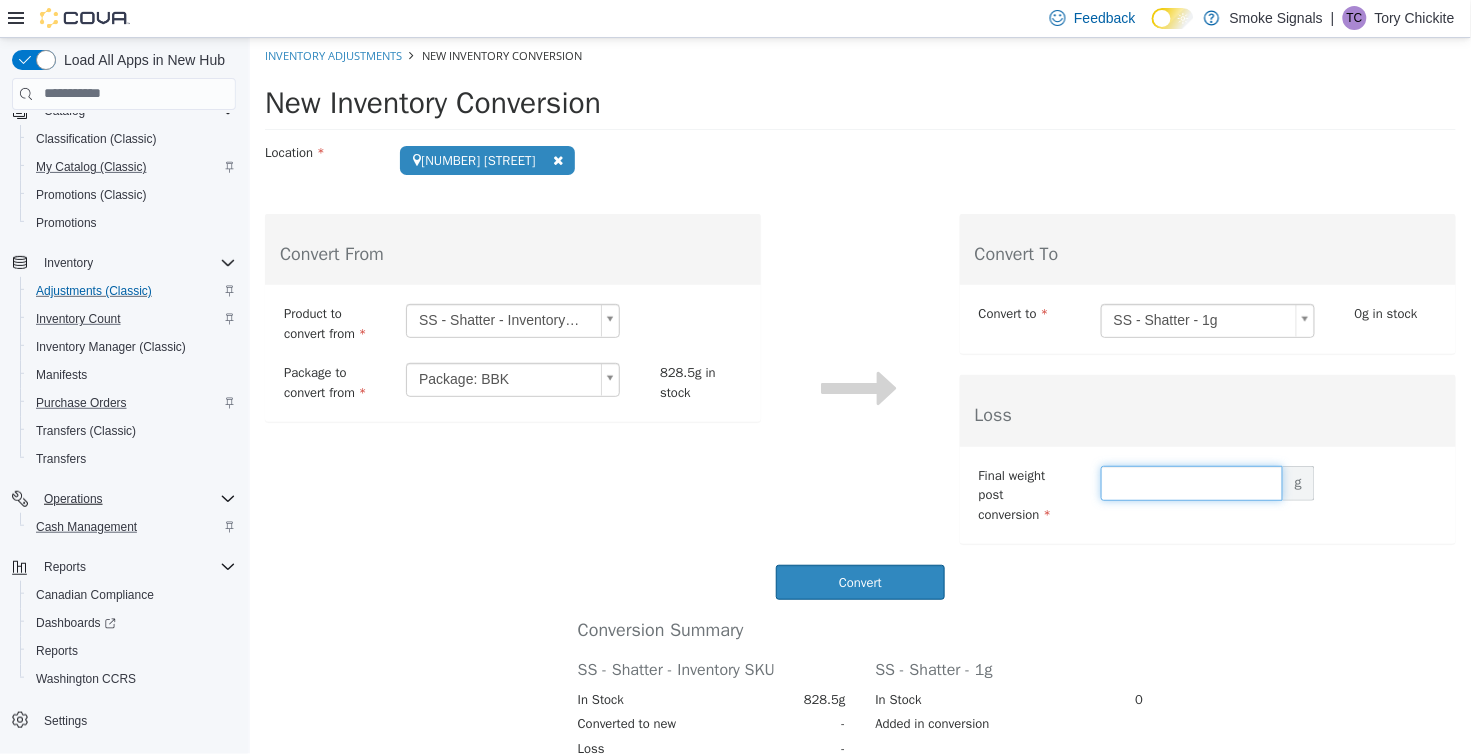 click at bounding box center (1191, 482) 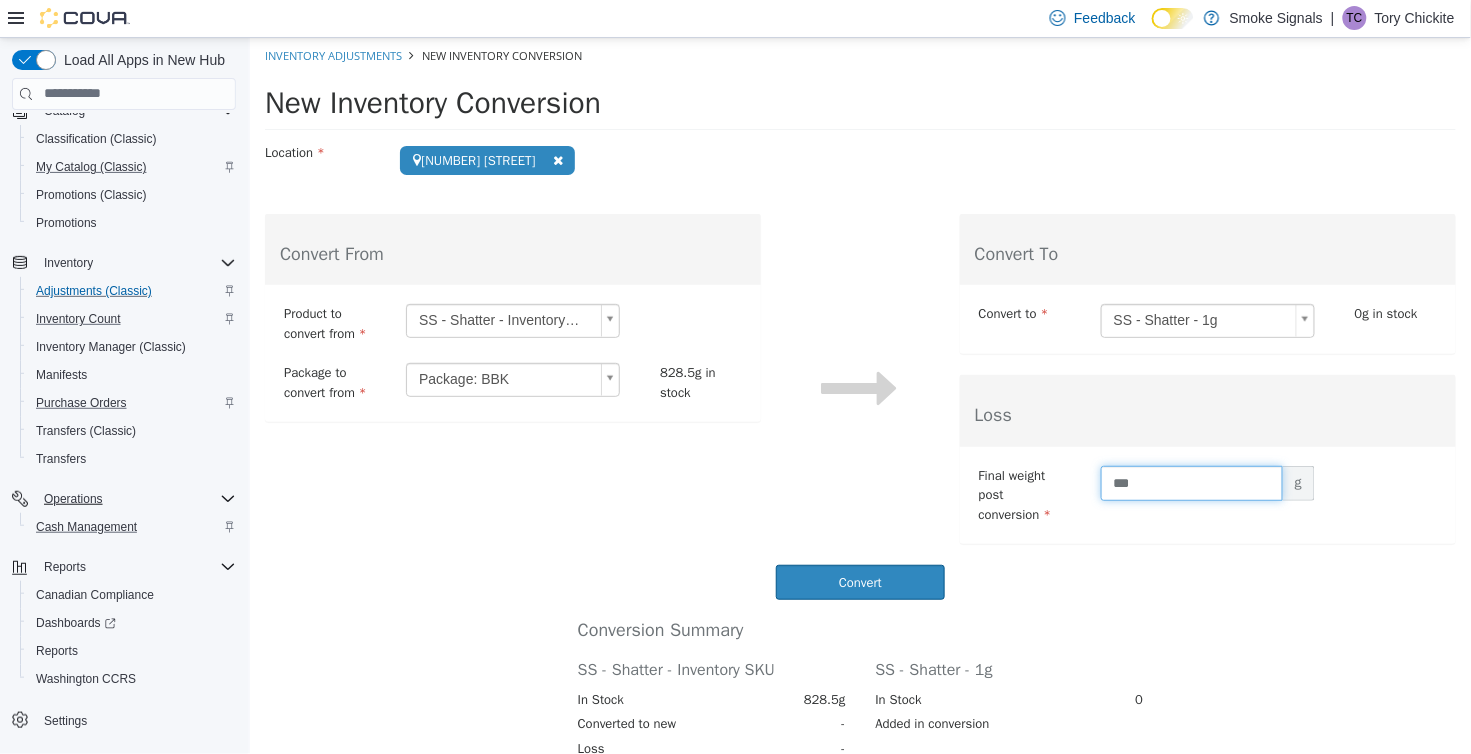 type on "***" 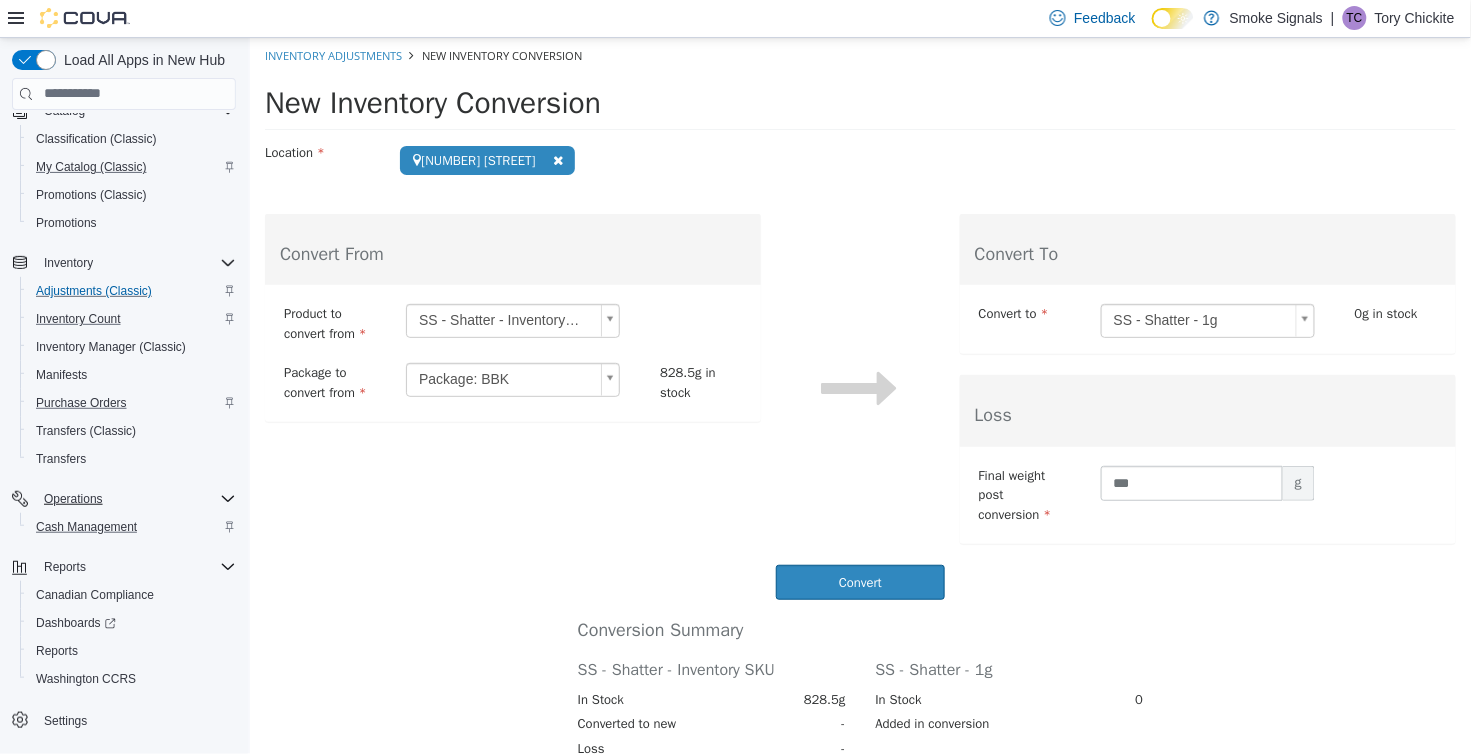 click on "Convert" at bounding box center [859, 581] 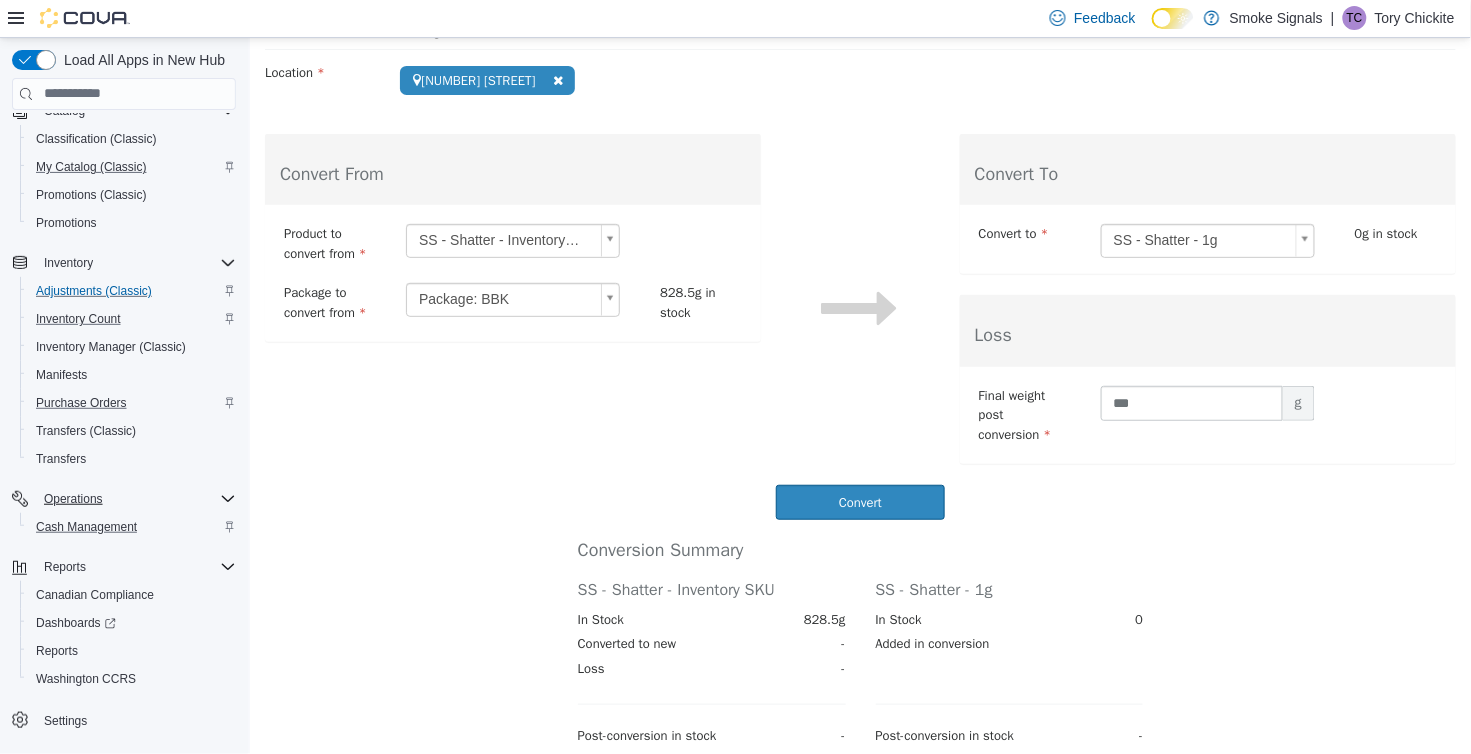 scroll, scrollTop: 78, scrollLeft: 0, axis: vertical 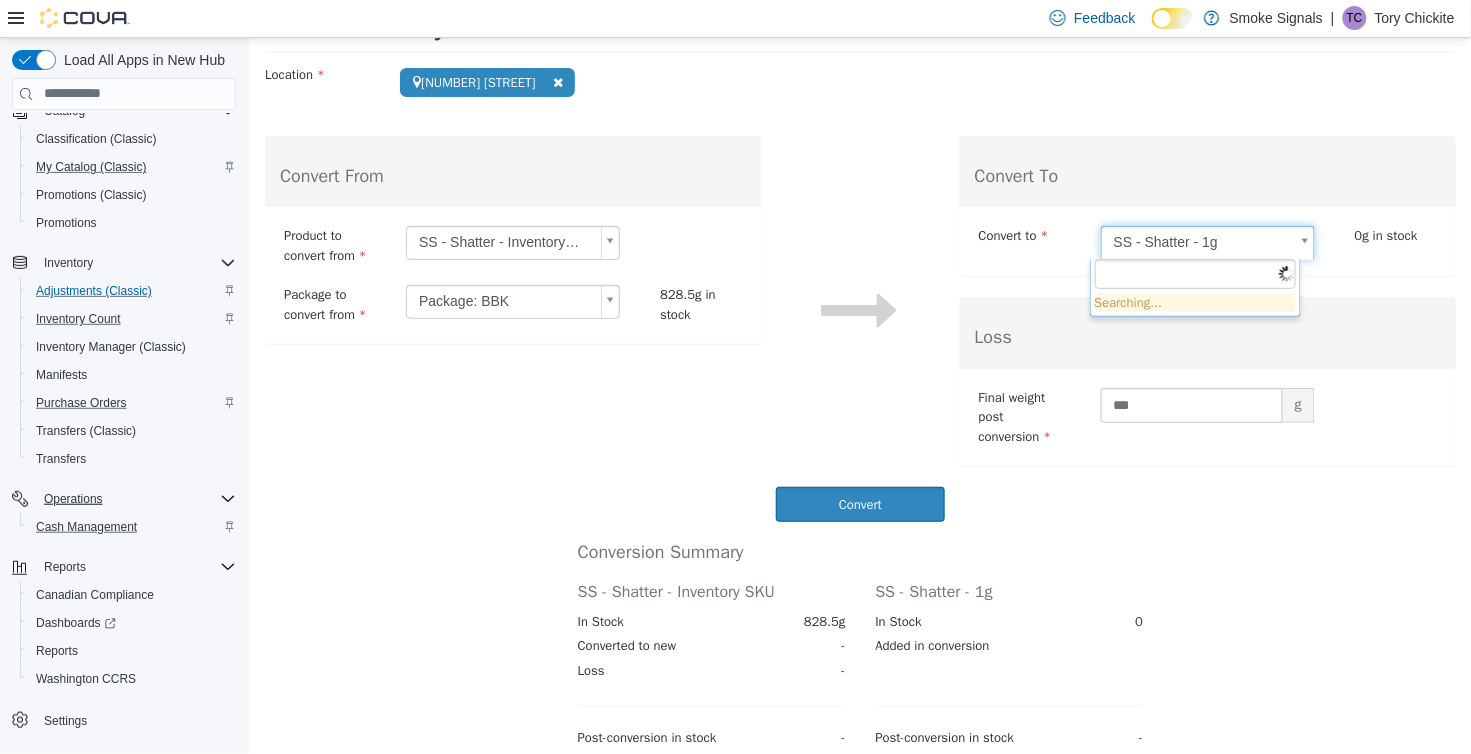 click on "**********" at bounding box center [859, 361] 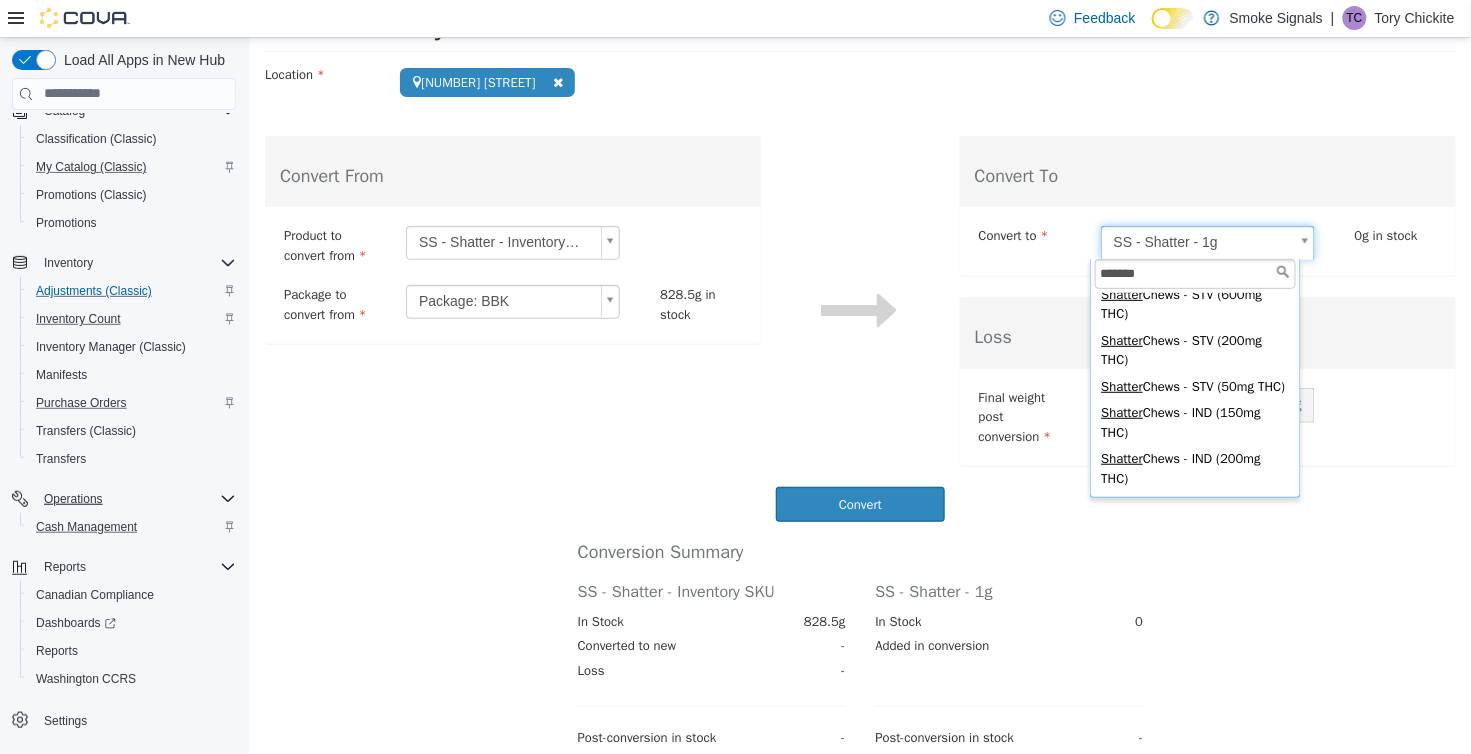 scroll, scrollTop: 542, scrollLeft: 0, axis: vertical 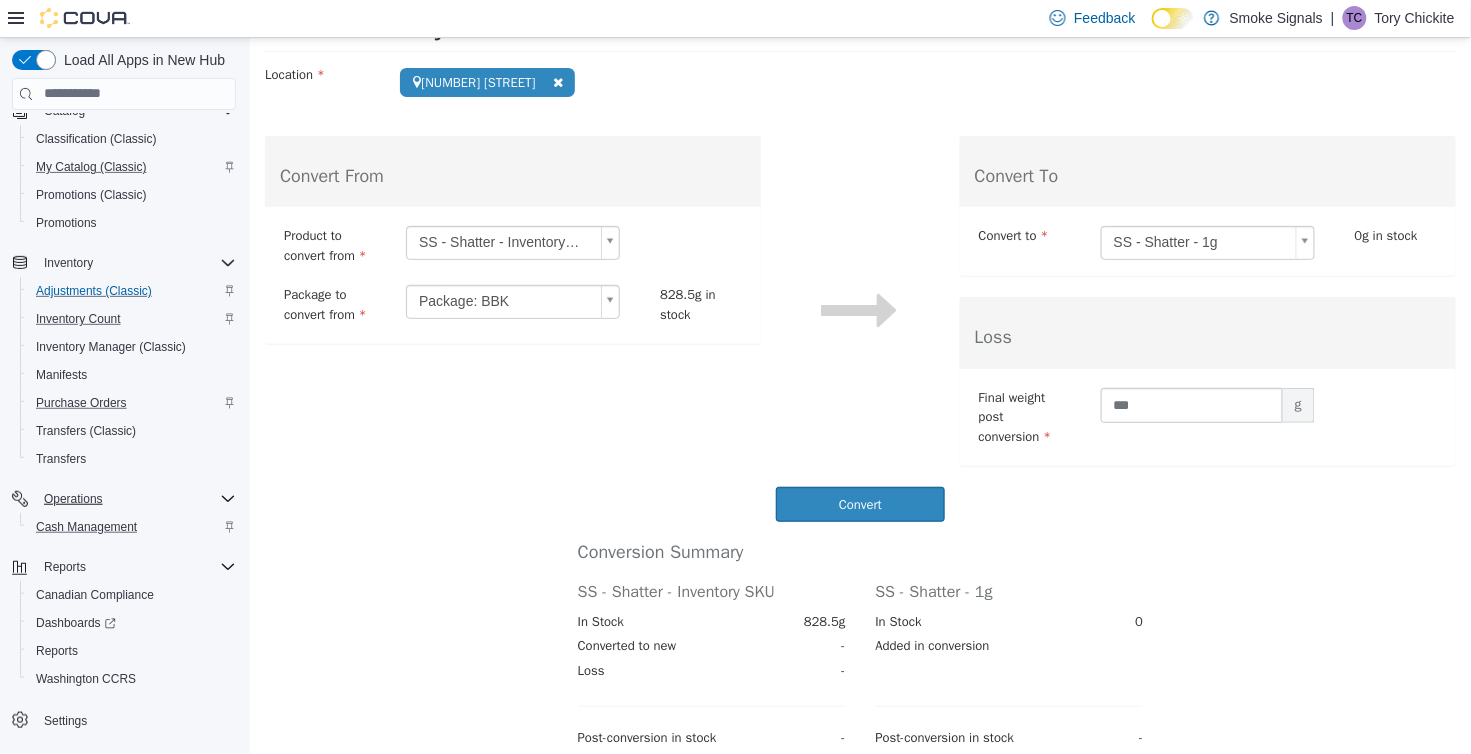 click on "**********" at bounding box center [859, 361] 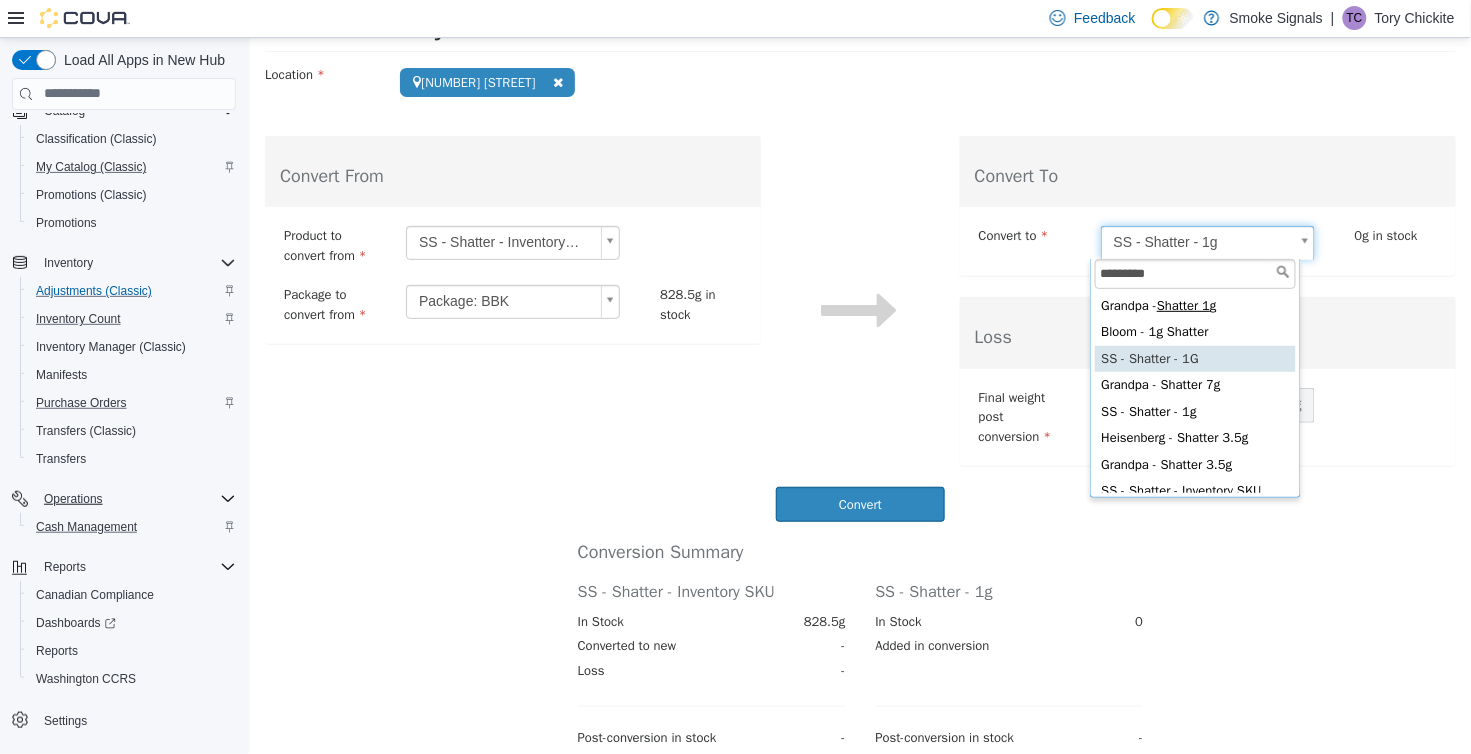 type on "*********" 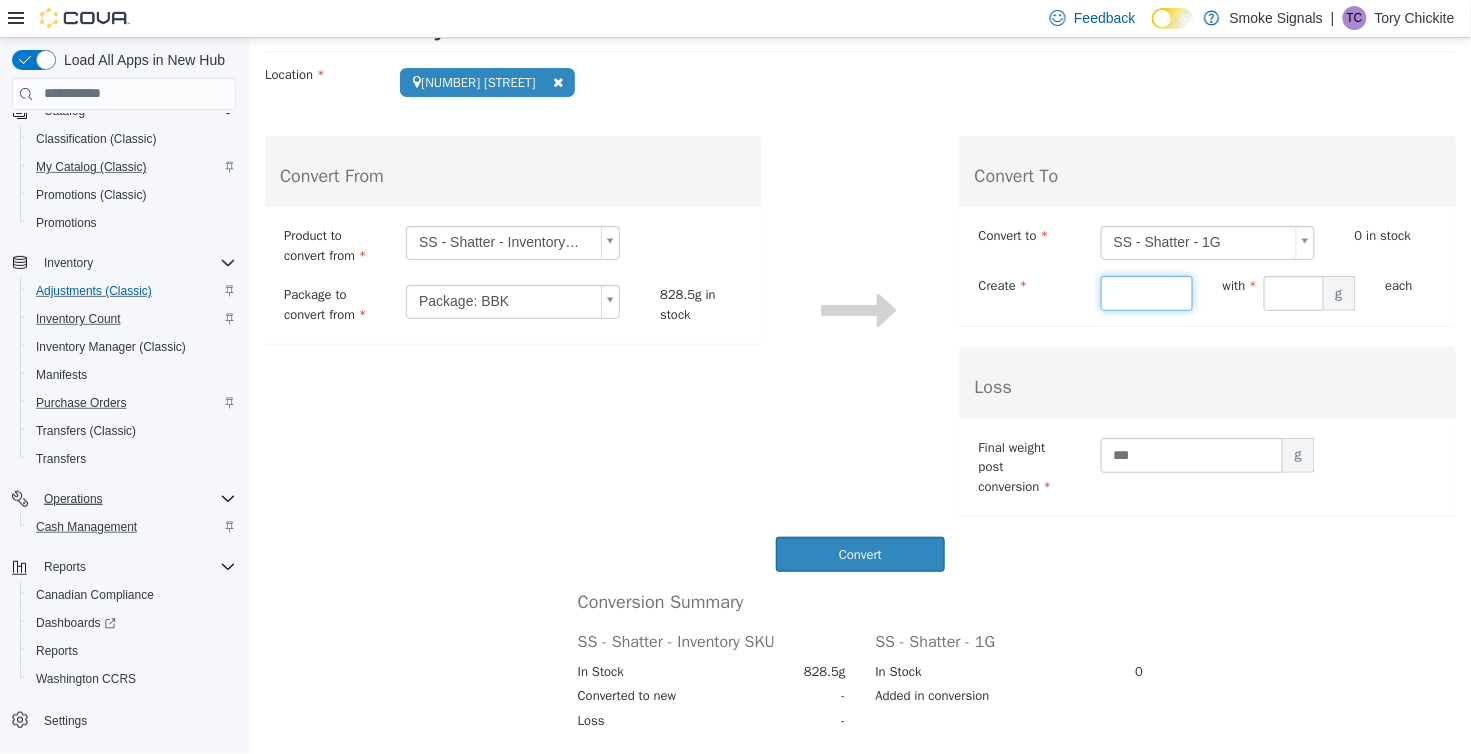 click at bounding box center [1146, 292] 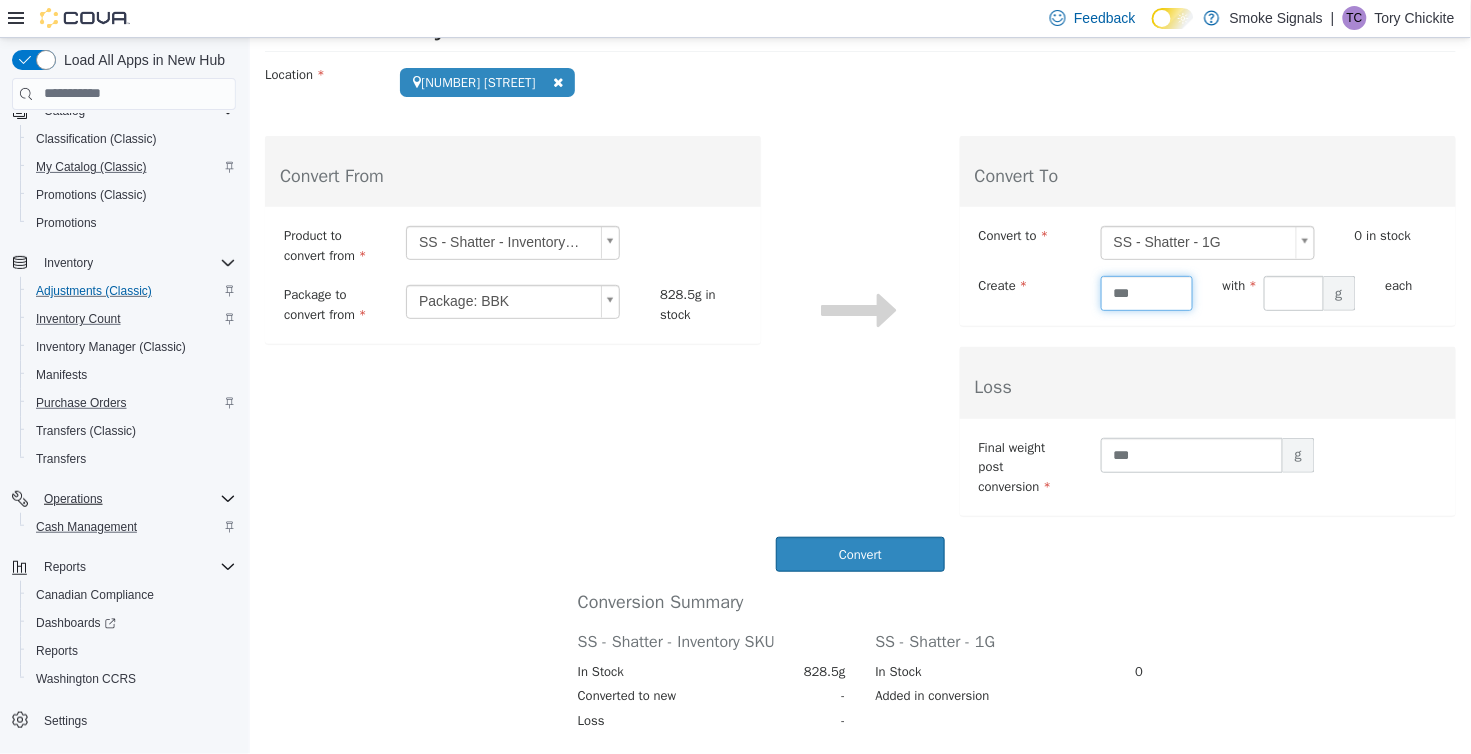type on "***" 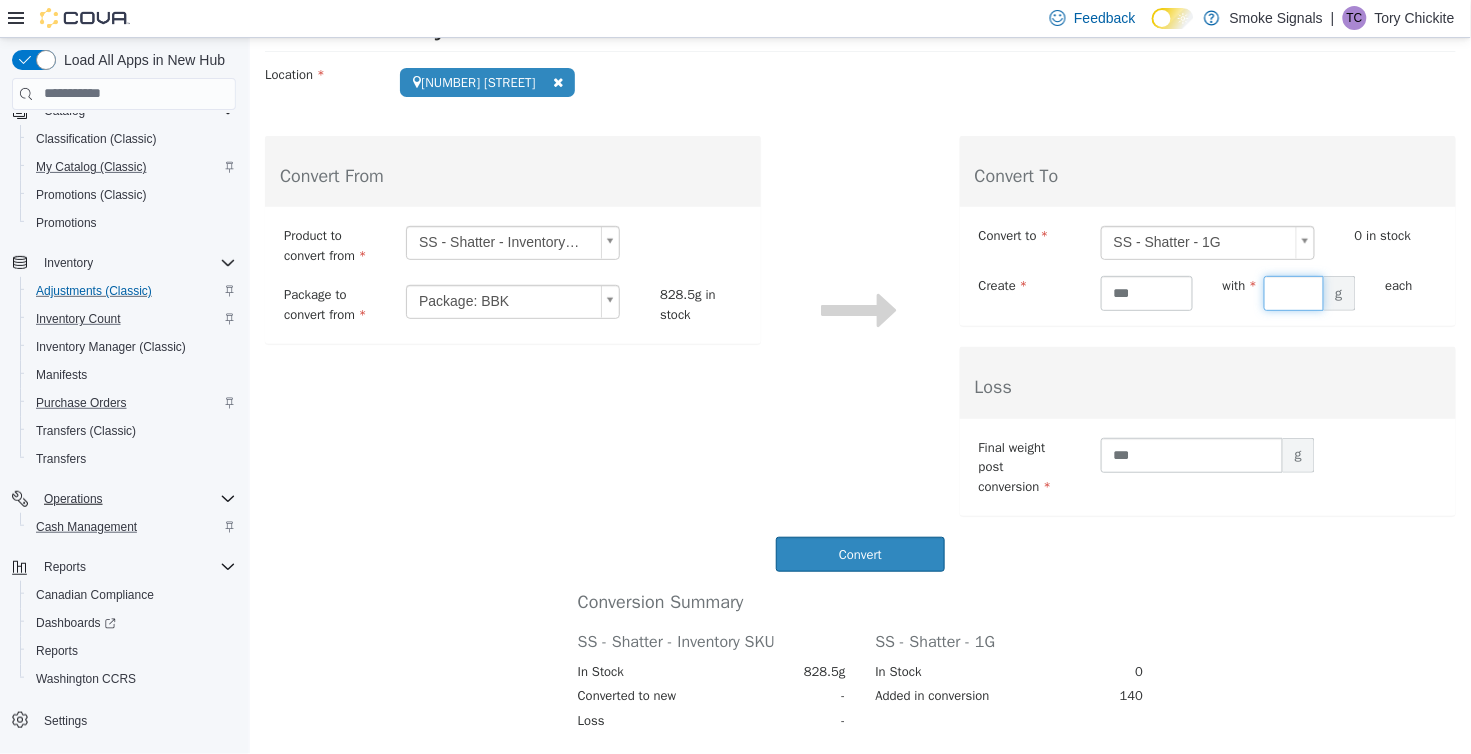 click at bounding box center (1293, 292) 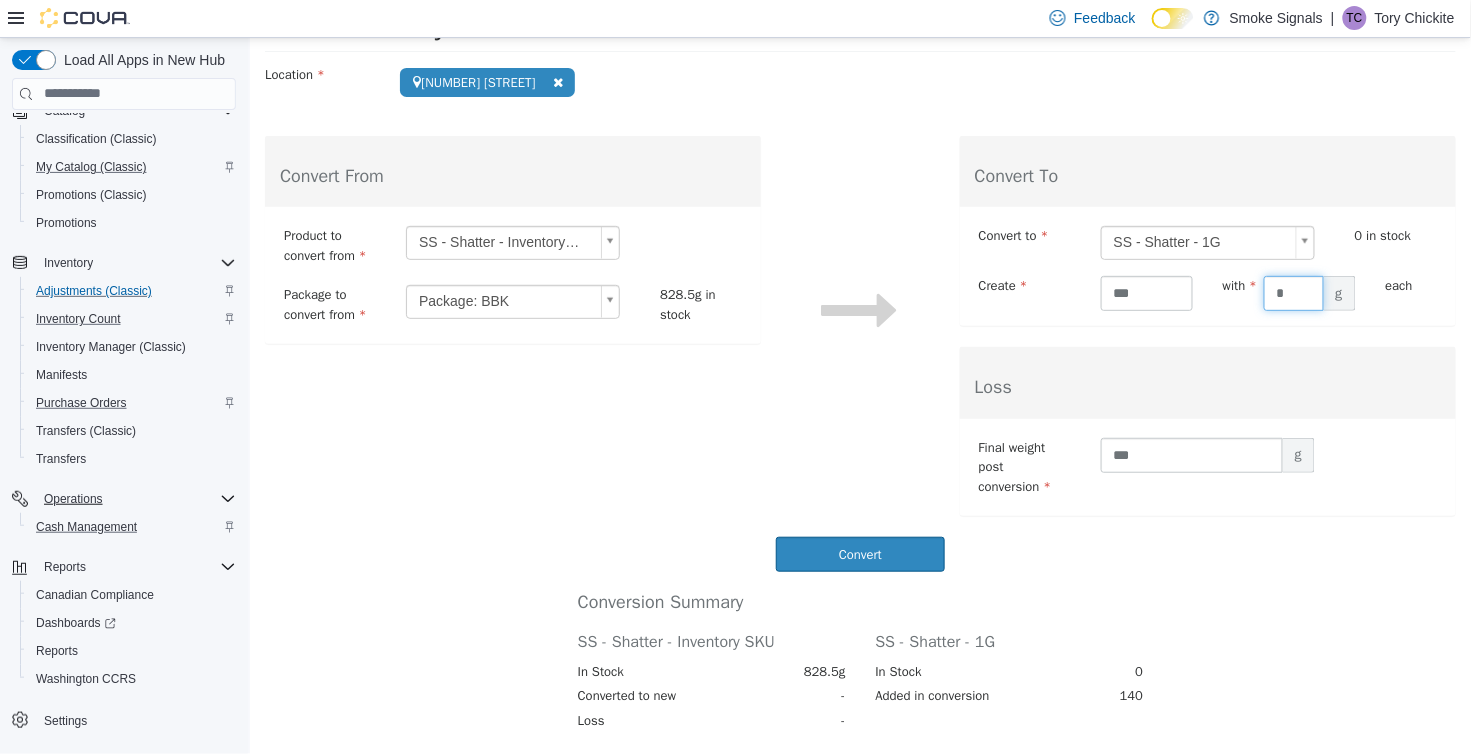 type on "*" 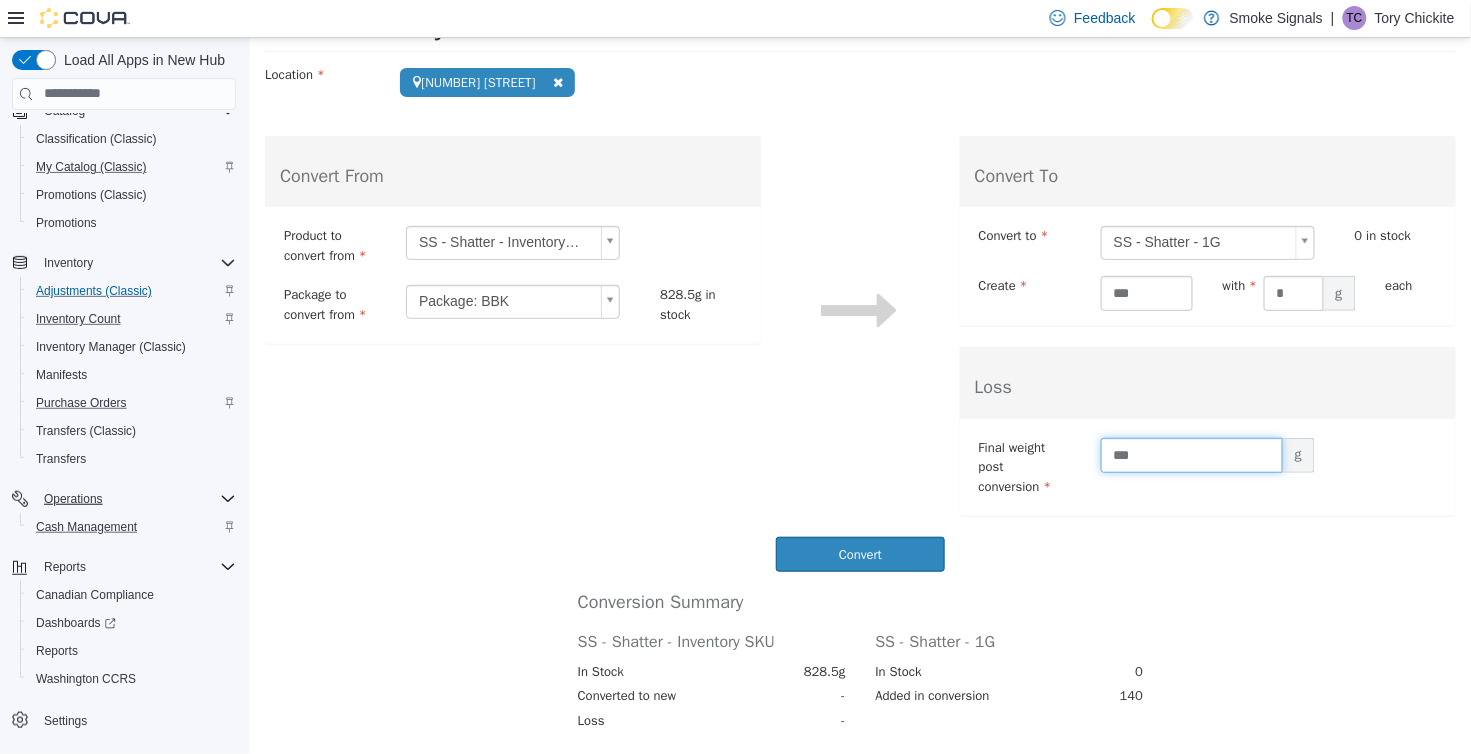 click on "***" at bounding box center (1191, 454) 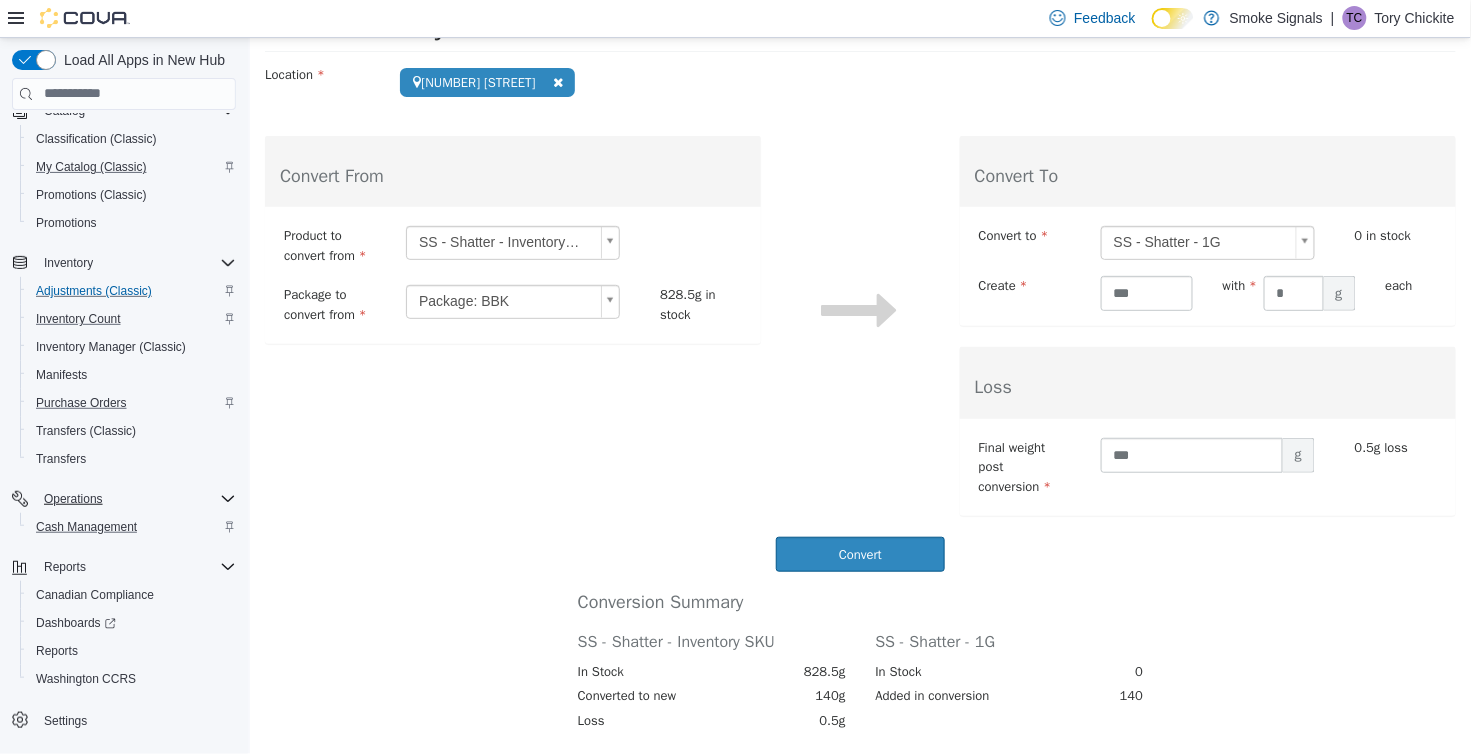 click on "Convert" at bounding box center (859, 553) 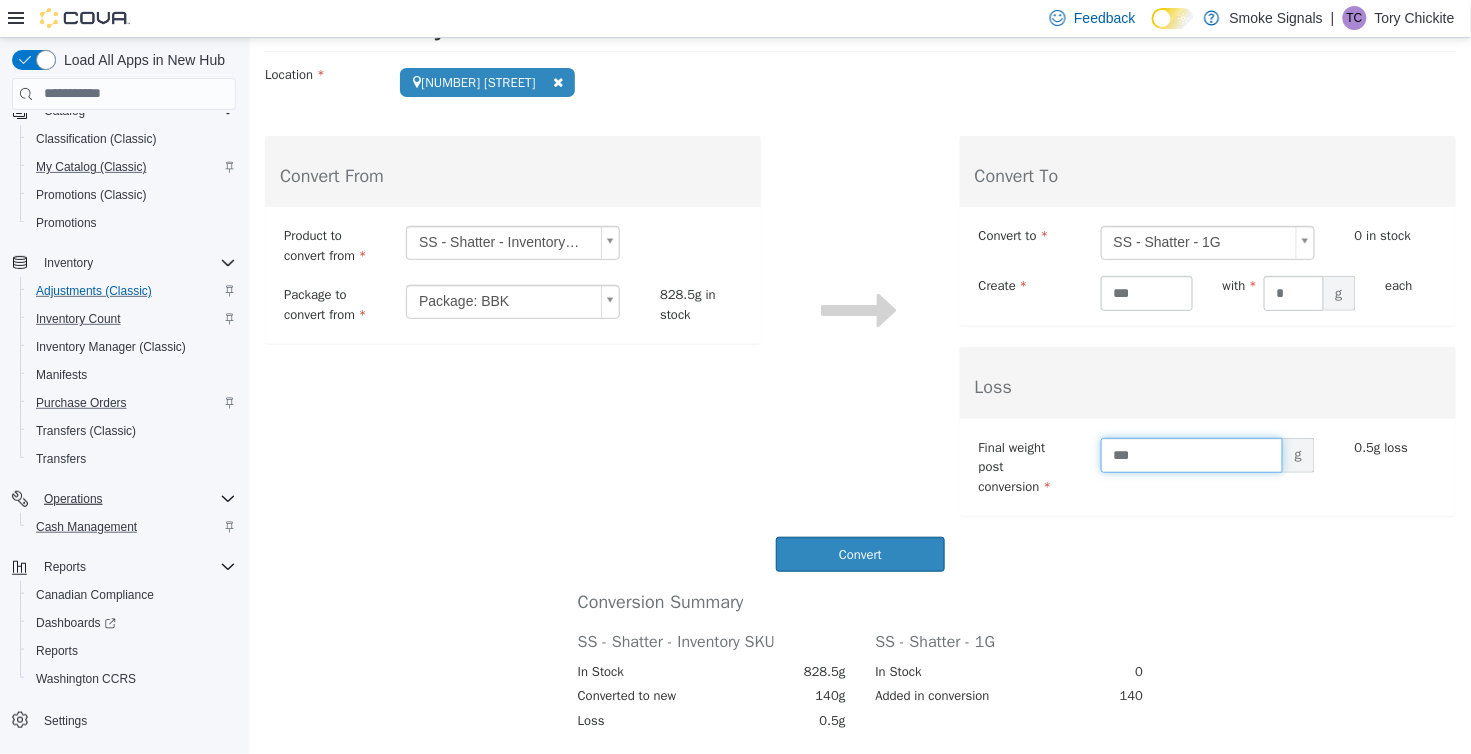 click on "***" at bounding box center [1191, 454] 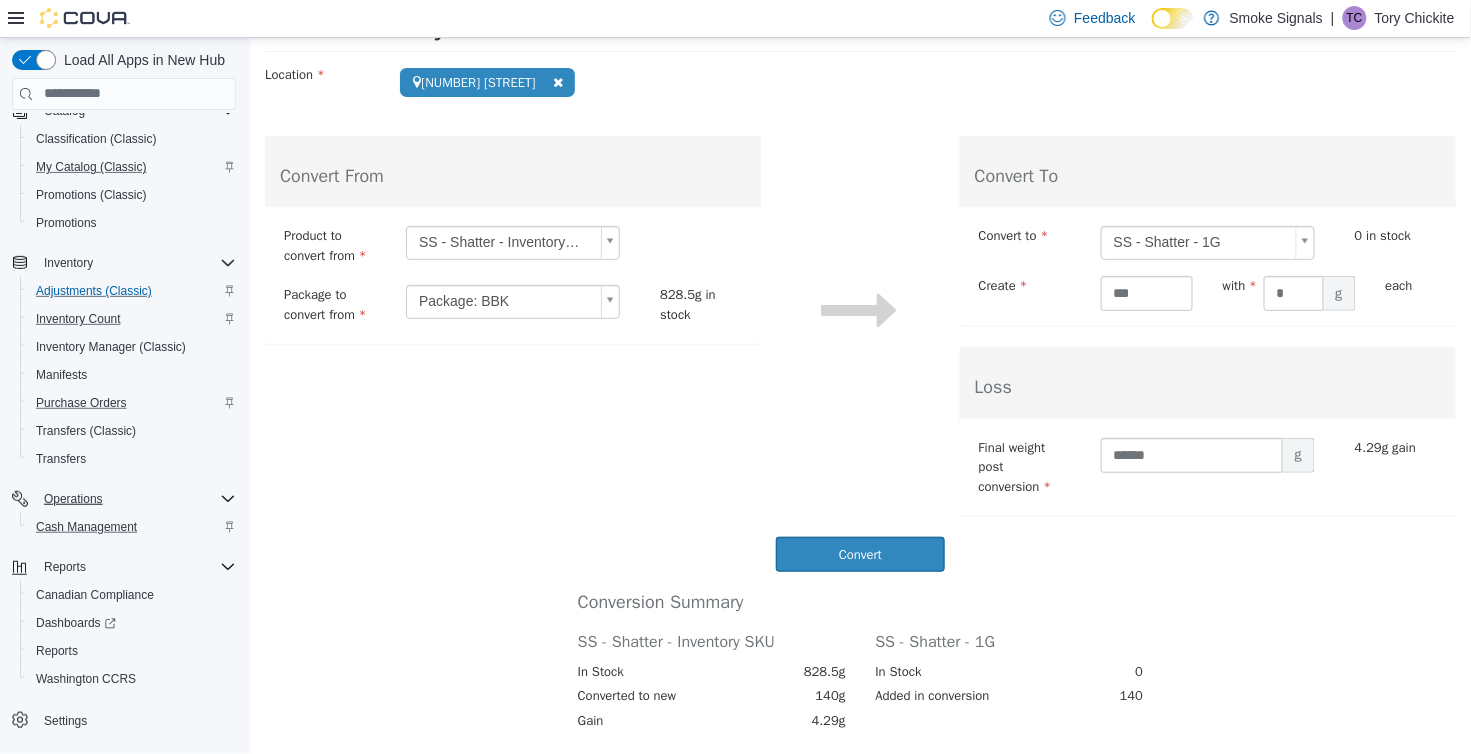 click on "Conversion Summary SS - Shatter - Inventory SKU SS - Shatter - 1G In Stock 828.5g In Stock 0 Converted to new 140g Added in conversion 140 Gain 4.29g Post-conversion in stock 692.79g Post-conversion in stock 140 Do another conversion" at bounding box center [859, 692] 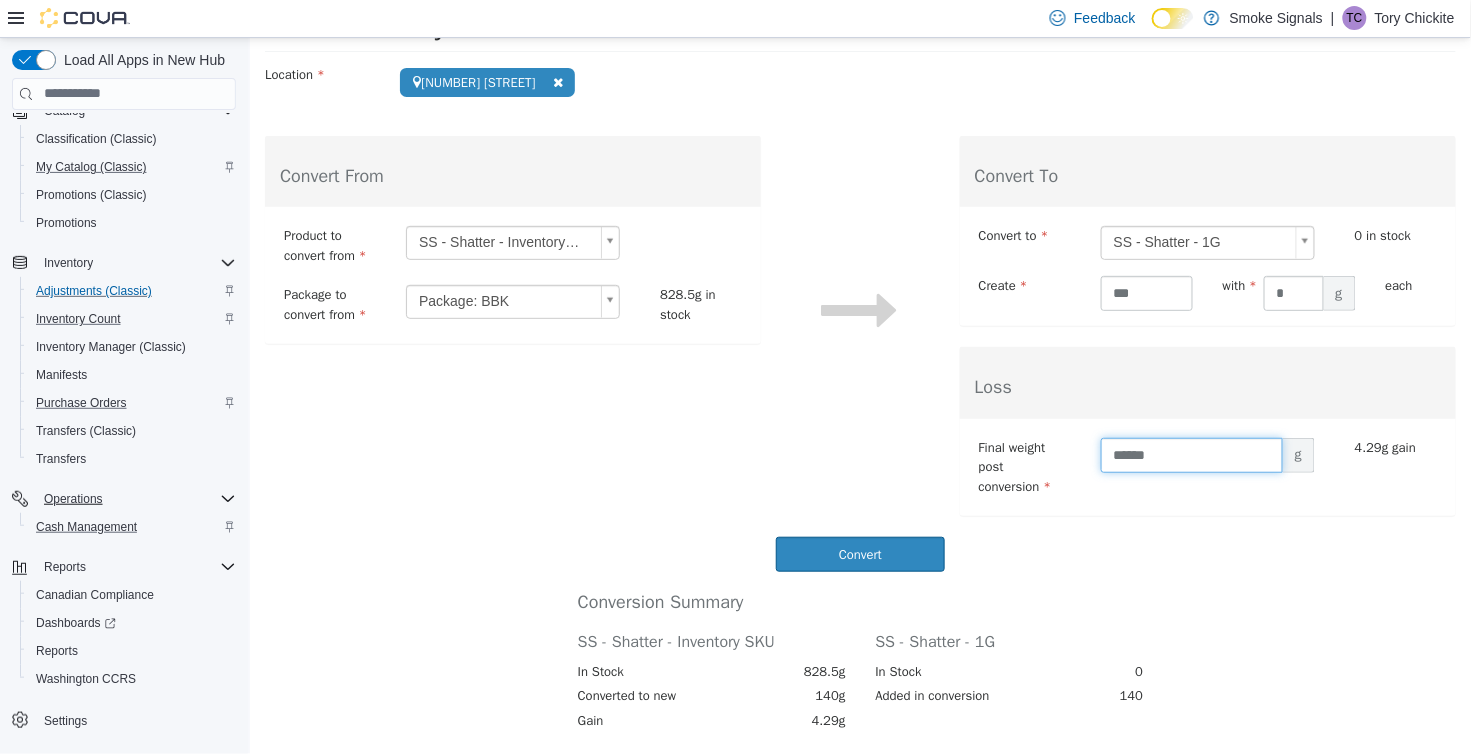 click on "******" at bounding box center [1191, 454] 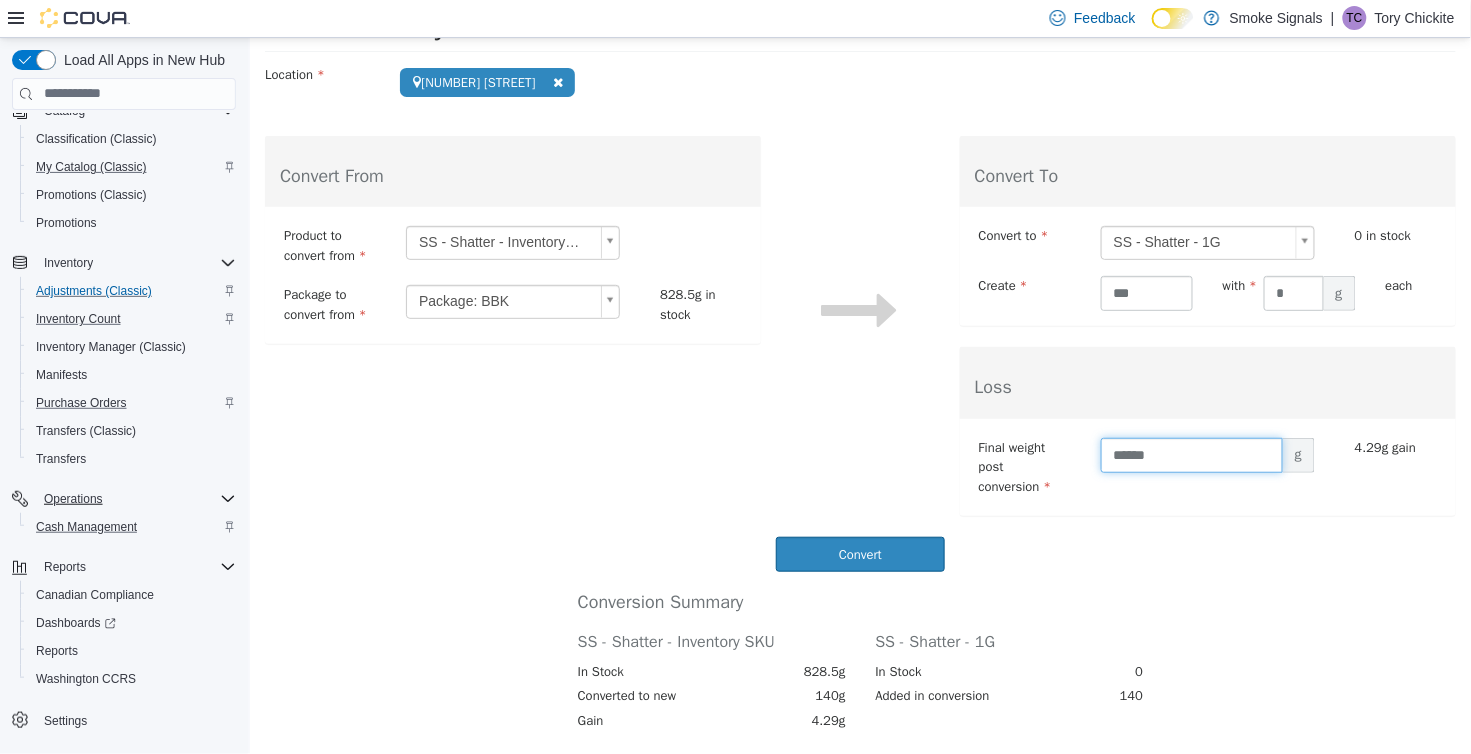 type on "******" 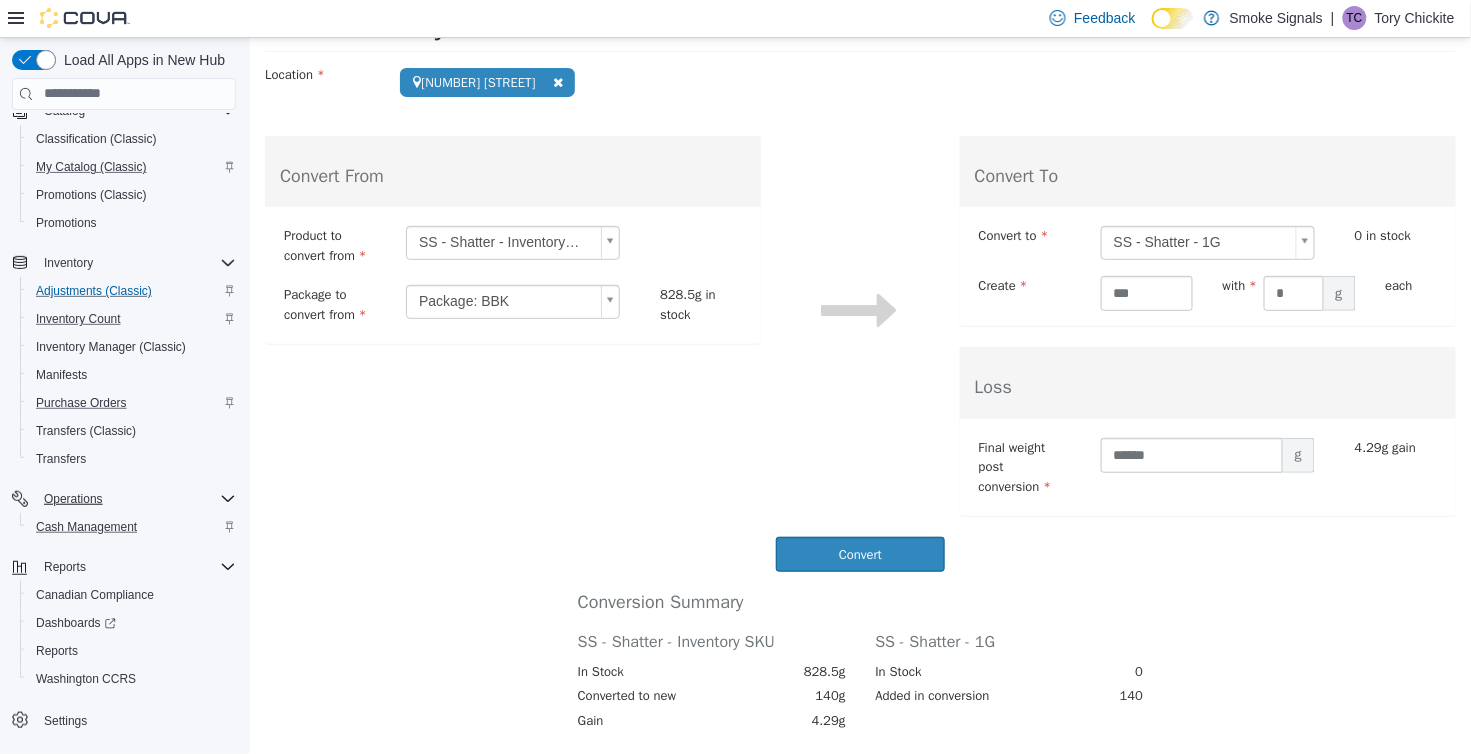 click on "Conversion Summary SS - Shatter - Inventory SKU SS - Shatter - 1G In Stock 828.5g In Stock 0 Converted to new 140g Added in conversion 140 Gain 4.29g Post-conversion in stock 692.79g Post-conversion in stock 140 Do another conversion" at bounding box center [859, 692] 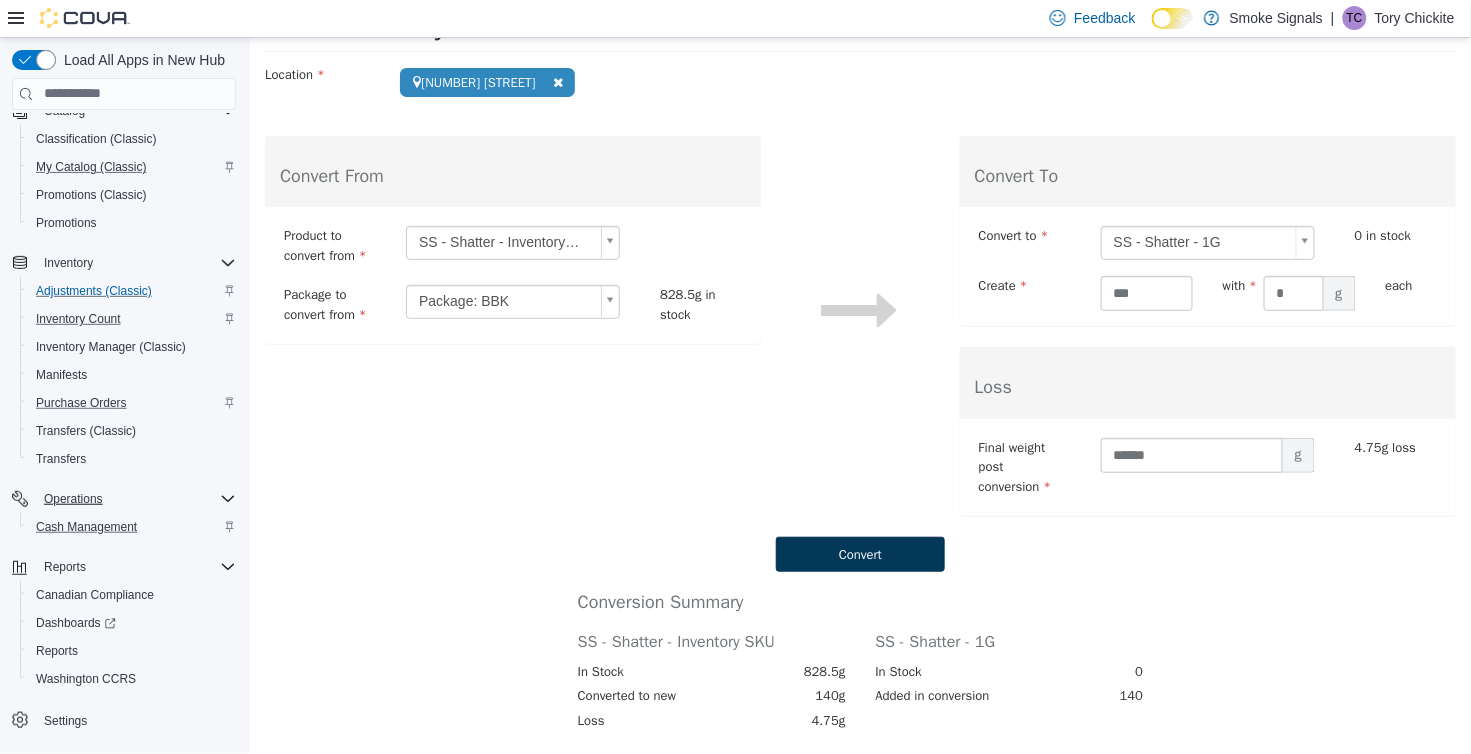 click on "Convert" at bounding box center [859, 553] 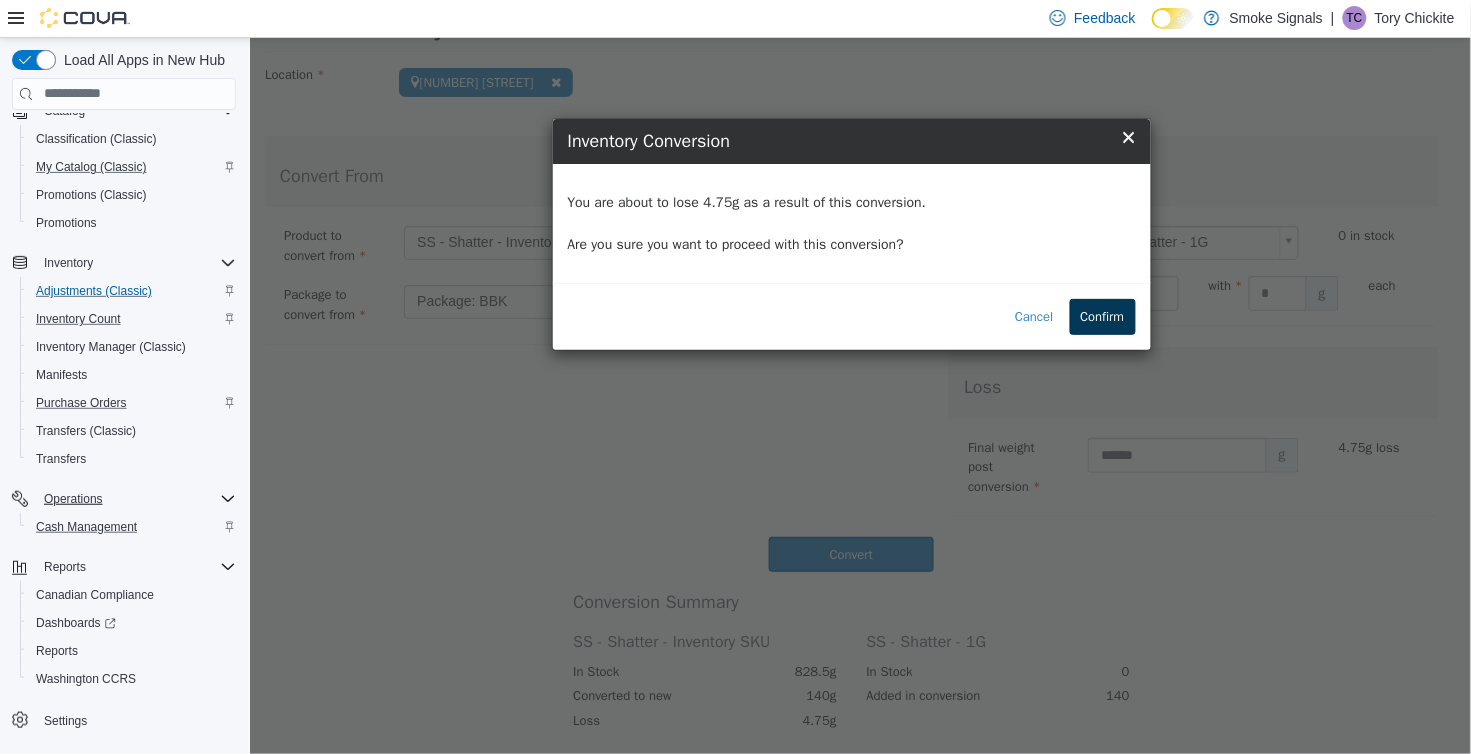 click on "Confirm" at bounding box center [1102, 316] 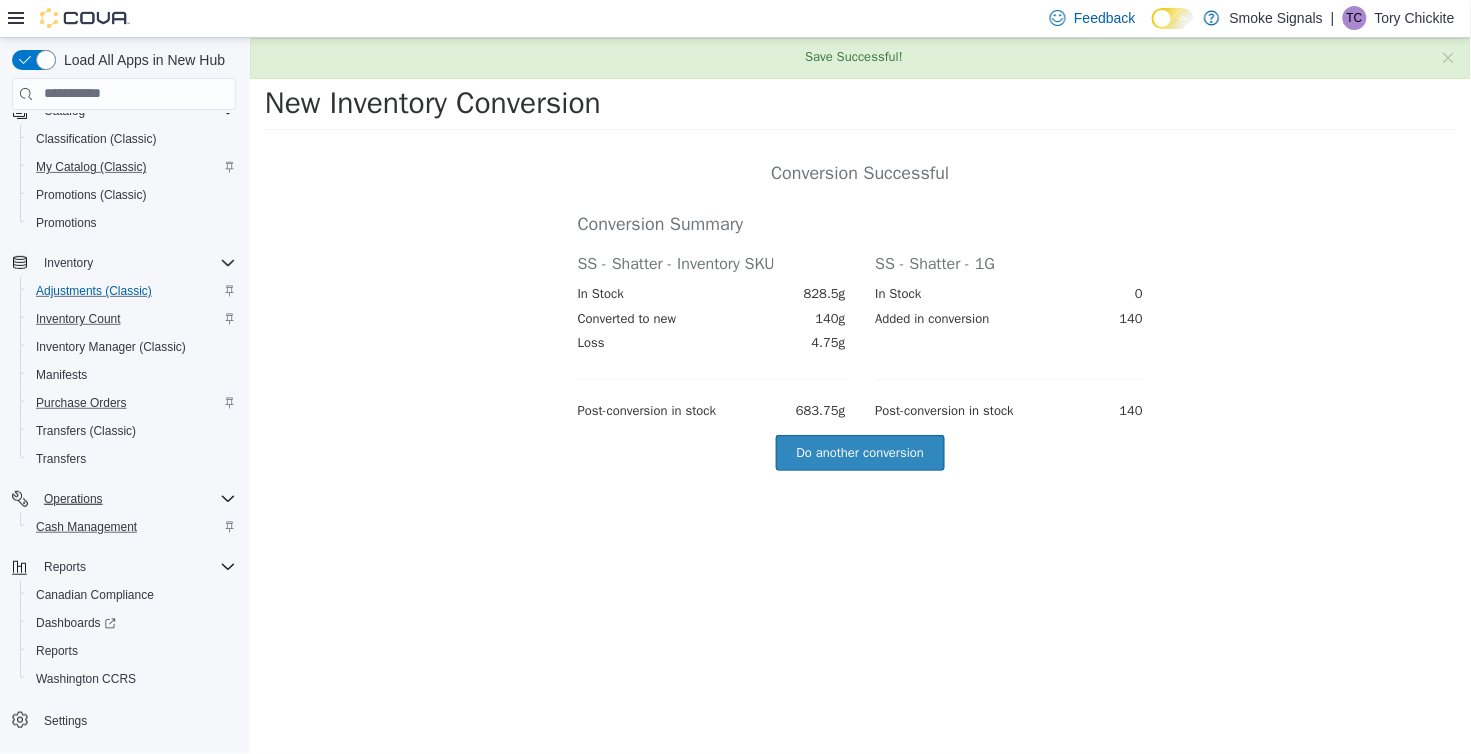 scroll, scrollTop: 0, scrollLeft: 0, axis: both 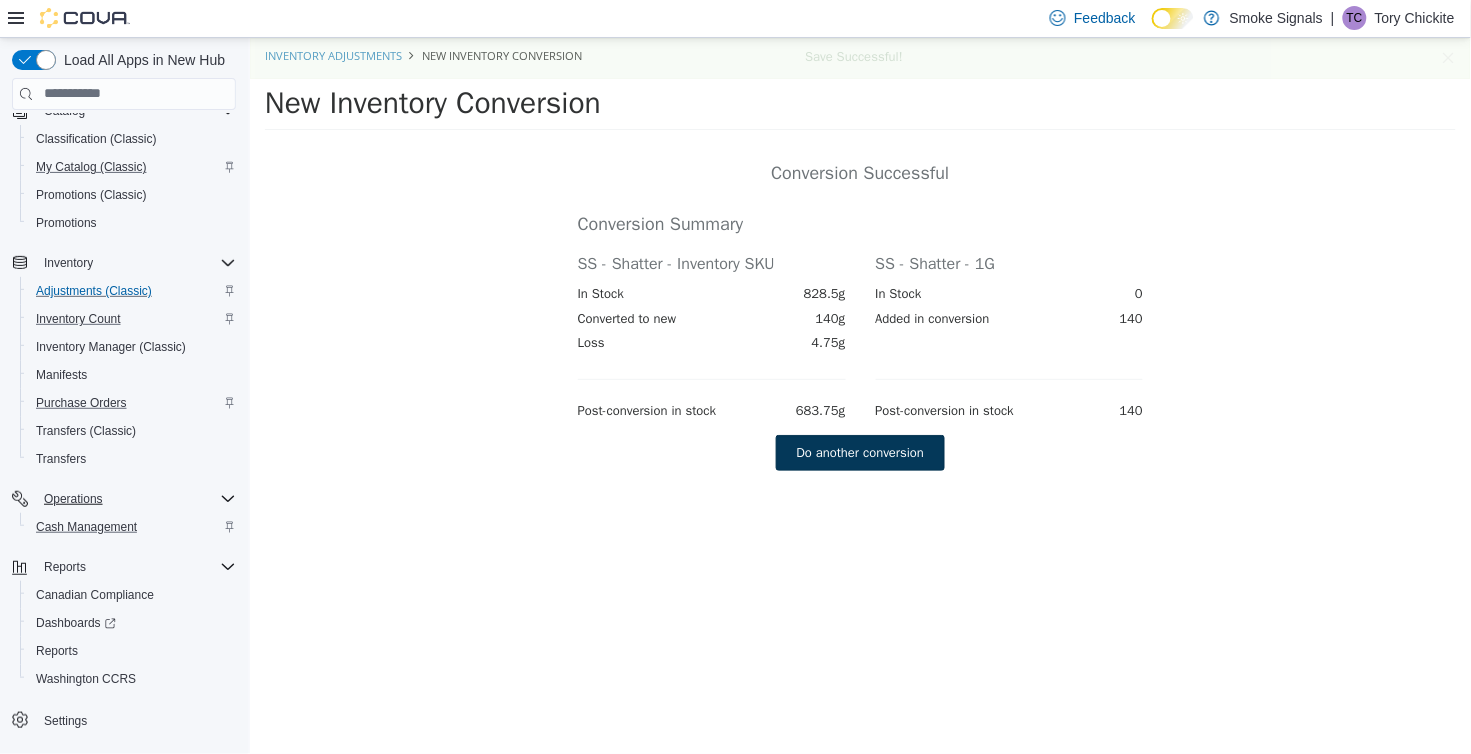 click on "Do another conversion" at bounding box center [859, 452] 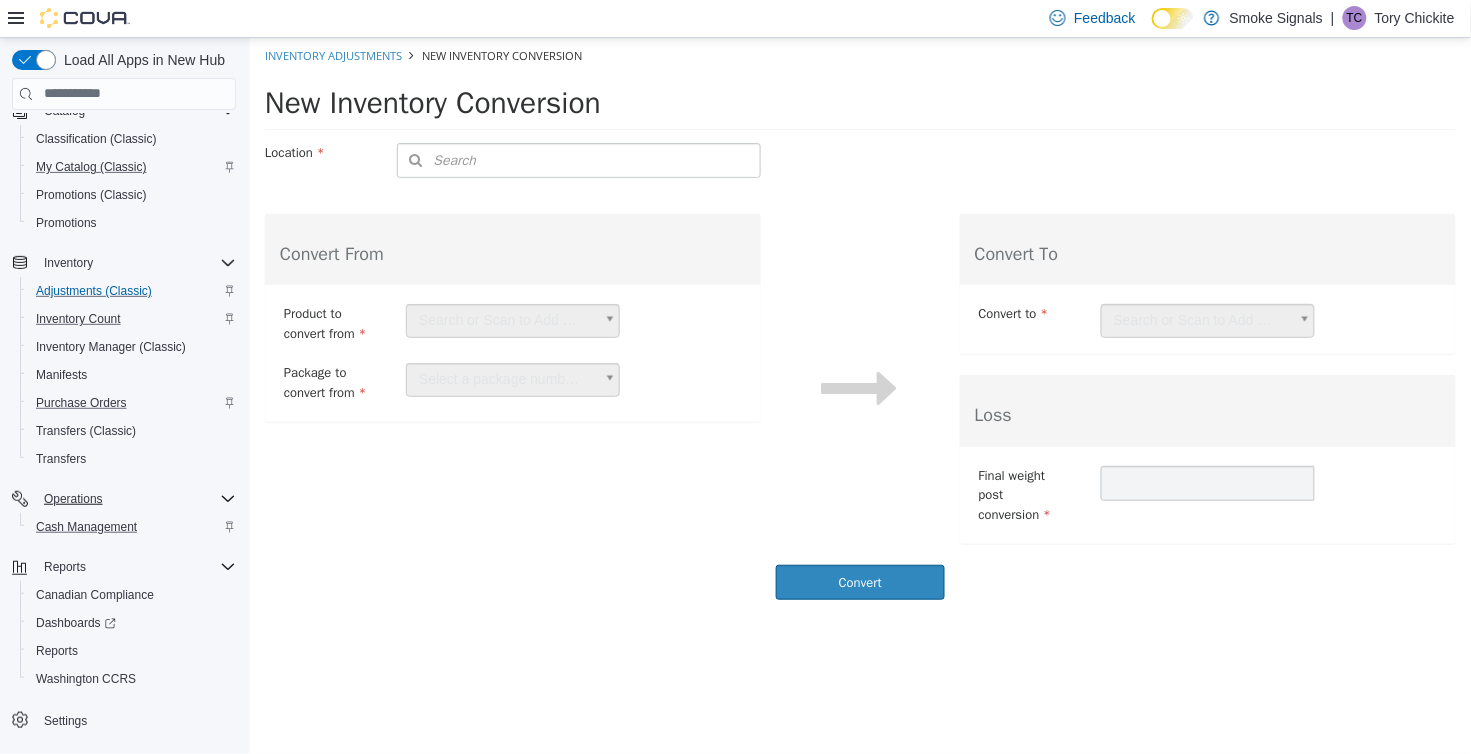 click on "Search" at bounding box center (578, 159) 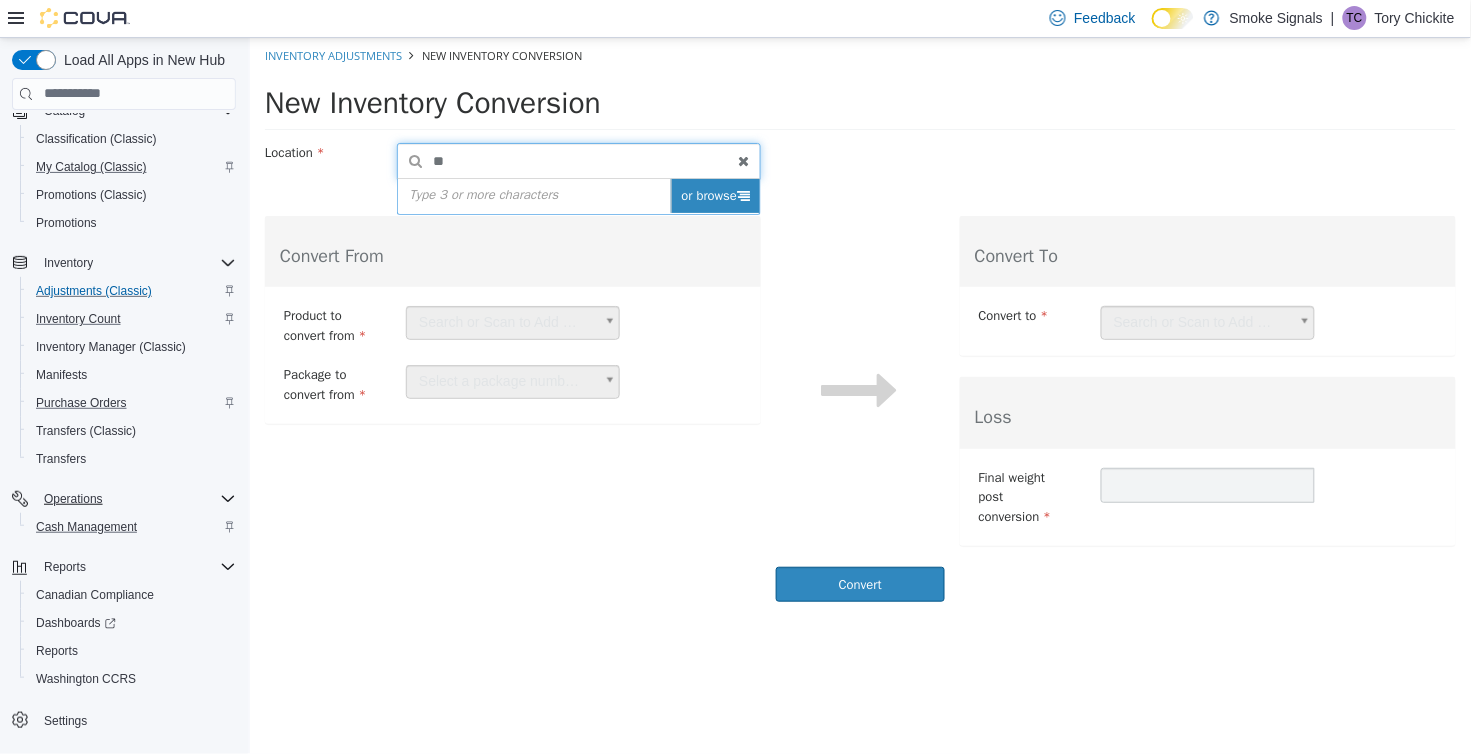 type on "**" 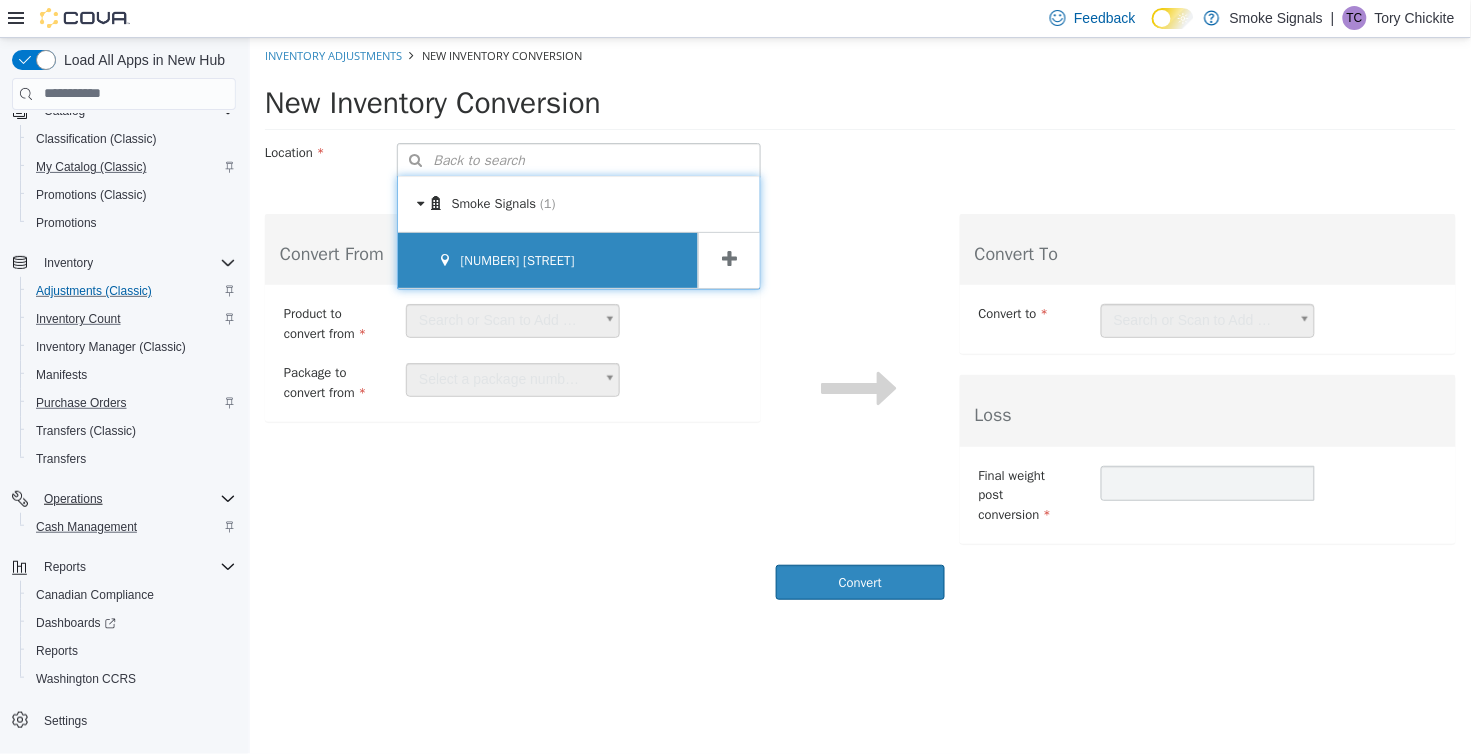 click on "[NUMBER] [STREET]" at bounding box center [547, 260] 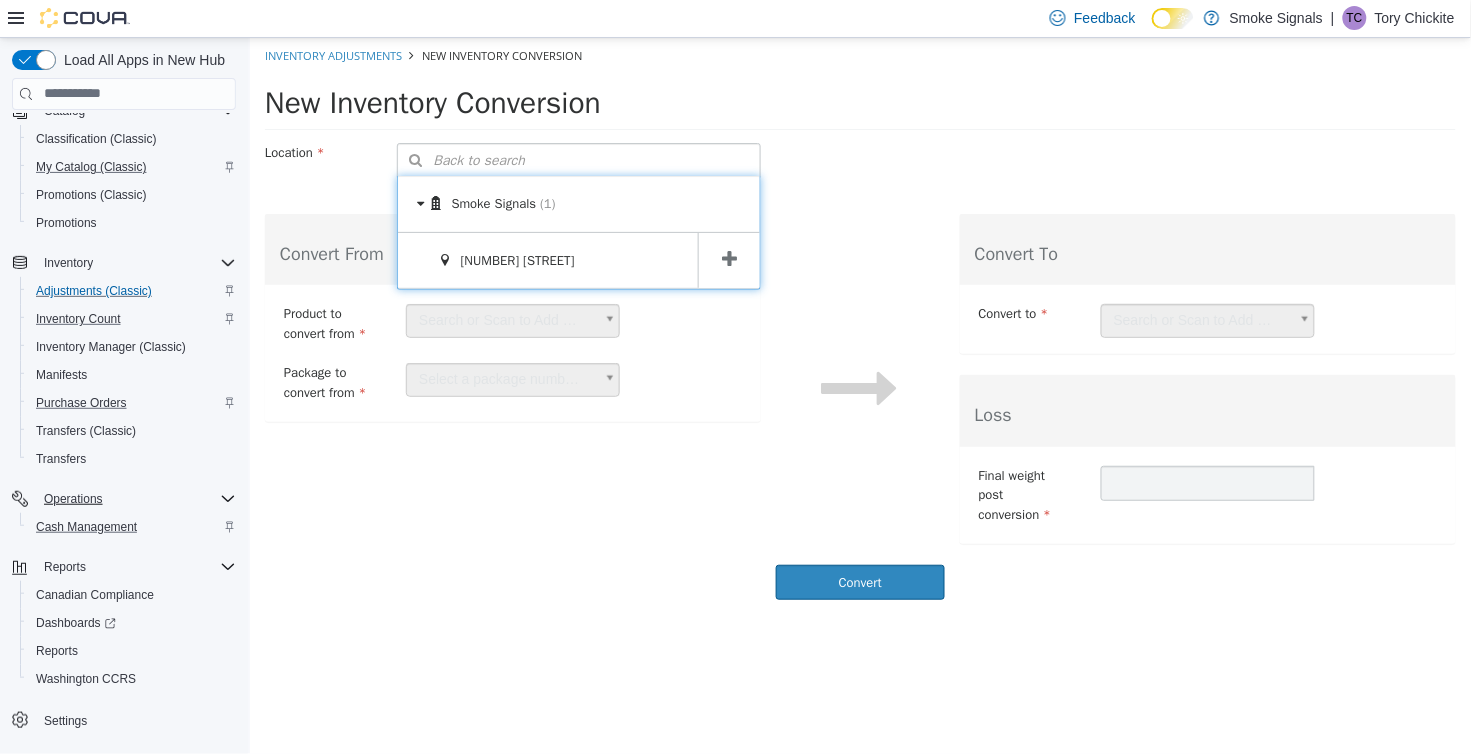 click at bounding box center [728, 260] 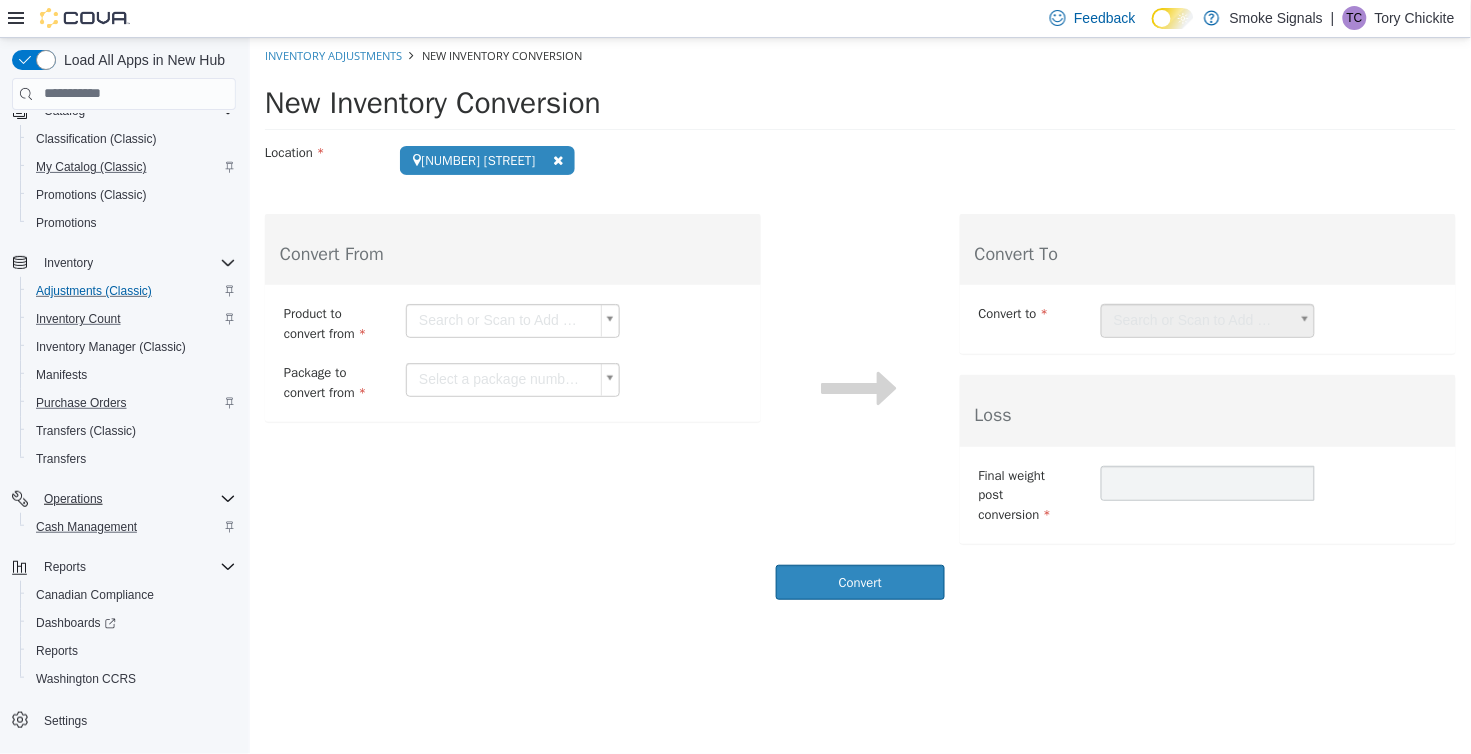click on "**********" at bounding box center [859, 323] 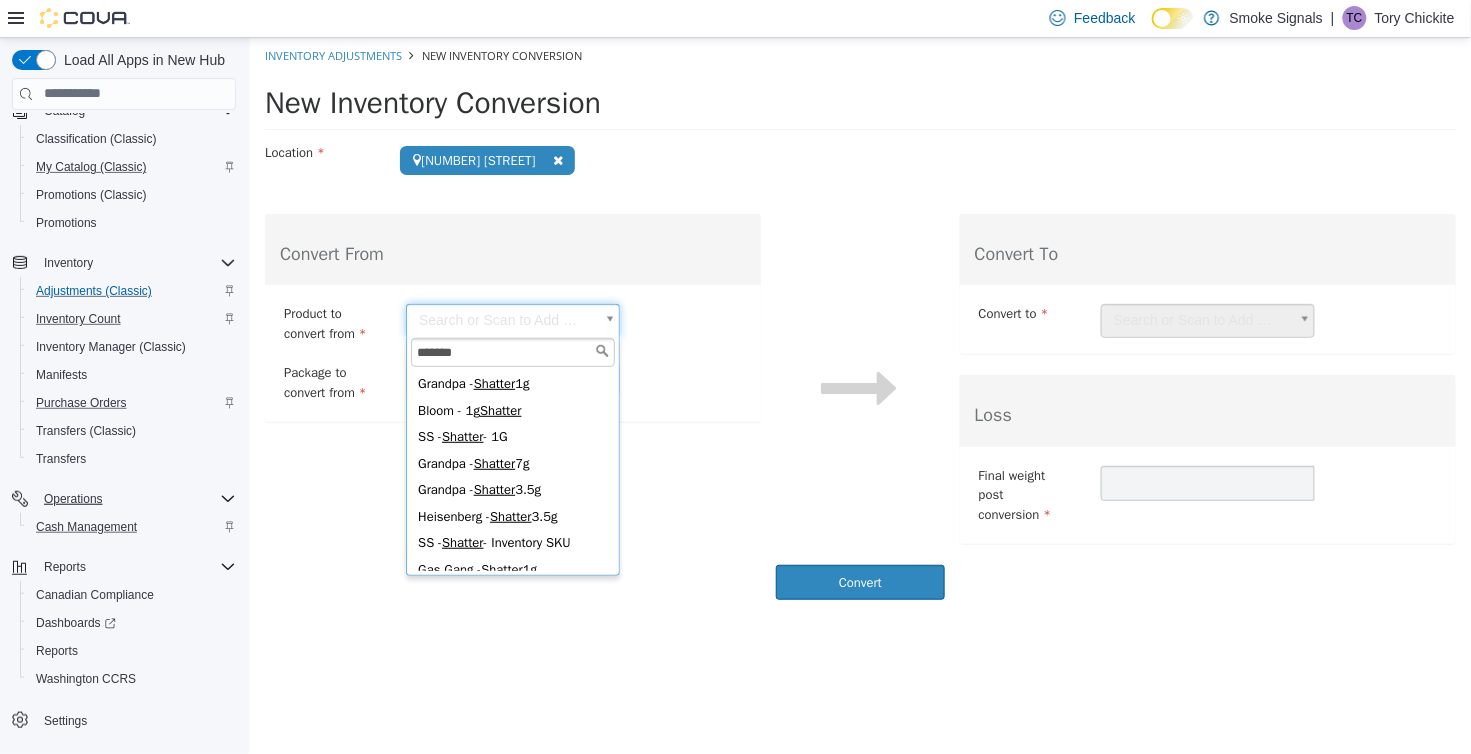 scroll, scrollTop: 0, scrollLeft: 0, axis: both 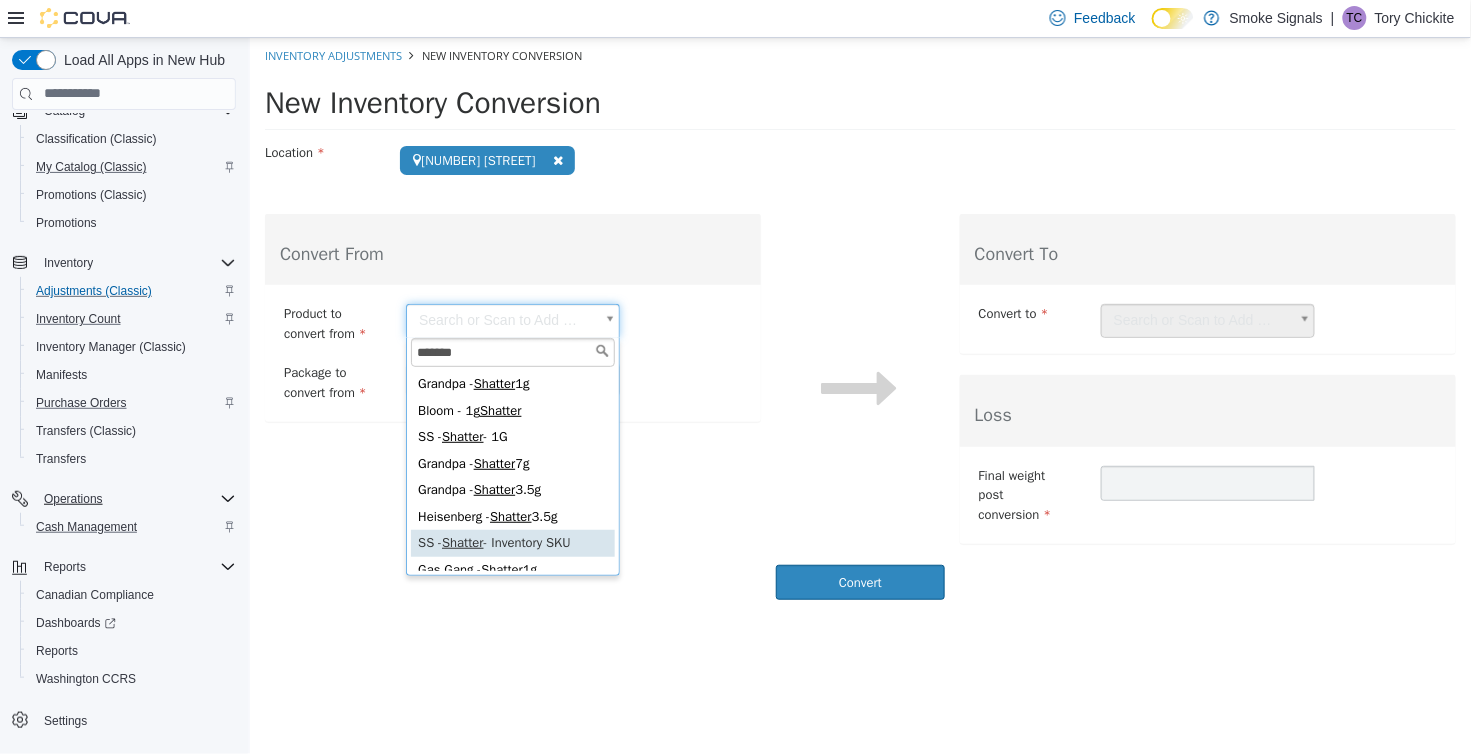type on "*******" 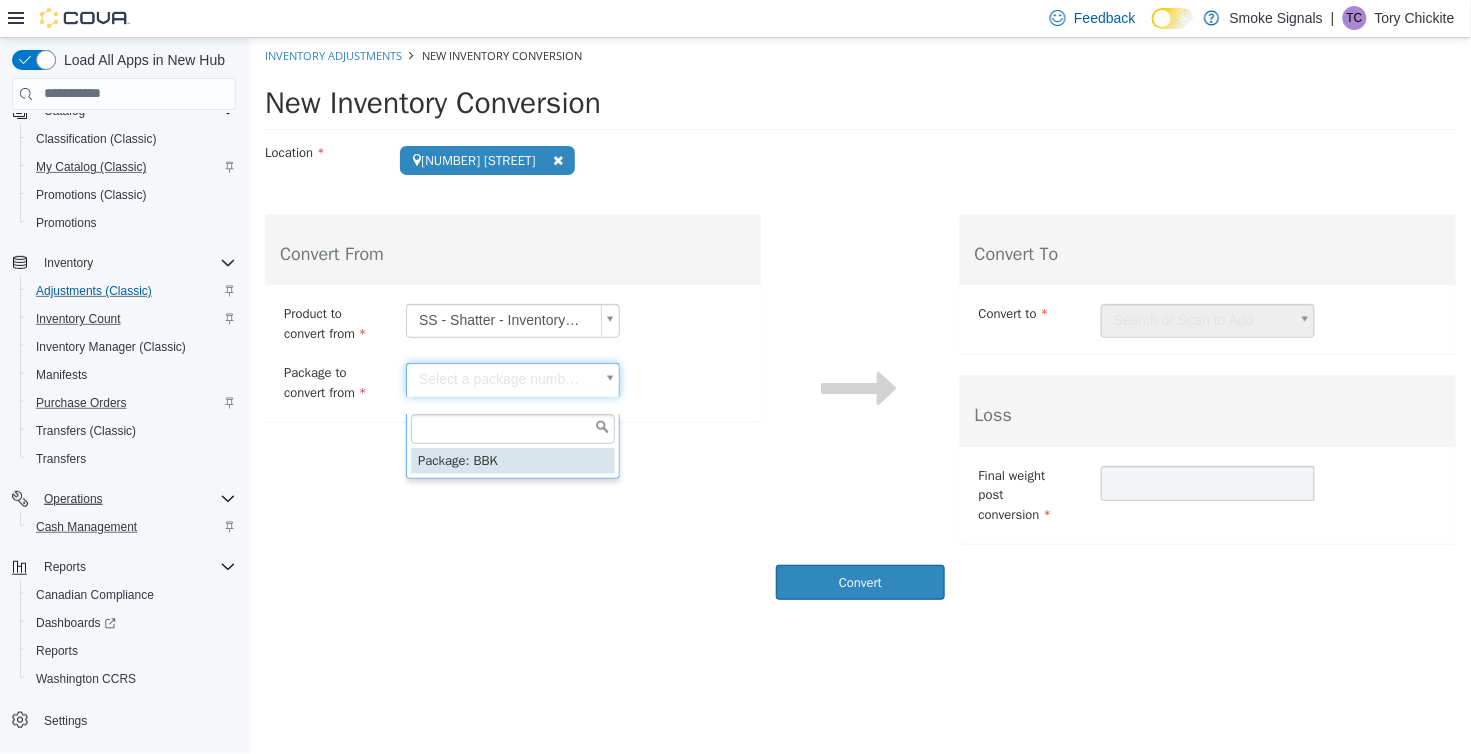 click on "**********" at bounding box center (859, 323) 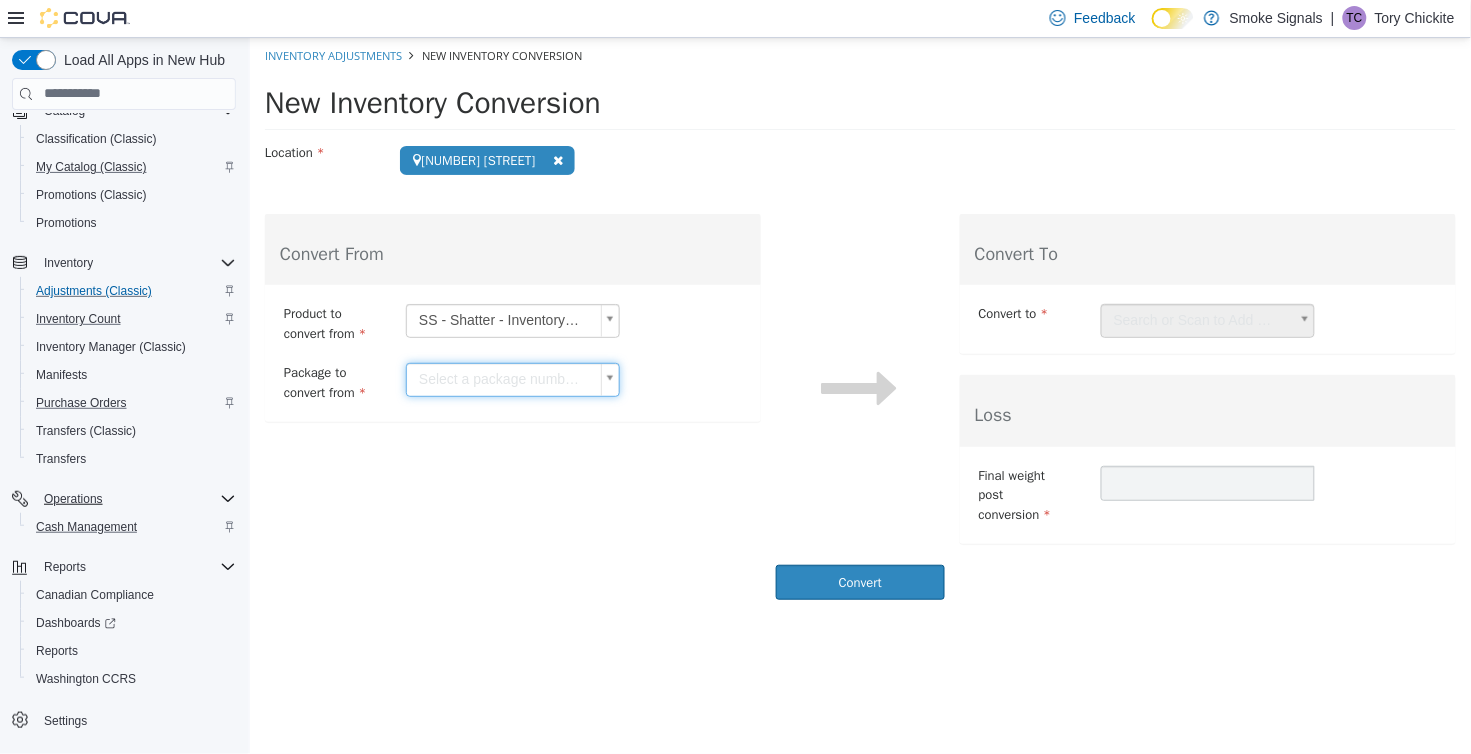 click on "**********" at bounding box center (859, 323) 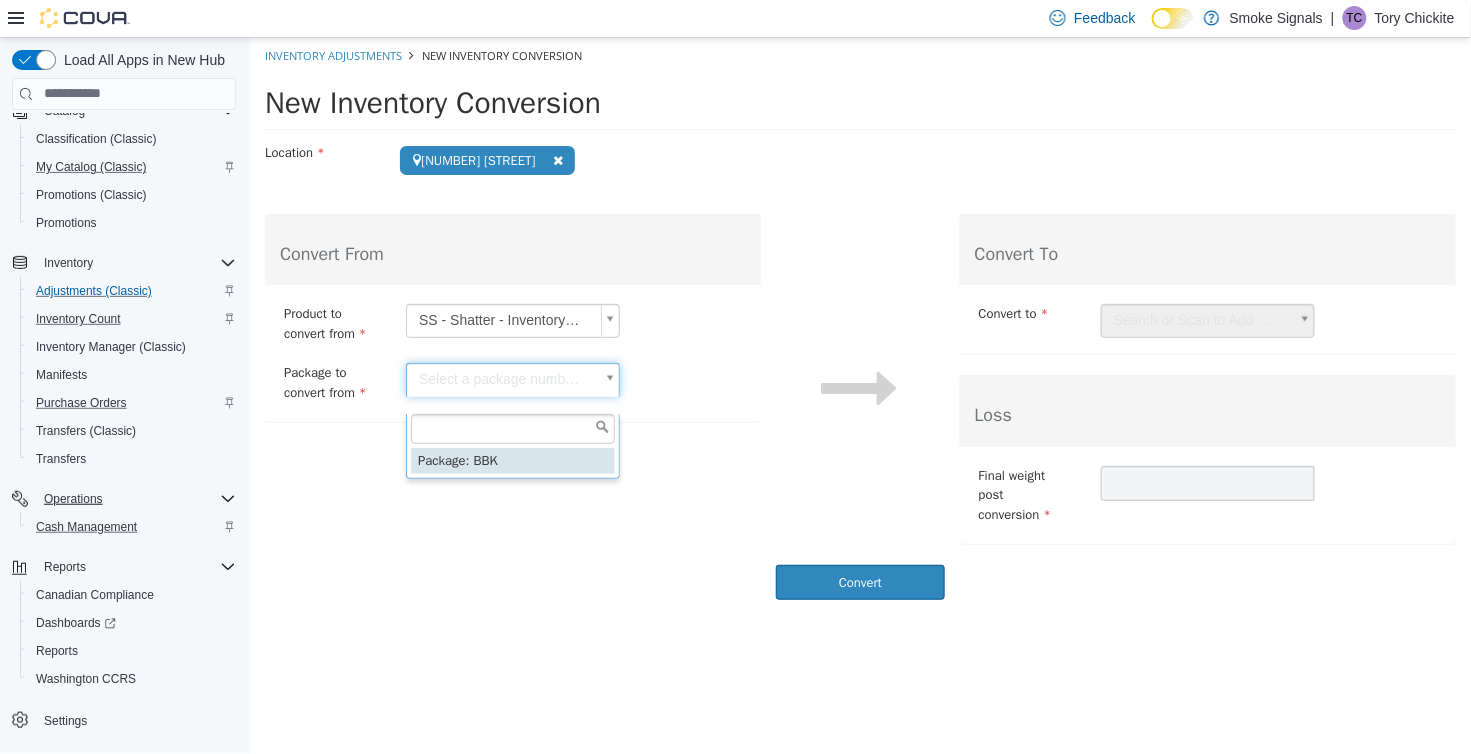 click on "**********" at bounding box center (859, 323) 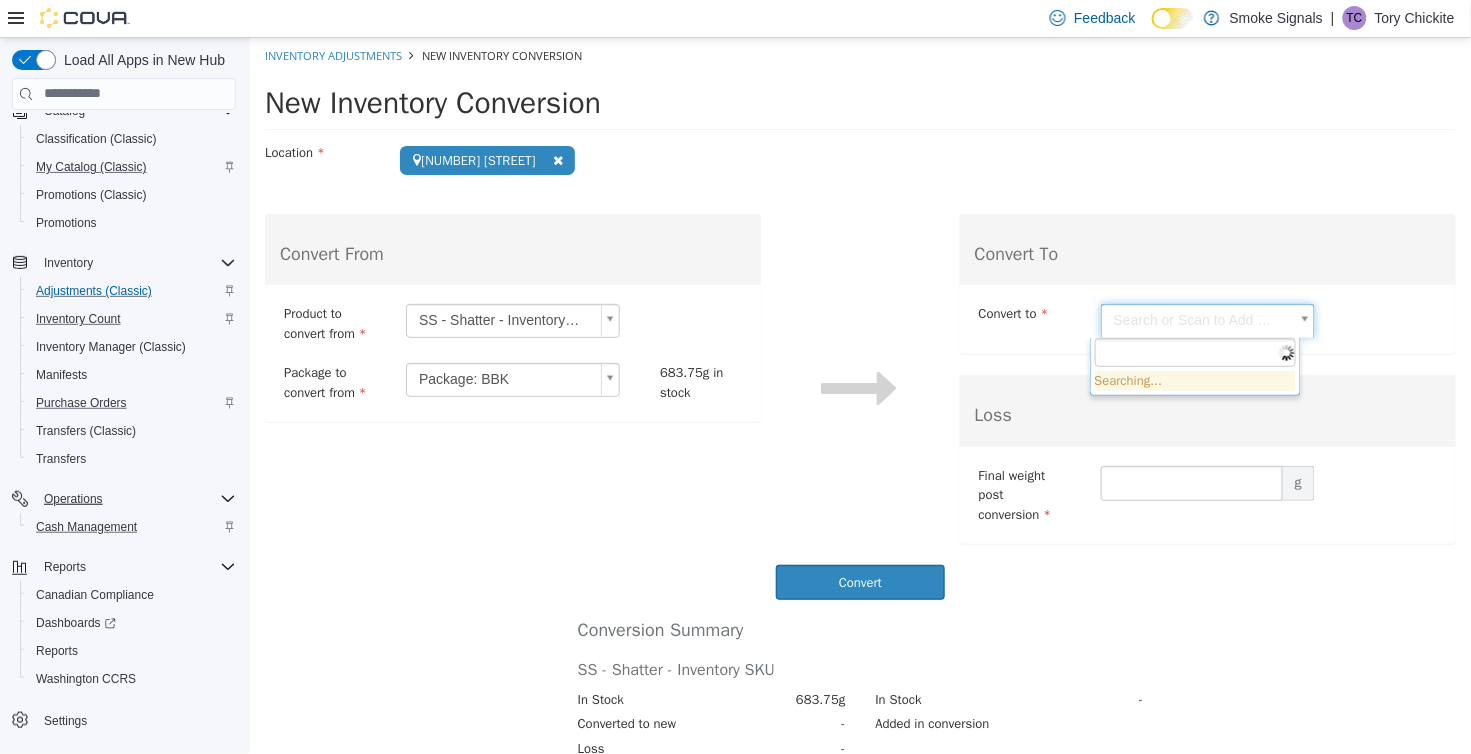 click on "**********" at bounding box center [859, 439] 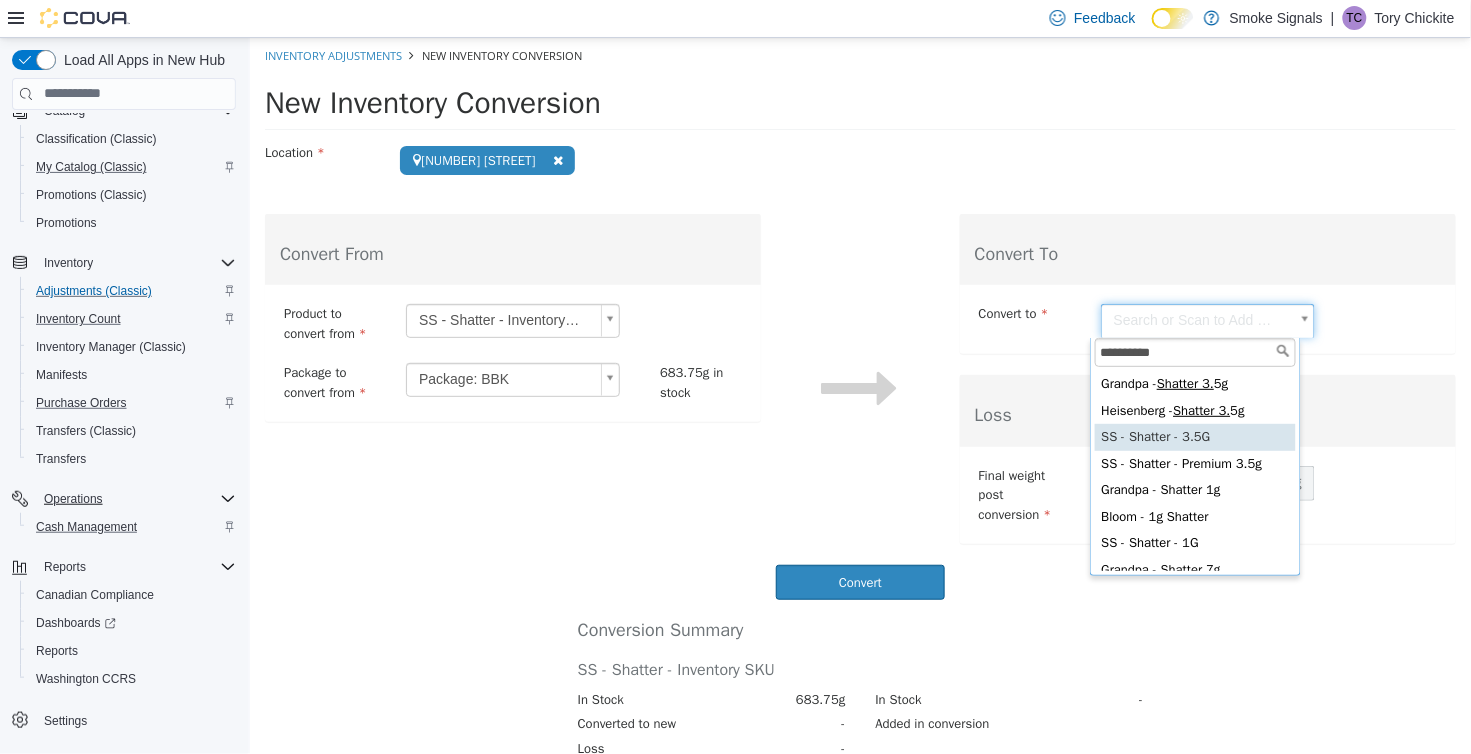 type on "**********" 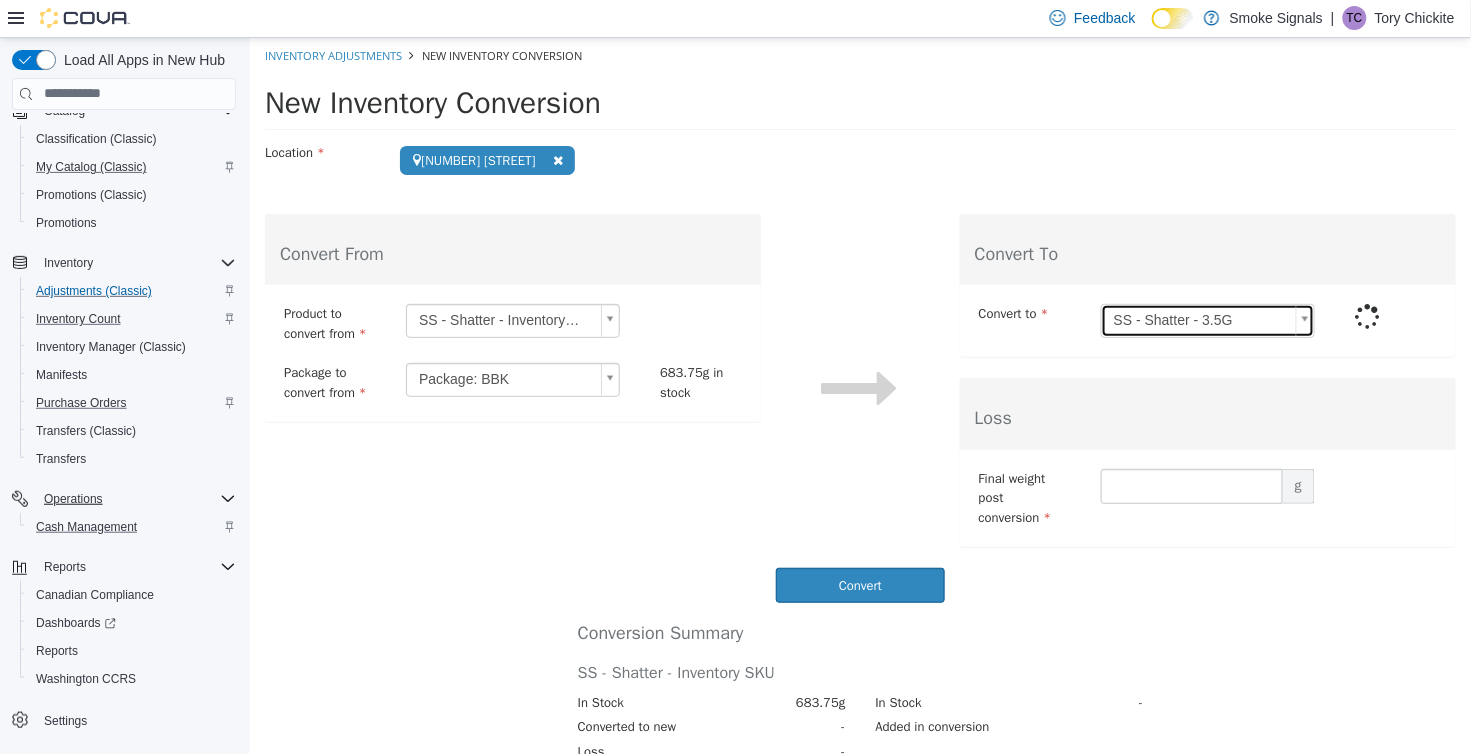 type on "***" 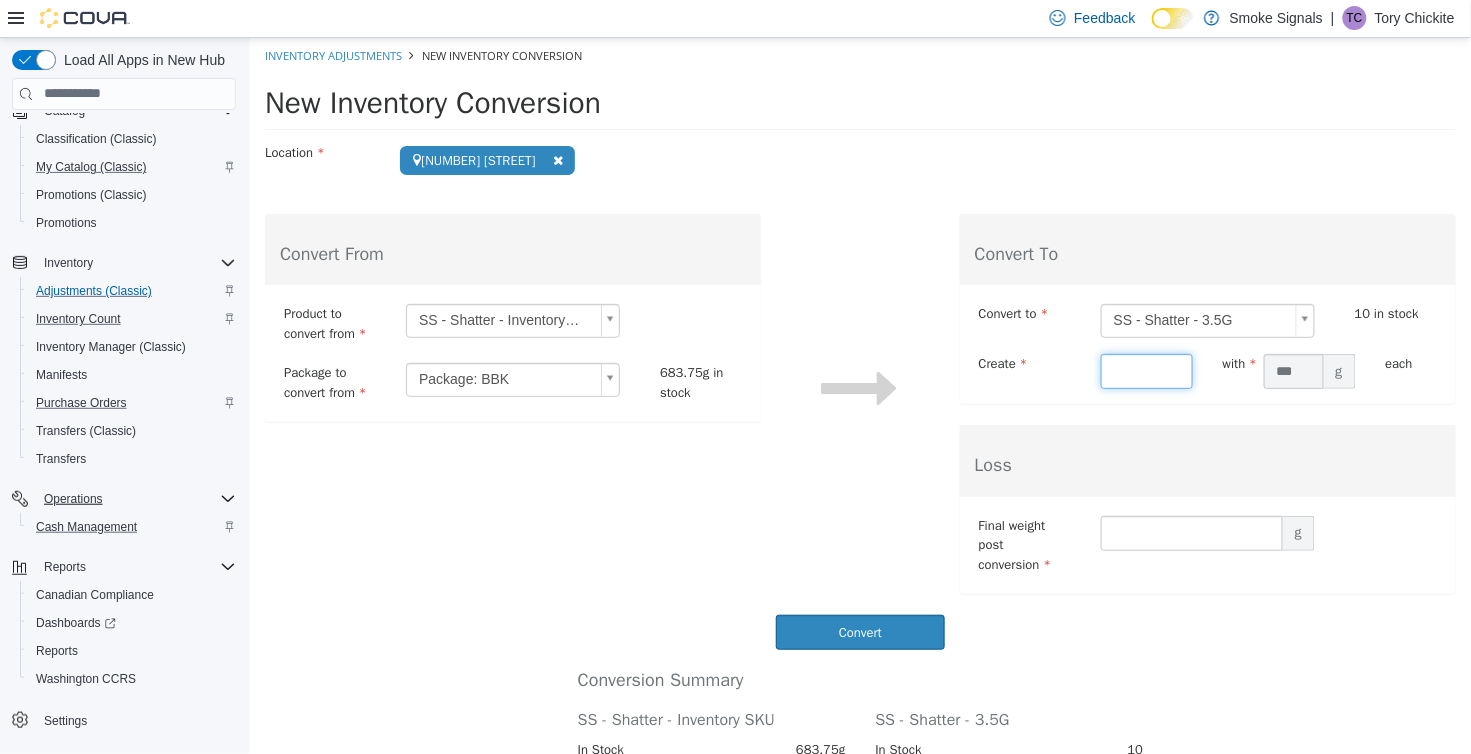 click at bounding box center (1146, 370) 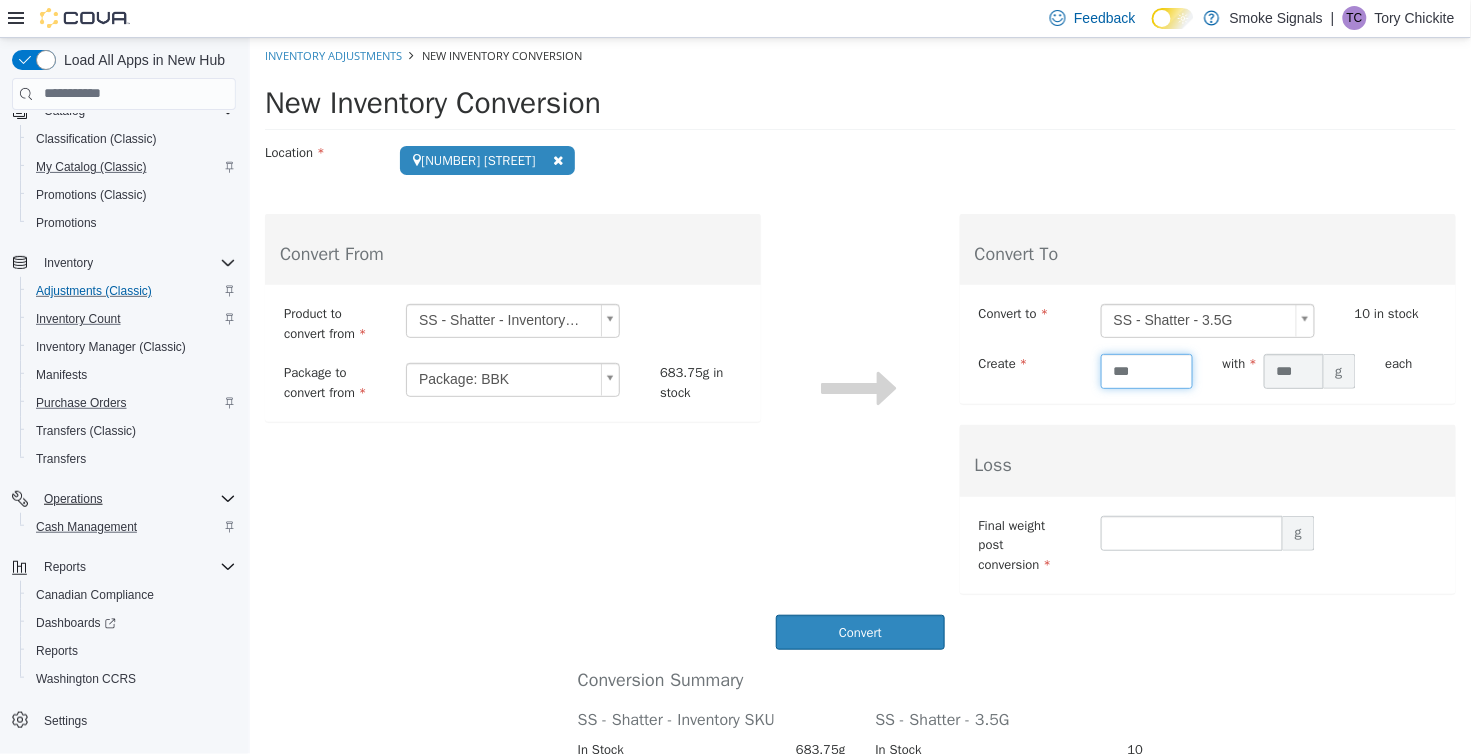 type on "***" 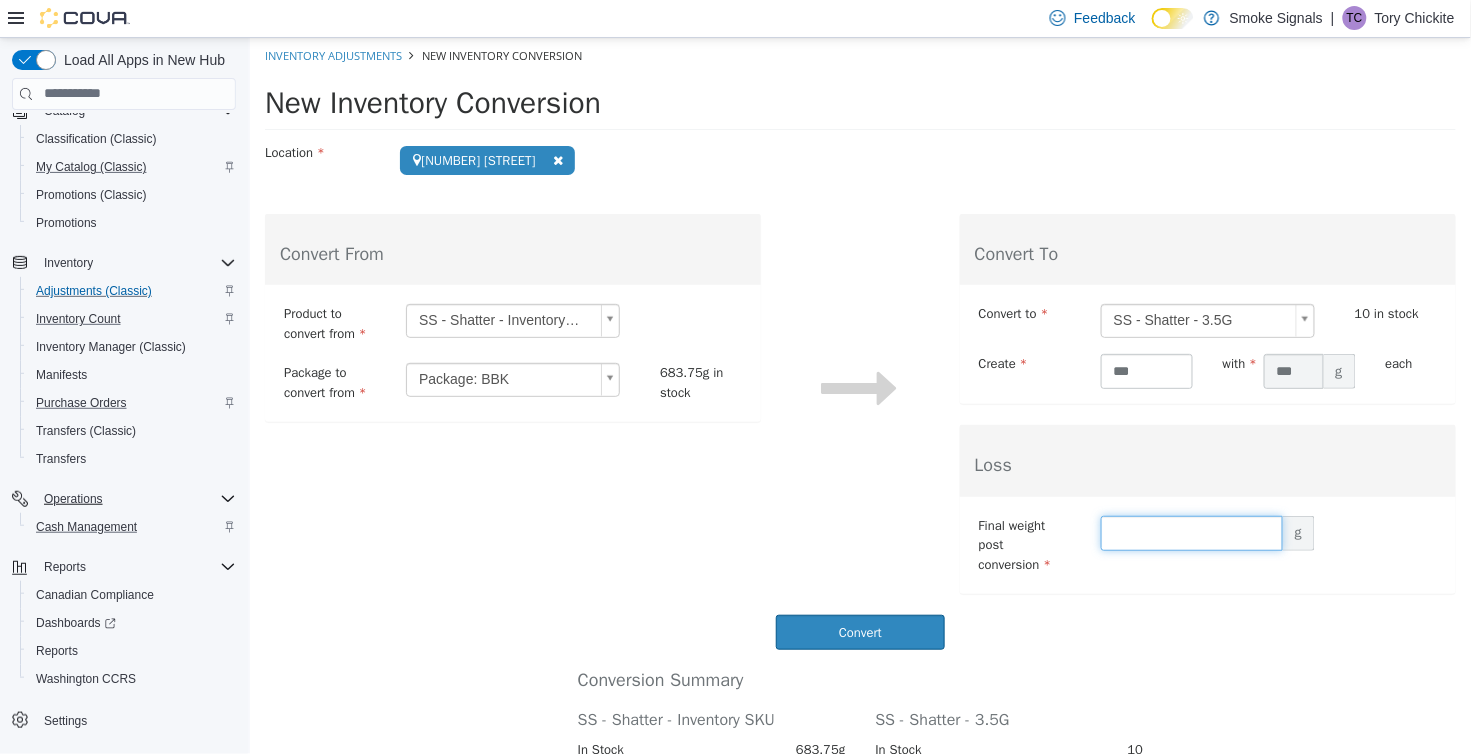 click at bounding box center [1191, 532] 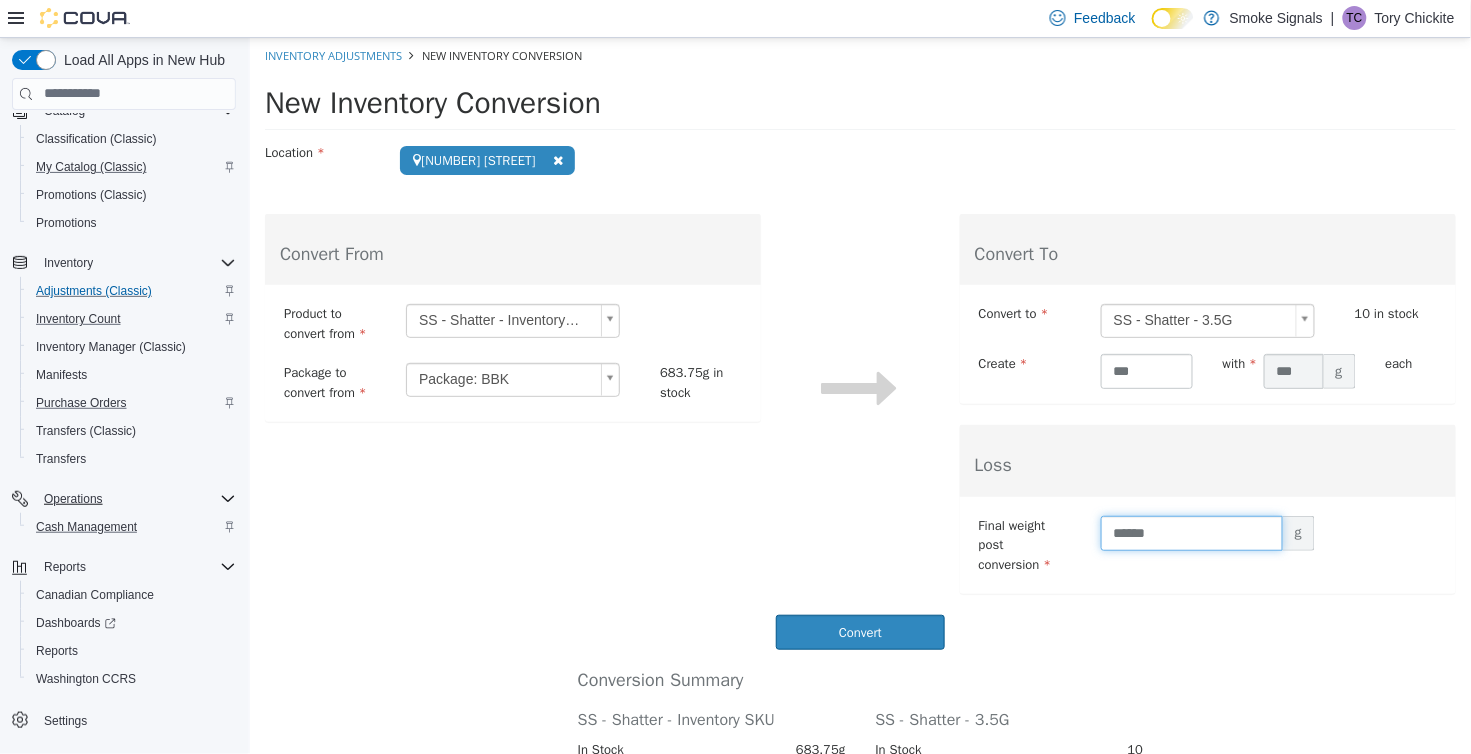 type on "******" 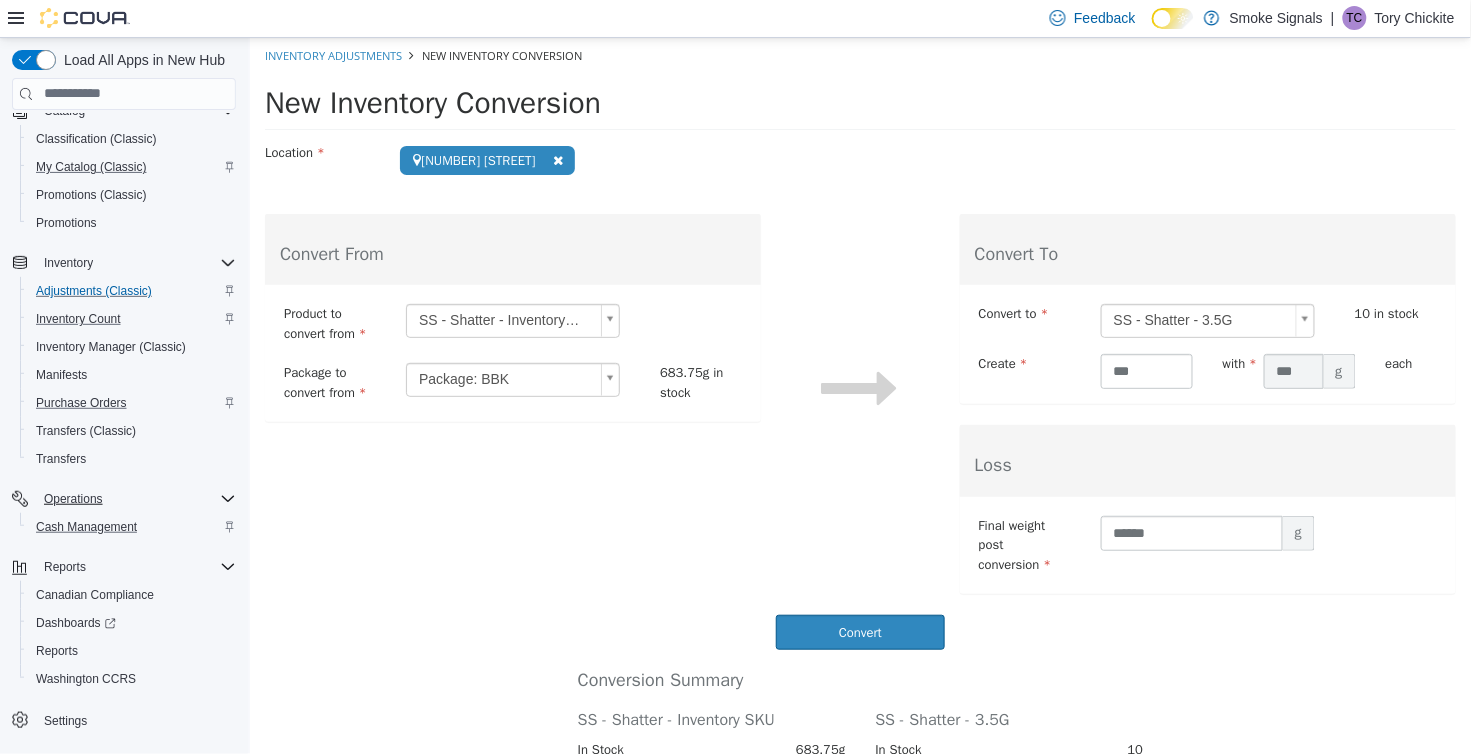 click on "Conversion Summary SS - Shatter - Inventory SKU SS - Shatter - 3.5G In Stock 683.75g In Stock 10 Converted to new 374.5g Added in conversion 107 Loss - Post-conversion in stock - Post-conversion in stock 117 Do another conversion" at bounding box center (859, 770) 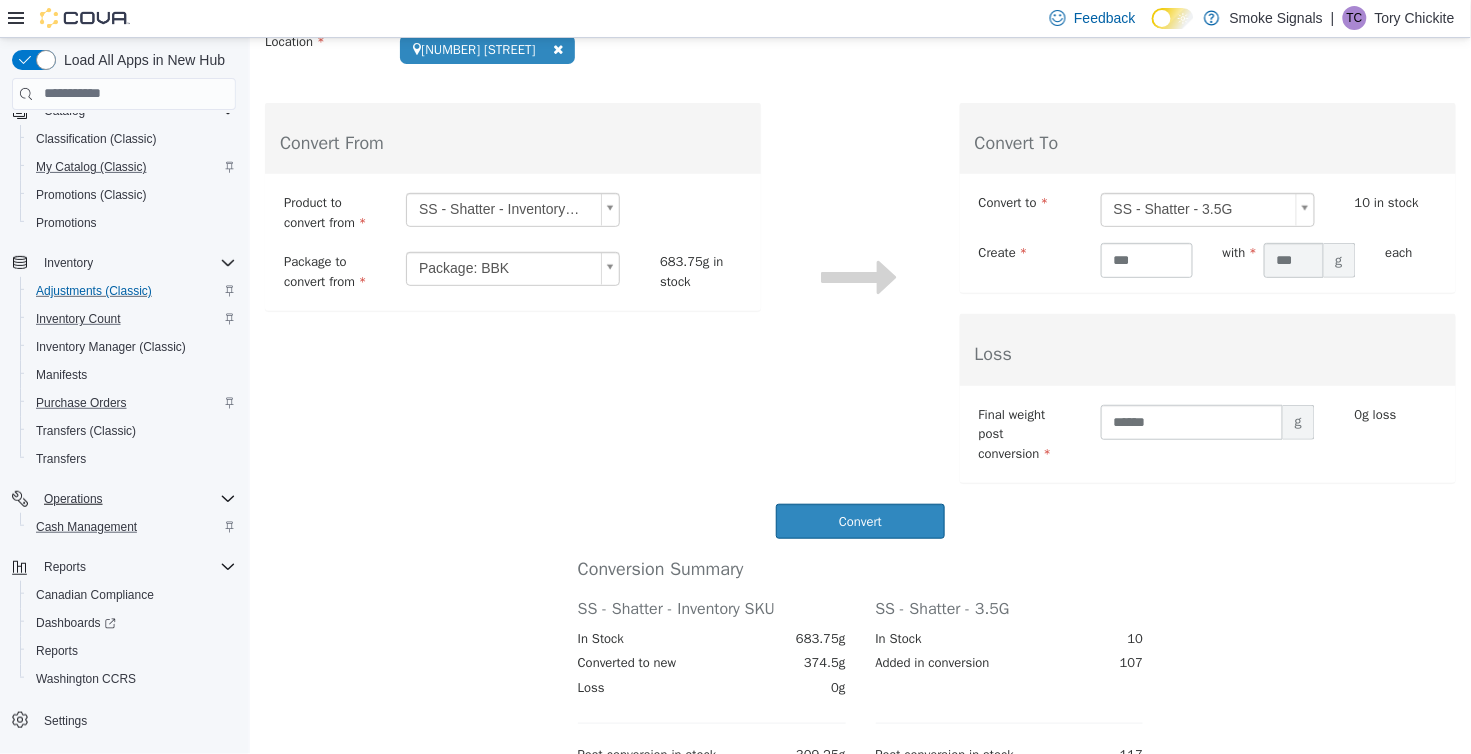 scroll, scrollTop: 118, scrollLeft: 0, axis: vertical 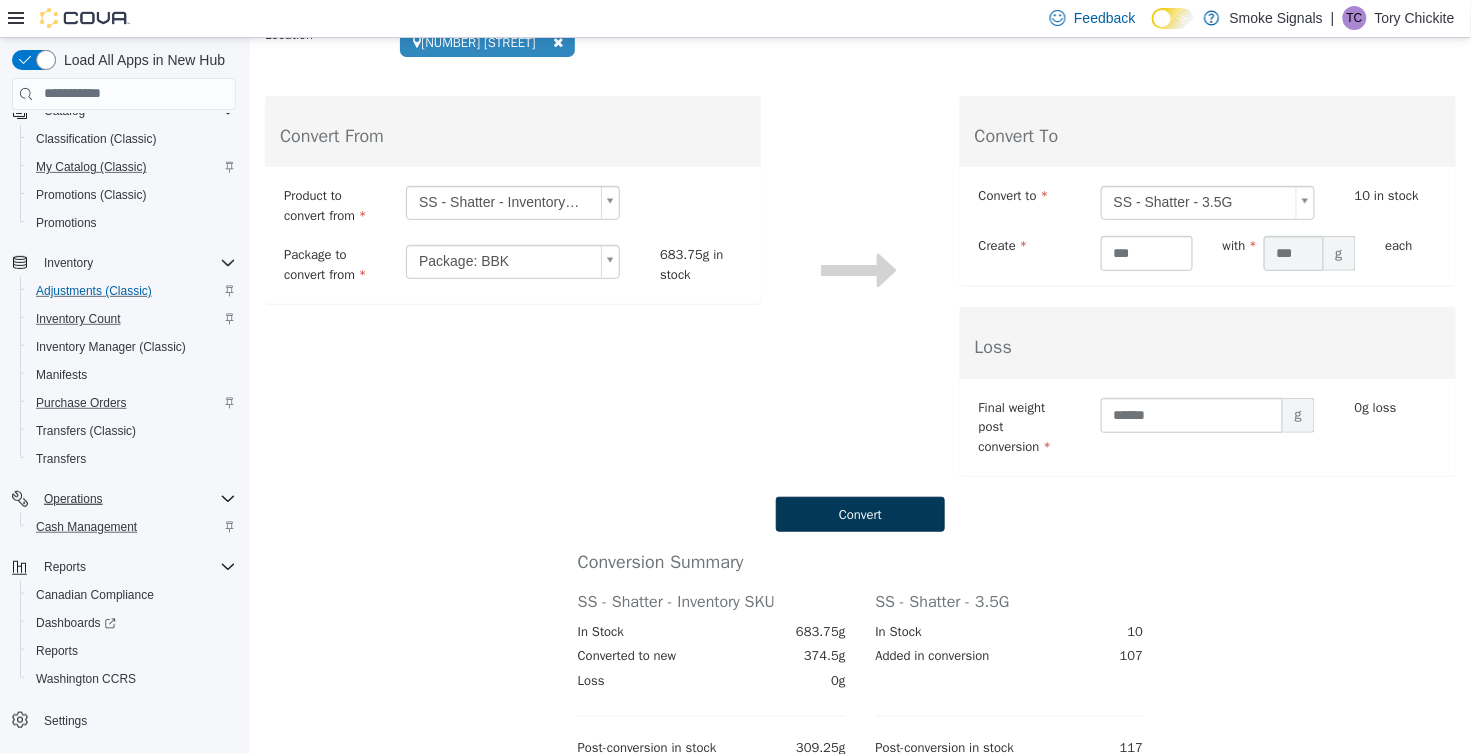 click on "Convert" at bounding box center [859, 513] 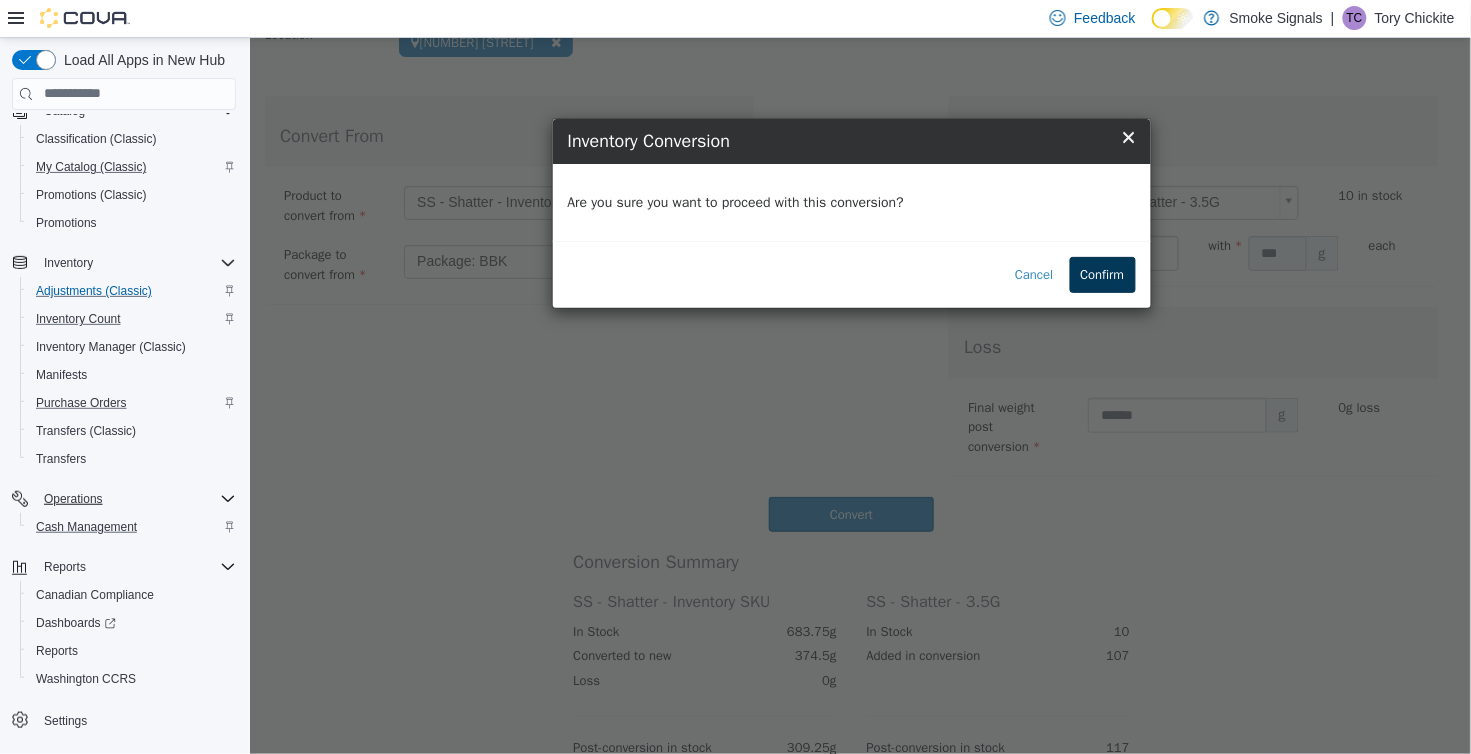 click on "Confirm" at bounding box center (1102, 274) 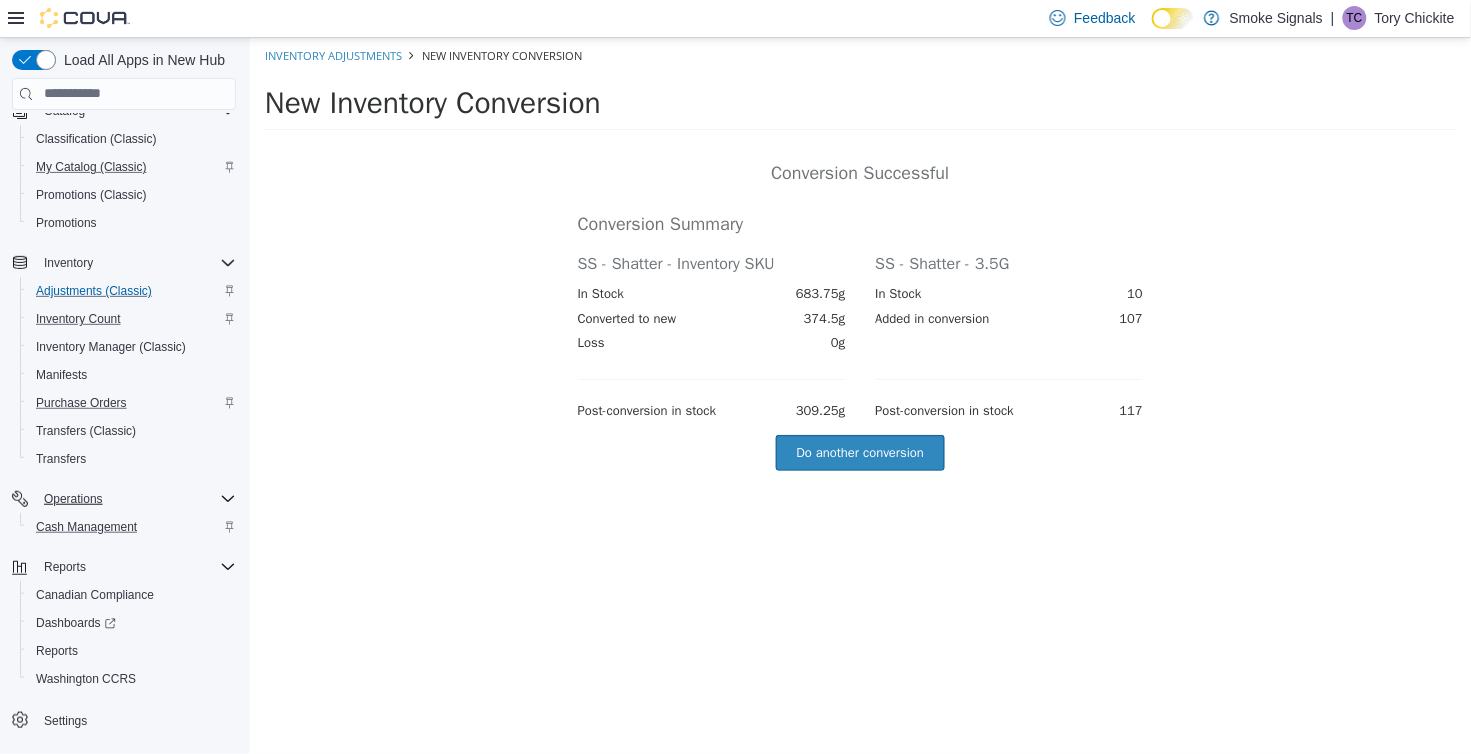 scroll, scrollTop: 0, scrollLeft: 0, axis: both 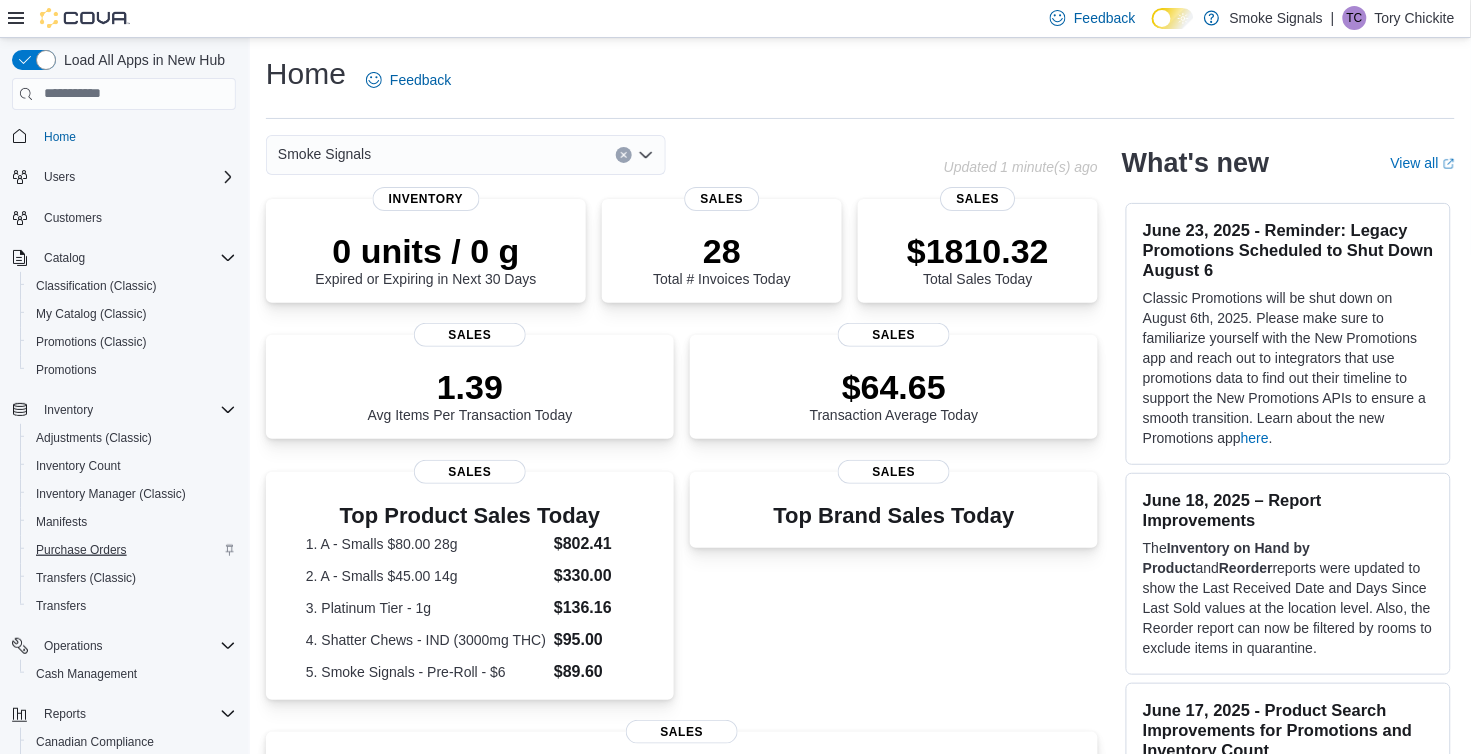 click on "Purchase Orders" at bounding box center [81, 550] 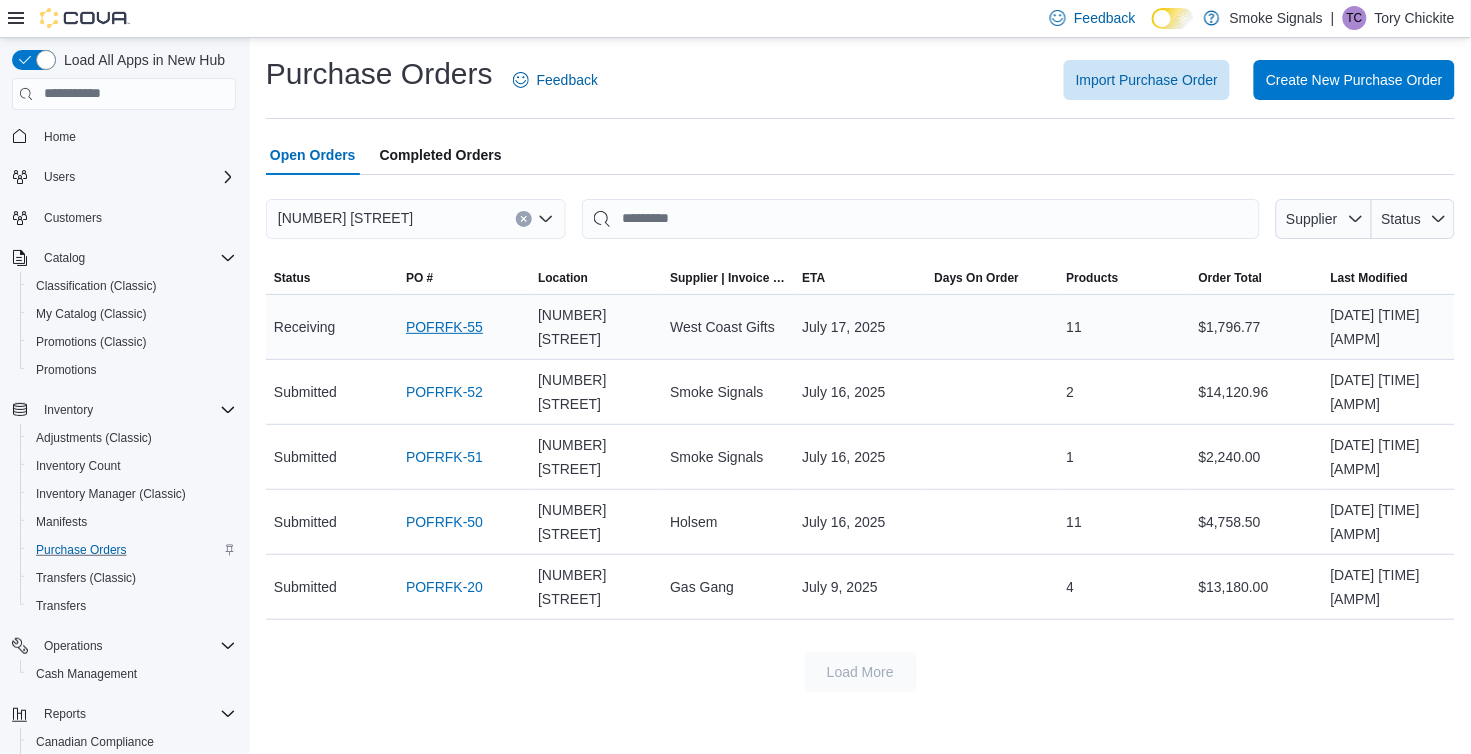 click on "POFRFK-55" at bounding box center [444, 327] 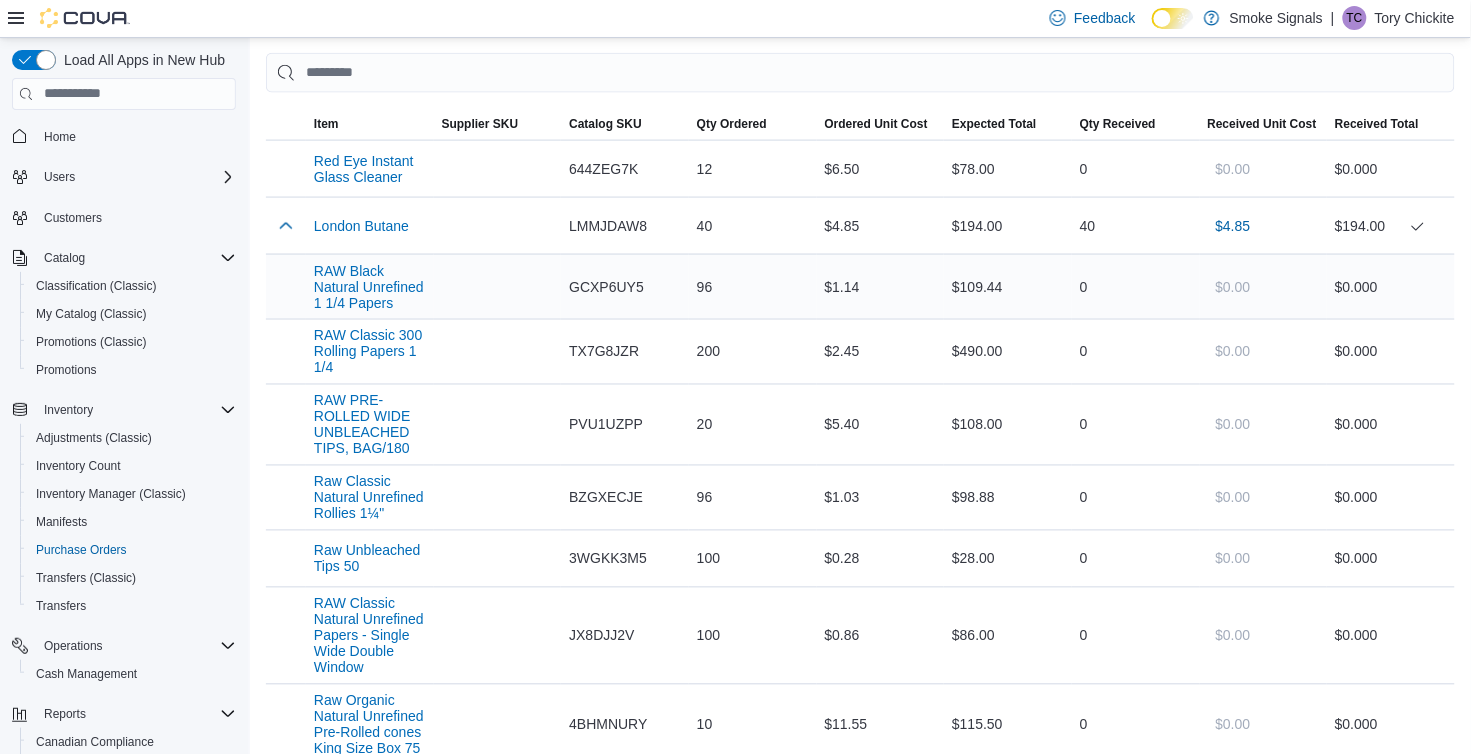 scroll, scrollTop: 635, scrollLeft: 0, axis: vertical 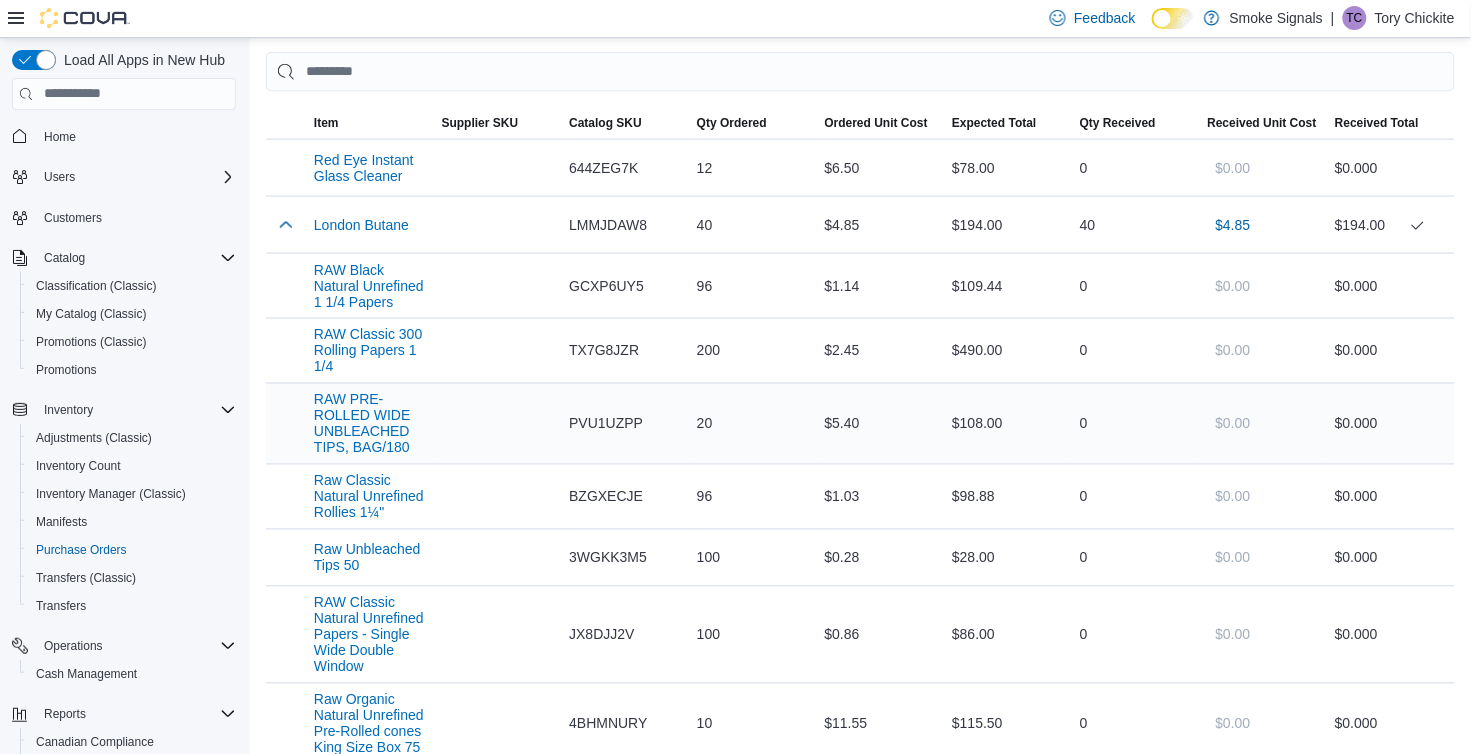 click on "0" at bounding box center [1136, 424] 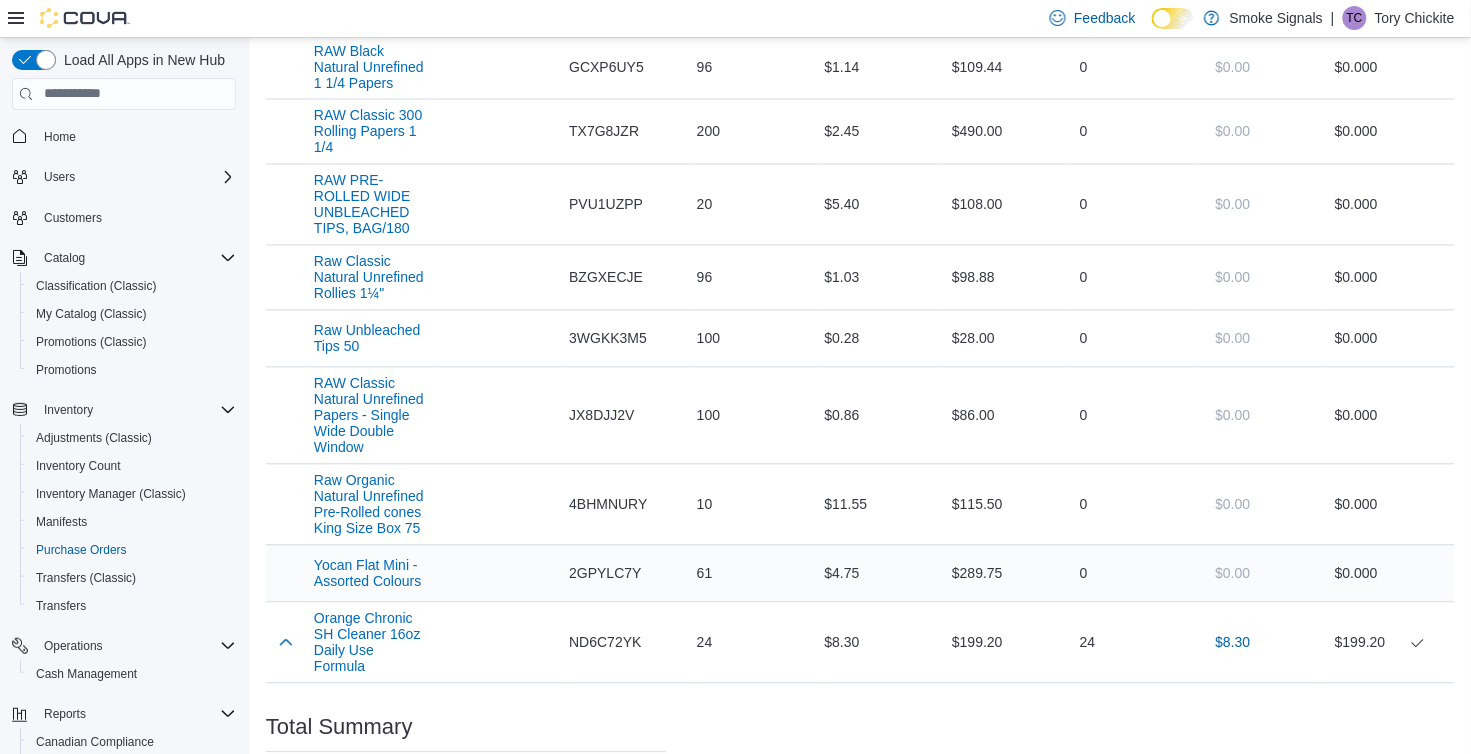 scroll, scrollTop: 852, scrollLeft: 0, axis: vertical 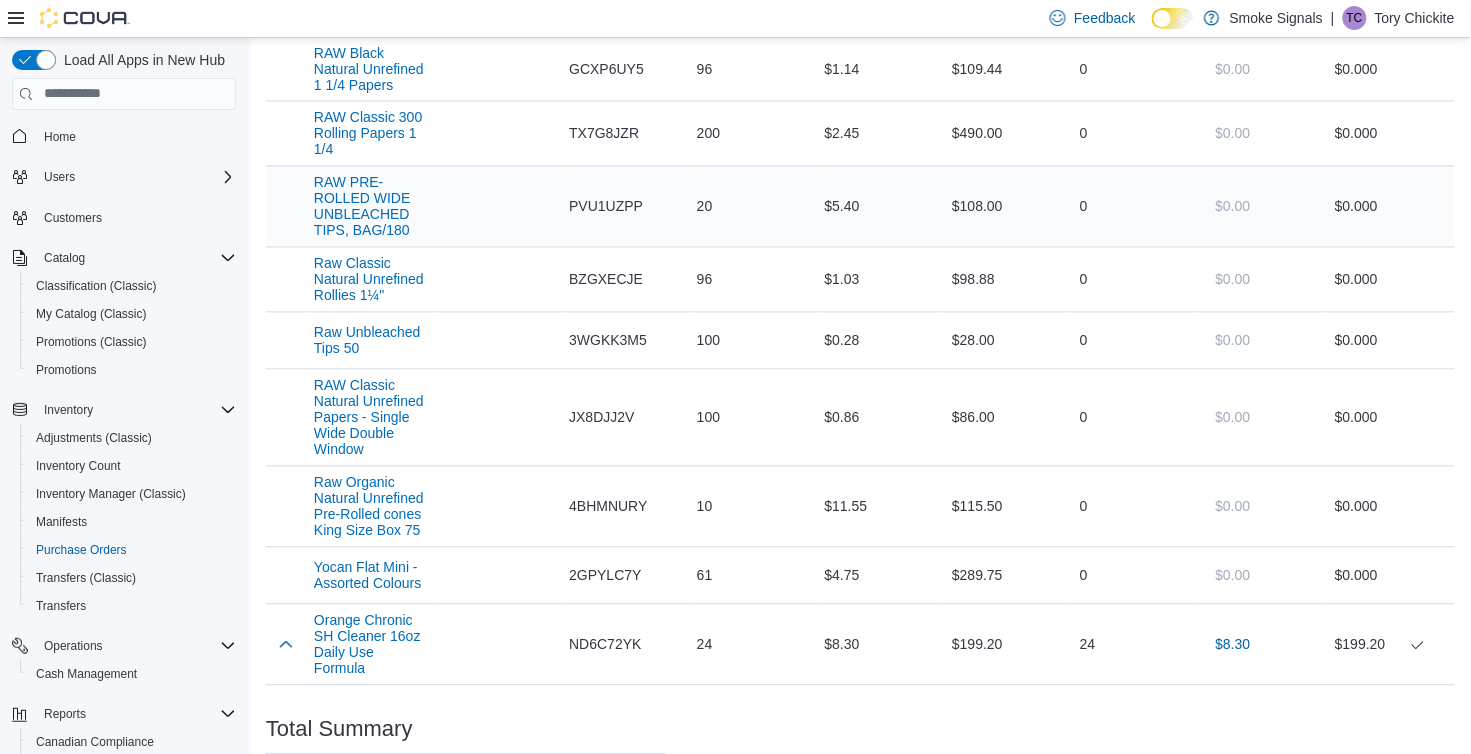click on "0" at bounding box center (1136, 207) 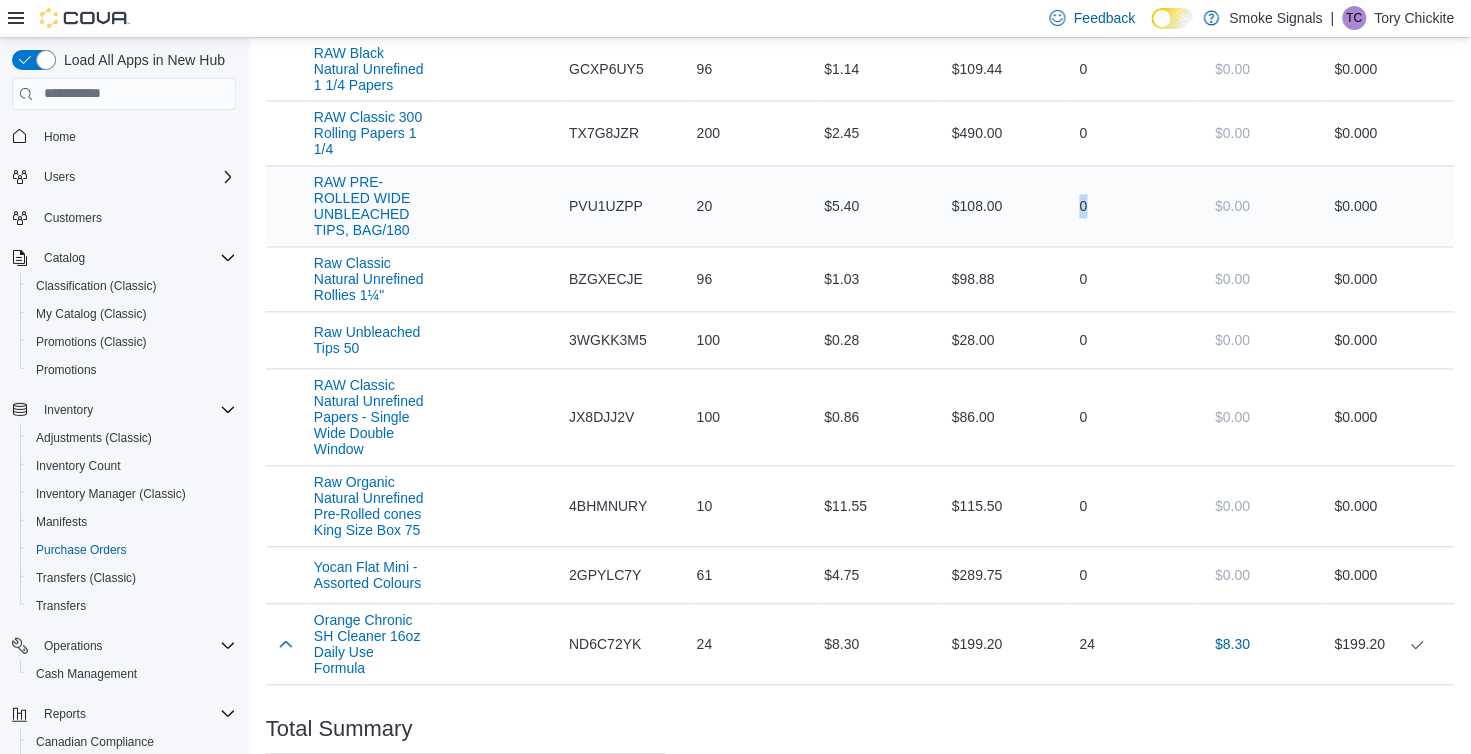 click on "0" at bounding box center [1136, 207] 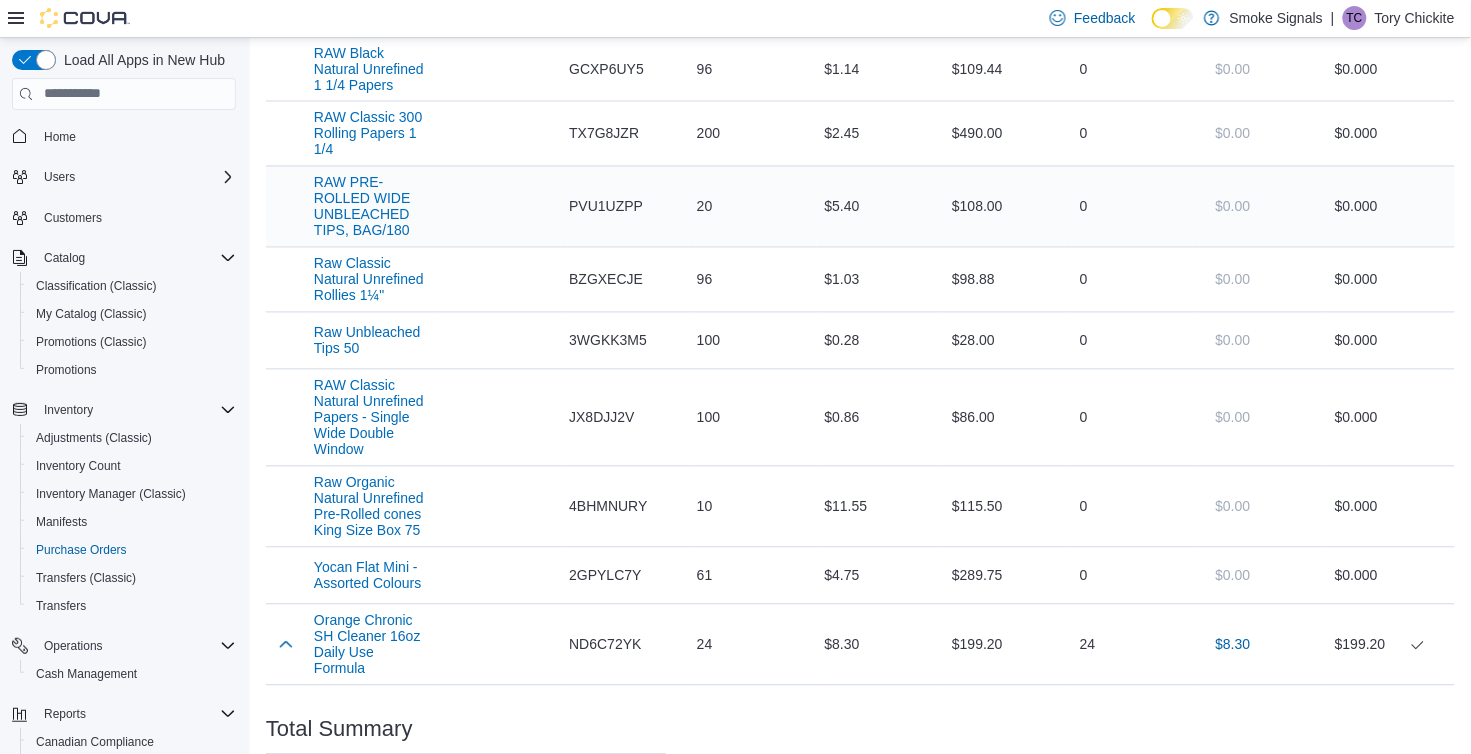 click on "0" at bounding box center (1136, 207) 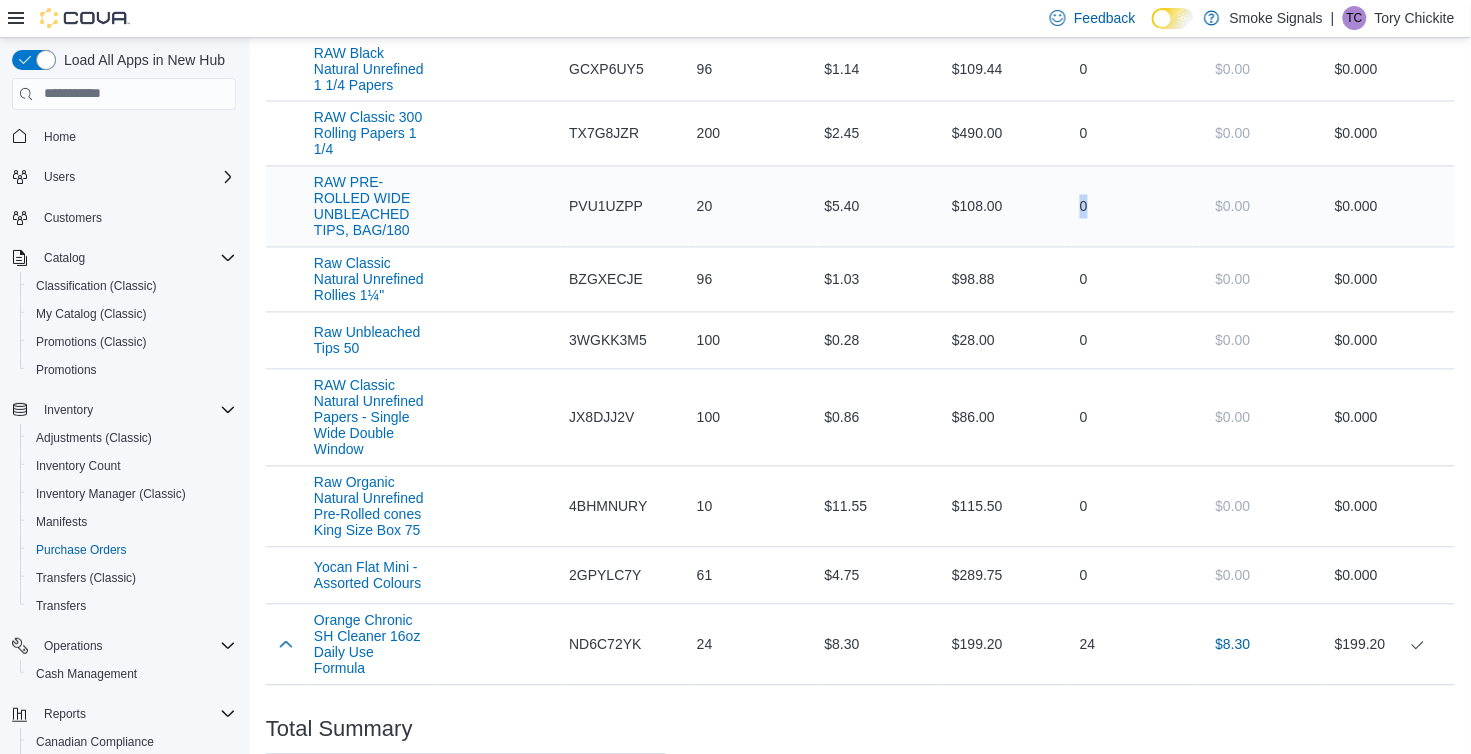 click on "0" at bounding box center [1136, 207] 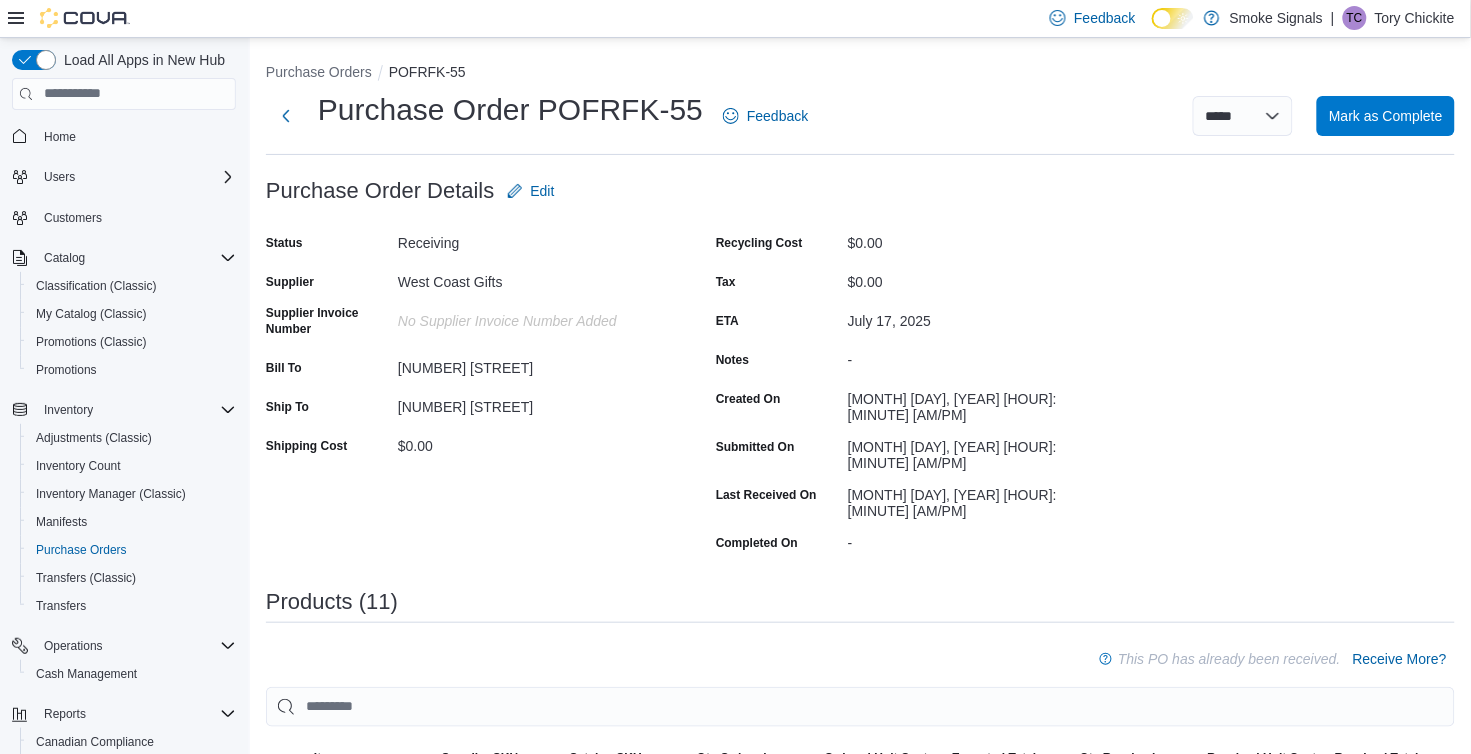 scroll, scrollTop: 0, scrollLeft: 0, axis: both 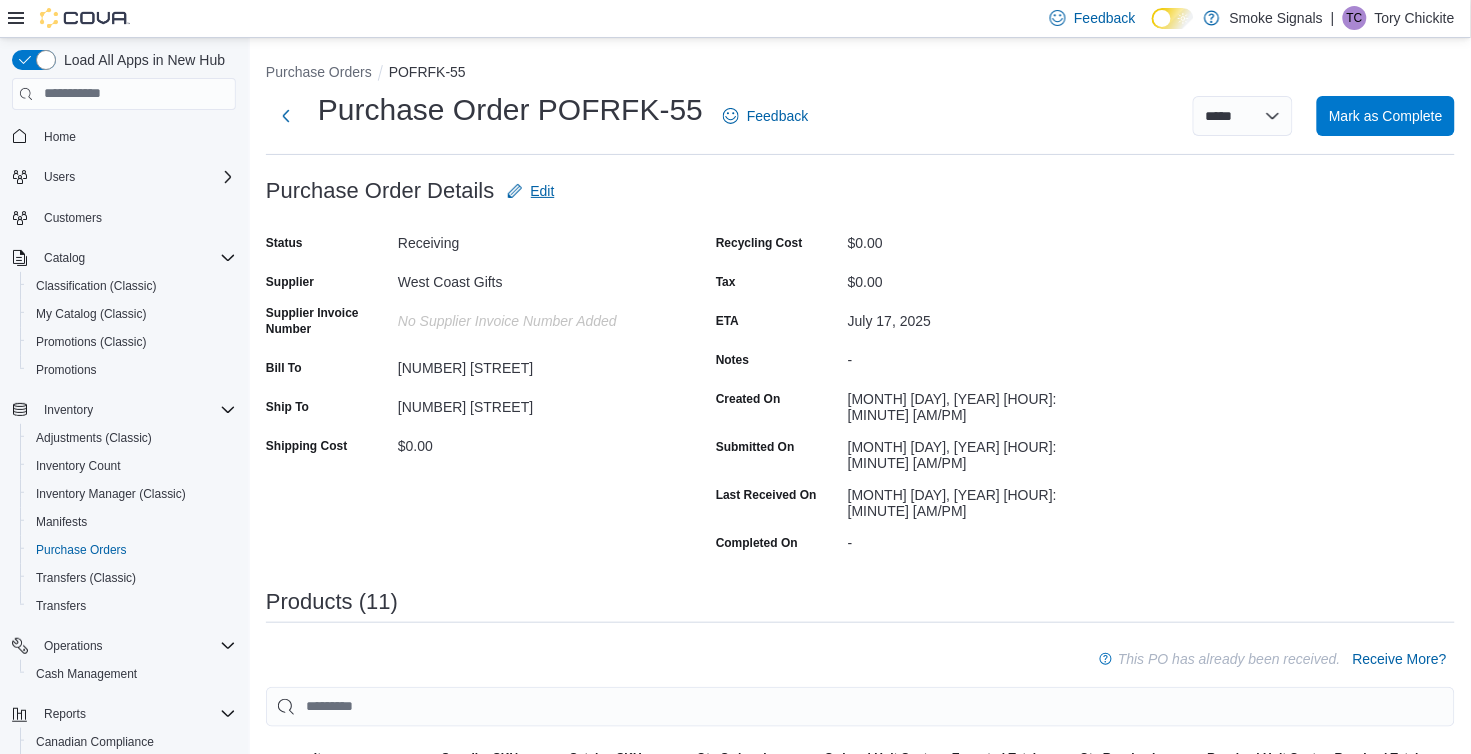 click on "Edit" at bounding box center [543, 191] 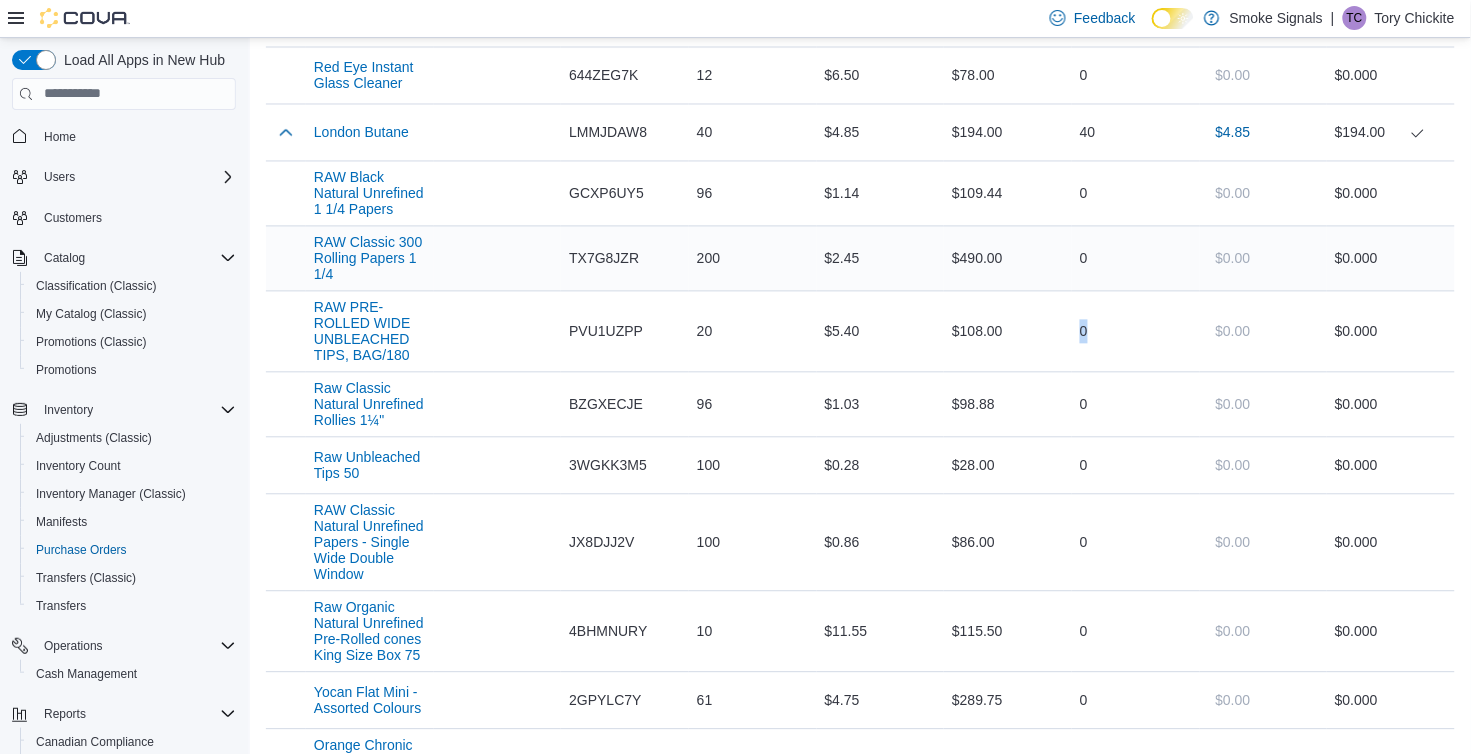 scroll, scrollTop: 931, scrollLeft: 0, axis: vertical 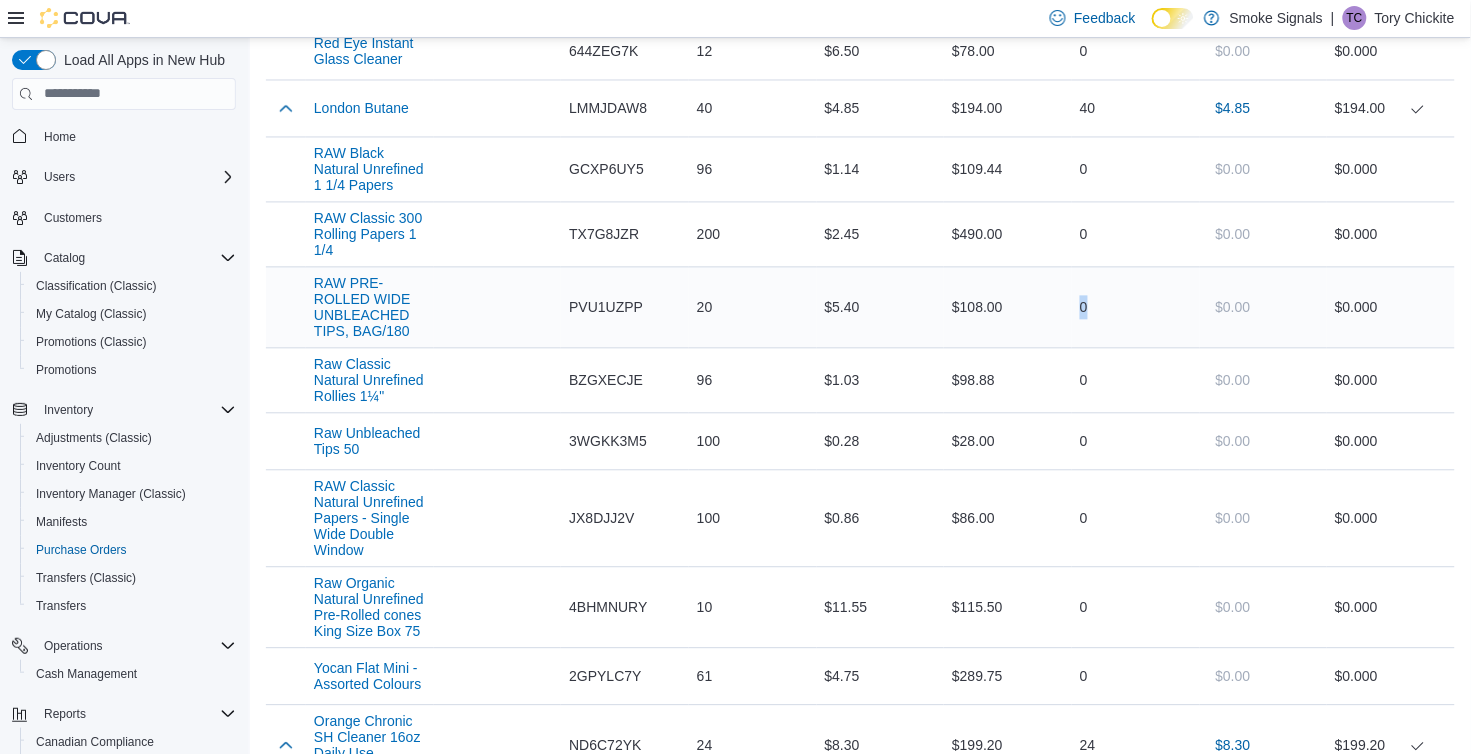 click on "0" at bounding box center (1136, 308) 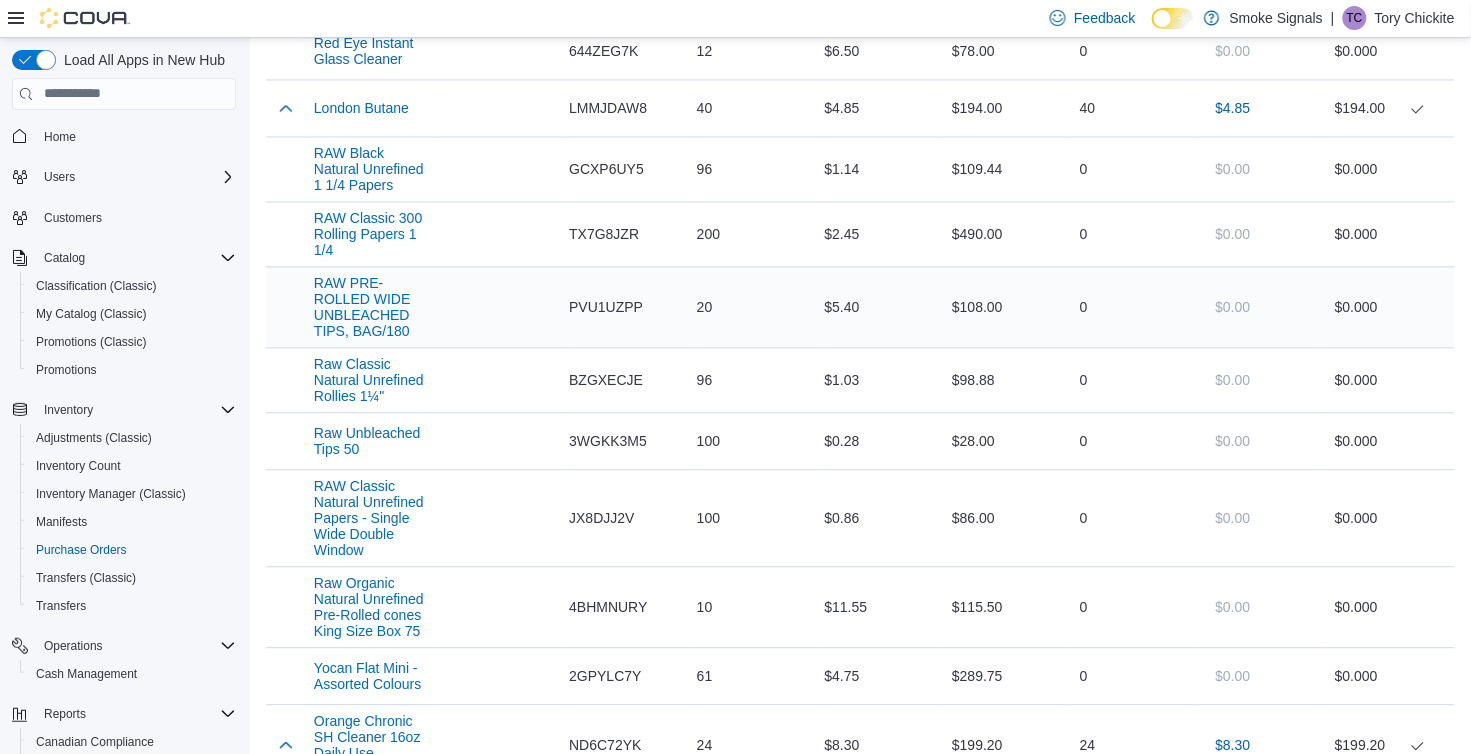 click on "0" at bounding box center [1136, 308] 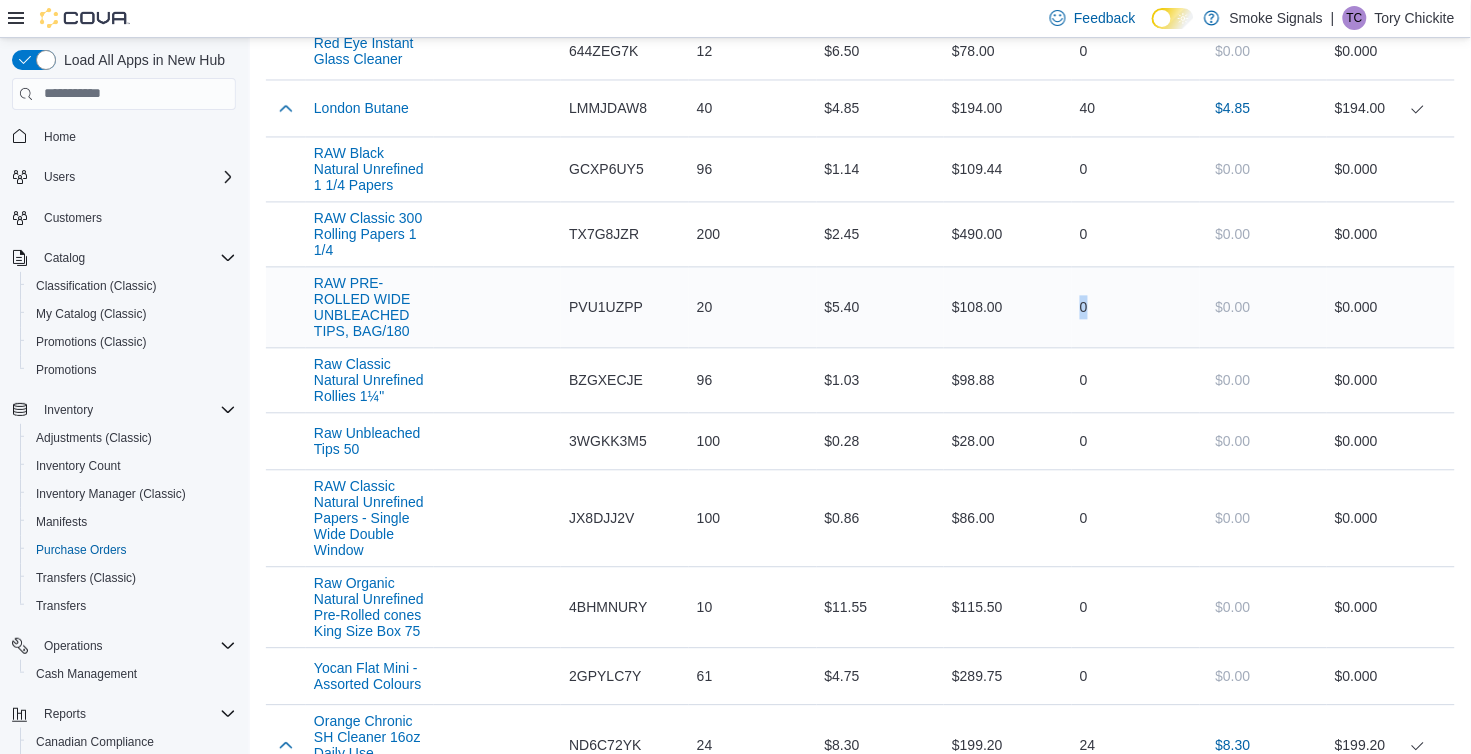 click on "0" at bounding box center (1136, 308) 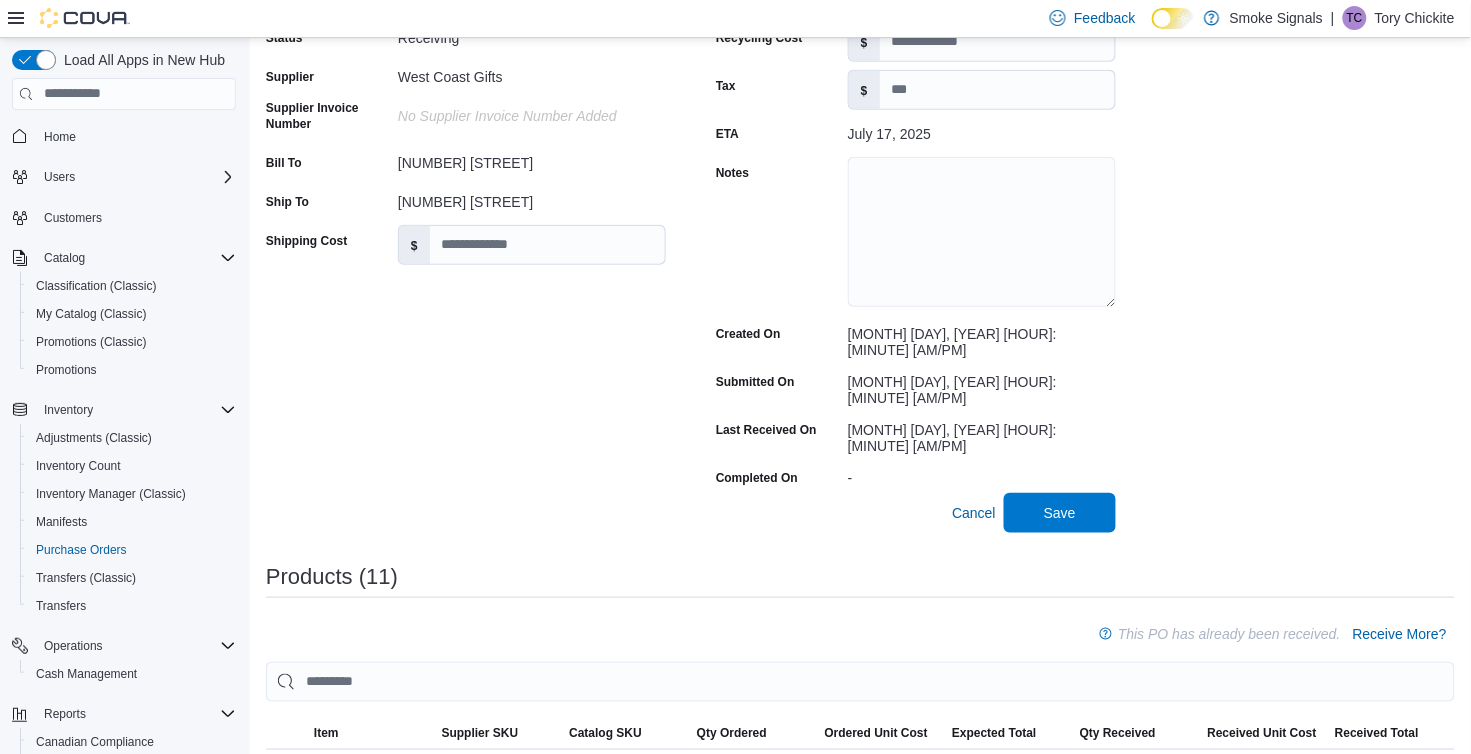 scroll, scrollTop: 230, scrollLeft: 0, axis: vertical 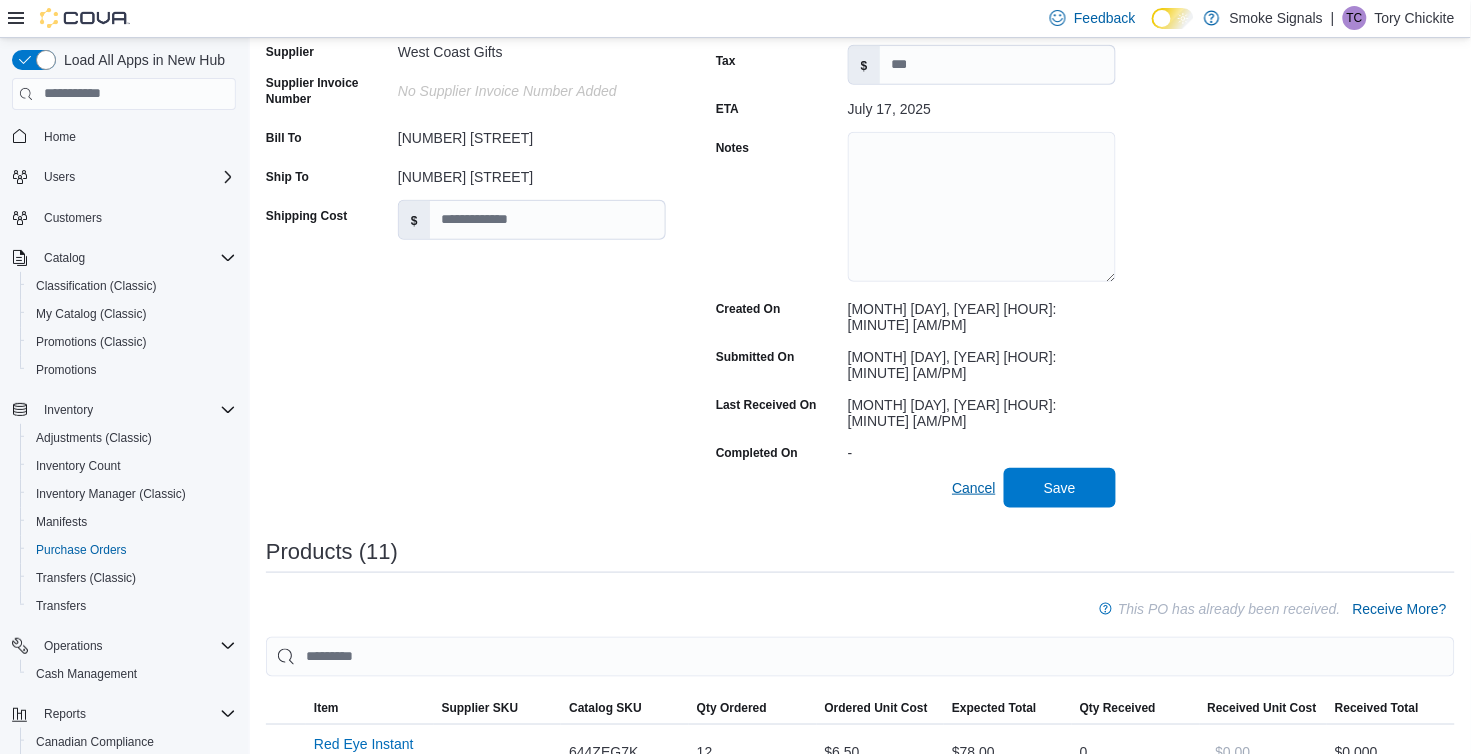 click on "Cancel" at bounding box center (974, 488) 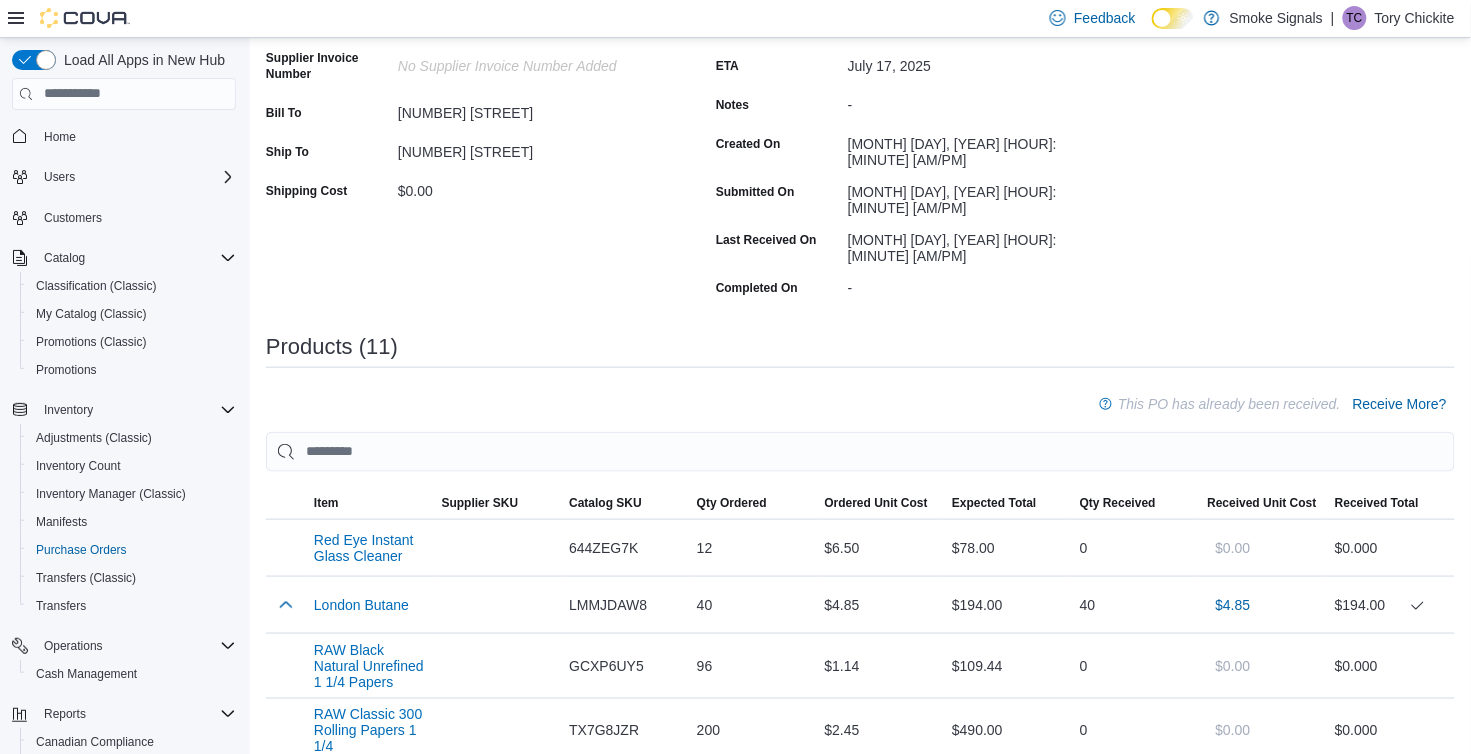 scroll, scrollTop: 262, scrollLeft: 0, axis: vertical 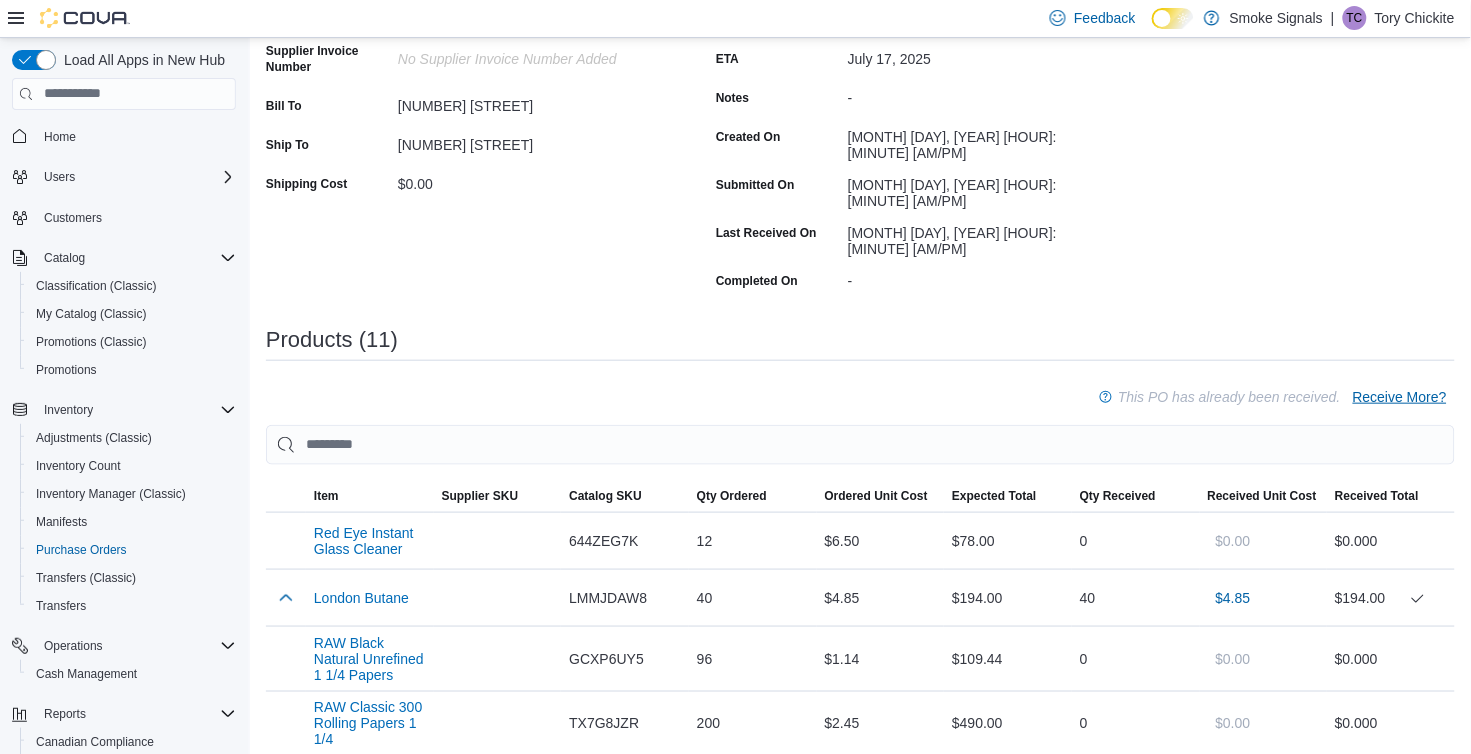 click on "Receive More?" at bounding box center [1400, 397] 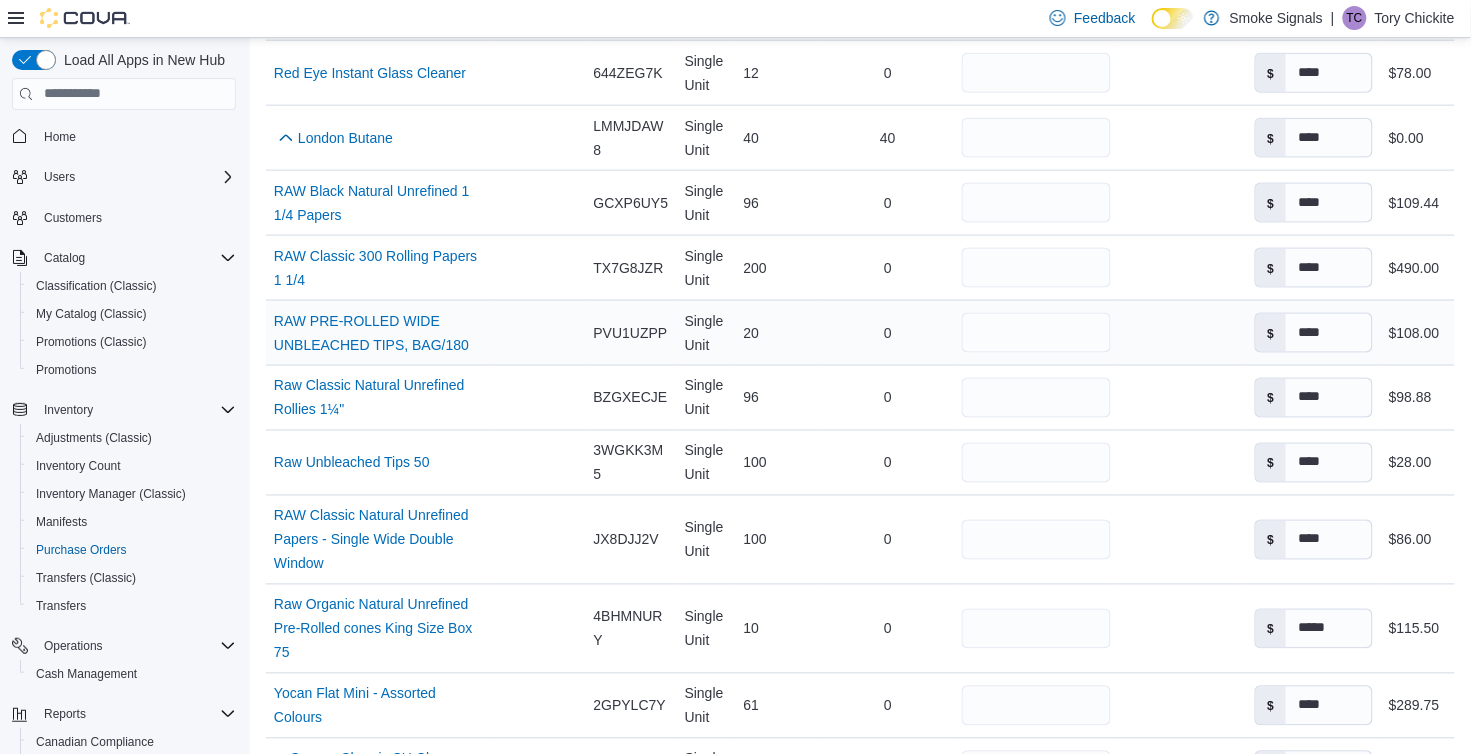scroll, scrollTop: 657, scrollLeft: 0, axis: vertical 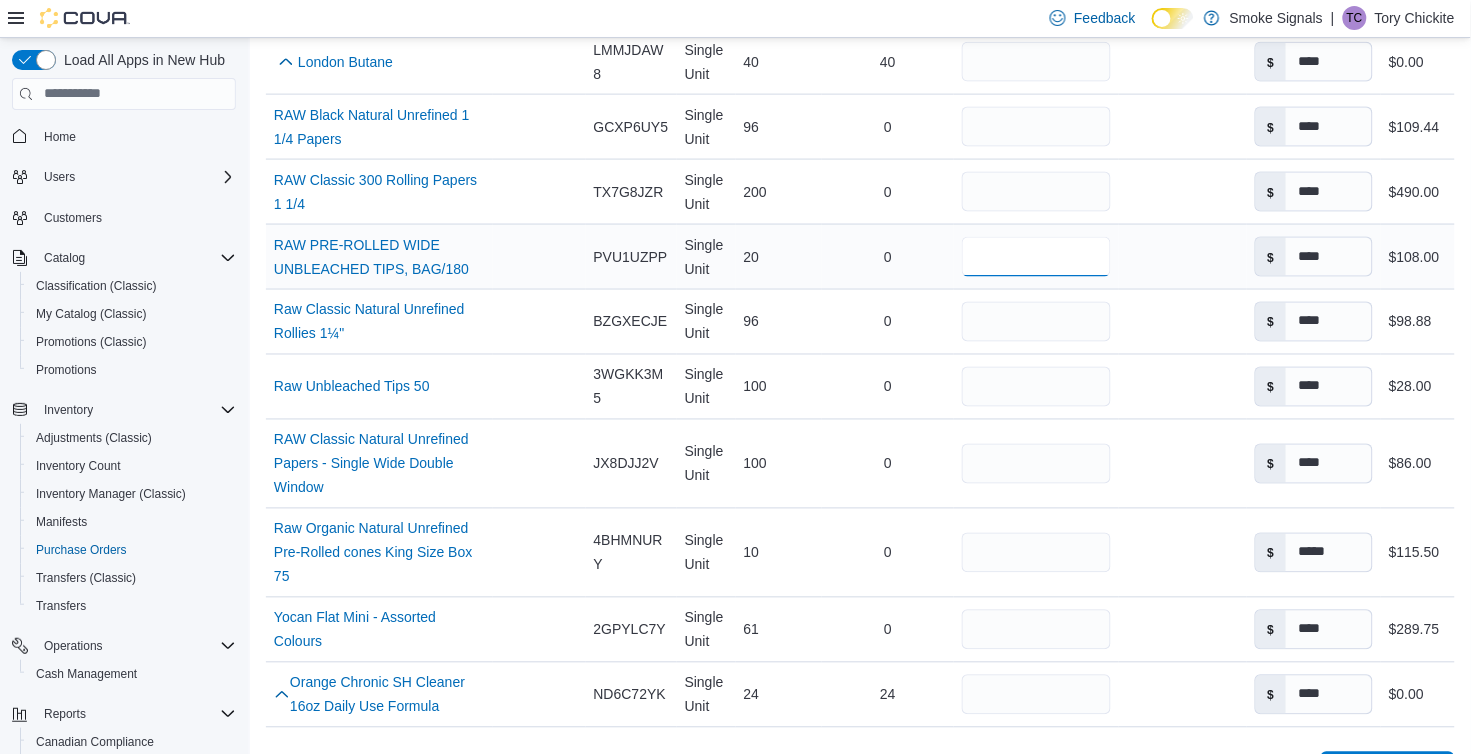 click on "**" at bounding box center (1036, 257) 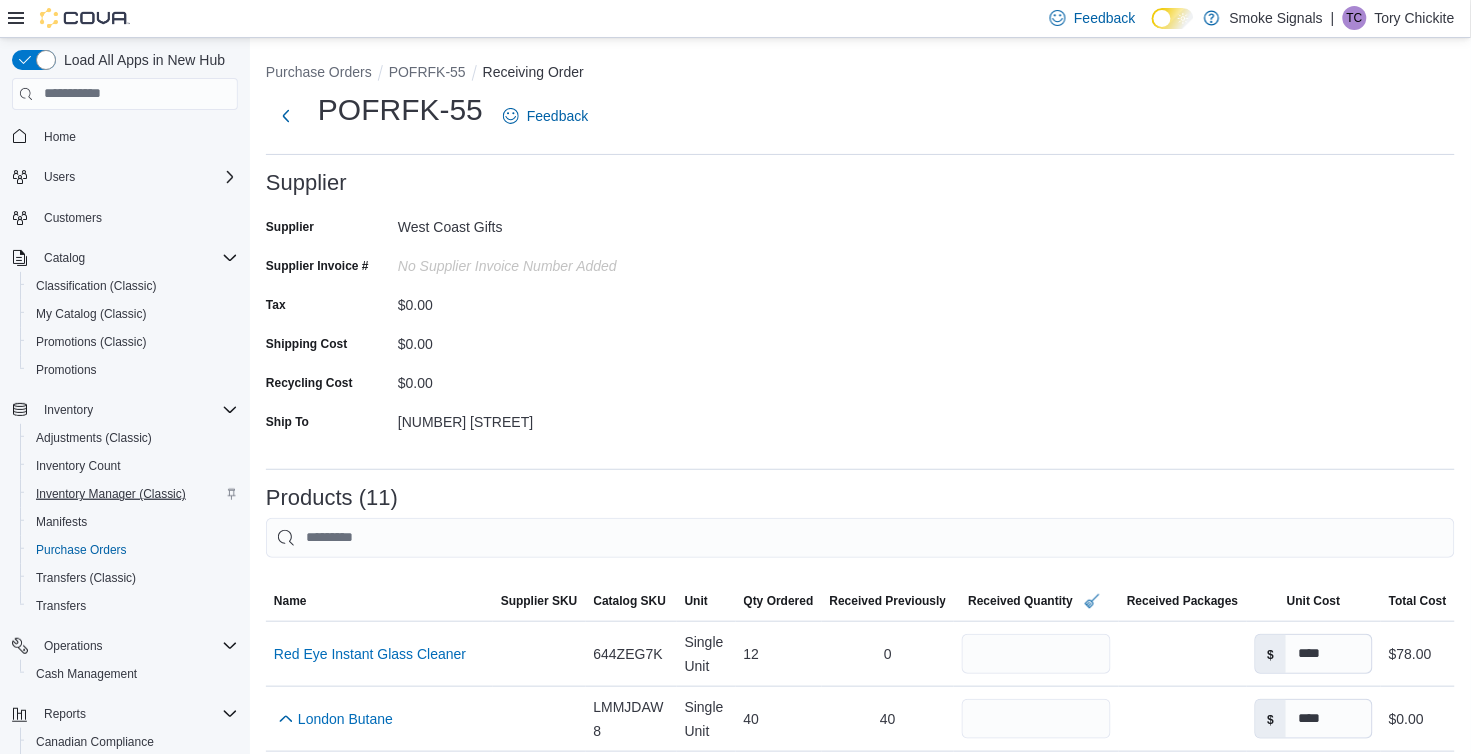 scroll, scrollTop: 0, scrollLeft: 0, axis: both 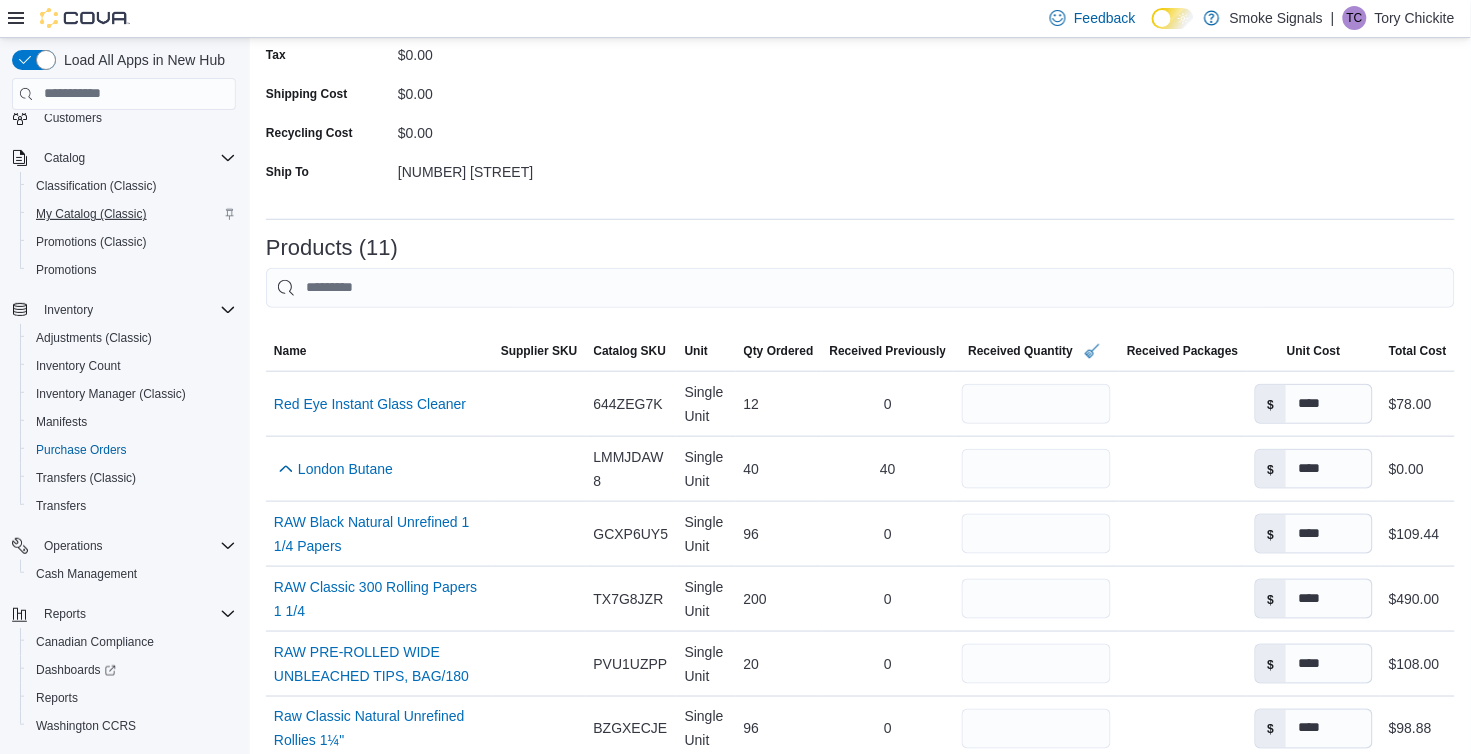 click on "My Catalog (Classic)" at bounding box center (91, 214) 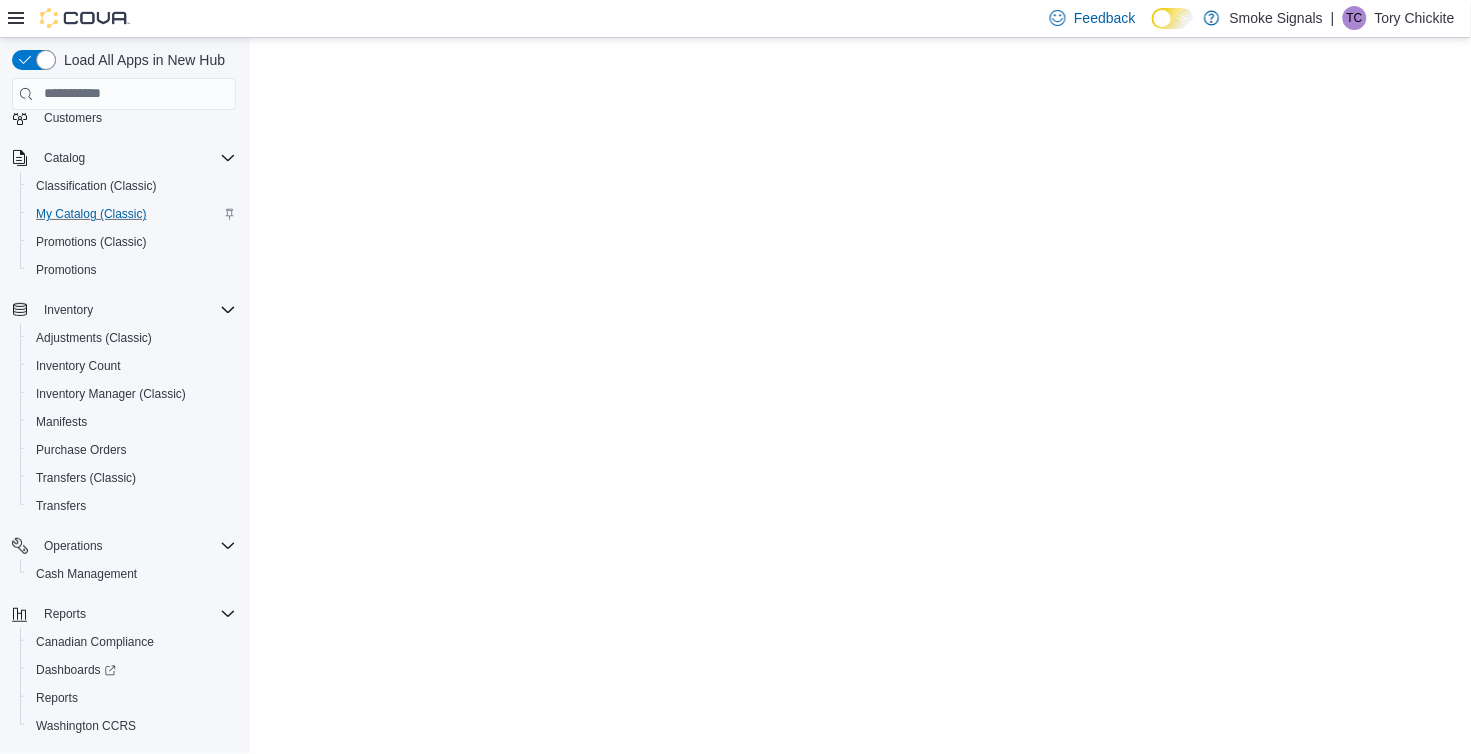 scroll, scrollTop: 0, scrollLeft: 0, axis: both 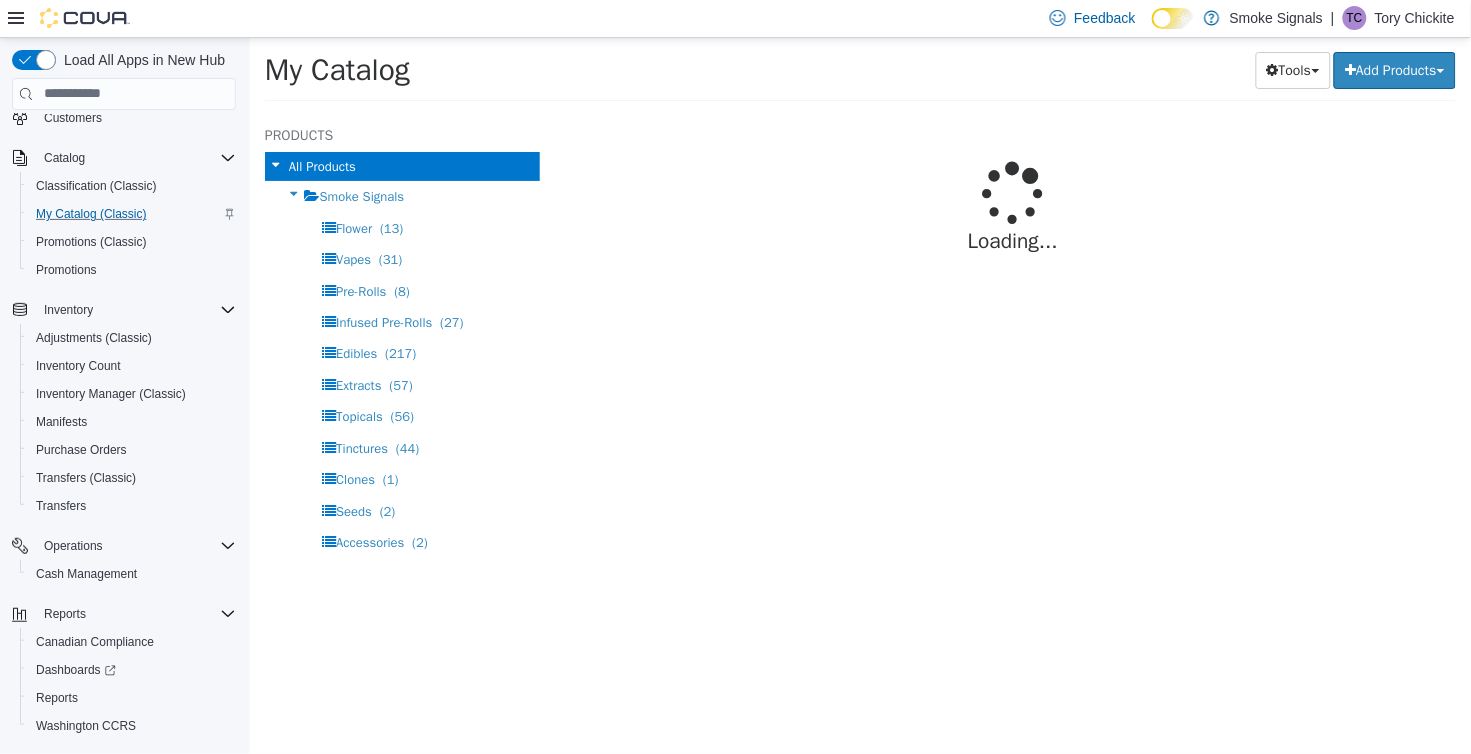 select on "**********" 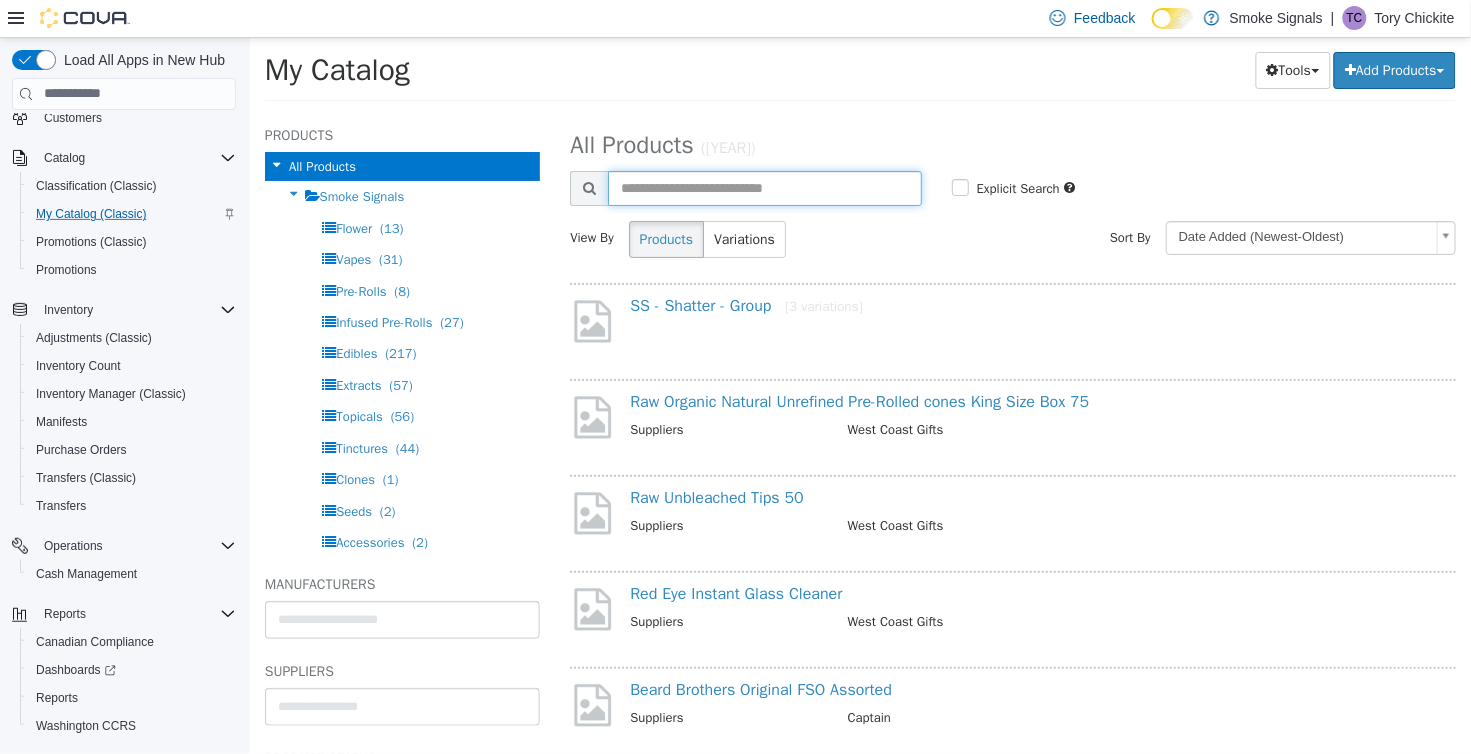 click at bounding box center [764, 187] 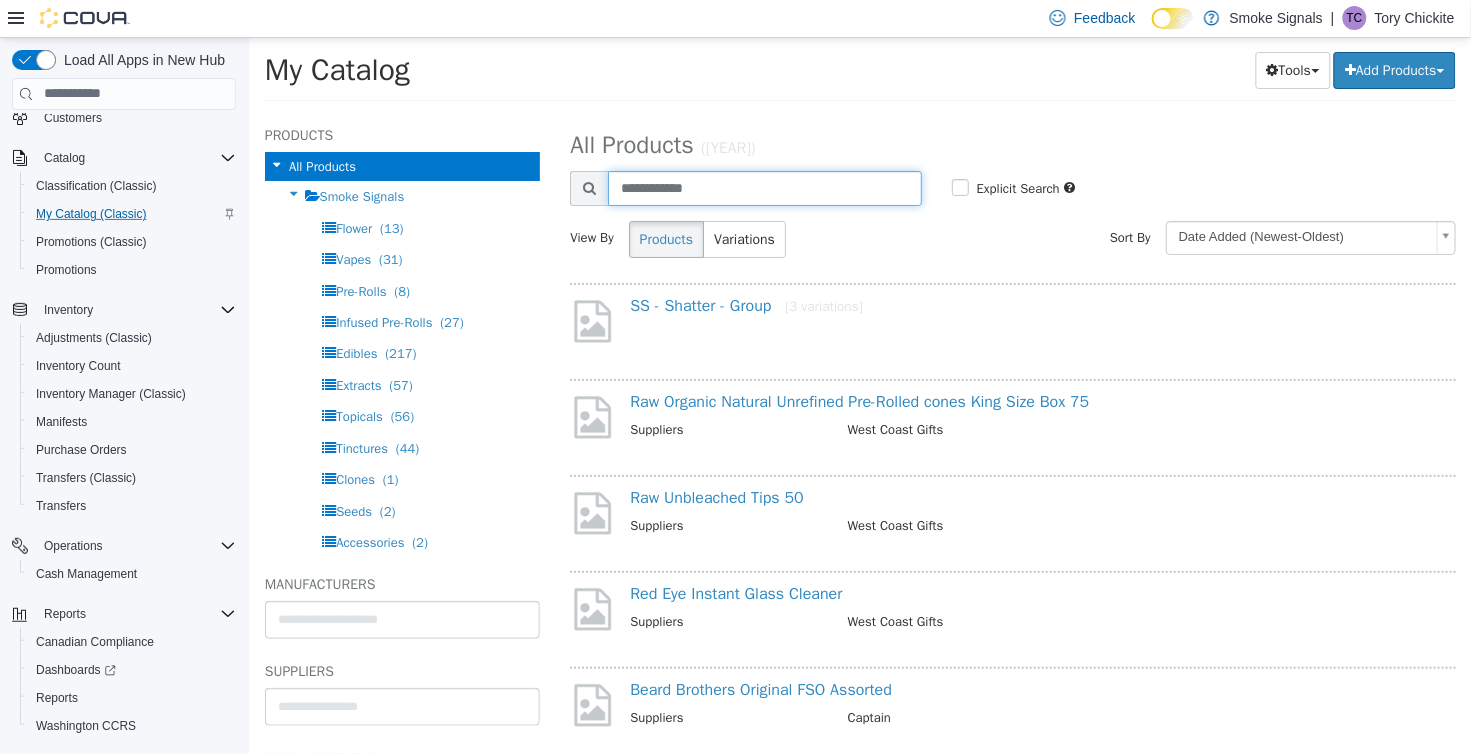 type on "**********" 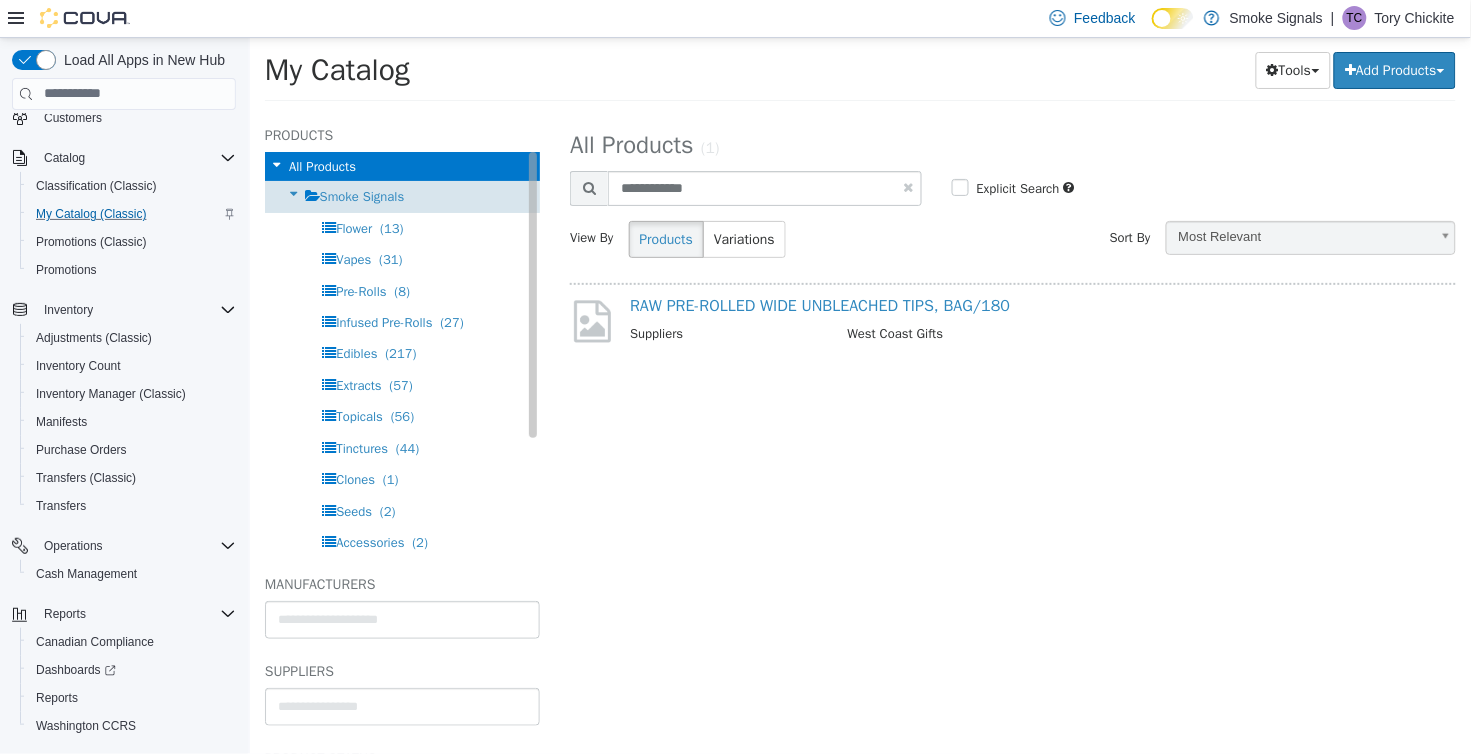 click on "Smoke Signals" at bounding box center [401, 195] 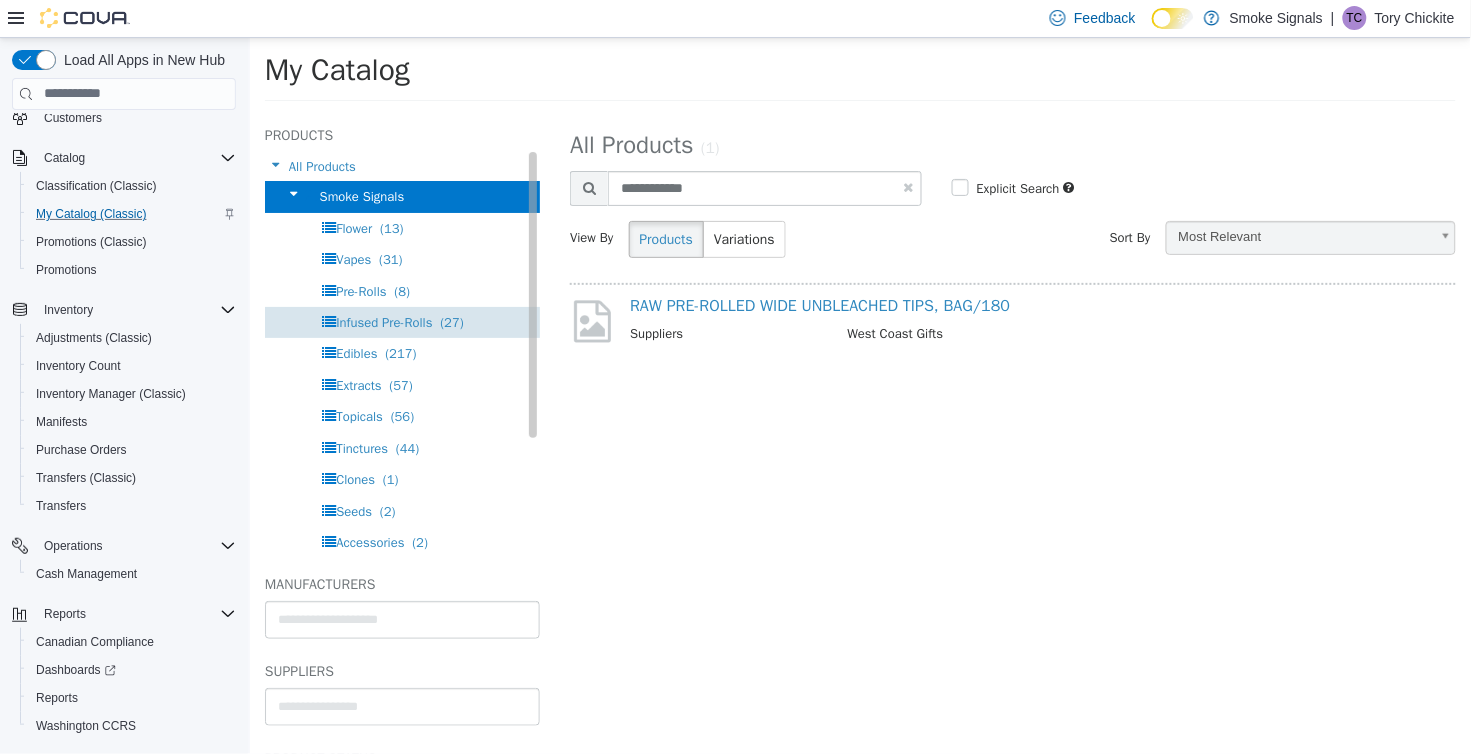 select on "**********" 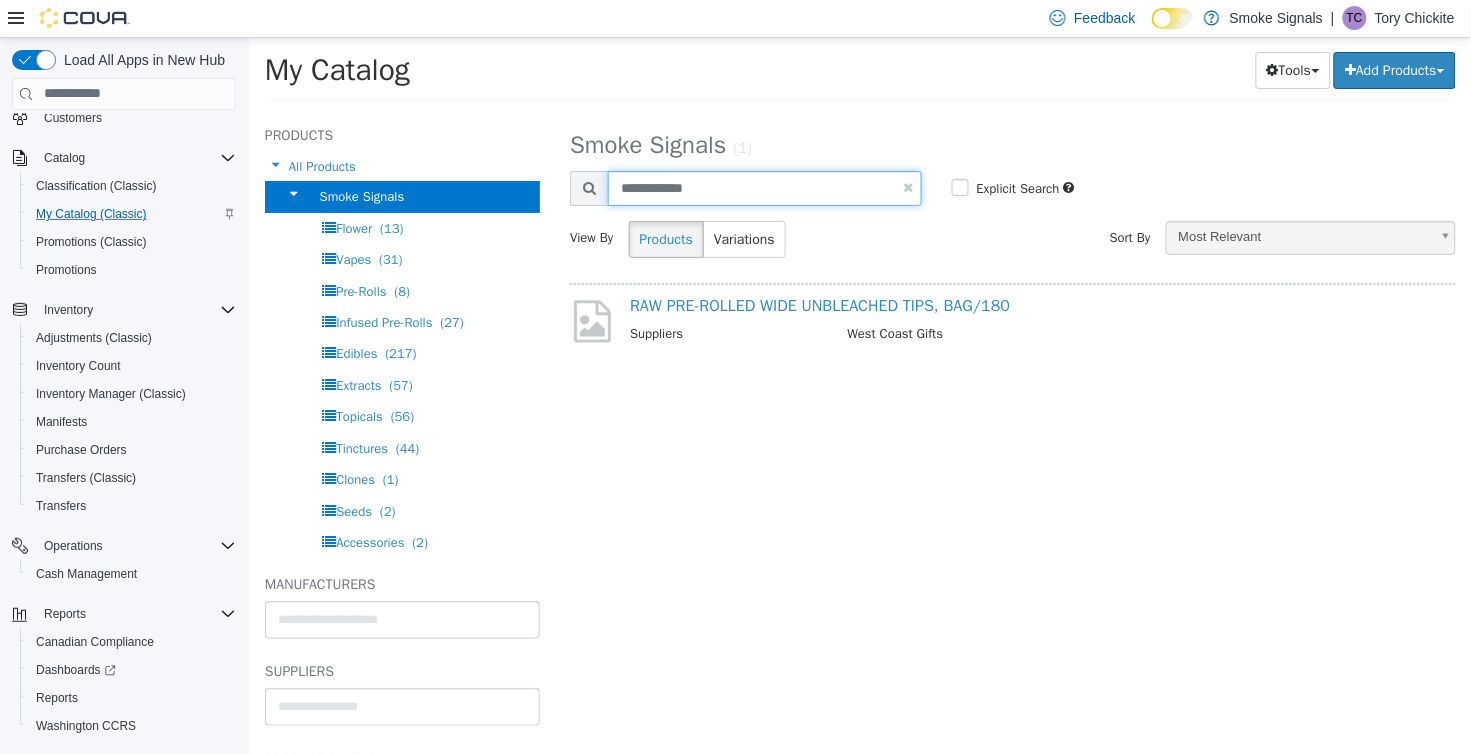 click on "**********" at bounding box center (764, 187) 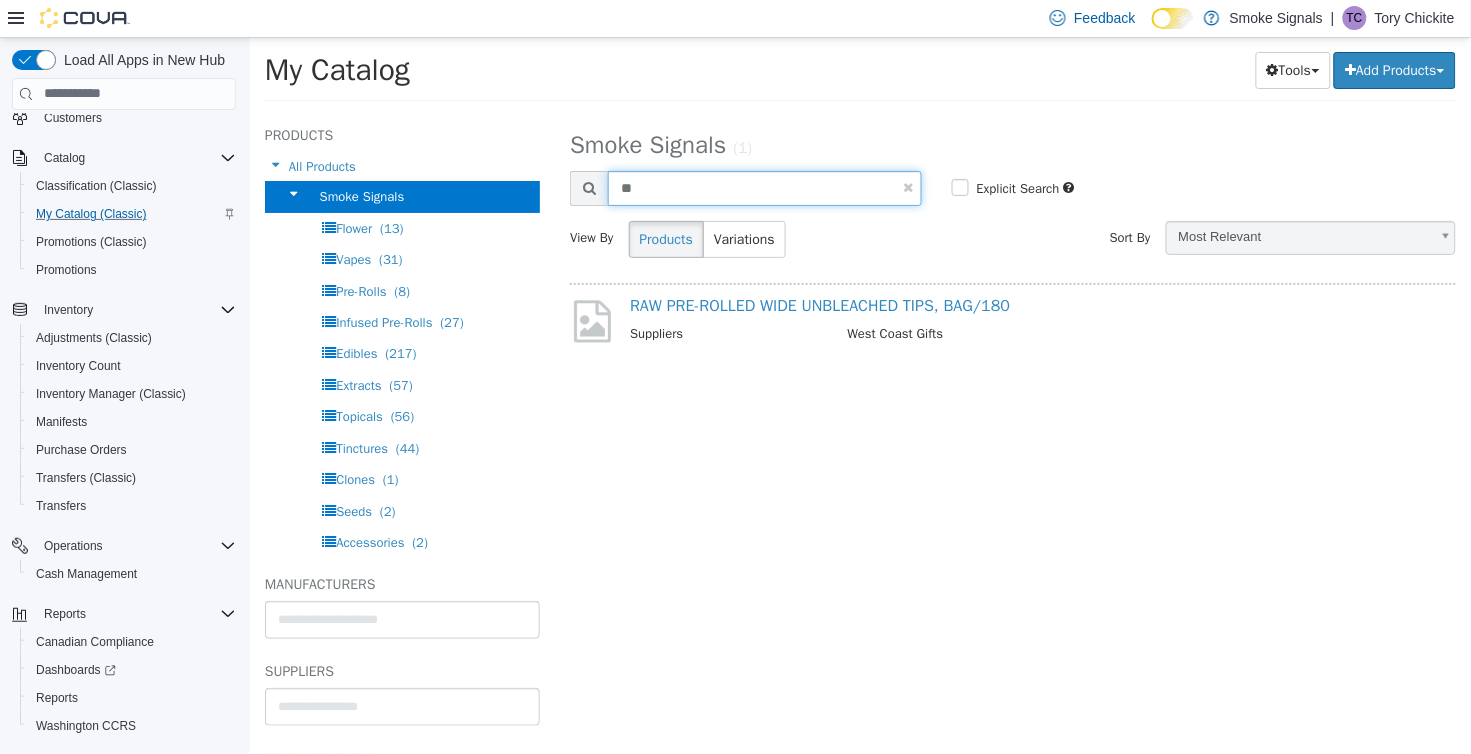 type on "*" 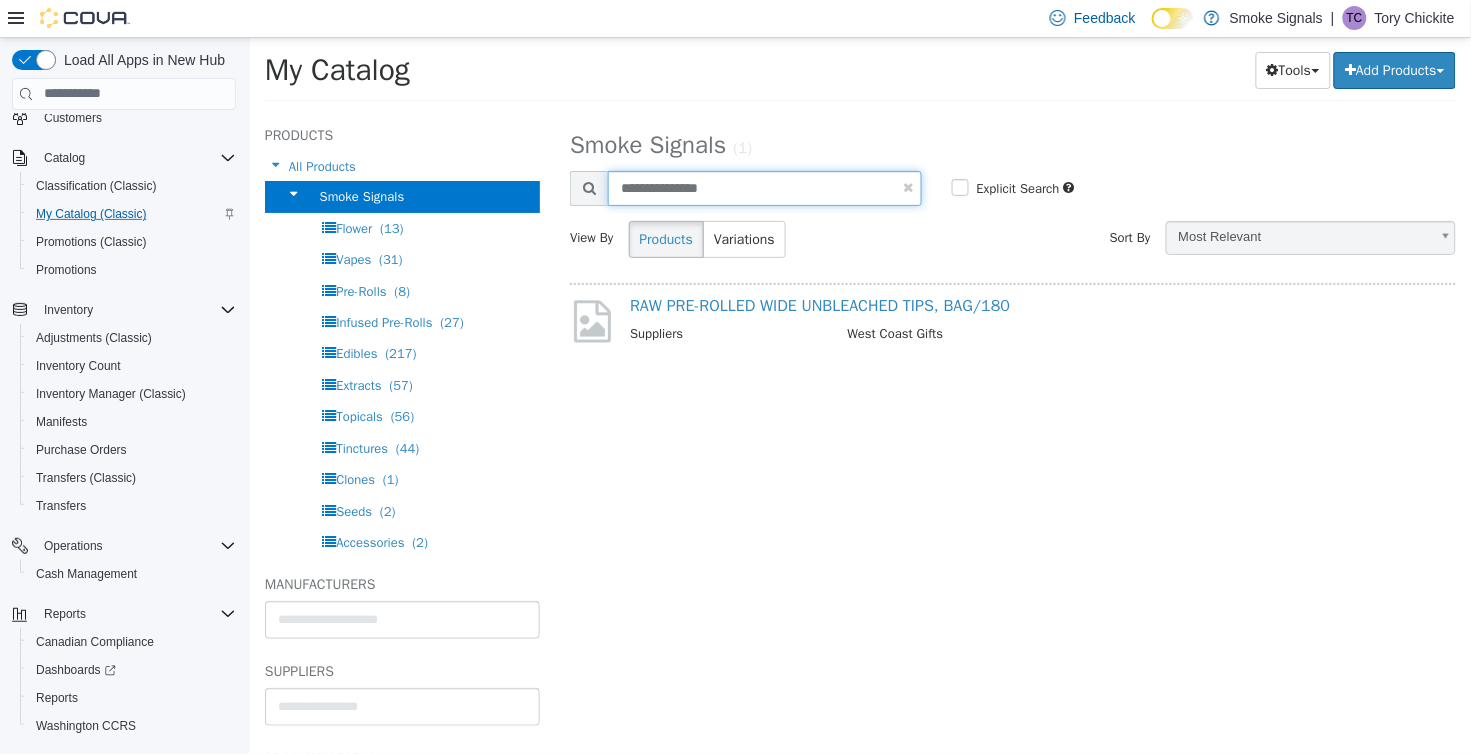 type on "**********" 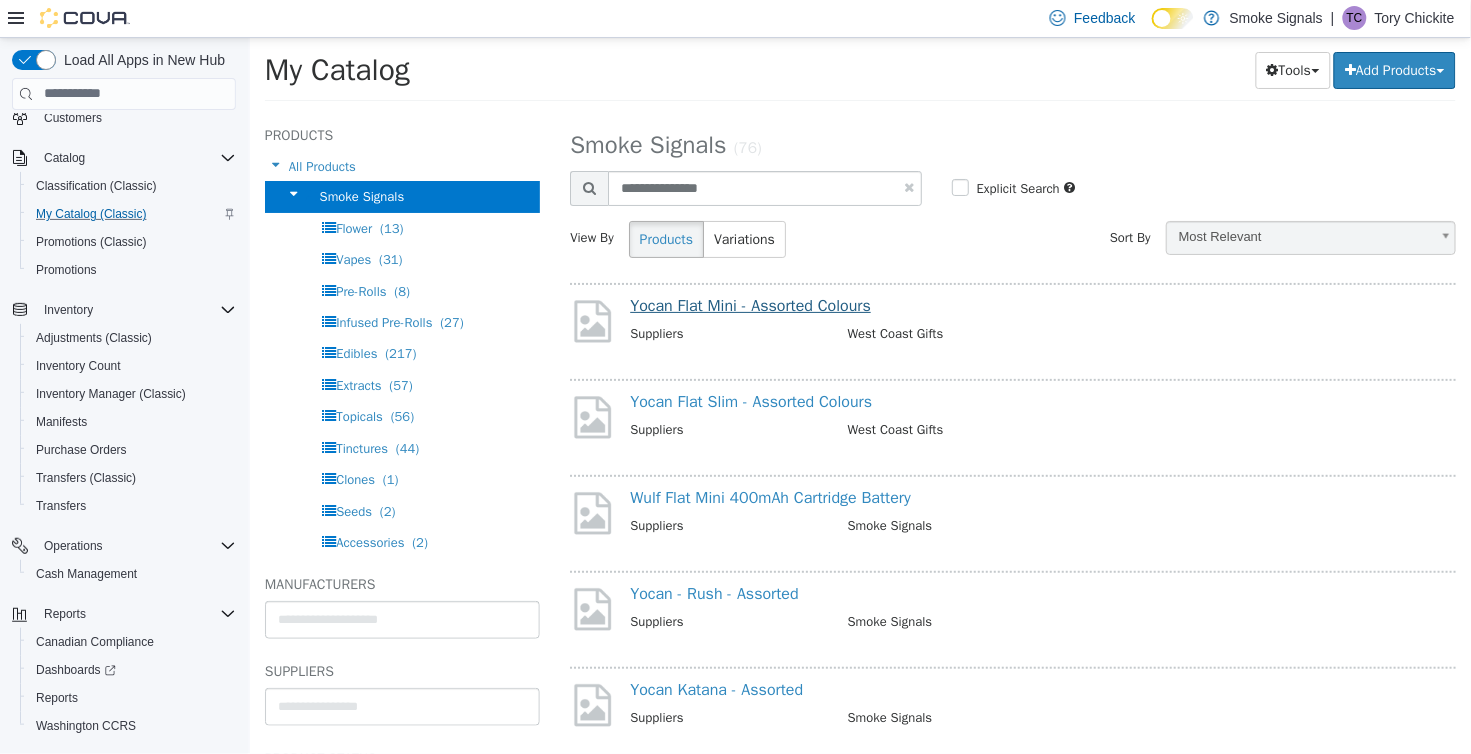 click on "Yocan Flat Mini - Assorted Colours" at bounding box center [749, 305] 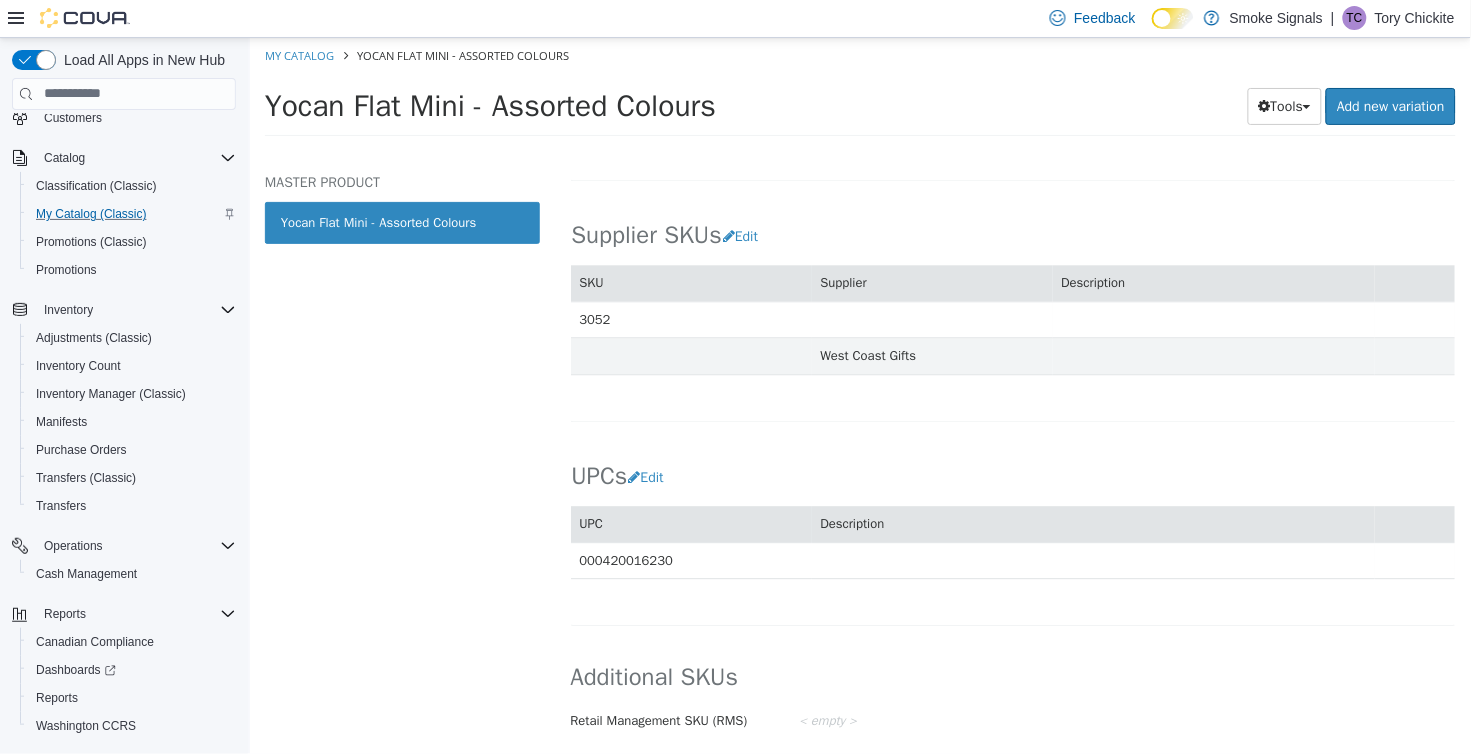 scroll, scrollTop: 1255, scrollLeft: 0, axis: vertical 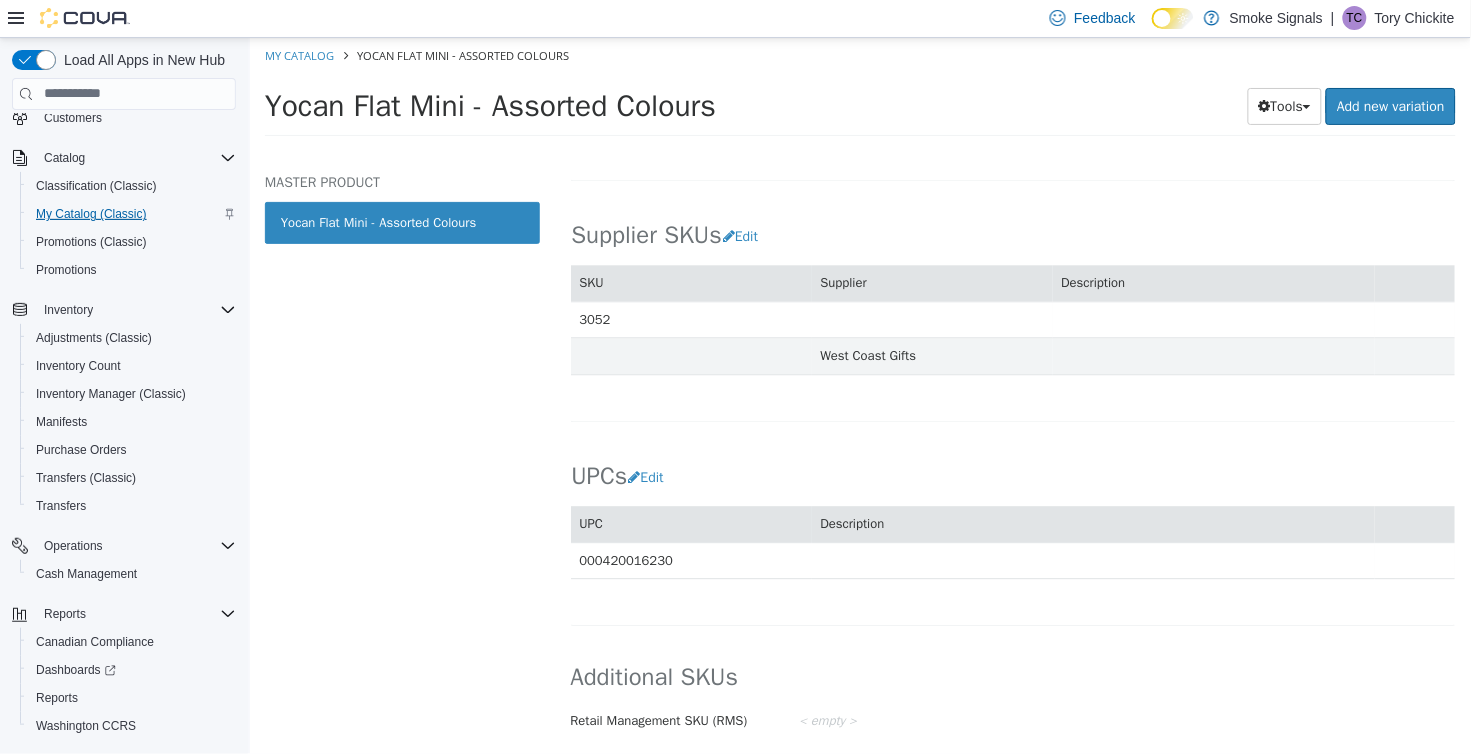 click on "My Catalog (Classic)" at bounding box center (91, 214) 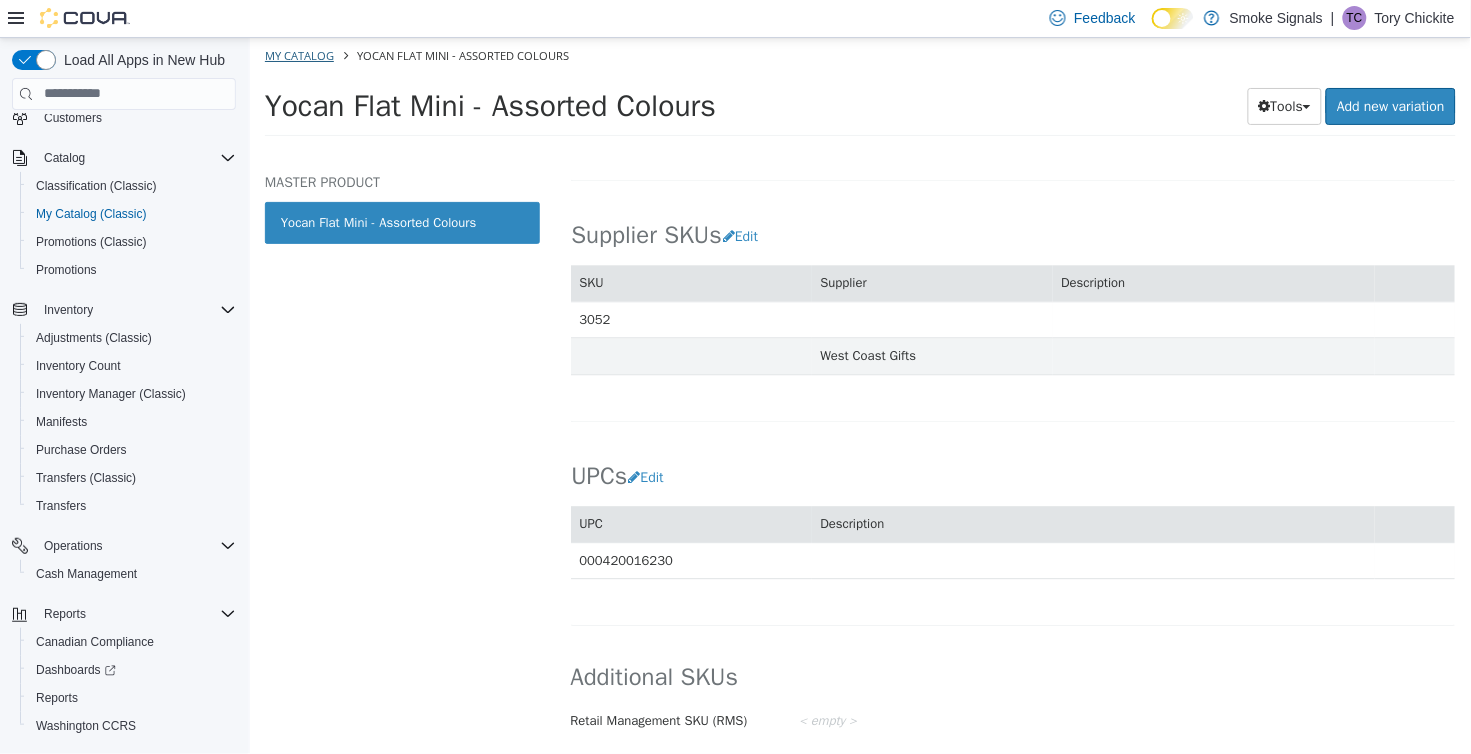 click on "My Catalog" at bounding box center (298, 54) 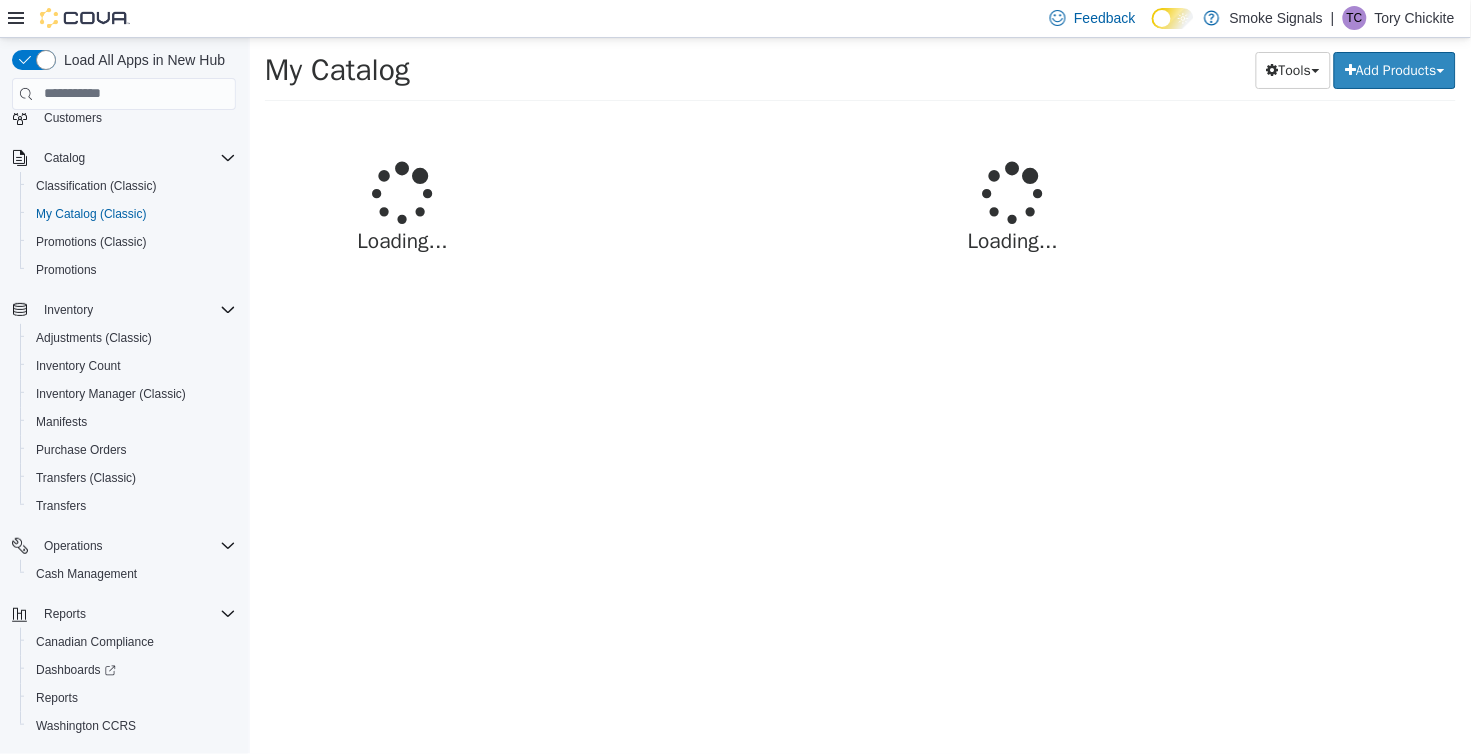 select on "**********" 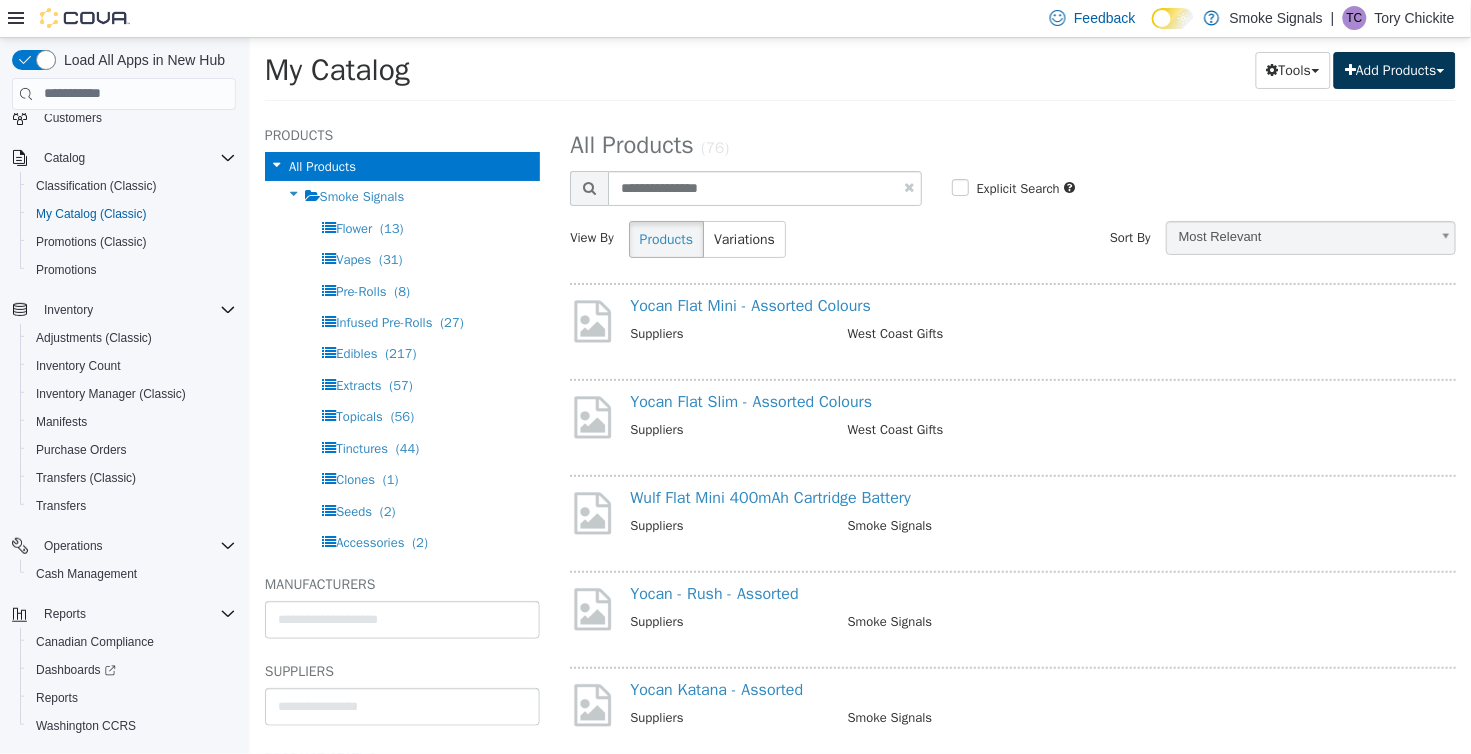 click on "Add Products" at bounding box center [1394, 69] 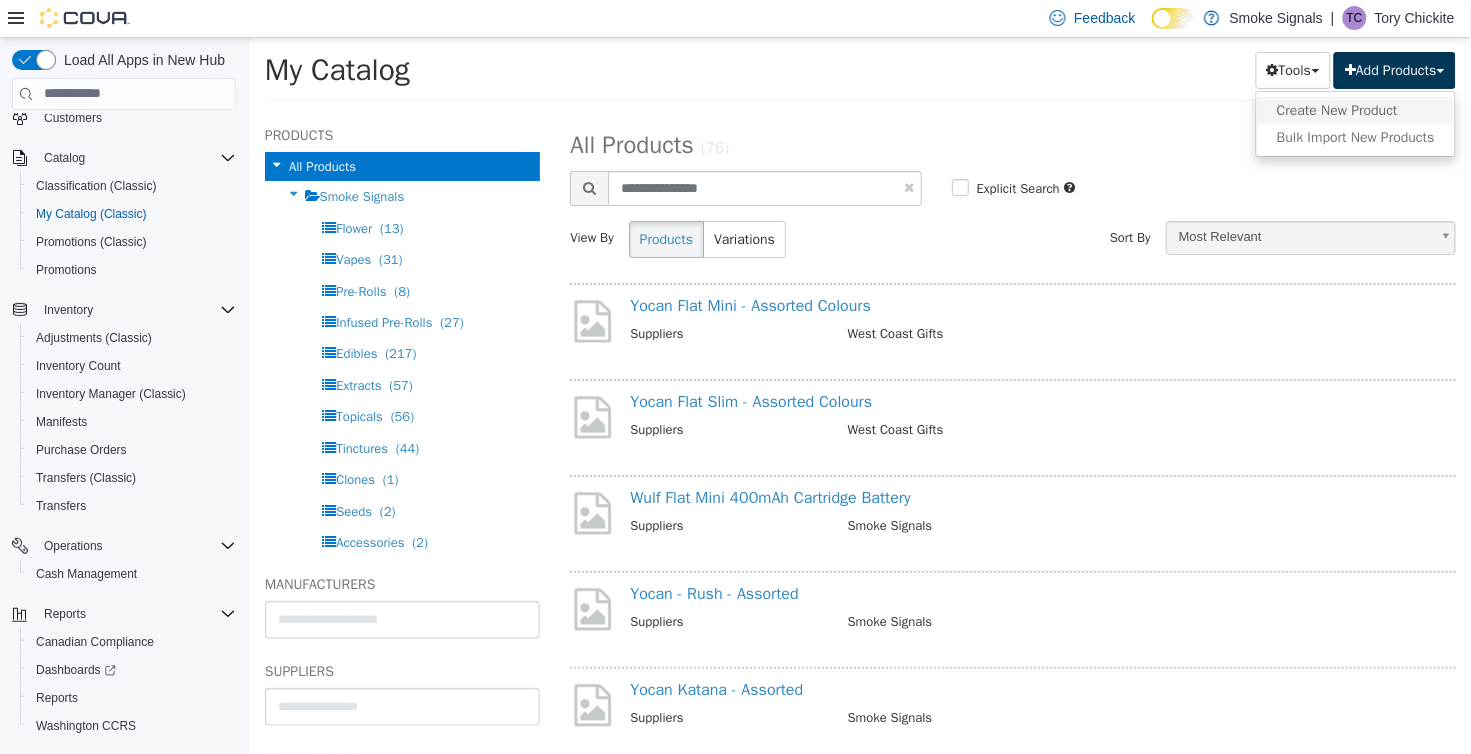 click on "Create New Product" at bounding box center [1355, 109] 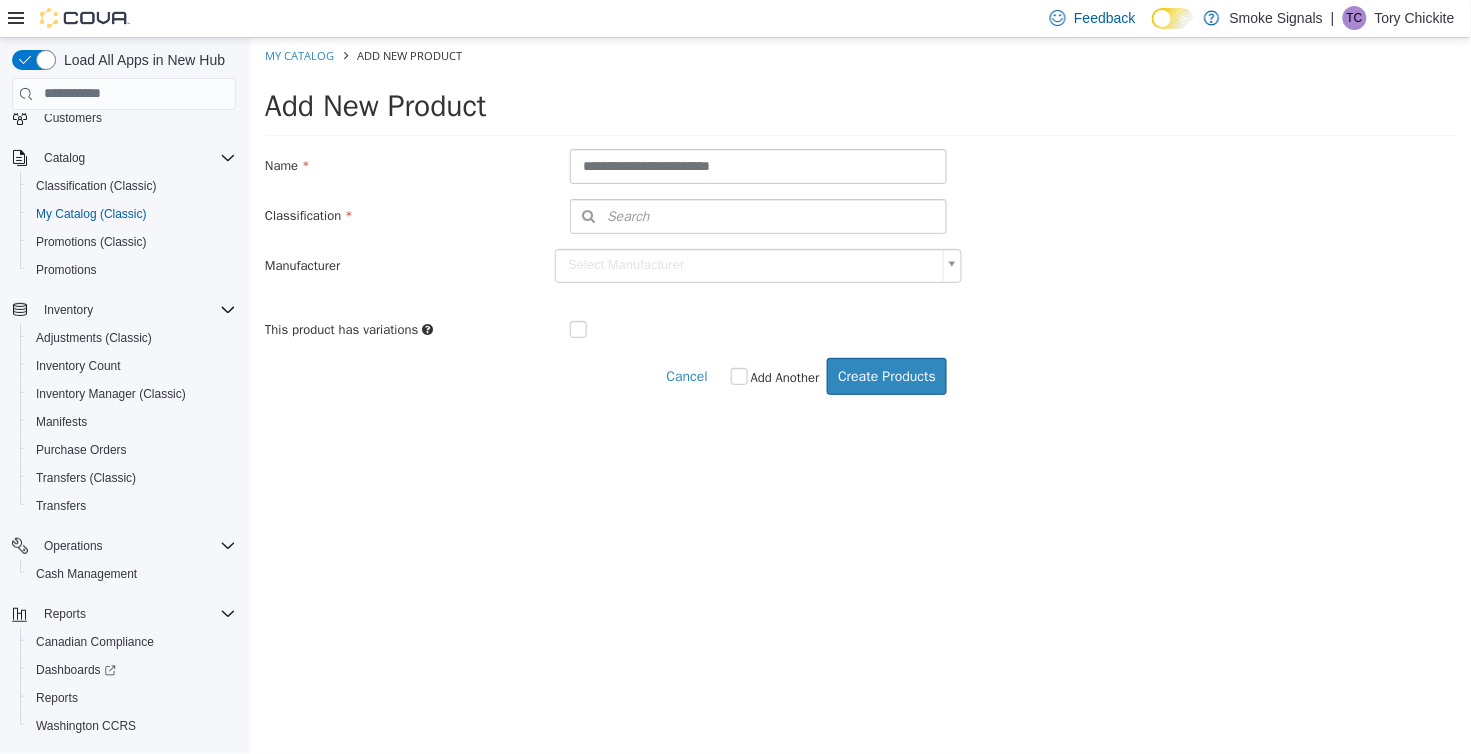 click on "**********" at bounding box center [757, 165] 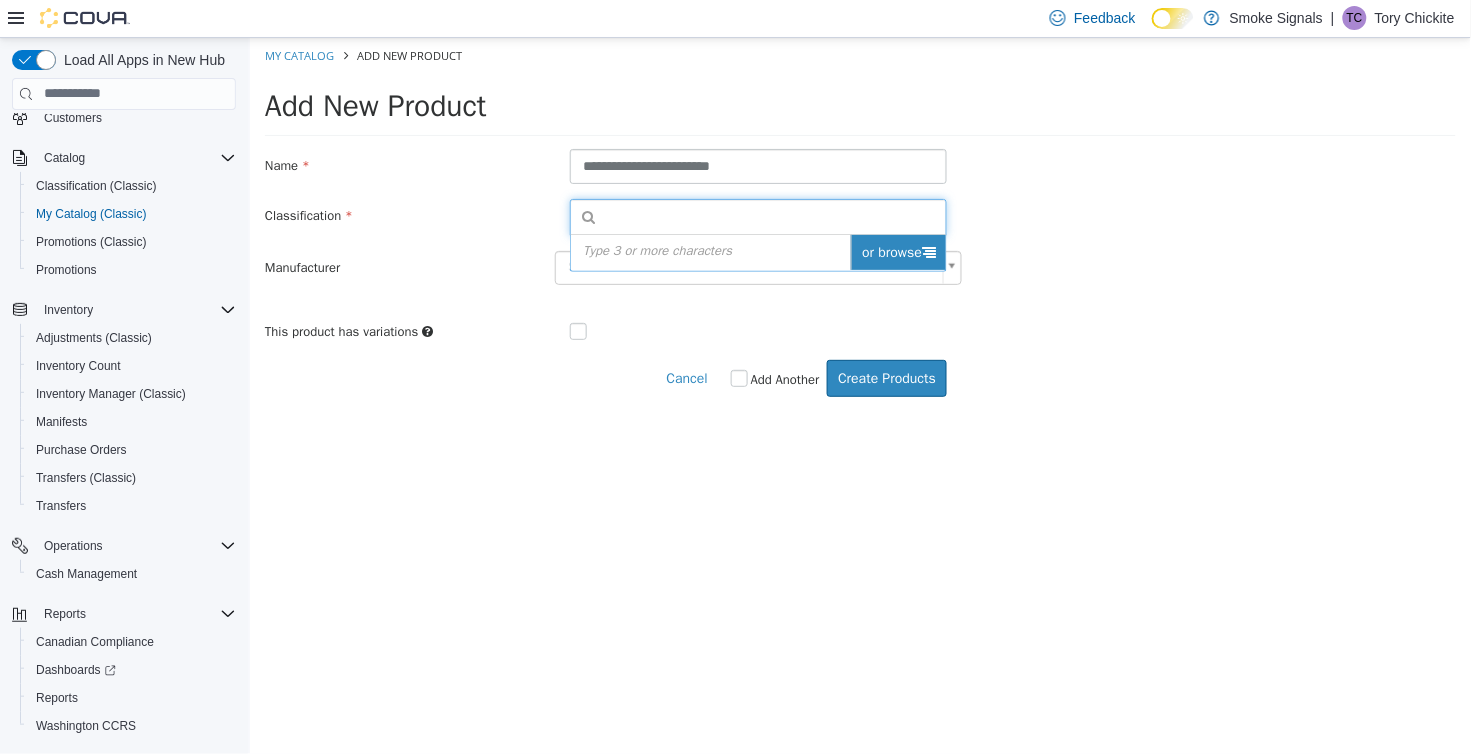click on "or browse" at bounding box center [897, 251] 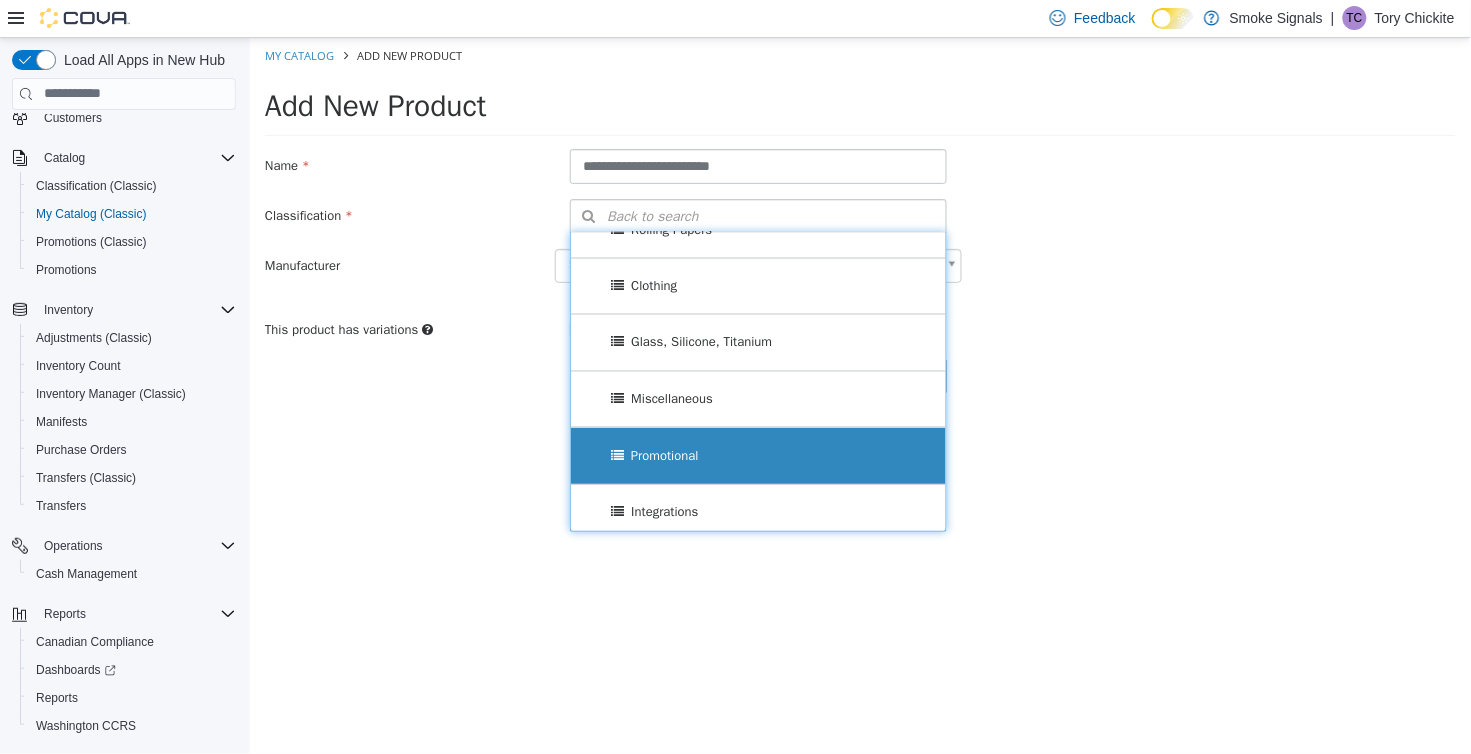 scroll, scrollTop: 932, scrollLeft: 0, axis: vertical 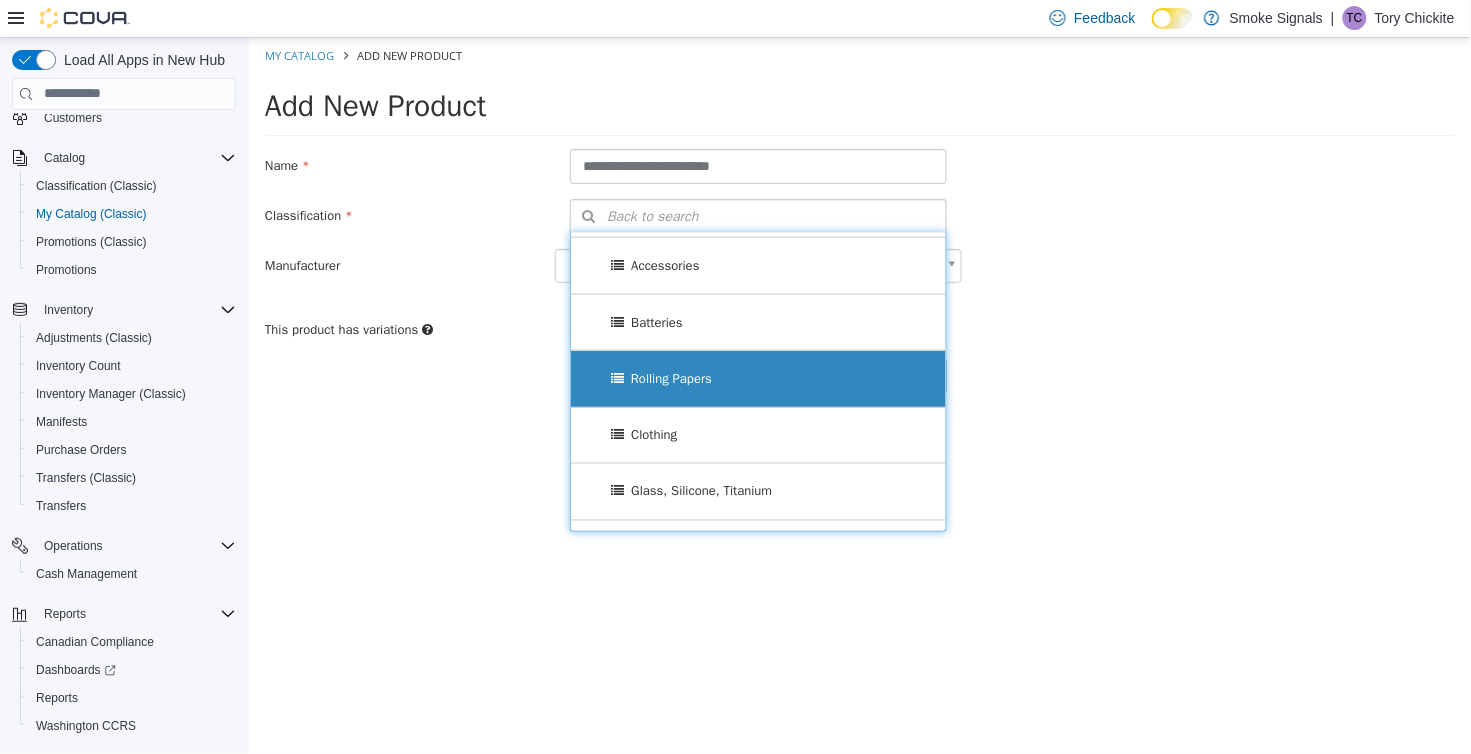 click on "Rolling Papers" at bounding box center (670, 377) 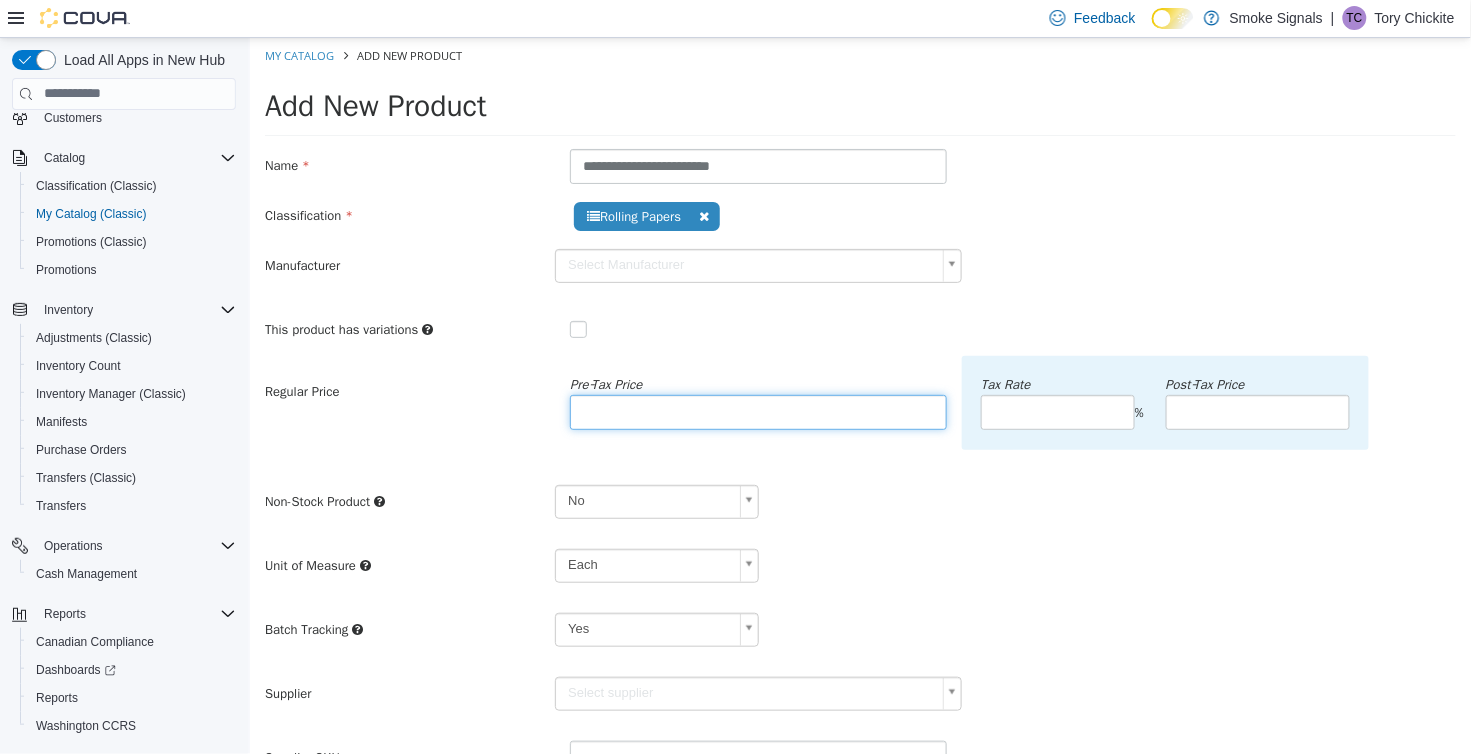 click at bounding box center [757, 411] 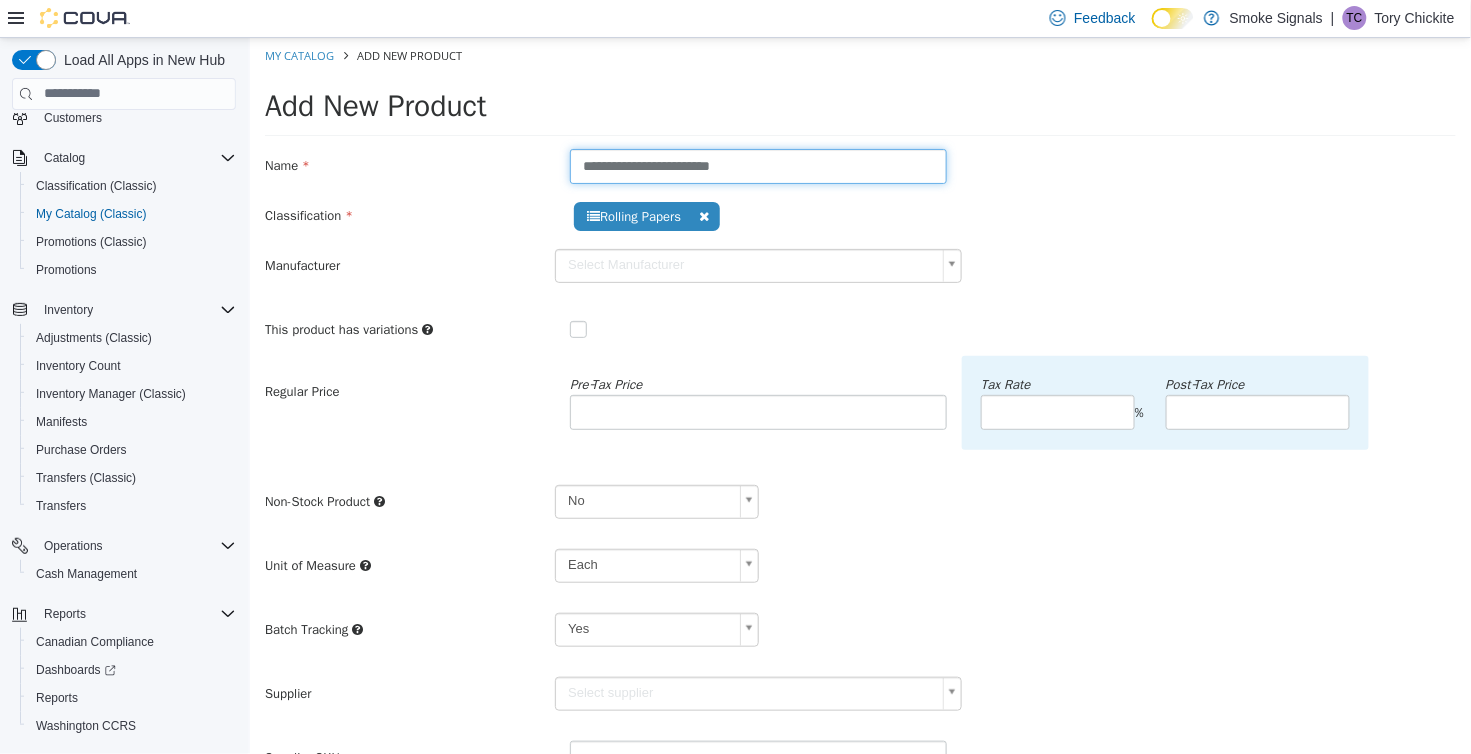 click on "**********" at bounding box center [757, 165] 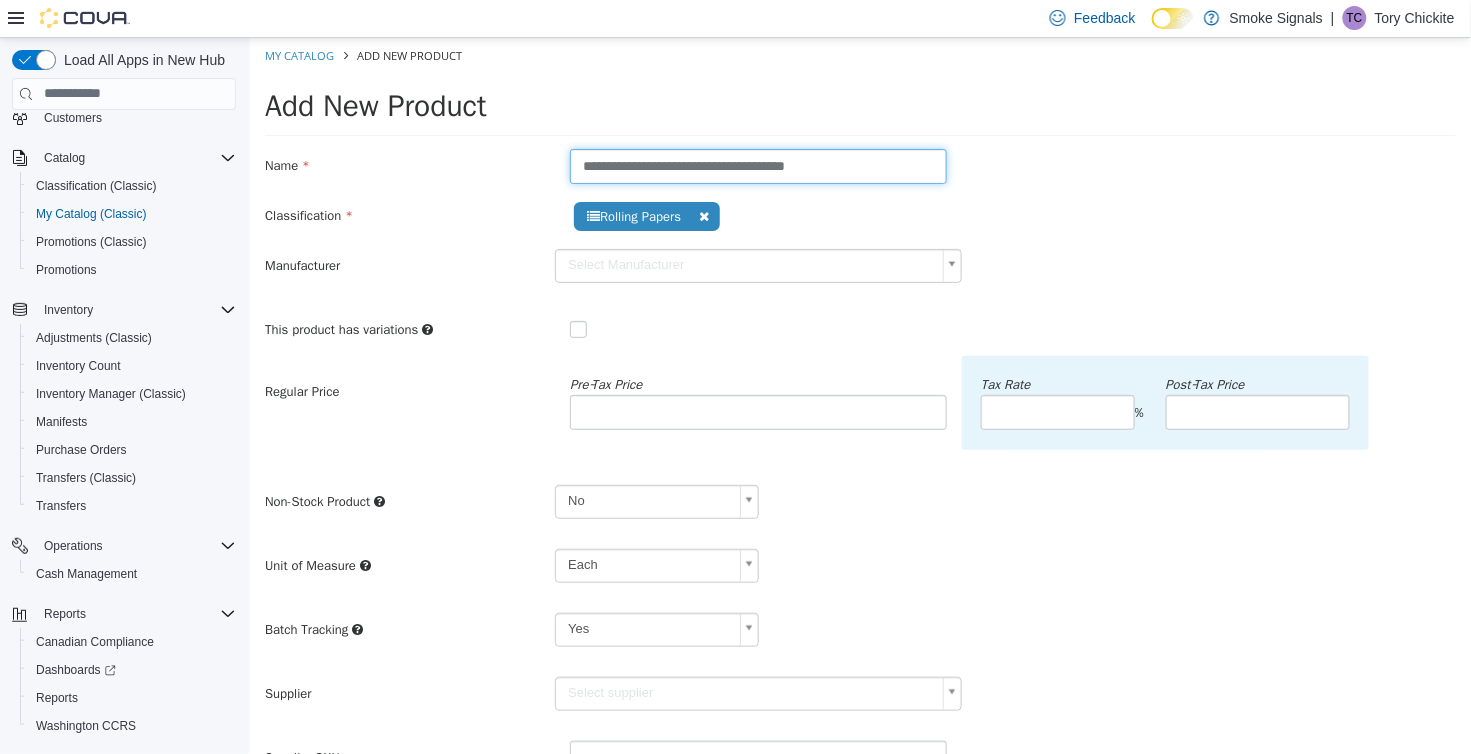 click on "**********" at bounding box center [757, 165] 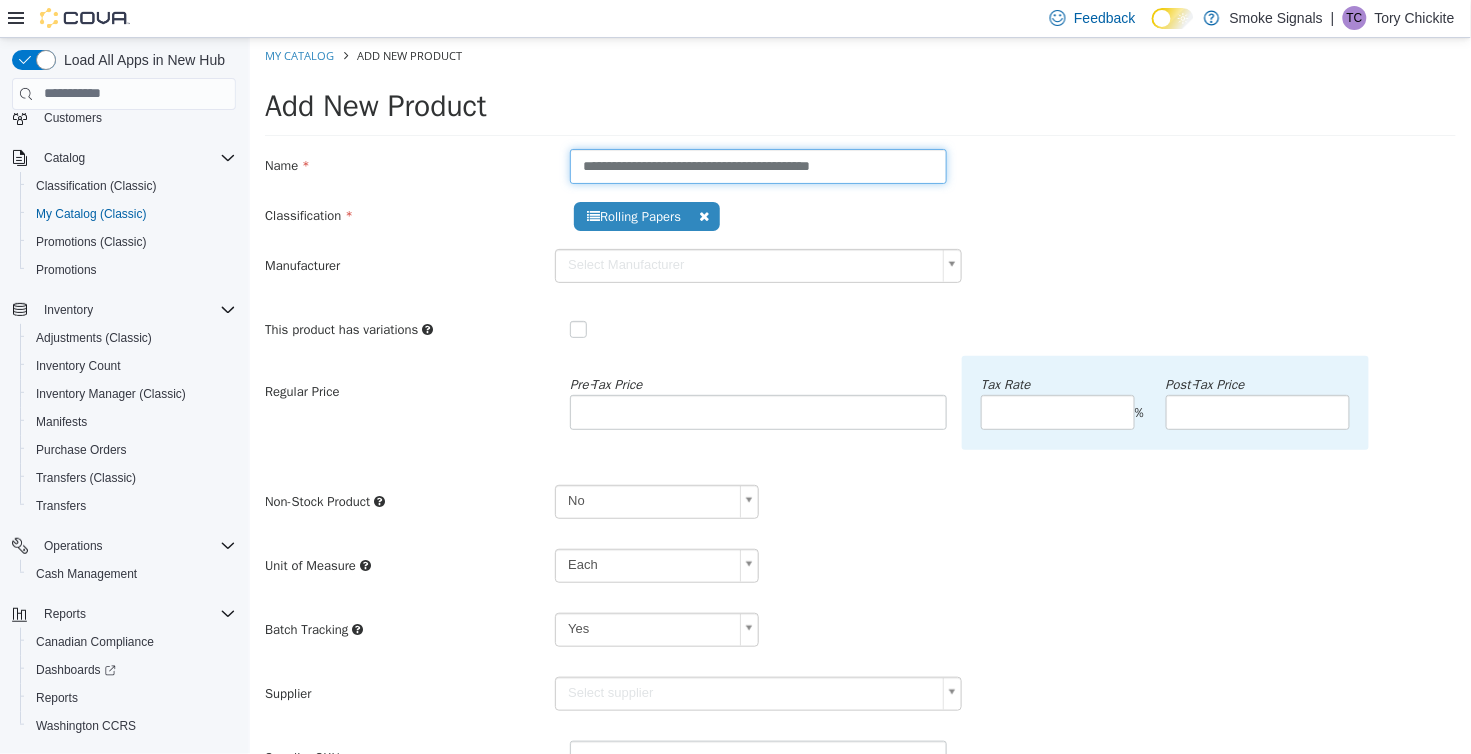type on "**********" 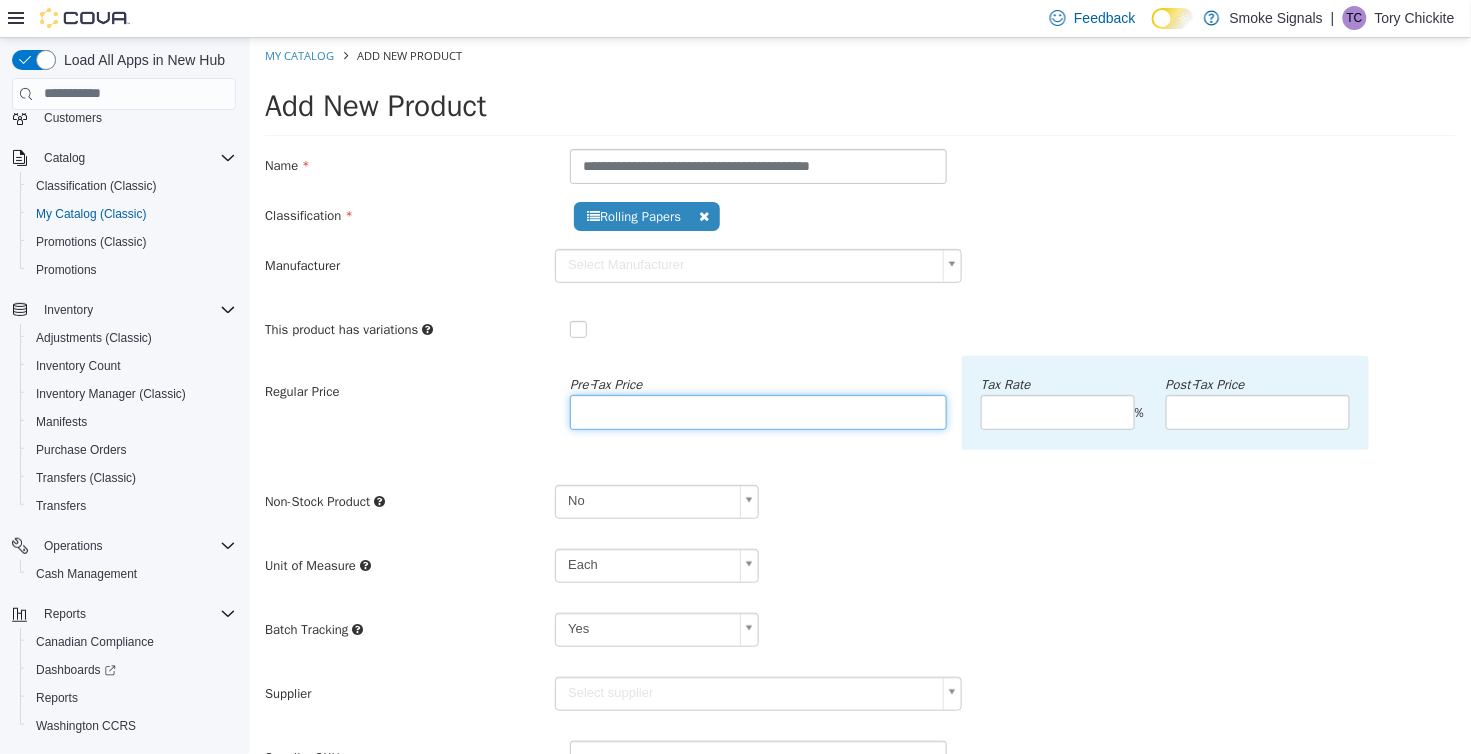 click at bounding box center (757, 411) 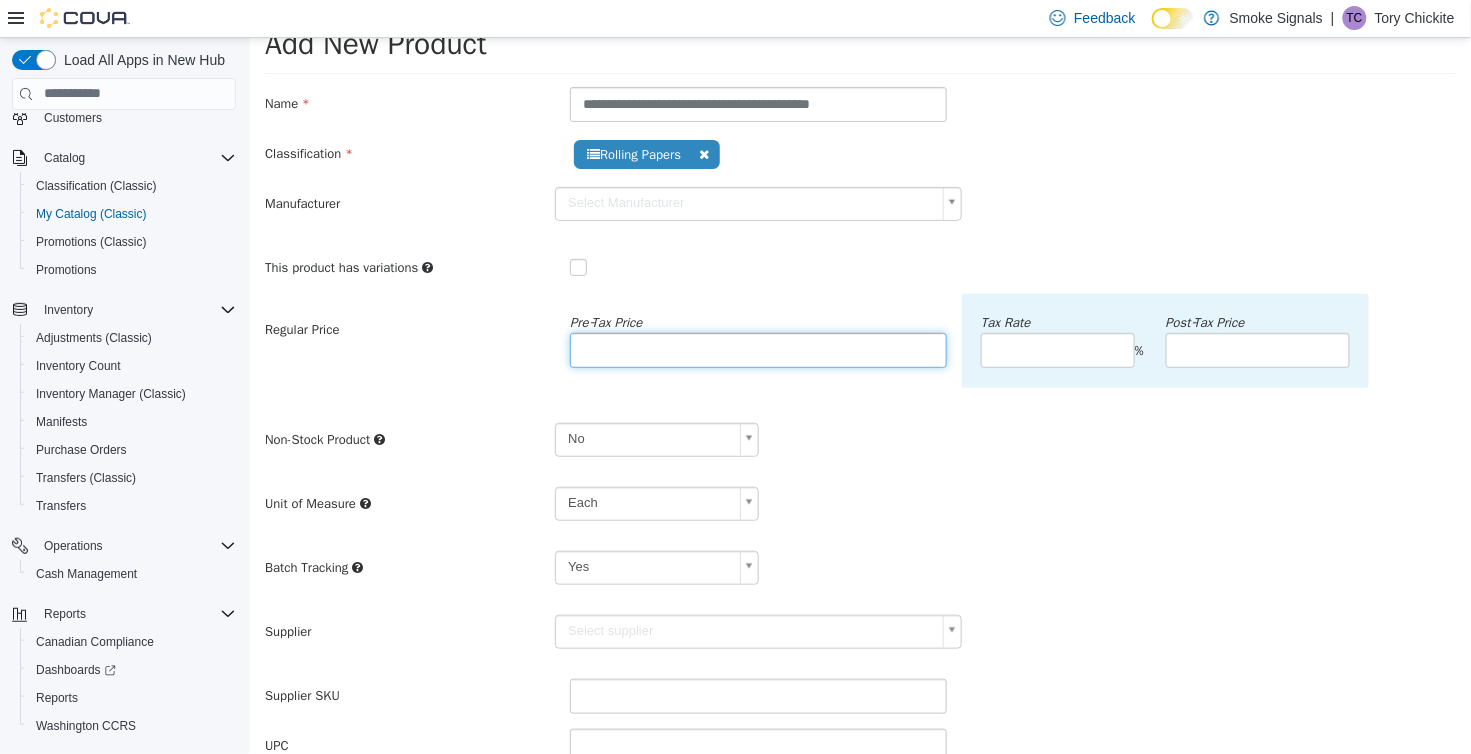 scroll, scrollTop: 67, scrollLeft: 0, axis: vertical 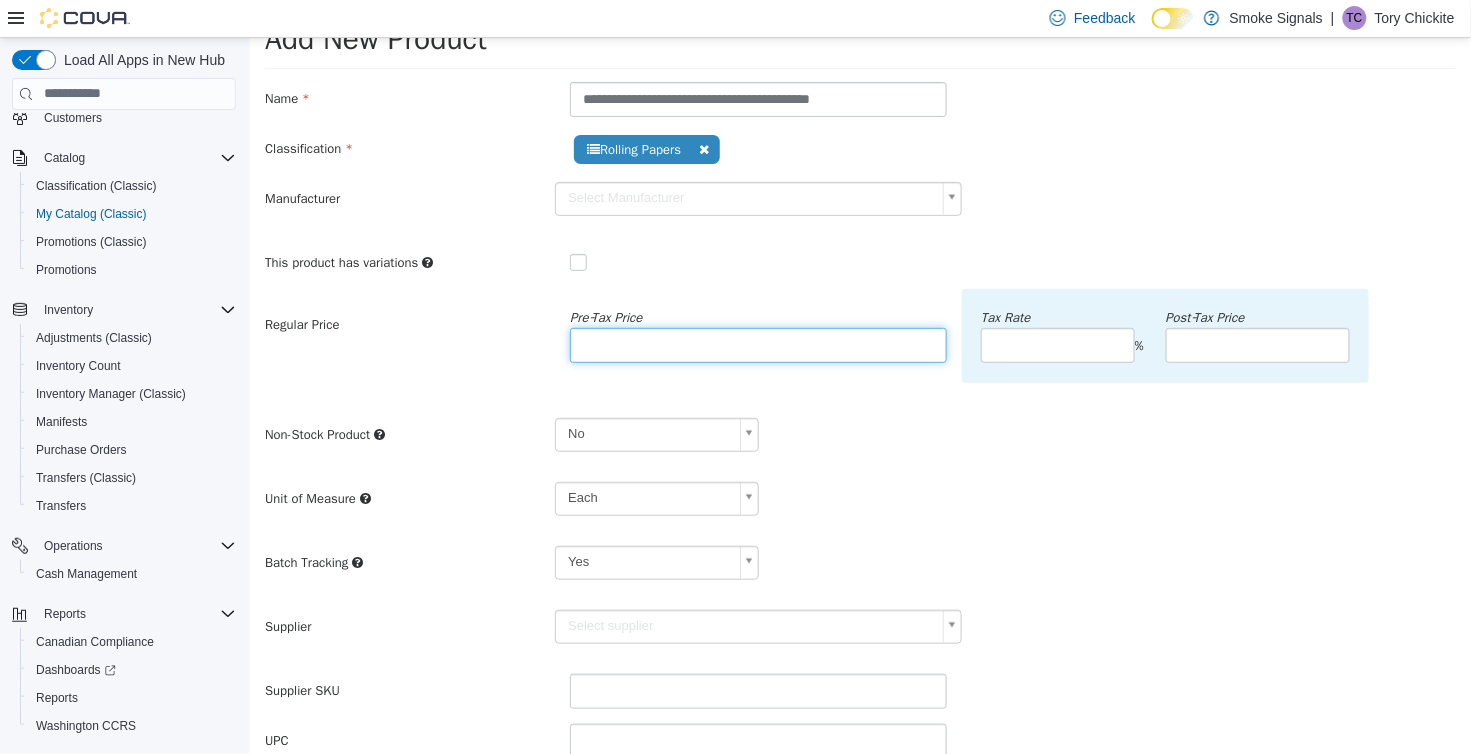 type on "*****" 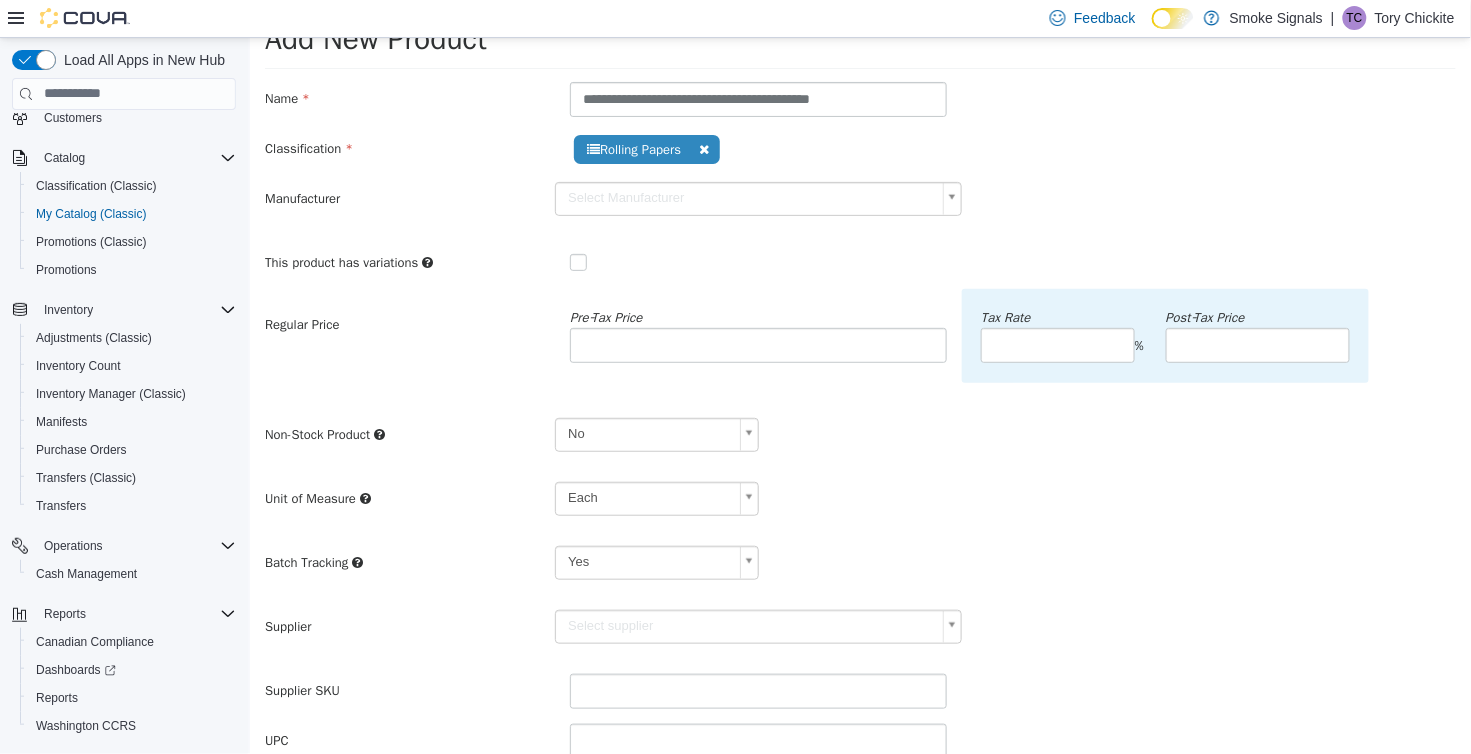 scroll, scrollTop: 0, scrollLeft: 7, axis: horizontal 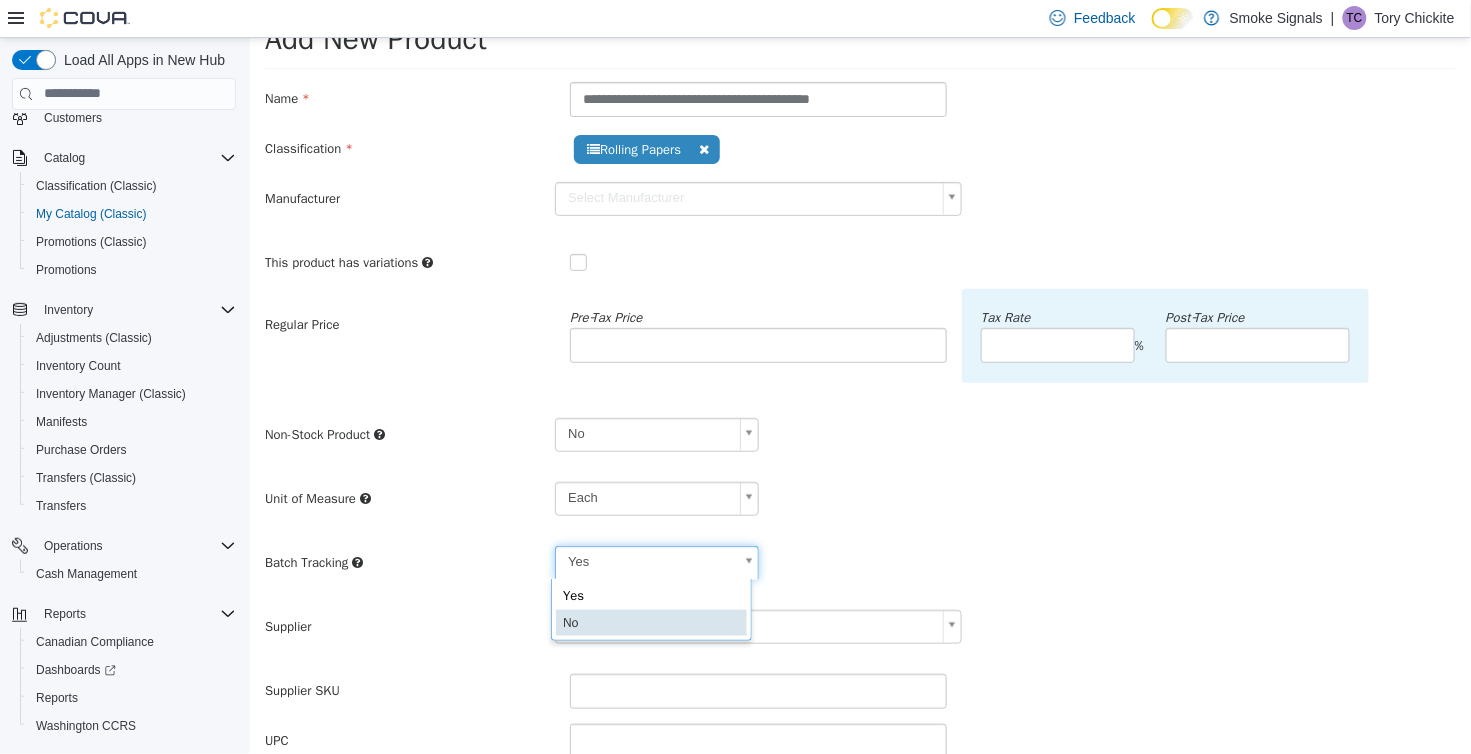 type on "**" 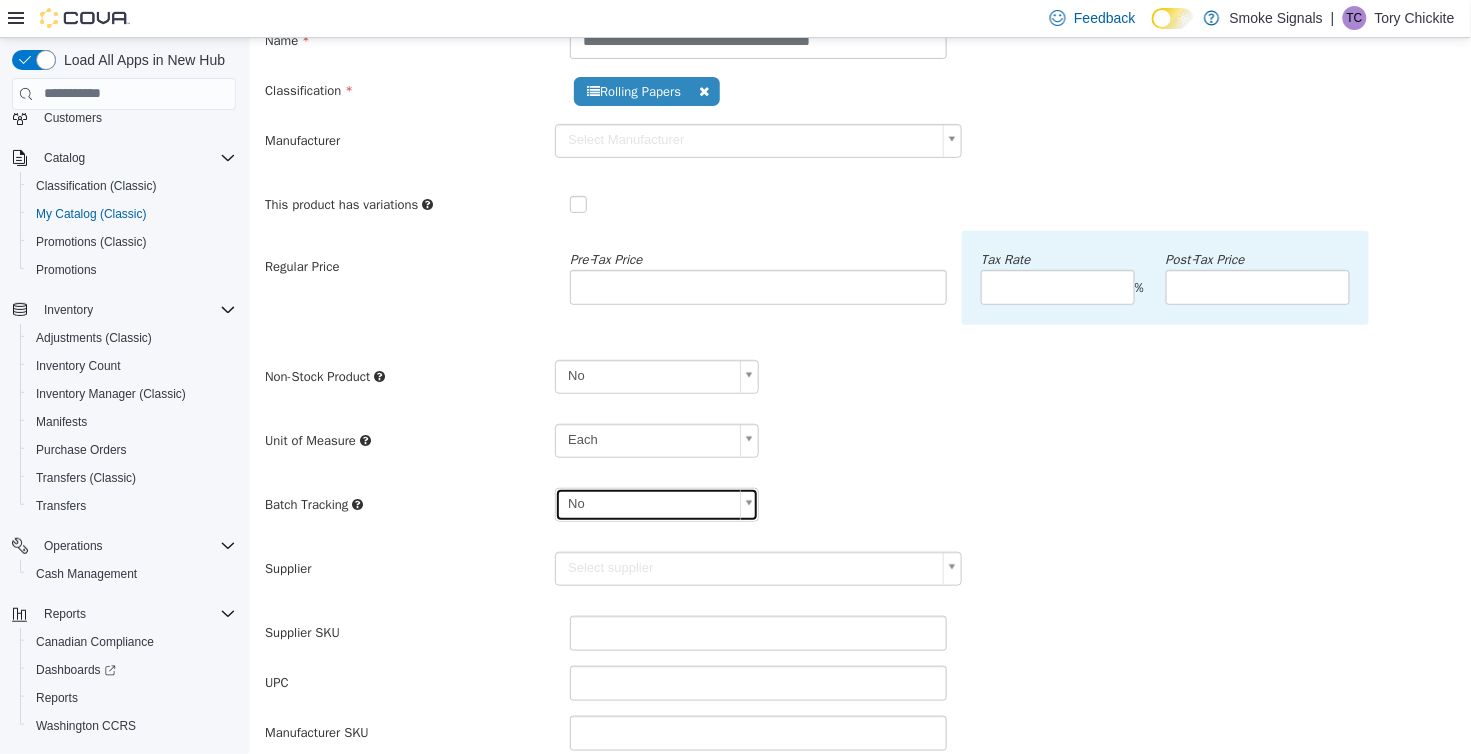 scroll, scrollTop: 145, scrollLeft: 0, axis: vertical 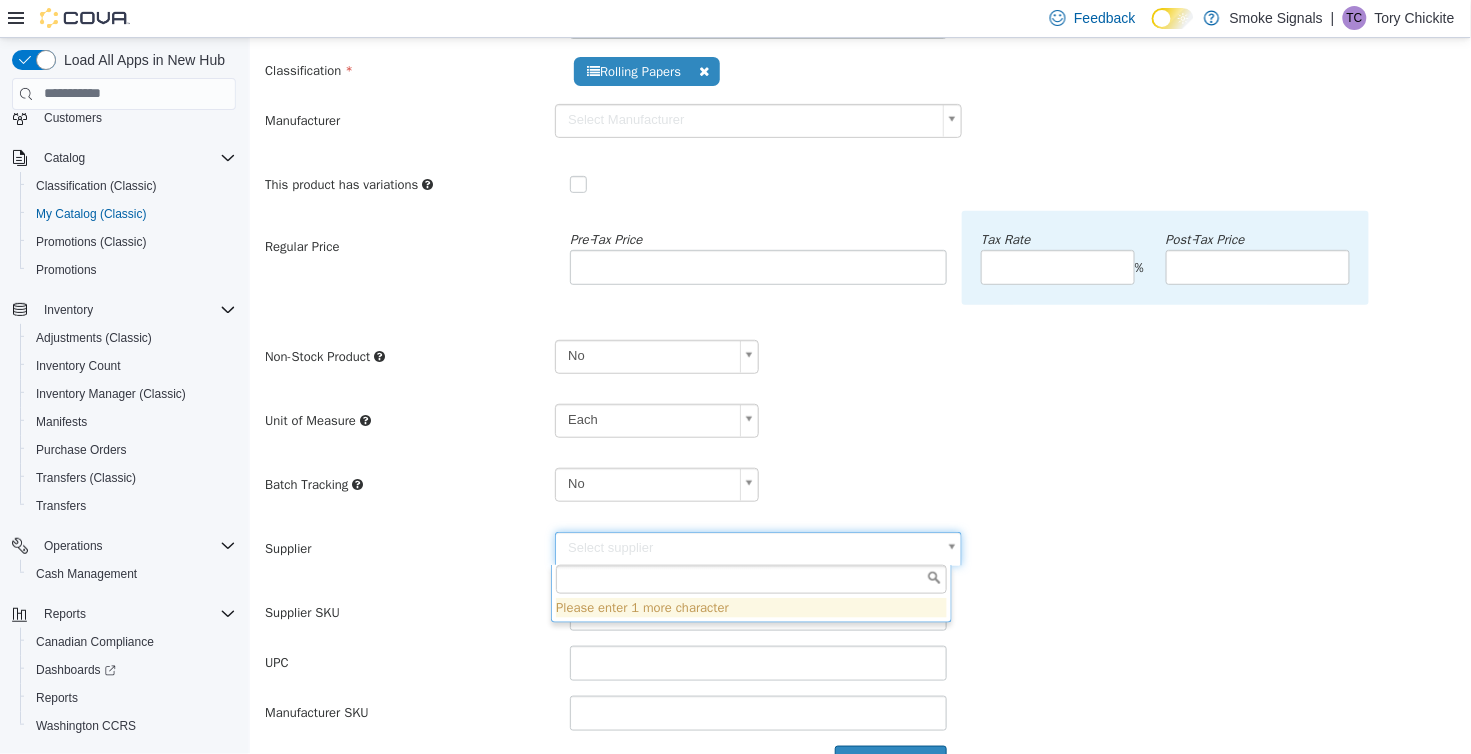 click on "**********" at bounding box center (859, 347) 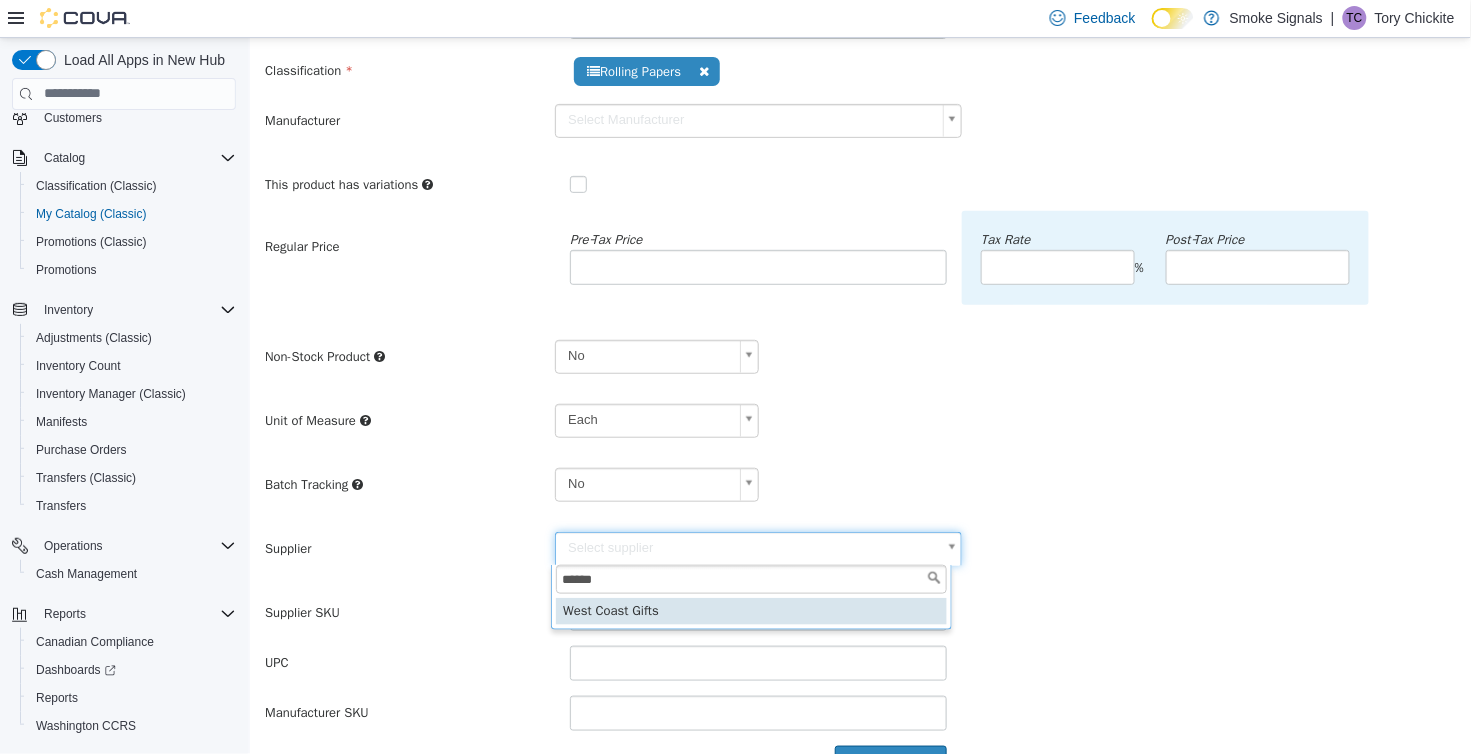 type on "******" 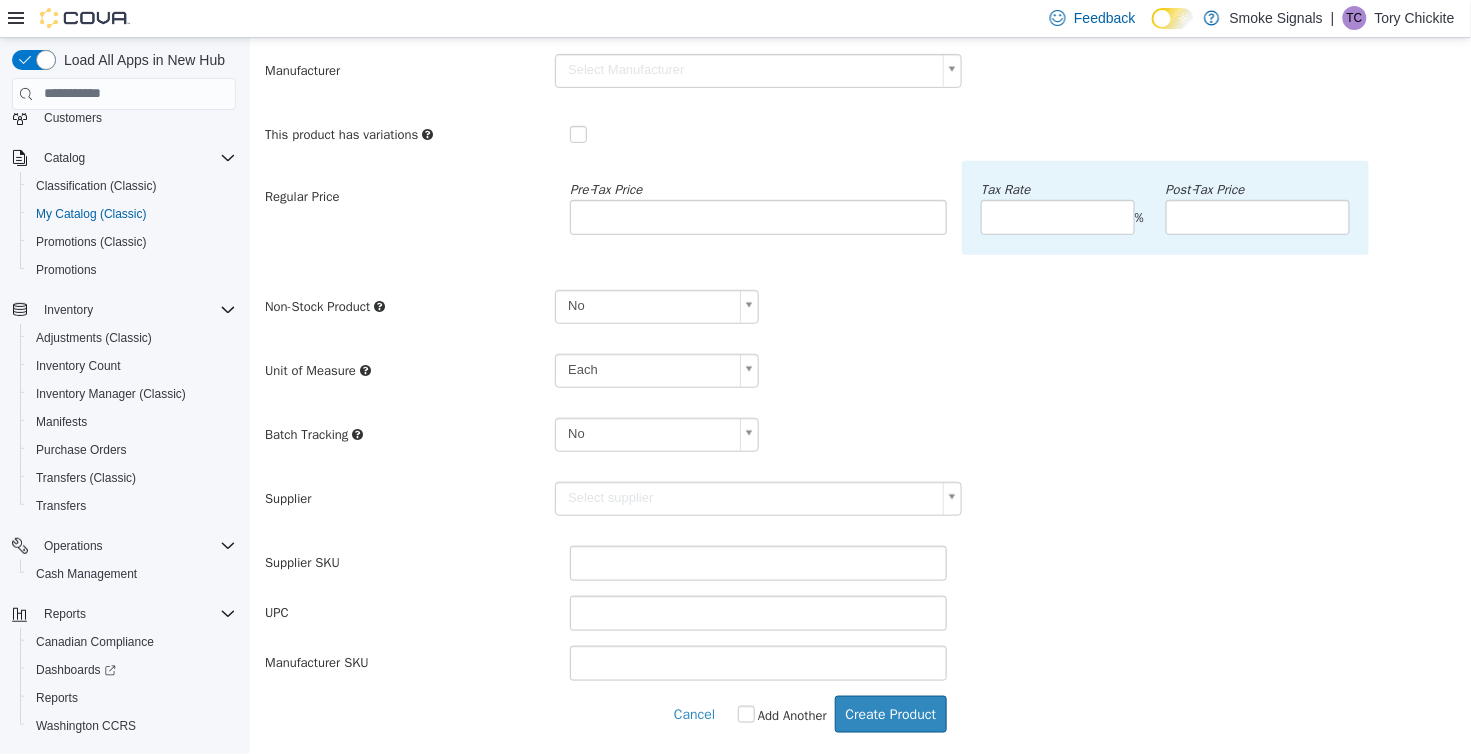 scroll, scrollTop: 194, scrollLeft: 0, axis: vertical 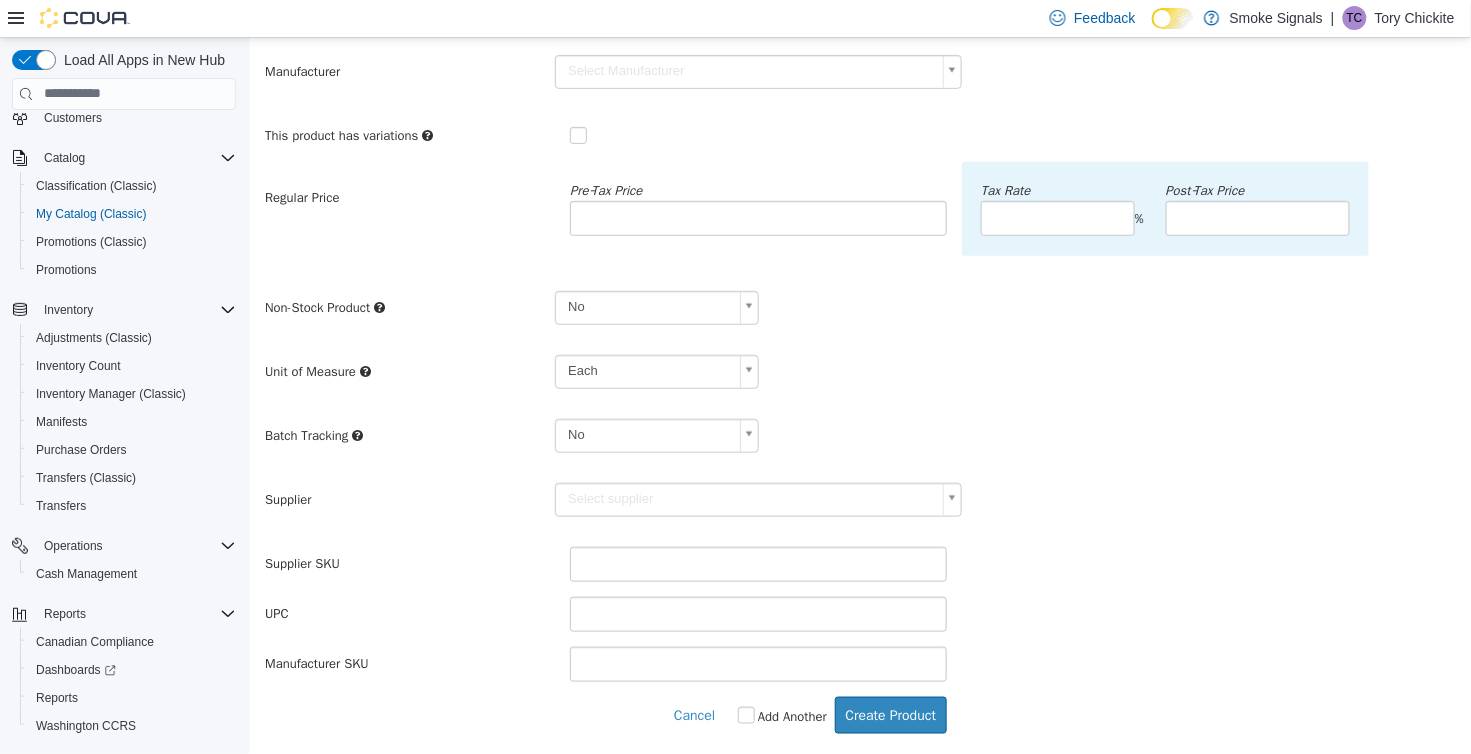 type on "******" 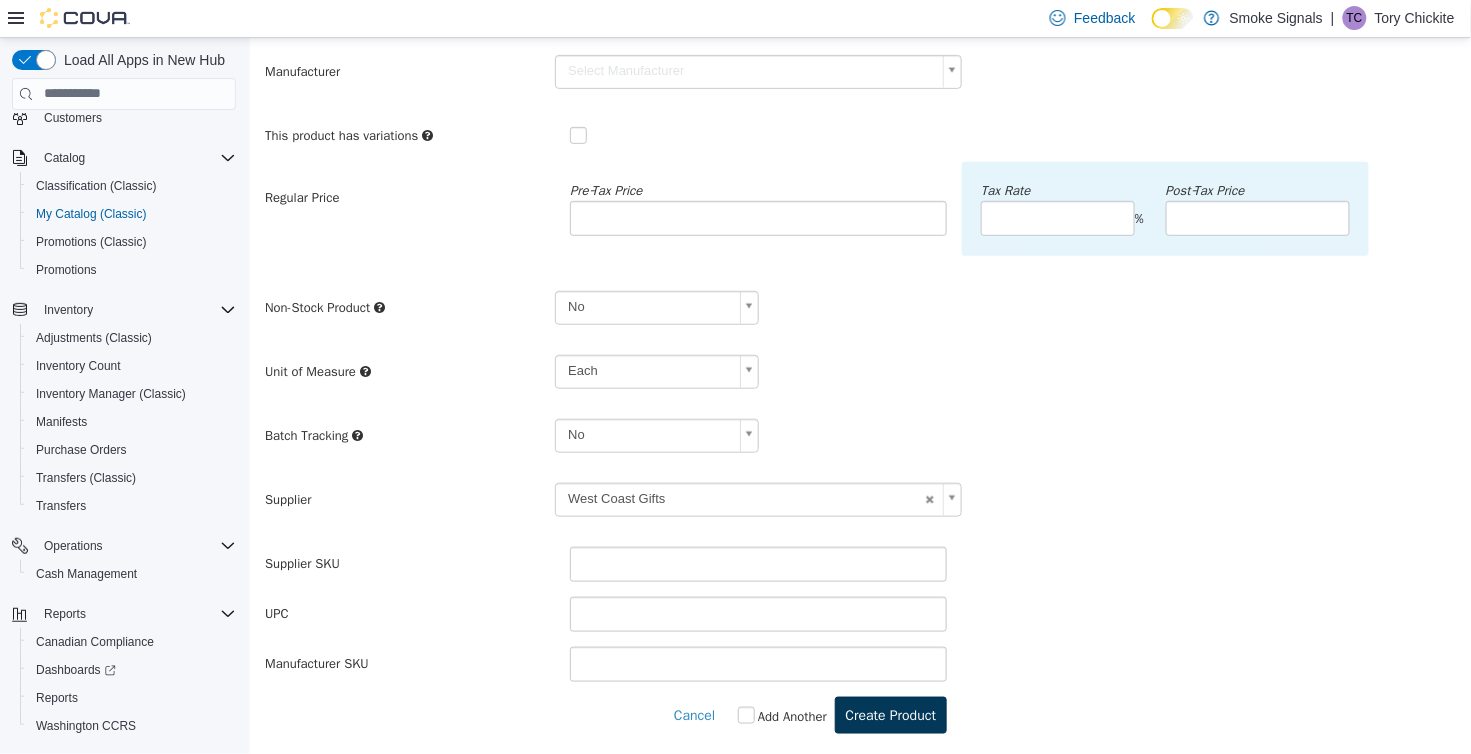 click on "Create Product" at bounding box center (890, 714) 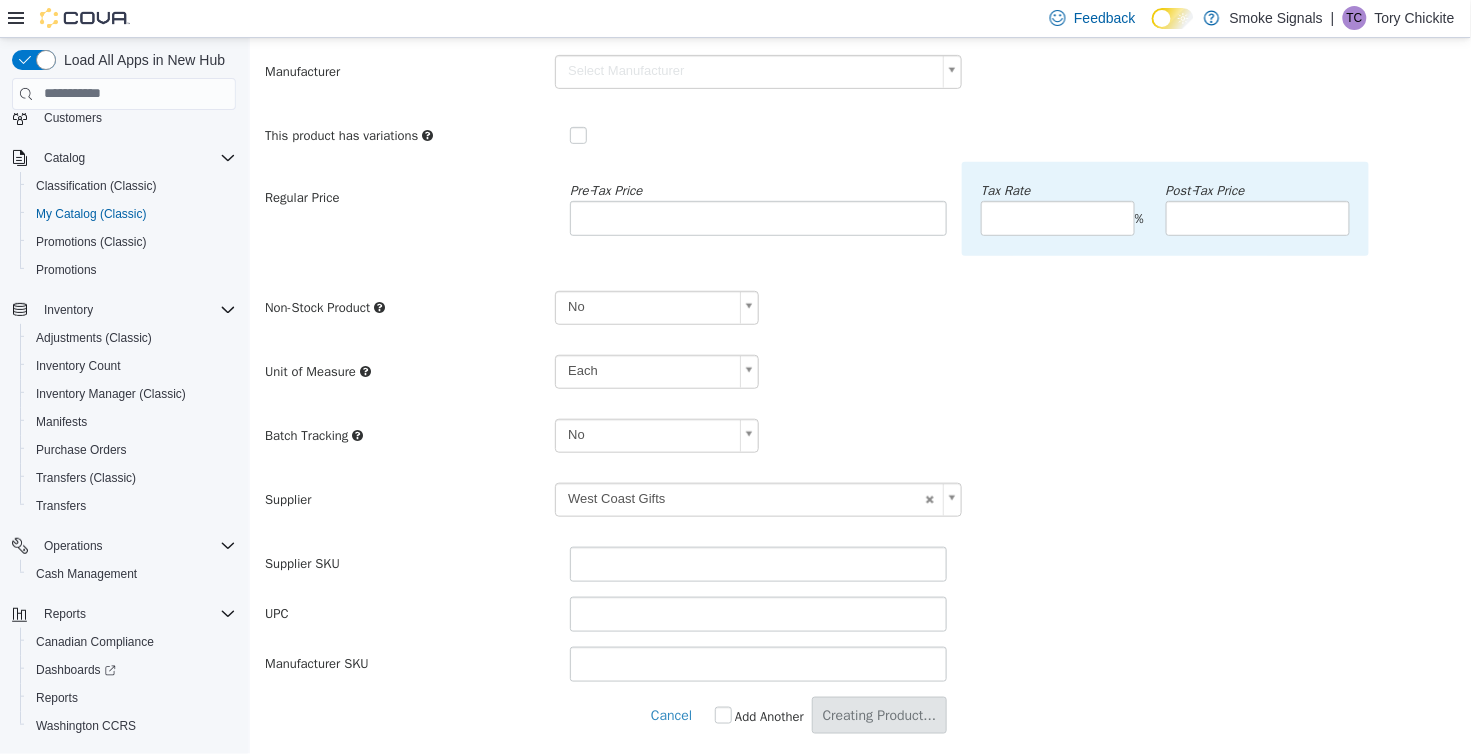 scroll, scrollTop: 0, scrollLeft: 0, axis: both 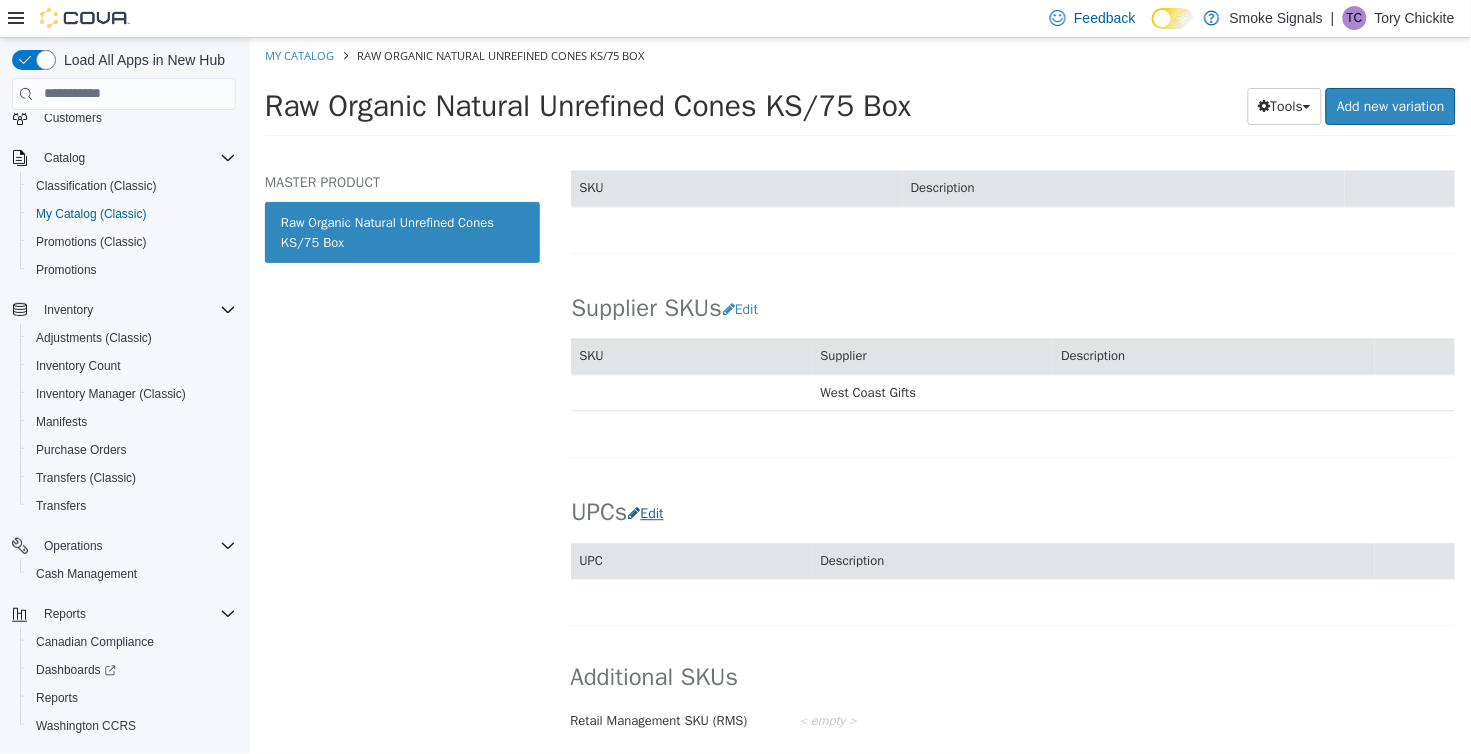 click on "Edit" at bounding box center [649, 512] 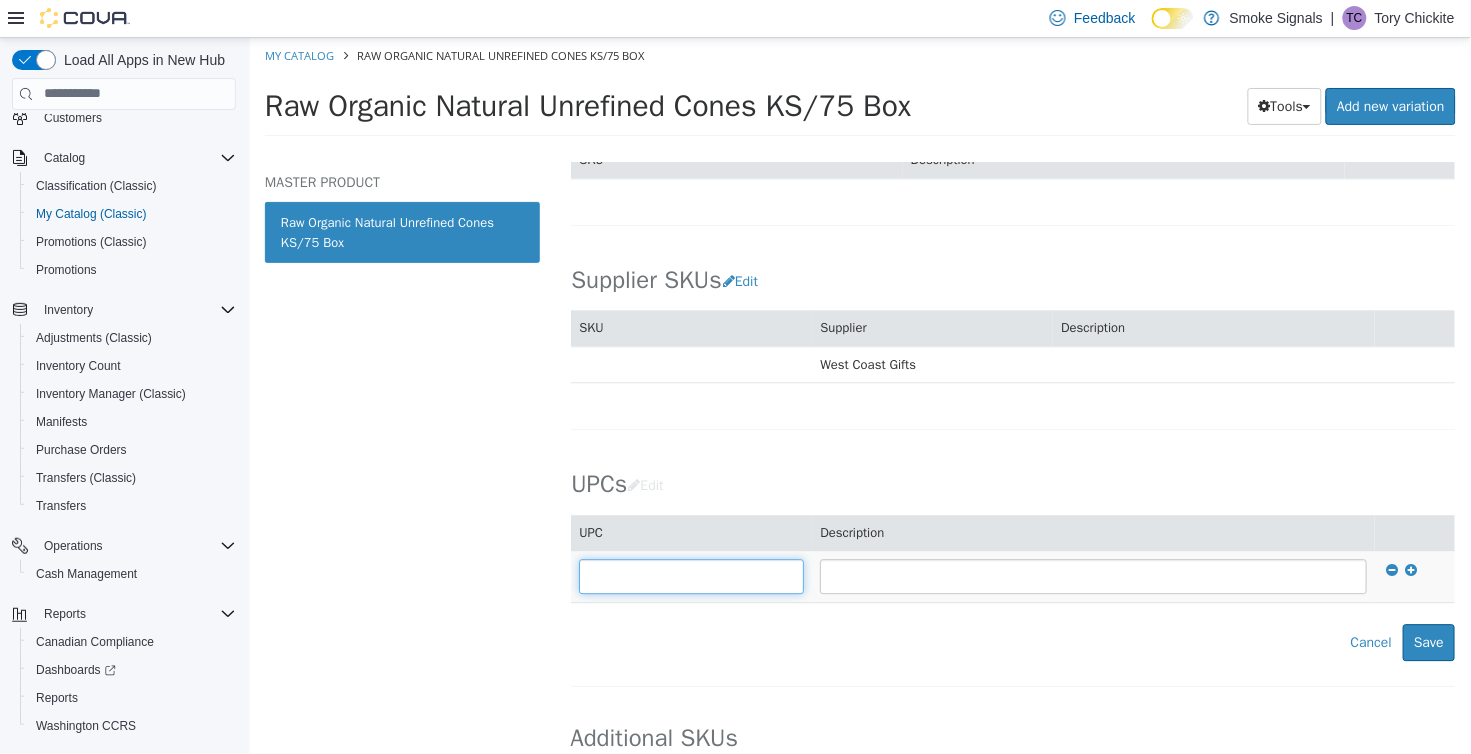 click at bounding box center (690, 575) 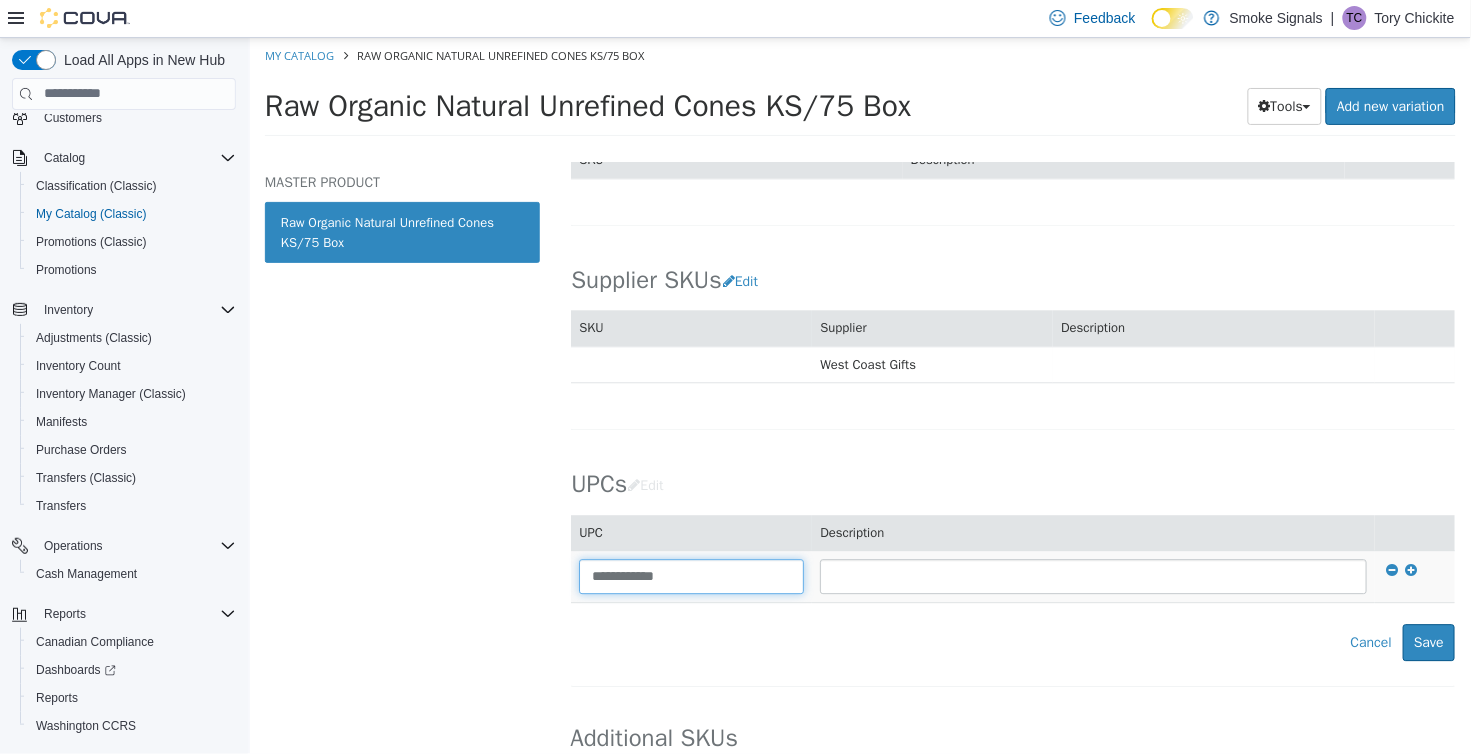 type on "**********" 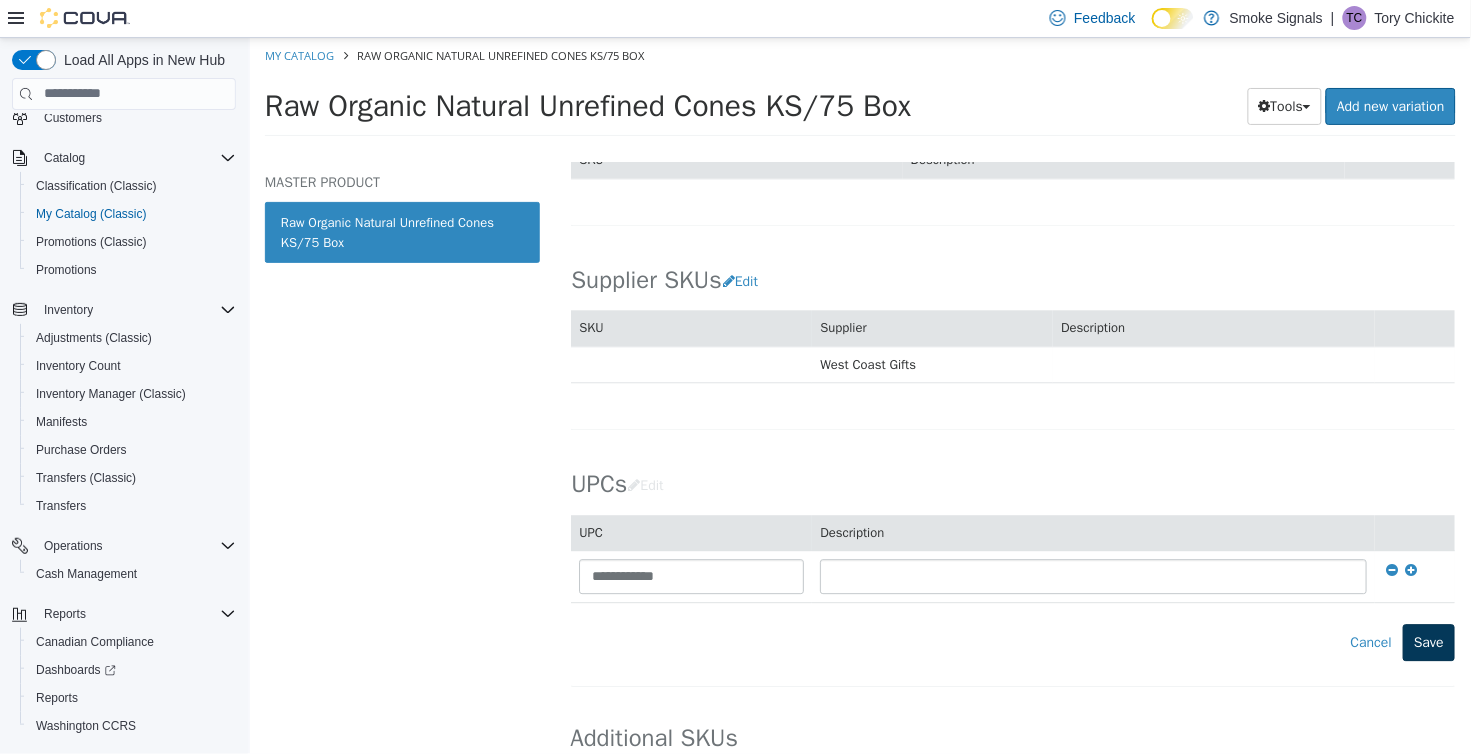 click on "Save" at bounding box center (1428, 641) 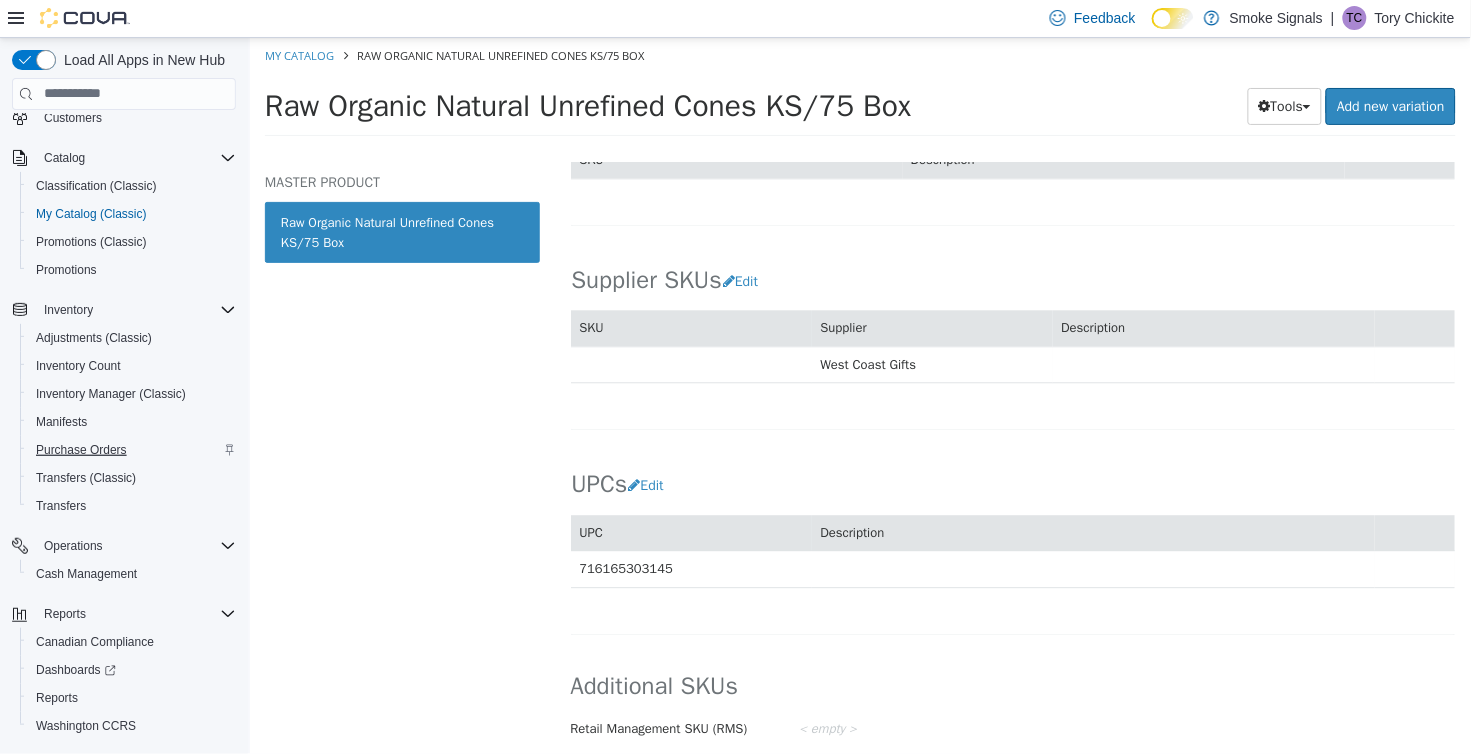 click on "Purchase Orders" at bounding box center (81, 450) 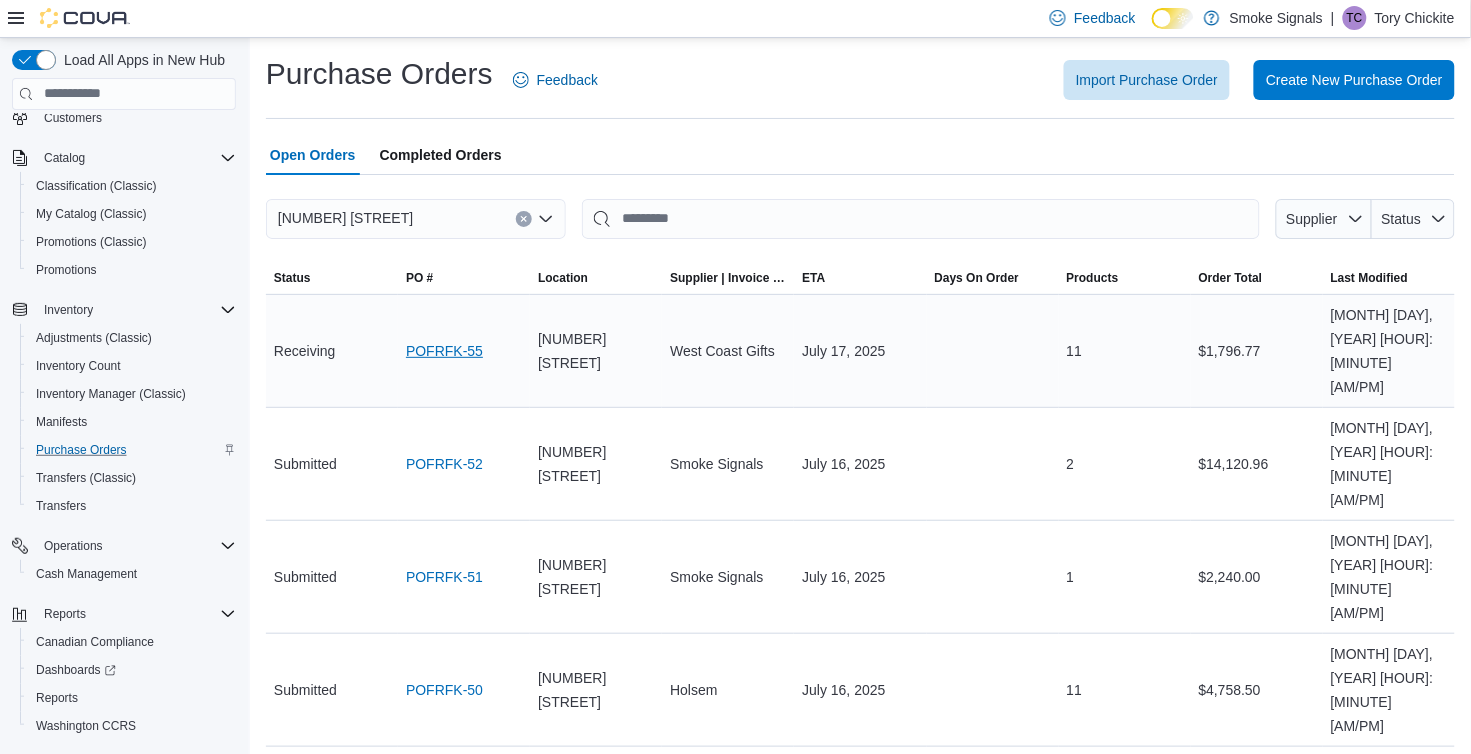 click on "POFRFK-55" at bounding box center [444, 351] 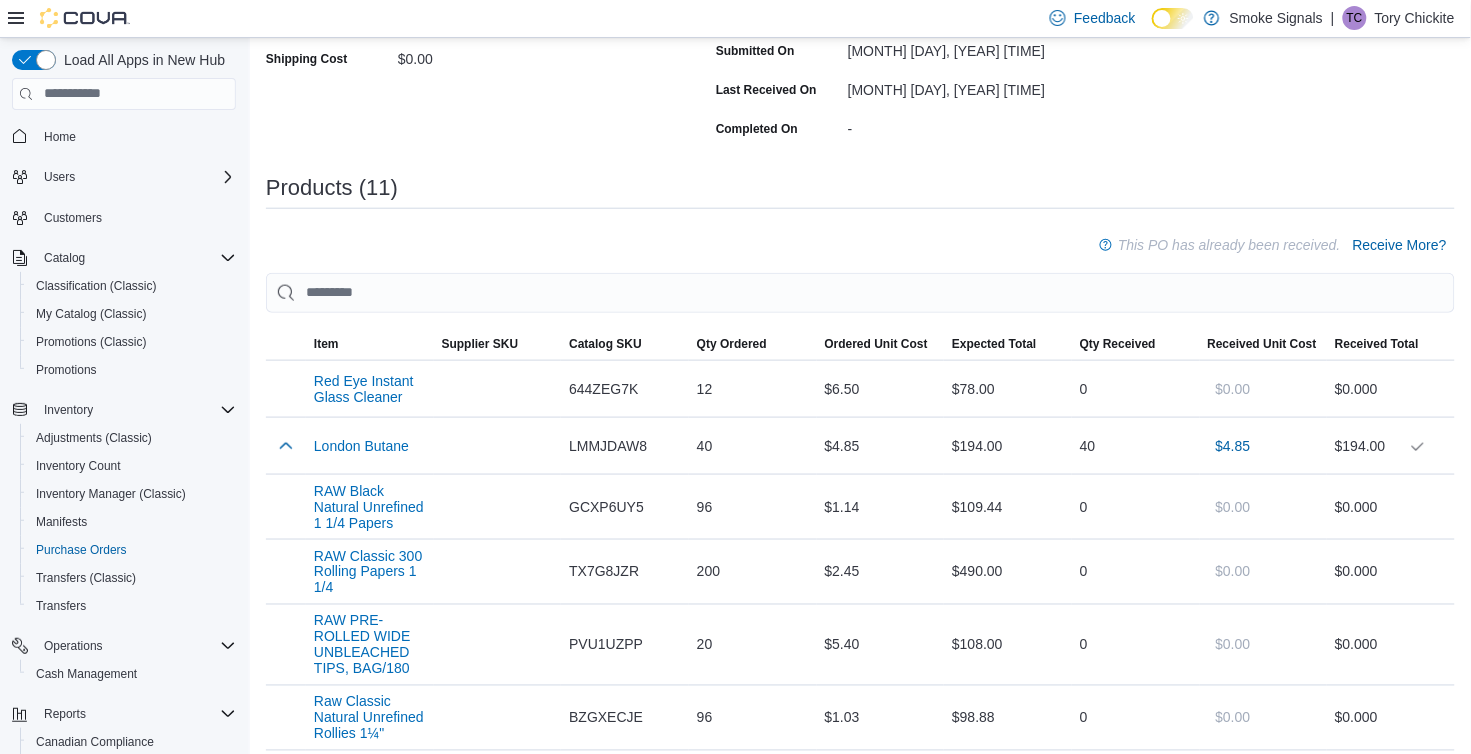 scroll, scrollTop: 392, scrollLeft: 0, axis: vertical 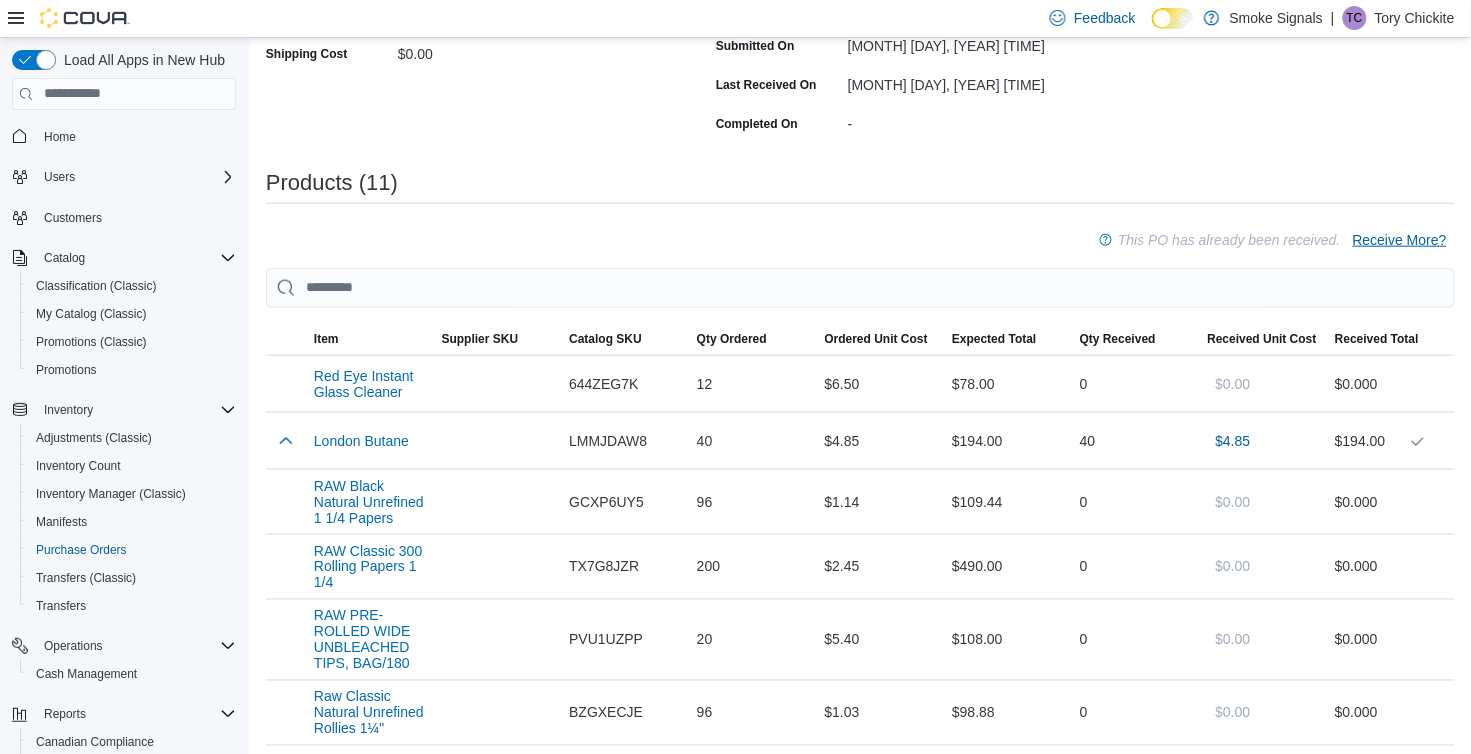 click on "Receive More?" at bounding box center (1400, 240) 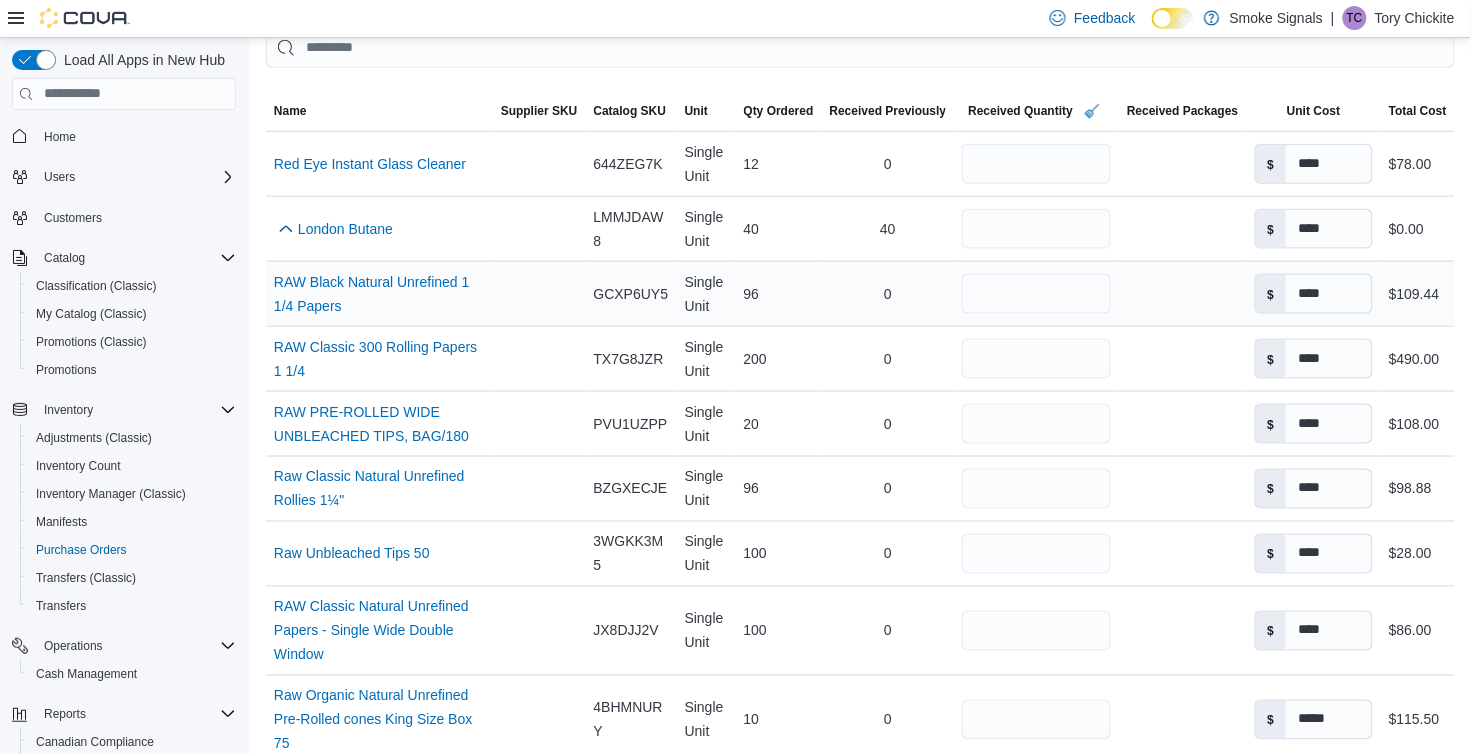 scroll, scrollTop: 487, scrollLeft: 0, axis: vertical 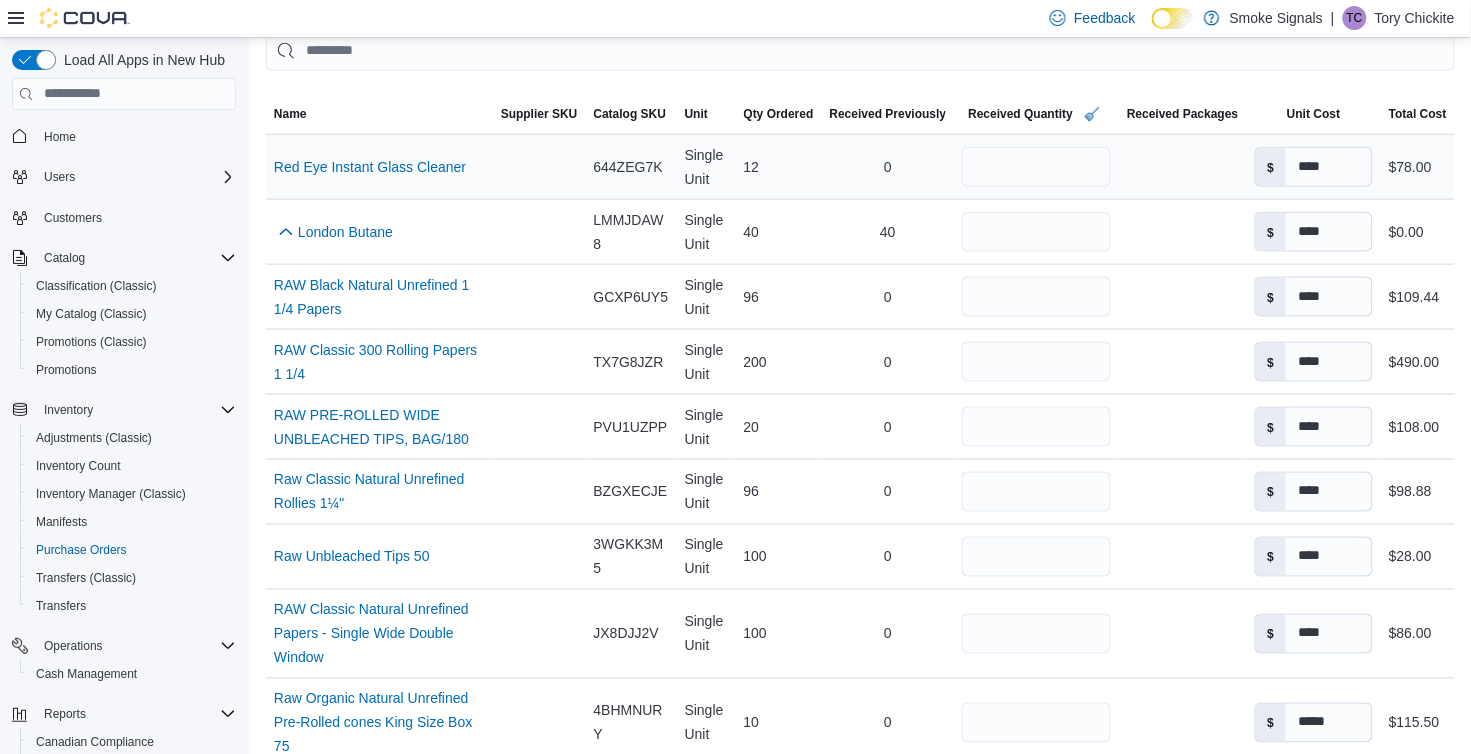 click on "Single Unit" at bounding box center (706, 167) 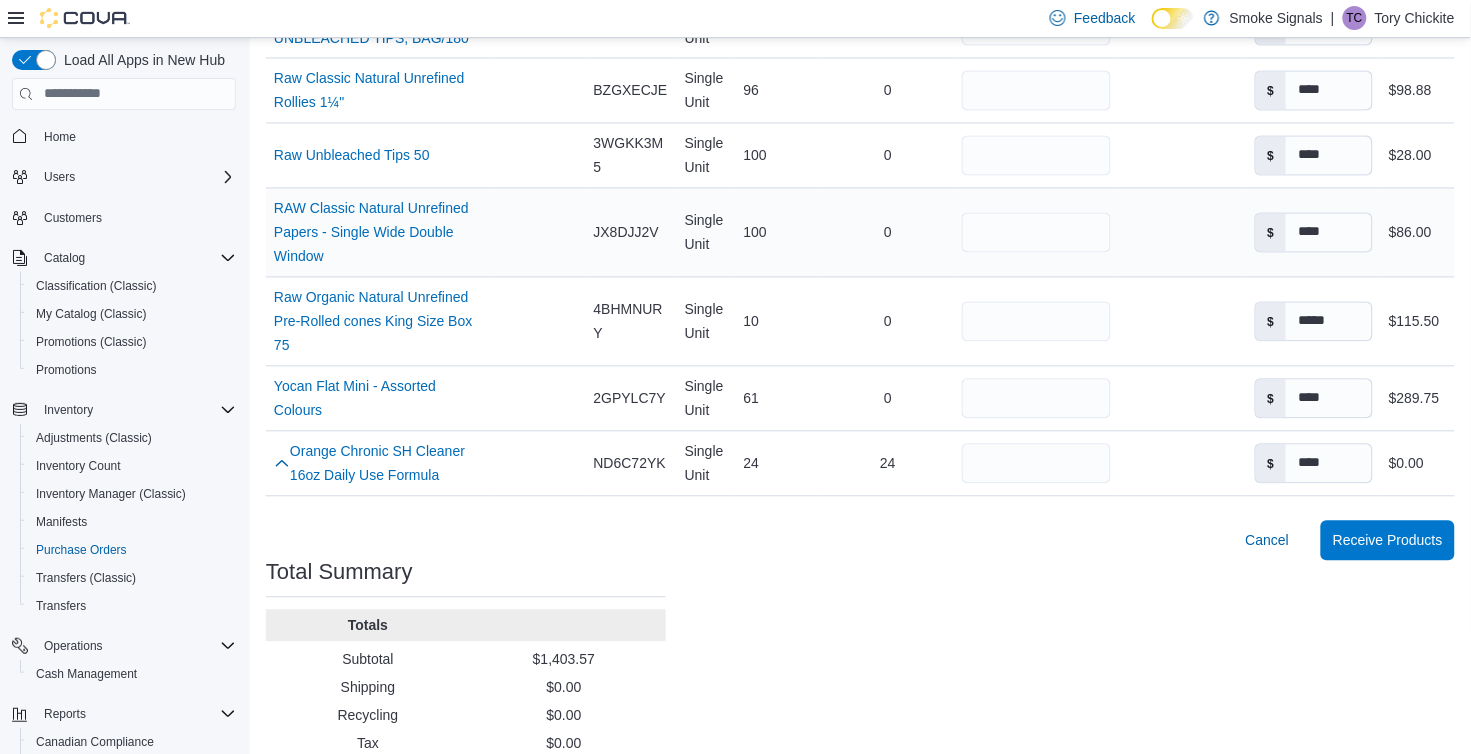 scroll, scrollTop: 887, scrollLeft: 0, axis: vertical 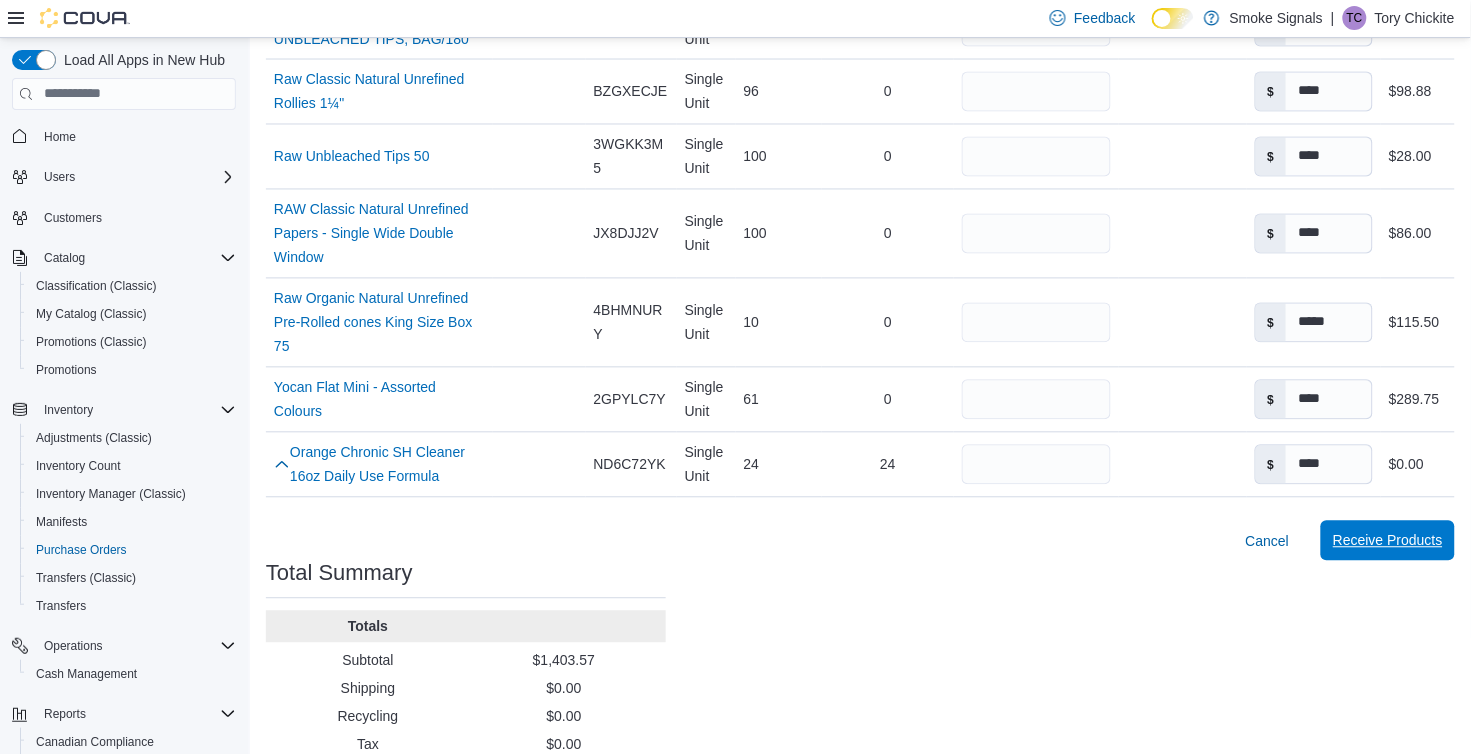 click on "Receive Products" at bounding box center (1388, 541) 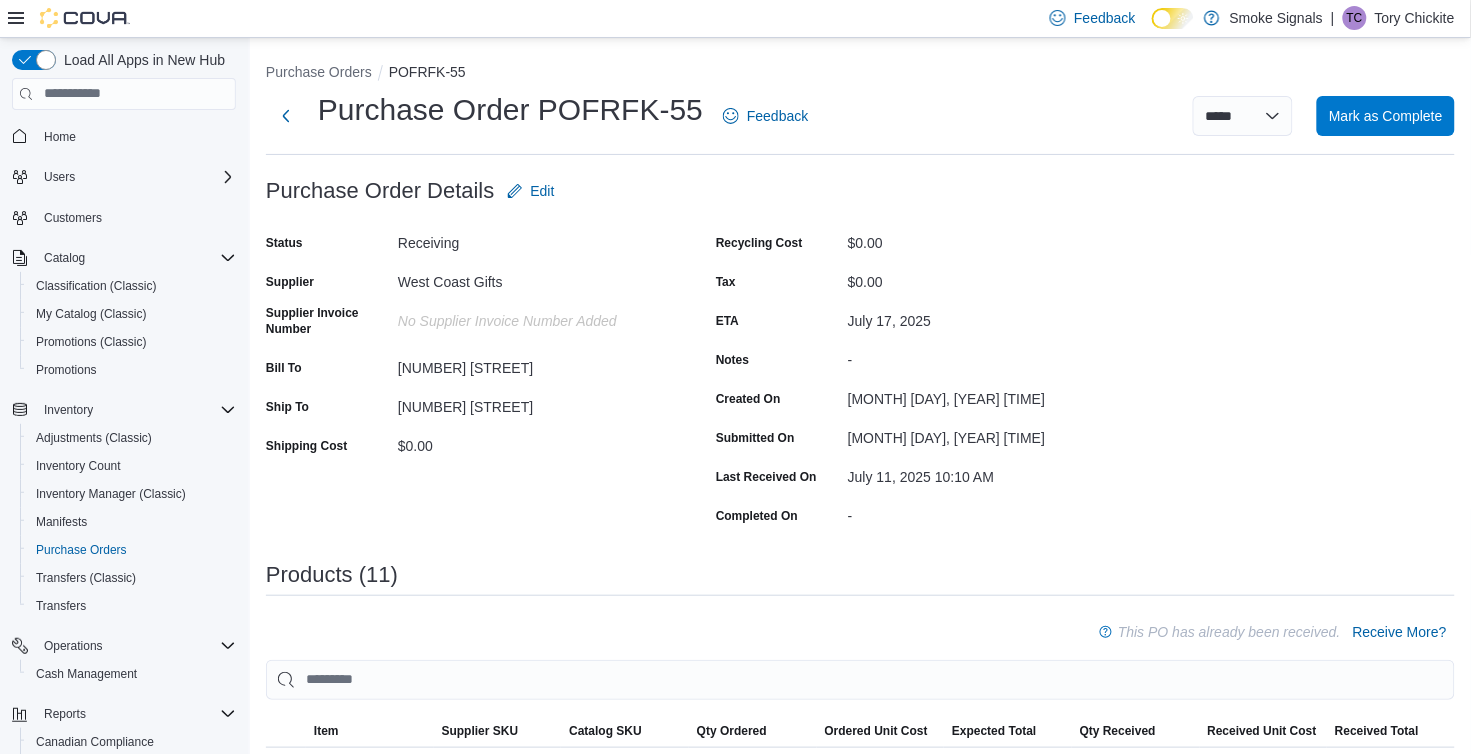 scroll, scrollTop: 0, scrollLeft: 0, axis: both 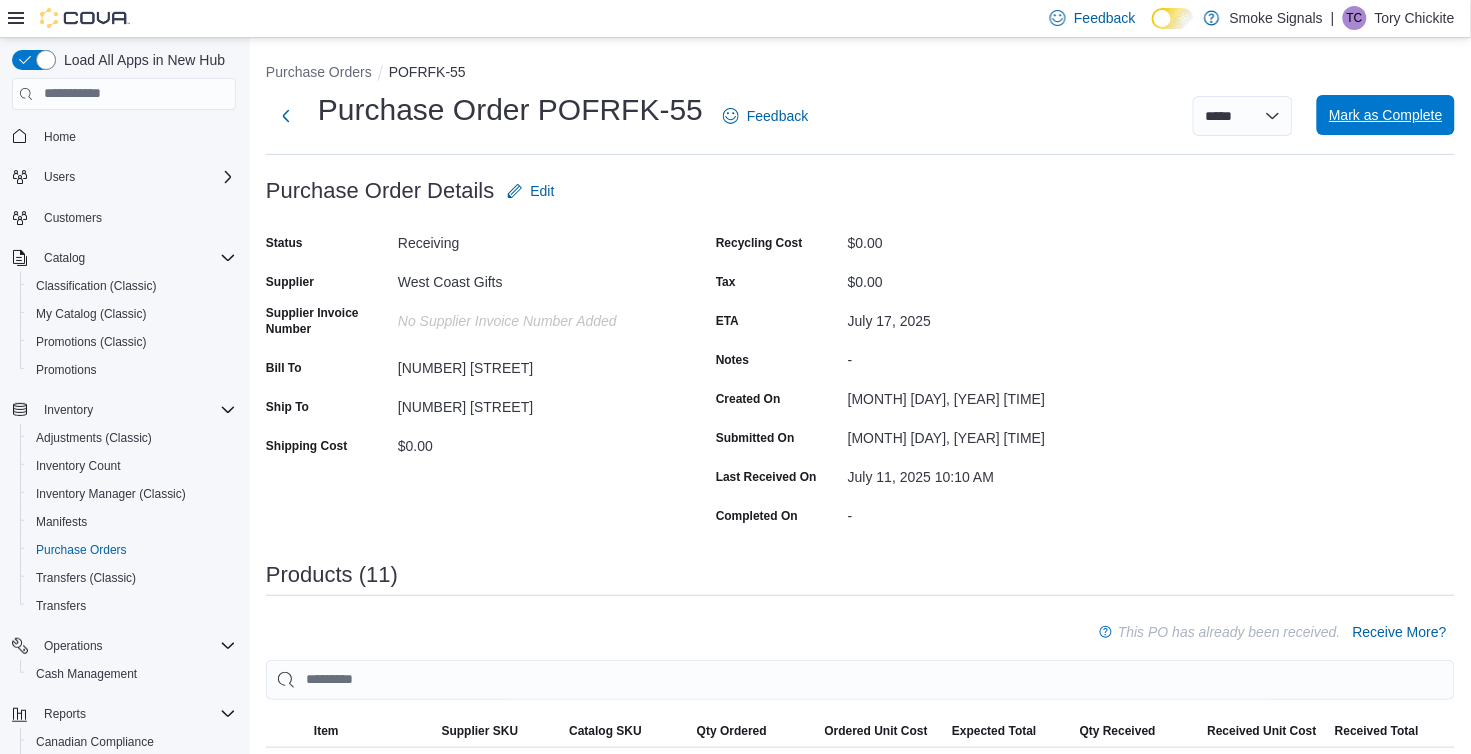 click on "Mark as Complete" at bounding box center [1386, 115] 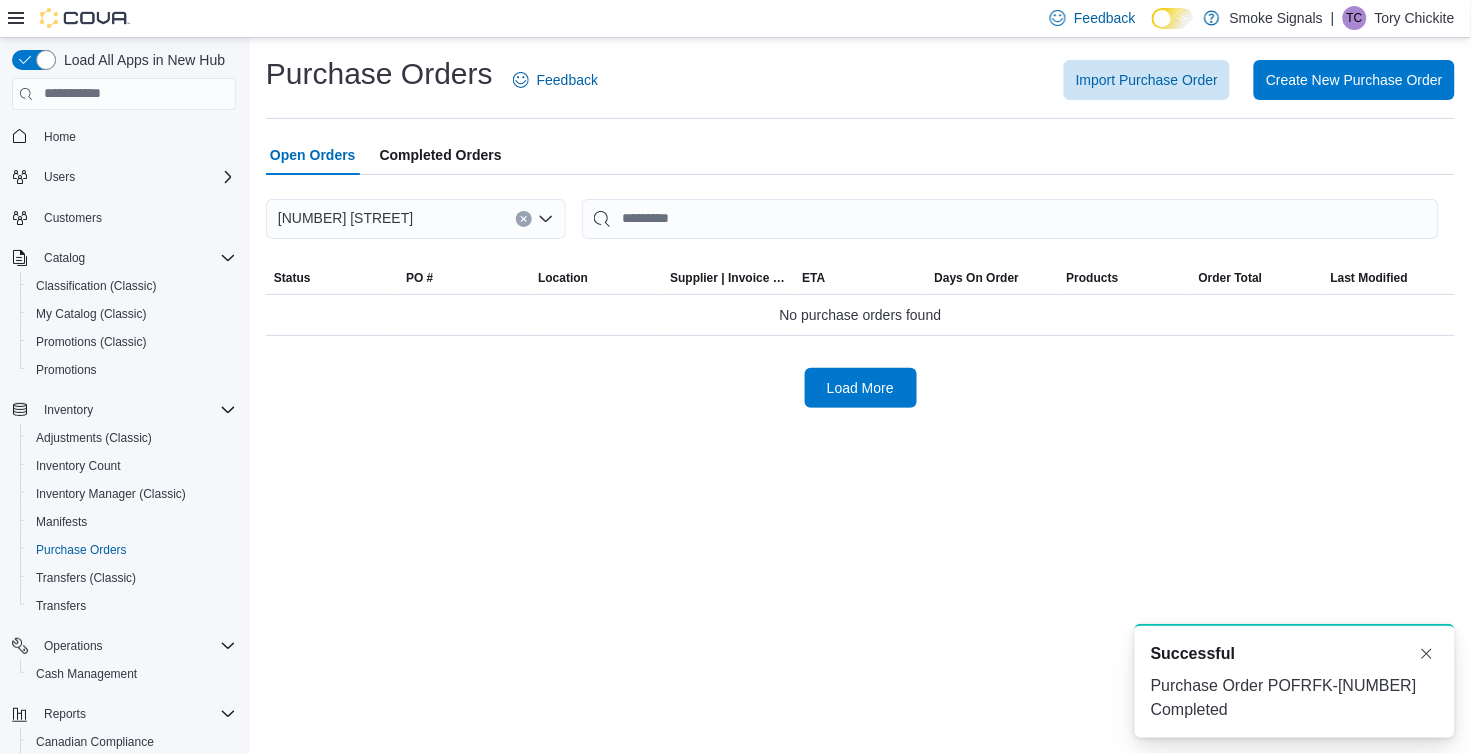 scroll, scrollTop: 0, scrollLeft: 0, axis: both 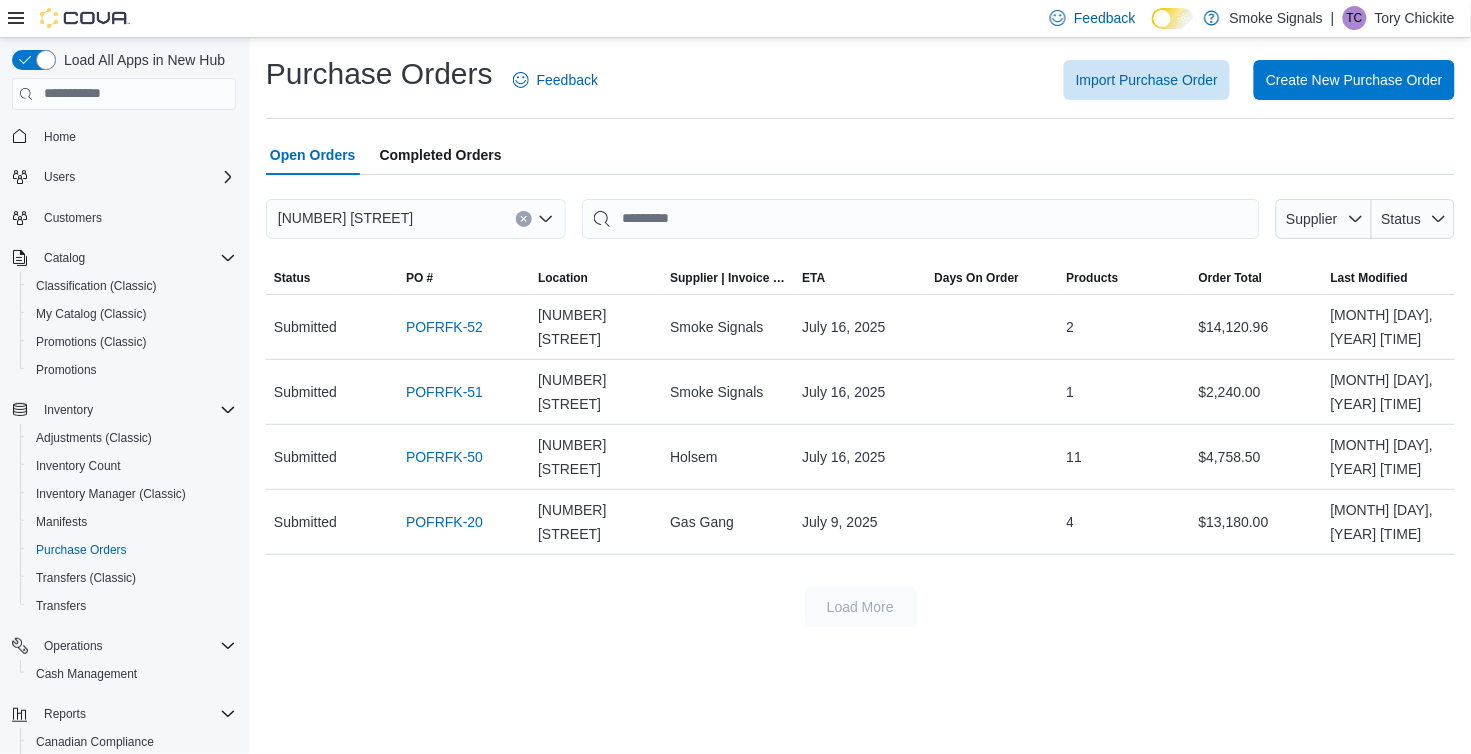click on "Open Orders" at bounding box center [313, 155] 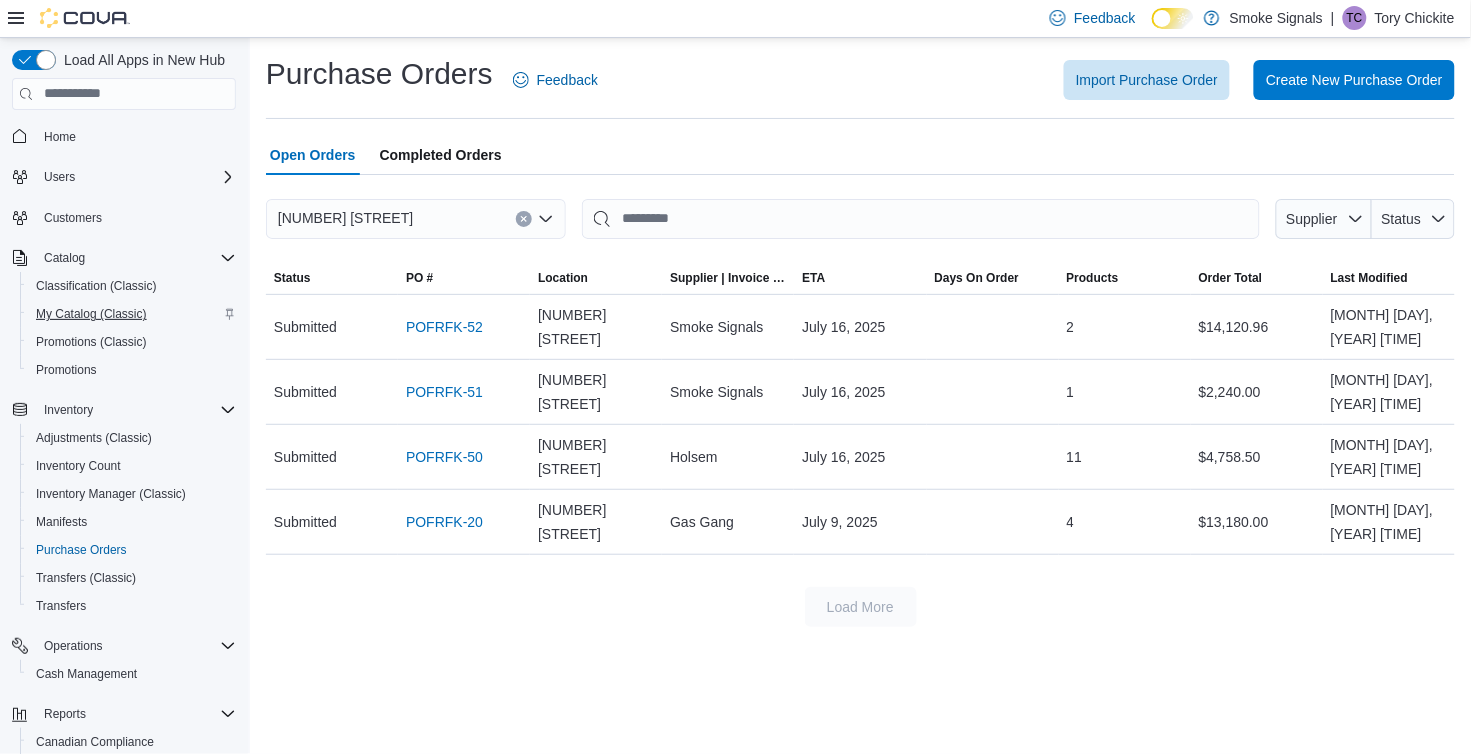 click on "My Catalog (Classic)" at bounding box center (91, 314) 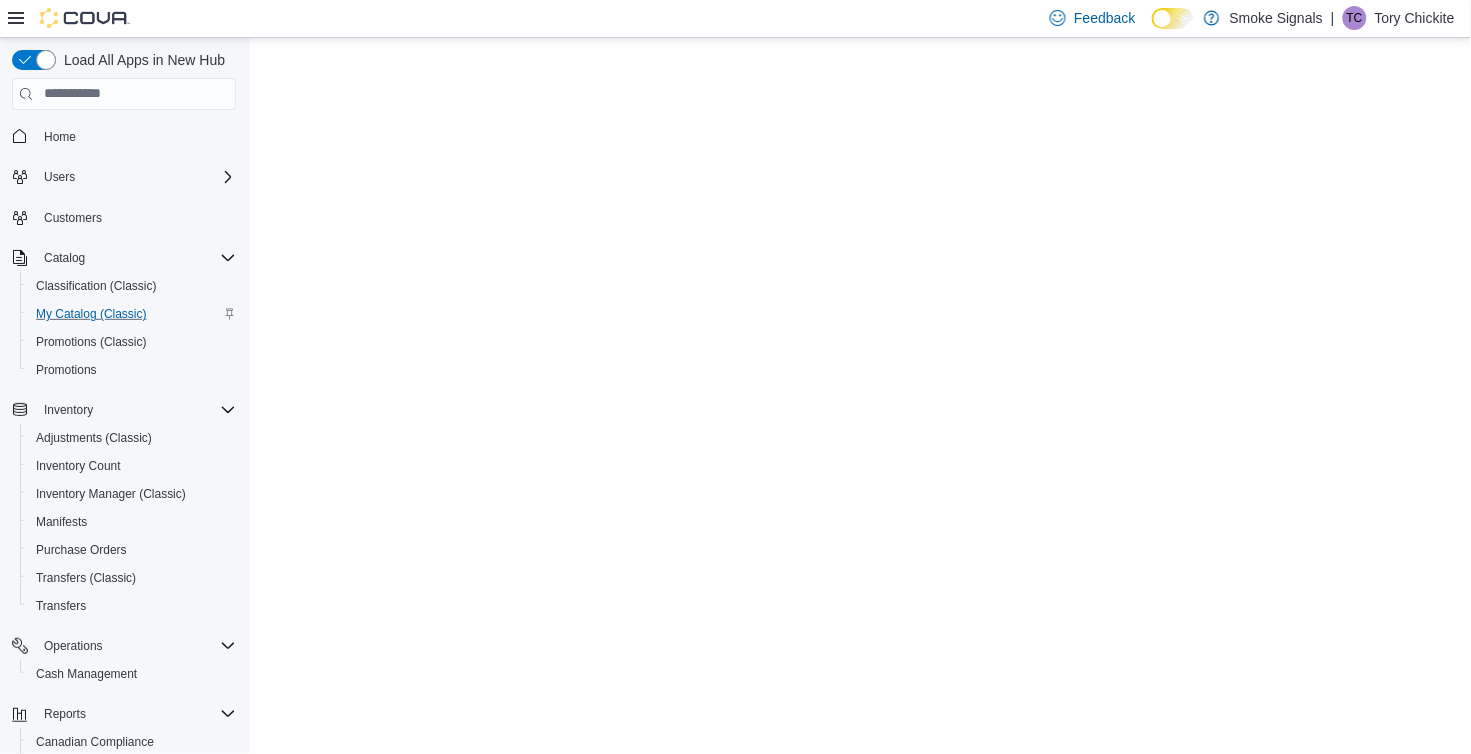 scroll, scrollTop: 0, scrollLeft: 0, axis: both 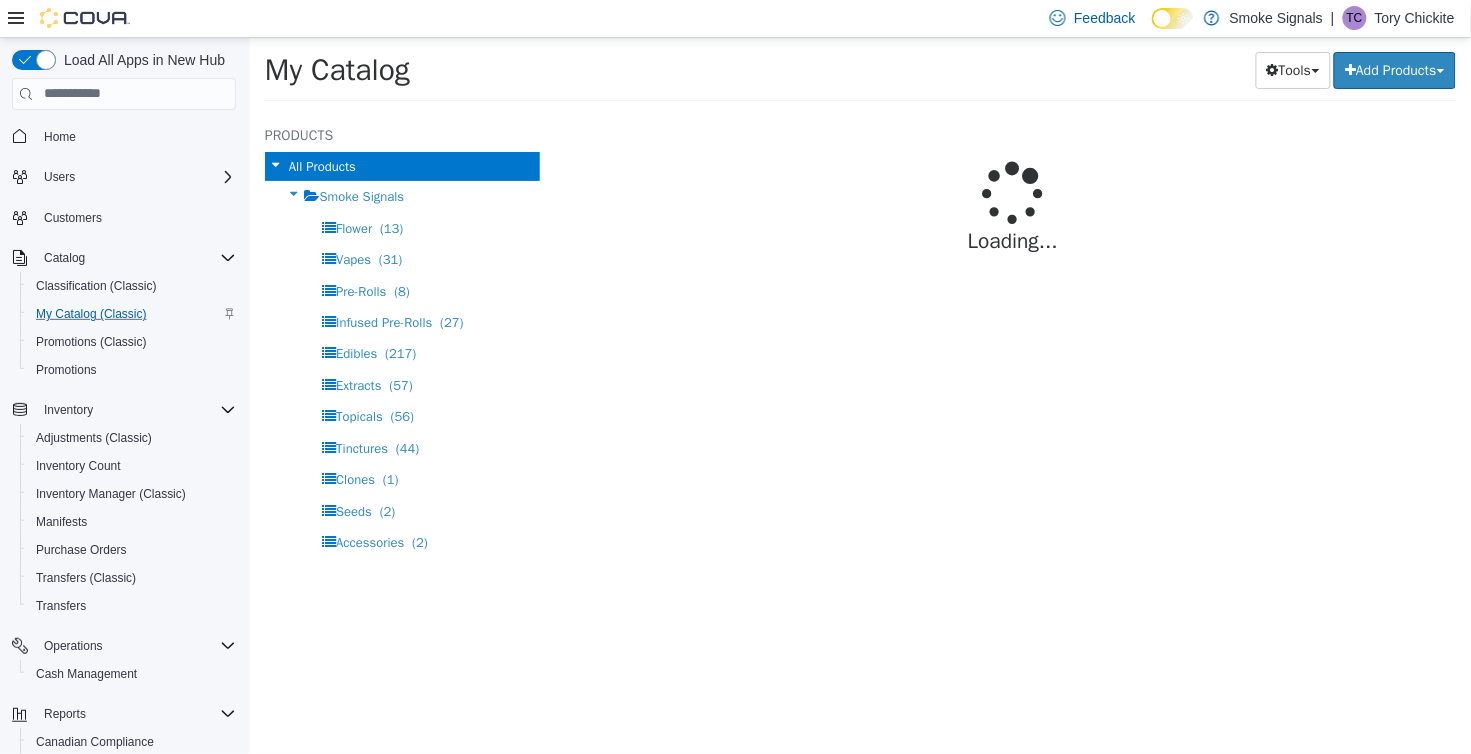 select on "**********" 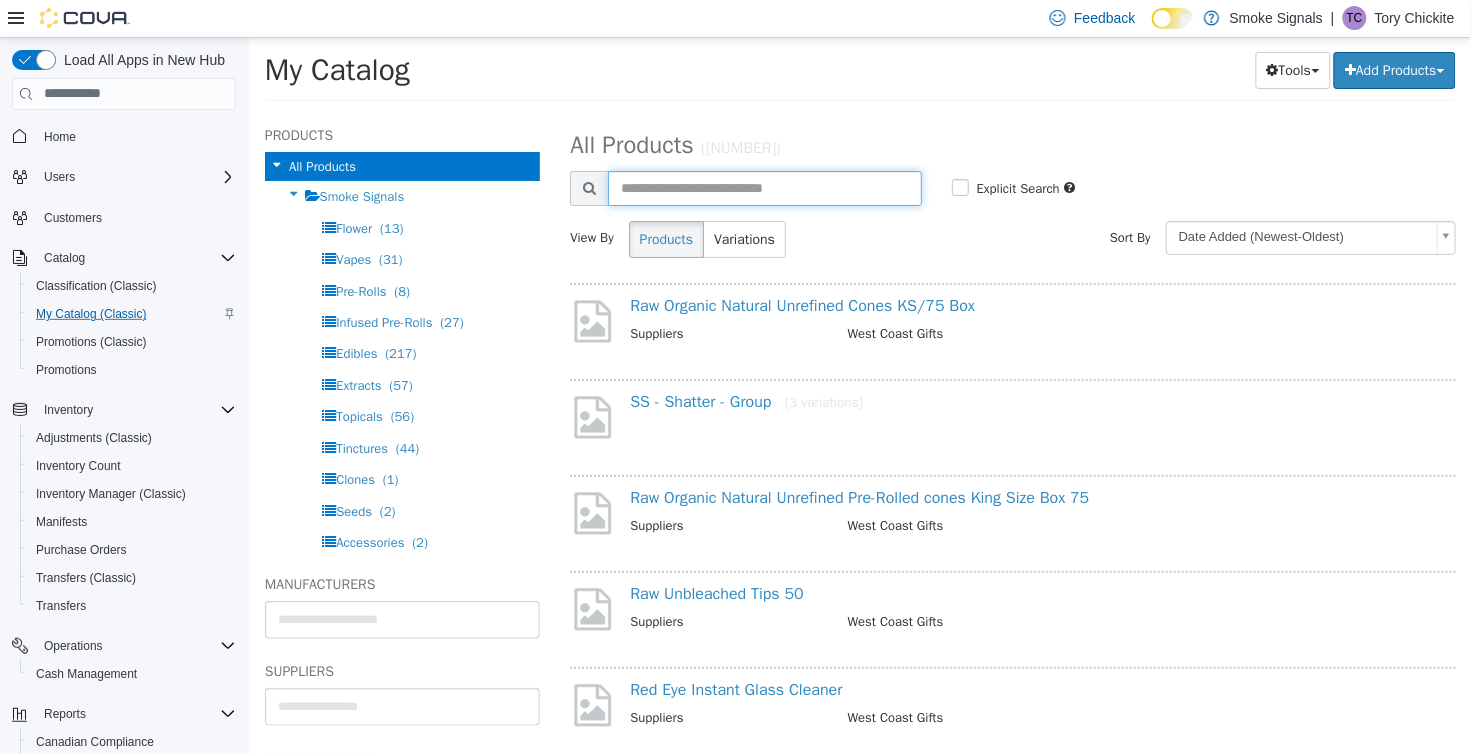 click at bounding box center (764, 187) 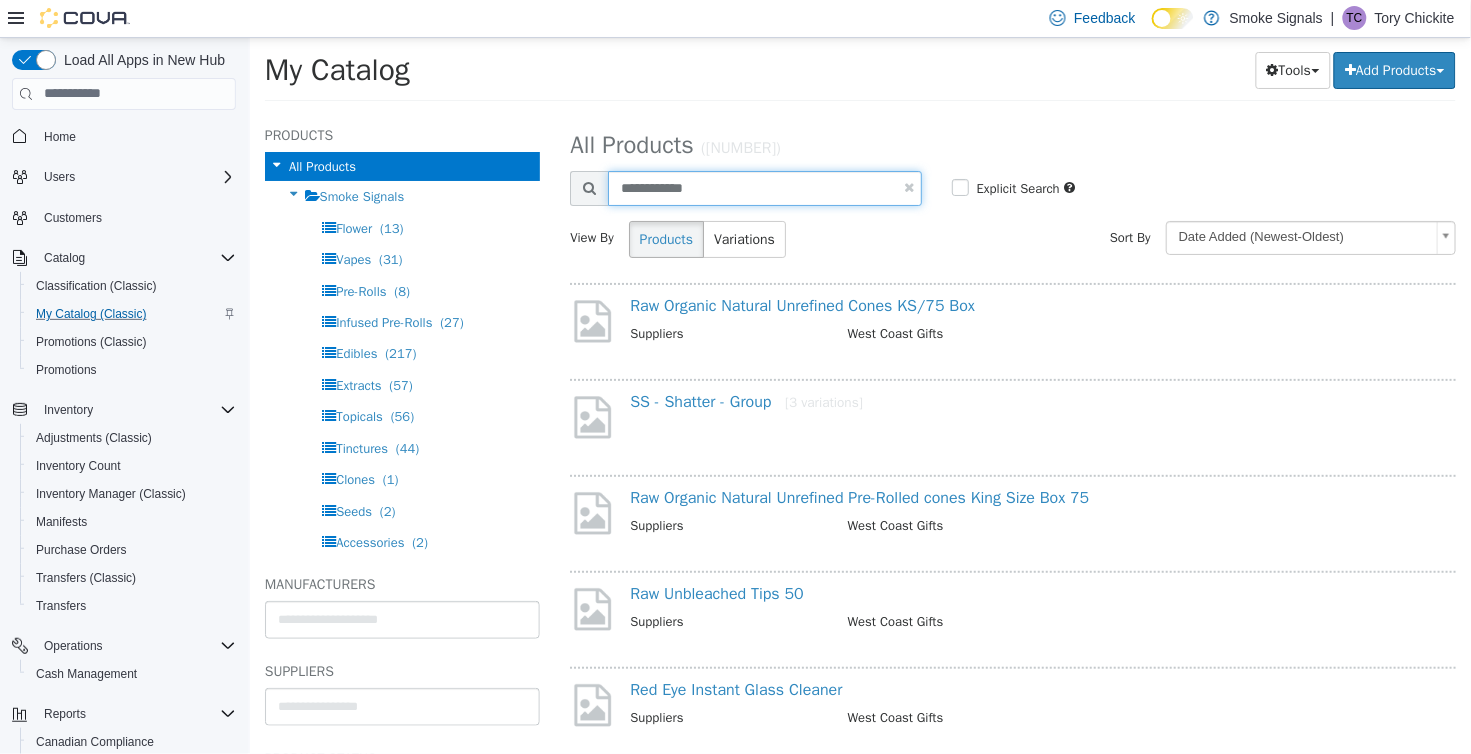 type on "**********" 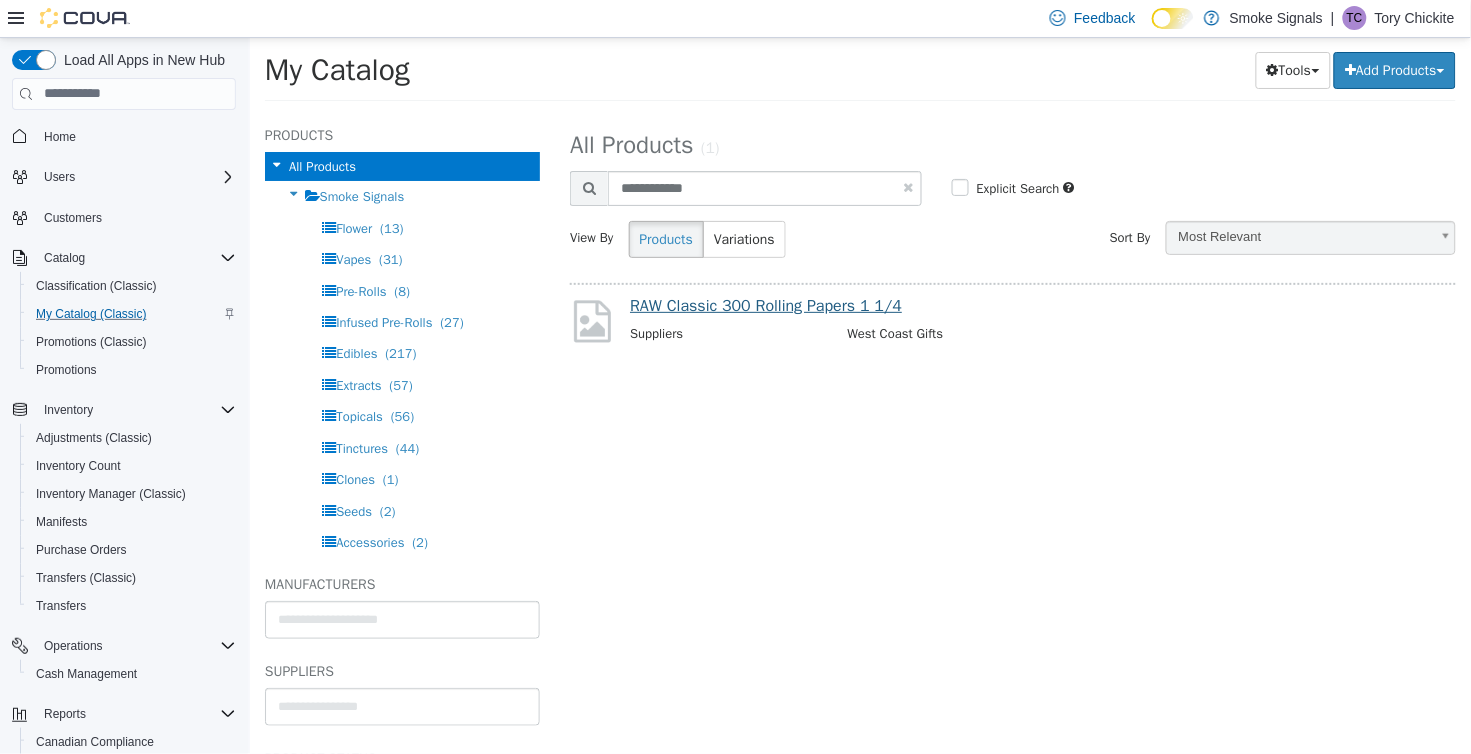click on "RAW Classic  300 Rolling Papers 1 1/4" at bounding box center [765, 305] 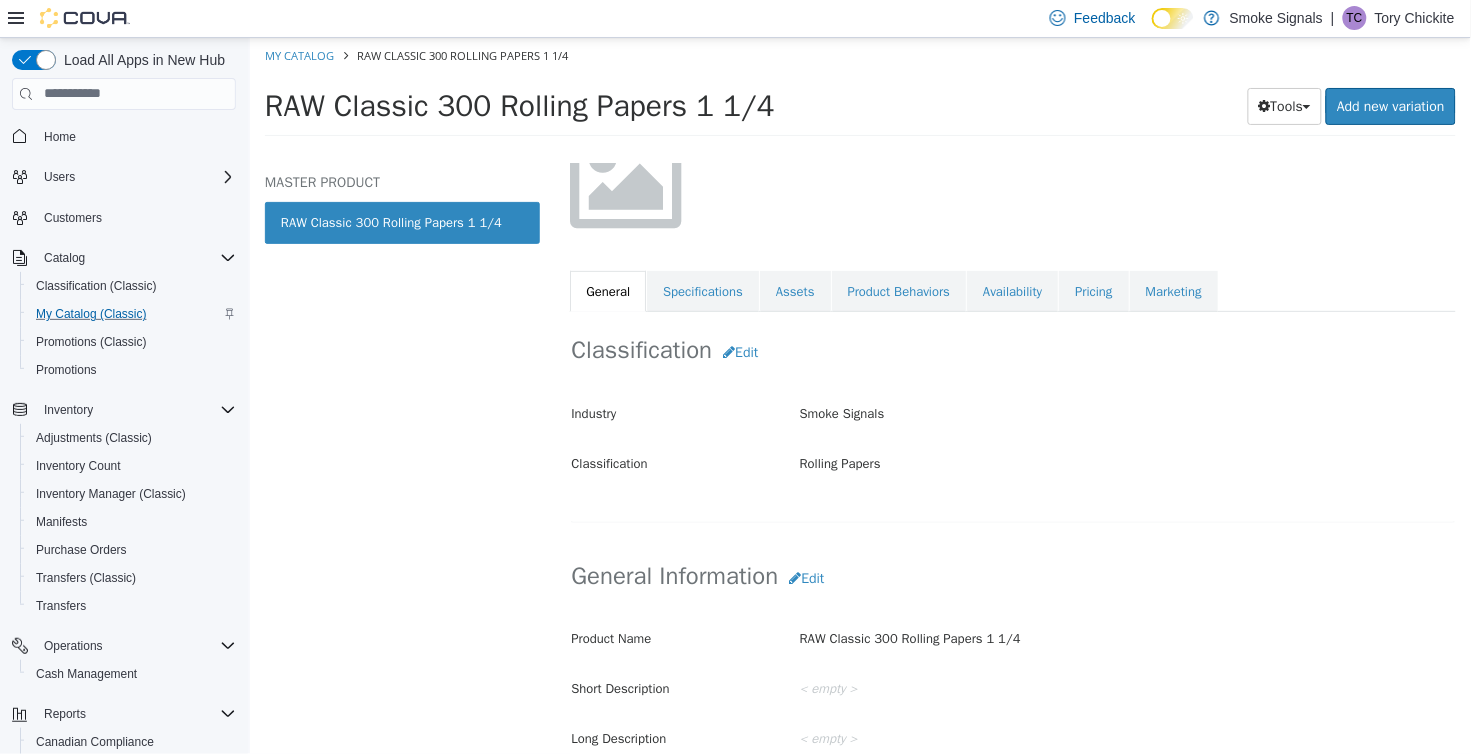 scroll, scrollTop: 180, scrollLeft: 0, axis: vertical 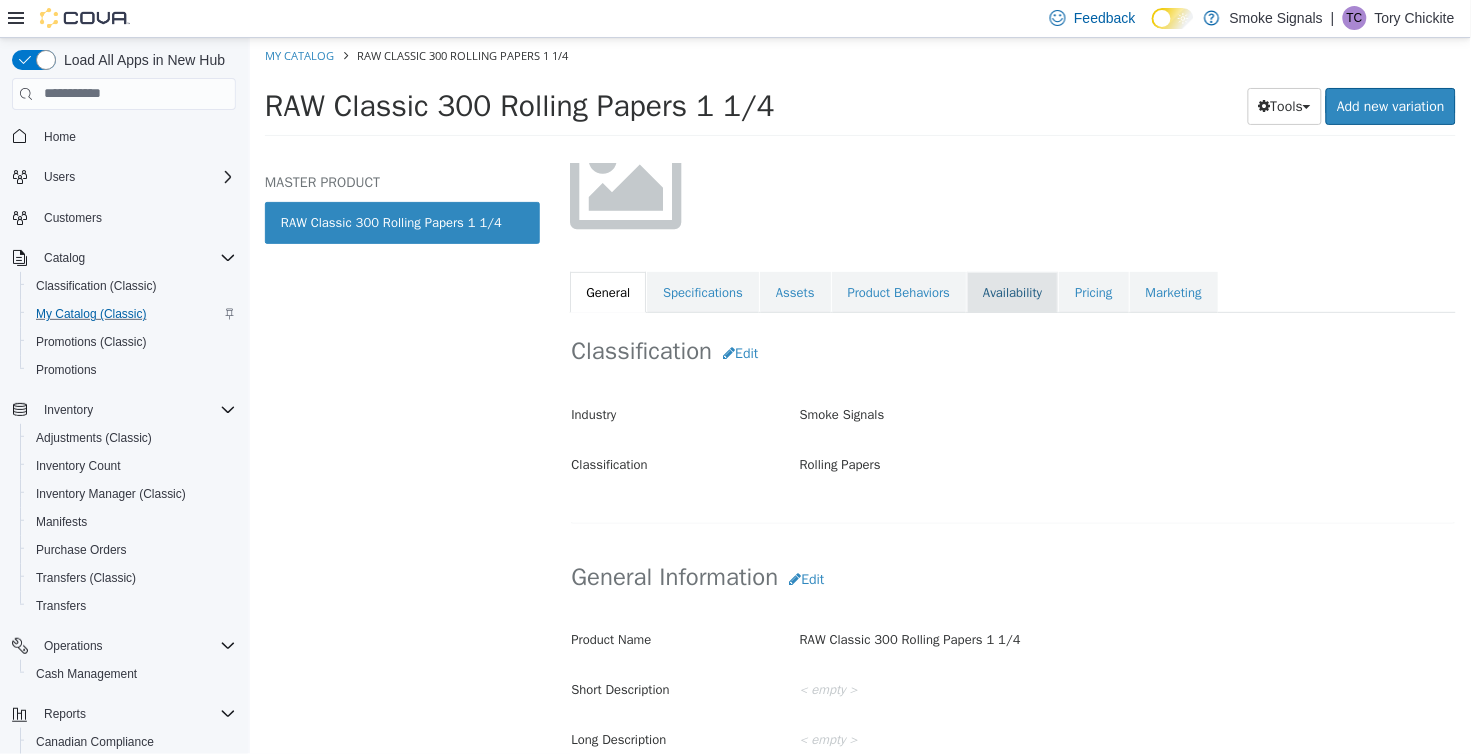 click on "Availability" at bounding box center [1011, 292] 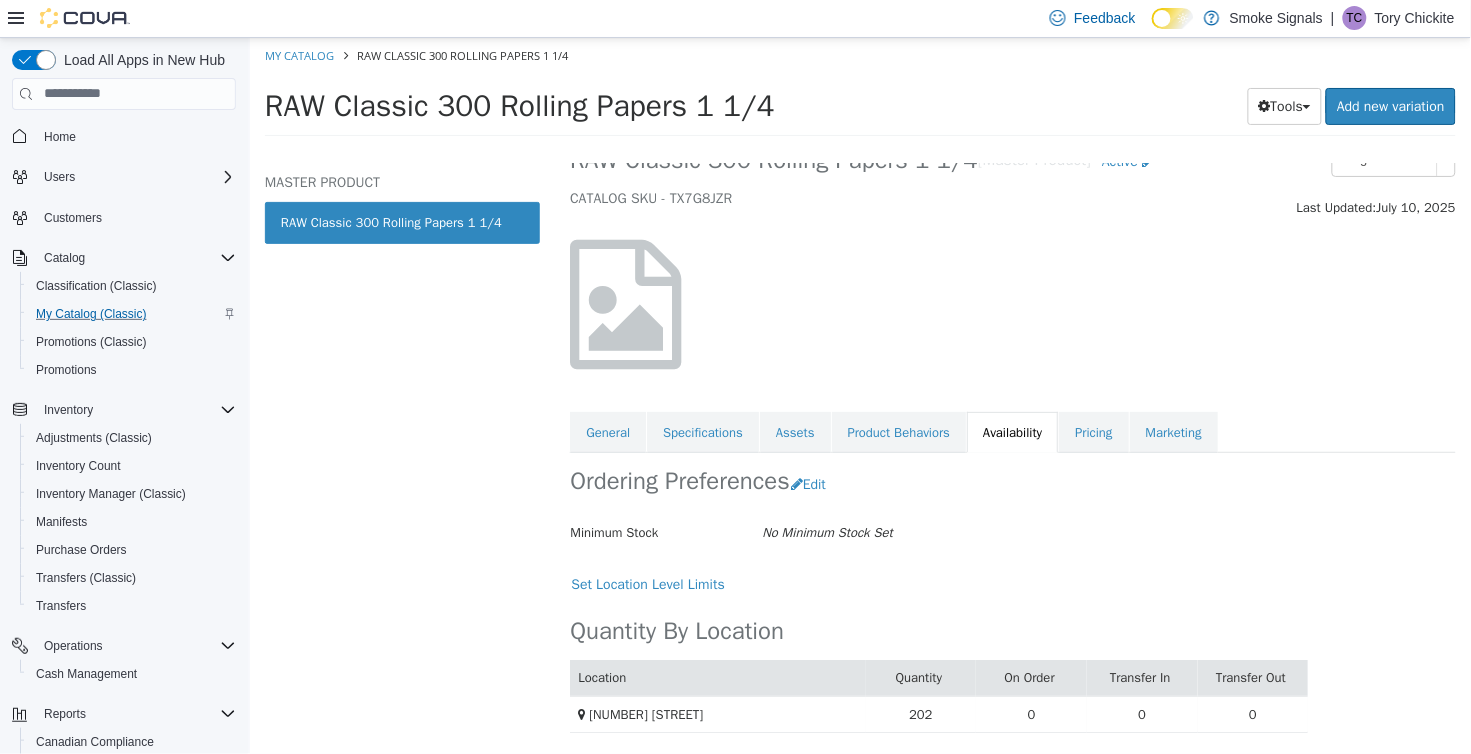 scroll, scrollTop: 61, scrollLeft: 0, axis: vertical 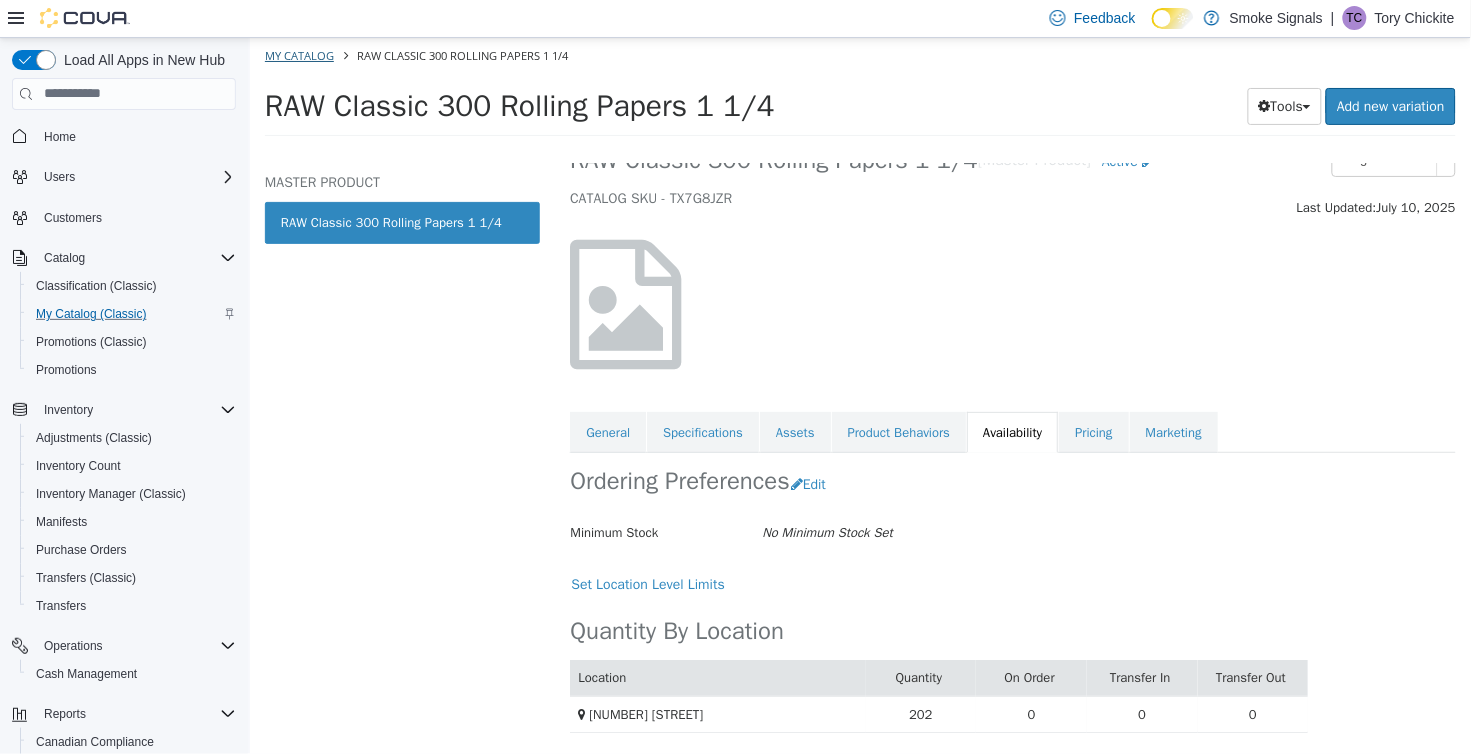 click on "My Catalog" at bounding box center [298, 54] 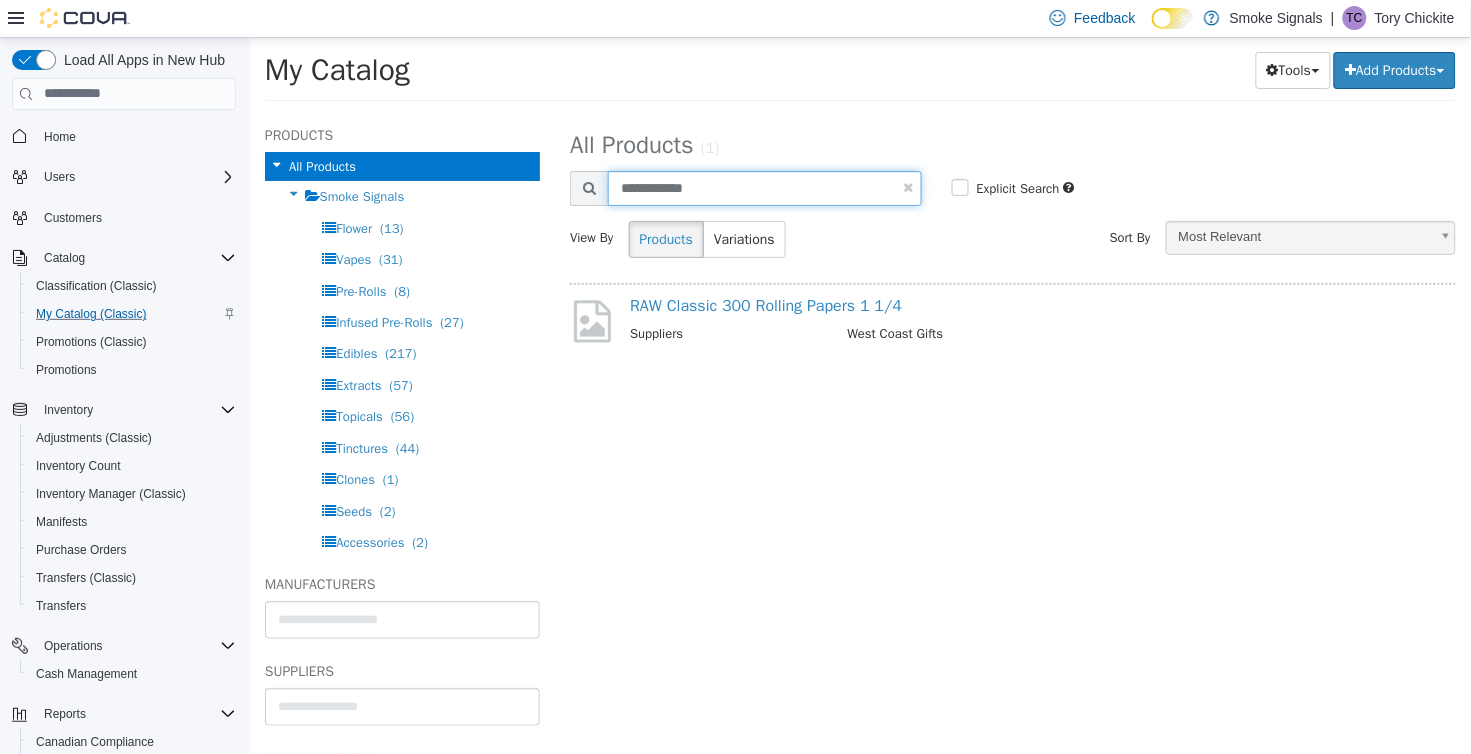 click on "**********" at bounding box center [764, 187] 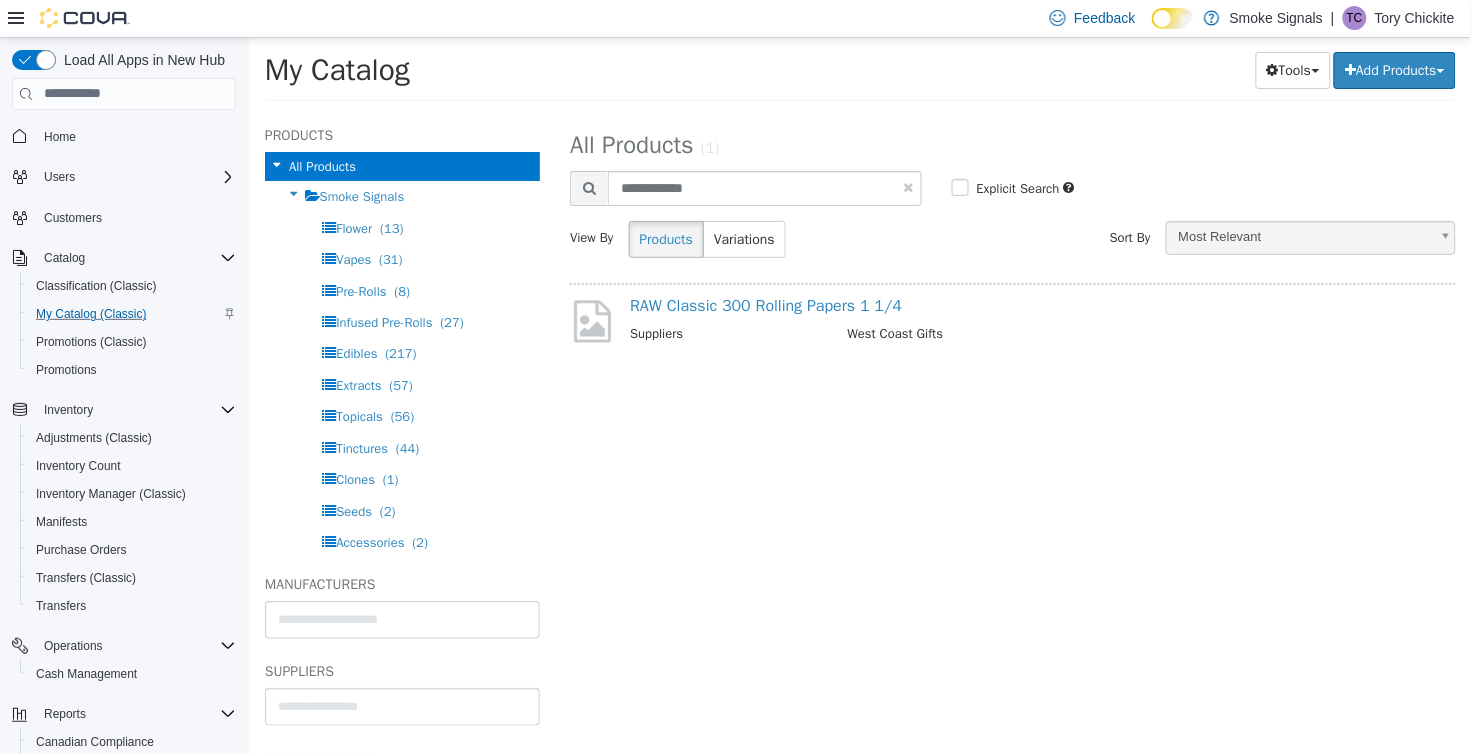 click at bounding box center [908, 186] 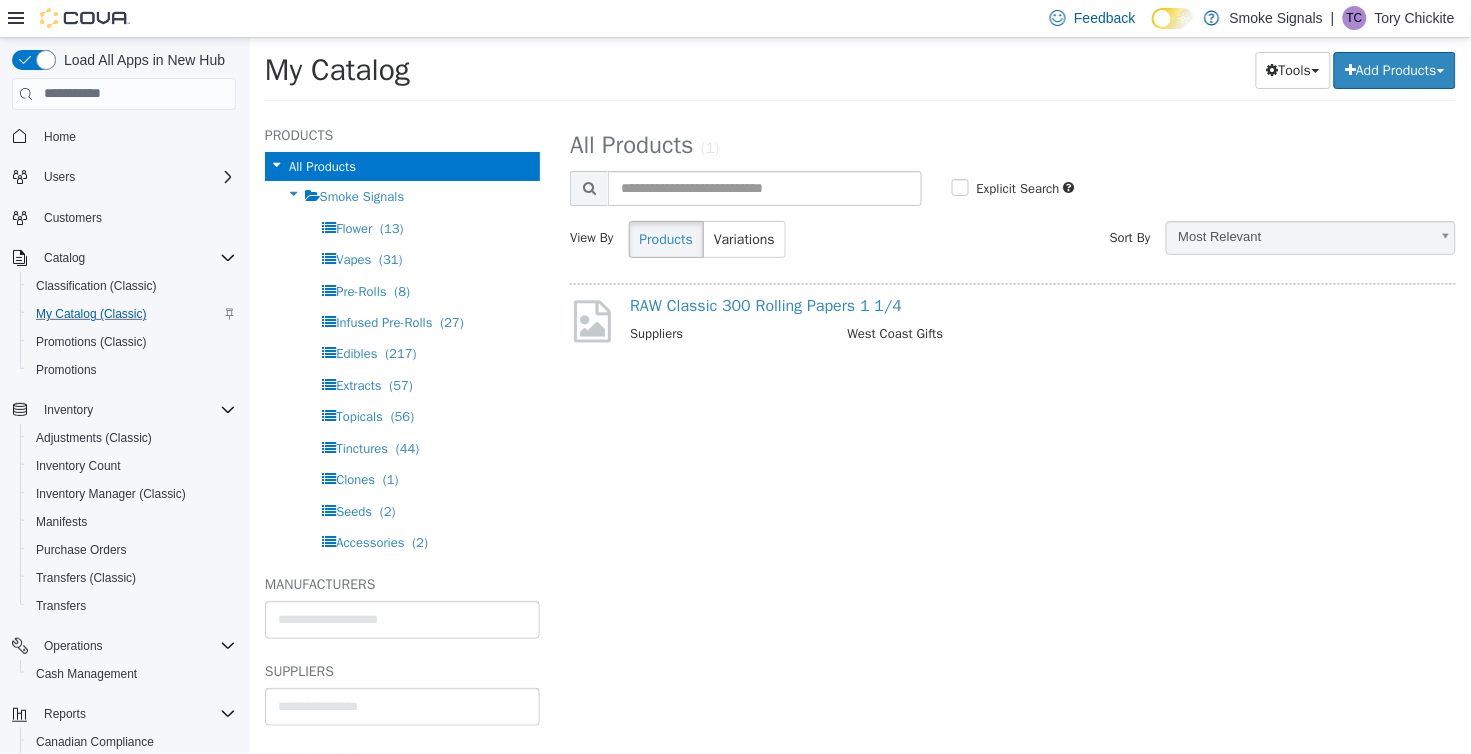 select on "**********" 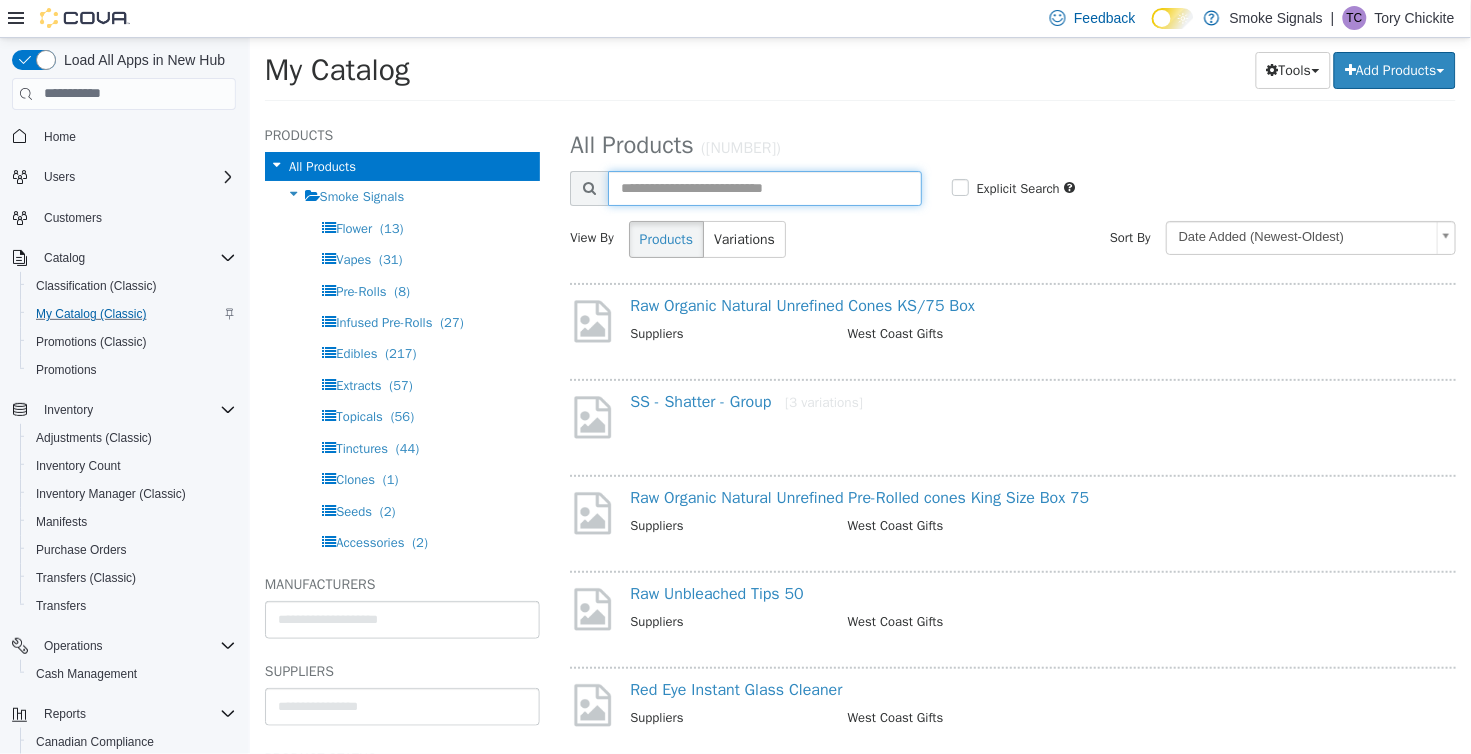 click at bounding box center [764, 187] 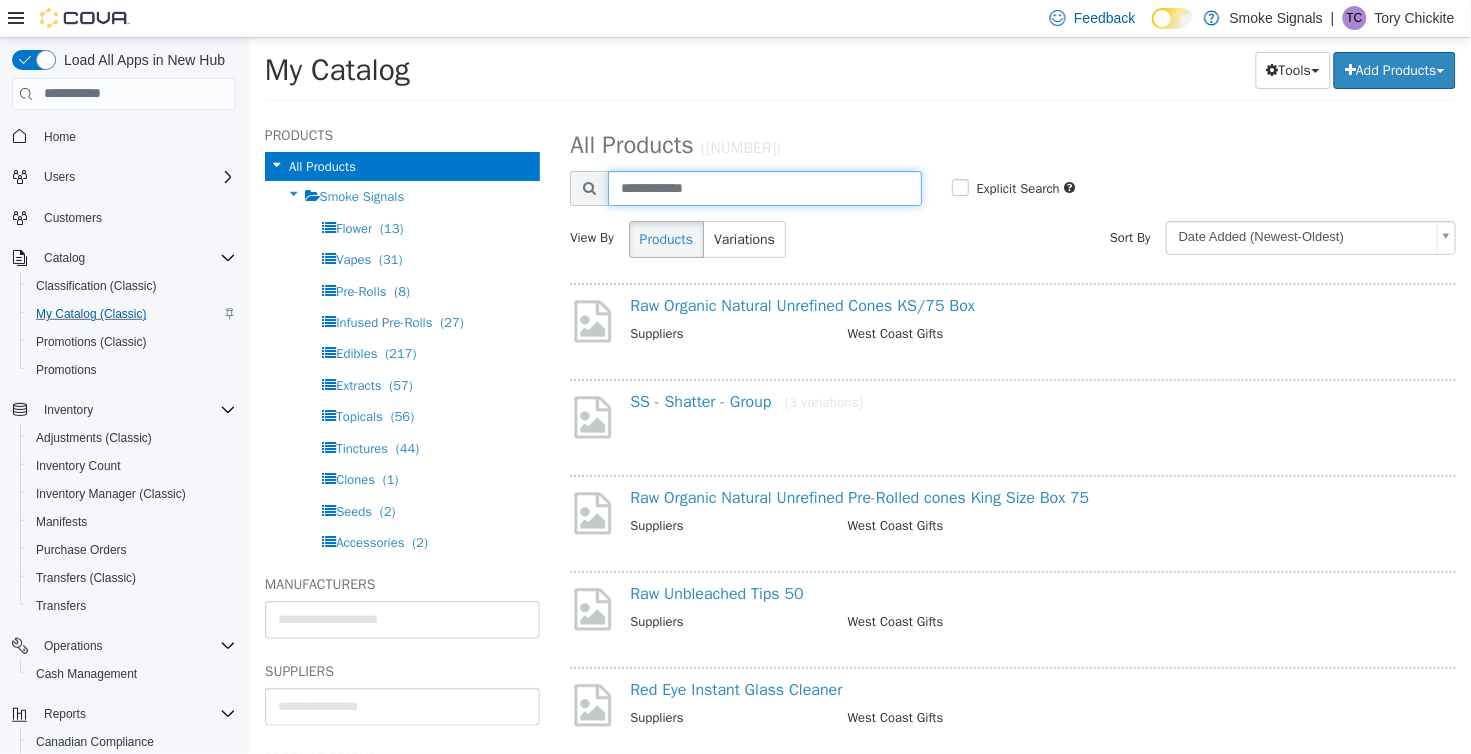type on "**********" 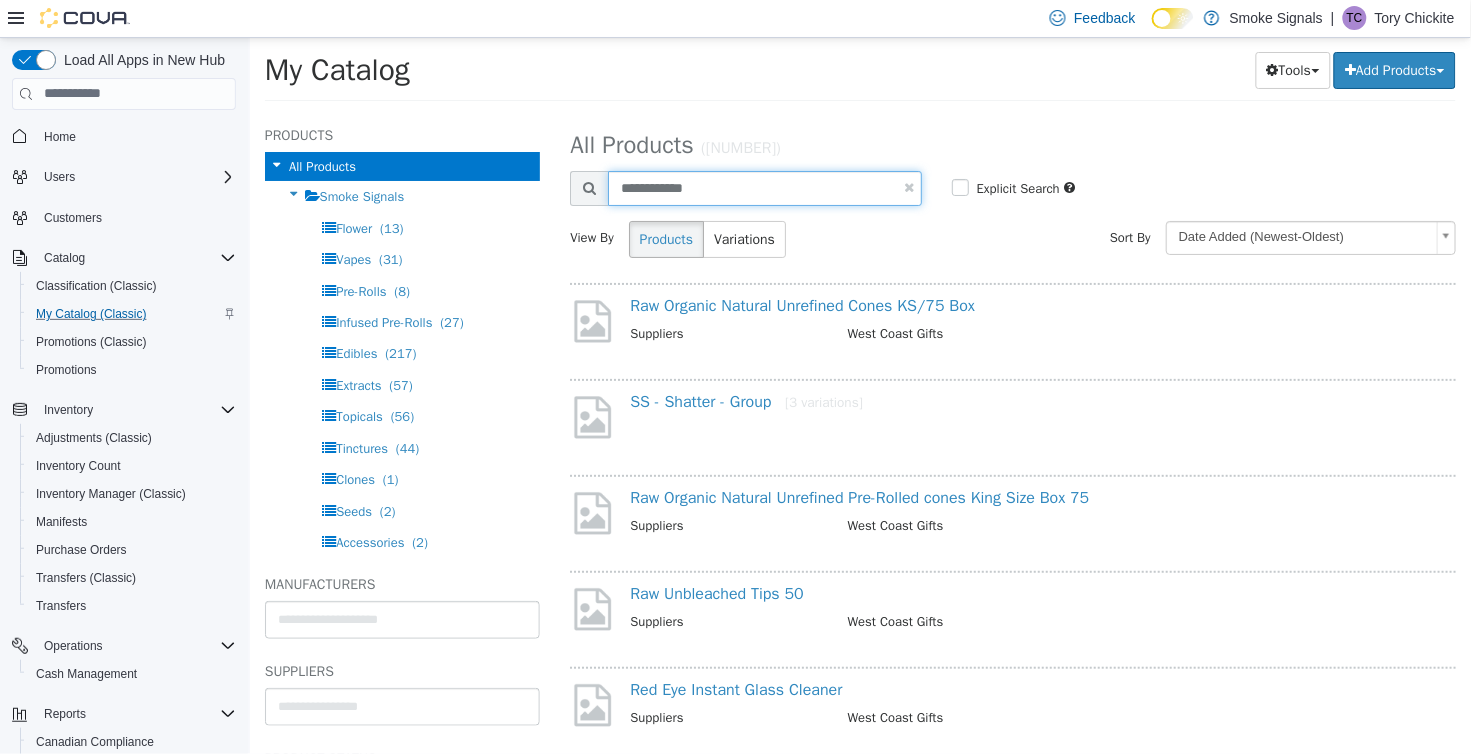 select on "**********" 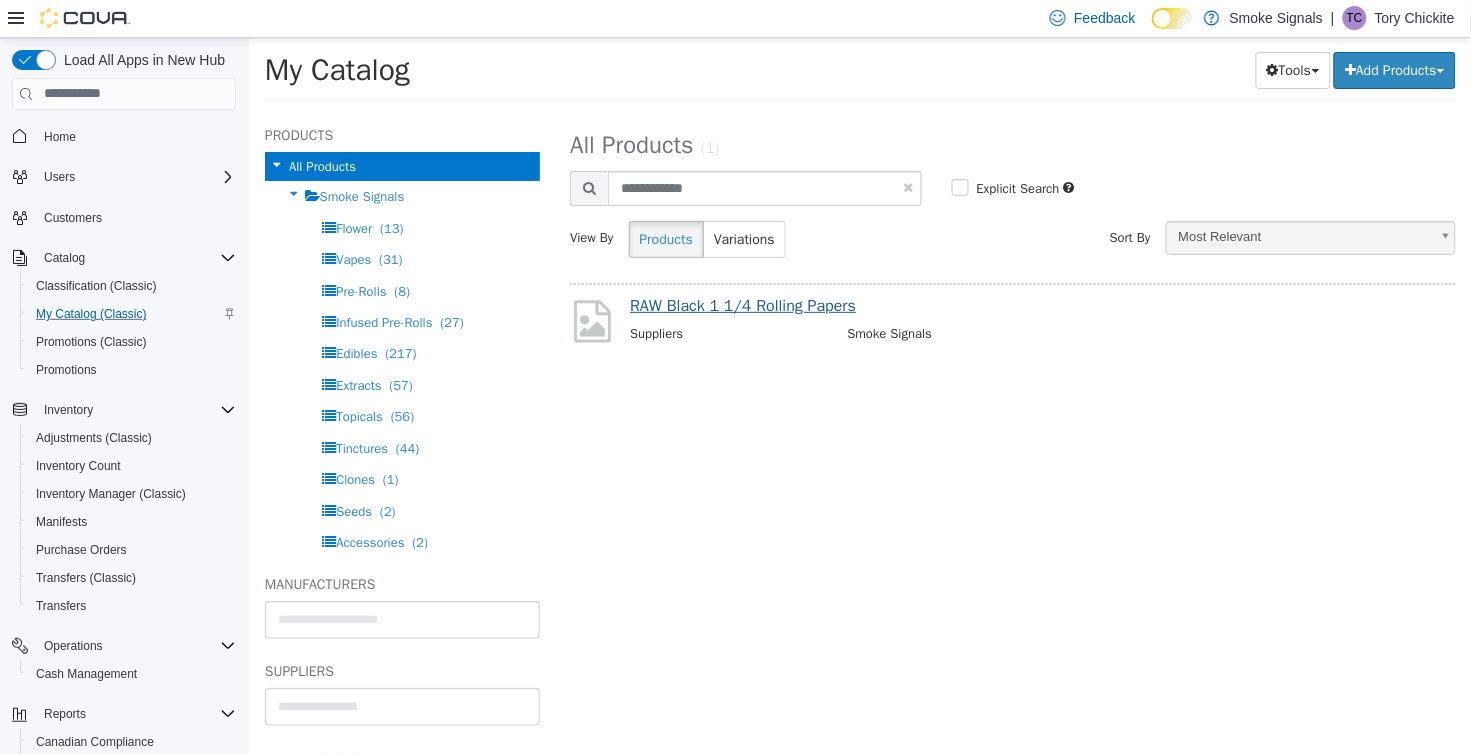 click on "RAW Black 1 1/4  Rolling Papers" at bounding box center [742, 305] 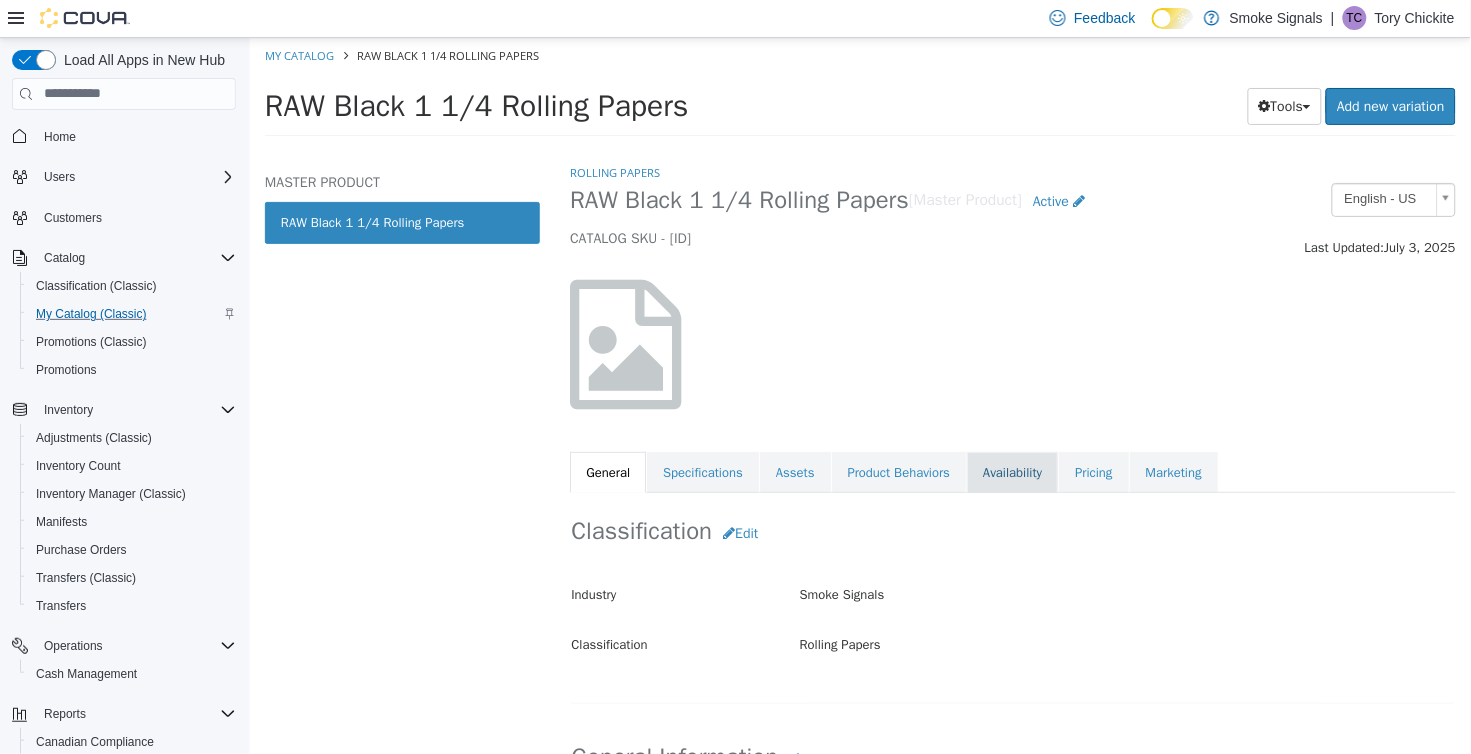 scroll, scrollTop: 0, scrollLeft: 0, axis: both 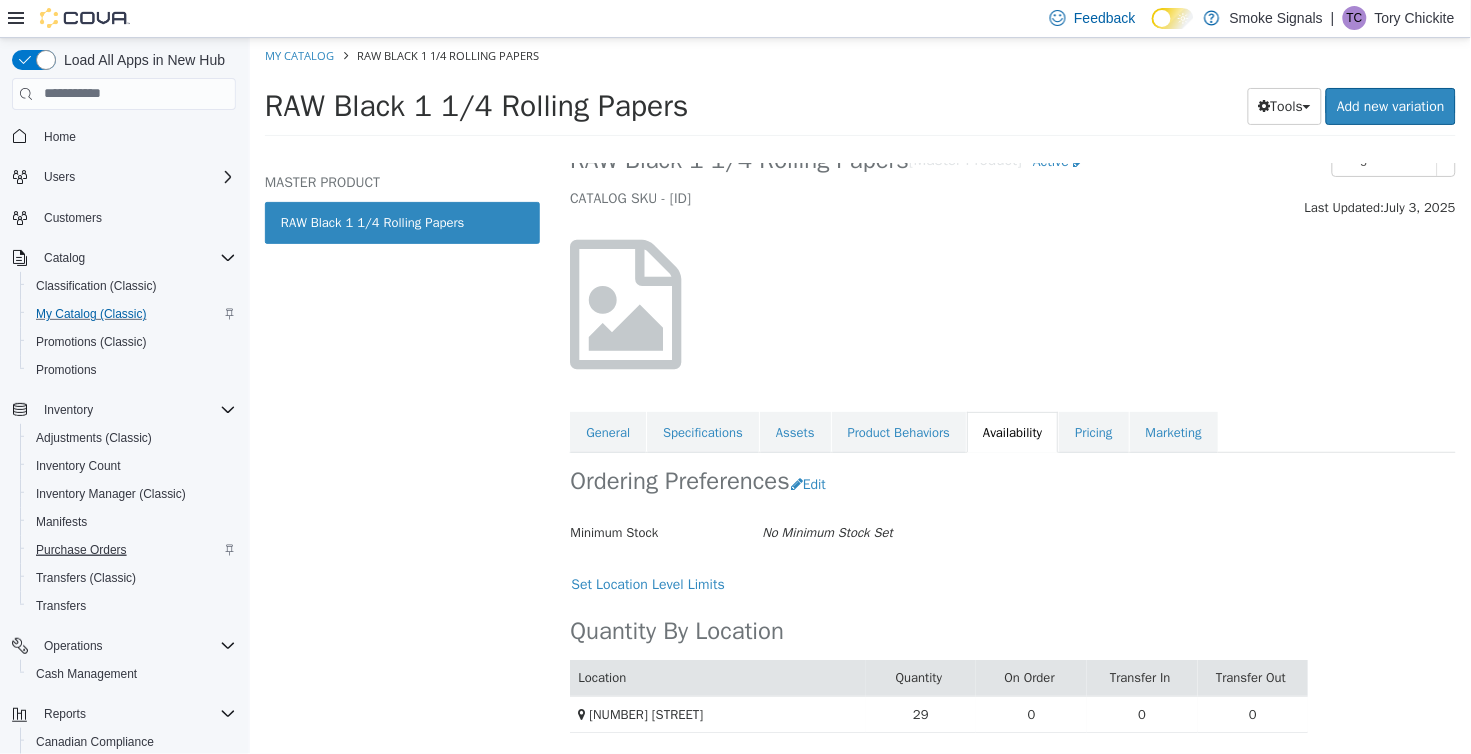 click on "Purchase Orders" at bounding box center [81, 550] 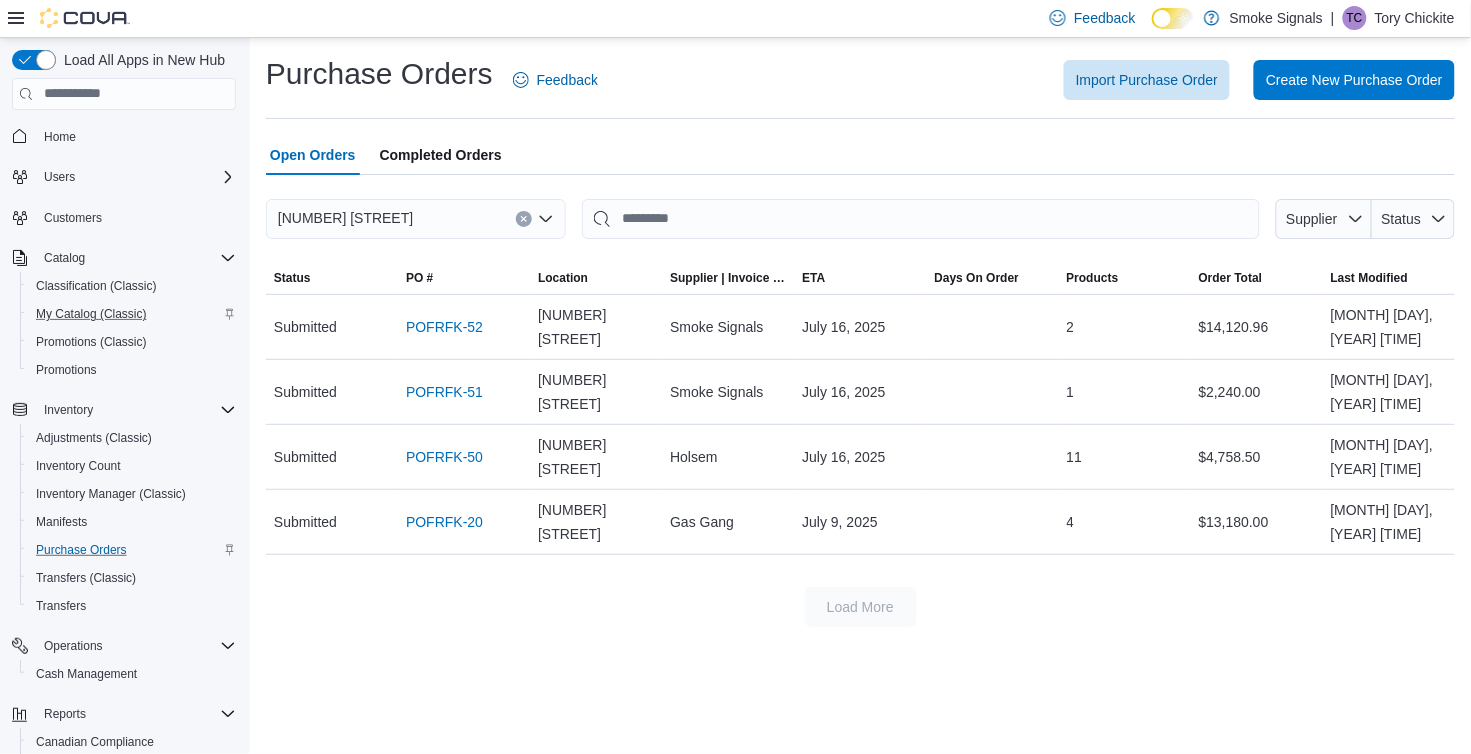 click on "Completed Orders" at bounding box center (441, 155) 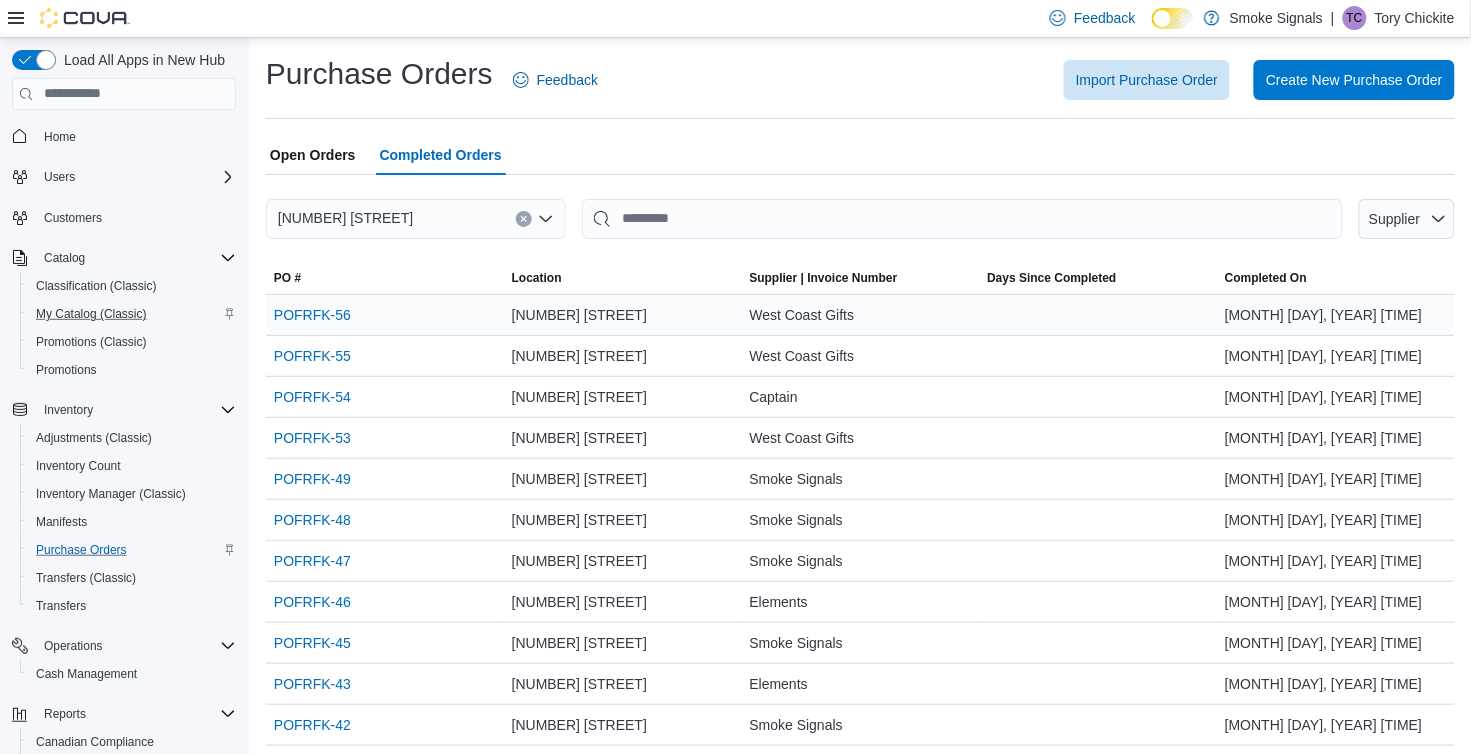 click on "West Coast Gifts" at bounding box center (861, 315) 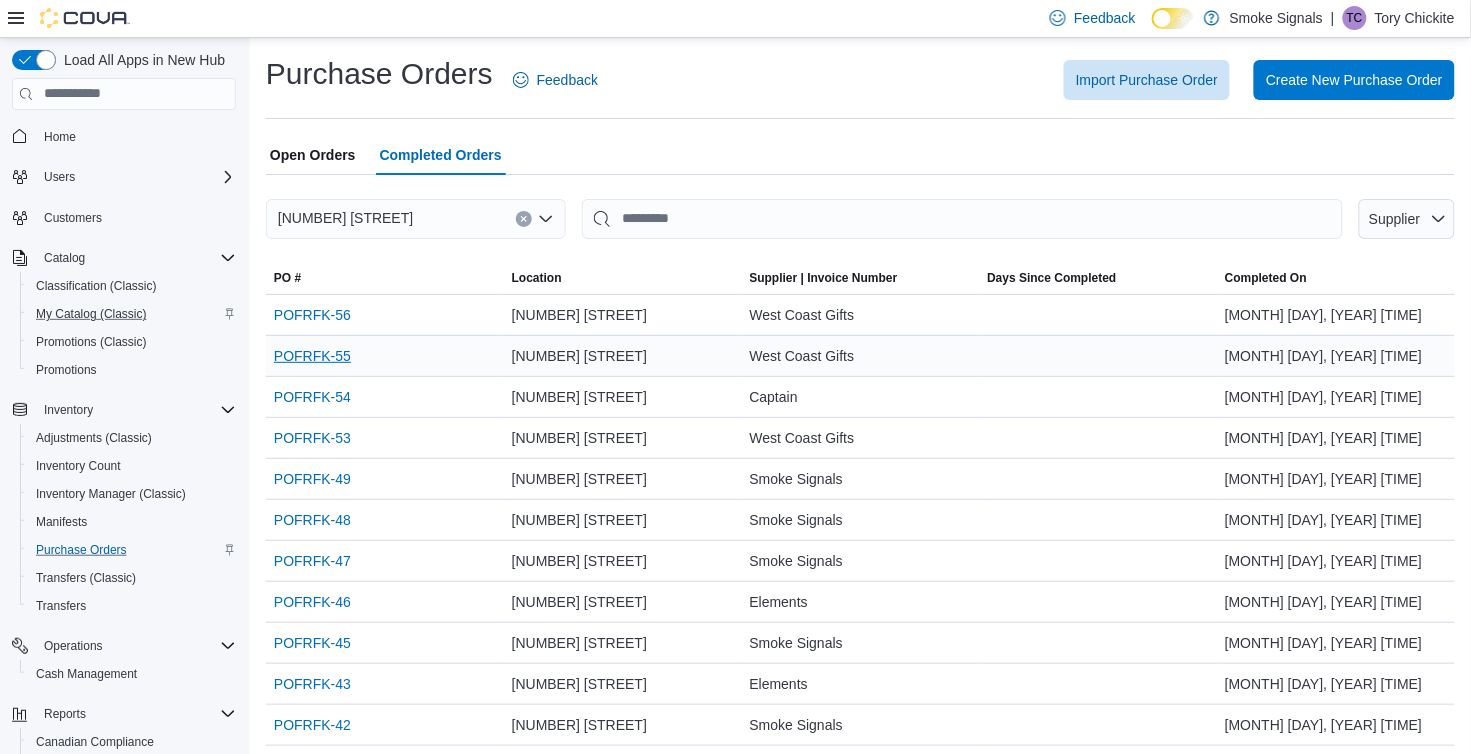 click on "POFRFK-55" at bounding box center [312, 356] 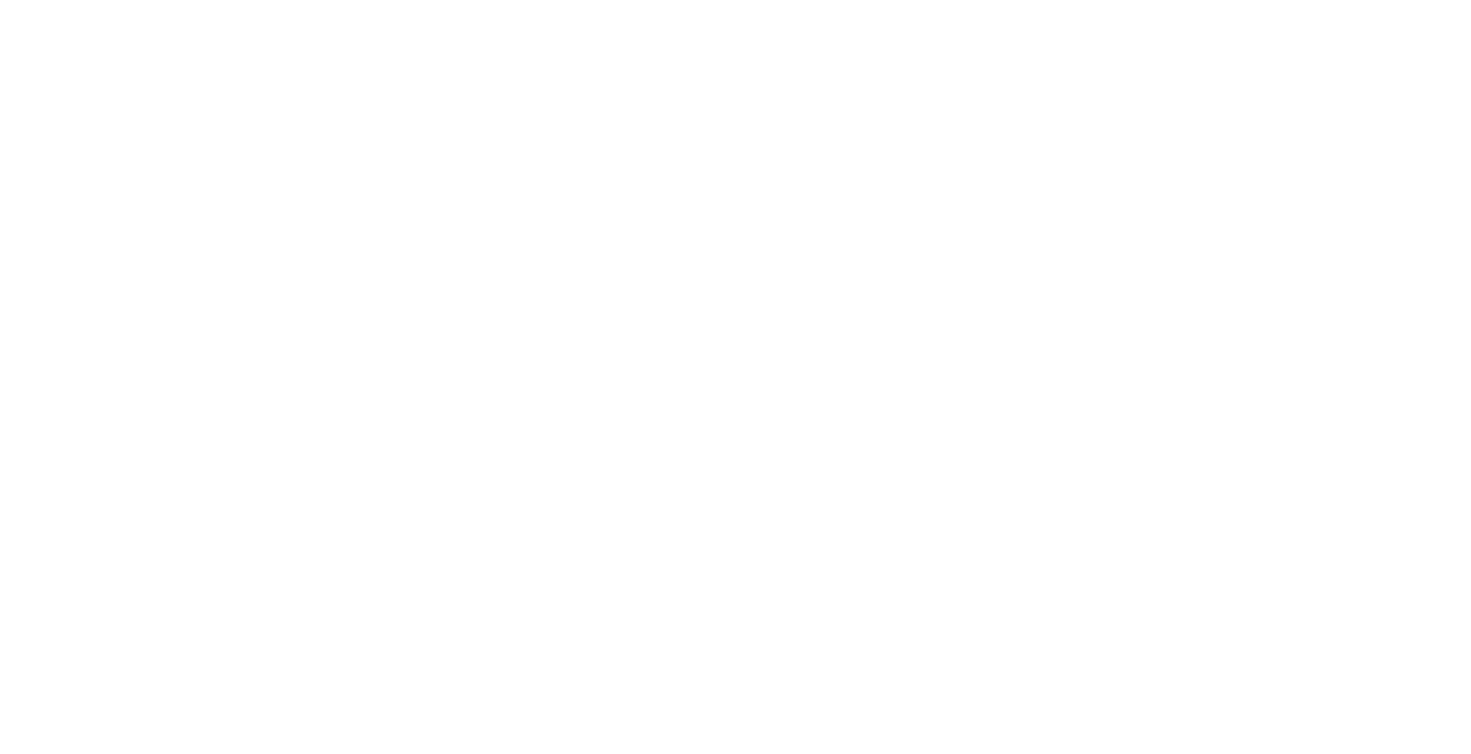 scroll, scrollTop: 0, scrollLeft: 0, axis: both 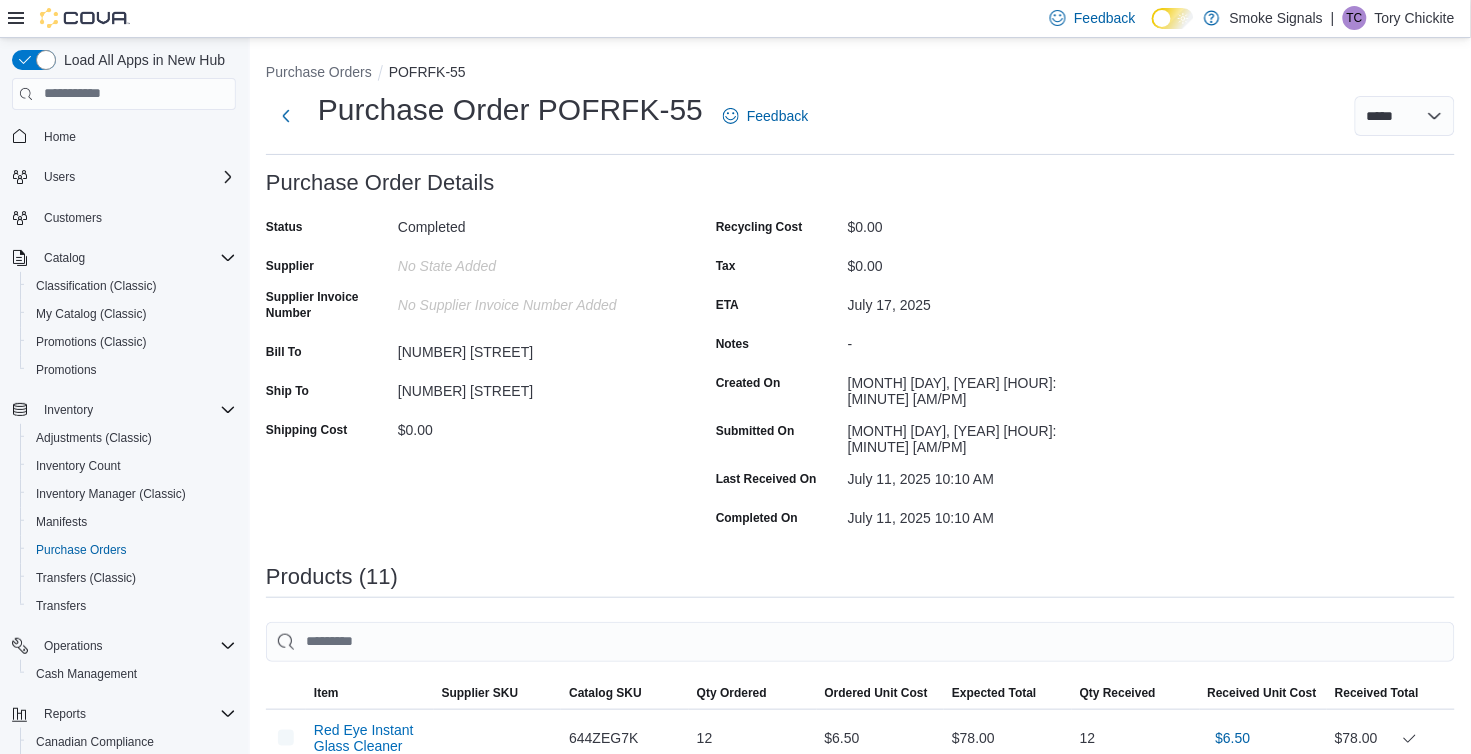 click on "Bill To" at bounding box center [328, 351] 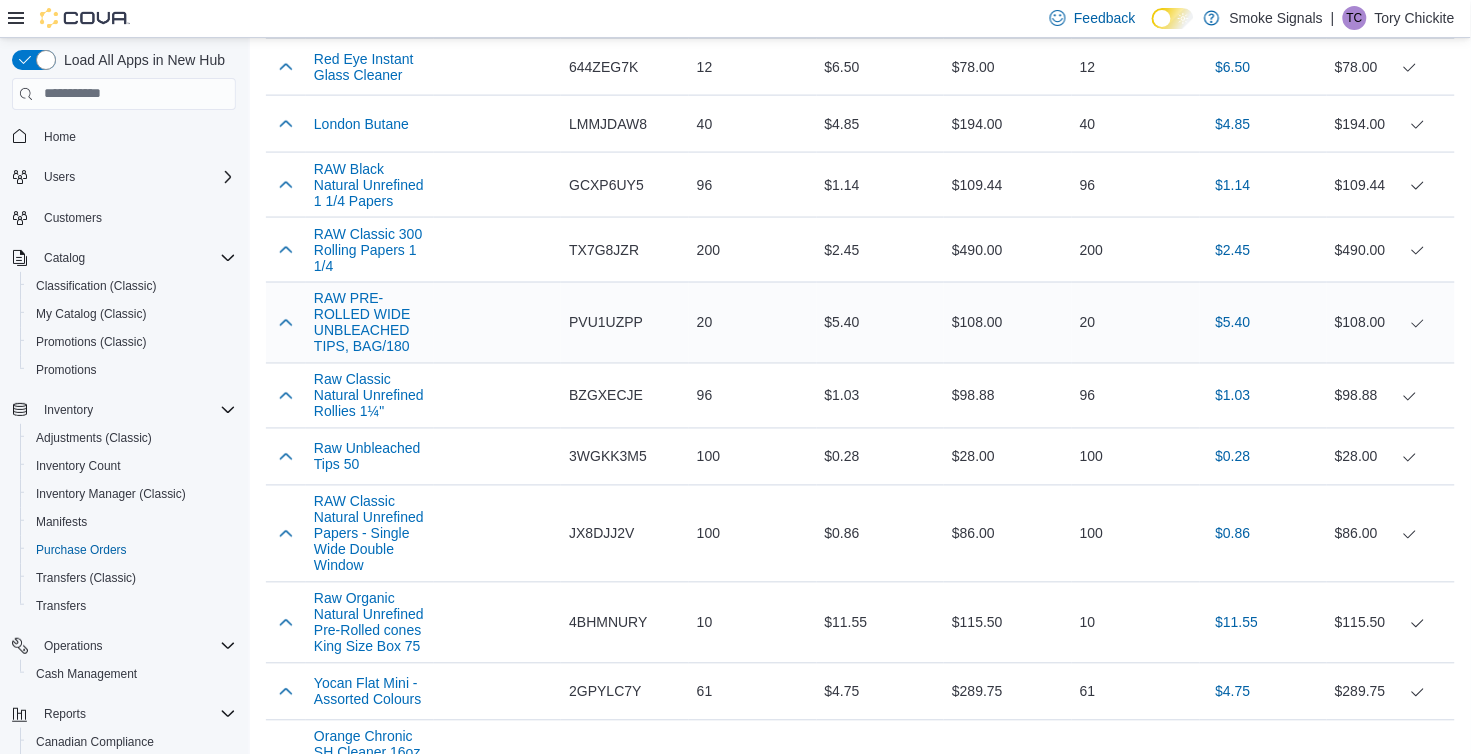 scroll, scrollTop: 670, scrollLeft: 0, axis: vertical 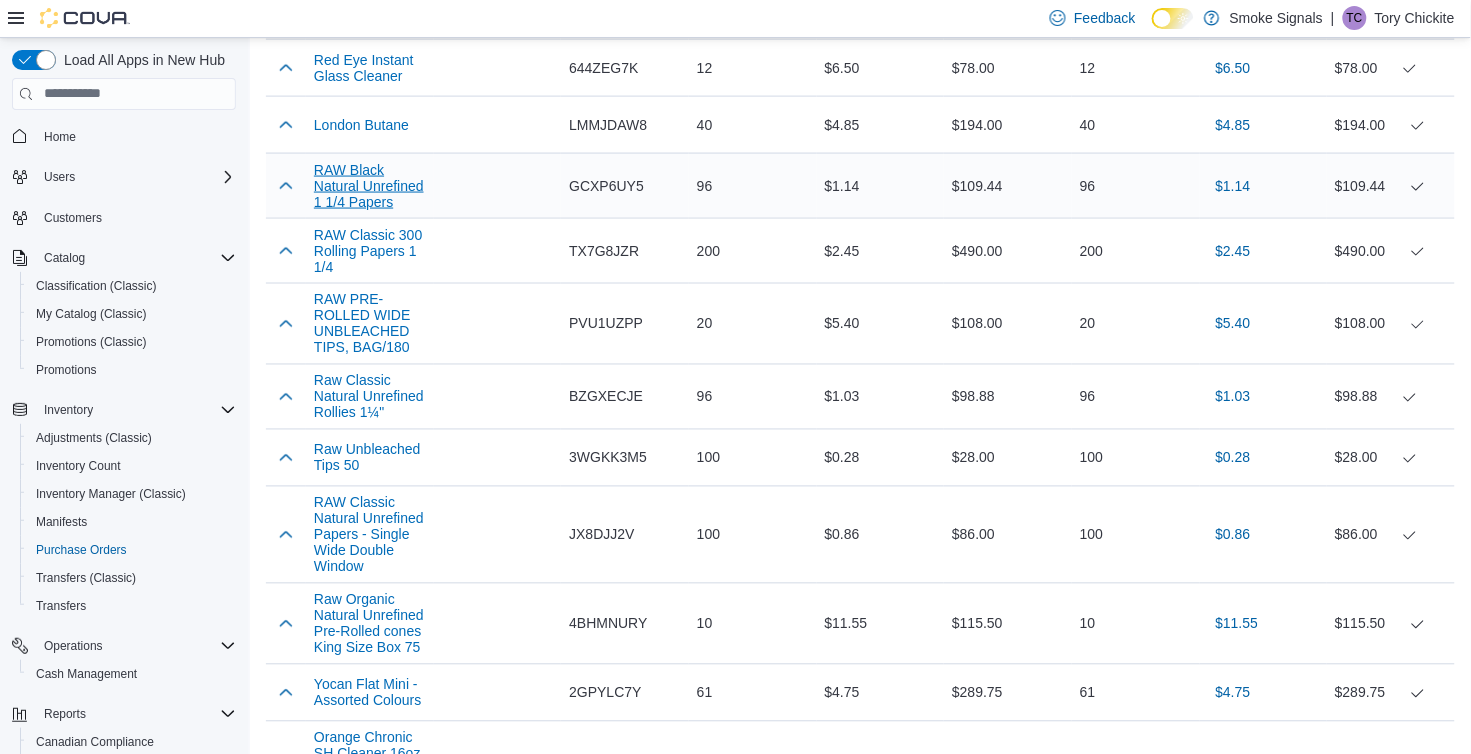 click on "RAW Black Natural Unrefined 1 1/4 Papers" at bounding box center [370, 186] 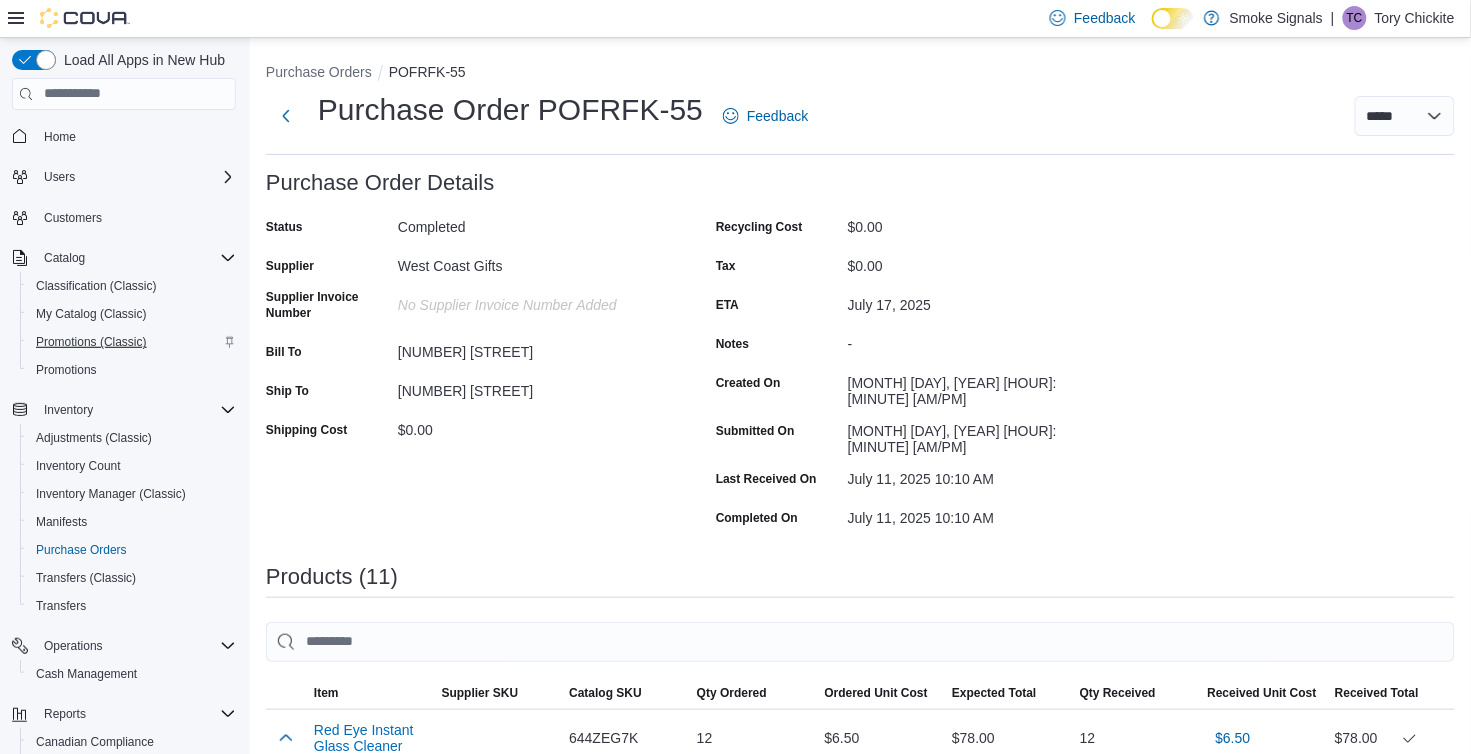 scroll, scrollTop: 0, scrollLeft: 0, axis: both 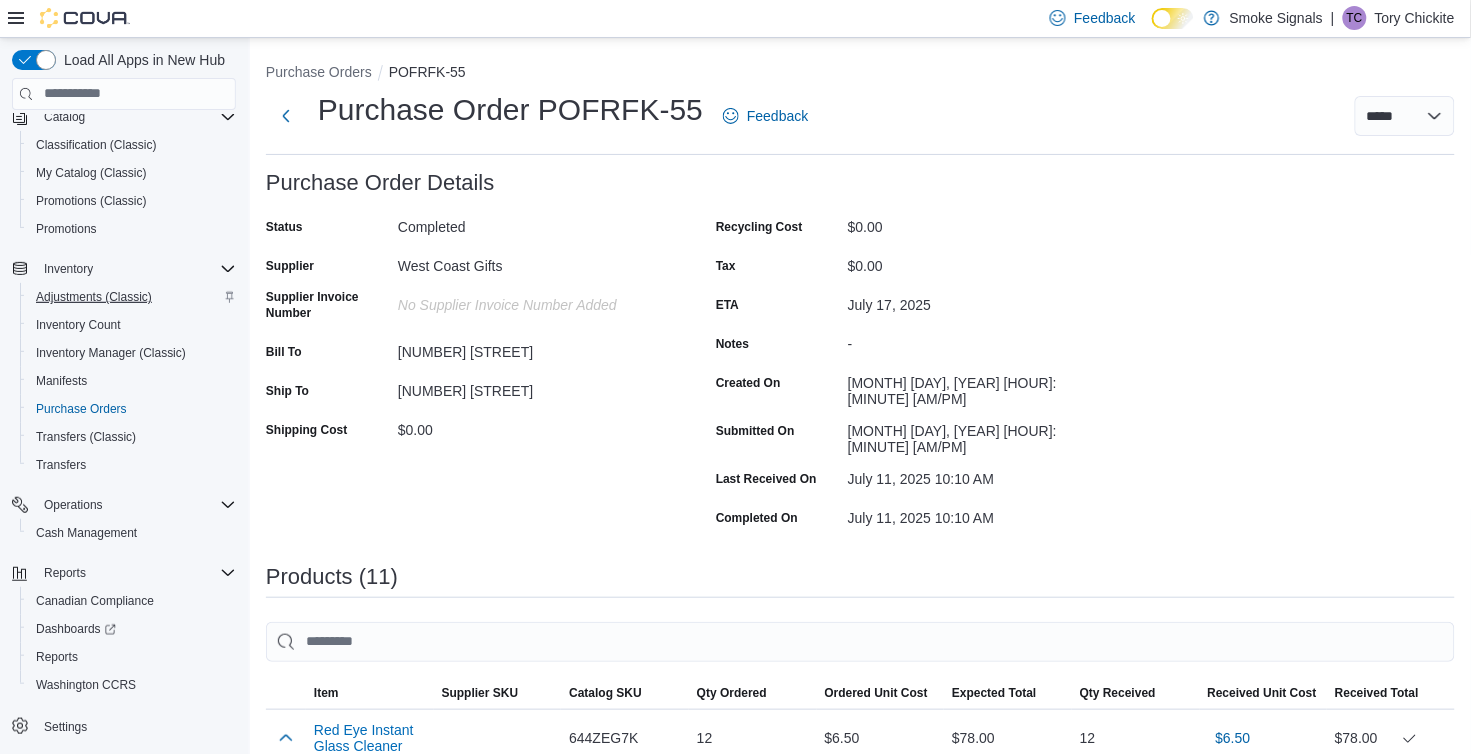 click on "Adjustments (Classic)" at bounding box center (94, 297) 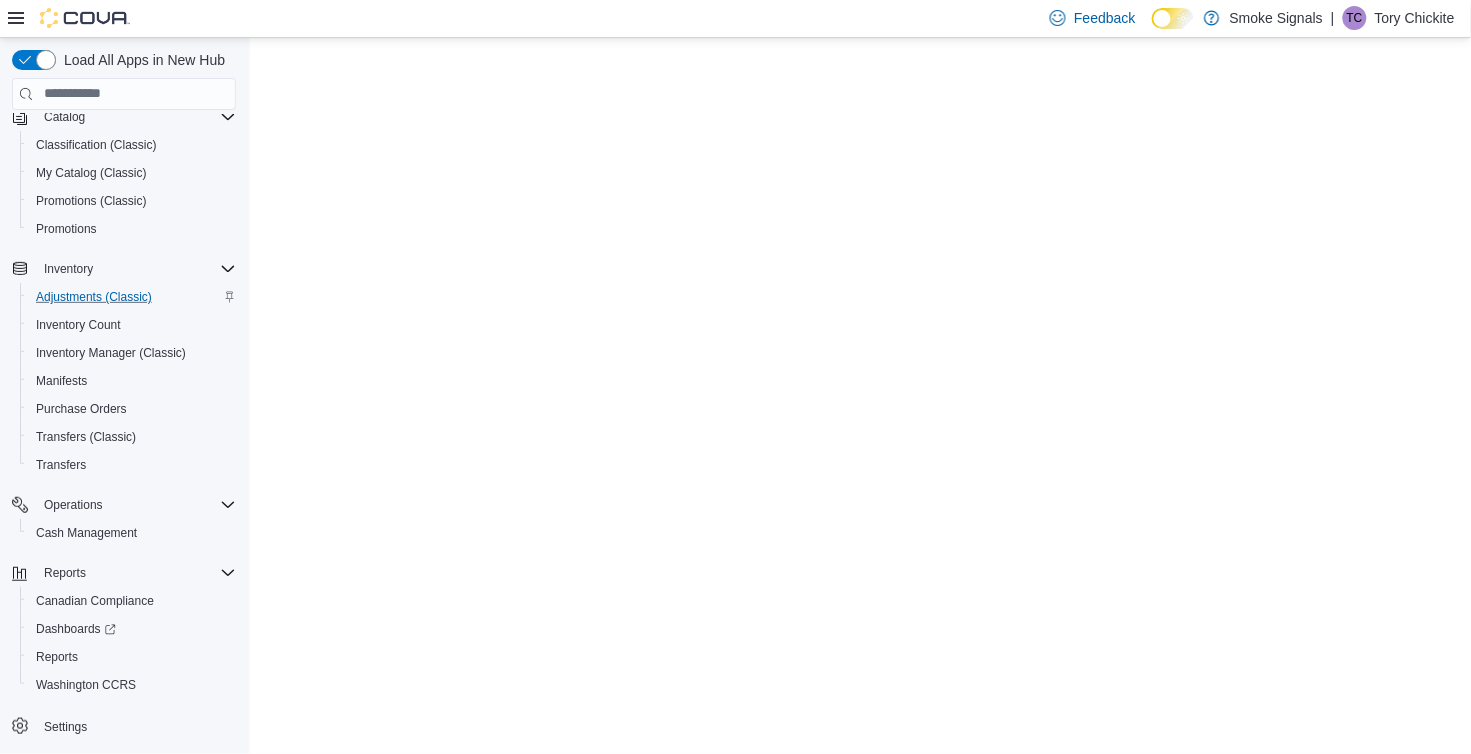 scroll, scrollTop: 0, scrollLeft: 0, axis: both 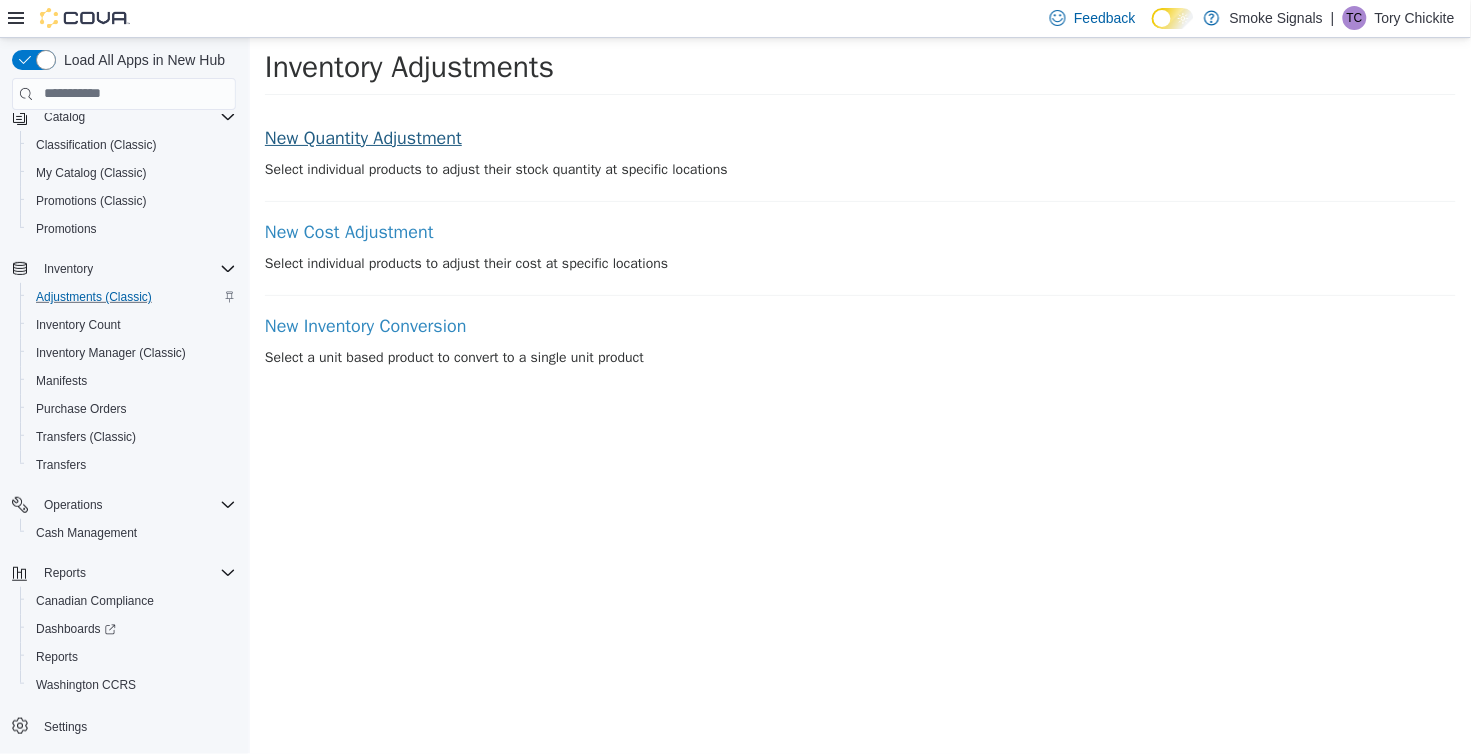 click on "New Quantity Adjustment" at bounding box center (859, 138) 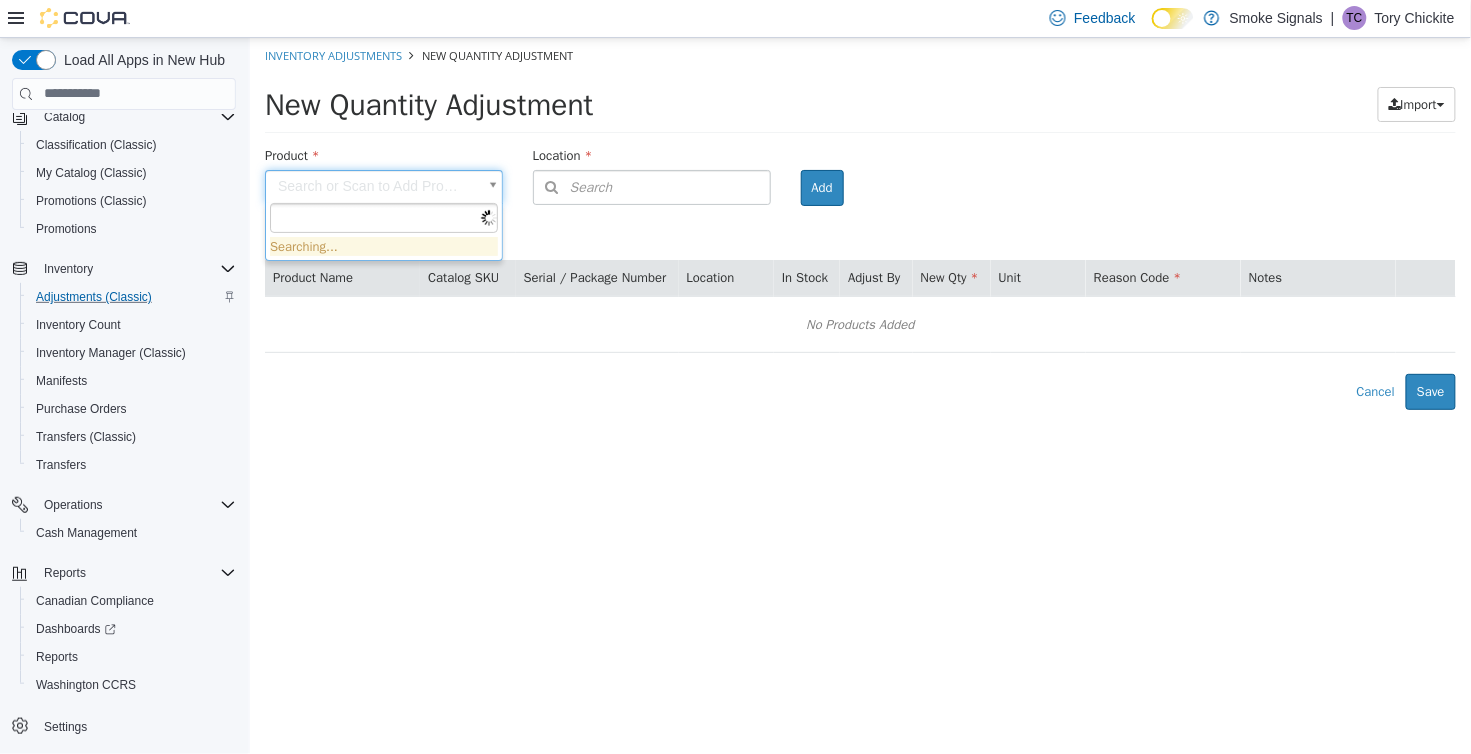 click on "×
Inventory Adjustments
New Quantity Adjustment
New Quantity Adjustment
Import  Inventory Export (.CSV) Package List (.TXT)
Product     Search or Scan to Add Product     Location Search Type 3 or more characters or browse       Smoke Signals     (1)         [NUMBER] [STREET]         Room   Add Products  ( 0 ) Product Name Catalog SKU Serial / Package Number Location In Stock Adjust By New Qty Unit Reason Code Notes No Products Added Error saving adjustment please resolve the errors above. Cancel Save
Searching..." at bounding box center [859, 223] 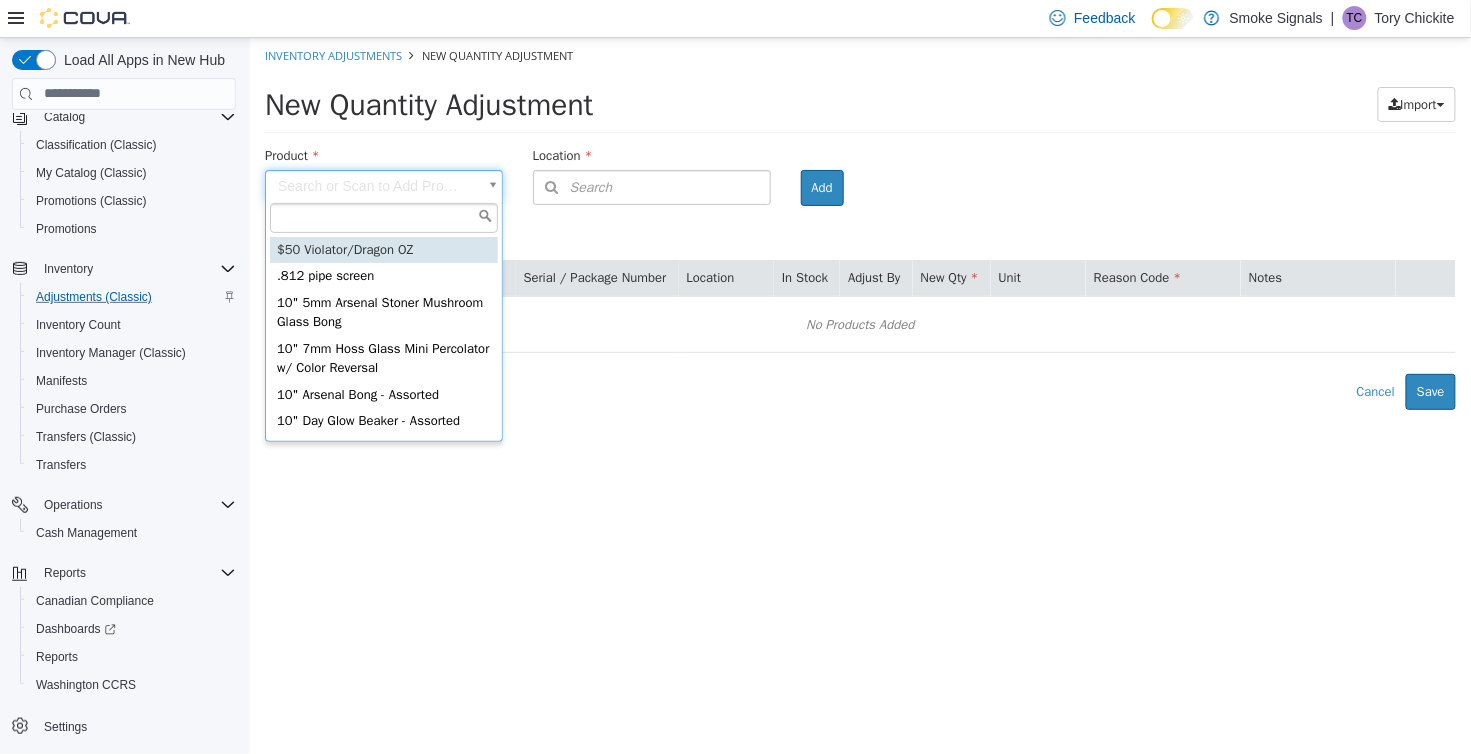 click at bounding box center (383, 217) 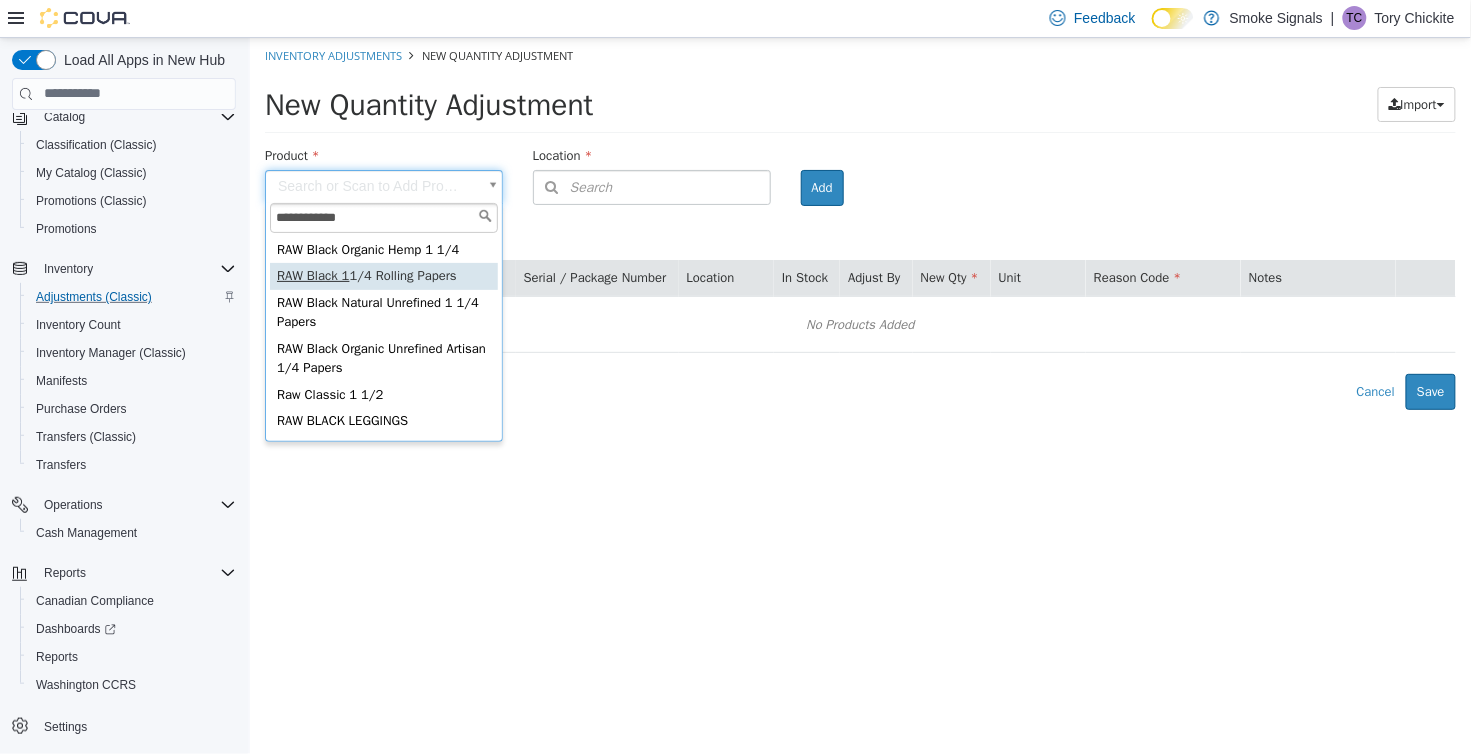 type on "**********" 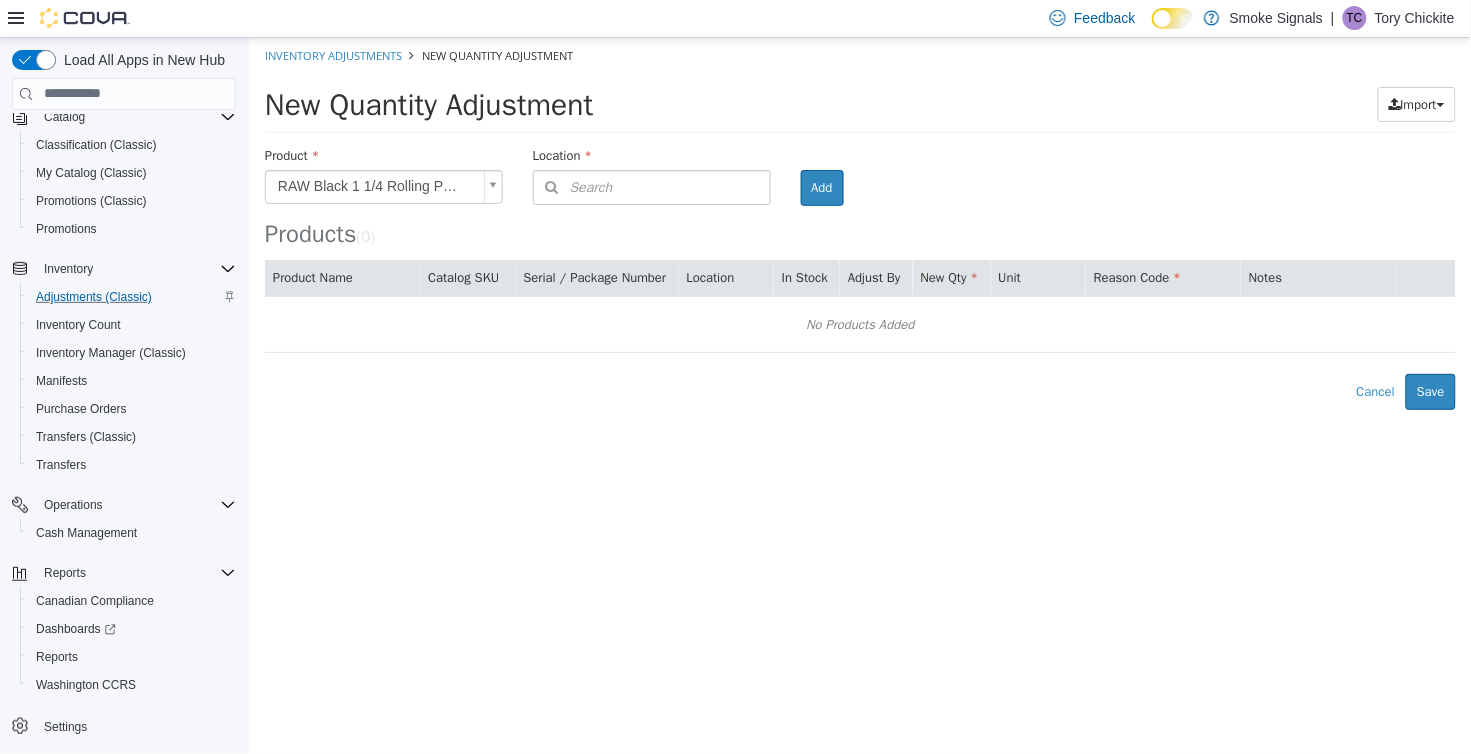 click at bounding box center [551, 186] 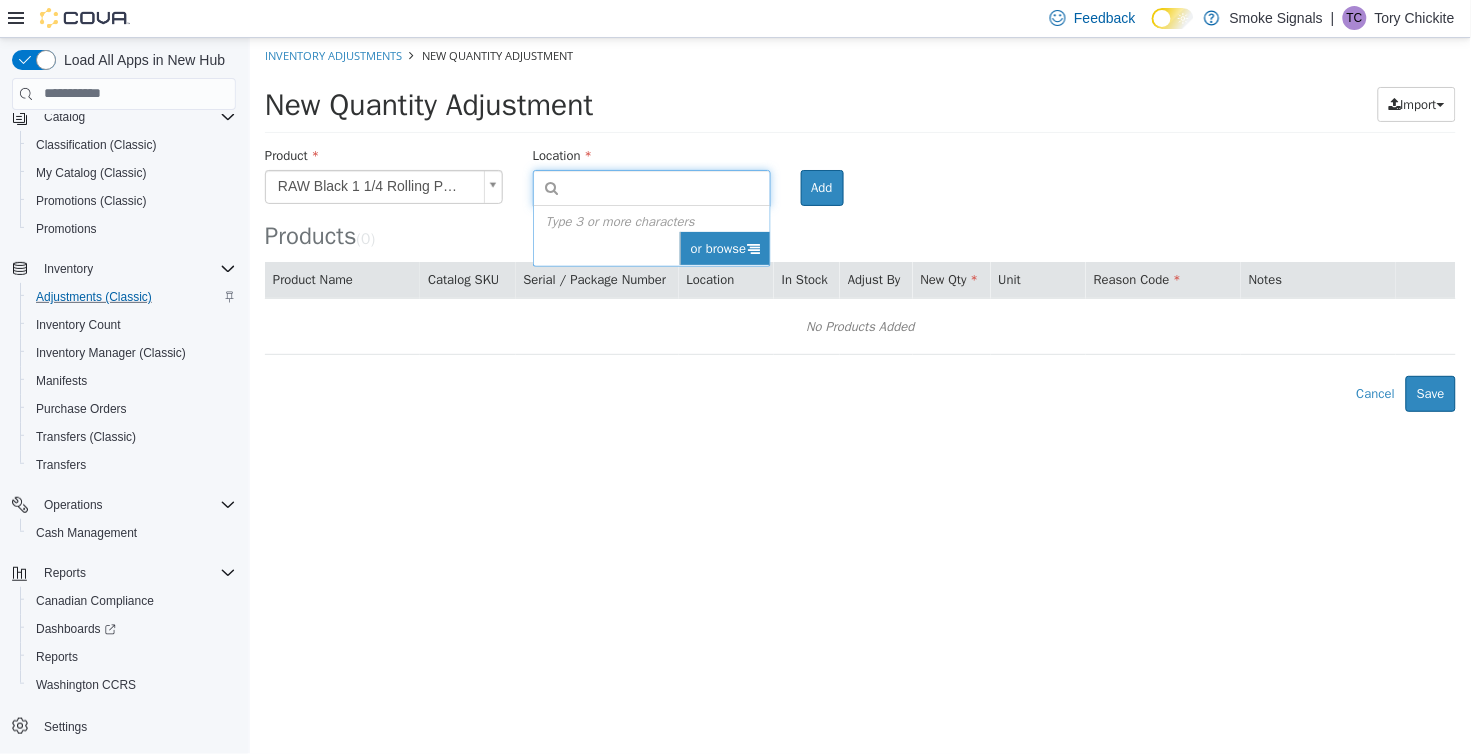 click on "or browse" at bounding box center [724, 248] 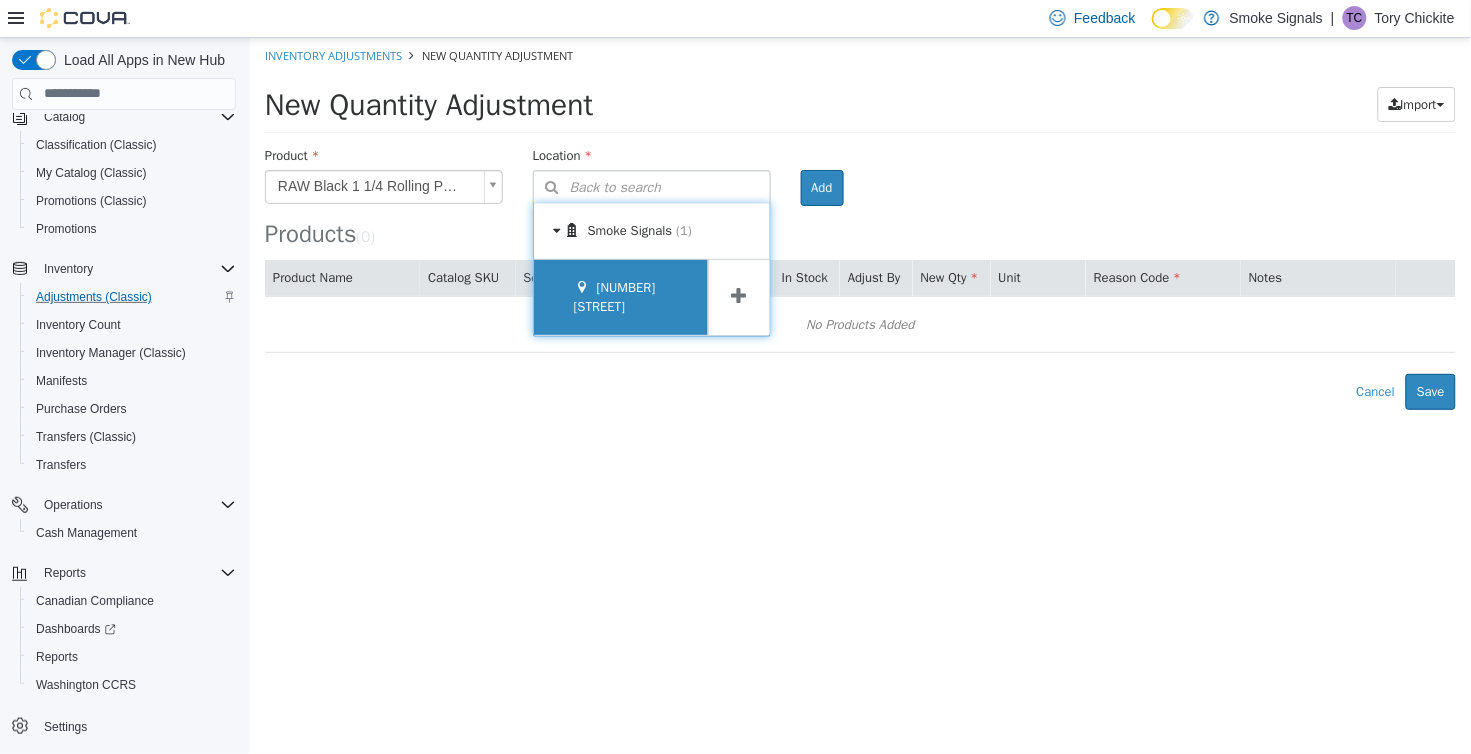 click on "[NUMBER] [STREET]" at bounding box center [620, 296] 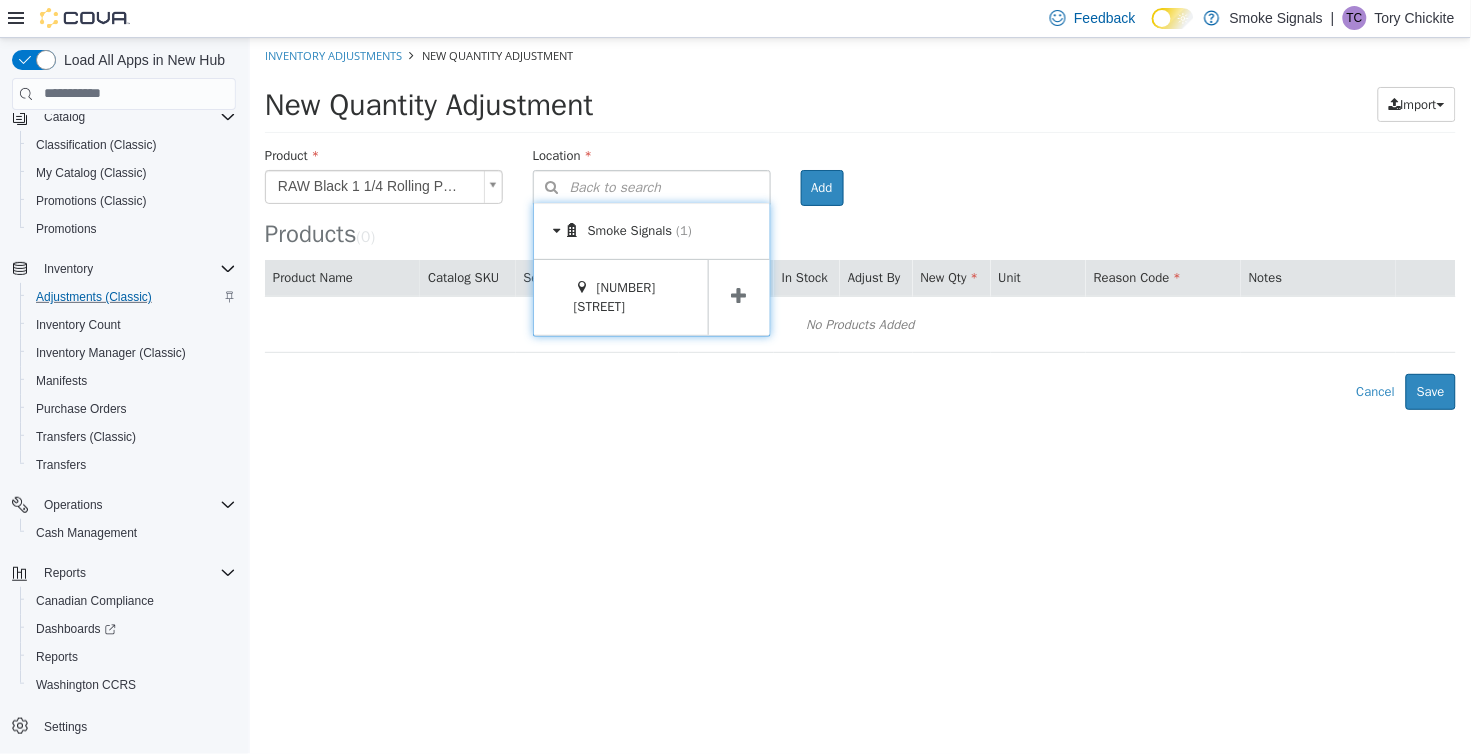 click at bounding box center [738, 296] 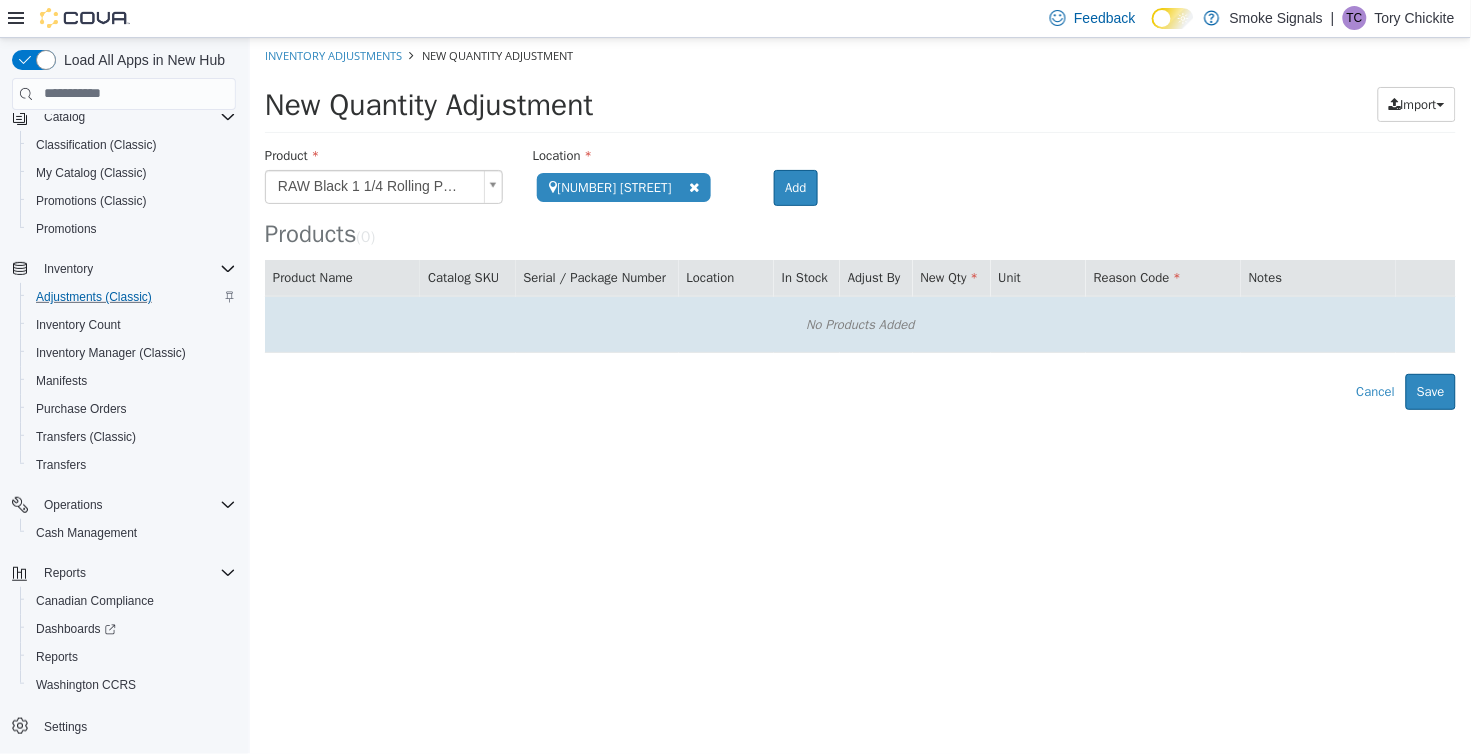 scroll, scrollTop: 0, scrollLeft: 0, axis: both 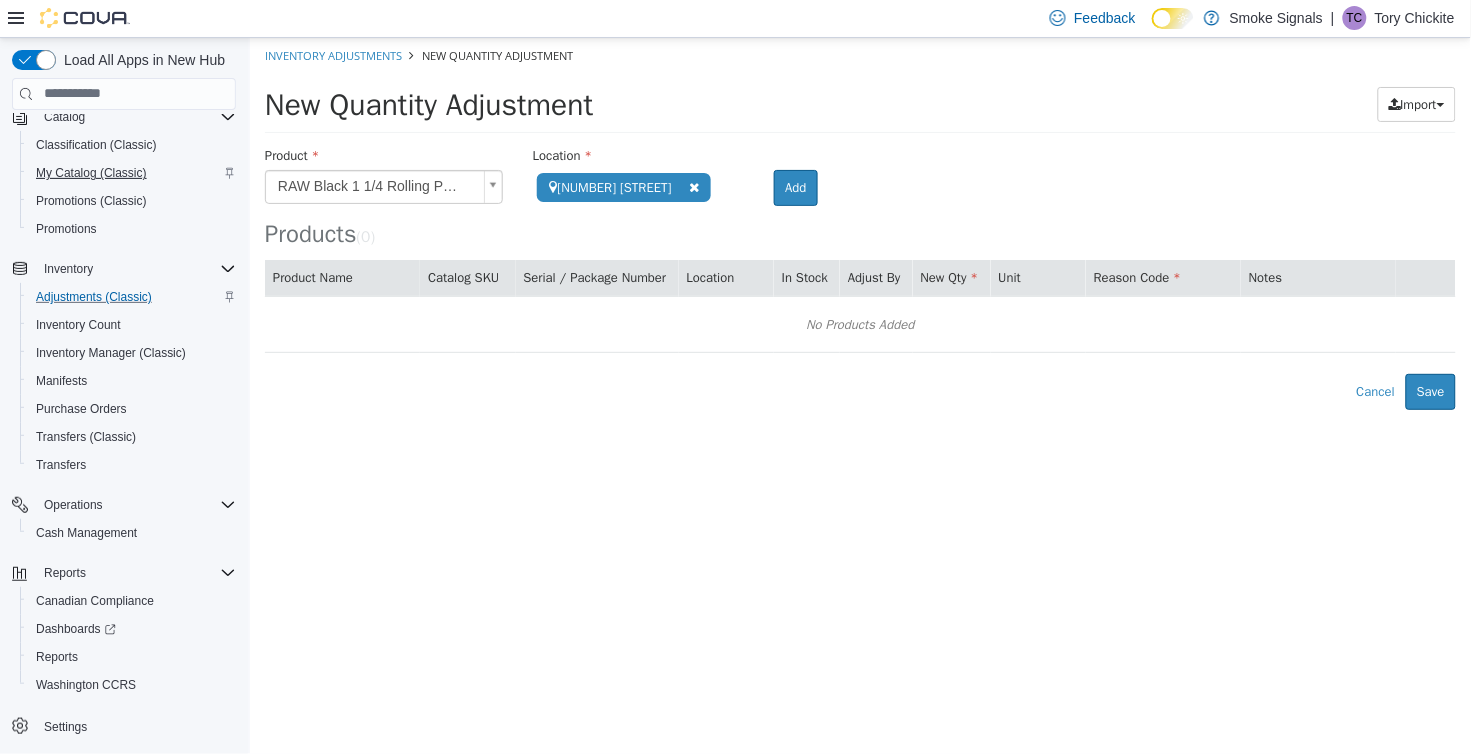 click on "My Catalog (Classic)" at bounding box center (91, 173) 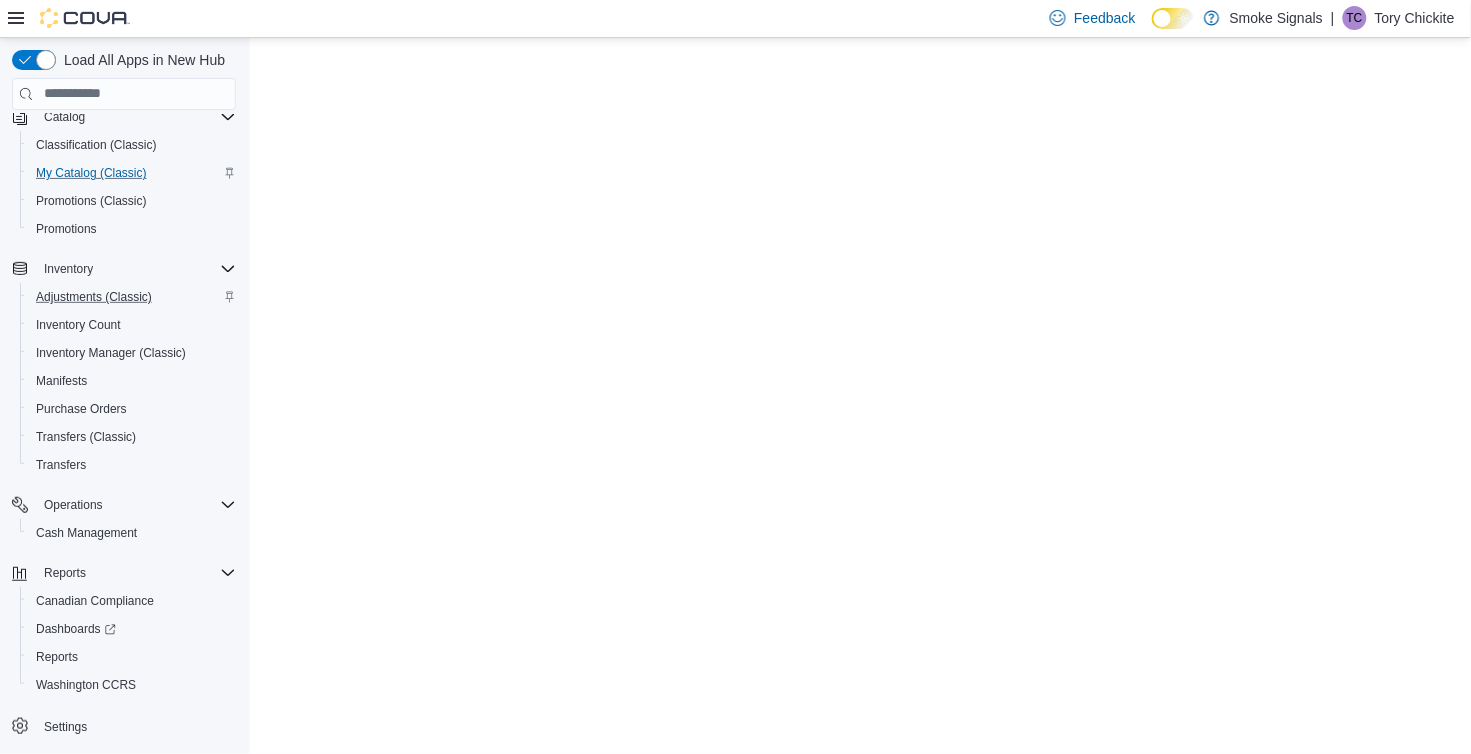 scroll, scrollTop: 0, scrollLeft: 0, axis: both 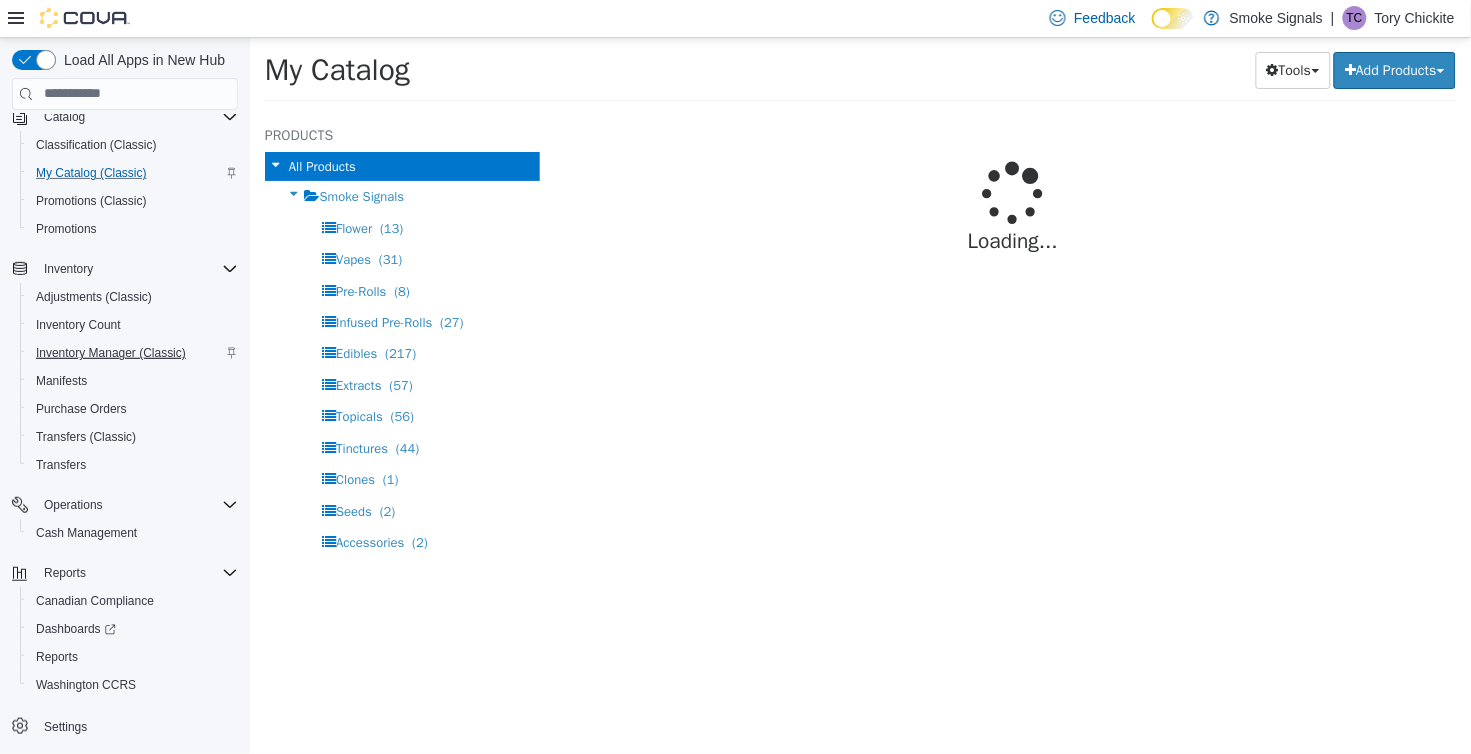 select on "**********" 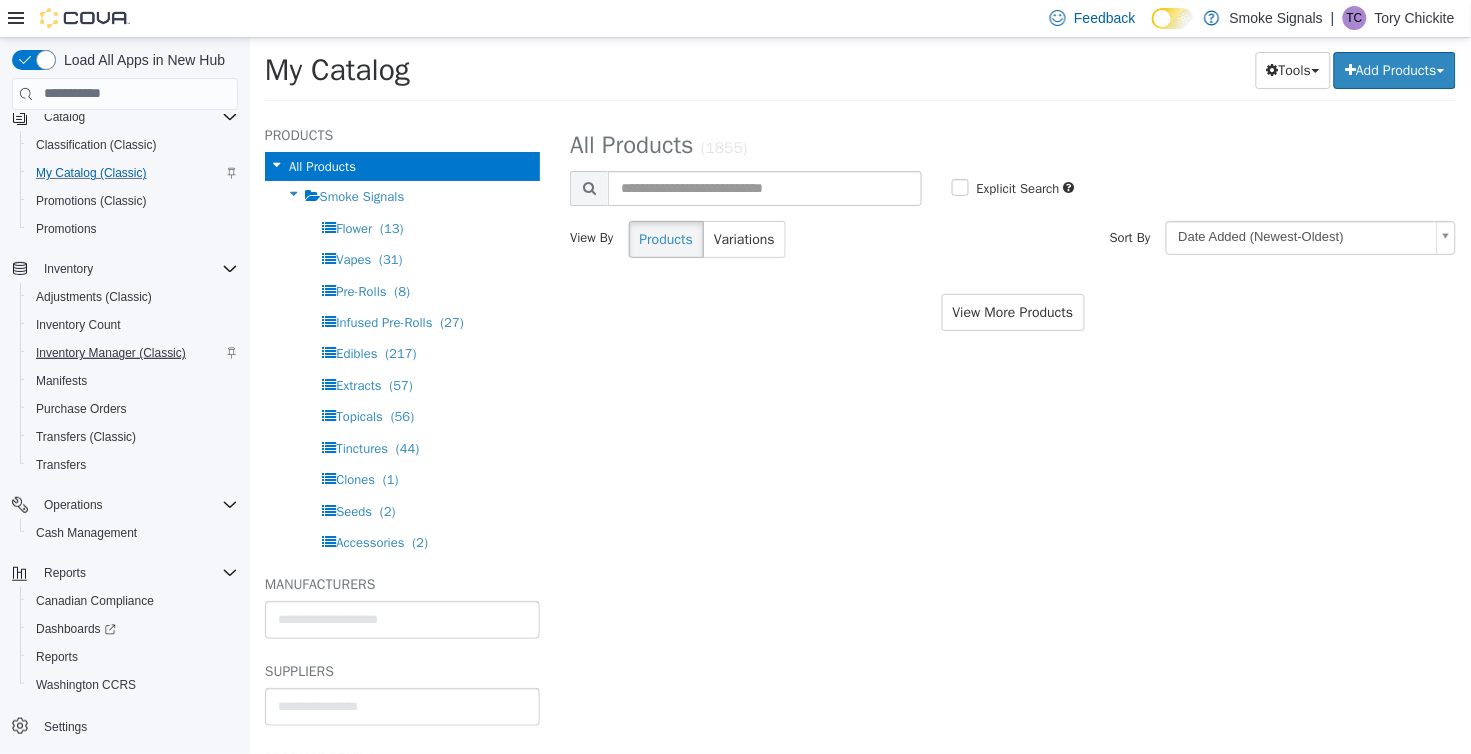 click on "Inventory Manager (Classic)" at bounding box center (111, 353) 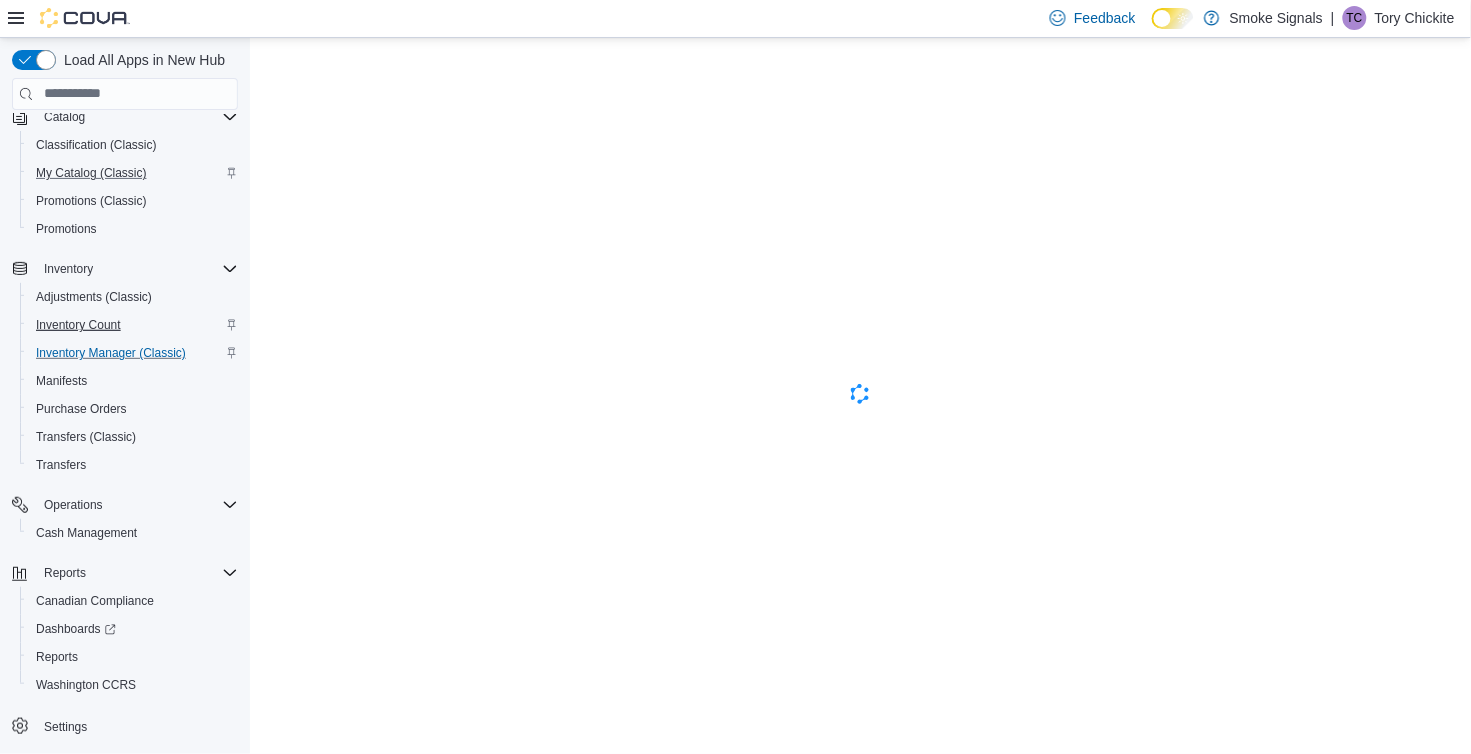 scroll, scrollTop: 0, scrollLeft: 0, axis: both 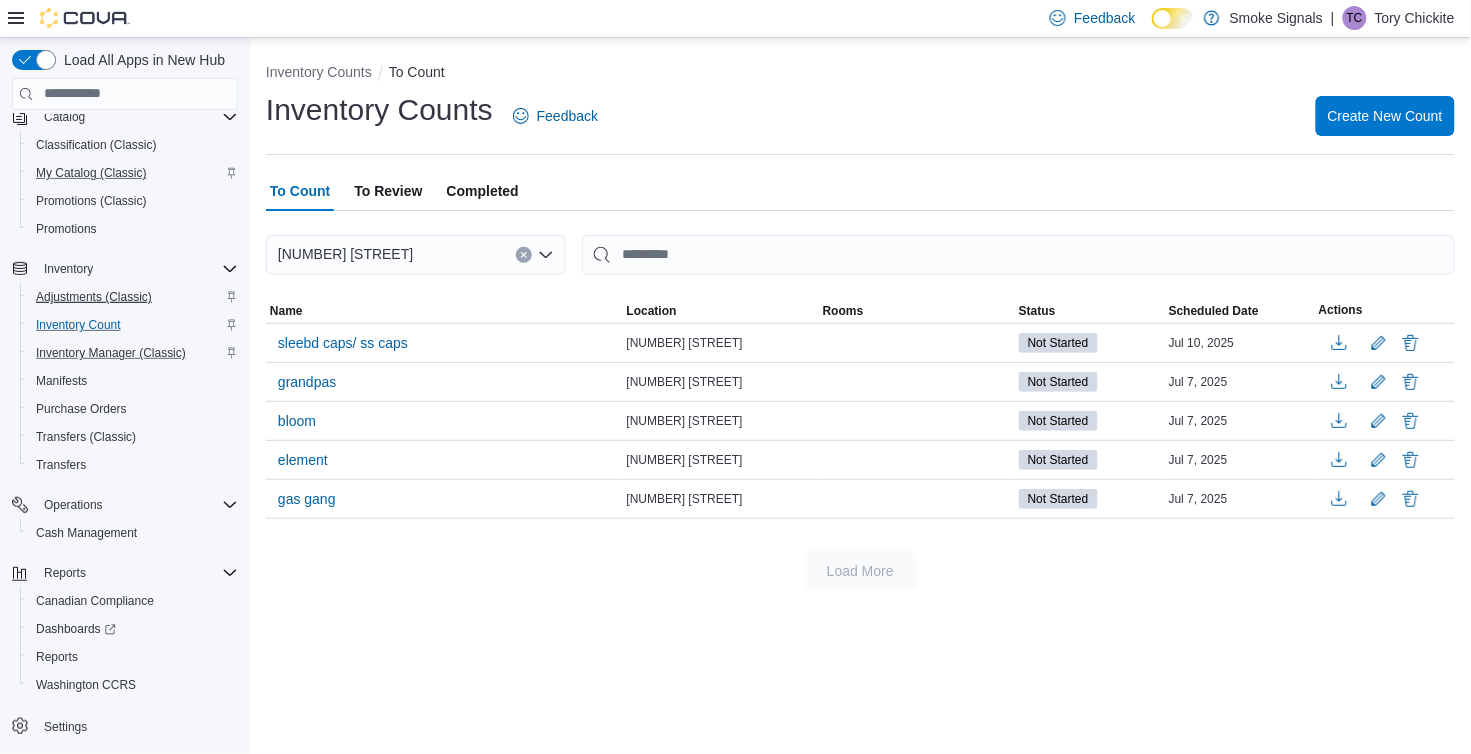 click on "Adjustments (Classic)" at bounding box center [94, 297] 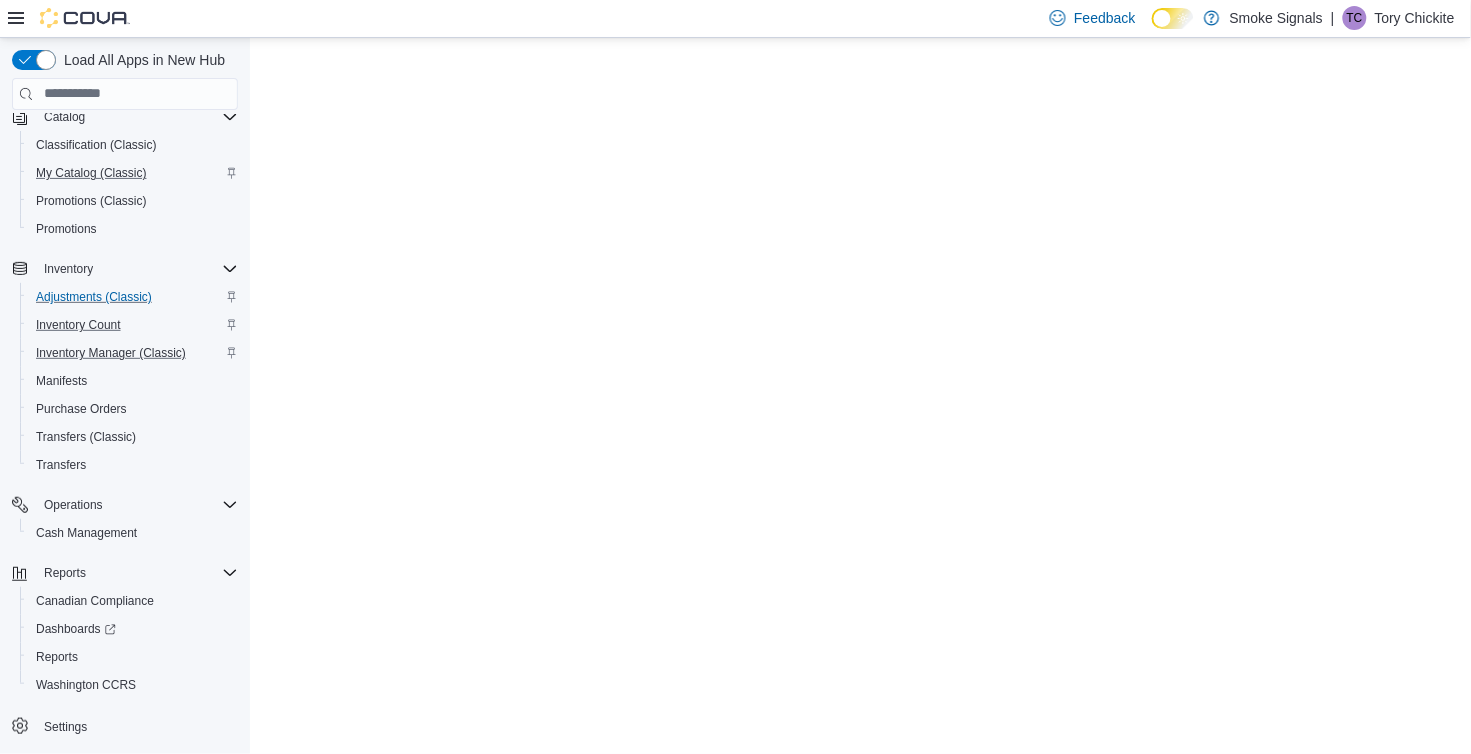 scroll, scrollTop: 0, scrollLeft: 0, axis: both 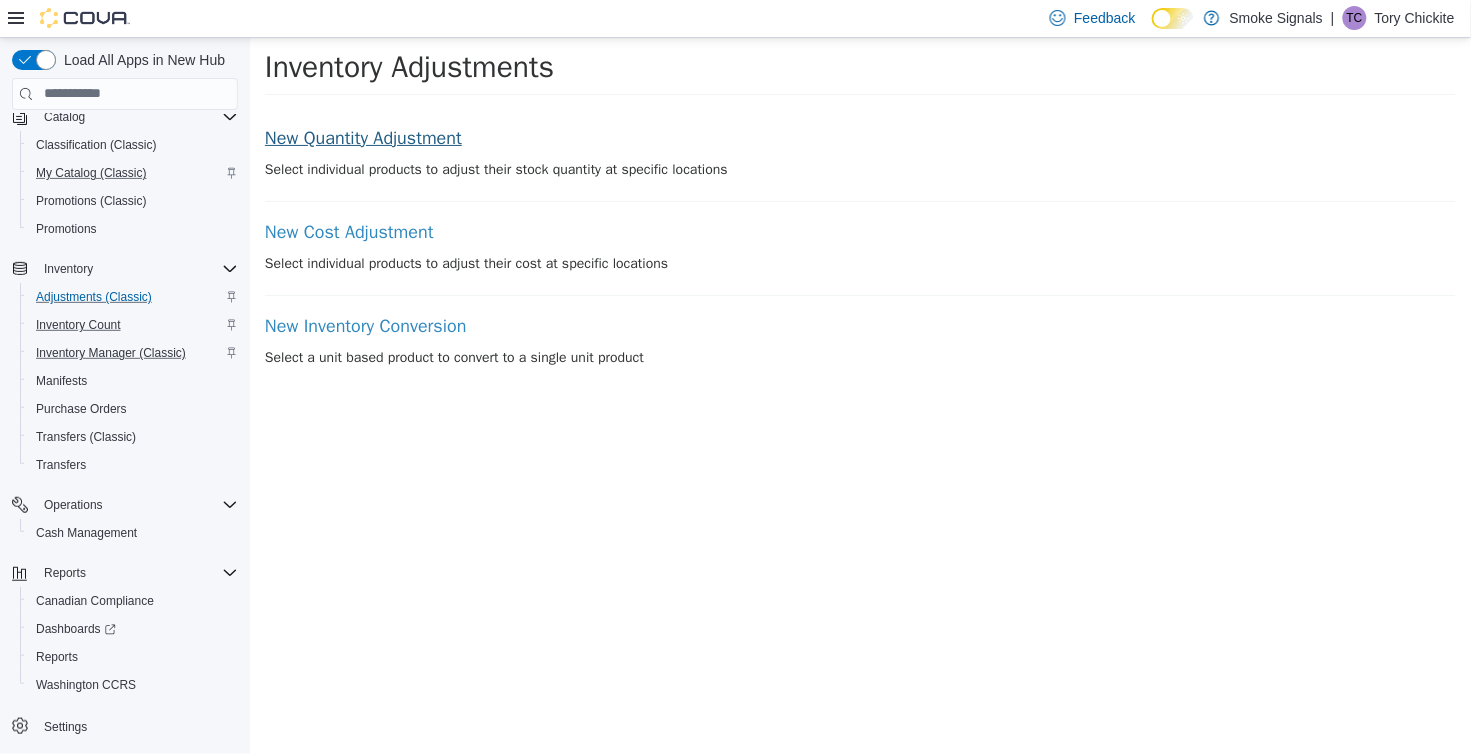 click on "New Quantity Adjustment" at bounding box center (859, 138) 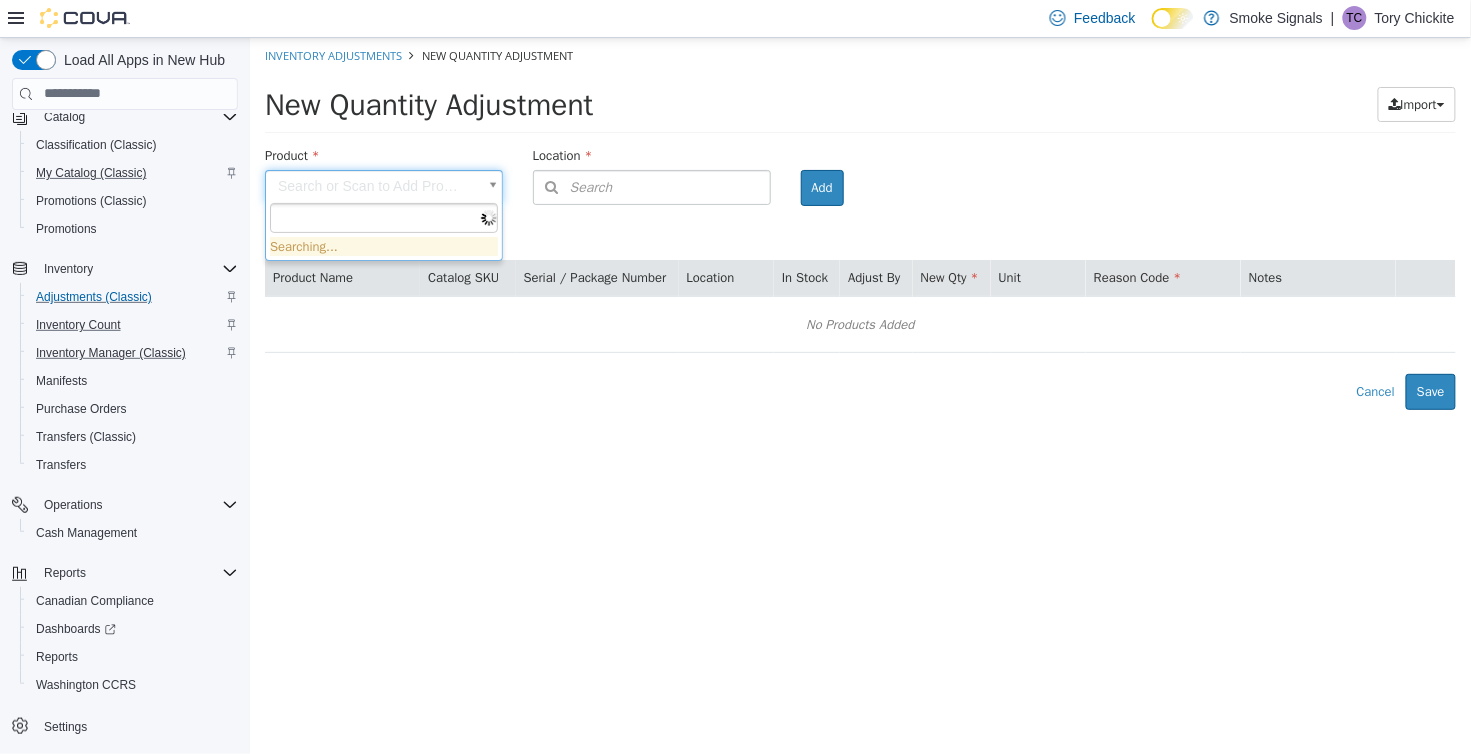 click on "×
Inventory Adjustments
New Quantity Adjustment
New Quantity Adjustment
Import  Inventory Export (.CSV) Package List (.TXT)
Product     Search or Scan to Add Product     Location Search Type 3 or more characters or browse       Smoke Signals     (1)         [NUMBER] [STREET]         Room   Add Products  ( 0 ) Product Name Catalog SKU Serial / Package Number Location In Stock Adjust By New Qty Unit Reason Code Notes No Products Added Error saving adjustment please resolve the errors above. Cancel Save
Searching..." at bounding box center [859, 223] 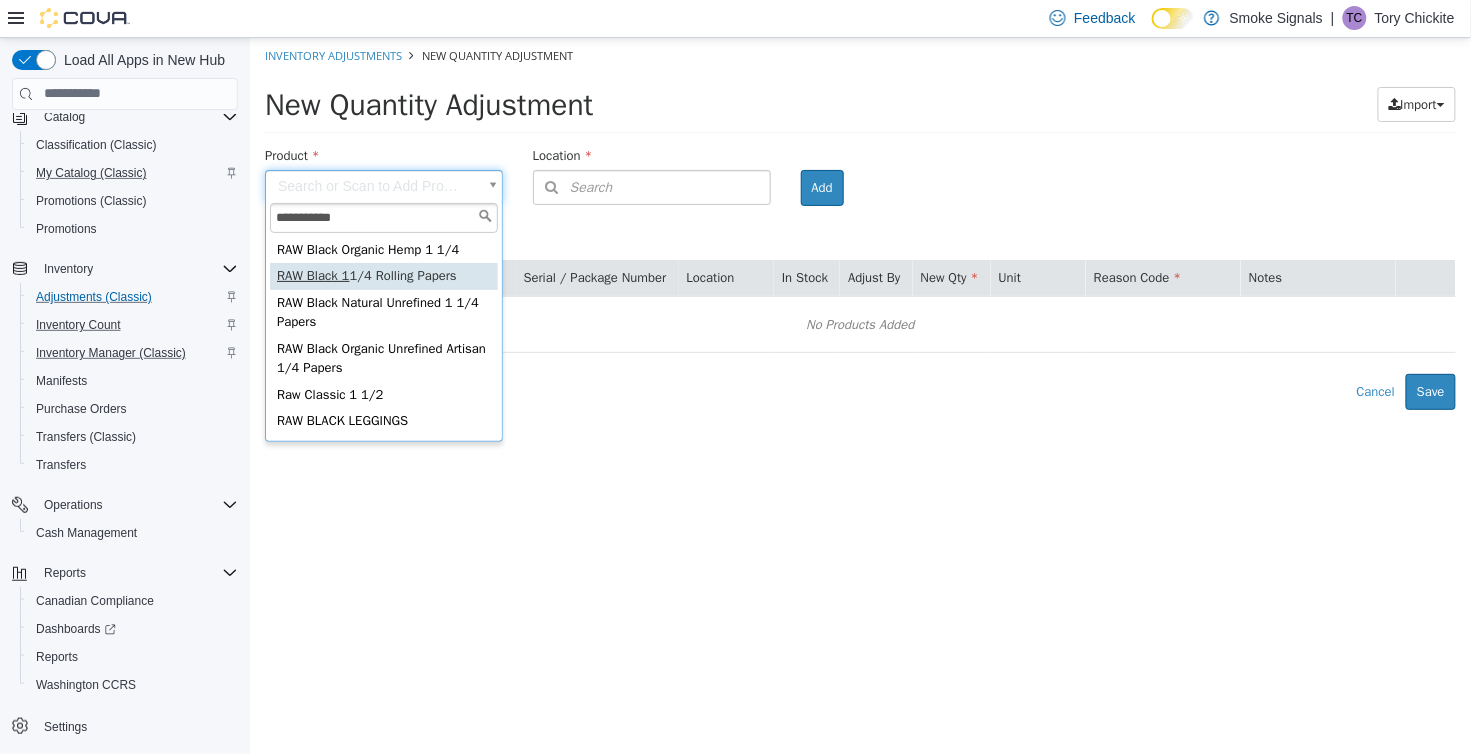 type on "**********" 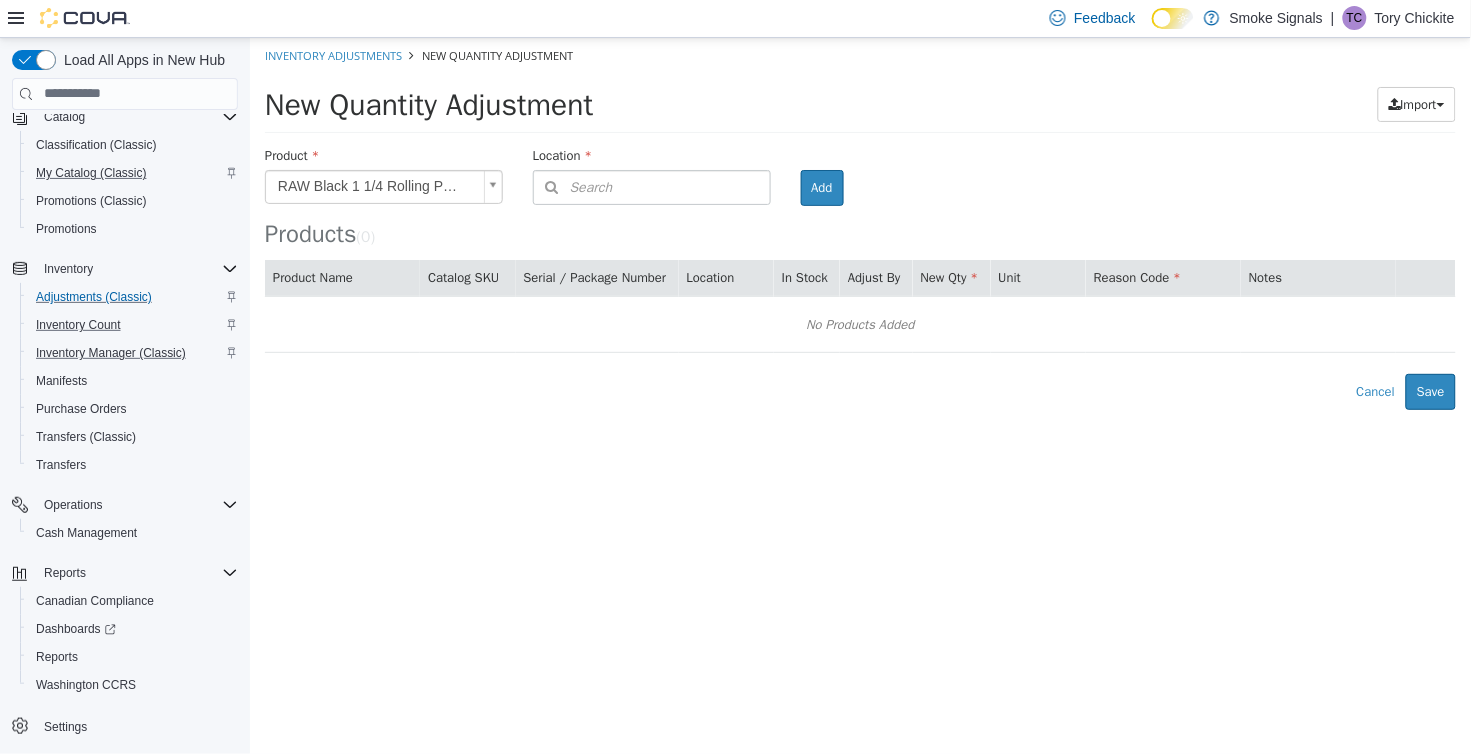 click on "Search" at bounding box center (651, 186) 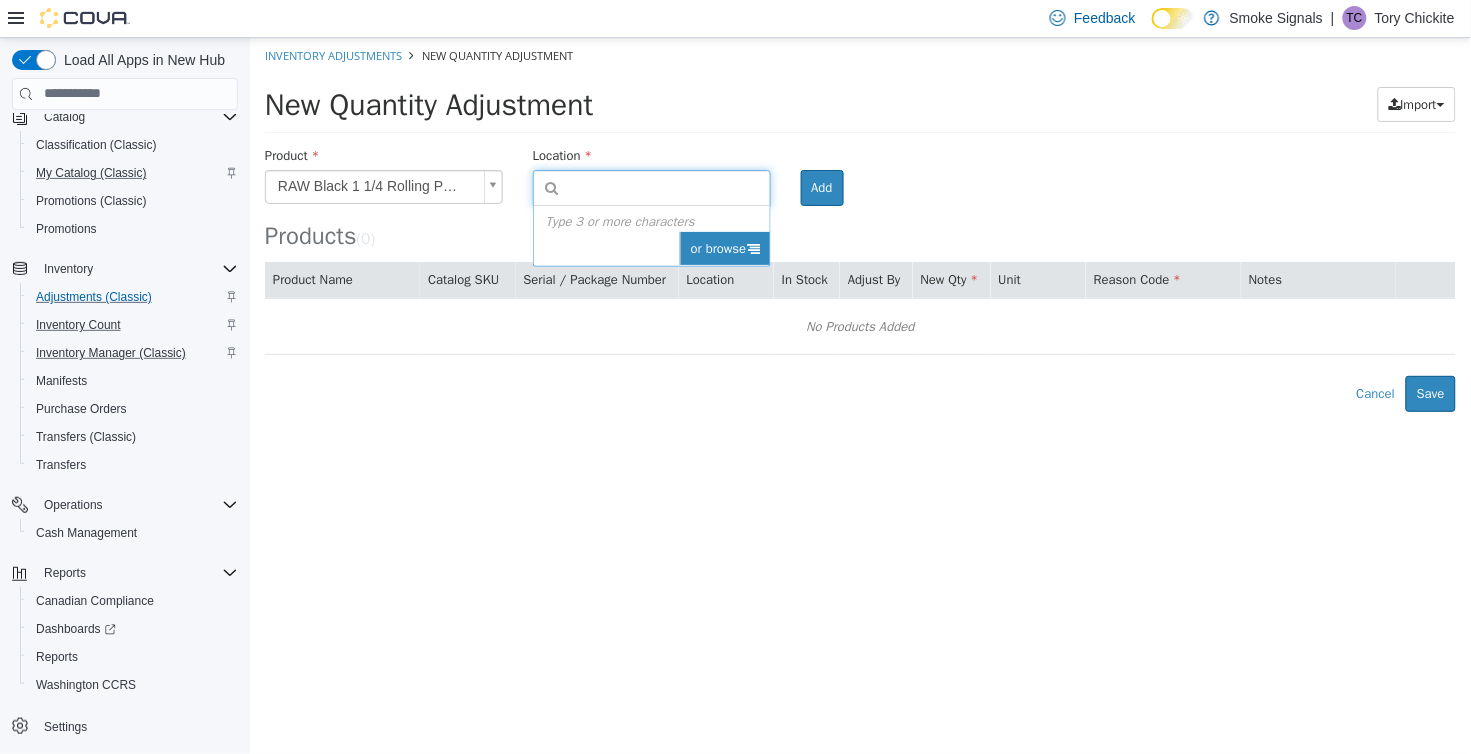 click on "or browse" at bounding box center [724, 248] 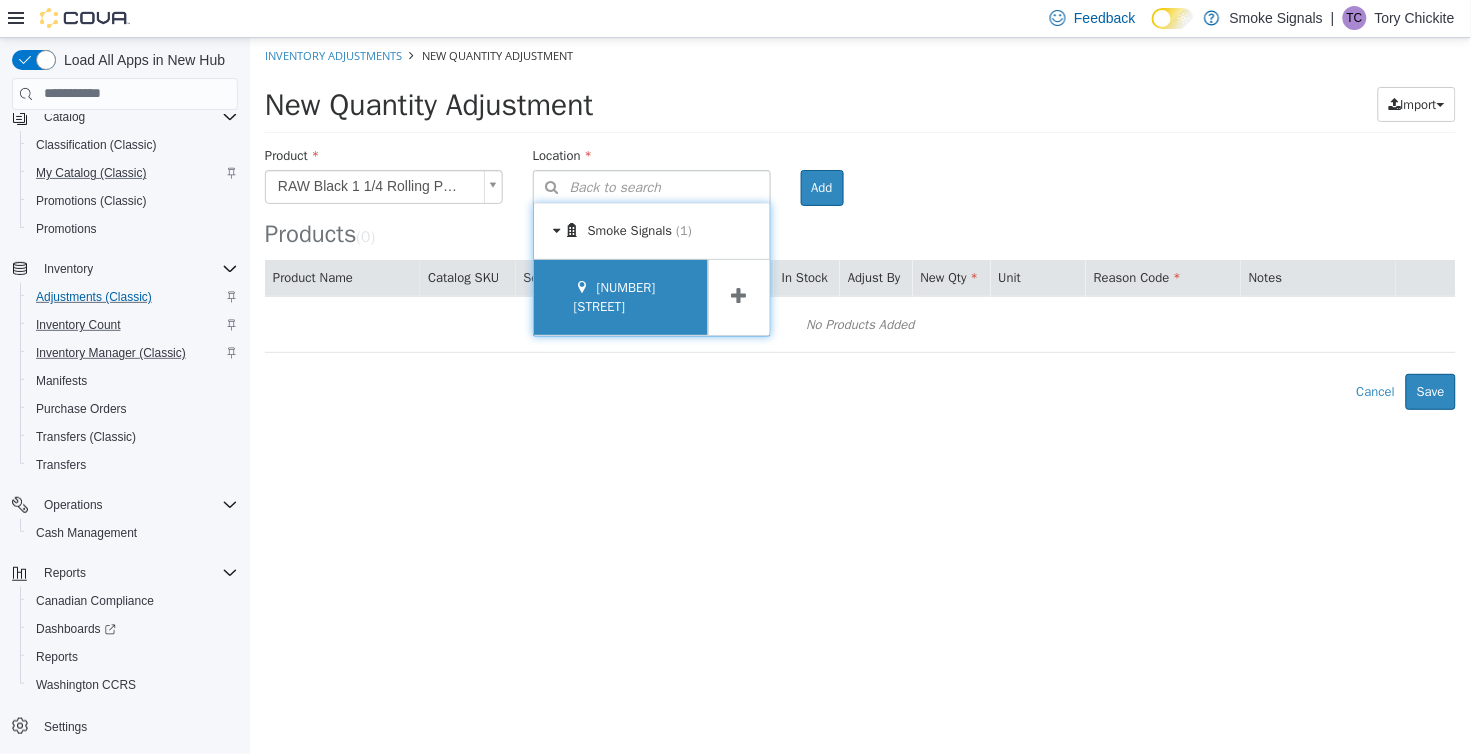 click on "[NUMBER] [STREET]" at bounding box center [614, 296] 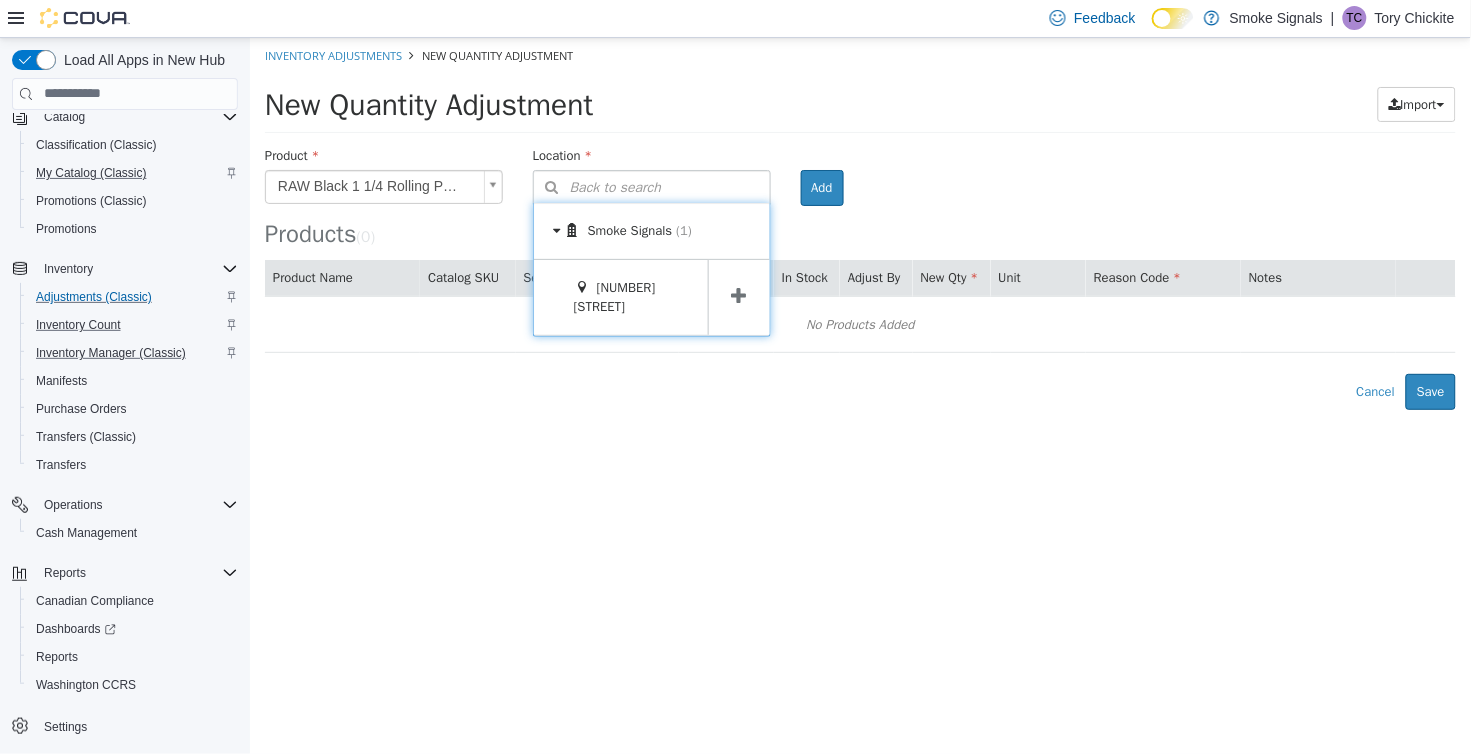 click at bounding box center [738, 296] 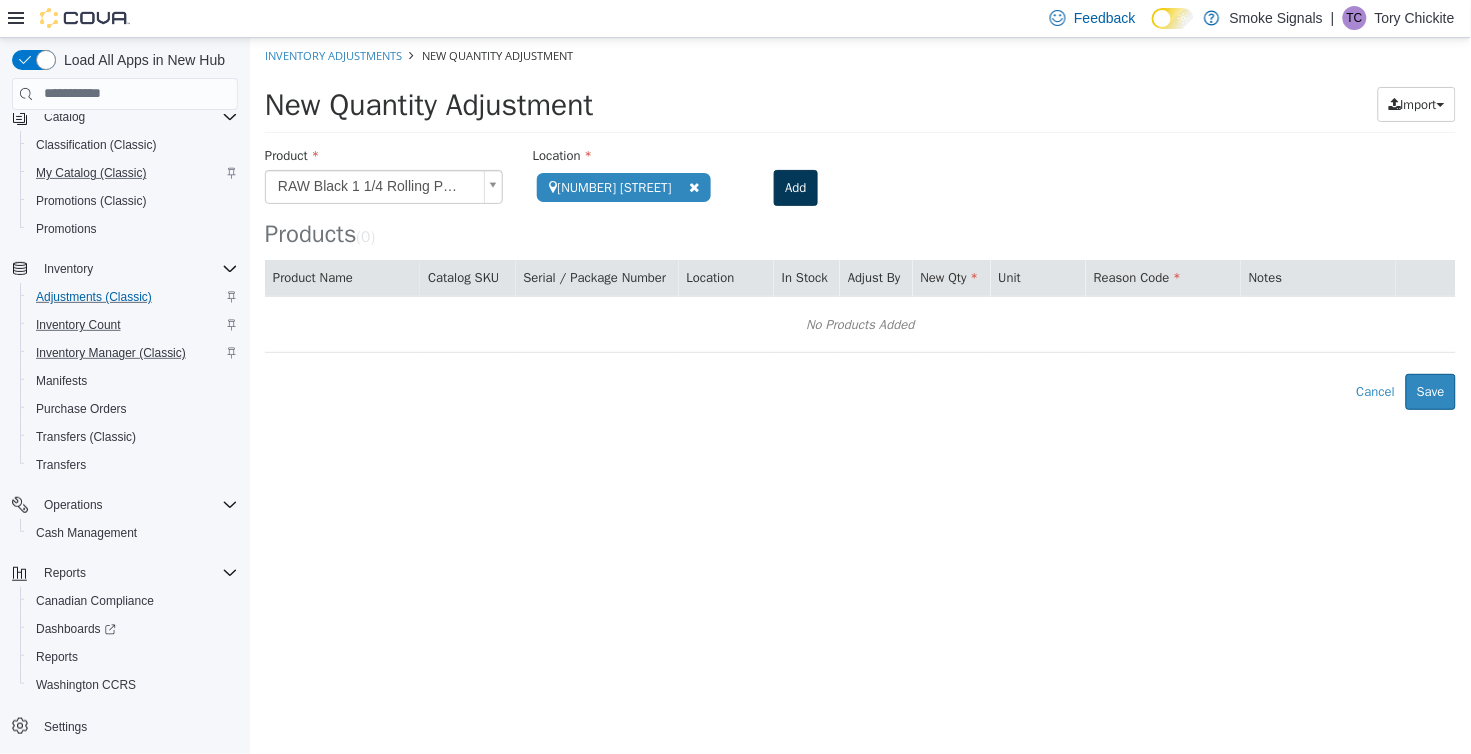 click on "Add" at bounding box center [794, 187] 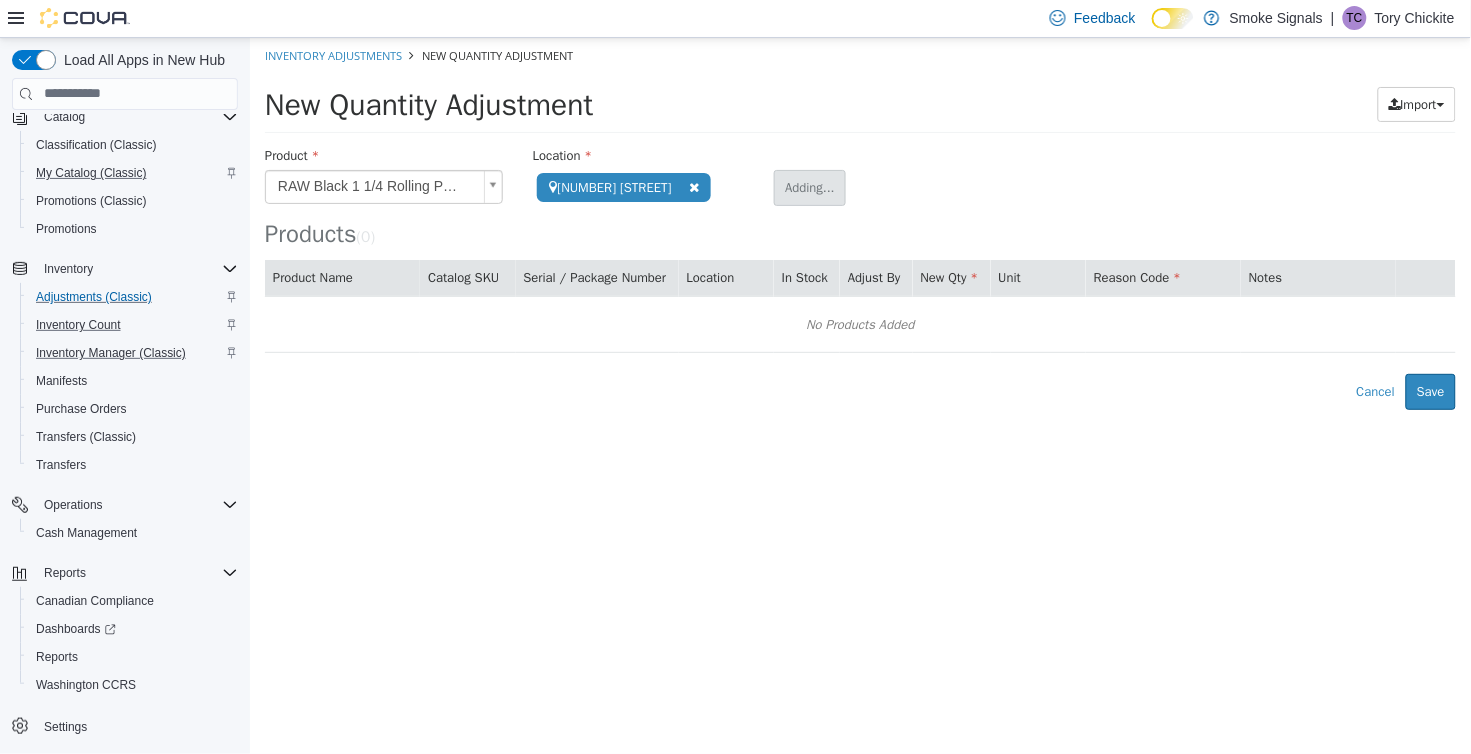 type 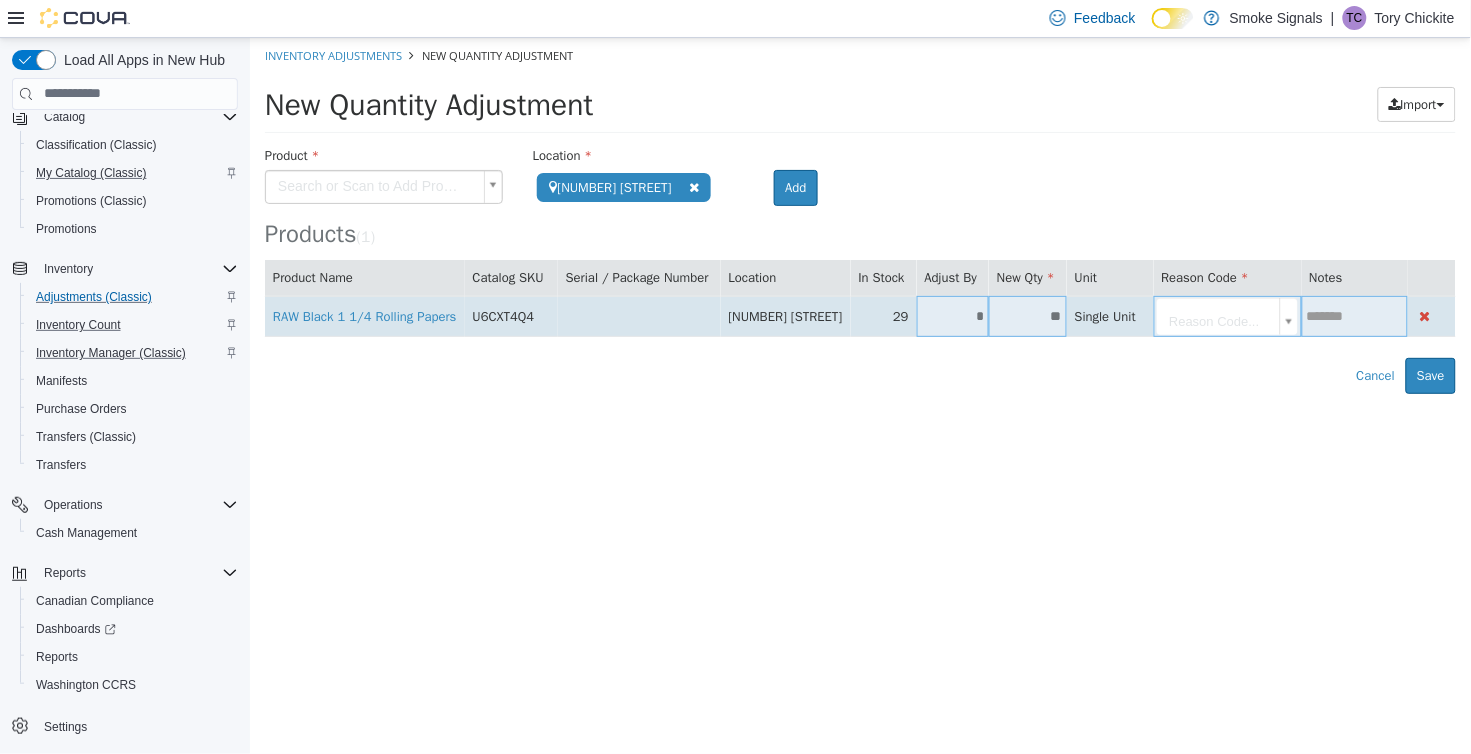 click on "*" at bounding box center (952, 315) 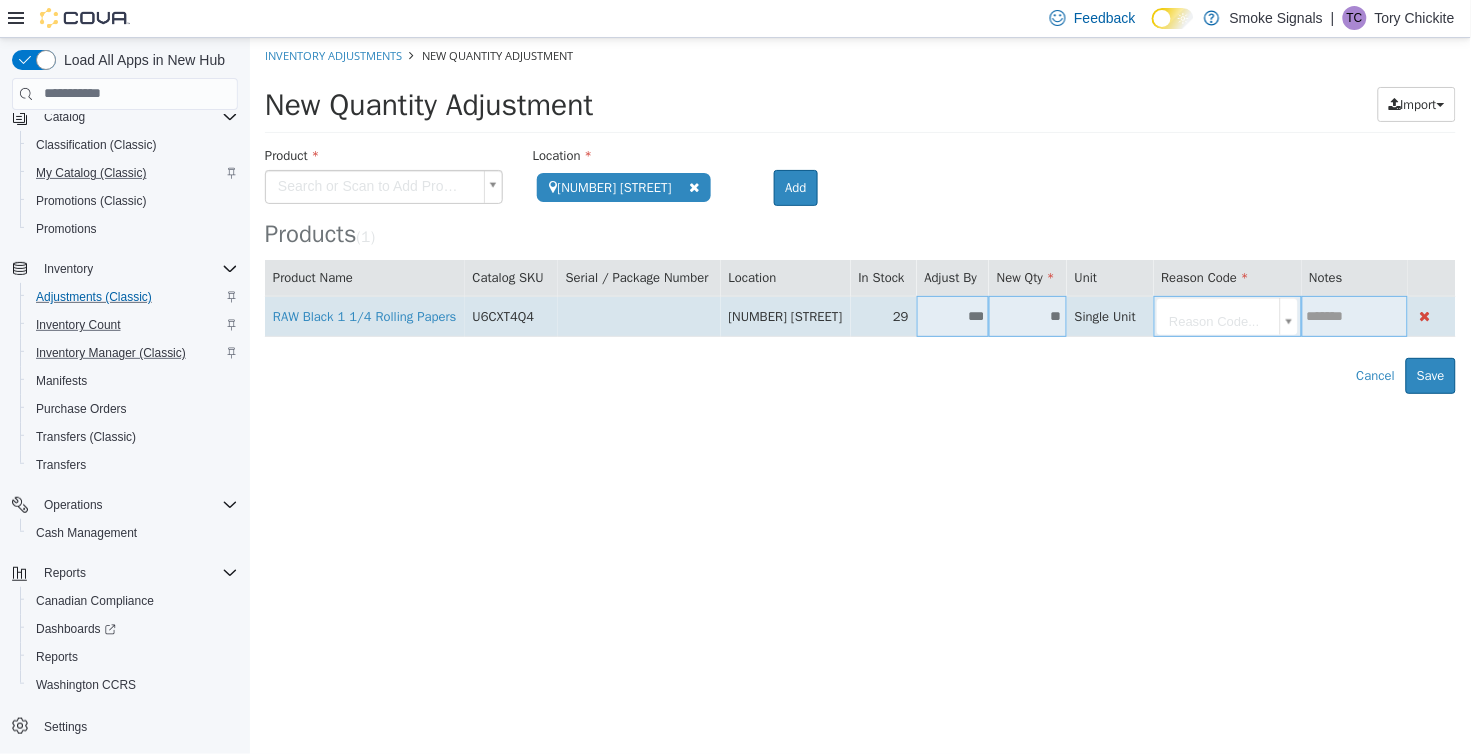 type on "***" 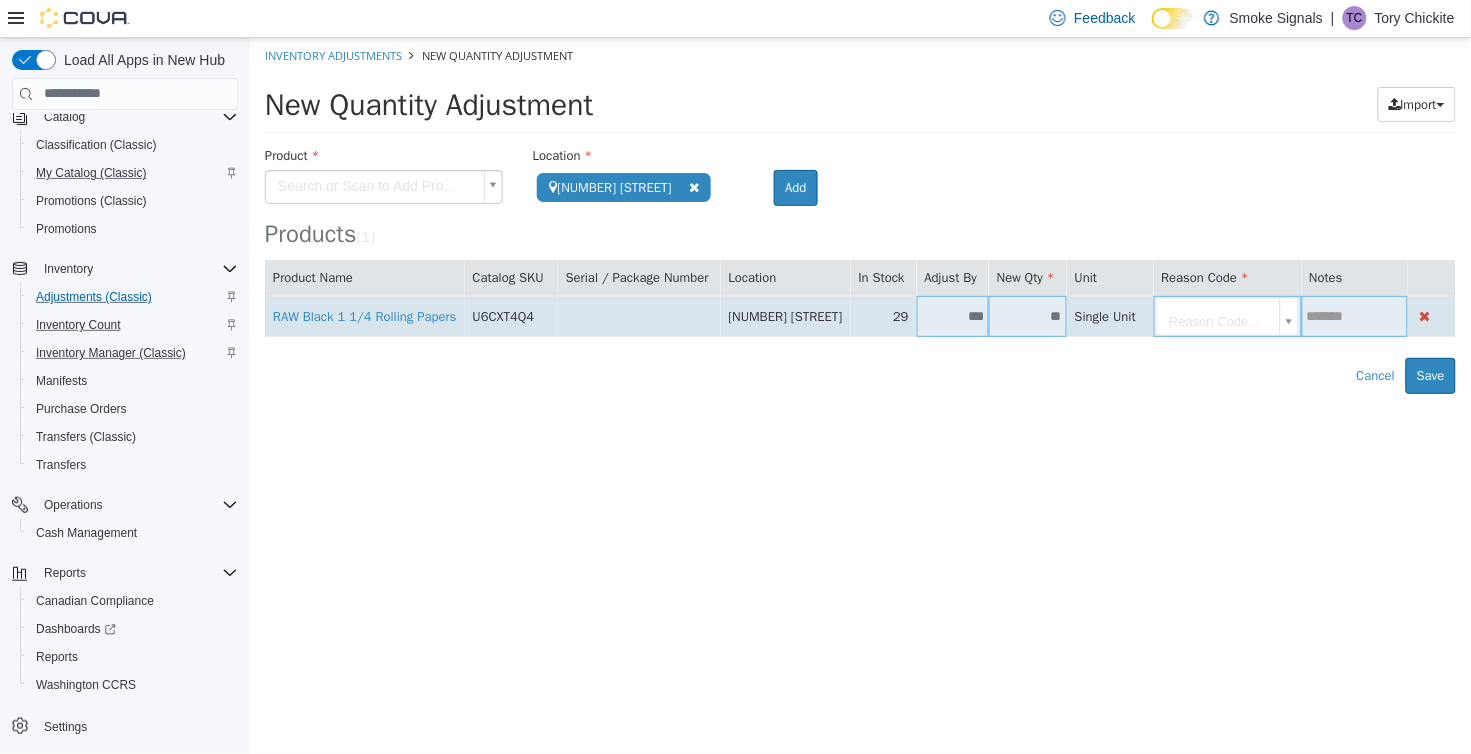 type on "***" 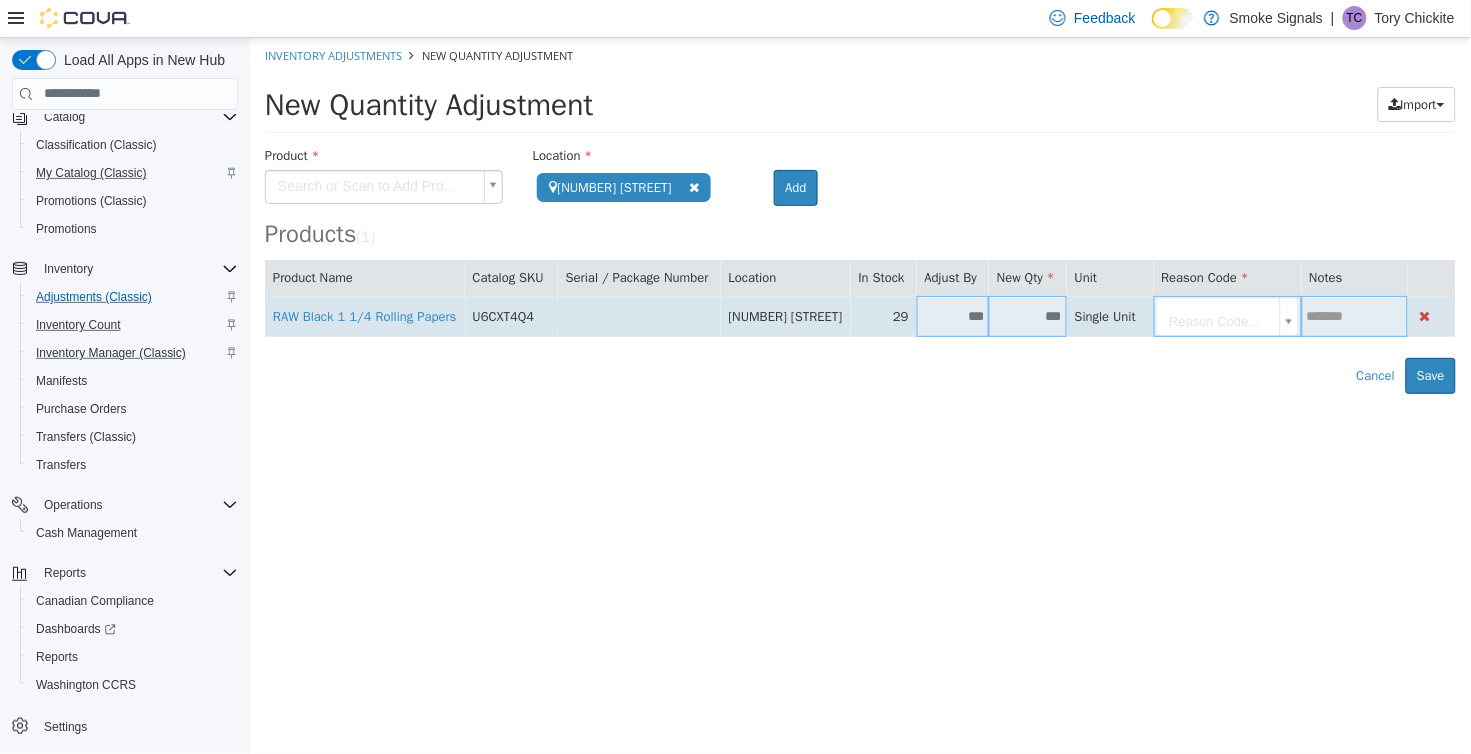 click on "***" at bounding box center [1027, 315] 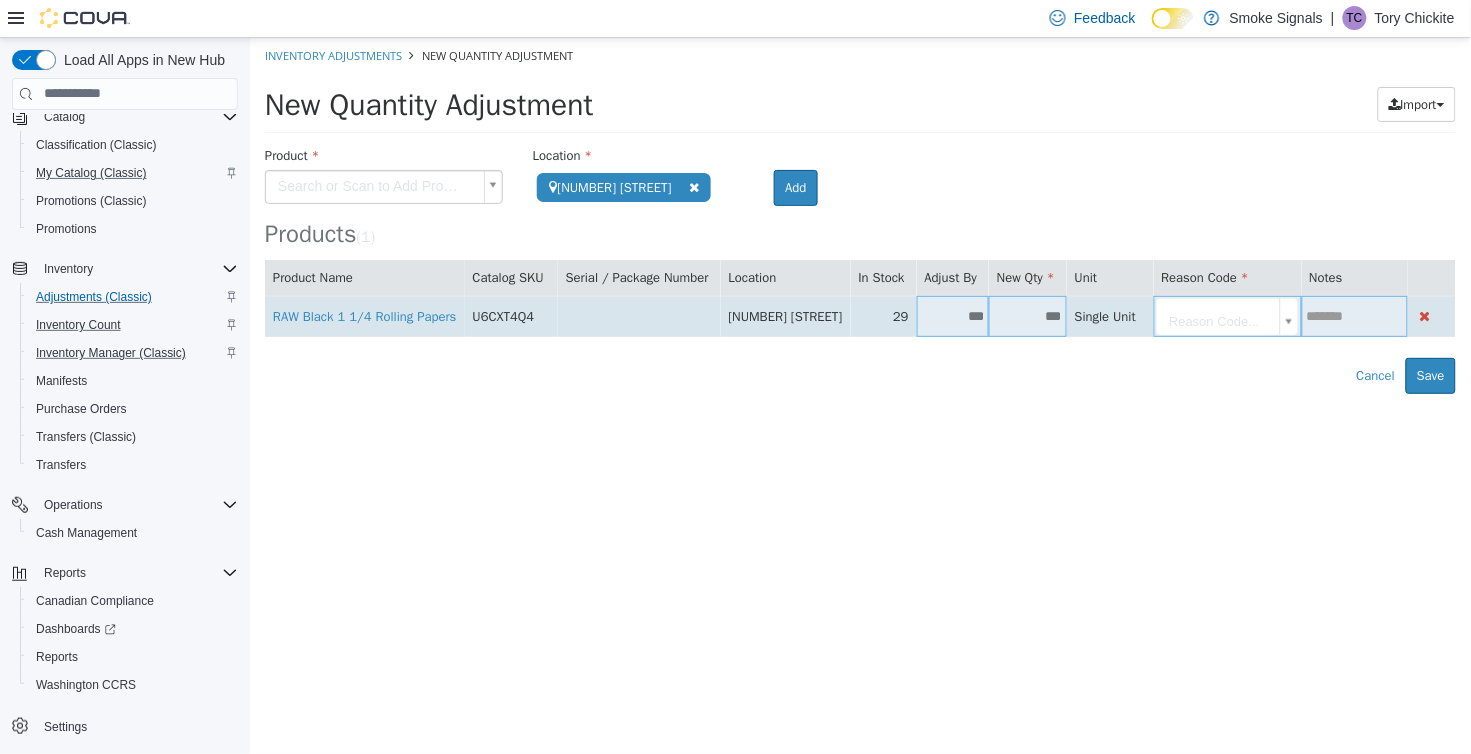 click on "***" at bounding box center [952, 315] 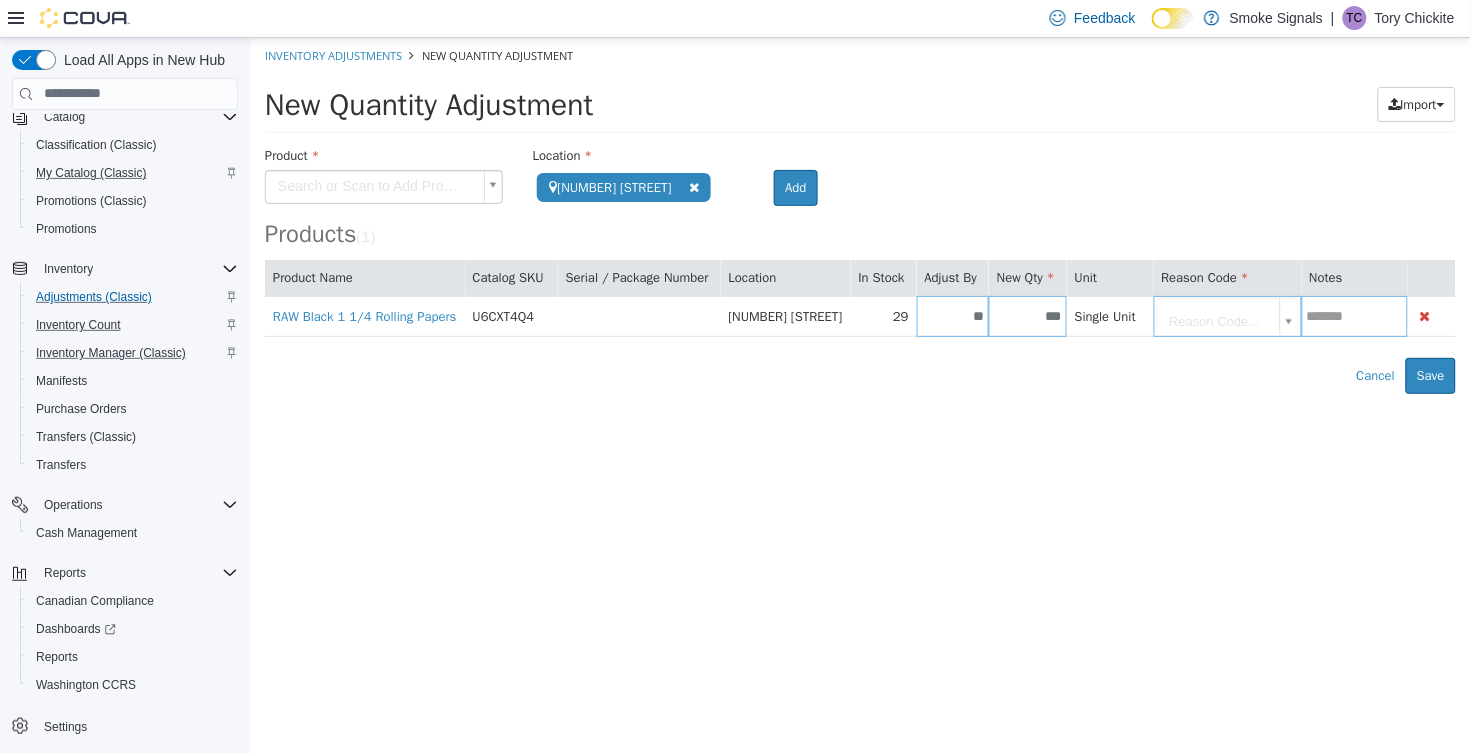 type on "**" 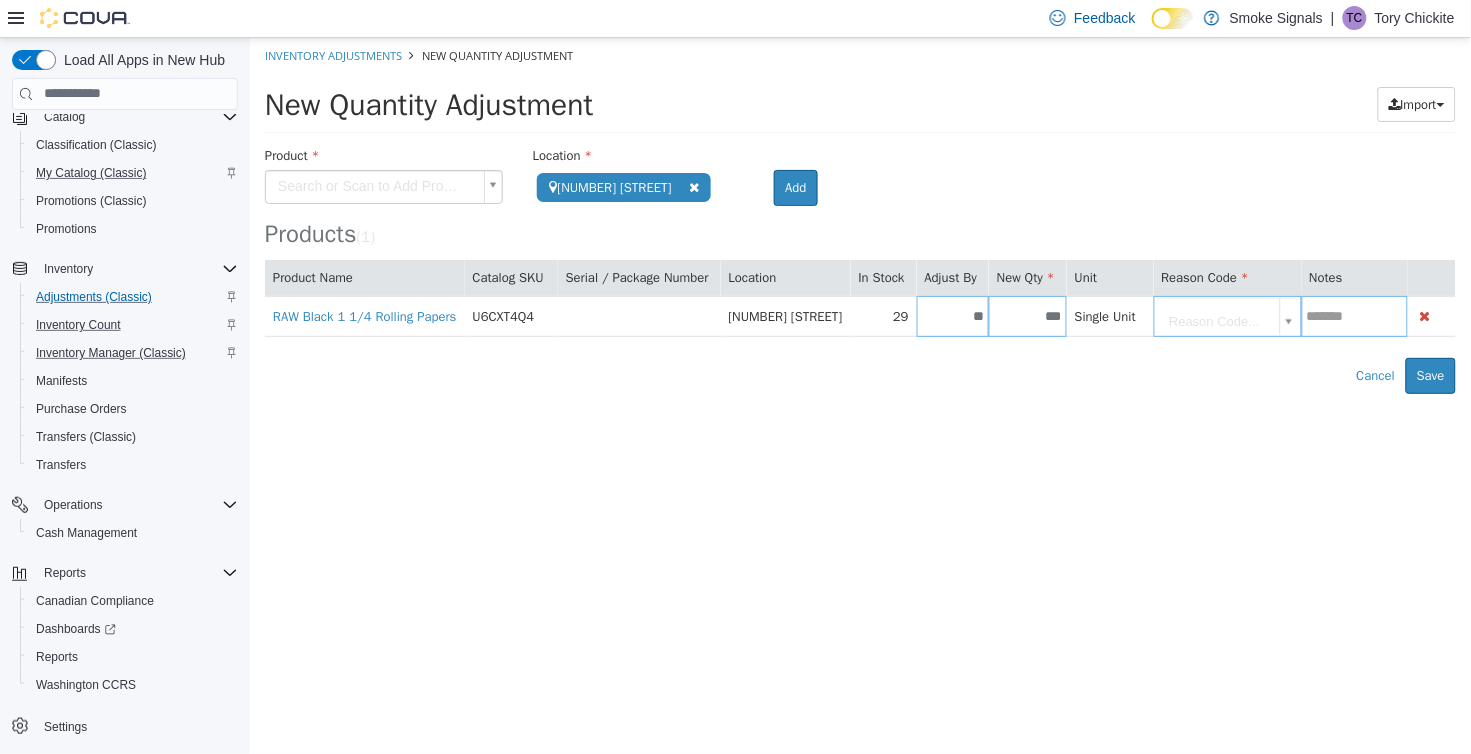 type on "**" 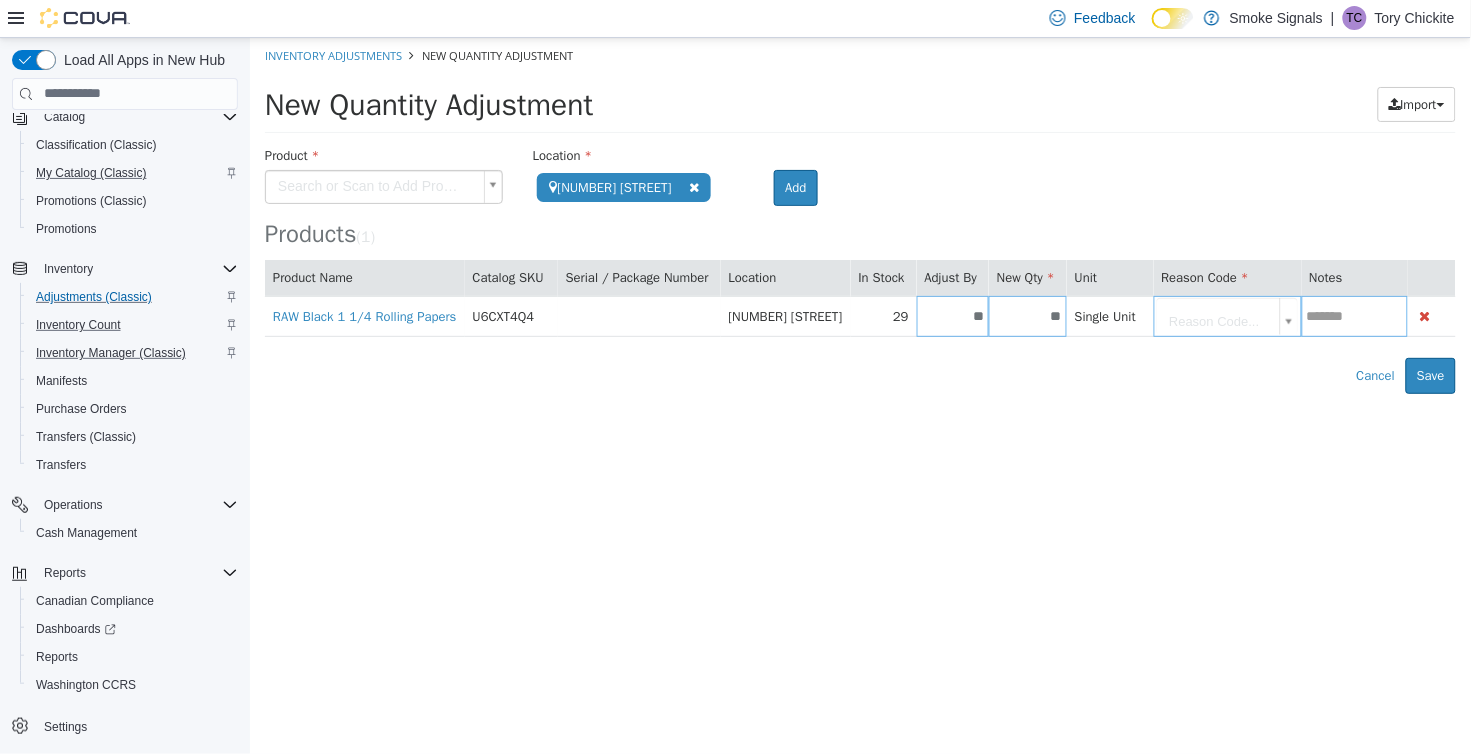 click on "**********" at bounding box center (859, 215) 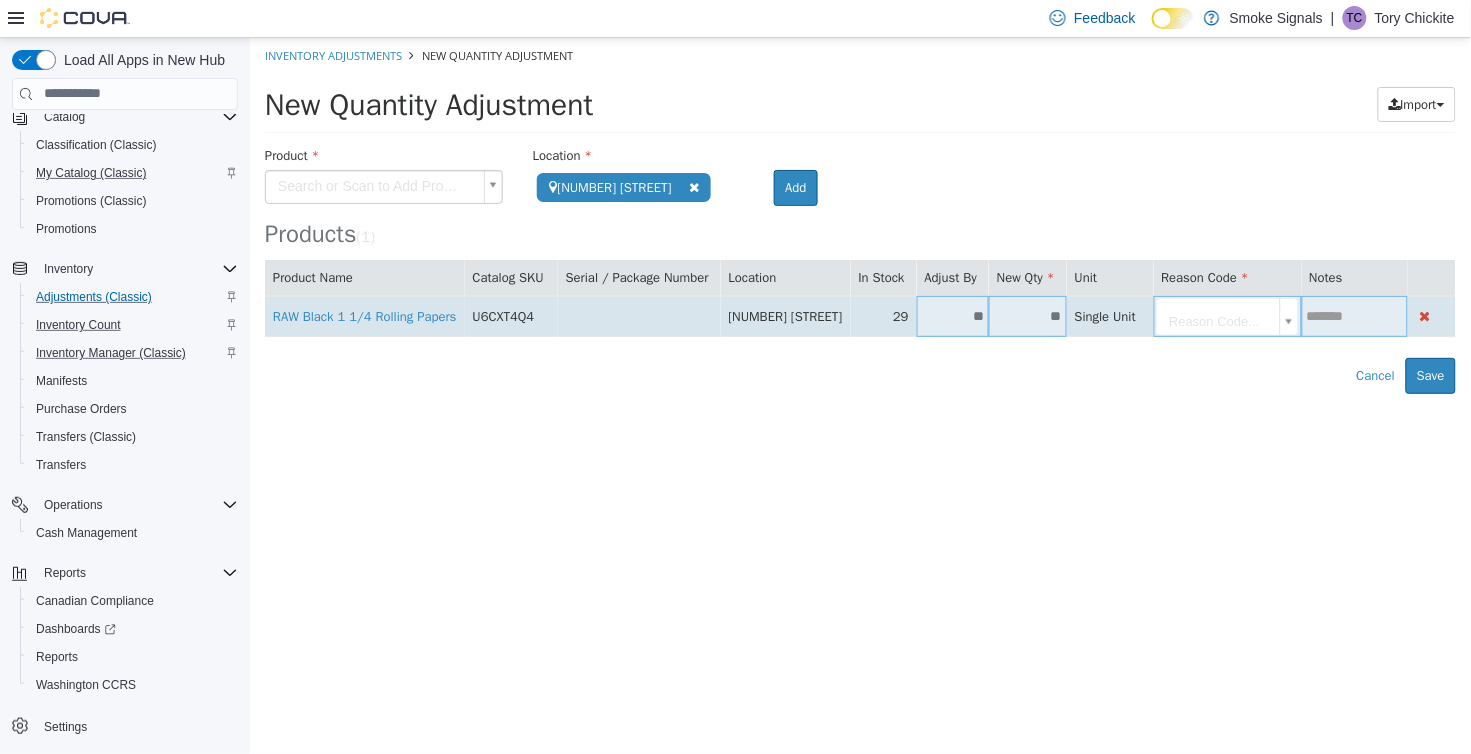 click on "**" at bounding box center (1027, 315) 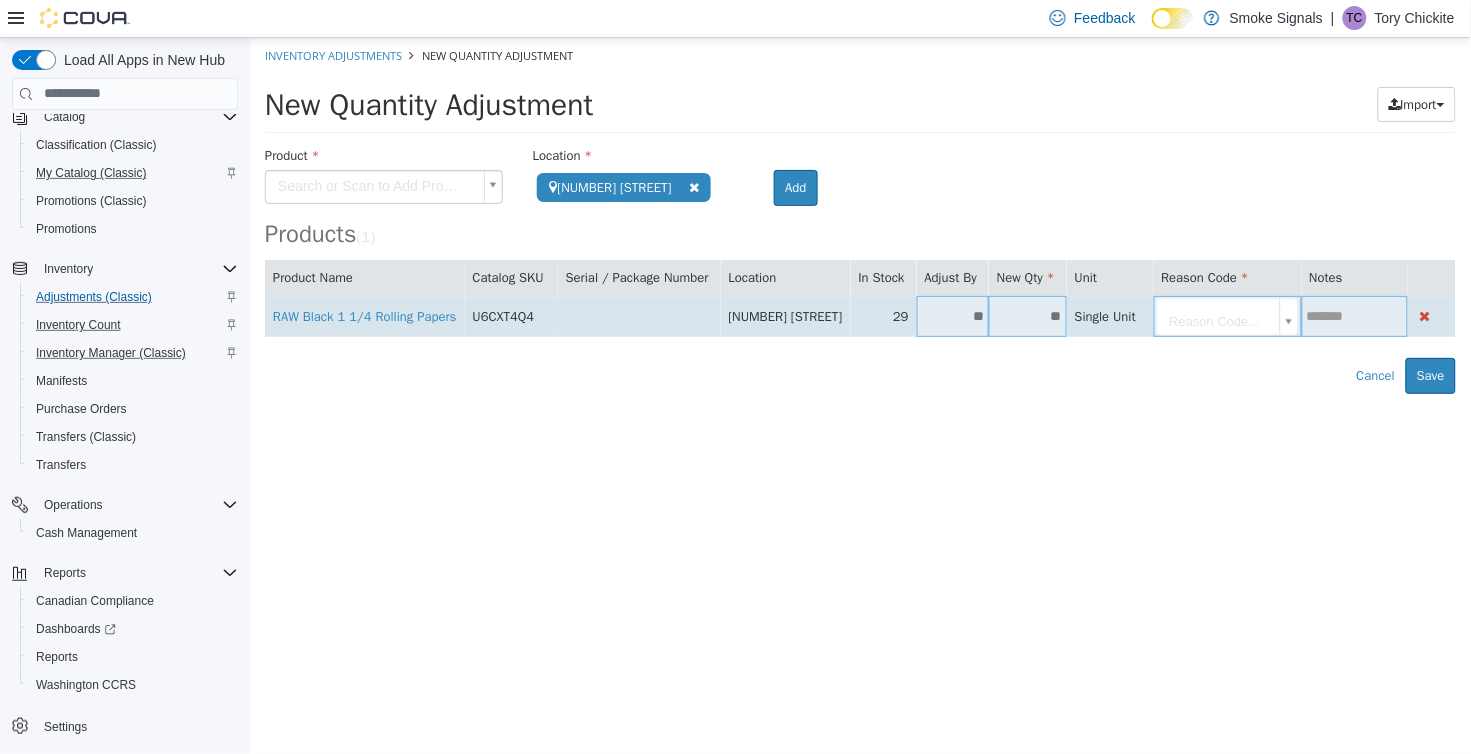 click on "**" at bounding box center (1027, 315) 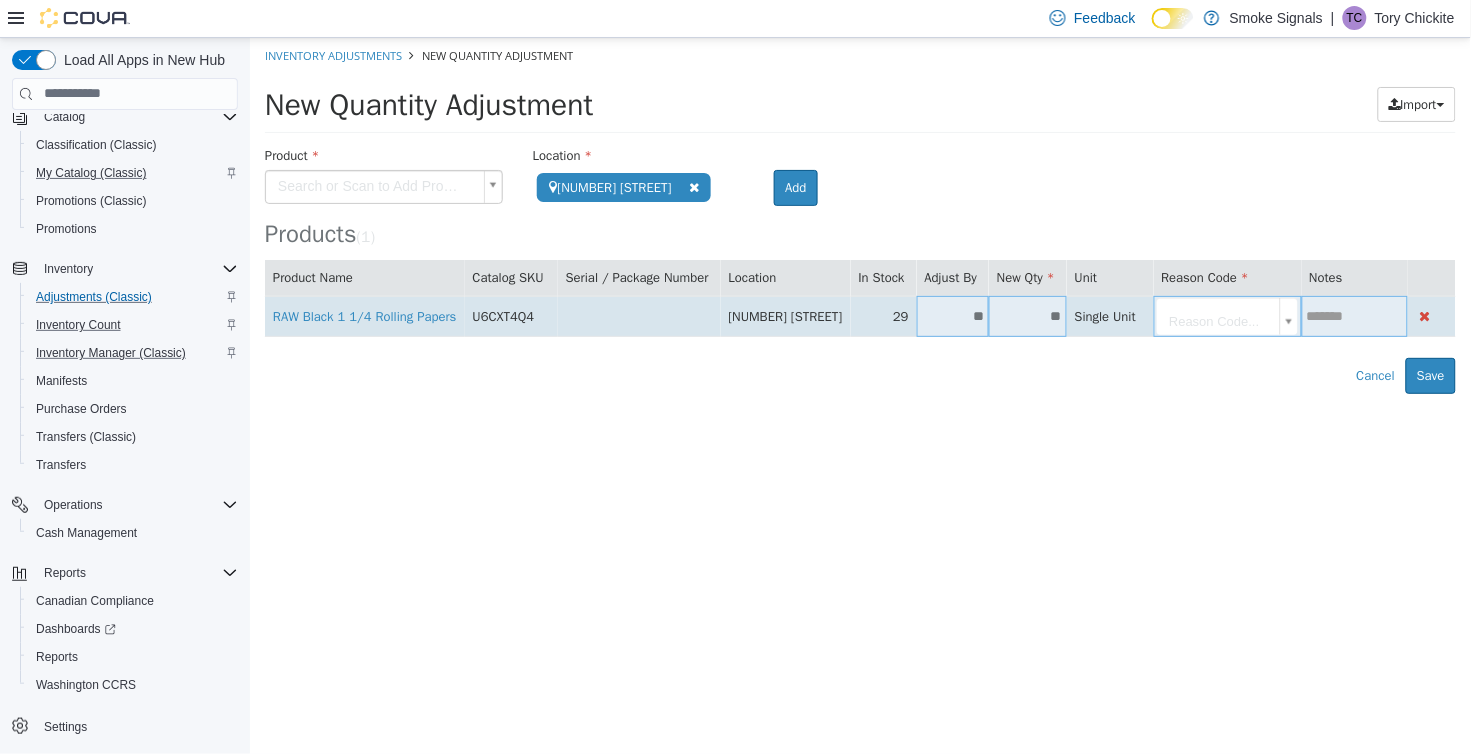 click on "**" at bounding box center [952, 315] 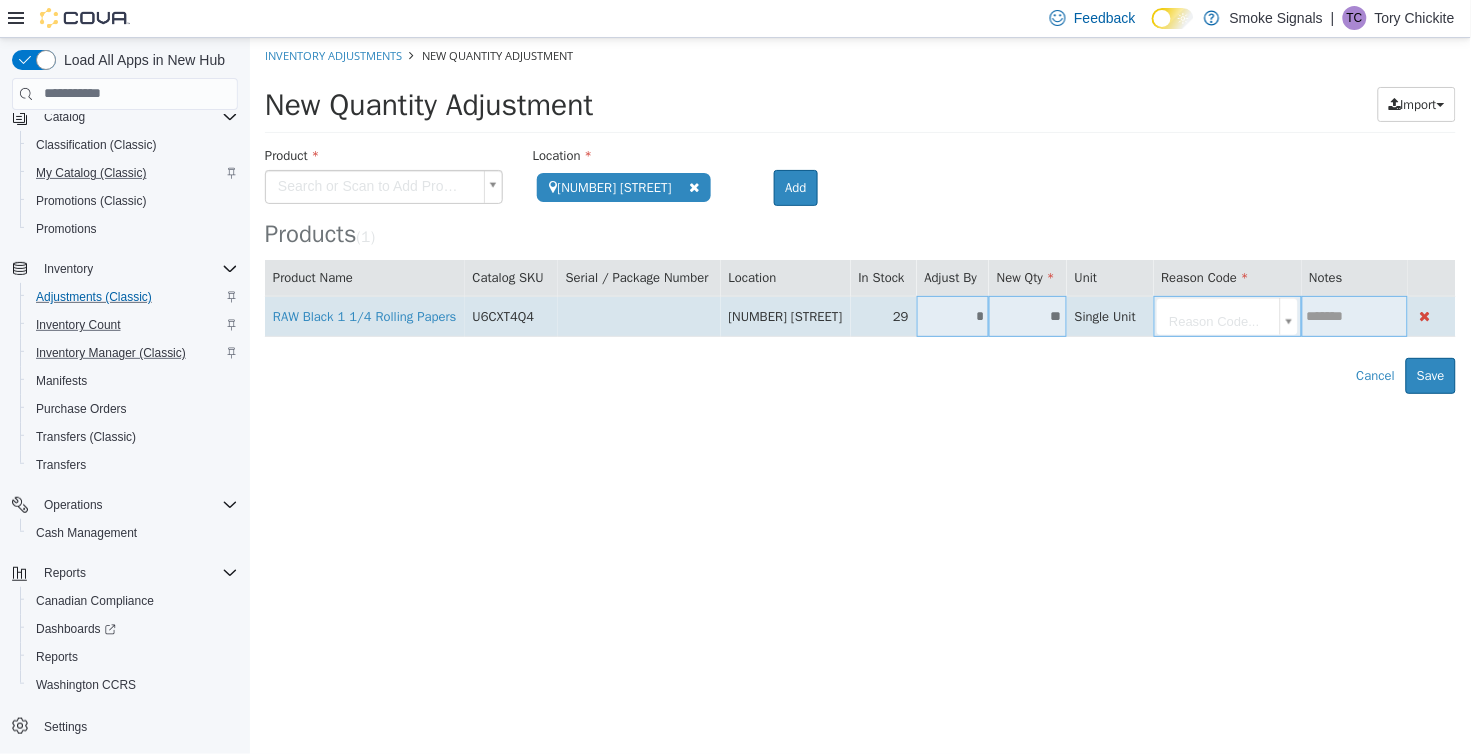 type on "*" 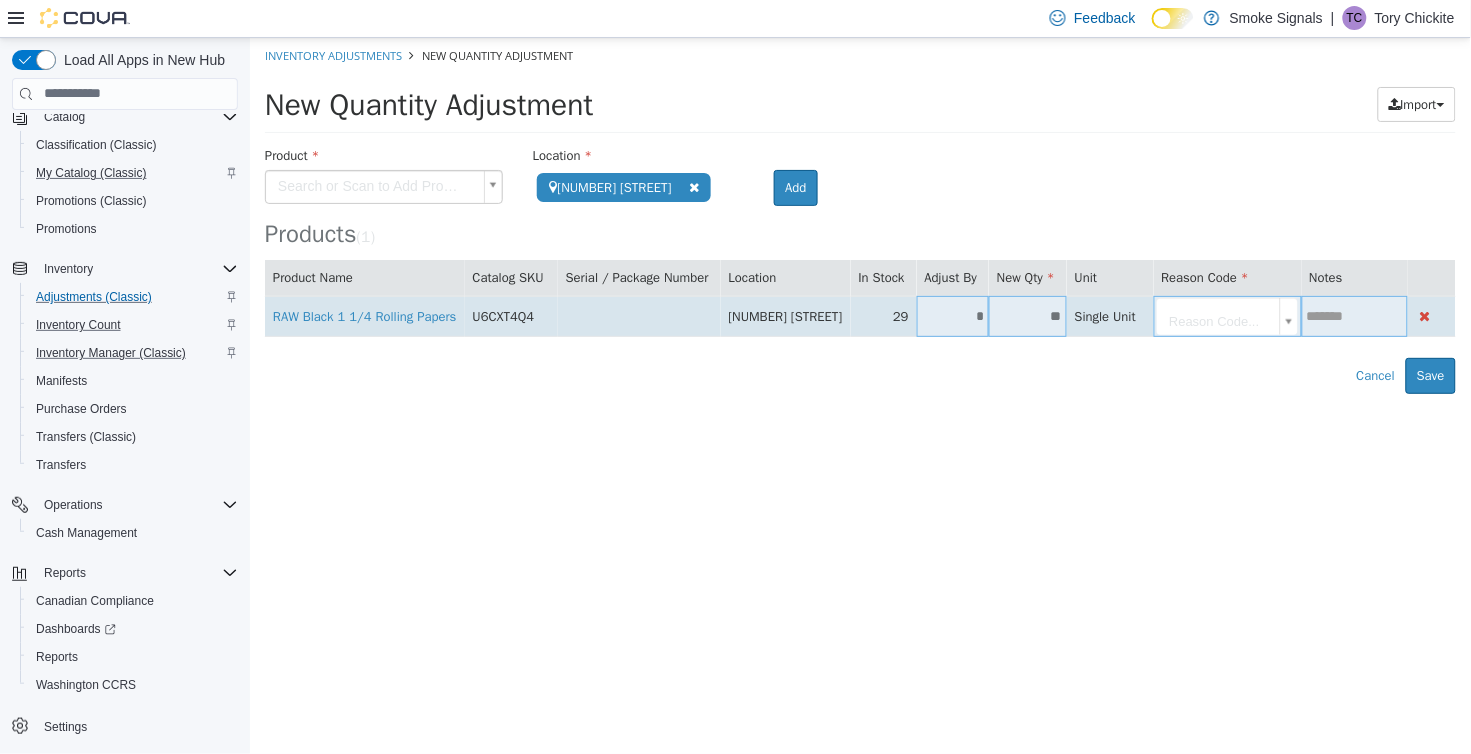 type on "**" 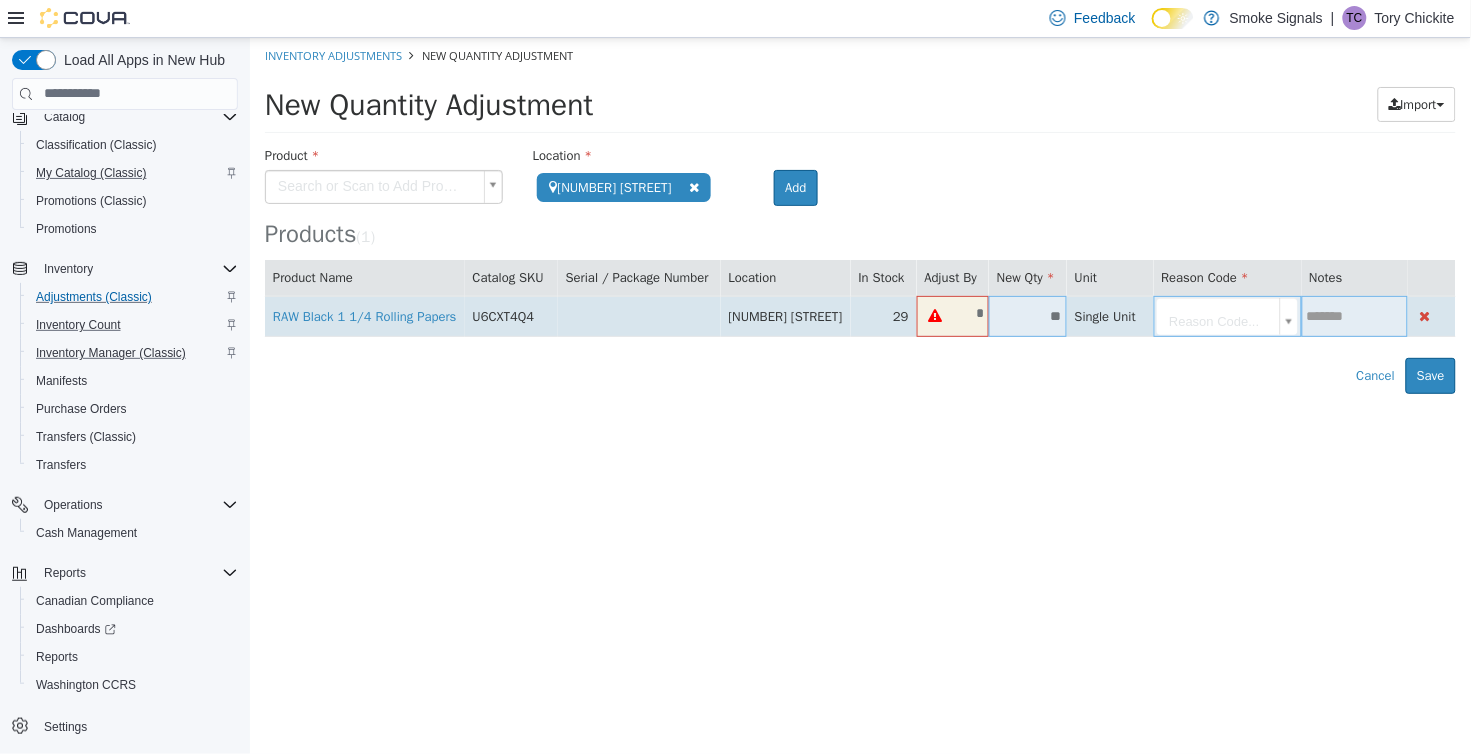 click on "**" at bounding box center (1027, 315) 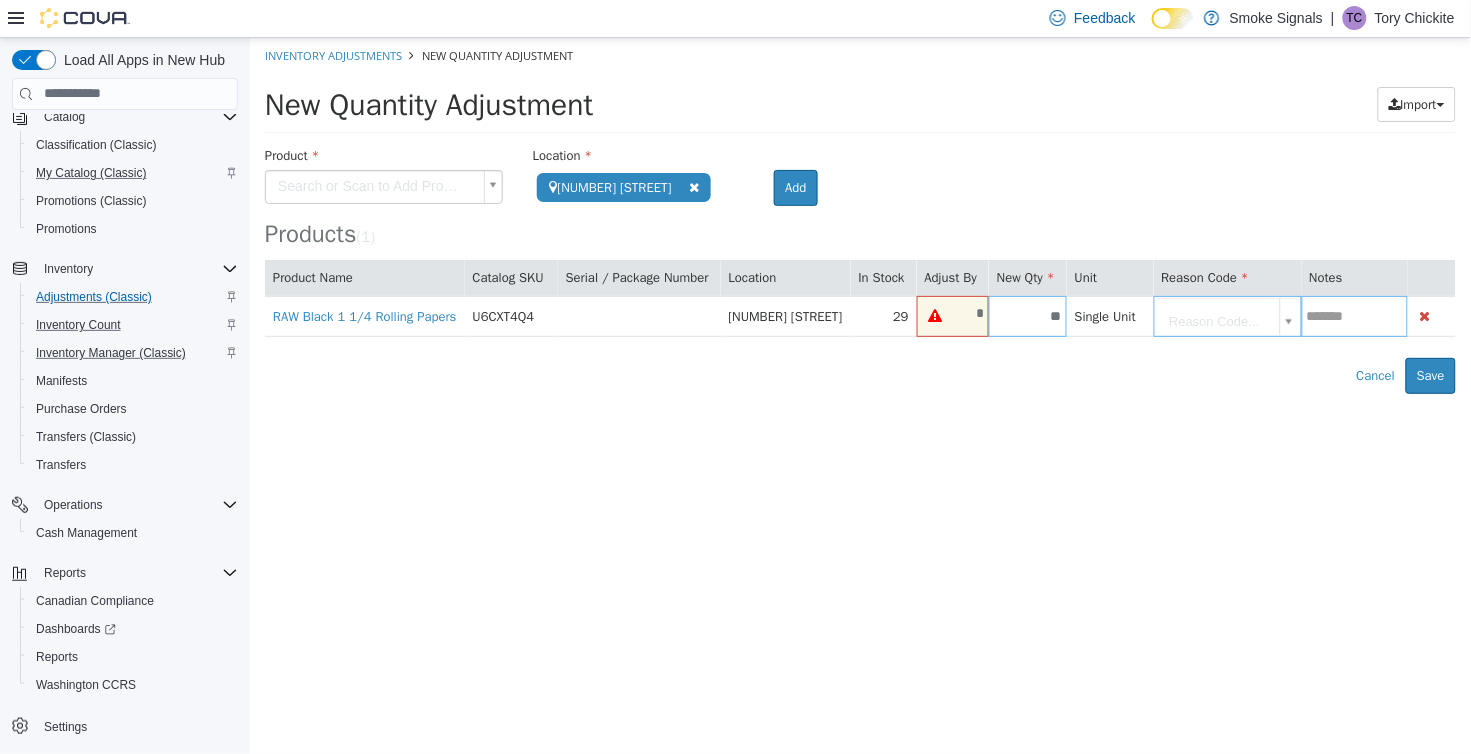 click on "**********" at bounding box center (859, 215) 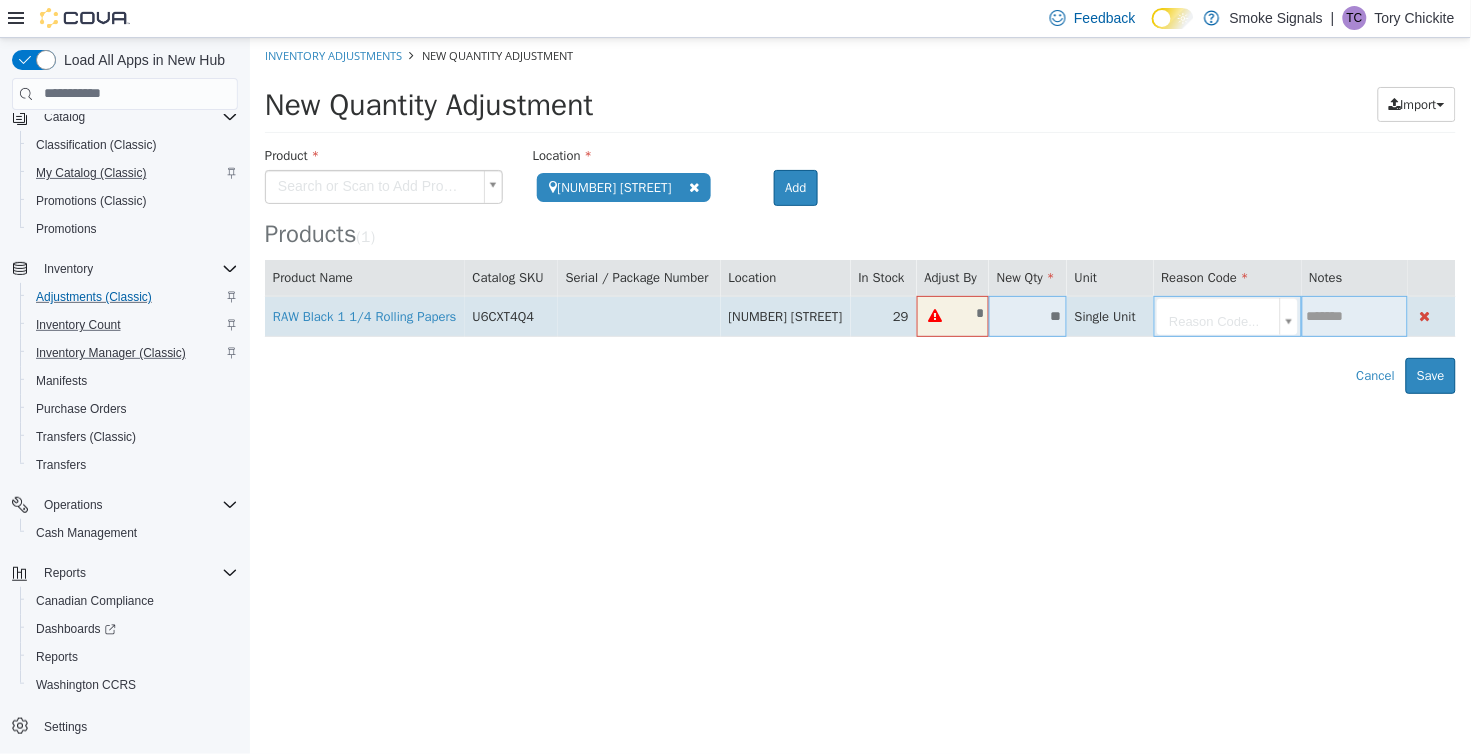 click on "*" at bounding box center (971, 312) 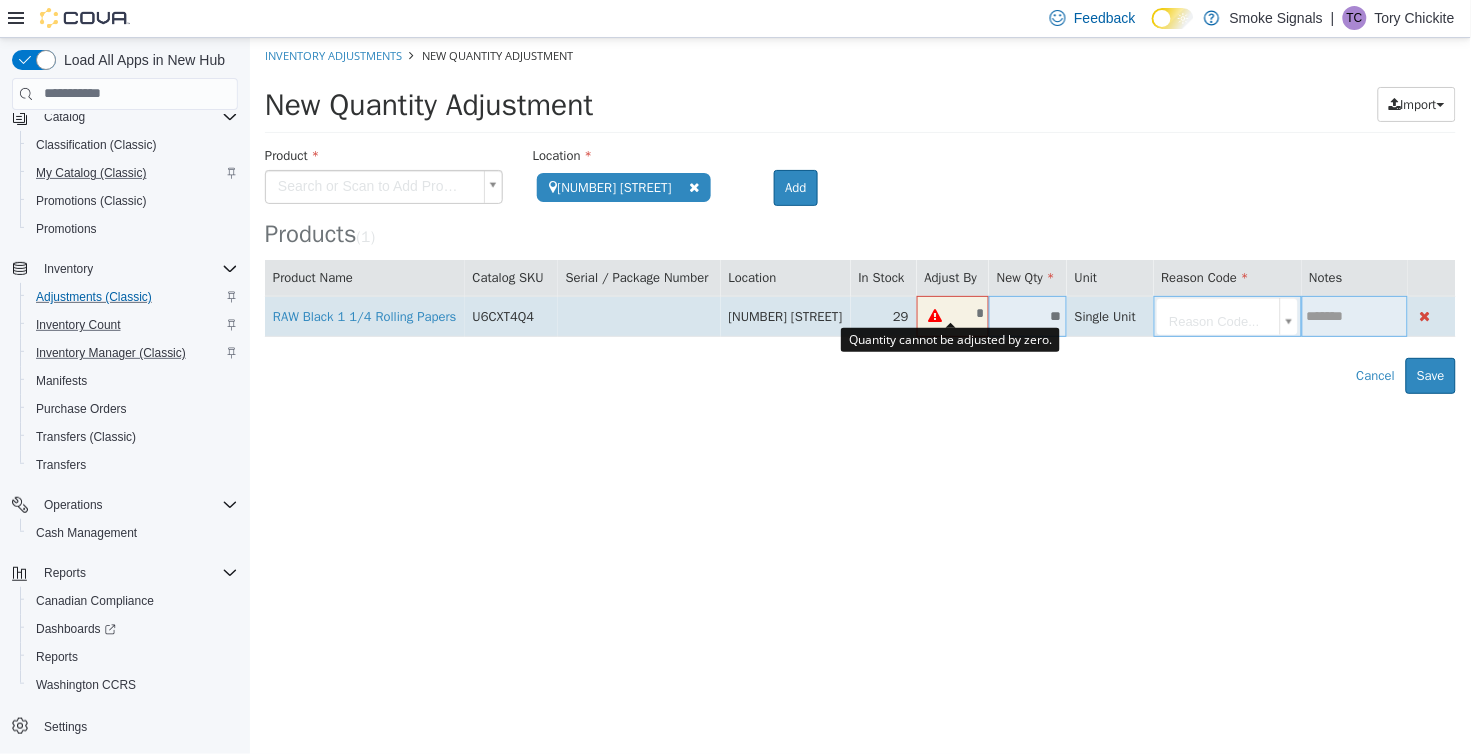 click at bounding box center (935, 315) 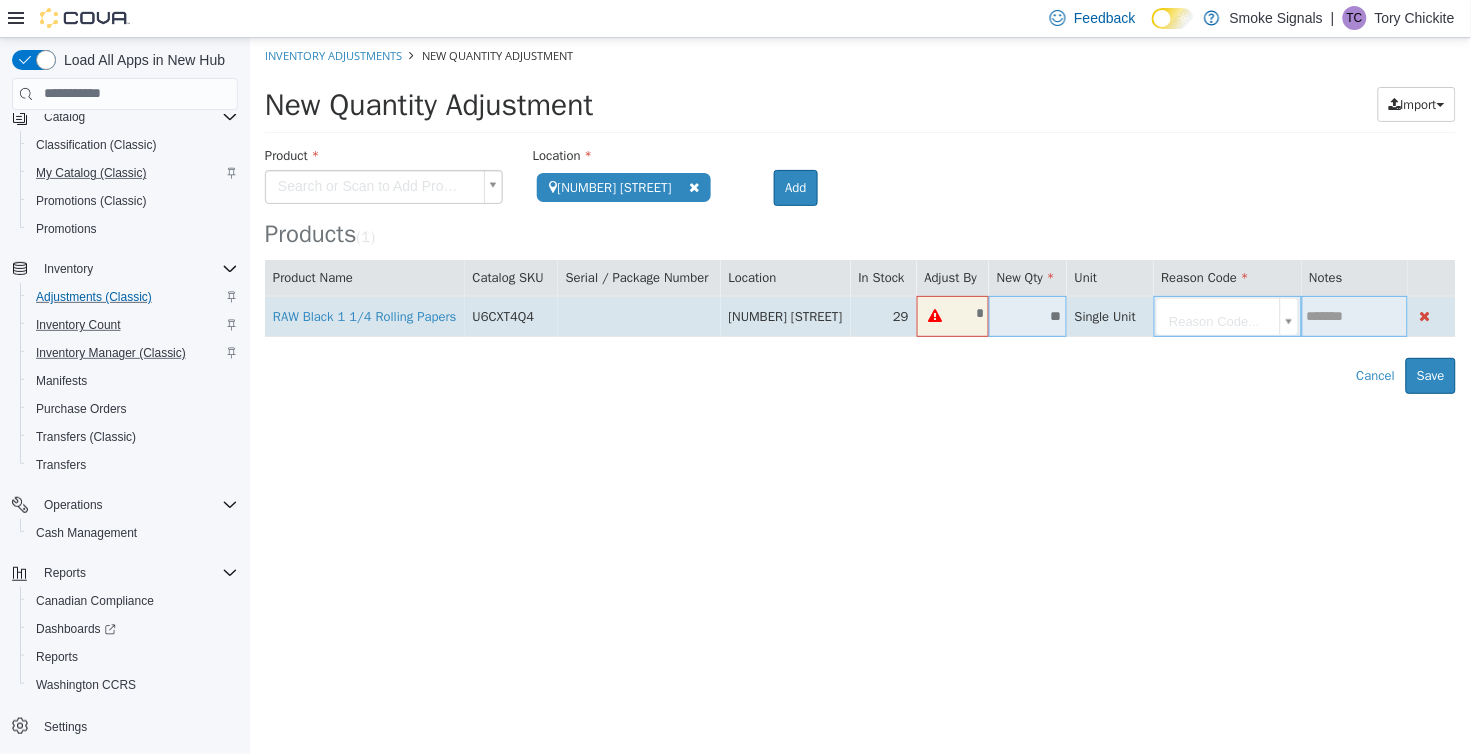 click on "*" at bounding box center [971, 312] 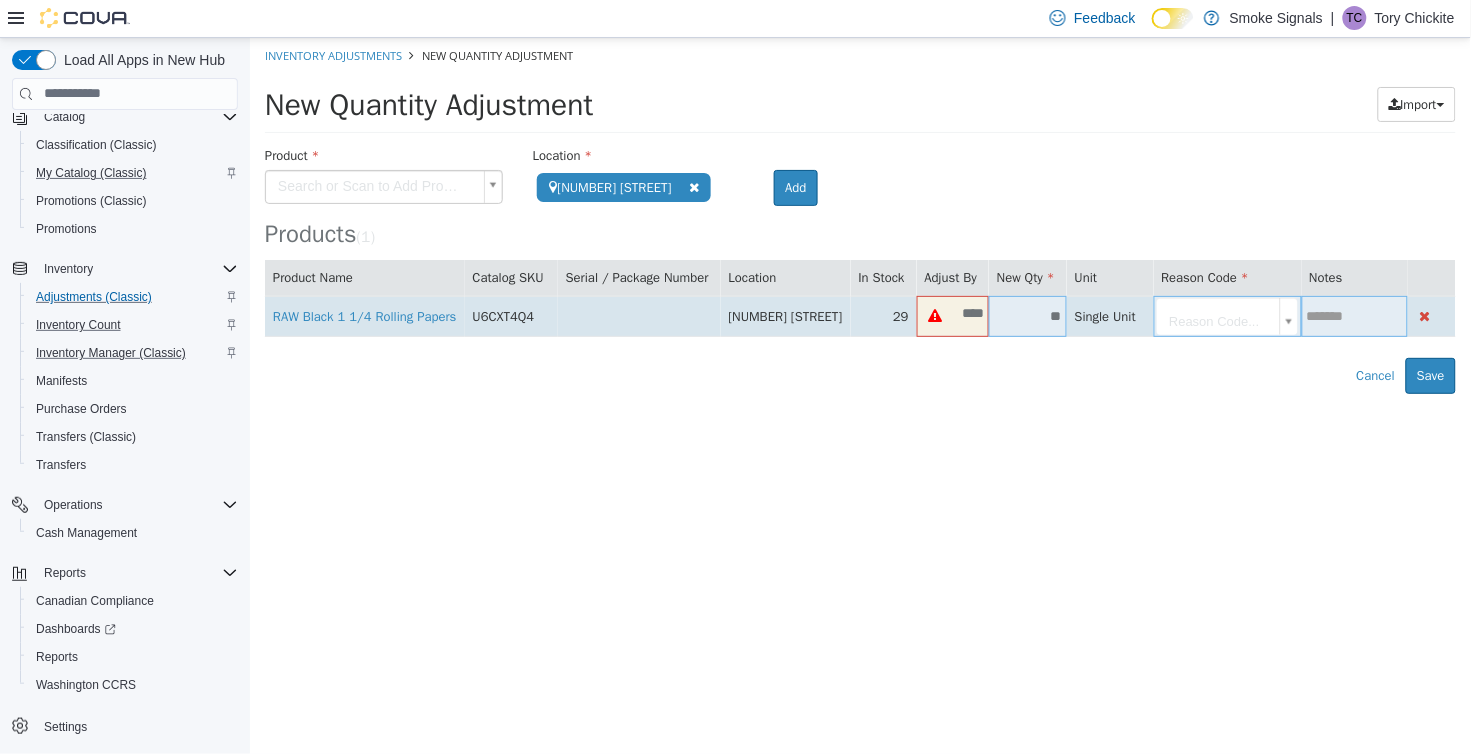 click on "****" at bounding box center (971, 312) 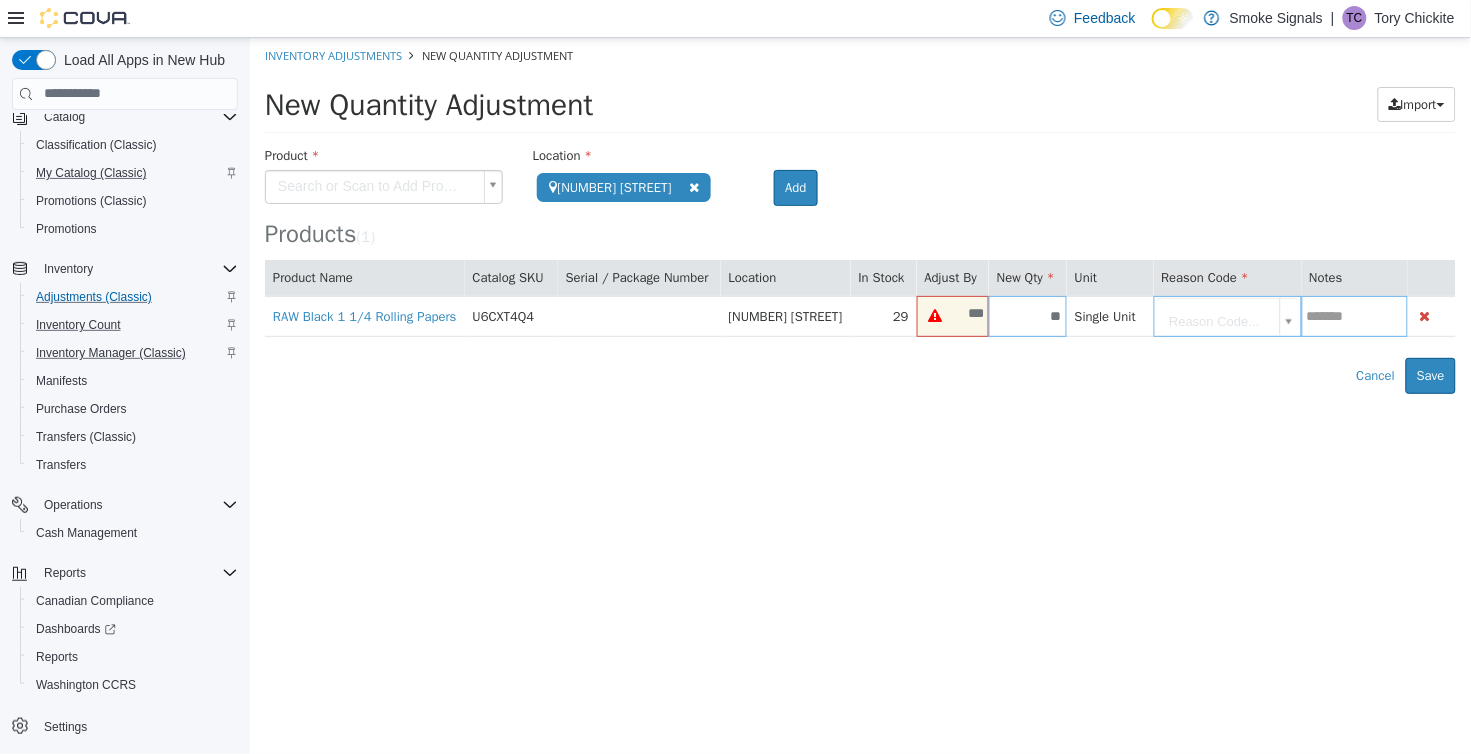 type on "***" 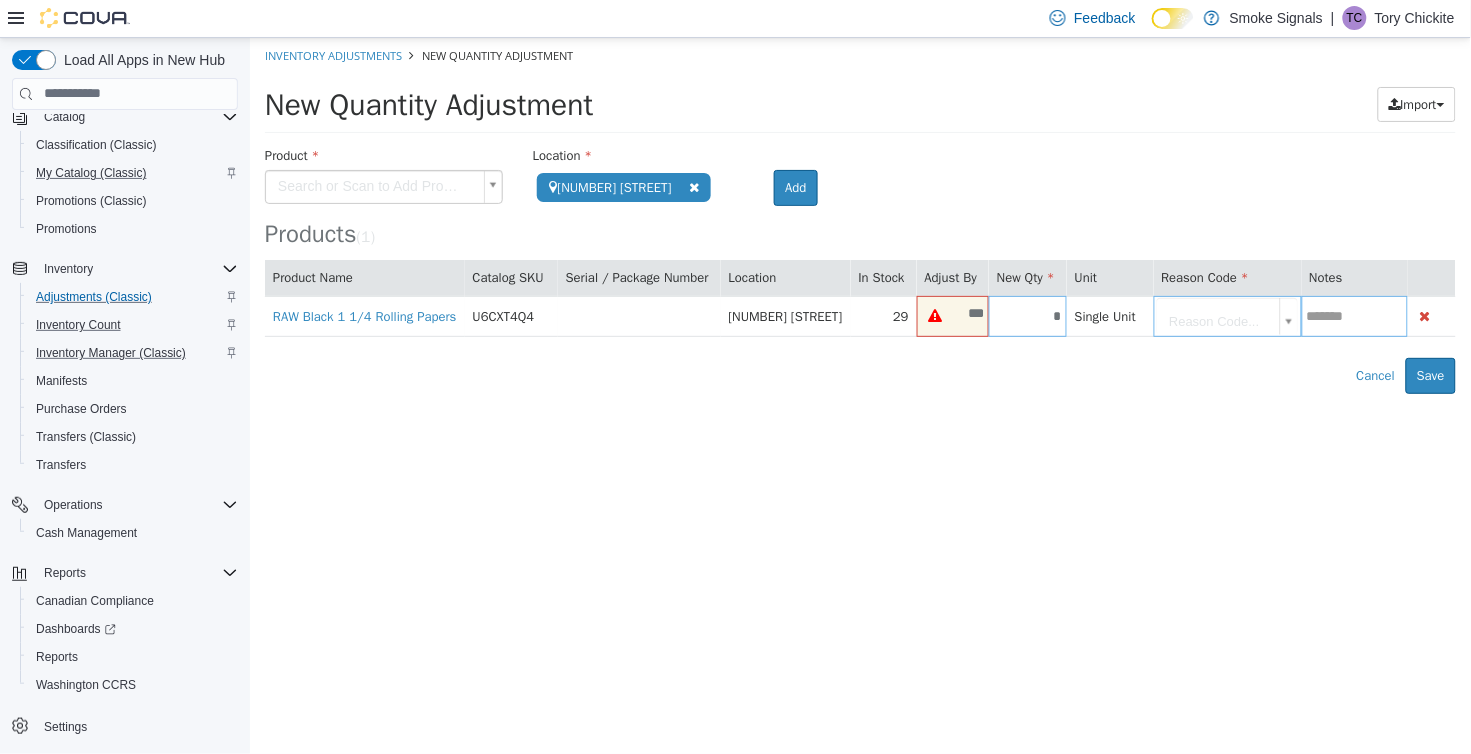 click on "**********" at bounding box center (859, 215) 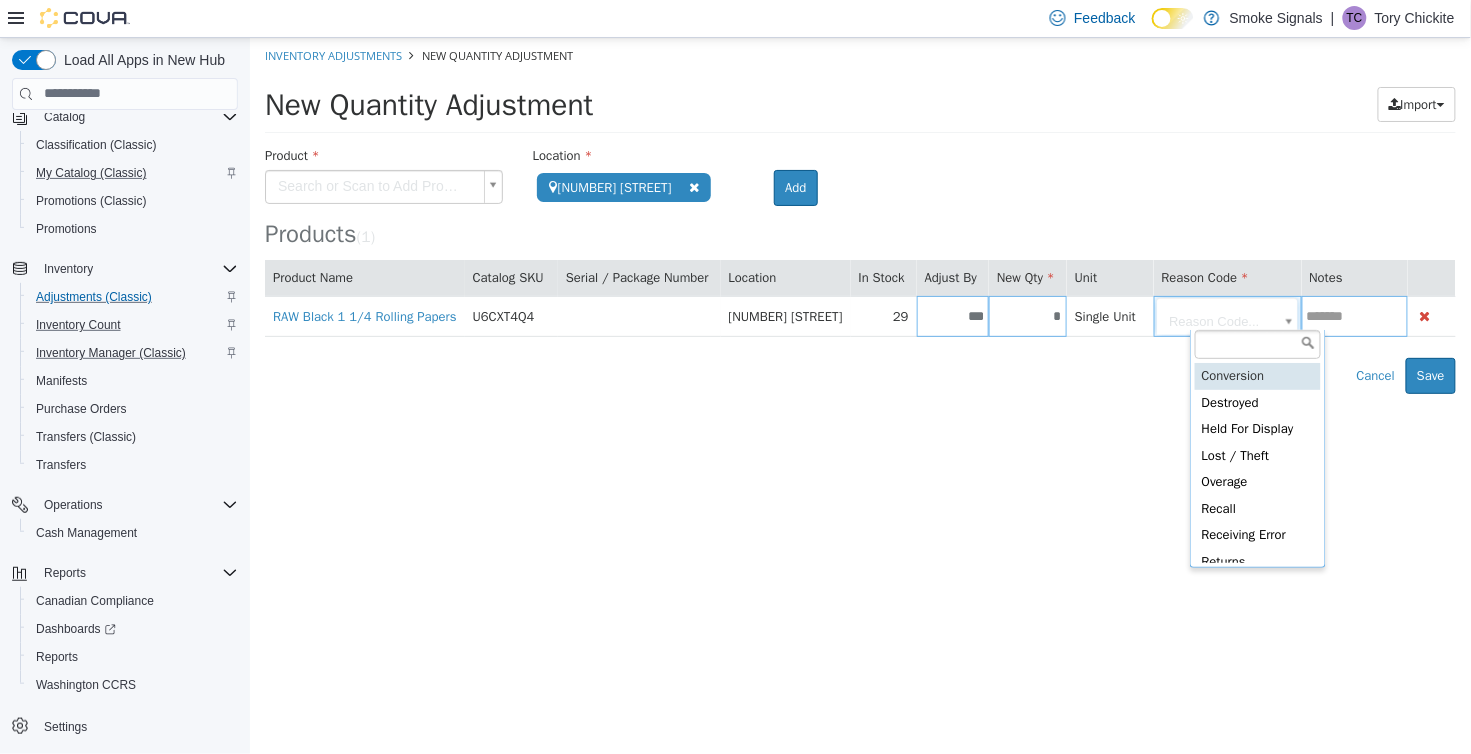 click on "**********" at bounding box center [859, 215] 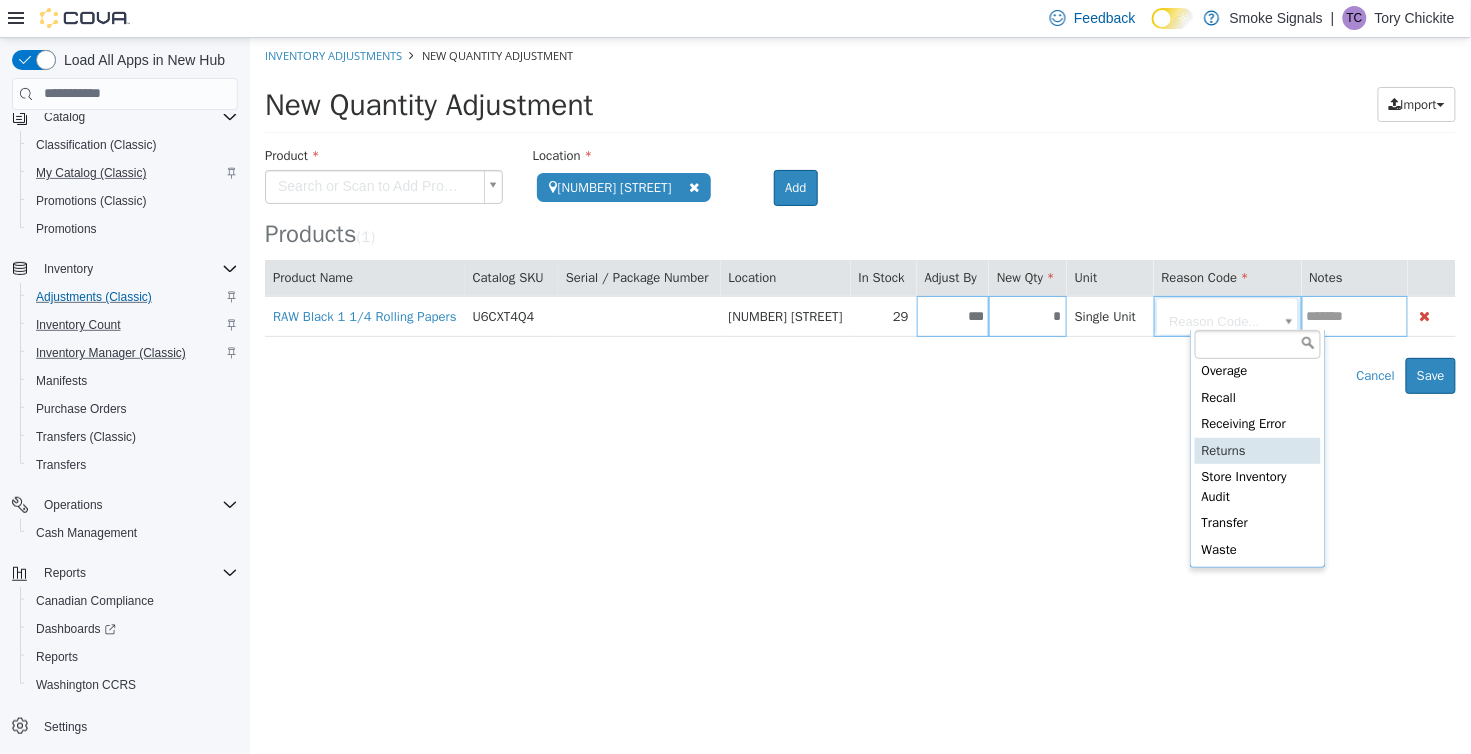 scroll, scrollTop: 140, scrollLeft: 0, axis: vertical 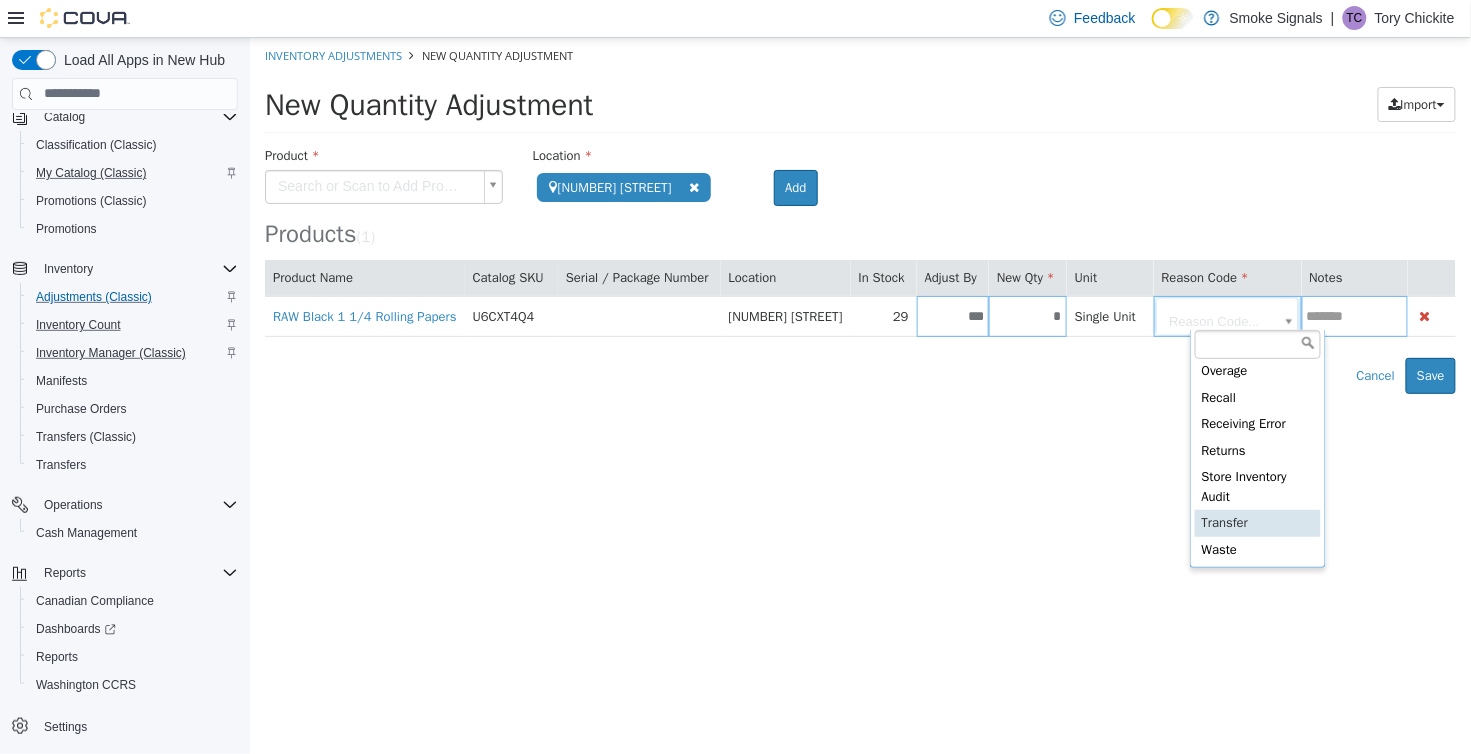 type on "**********" 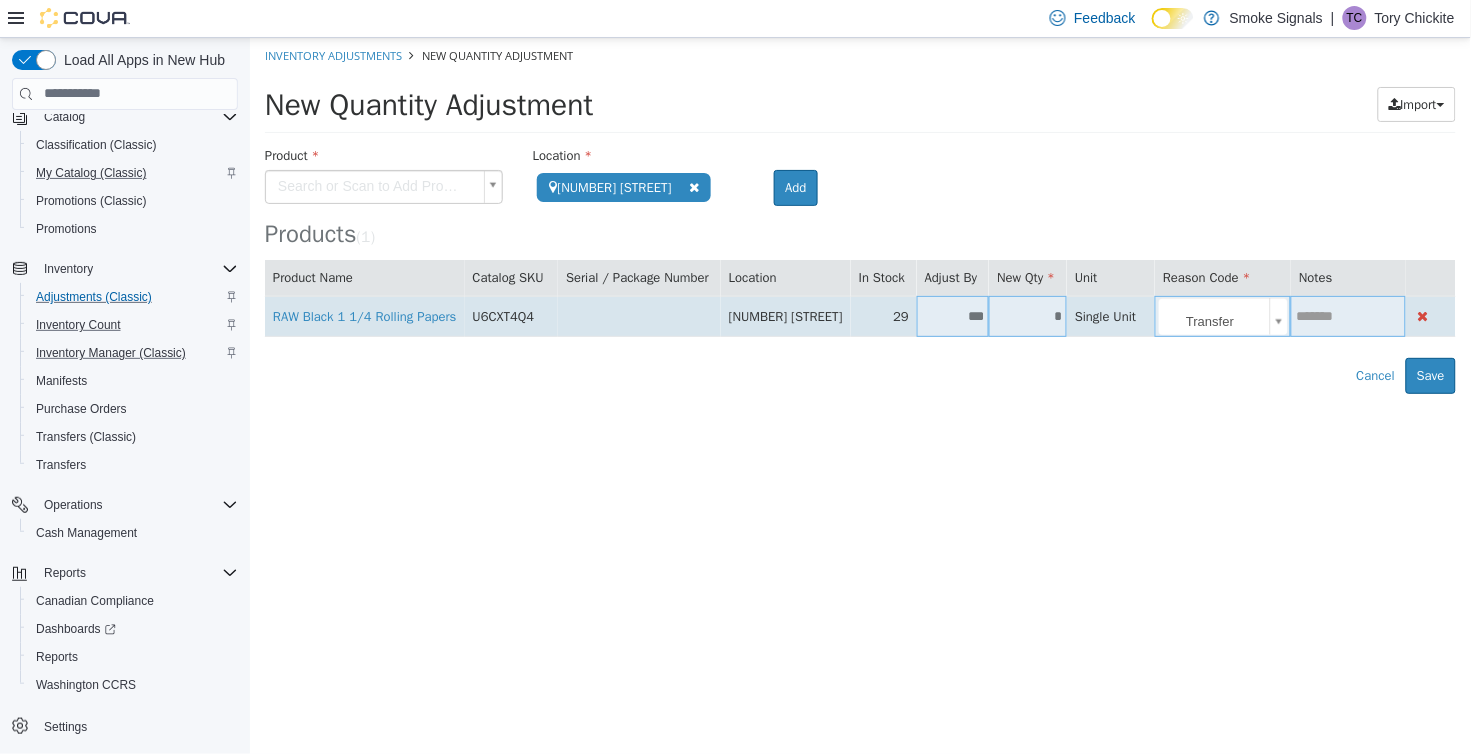 click at bounding box center (1347, 315) 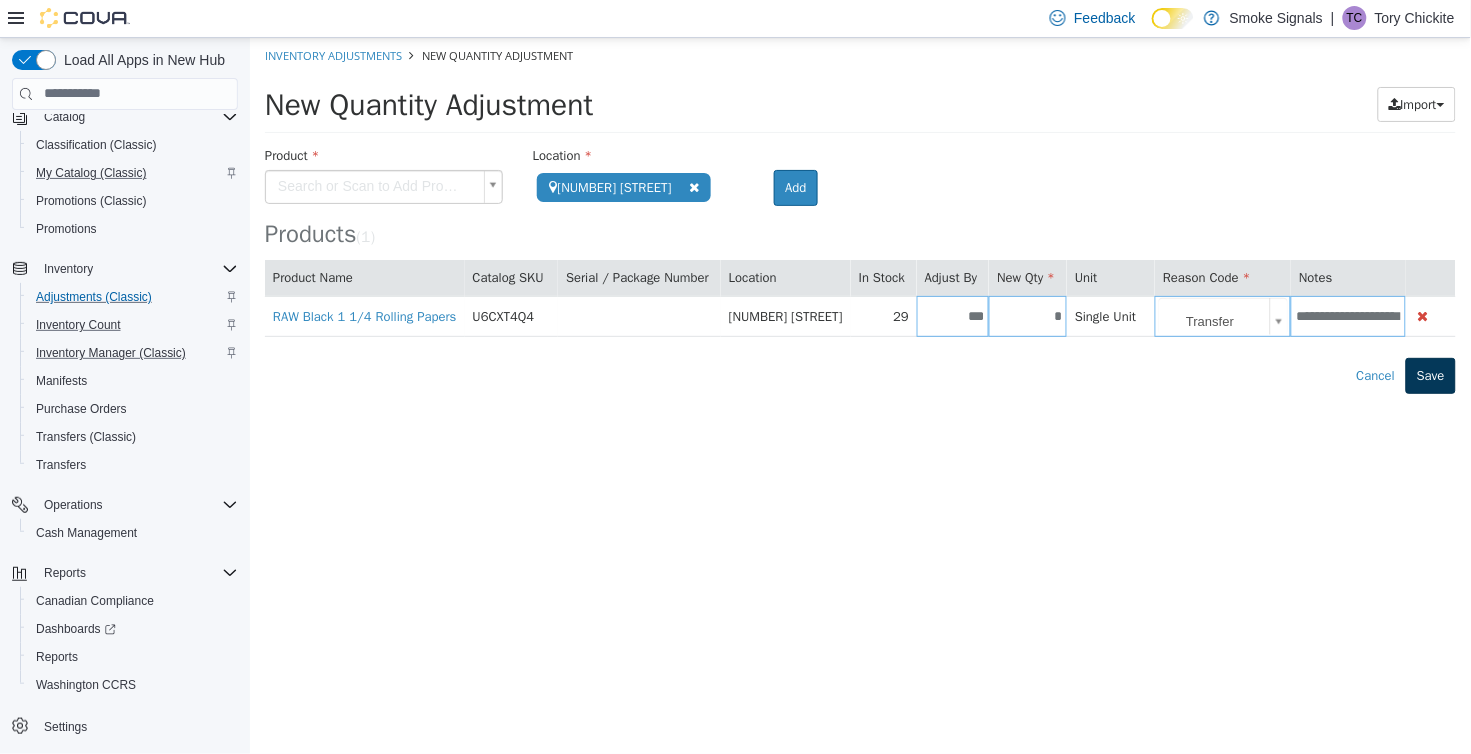 type on "**********" 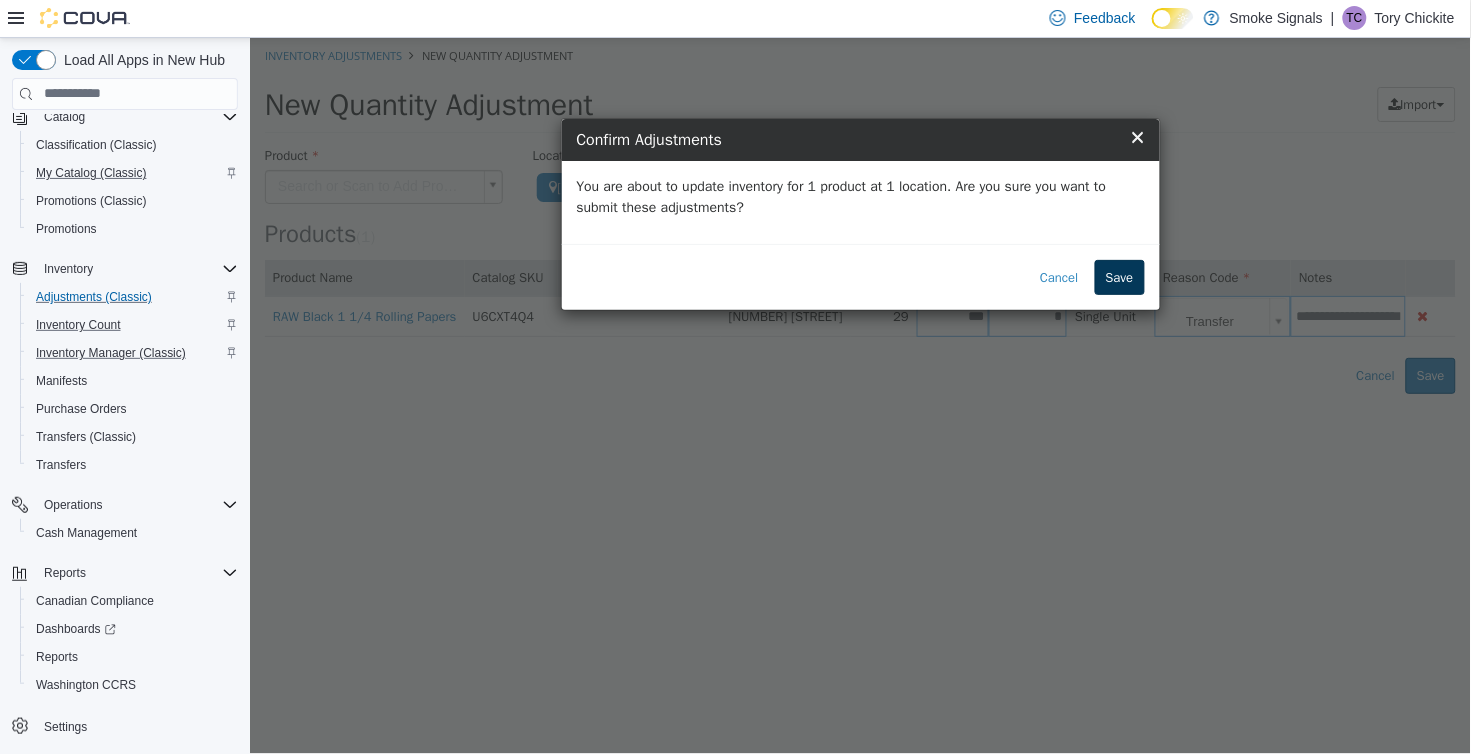 click on "Save" at bounding box center [1119, 277] 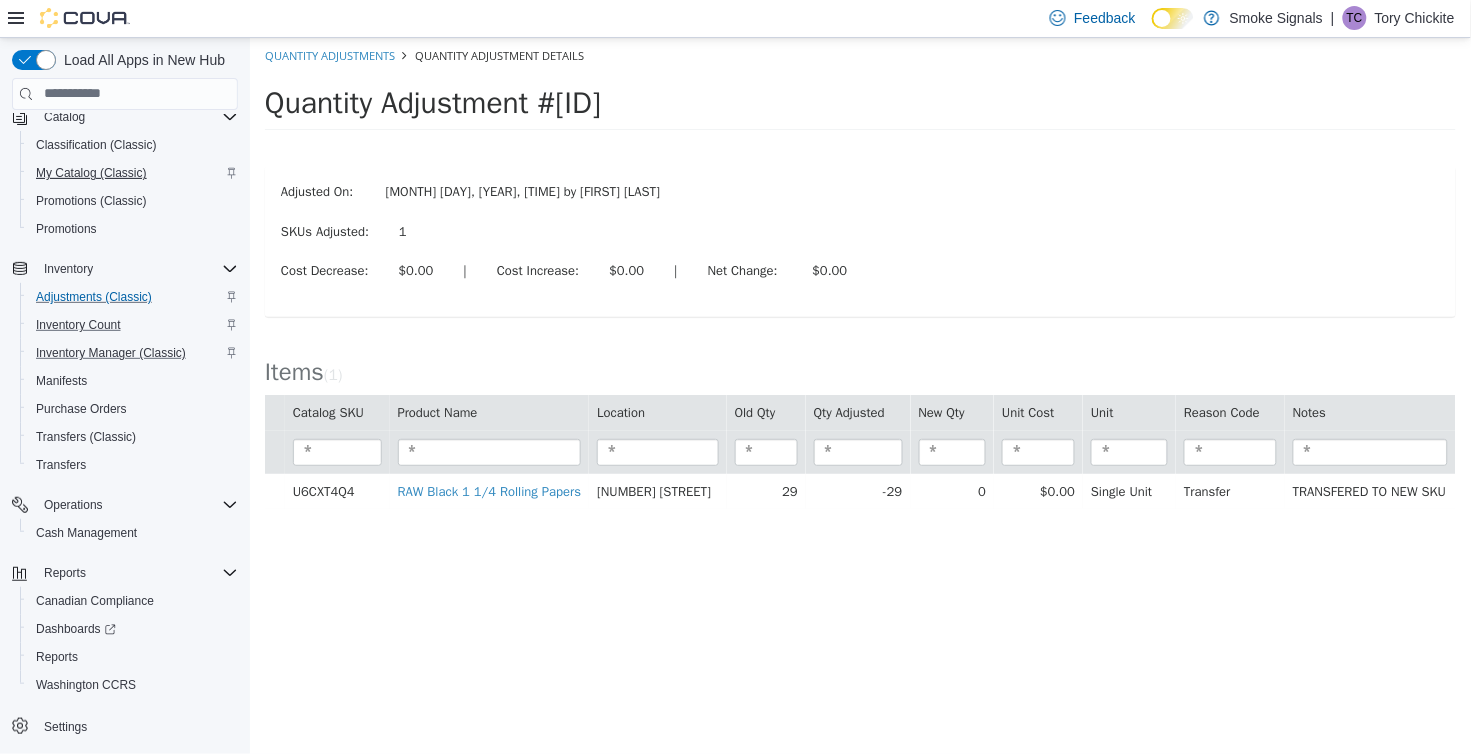 click on "My Catalog (Classic)" at bounding box center (91, 173) 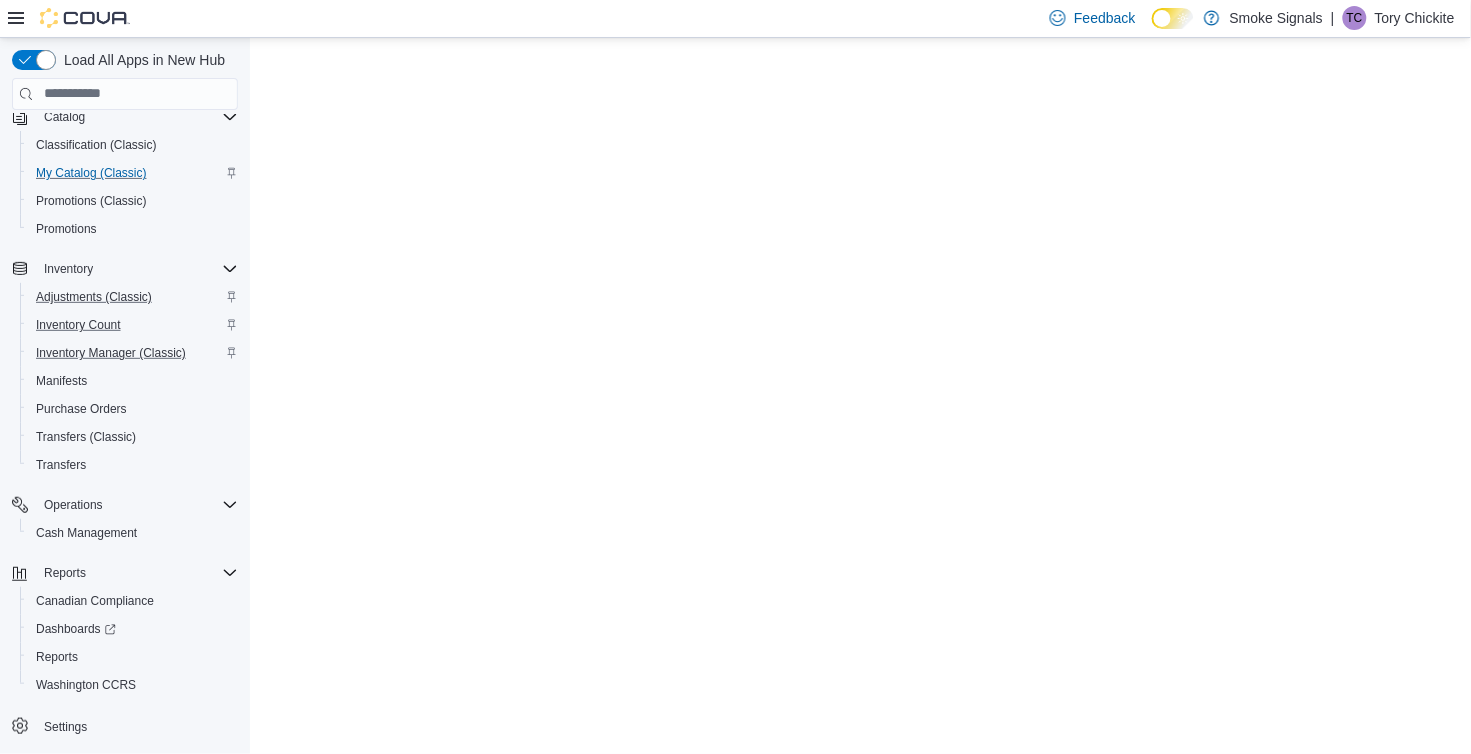 scroll, scrollTop: 0, scrollLeft: 0, axis: both 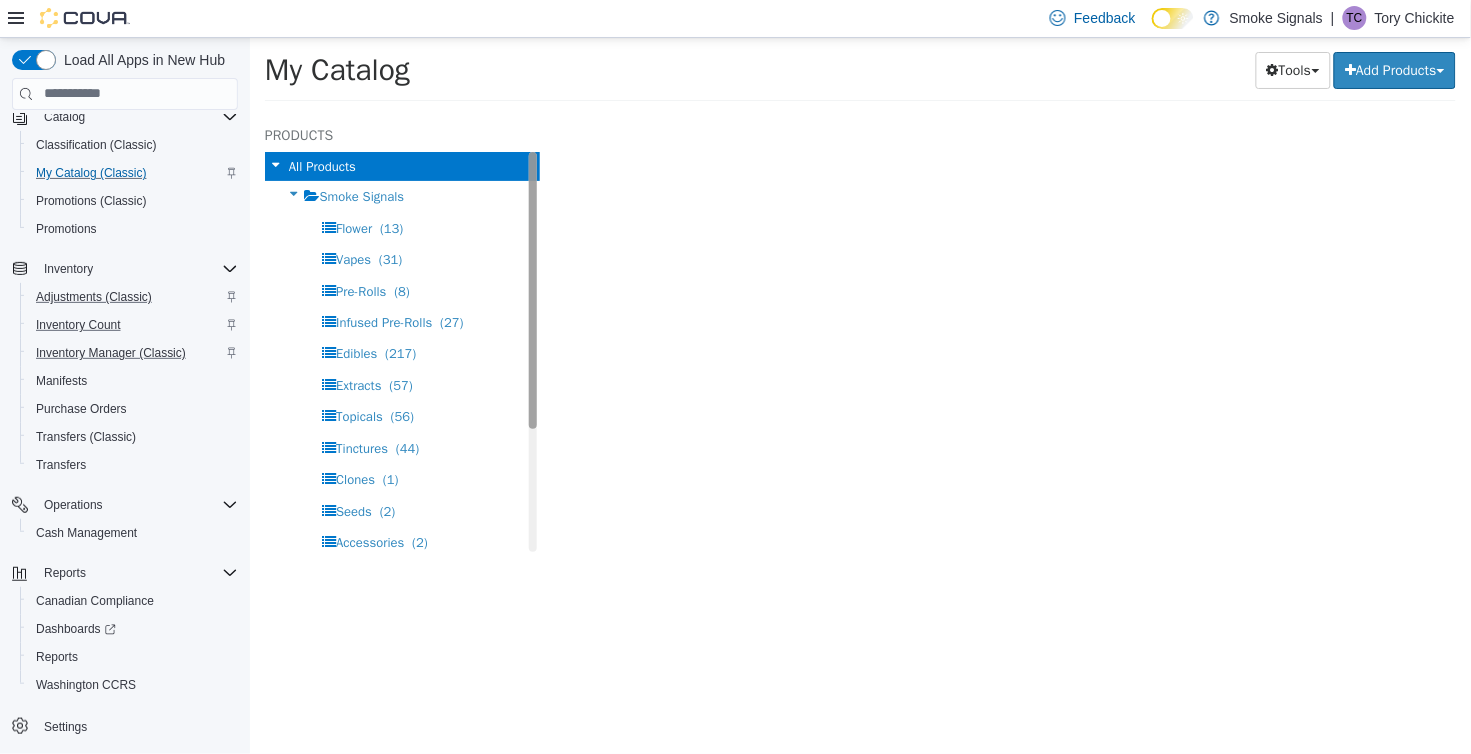 select on "**********" 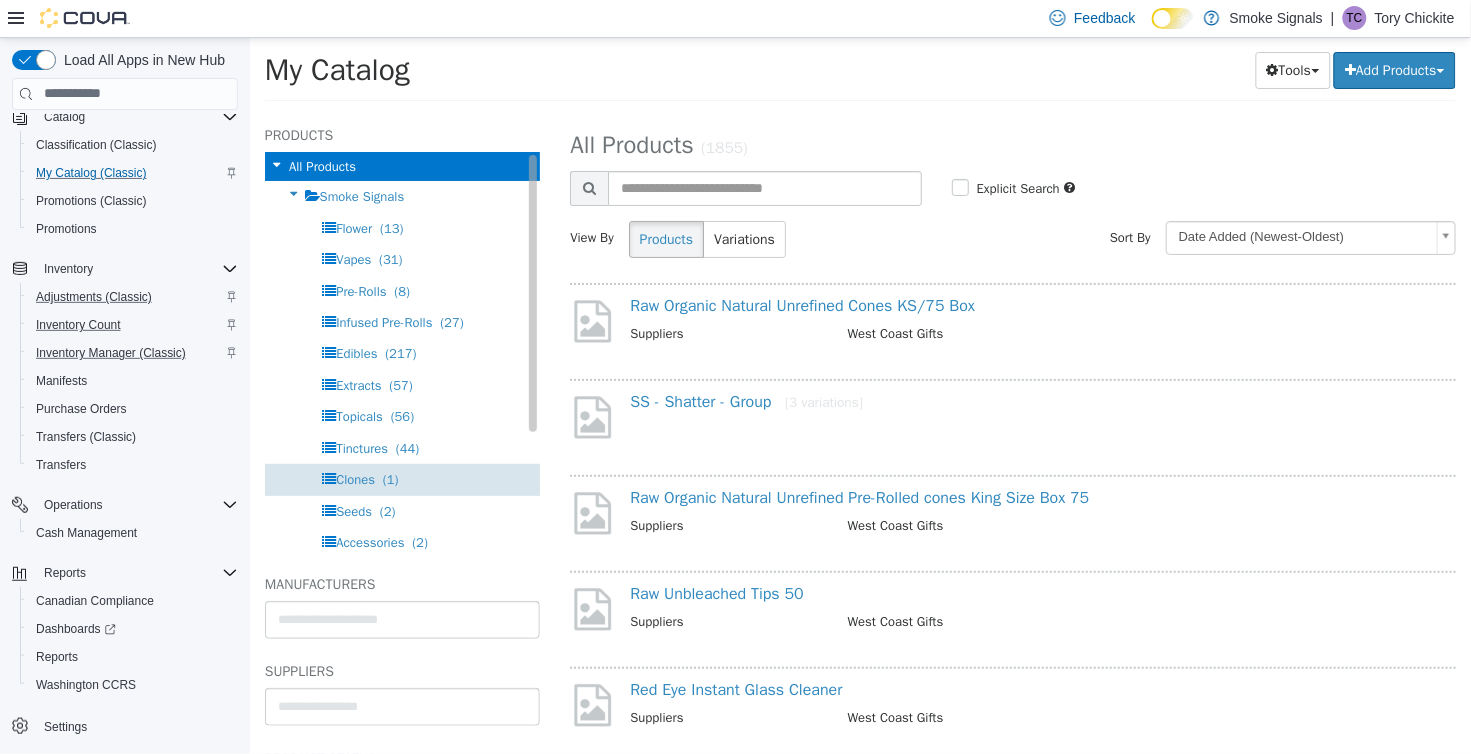 scroll, scrollTop: 177, scrollLeft: 0, axis: vertical 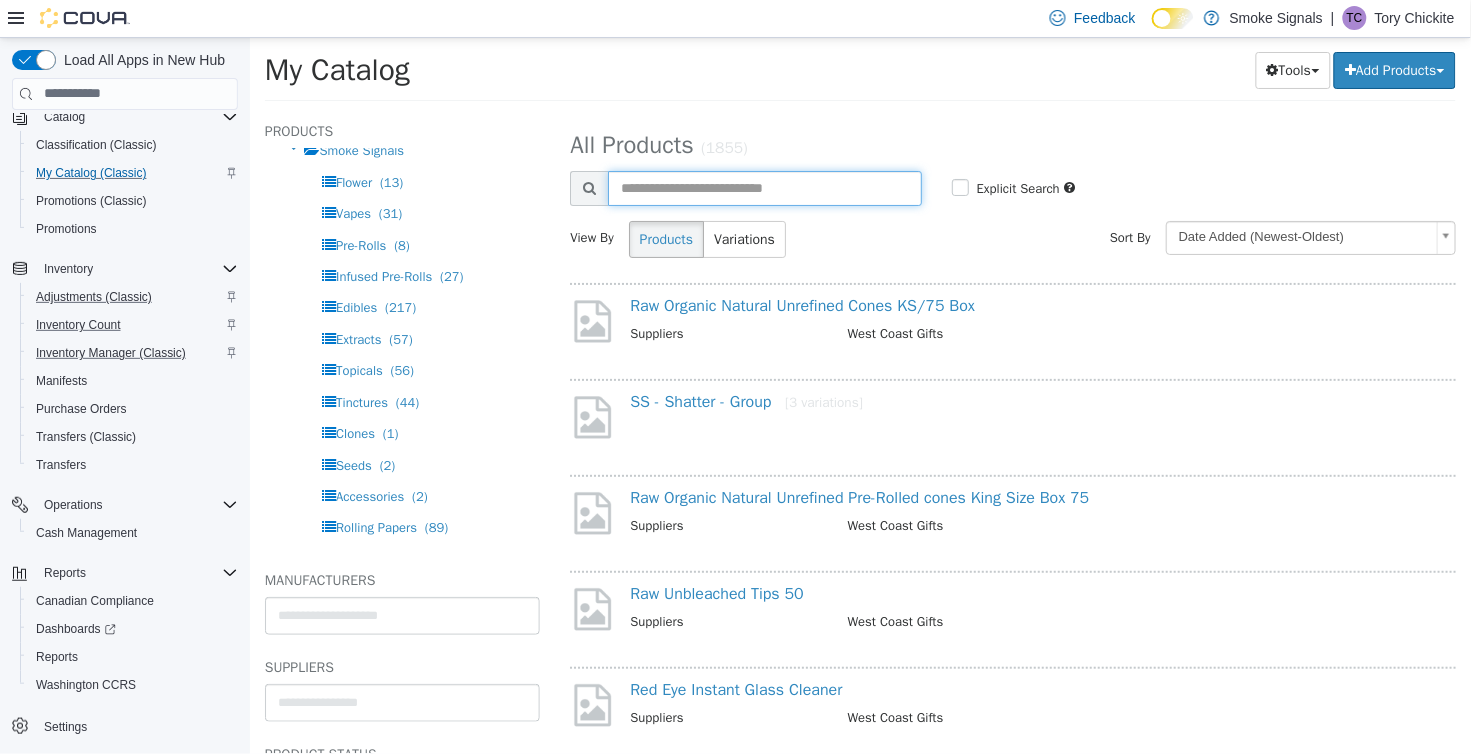 click at bounding box center [764, 187] 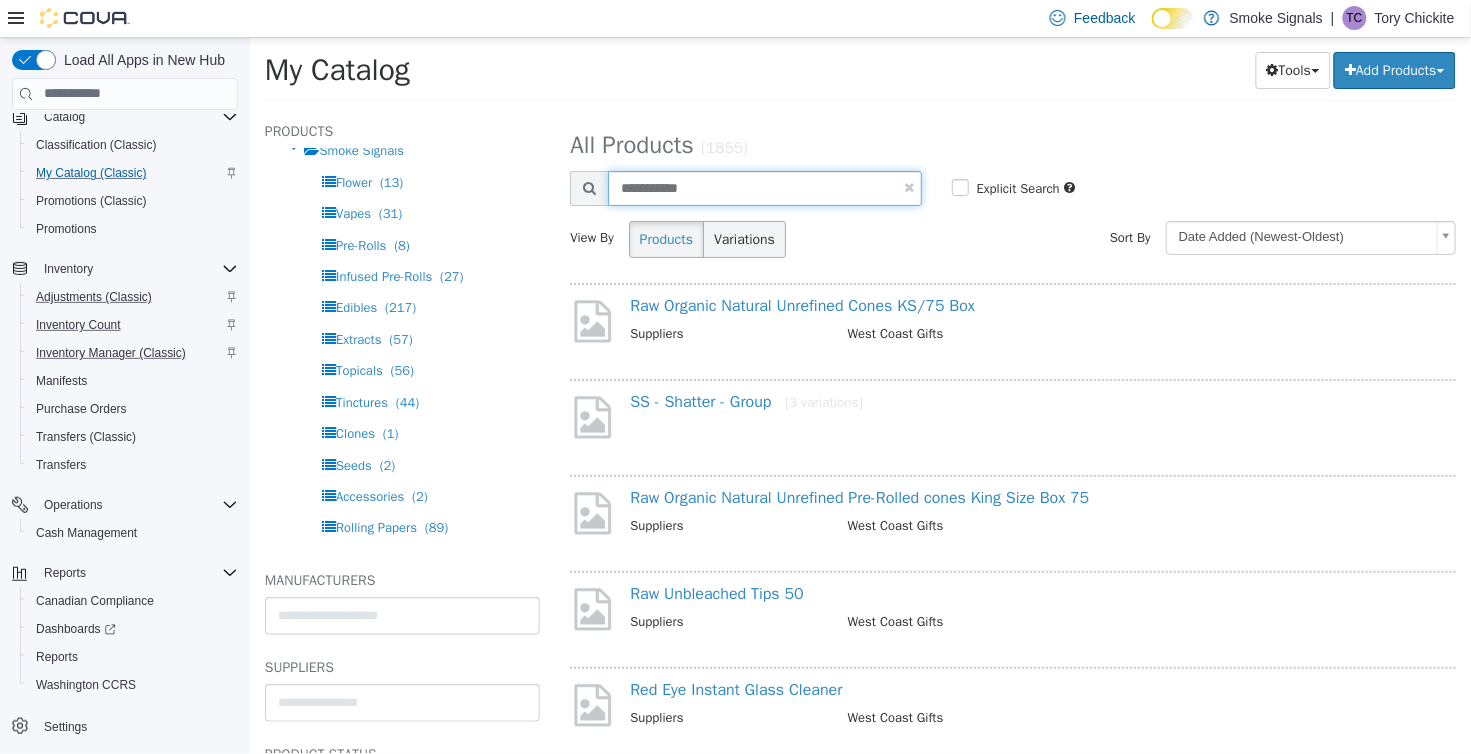 type on "**********" 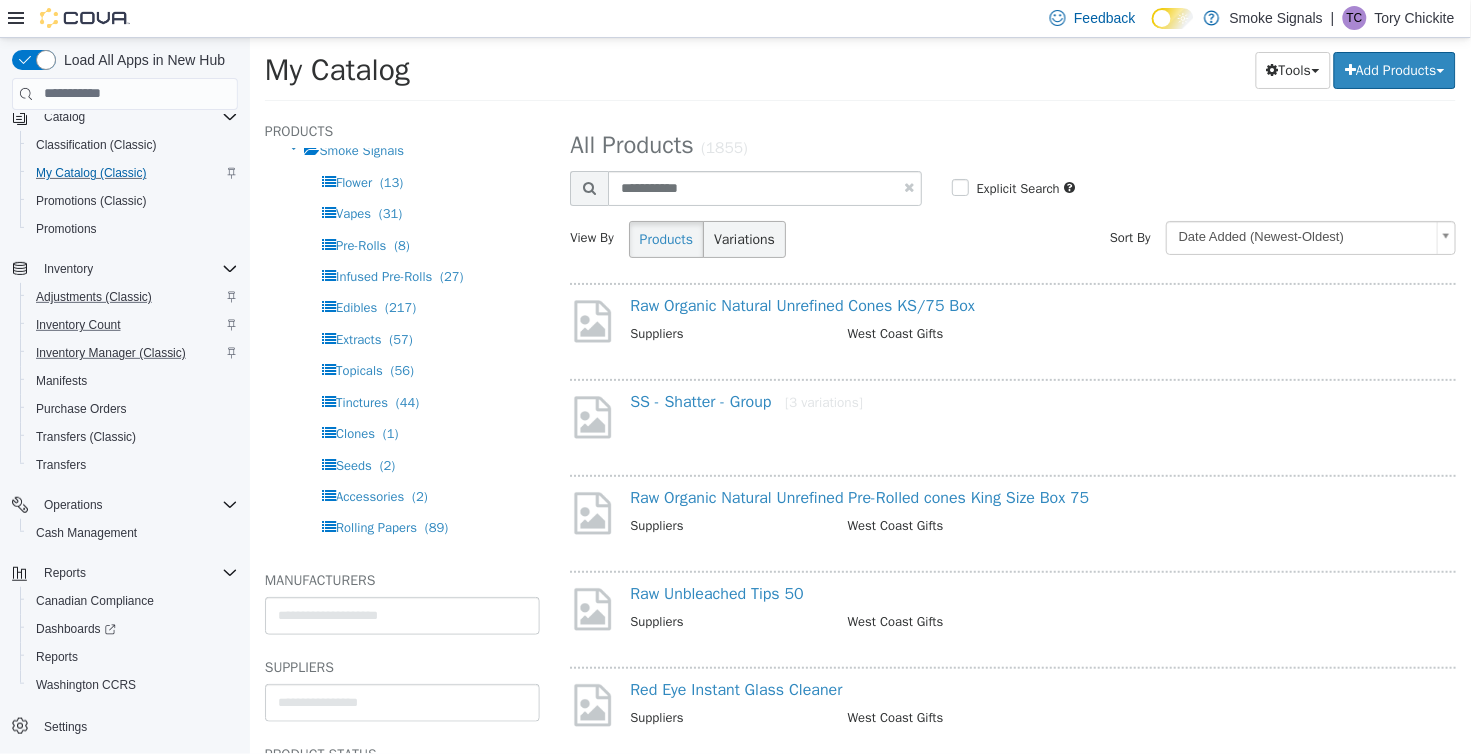 click on "Variations" at bounding box center (743, 238) 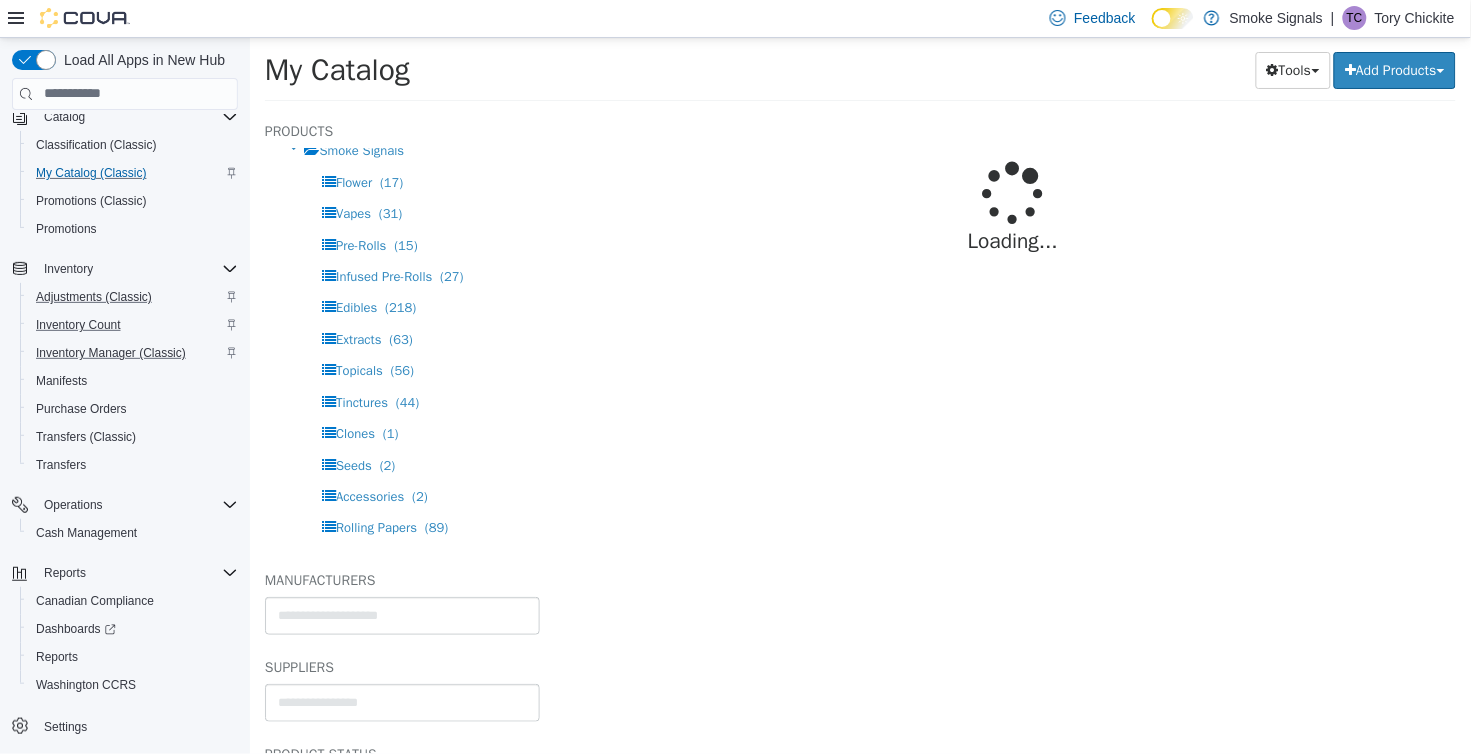 select on "**********" 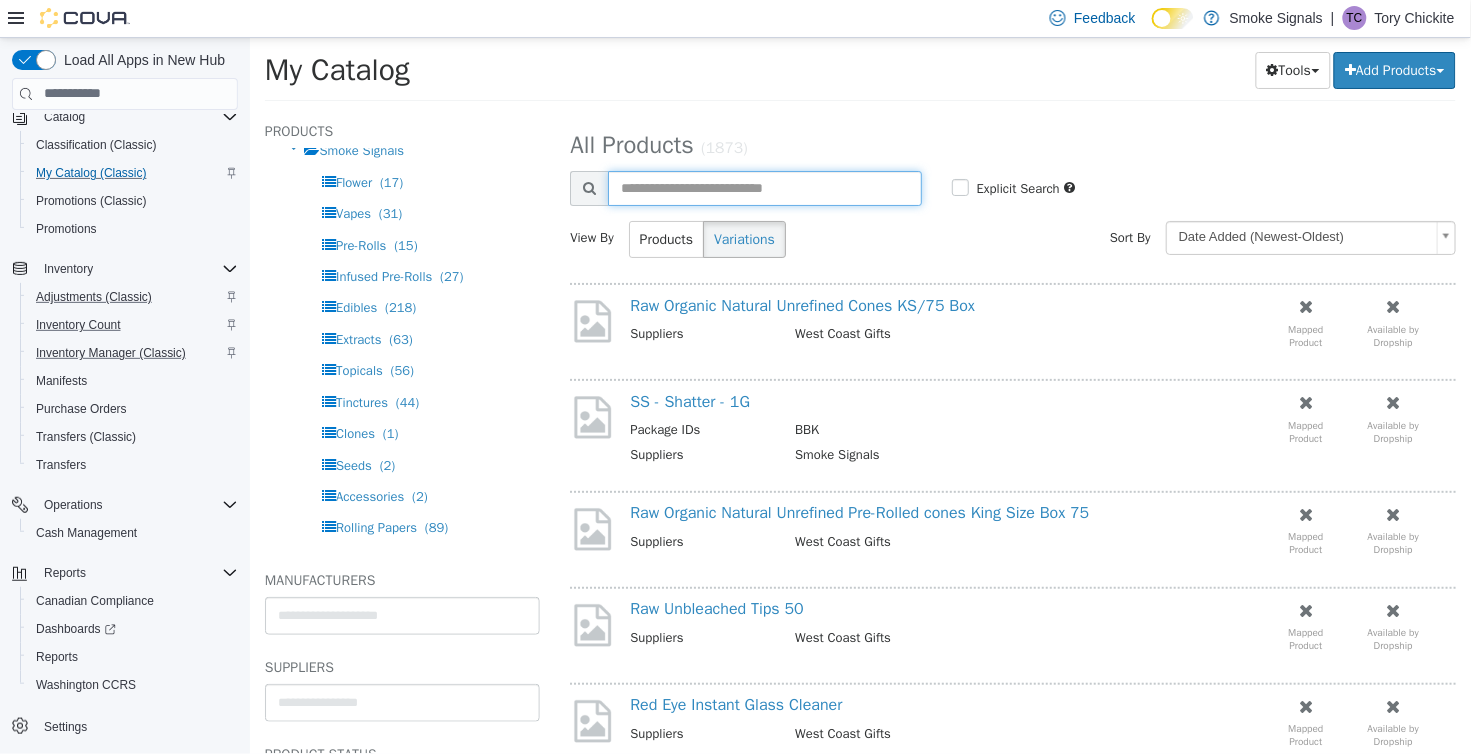 click at bounding box center (764, 187) 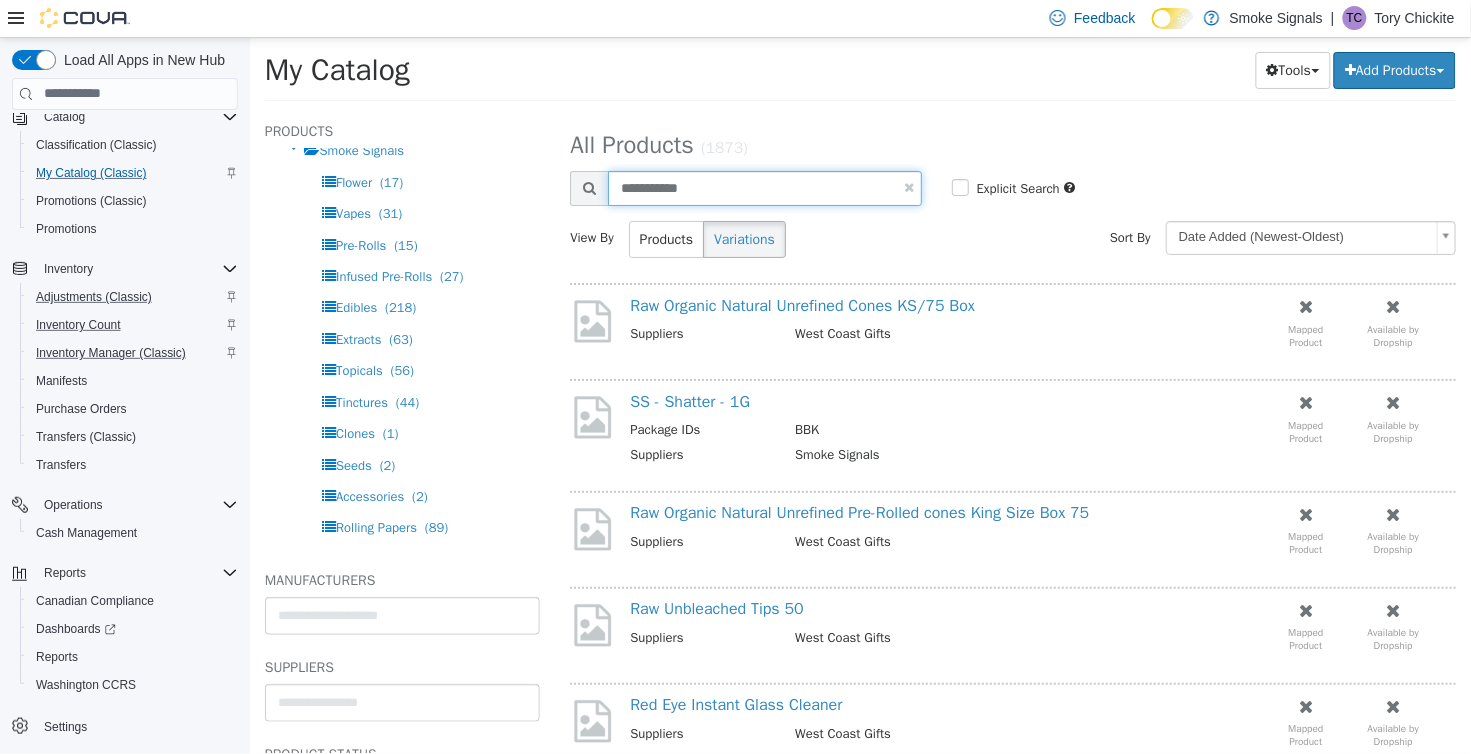 type on "**********" 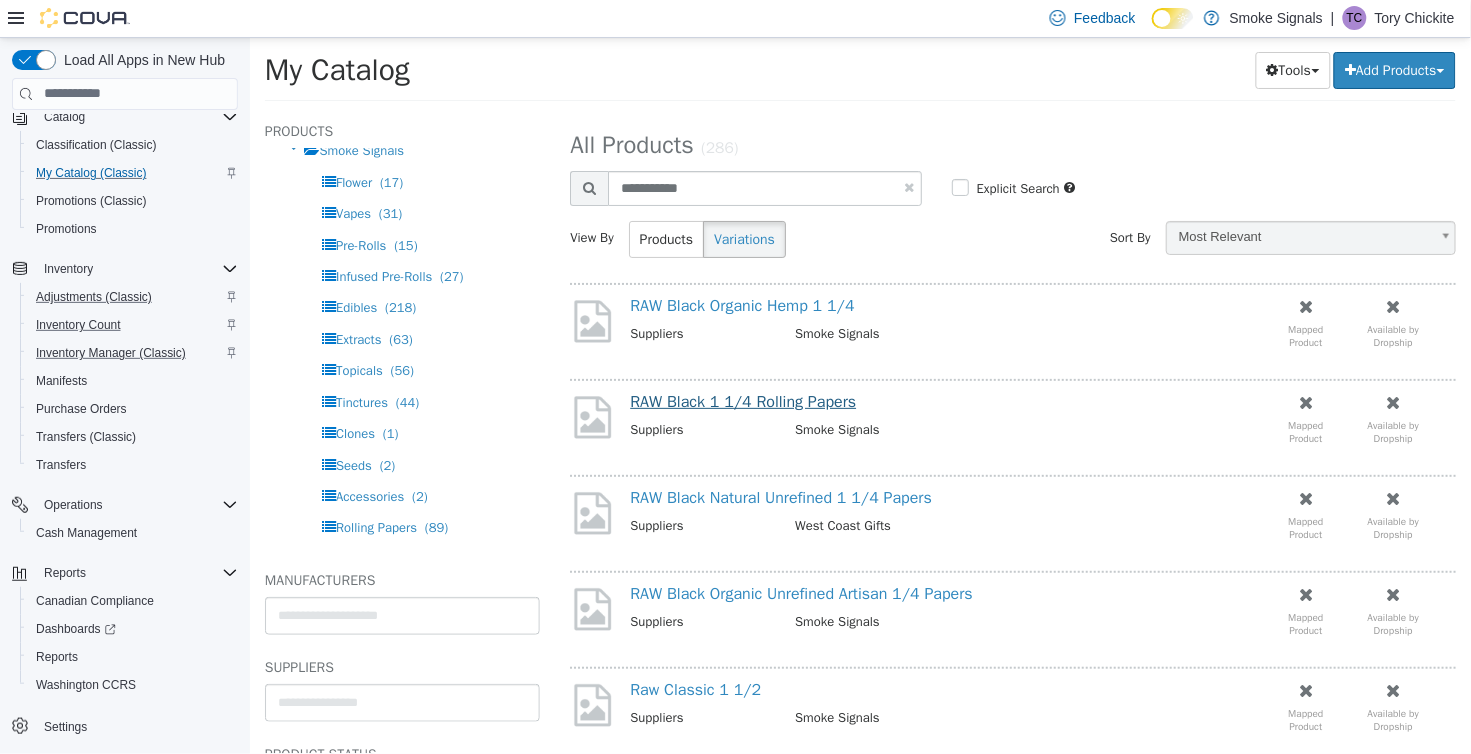 click on "RAW Black 1 1/4  Rolling Papers" at bounding box center (742, 401) 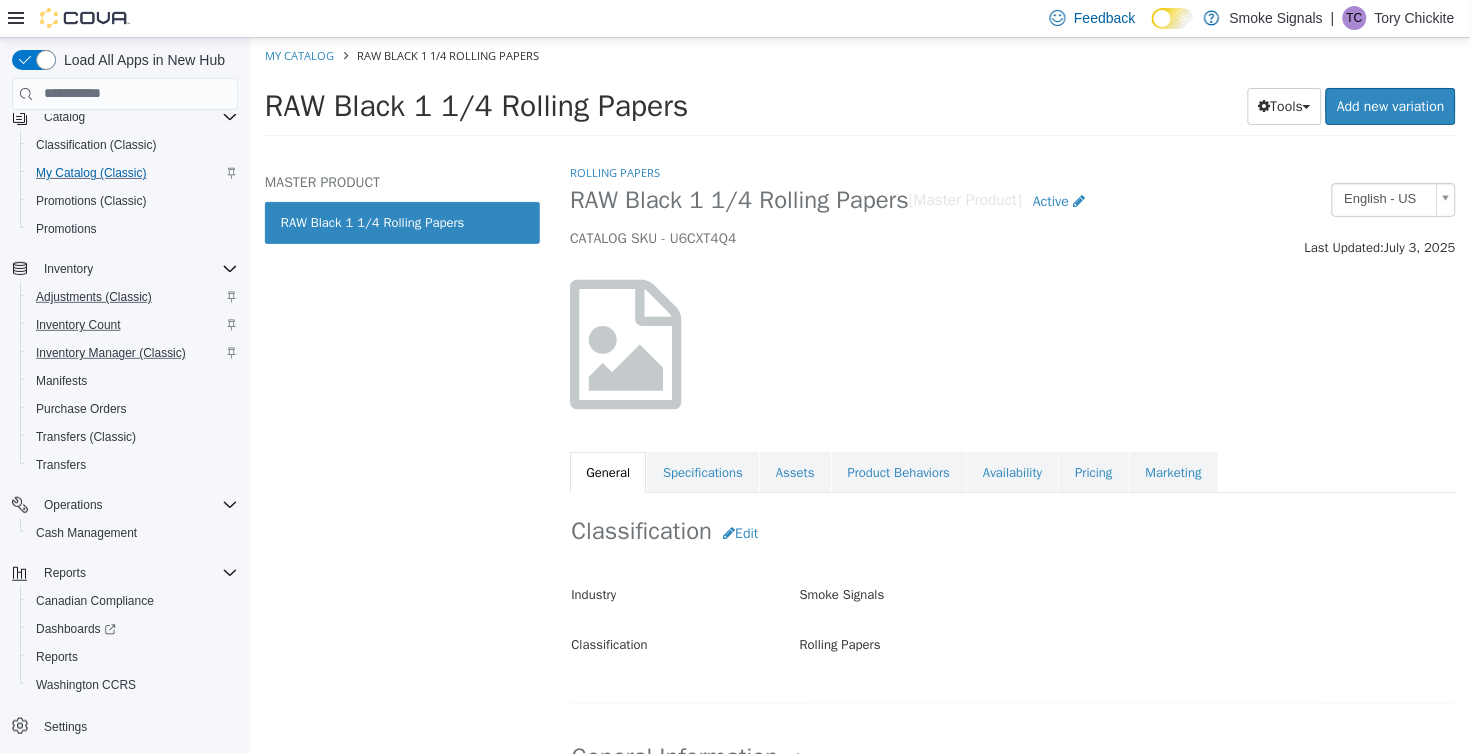 scroll, scrollTop: 0, scrollLeft: 0, axis: both 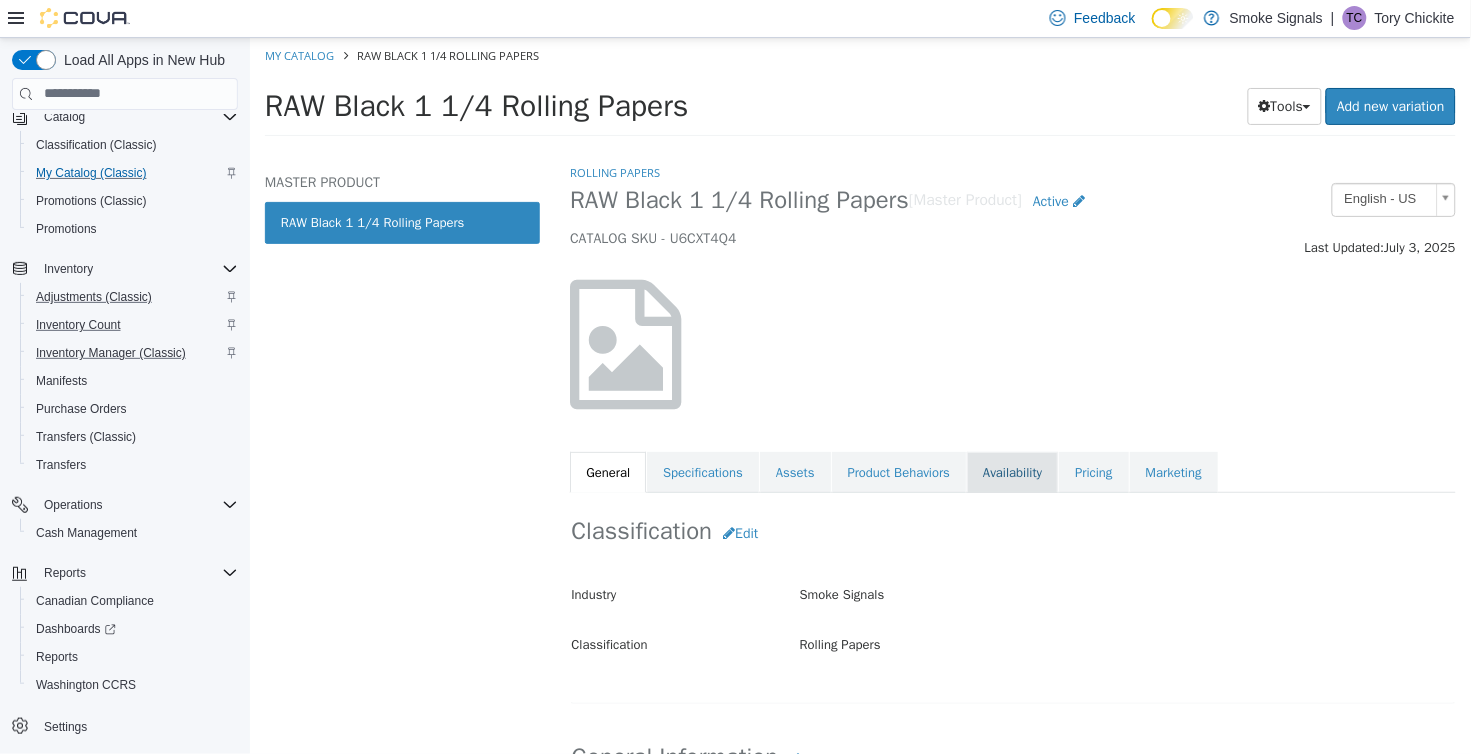 click on "Availability" at bounding box center (1011, 472) 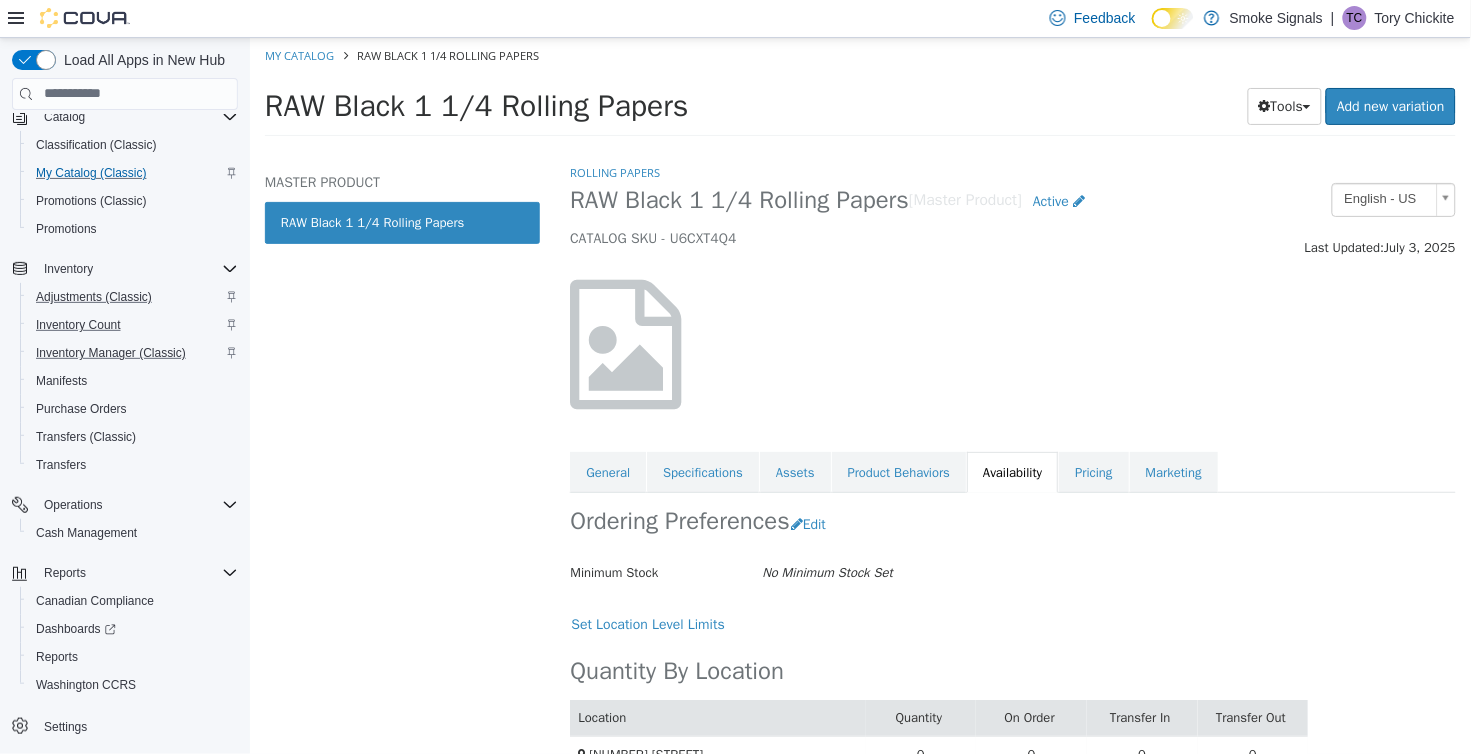 scroll, scrollTop: 0, scrollLeft: 0, axis: both 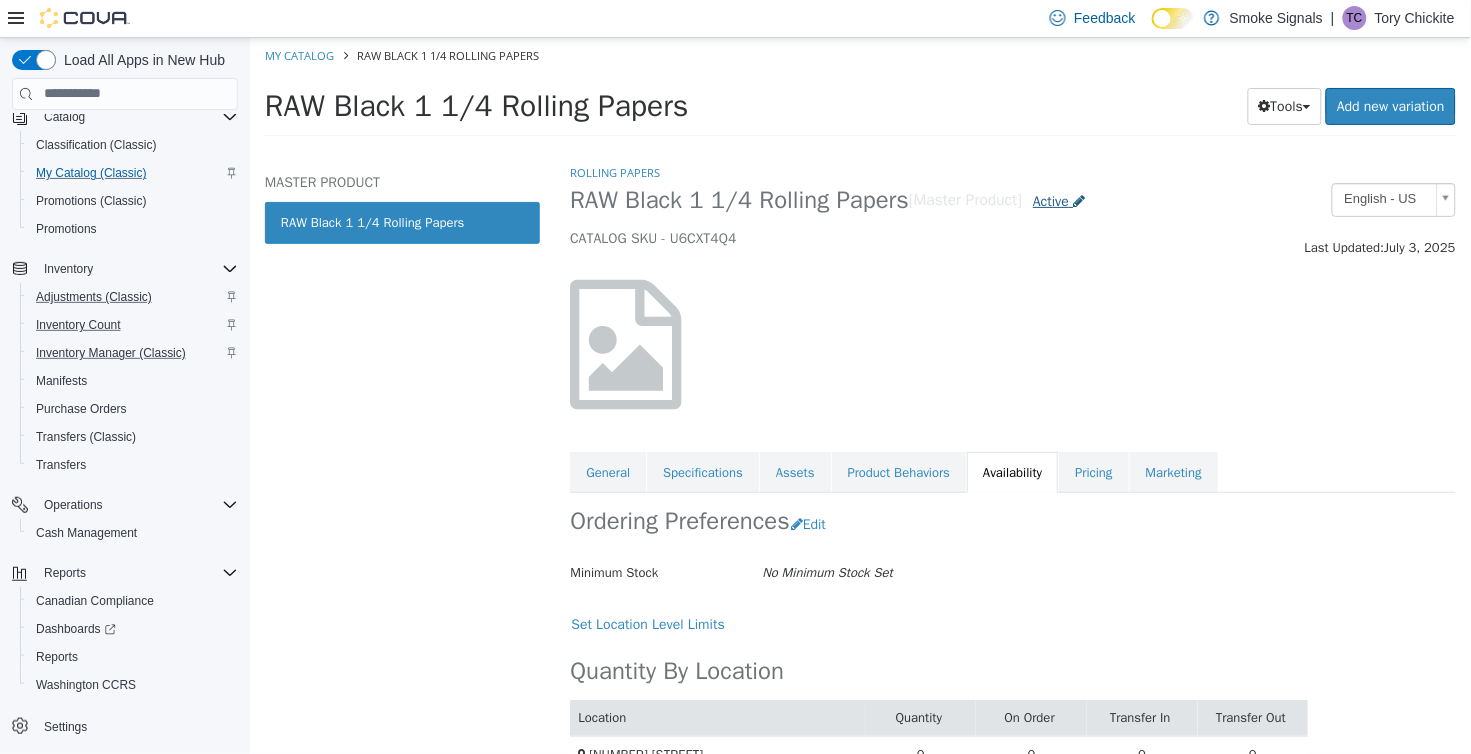 click on "Active" at bounding box center (1050, 200) 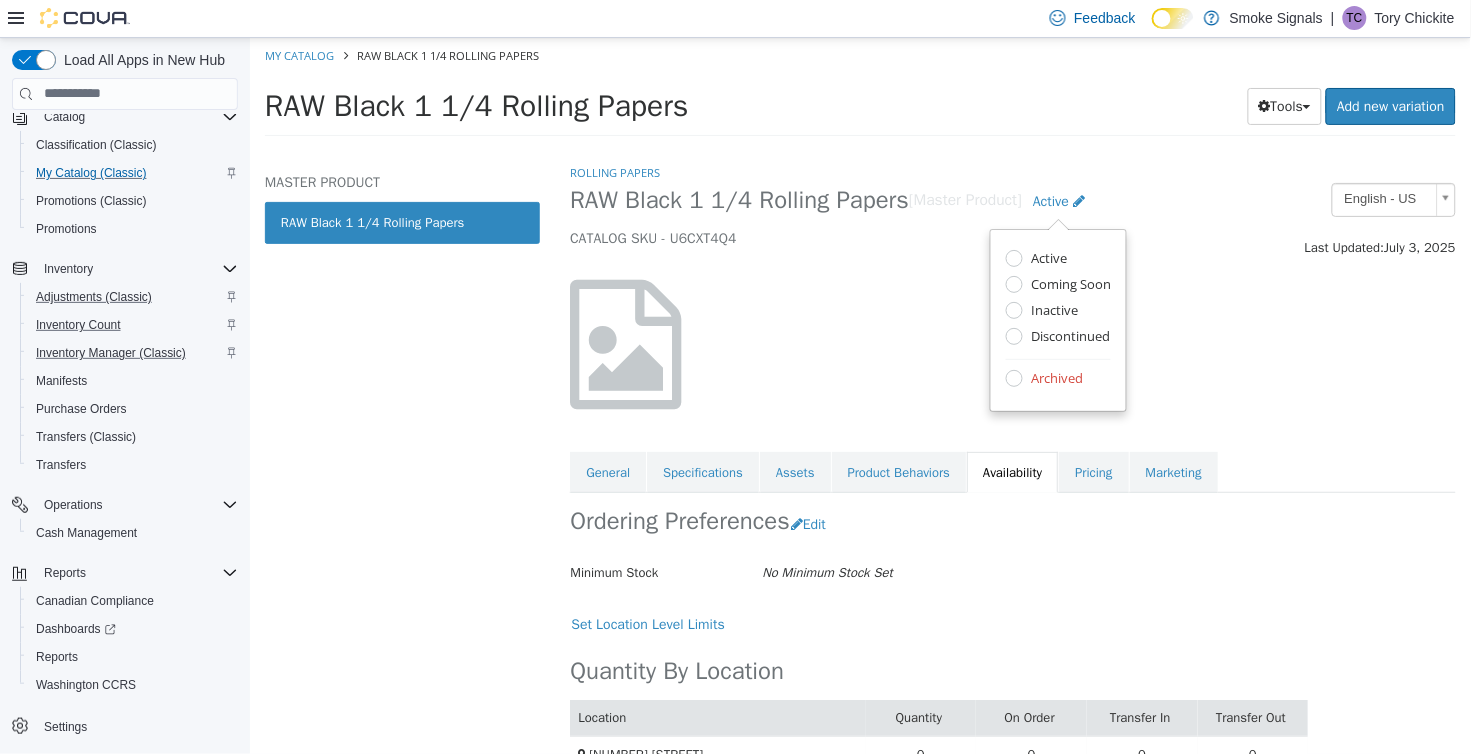 click on "Archived" at bounding box center [1053, 379] 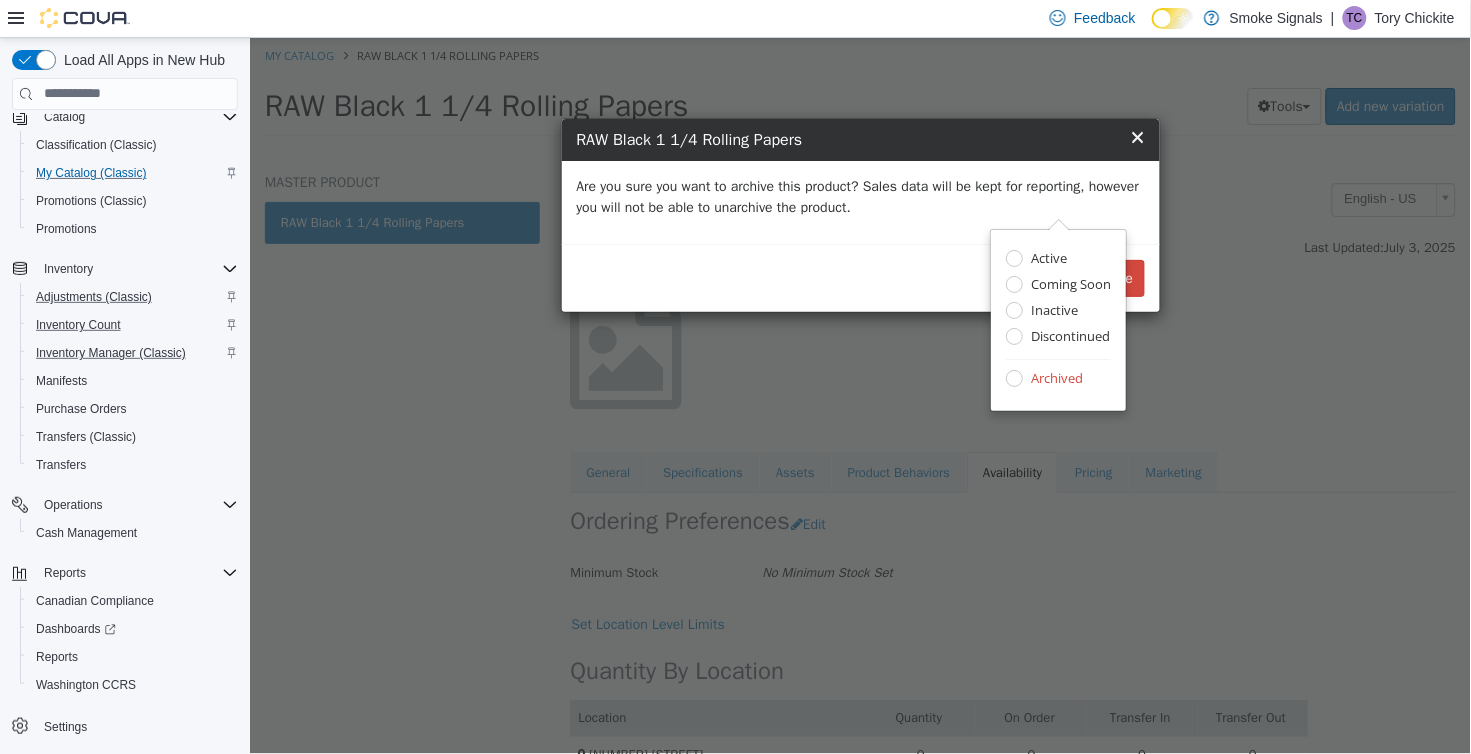 click on "× Close RAW Black 1 1/4  Rolling Papers Are you sure you want to archive this product? Sales data will be kept for reporting, however you will not be able to unarchive the product. Cancel Archive" at bounding box center (859, 214) 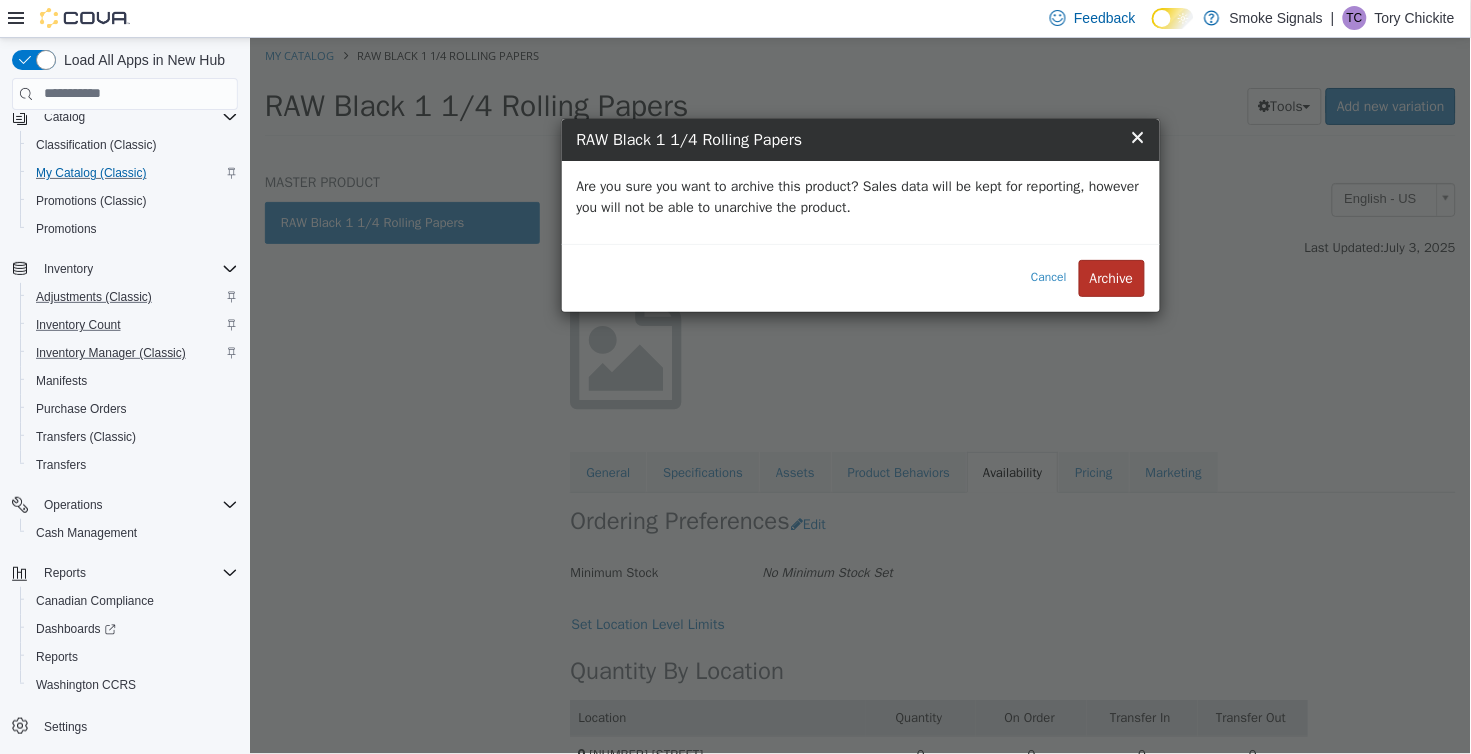 click on "Archive" at bounding box center (1111, 277) 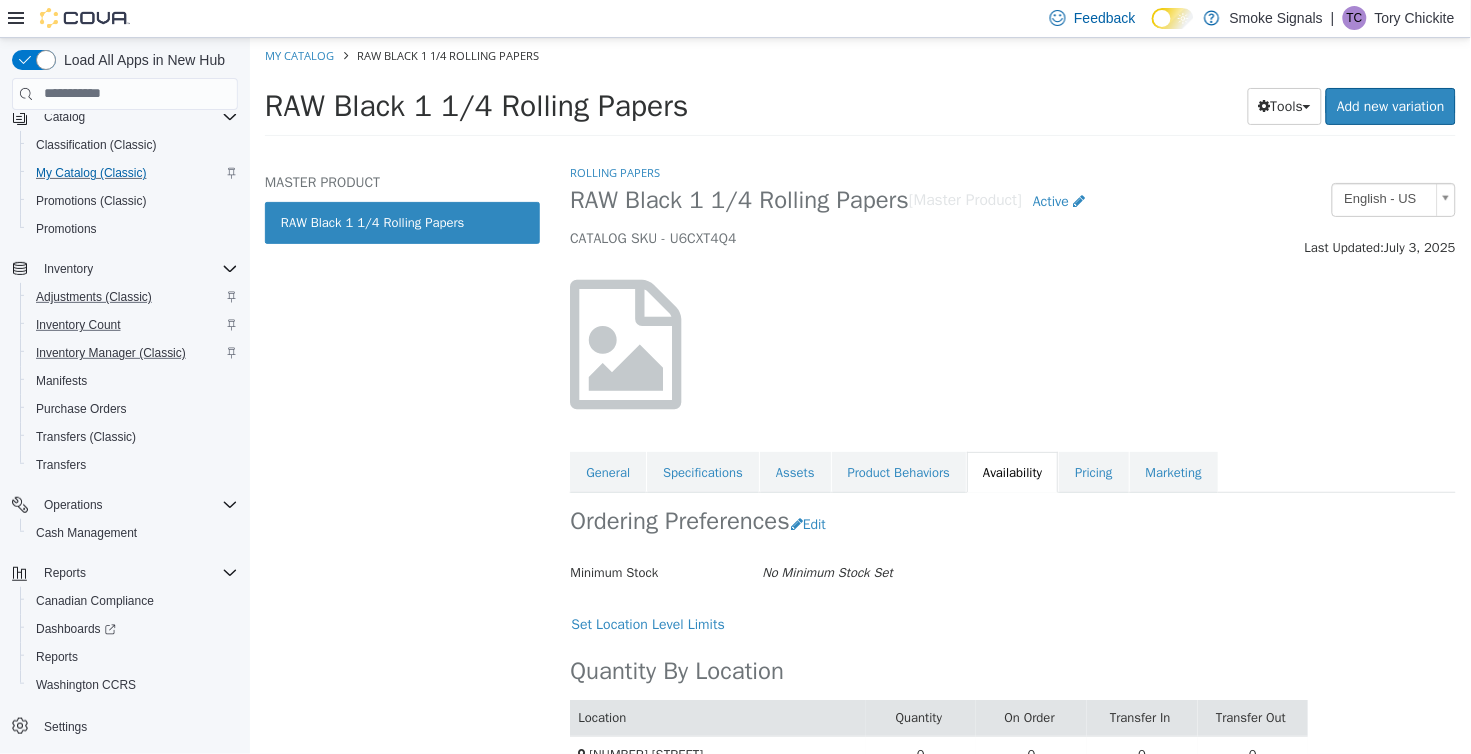 select on "**********" 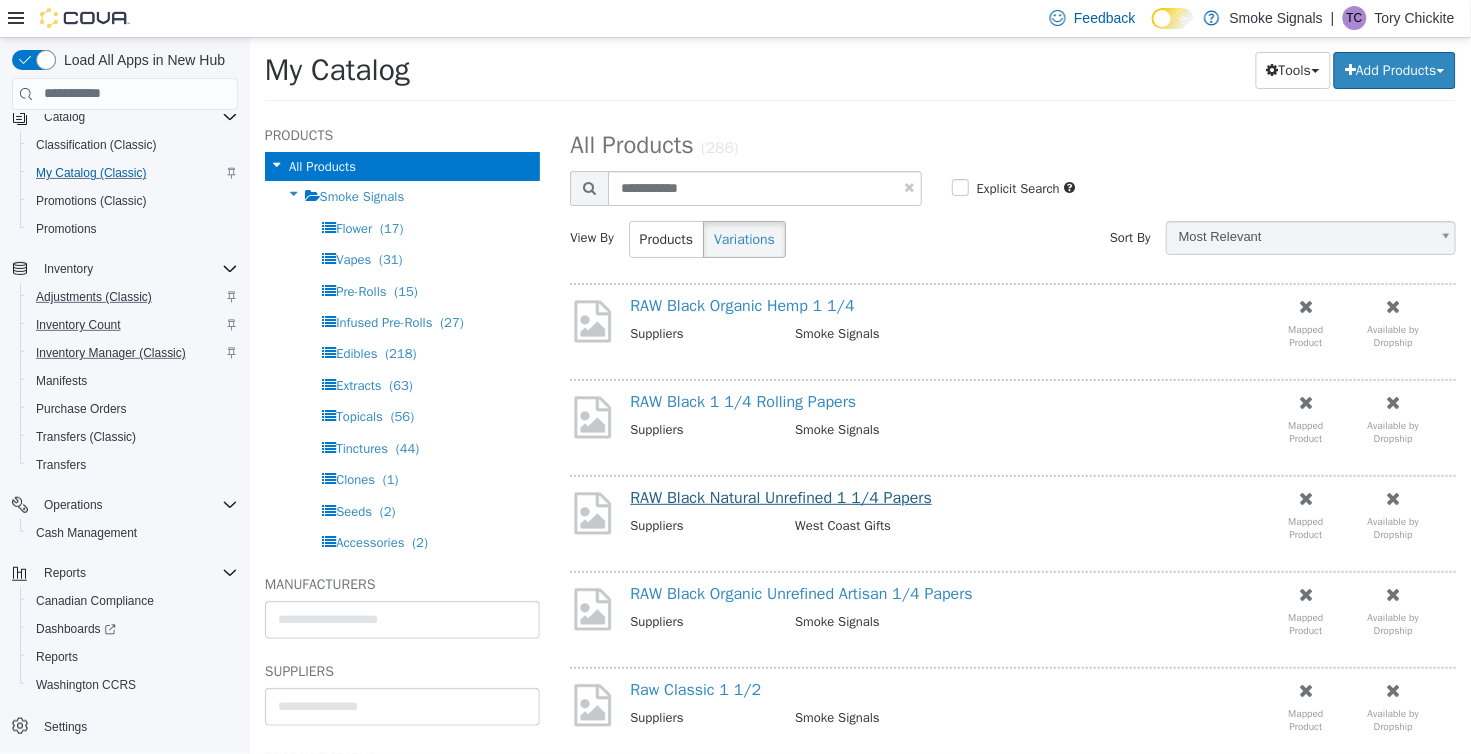 click on "RAW Black Natural Unrefined 1 1/4 Papers" at bounding box center (780, 497) 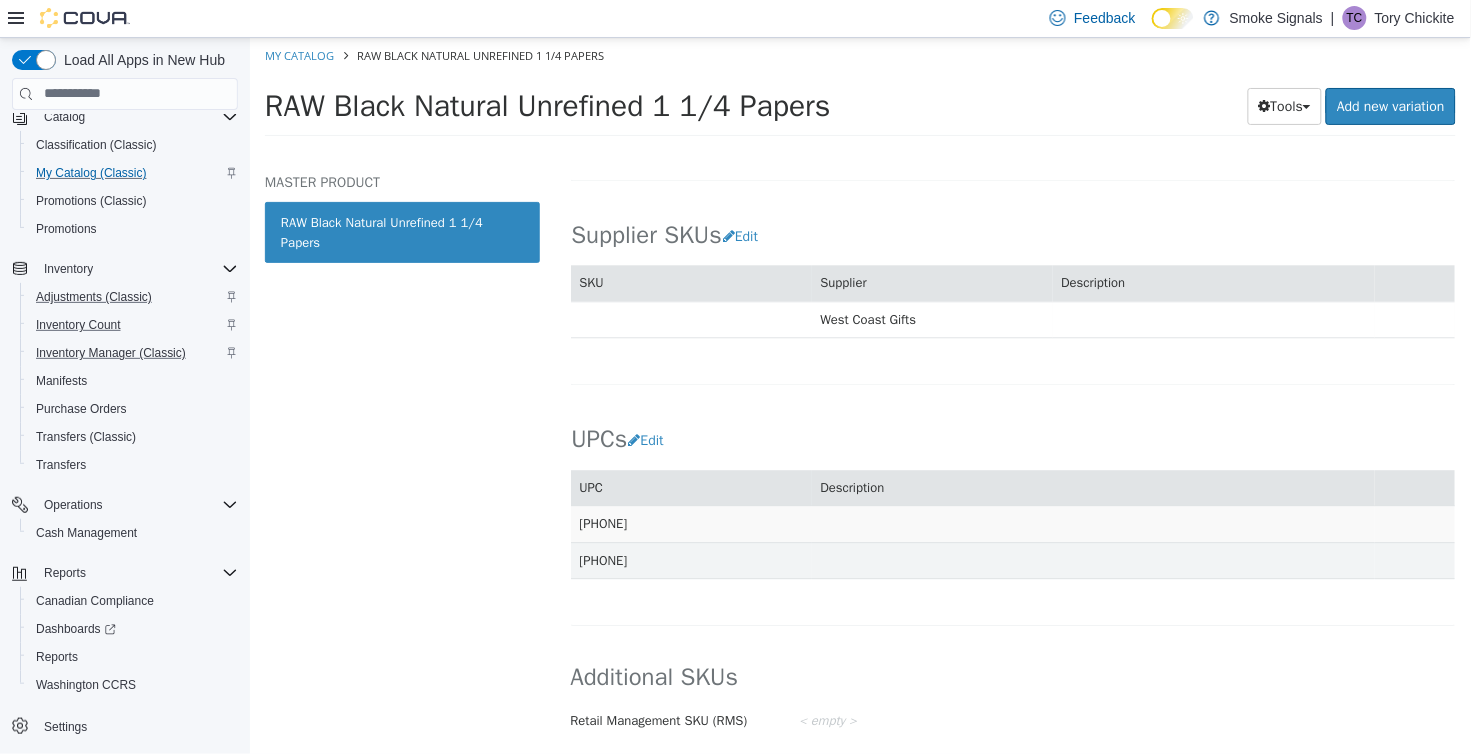 scroll, scrollTop: 1255, scrollLeft: 0, axis: vertical 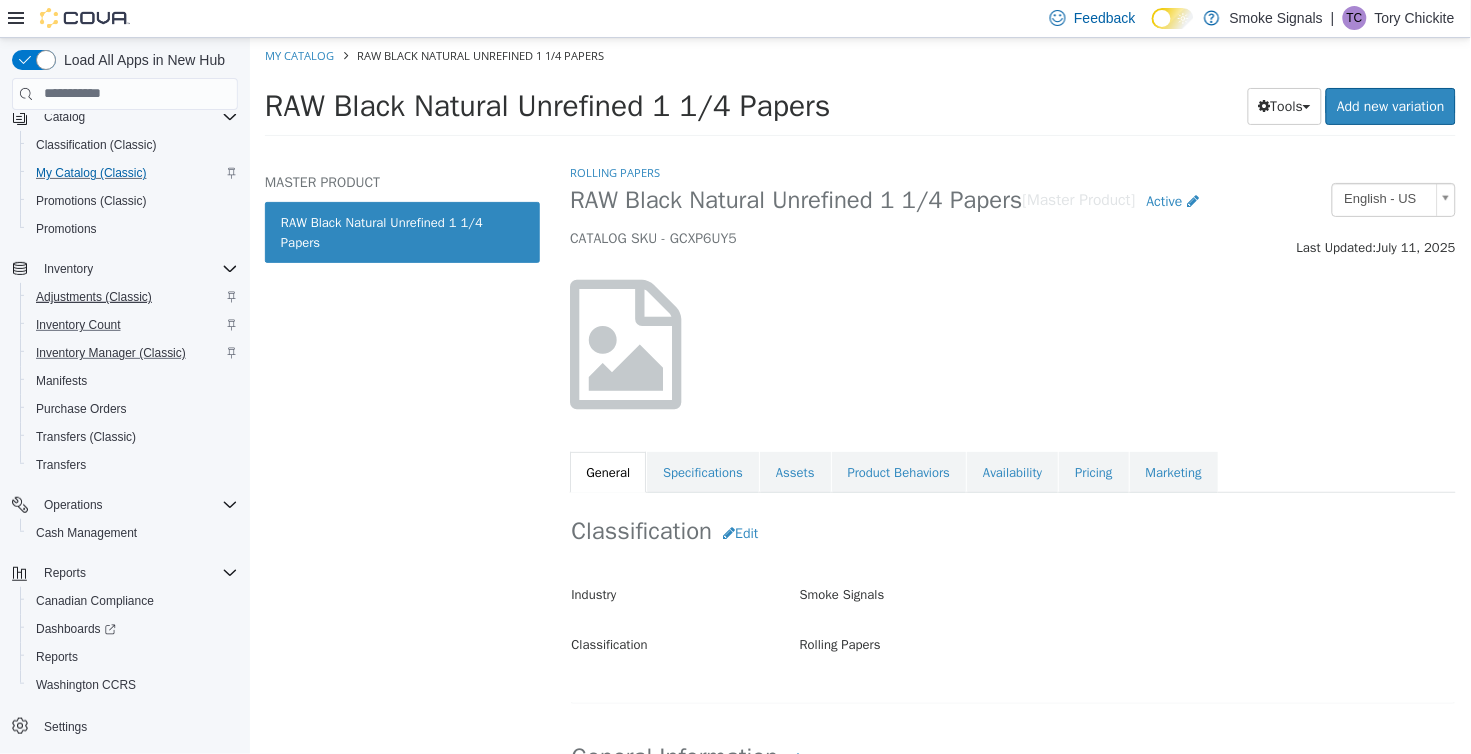 click on "Adjustments (Classic)" at bounding box center [94, 297] 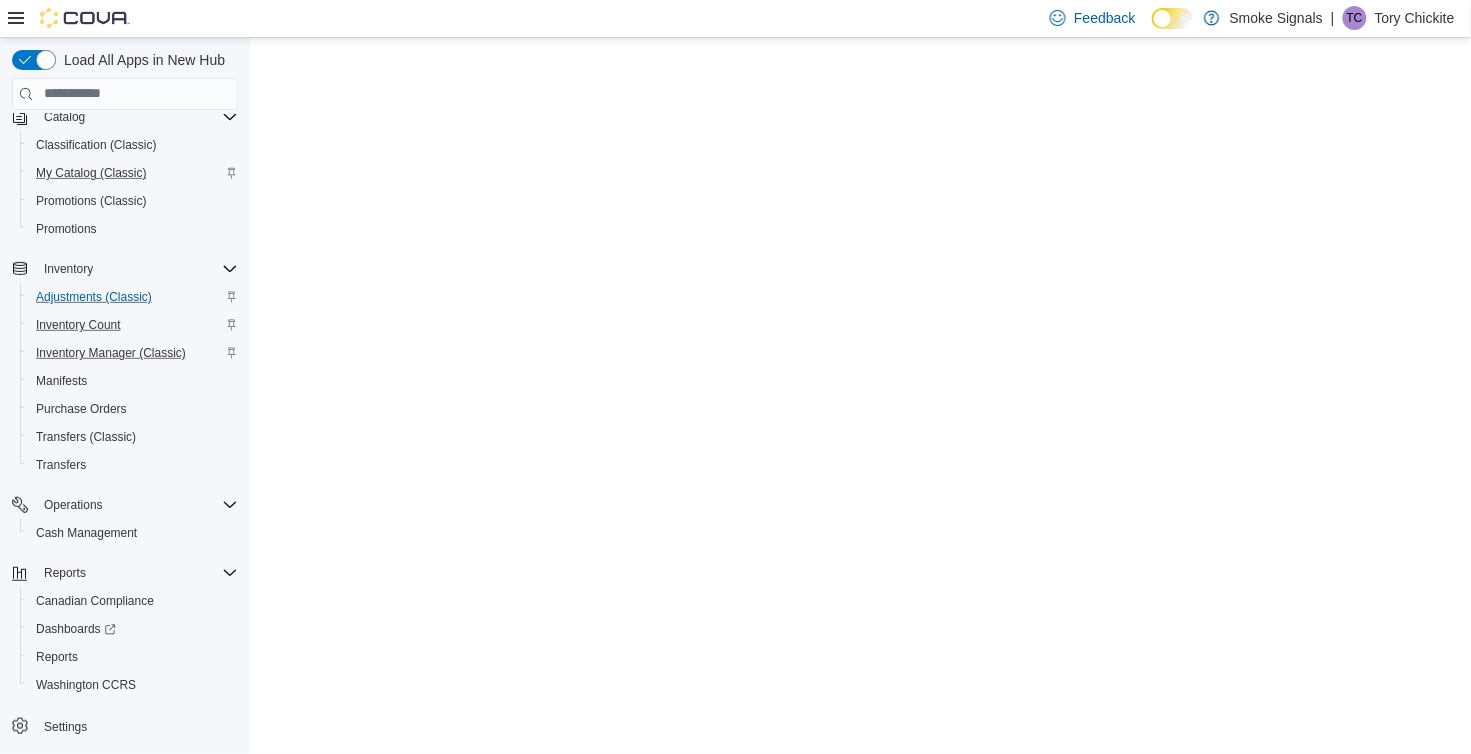 scroll, scrollTop: 0, scrollLeft: 0, axis: both 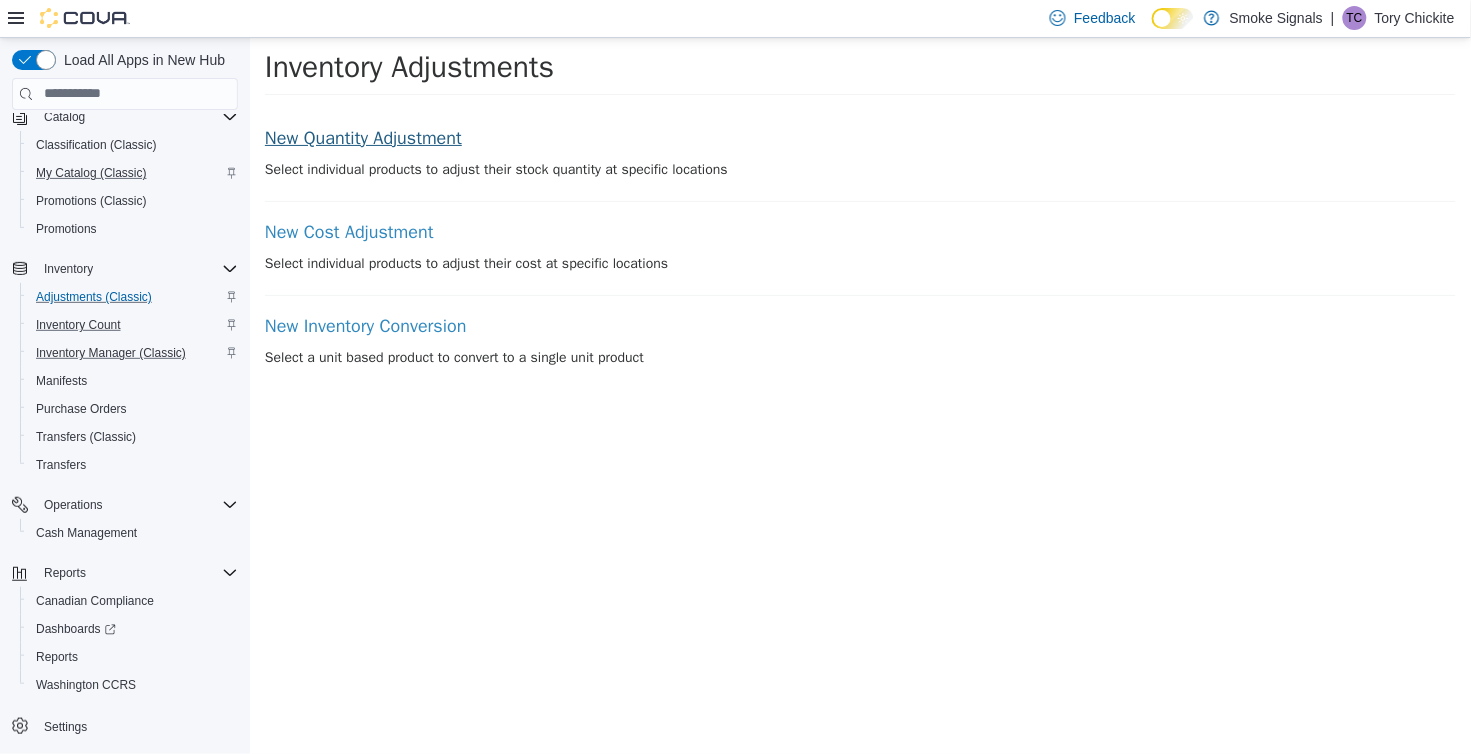click on "New Quantity Adjustment" at bounding box center [859, 138] 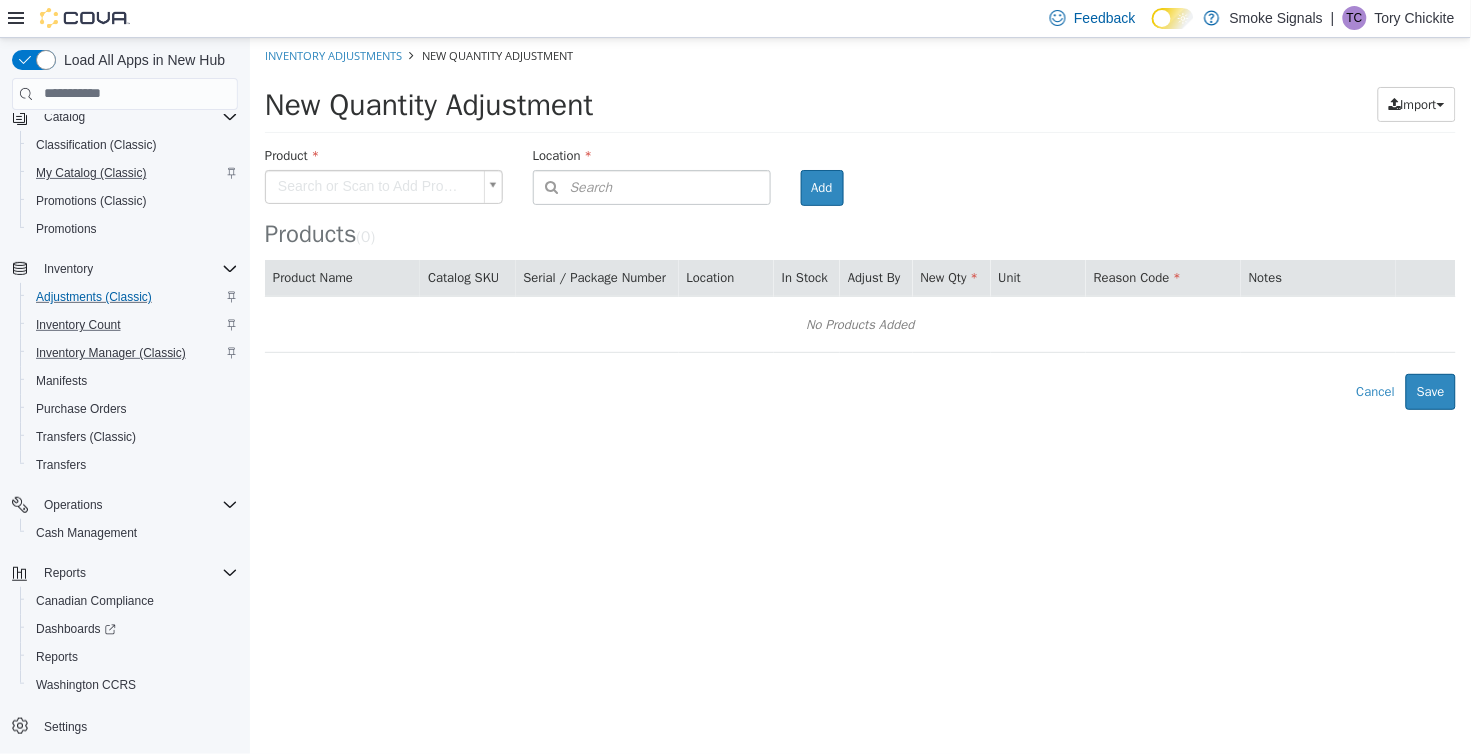 click on "×
Inventory Adjustments
New Quantity Adjustment
New Quantity Adjustment
Import  Inventory Export (.CSV) Package List (.TXT)
Product     Search or Scan to Add Product                             Location Search Type 3 or more characters or browse       Smoke Signals     (1)         [NUMBER] [STREET]         Room   Add Products  ( 0 ) Product Name Catalog SKU Serial / Package Number Location In Stock Adjust By New Qty Unit Reason Code Notes No Products Added Error saving adjustment please resolve the errors above. Cancel Save" at bounding box center (859, 223) 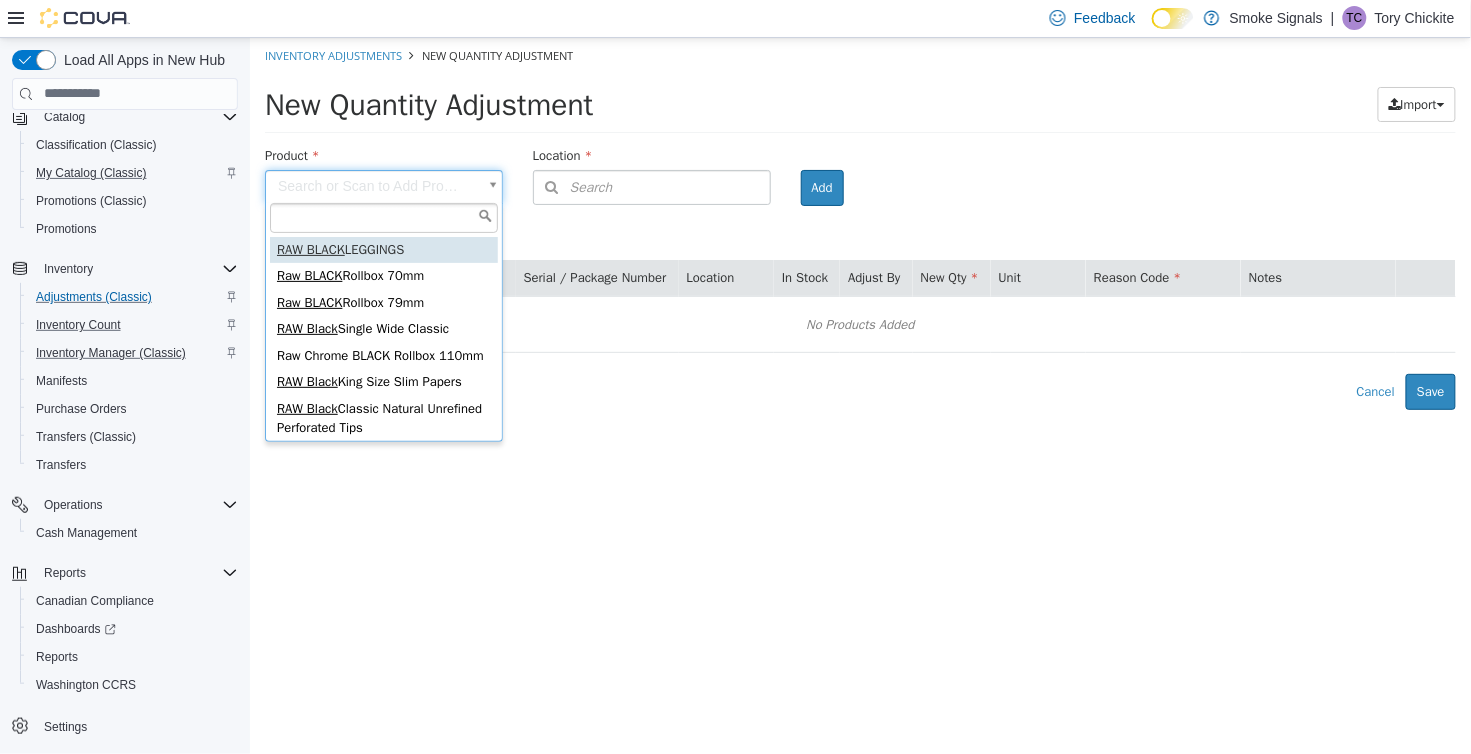click on "×
Inventory Adjustments
New Quantity Adjustment
New Quantity Adjustment
Import  Inventory Export (.CSV) Package List (.TXT)
Product     Search or Scan to Add Product     Location Search Type 3 or more characters or browse       Smoke Signals     (1)         [NUMBER] [STREET]         Room   Add Products  ( 0 ) Product Name Catalog SKU Serial / Package Number Location In Stock Adjust By New Qty Unit Reason Code Notes No Products Added Error saving adjustment please resolve the errors above. Cancel Save
RAW BLACK  LEGGINGS Raw BLACK  Rollbox 70mm Raw BLACK  Rollbox 79mm RAW Black  Single Wide Classic Raw Chrome BLACK Rollbox 110mm RAW Black  King Size Slim Papers RAW Black  Classic Natural Unrefined Perforated Tips RAW Black  Organic Hemp 1 1/4 RAW LADIES BABY RIB BLACK TANK - Assorted Sizes RAW BLACK  SMELL PROOF LARGE QUARTER POUNDER BAG RAW Black RAW BLACK RAW Black RAW BLACK" at bounding box center (859, 223) 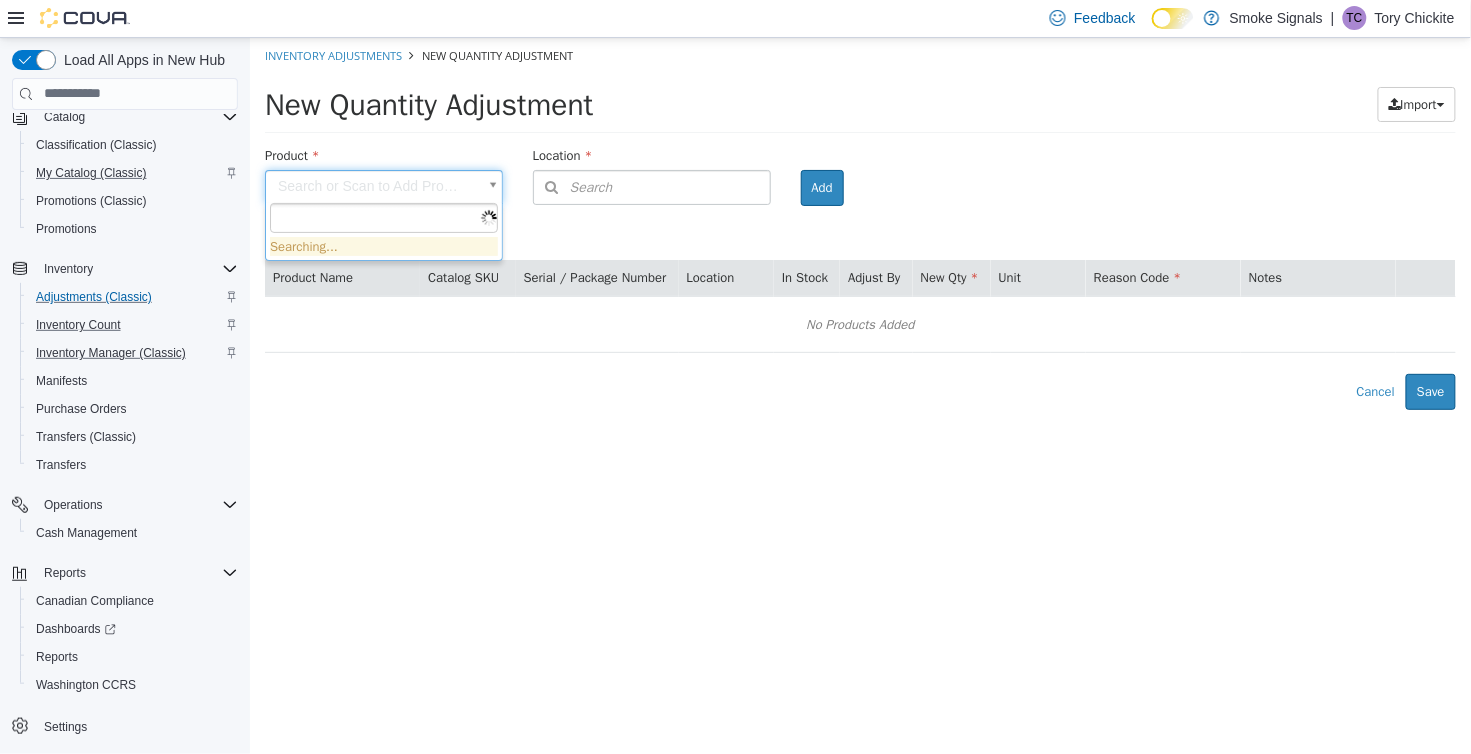 click on "×
Inventory Adjustments
New Quantity Adjustment
New Quantity Adjustment
Import  Inventory Export (.CSV) Package List (.TXT)
Product     Search or Scan to Add Product     Location Search Type 3 or more characters or browse       Smoke Signals     (1)         [NUMBER] [STREET]         Room   Add Products  ( 0 ) Product Name Catalog SKU Serial / Package Number Location In Stock Adjust By New Qty Unit Reason Code Notes No Products Added Error saving adjustment please resolve the errors above. Cancel Save
Searching..." at bounding box center [859, 223] 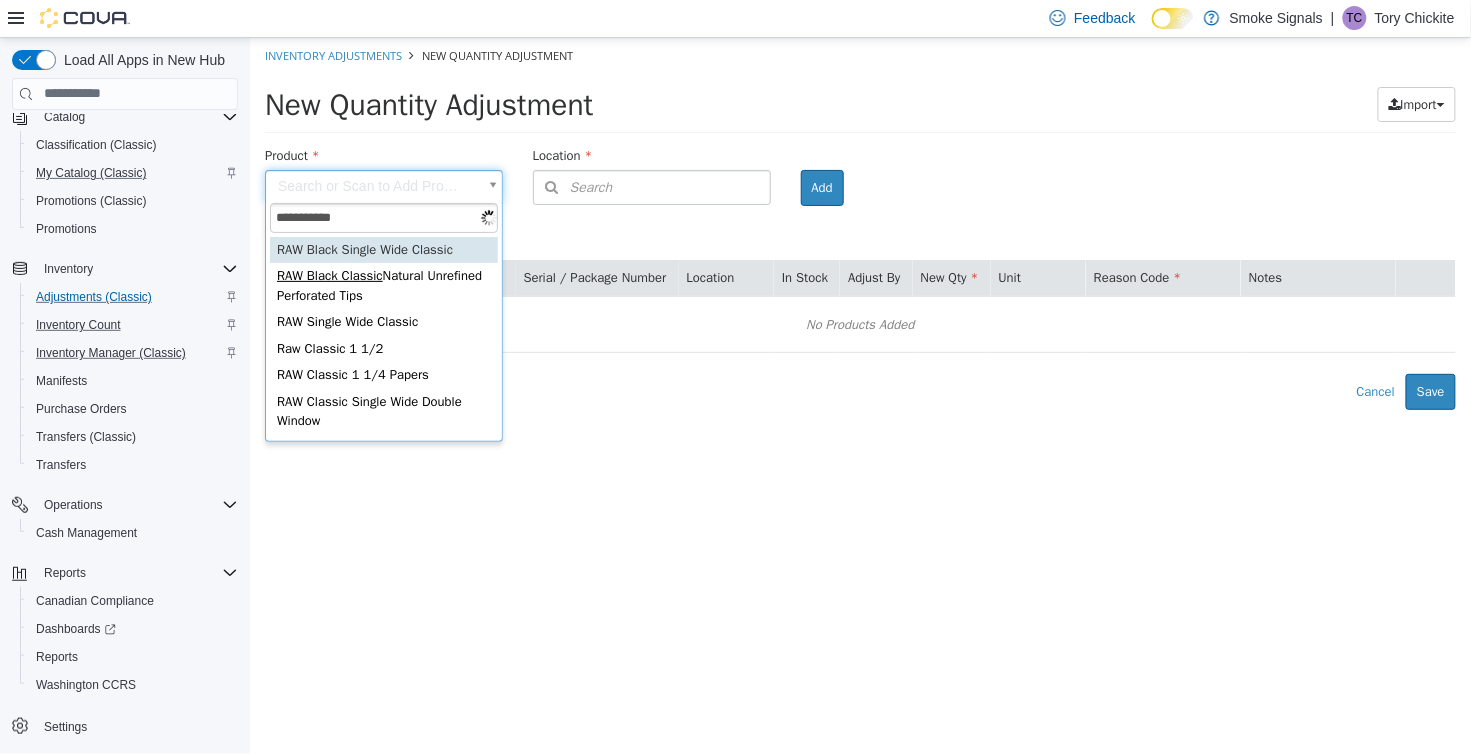 type on "*********" 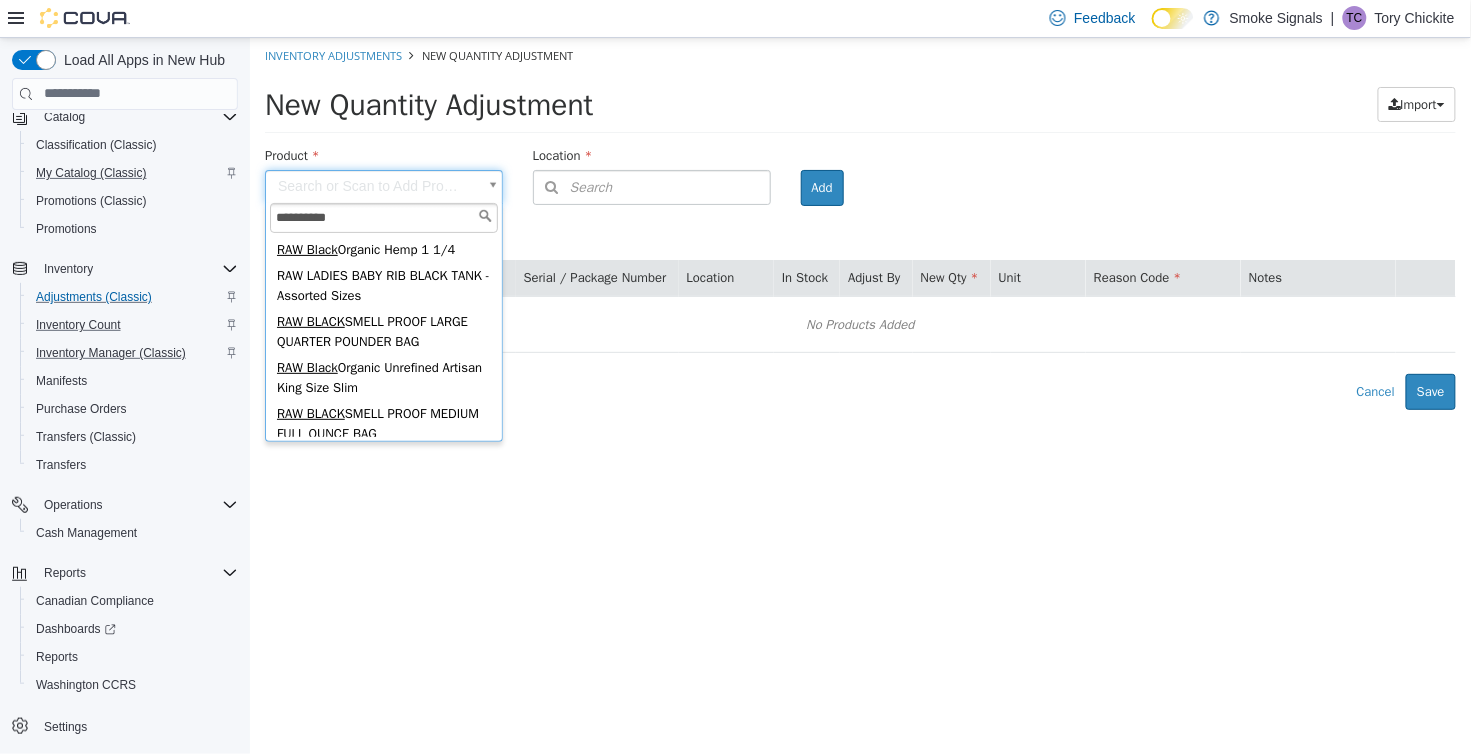scroll, scrollTop: 190, scrollLeft: 0, axis: vertical 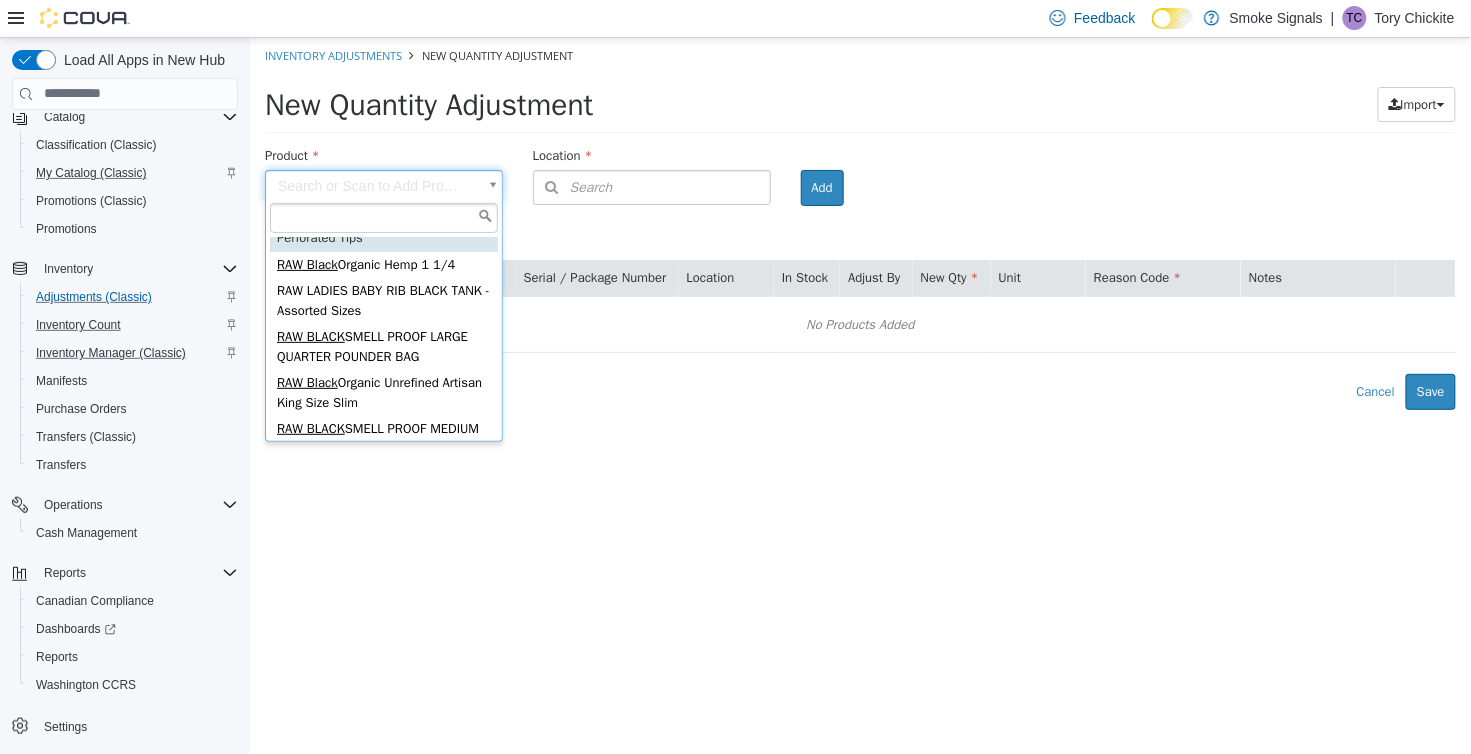 click on "×
Inventory Adjustments
New Quantity Adjustment
New Quantity Adjustment
Import  Inventory Export (.CSV) Package List (.TXT)
Product     Search or Scan to Add Product     Location Search Type 3 or more characters or browse       Smoke Signals     (1)         [NUMBER] [STREET]         Room   Add Products  ( 0 ) Product Name Catalog SKU Serial / Package Number Location In Stock Adjust By New Qty Unit Reason Code Notes No Products Added Error saving adjustment please resolve the errors above. Cancel Save
RAW BLACK  LEGGINGS Raw BLACK  Rollbox 70mm Raw BLACK  Rollbox 79mm RAW Black  Single Wide Classic Raw Chrome BLACK Rollbox 110mm RAW Black  King Size Slim Papers RAW Black  Classic Natural Unrefined Perforated Tips RAW Black  Organic Hemp 1 1/4 RAW LADIES BABY RIB BLACK TANK - Assorted Sizes RAW BLACK  SMELL PROOF LARGE QUARTER POUNDER BAG RAW Black  RAW BLACK  RAW Black  RAW BLACK" at bounding box center [859, 223] 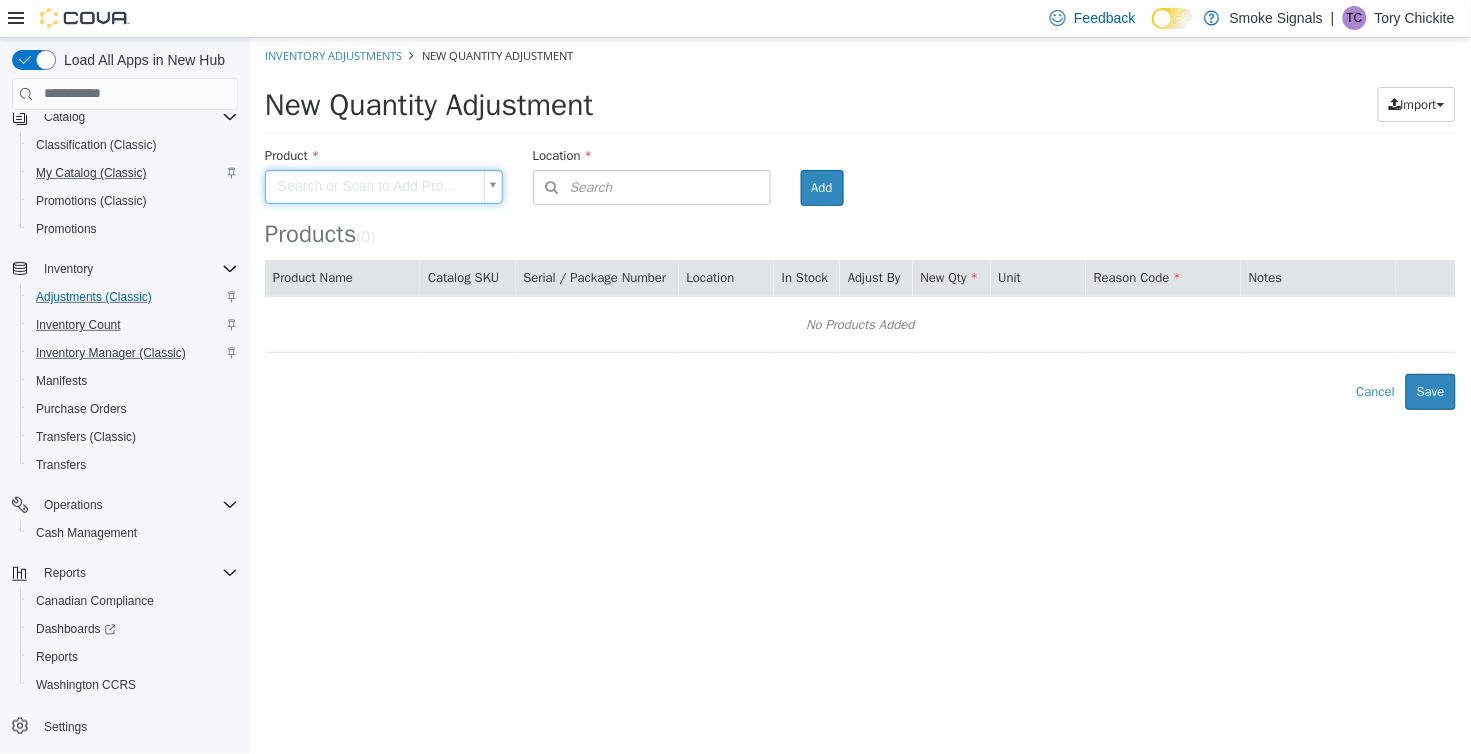 scroll, scrollTop: 0, scrollLeft: 0, axis: both 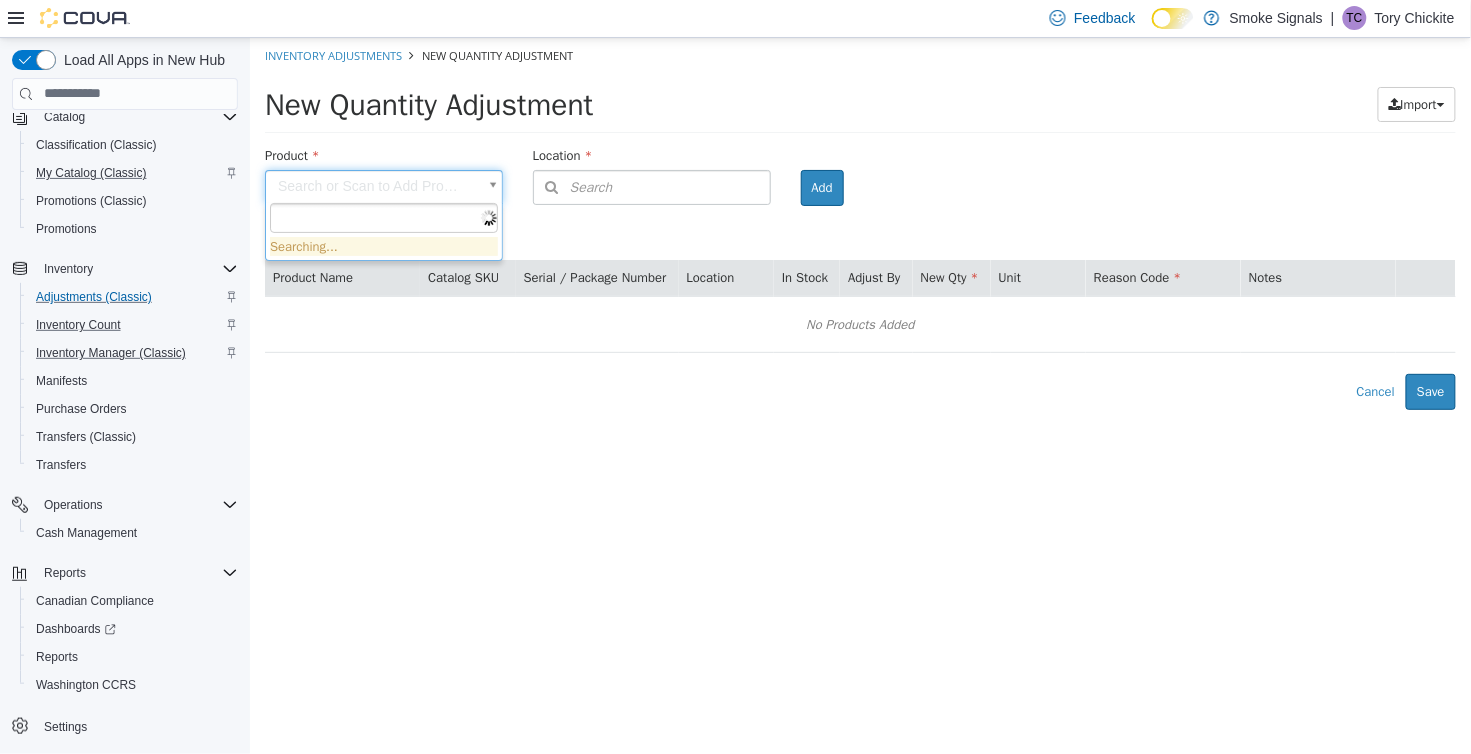 click on "×
Inventory Adjustments
New Quantity Adjustment
New Quantity Adjustment
Import  Inventory Export (.CSV) Package List (.TXT)
Product     Search or Scan to Add Product     Location Search Type 3 or more characters or browse       Smoke Signals     (1)         [NUMBER] [STREET]         Room   Add Products  ( 0 ) Product Name Catalog SKU Serial / Package Number Location In Stock Adjust By New Qty Unit Reason Code Notes No Products Added Error saving adjustment please resolve the errors above. Cancel Save
Searching..." at bounding box center [859, 223] 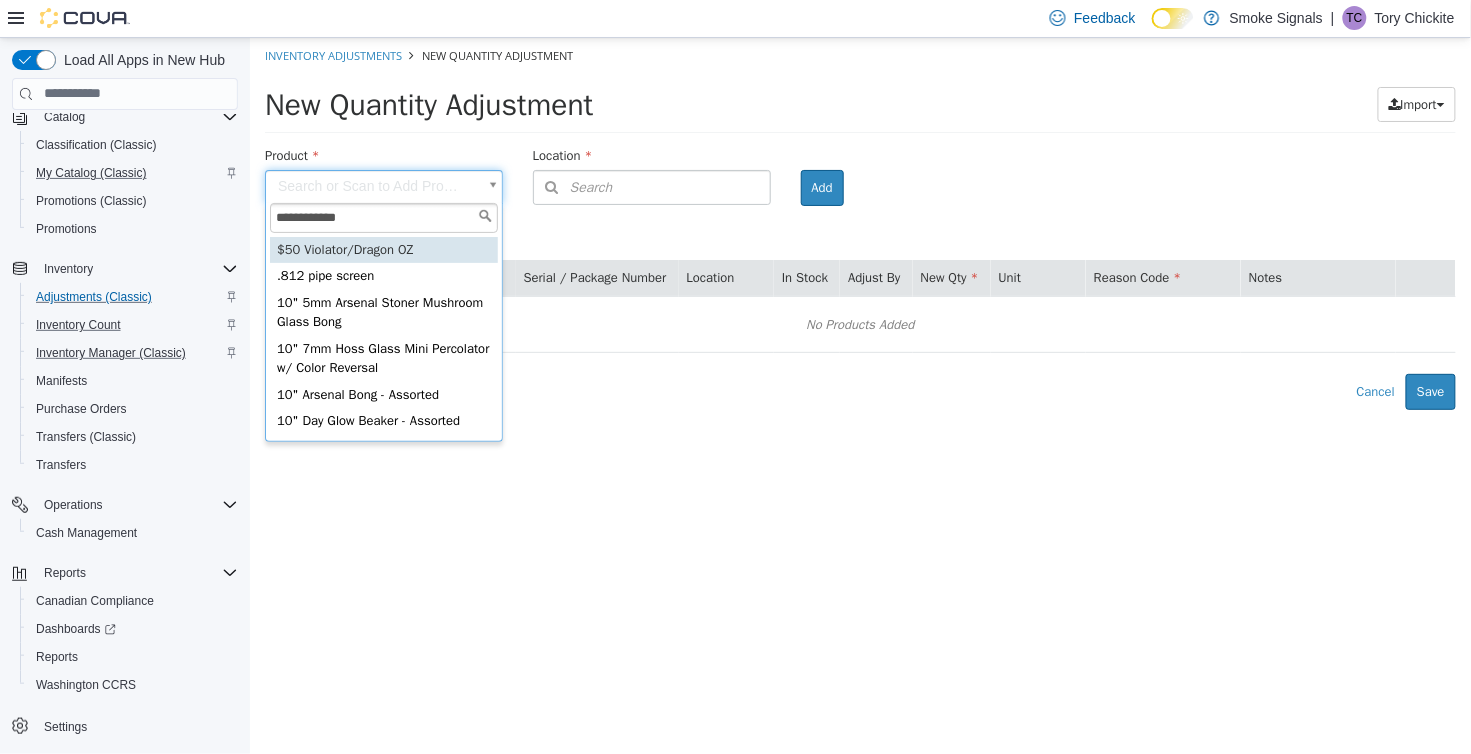 type on "**********" 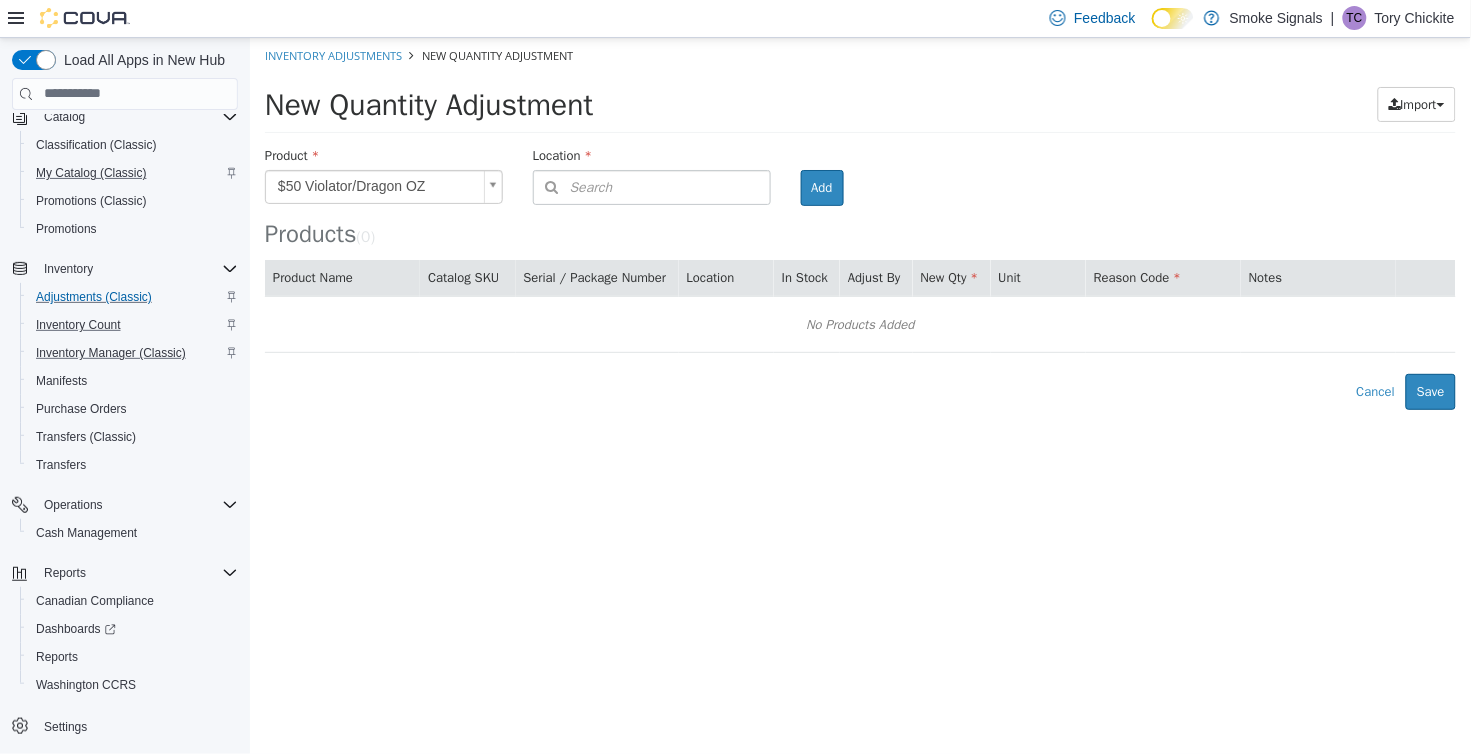 click on "**********" at bounding box center (859, 223) 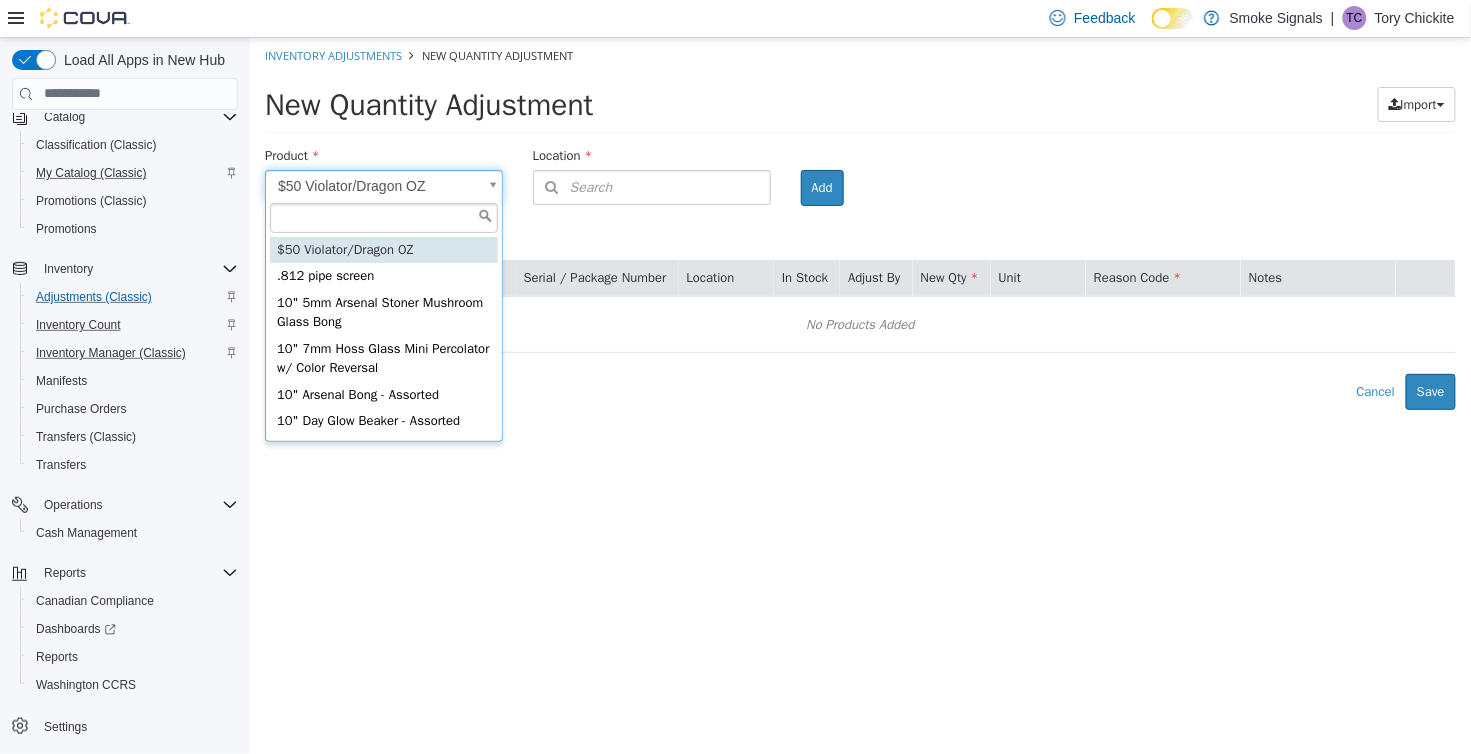 click at bounding box center [383, 217] 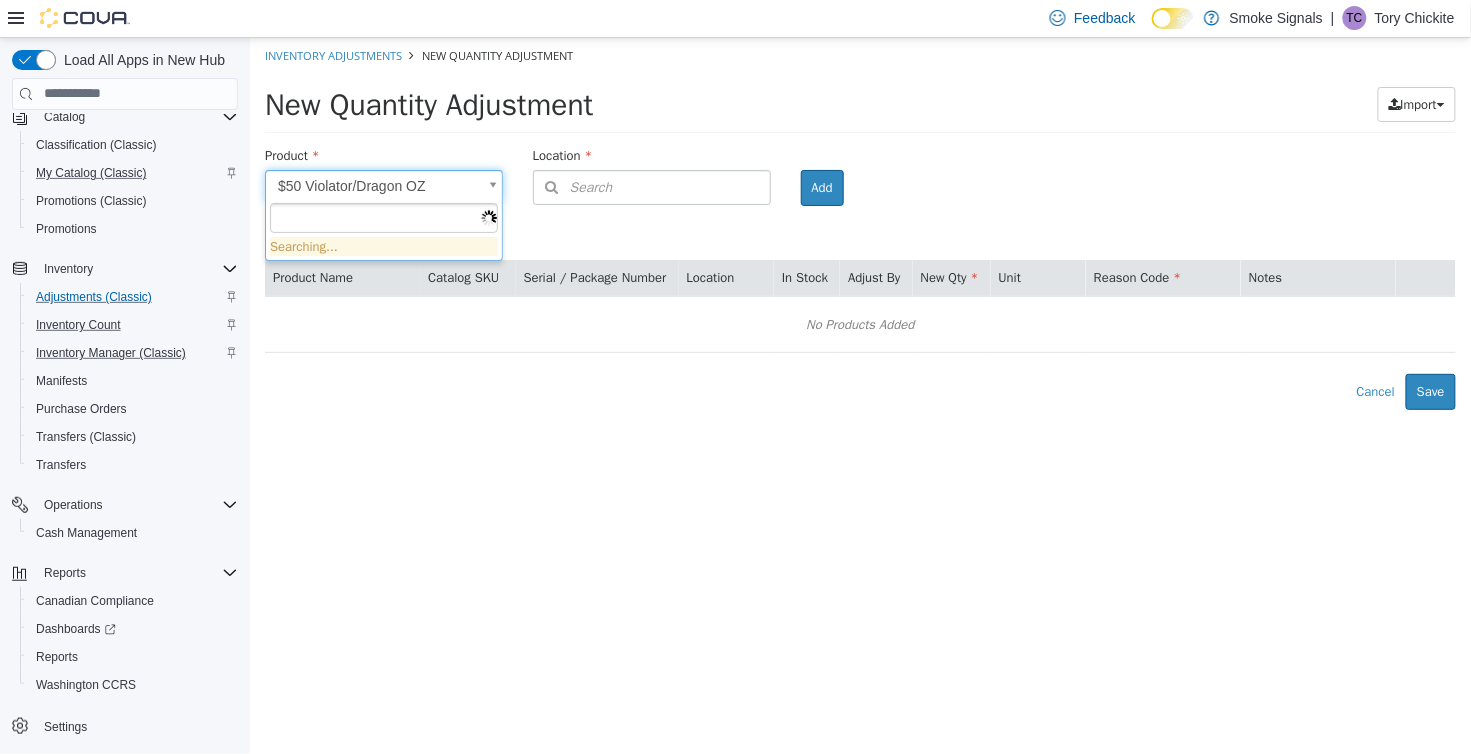 click on "**********" at bounding box center [859, 223] 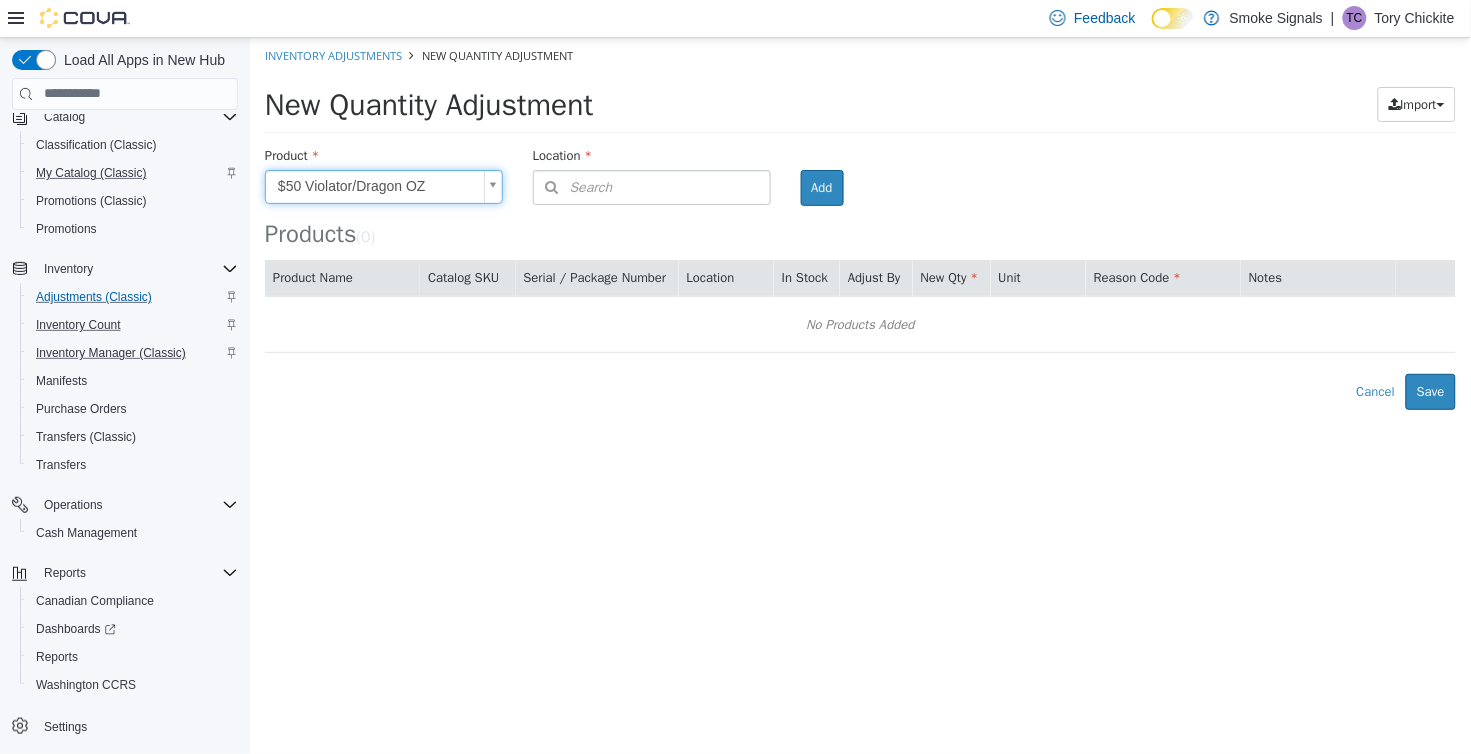 click on "**********" at bounding box center [859, 223] 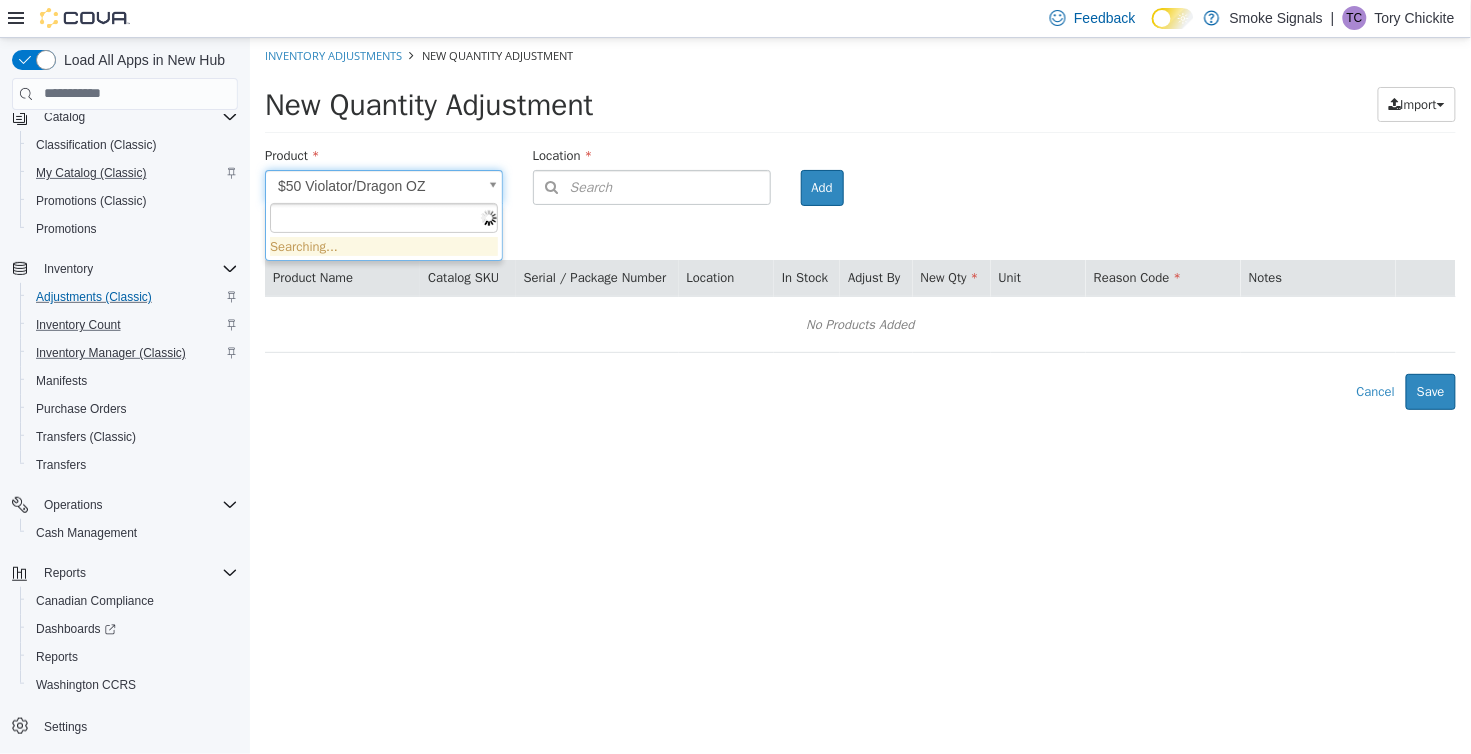 click on "**********" at bounding box center (859, 223) 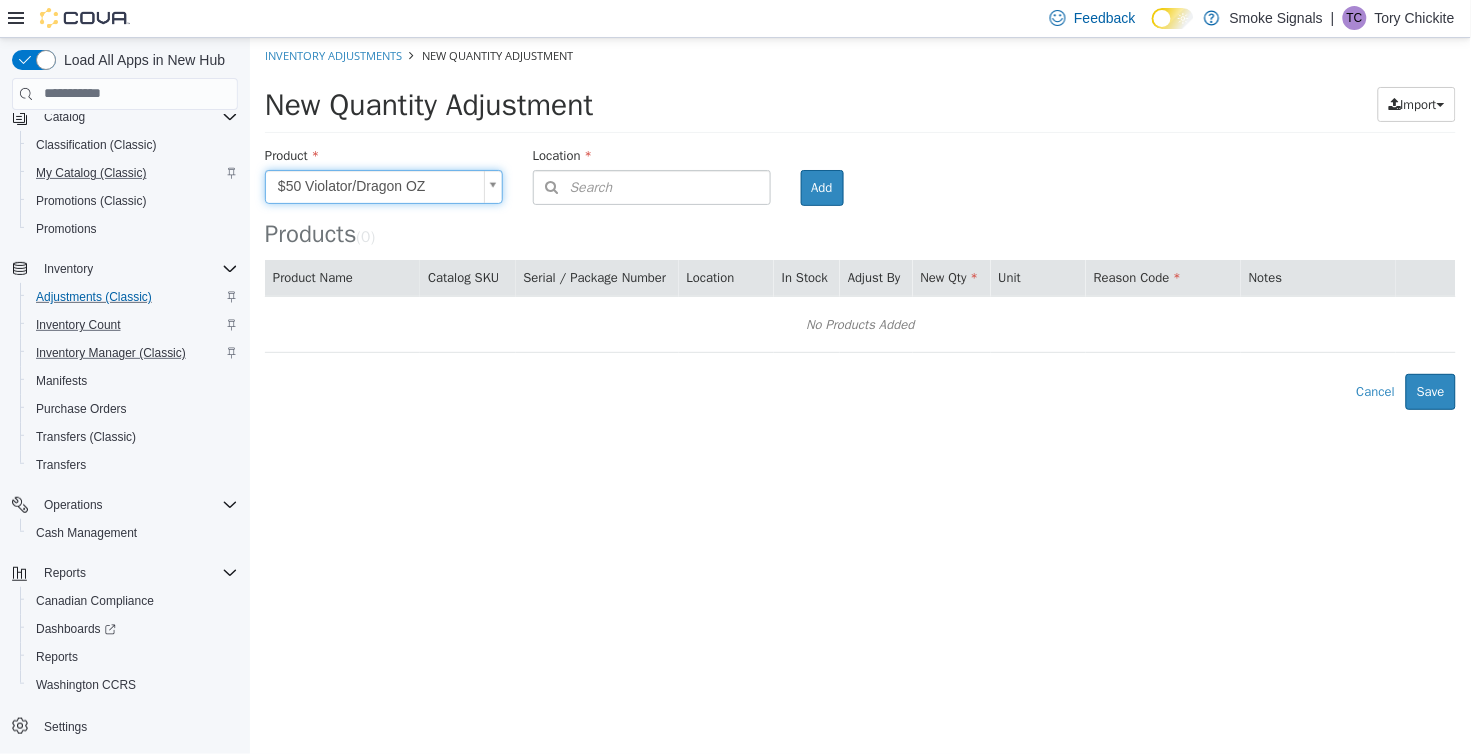 click on "**********" at bounding box center [859, 223] 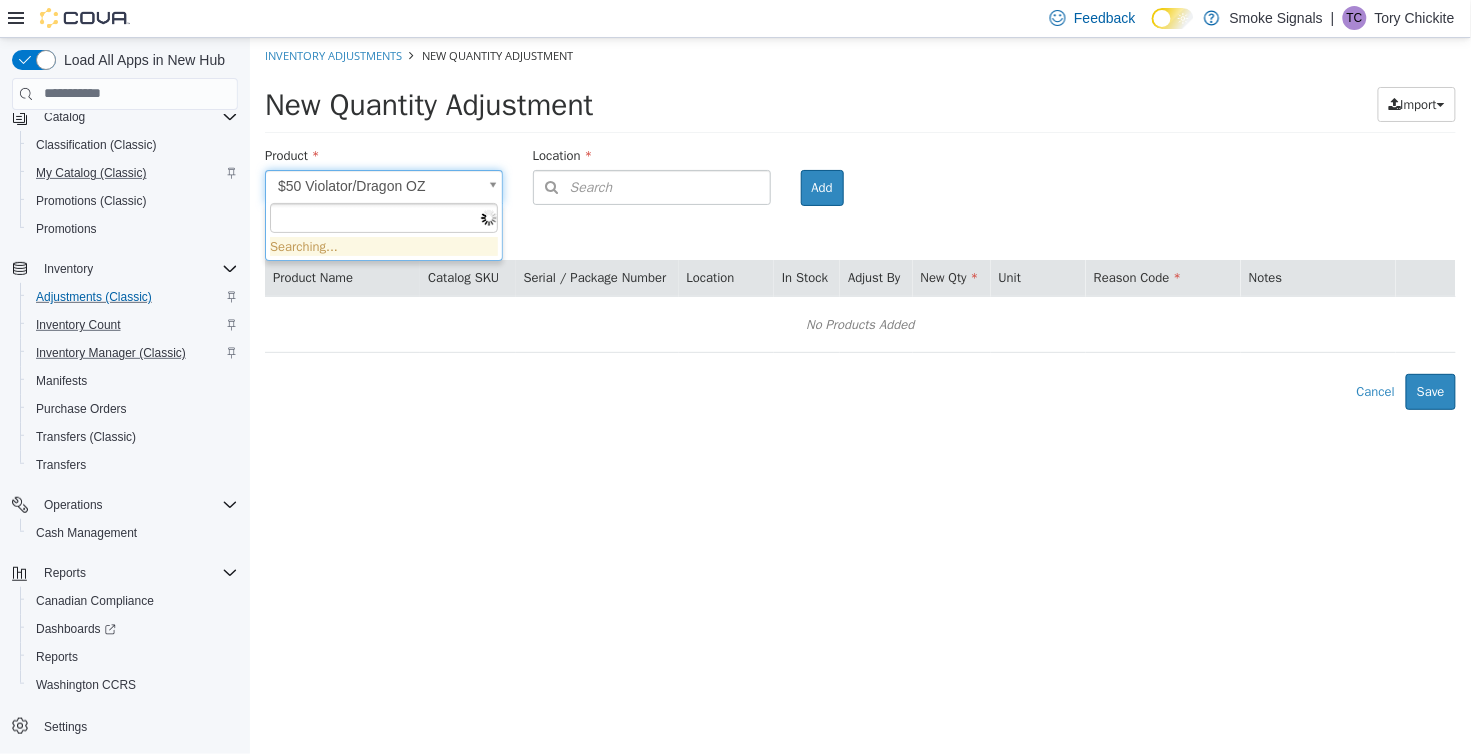 click on "**********" at bounding box center [859, 223] 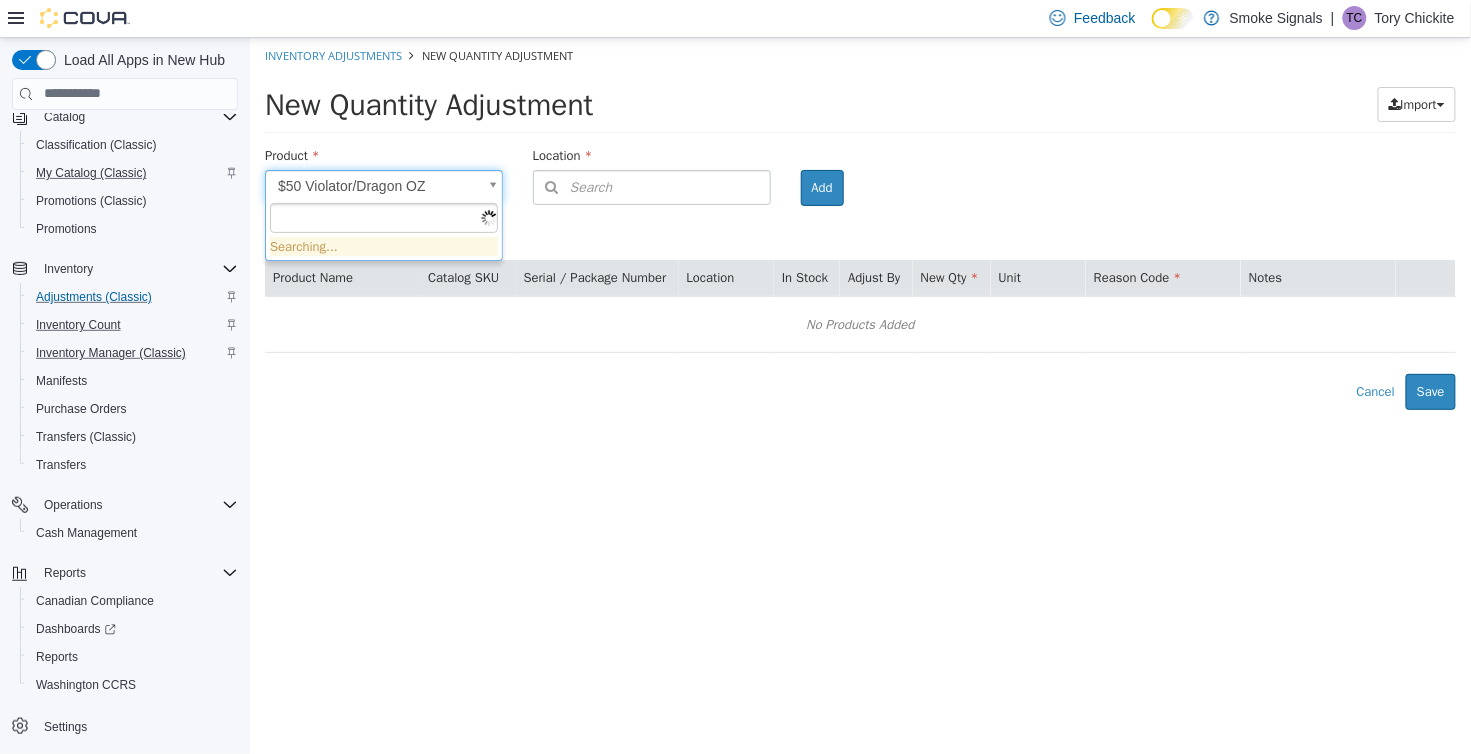 click on "**********" at bounding box center [859, 223] 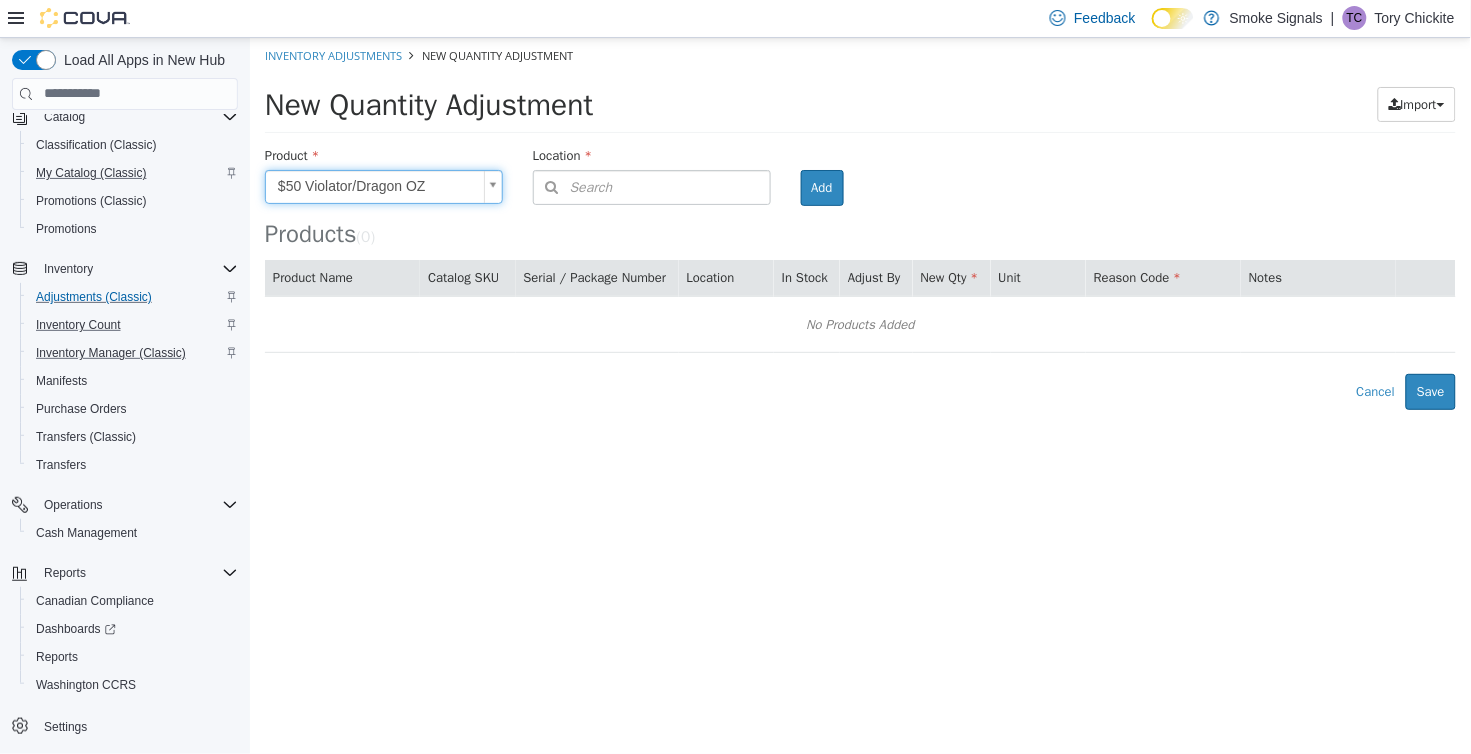 click on "**********" at bounding box center [859, 223] 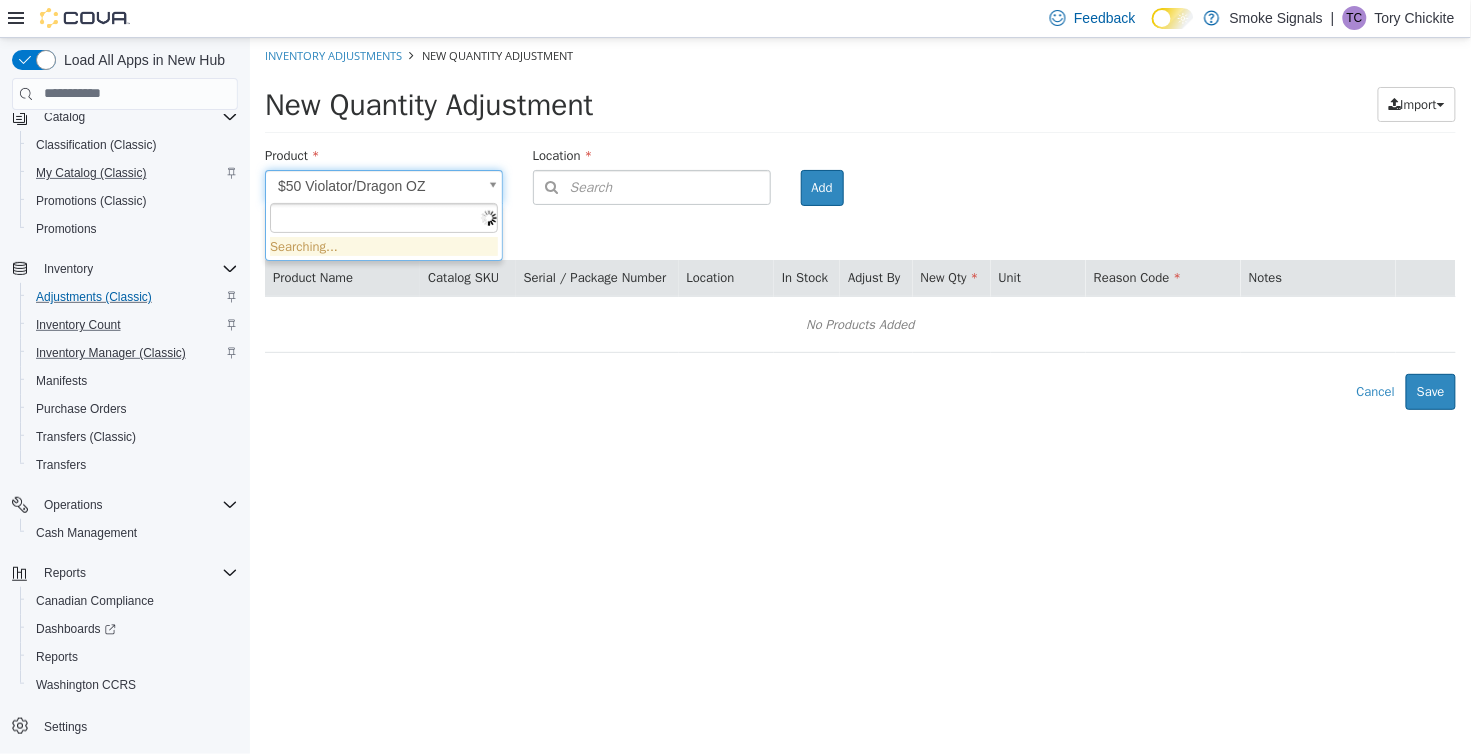 click on "**********" at bounding box center (859, 223) 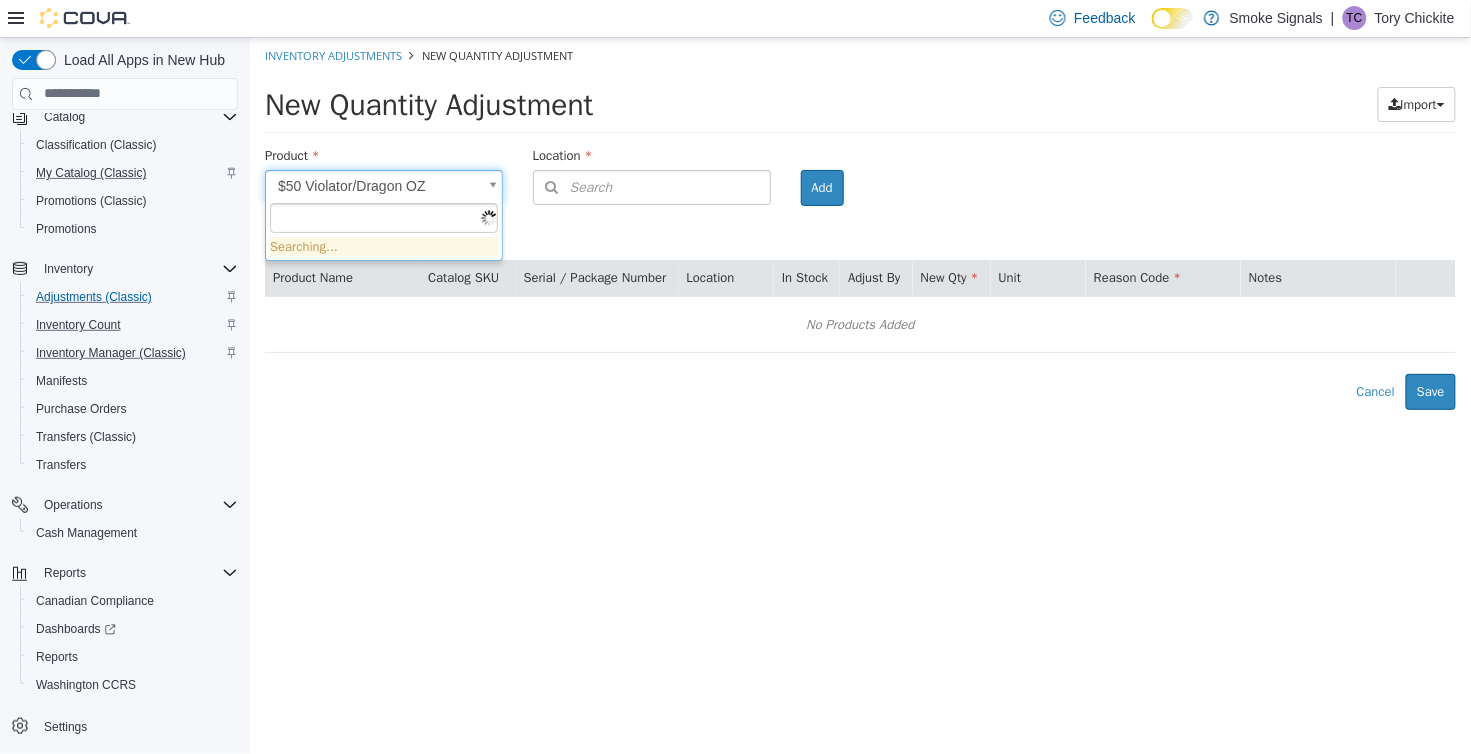 click on "**********" at bounding box center [859, 223] 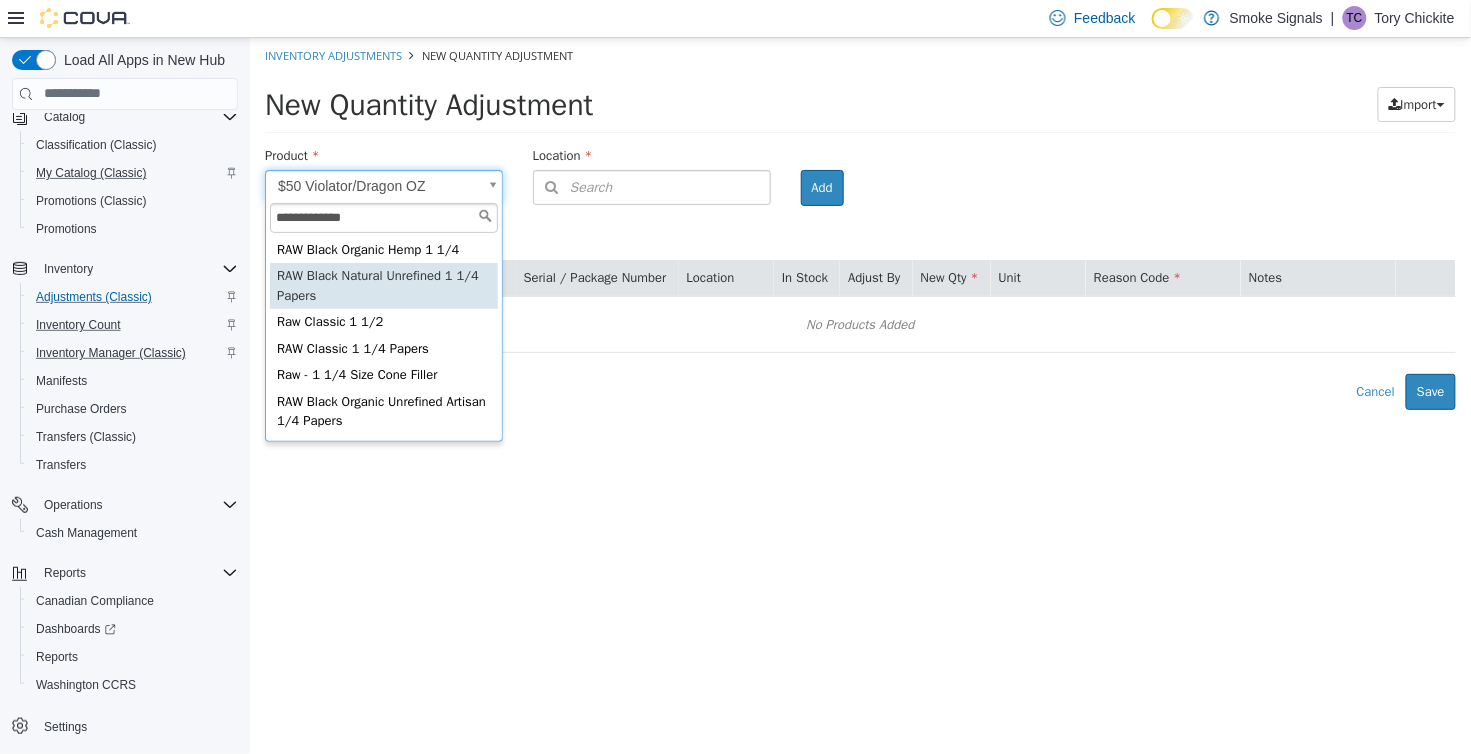 type on "**********" 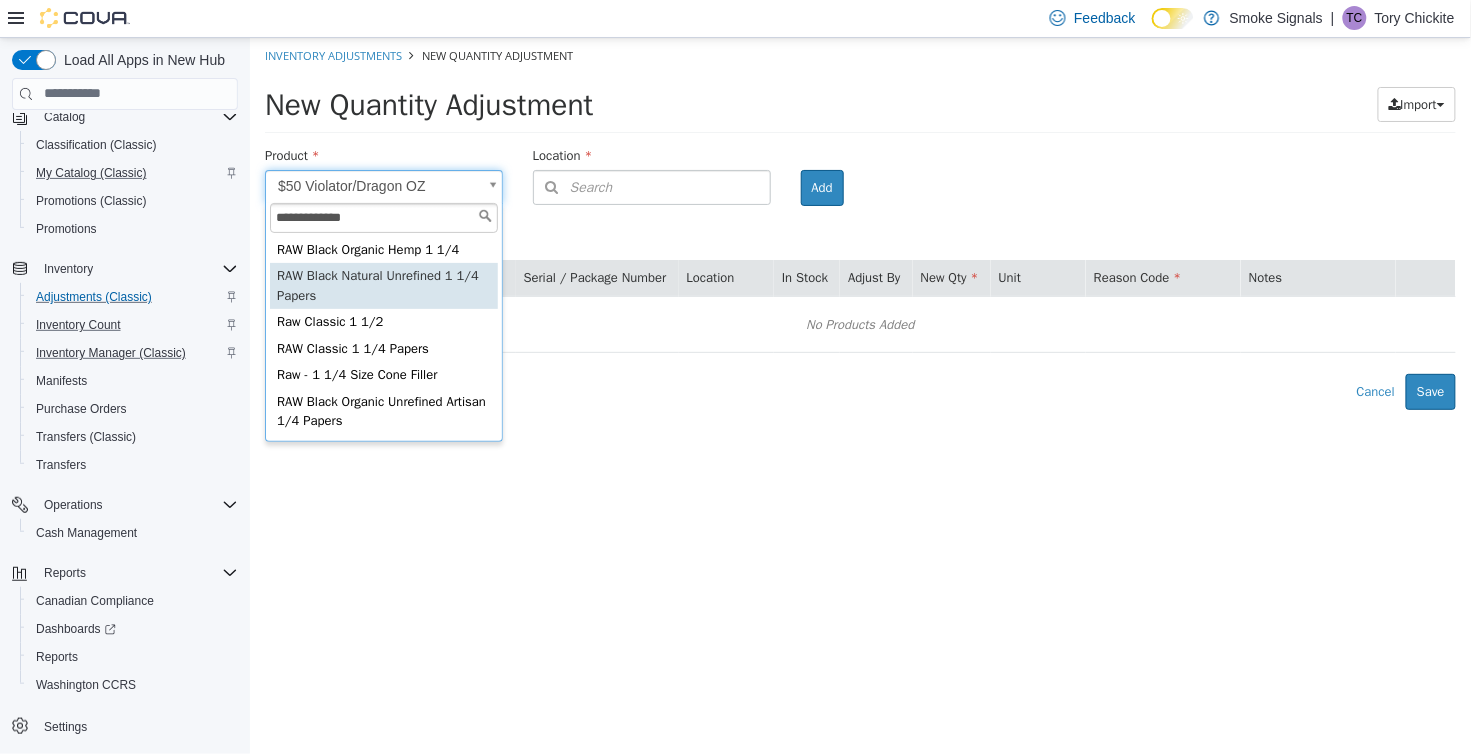 type on "**********" 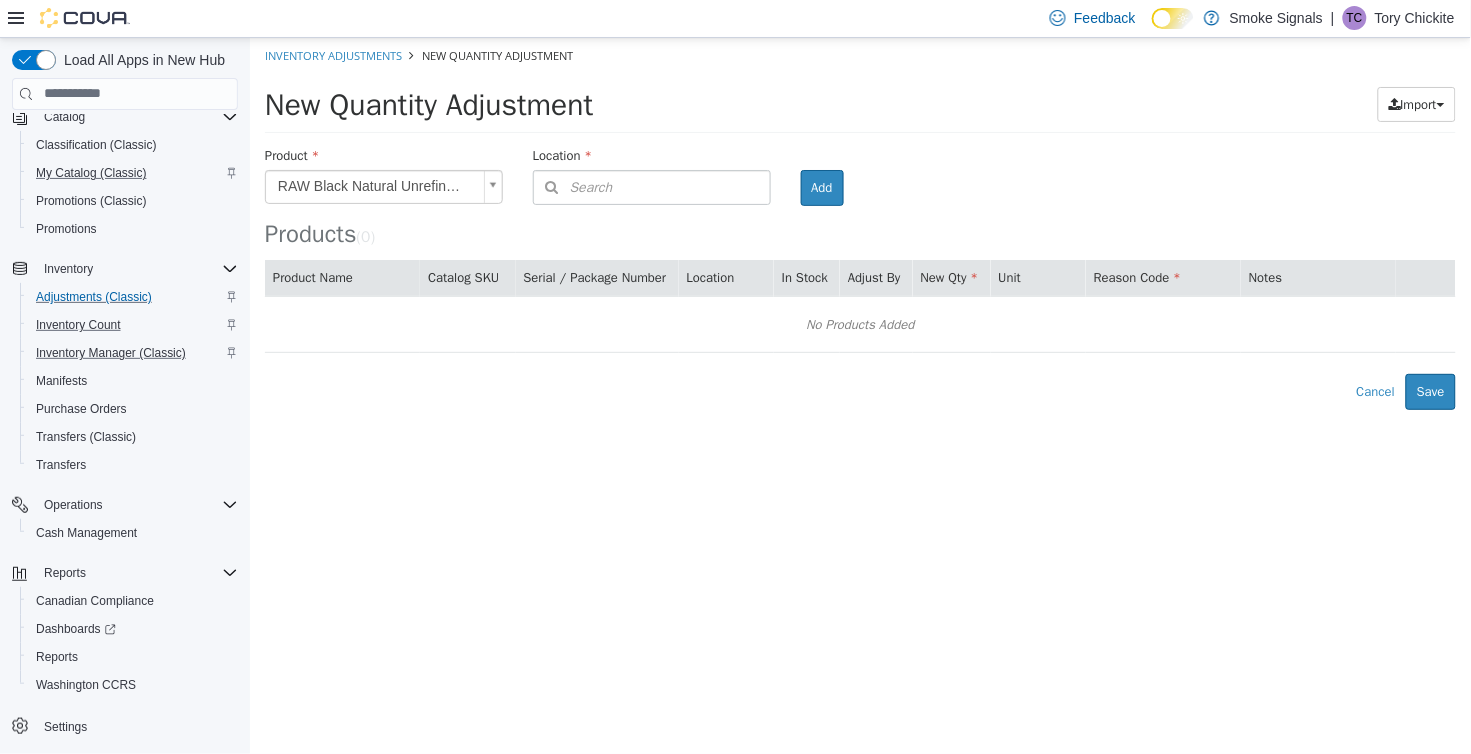 click on "Search" at bounding box center (651, 186) 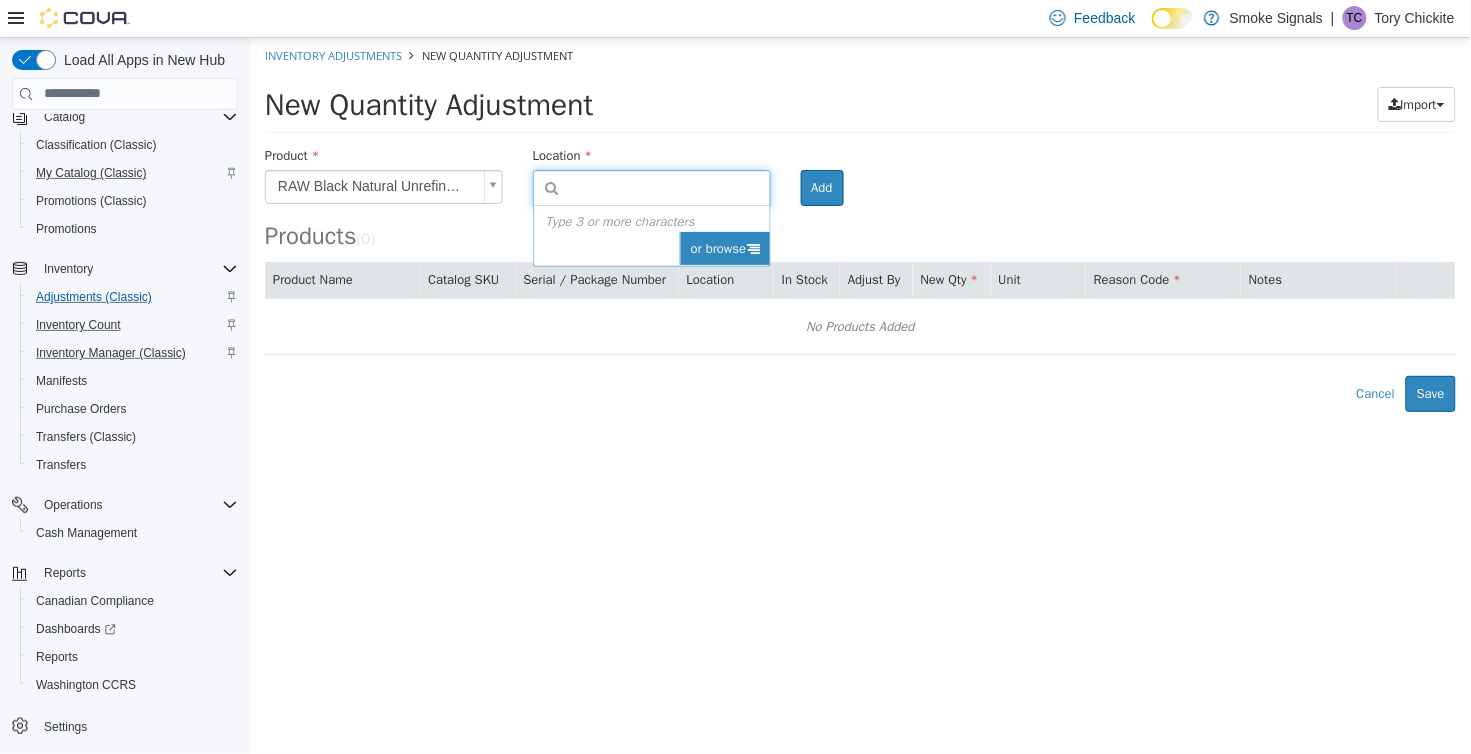 click on "or browse" at bounding box center [724, 248] 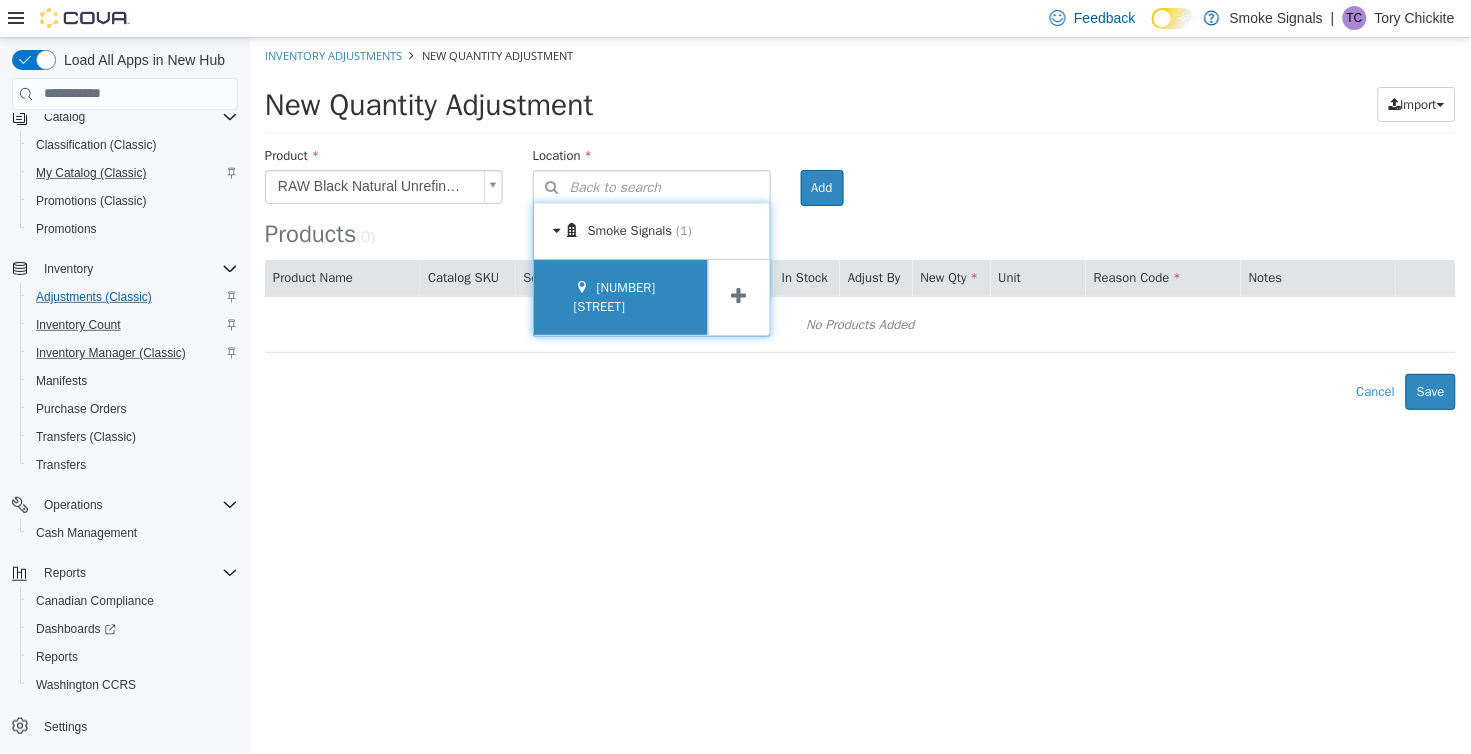 click on "[NUMBER] [STREET]" at bounding box center (614, 296) 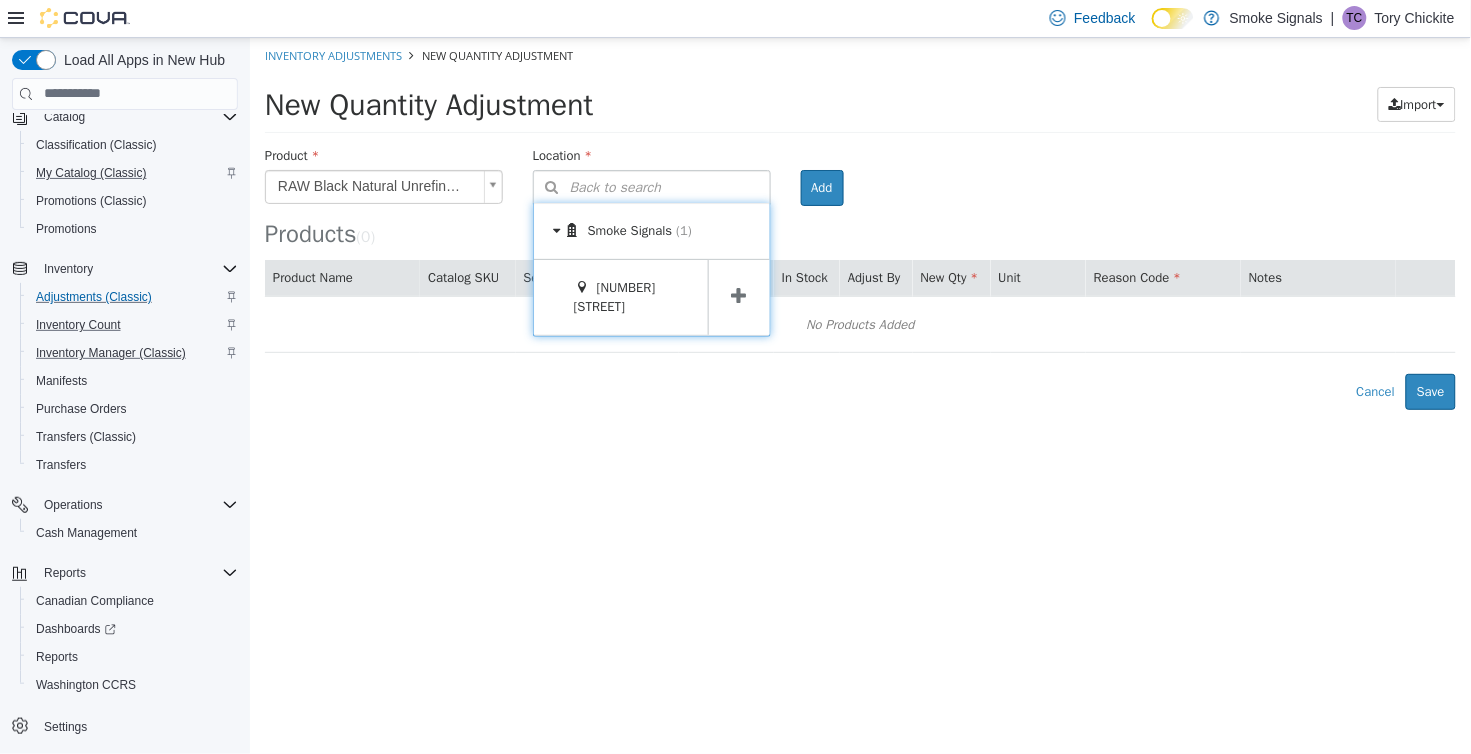 click at bounding box center (738, 296) 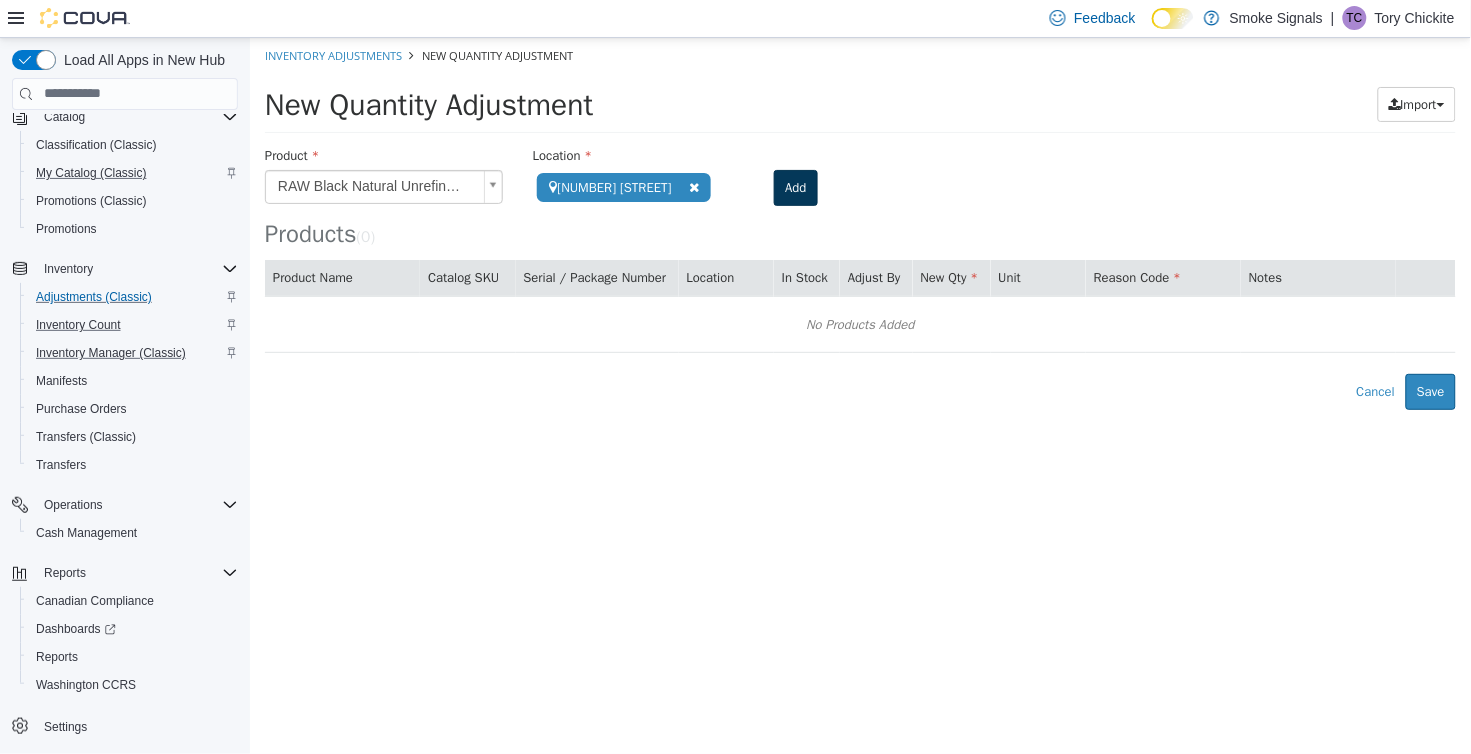 click on "Add" at bounding box center [794, 187] 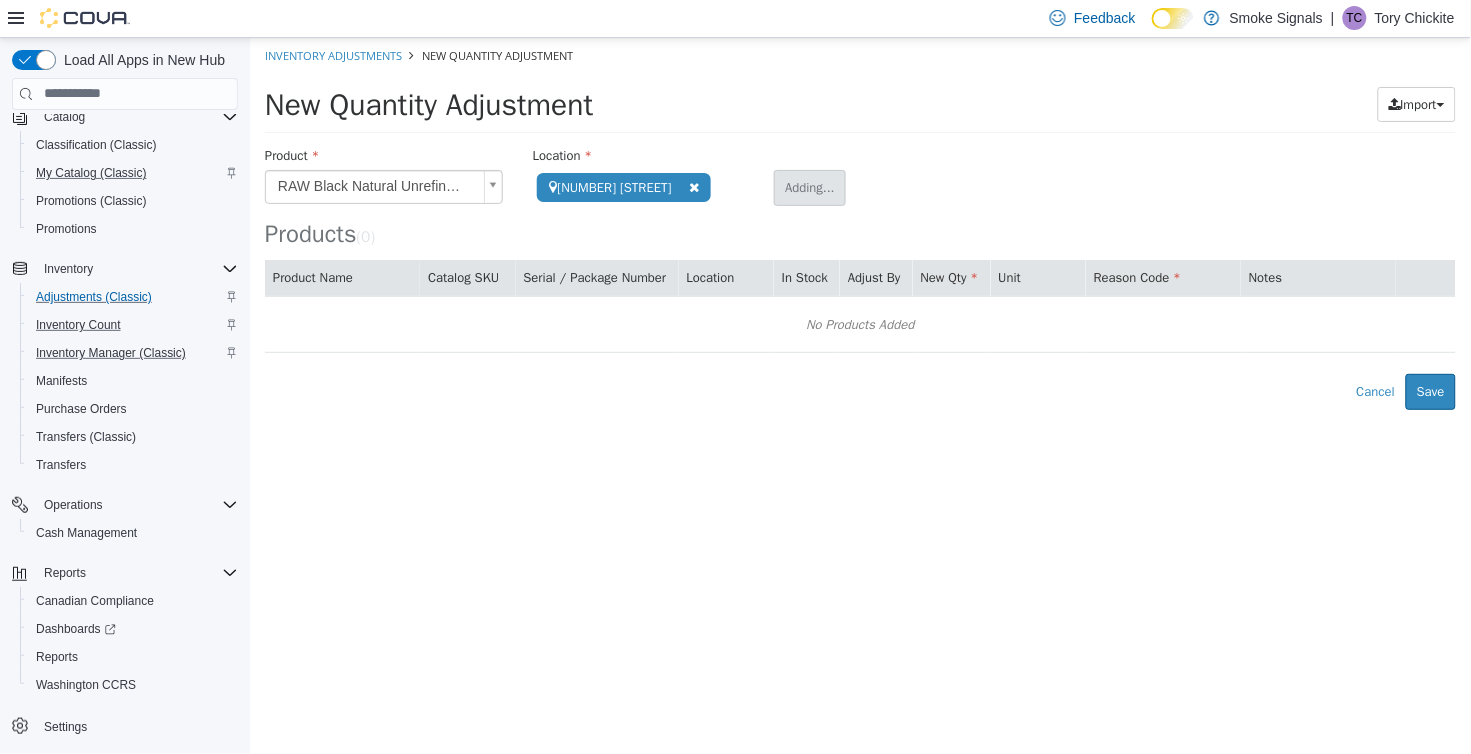 type 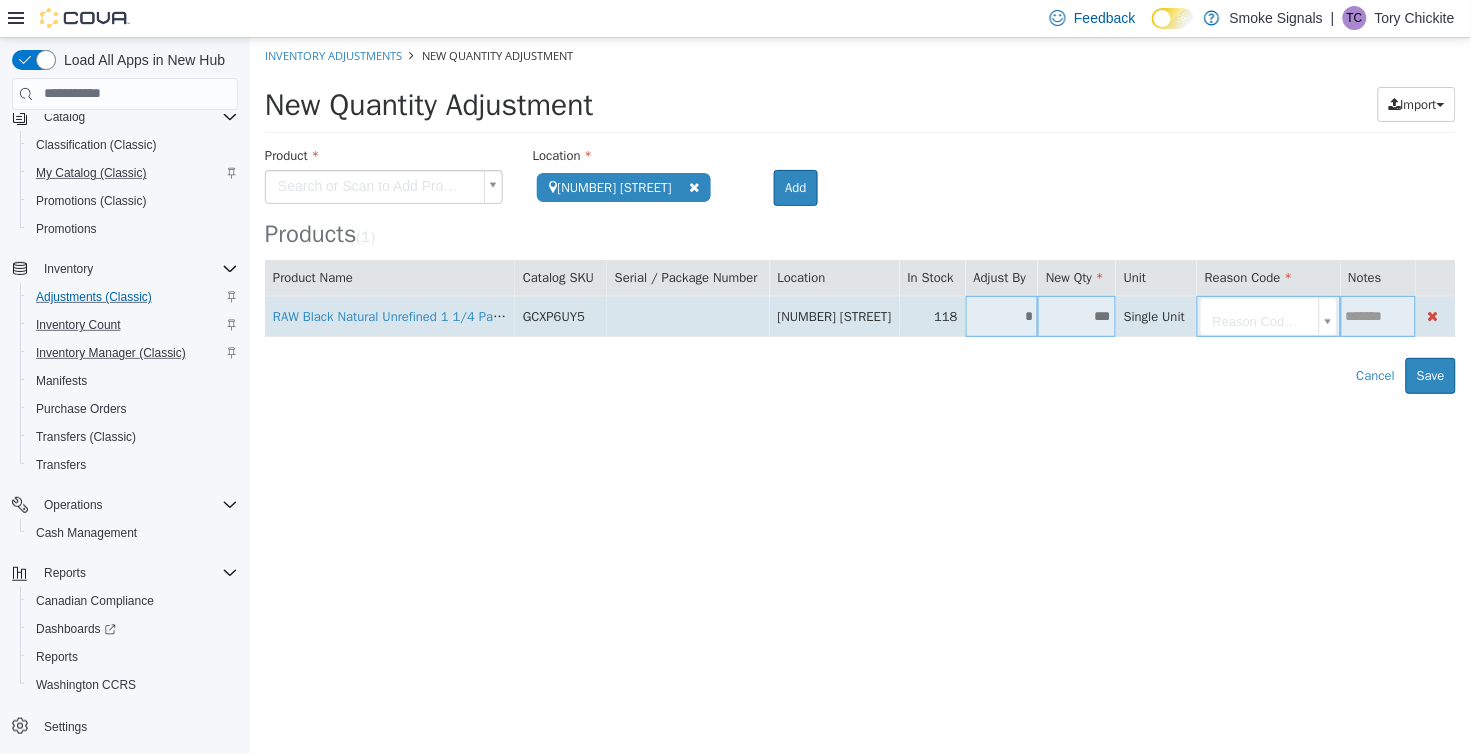click on "*" at bounding box center [1001, 315] 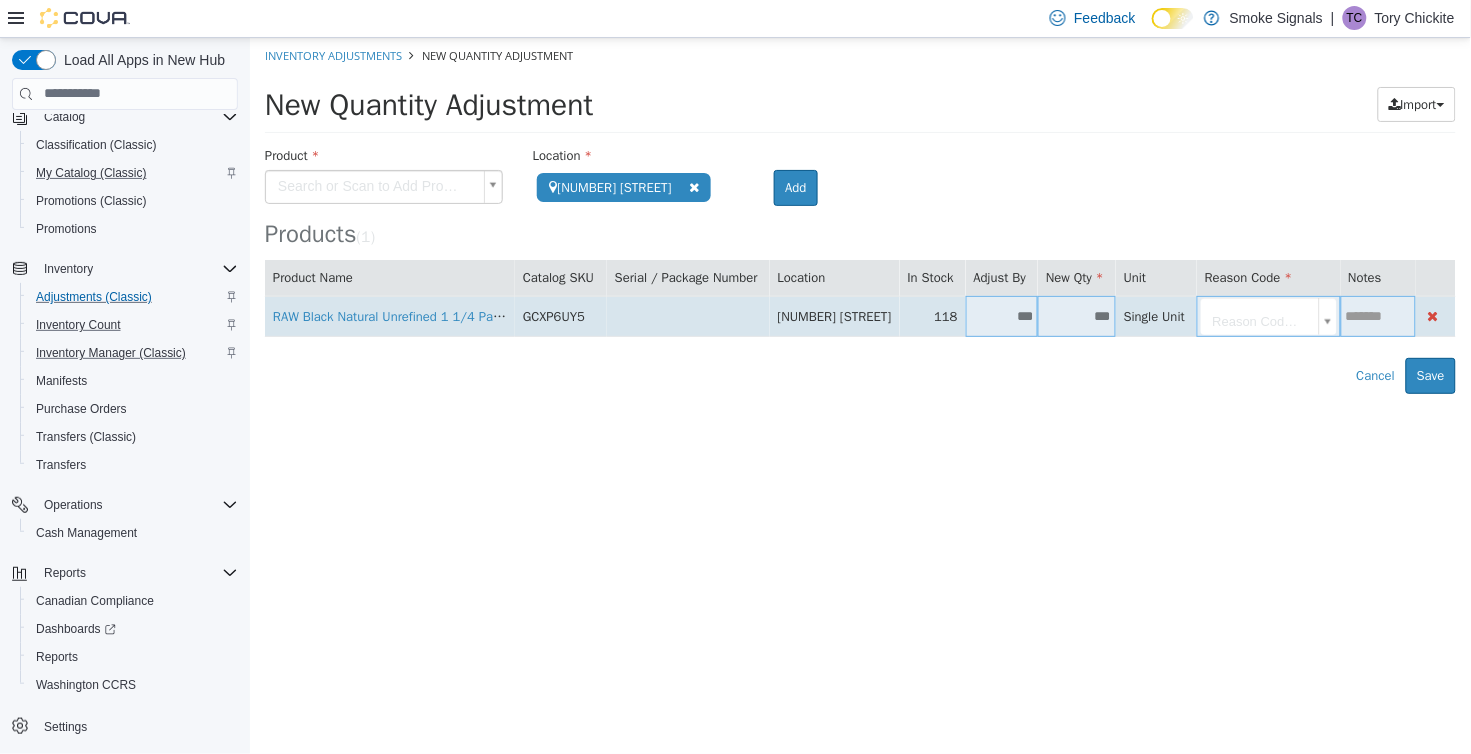 click on "***" at bounding box center (1001, 315) 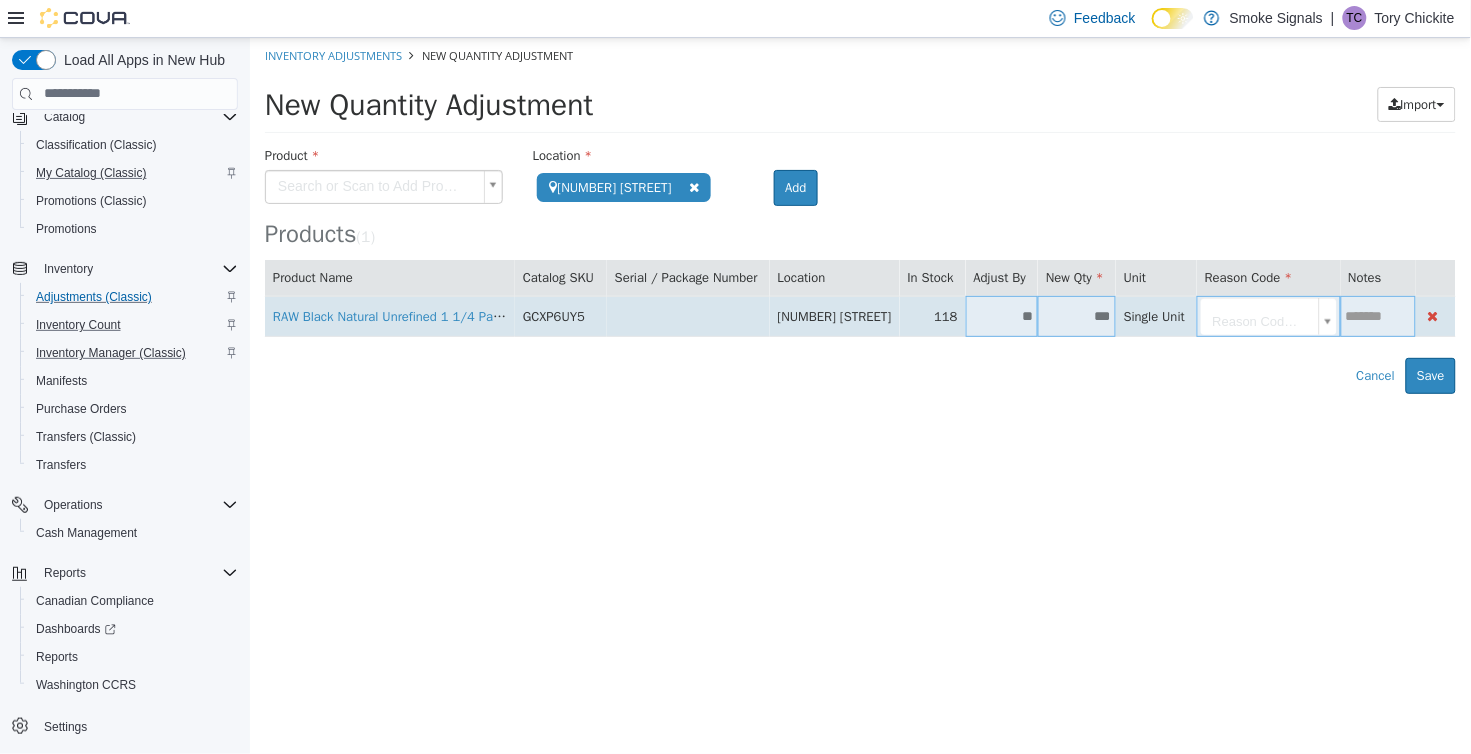 type on "**" 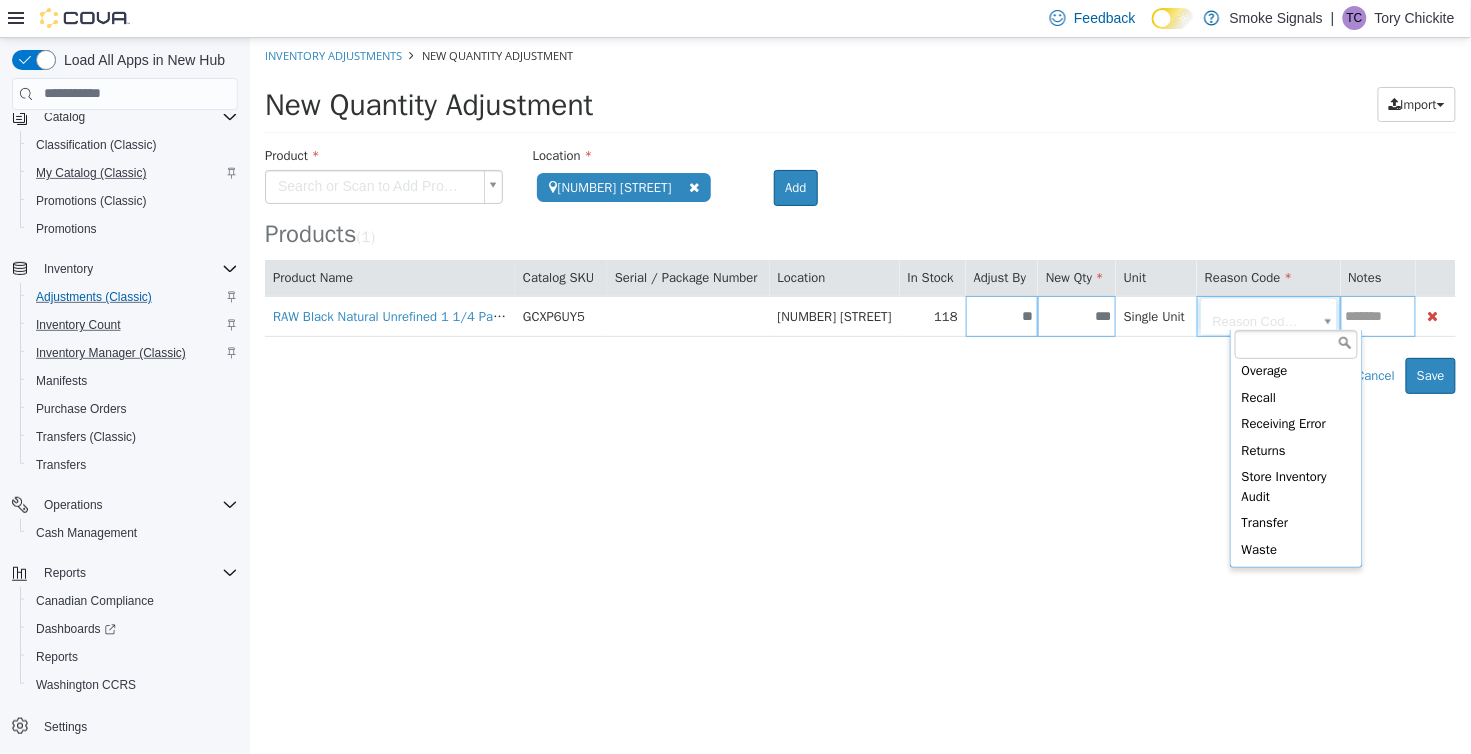 scroll, scrollTop: 152, scrollLeft: 0, axis: vertical 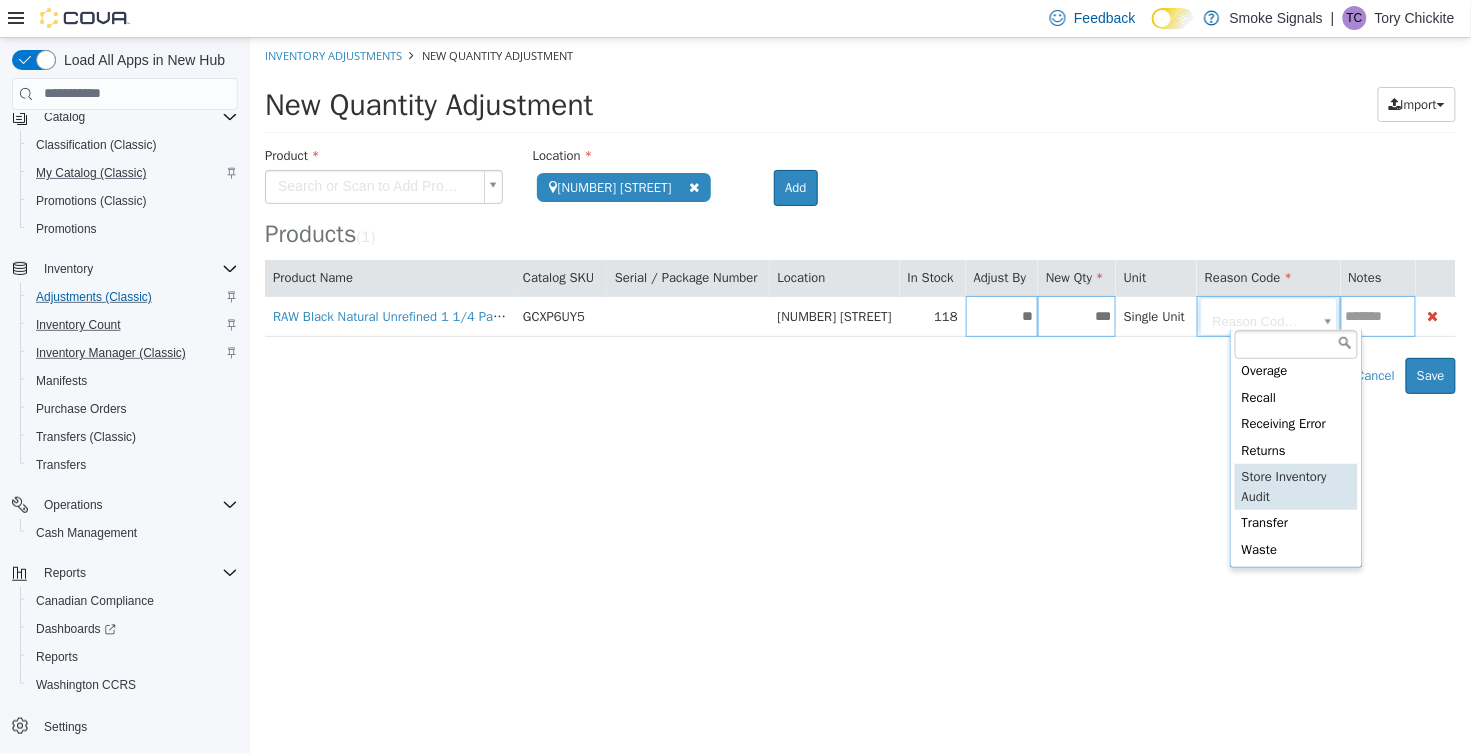 type on "**********" 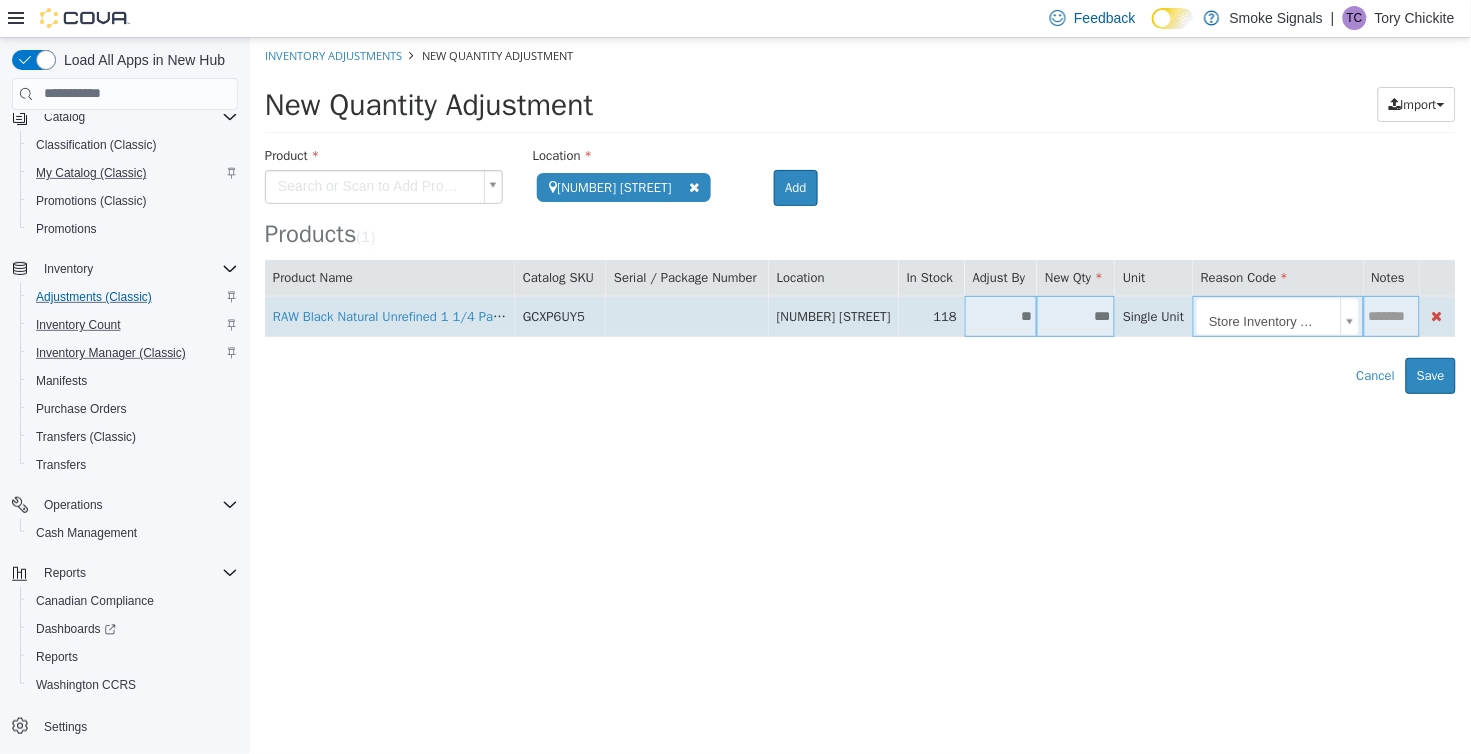 click at bounding box center [1391, 315] 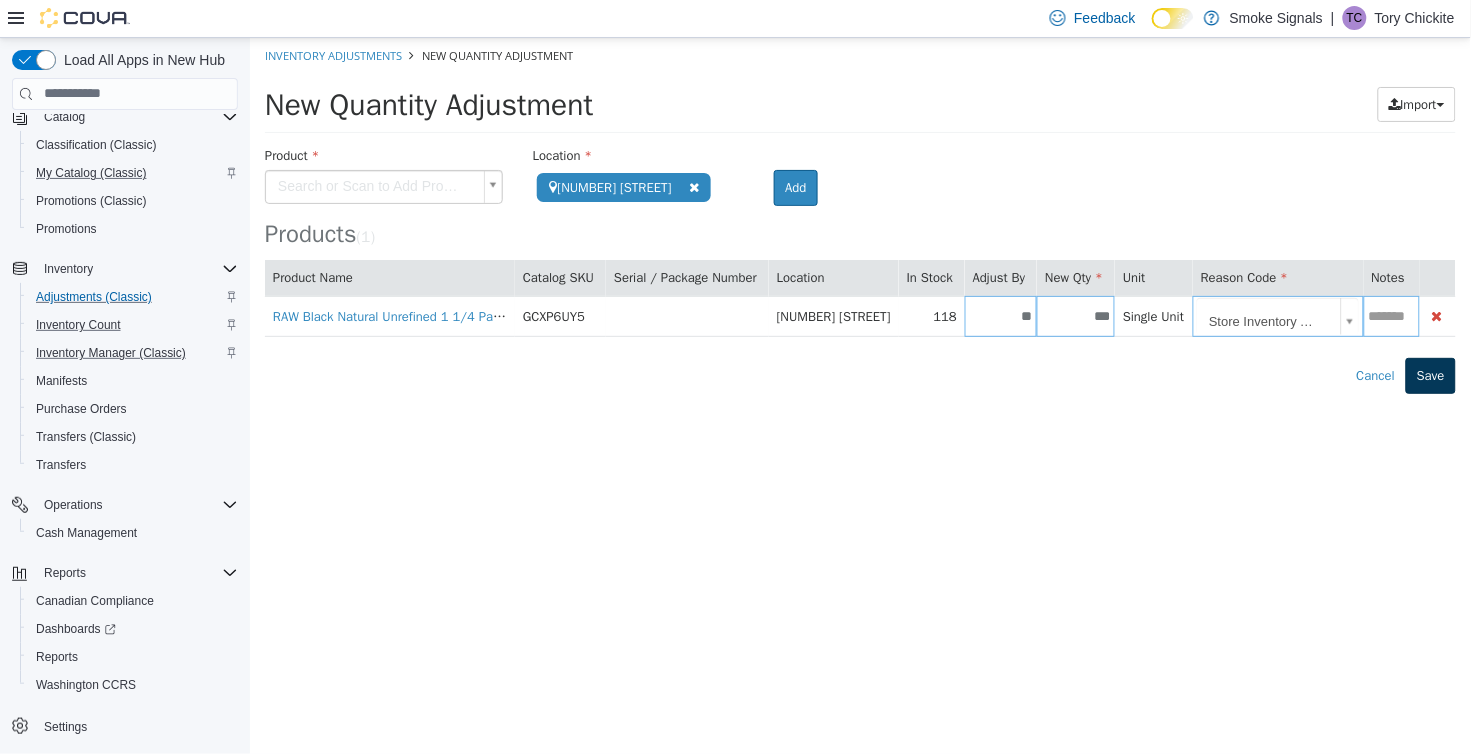click on "Save" at bounding box center (1430, 375) 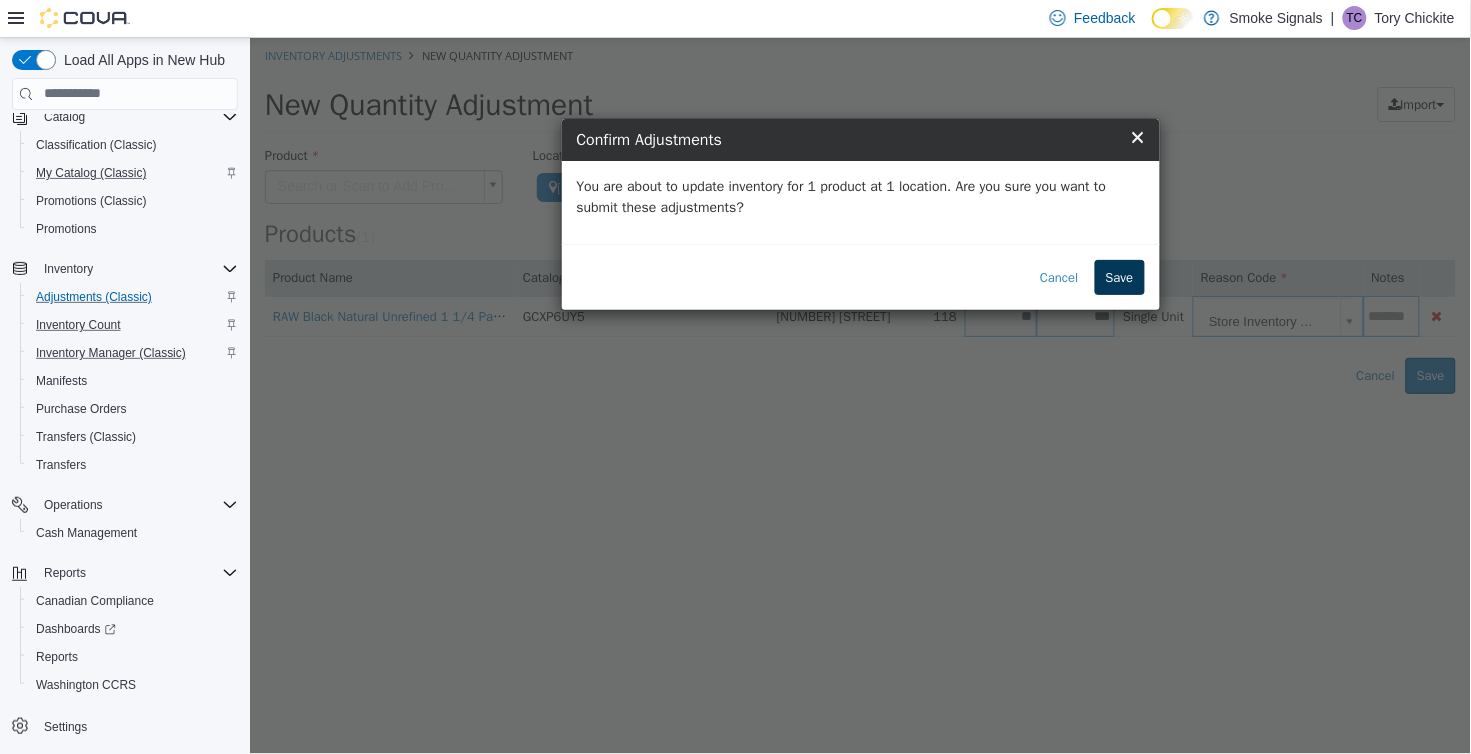 click on "Save" at bounding box center (1119, 277) 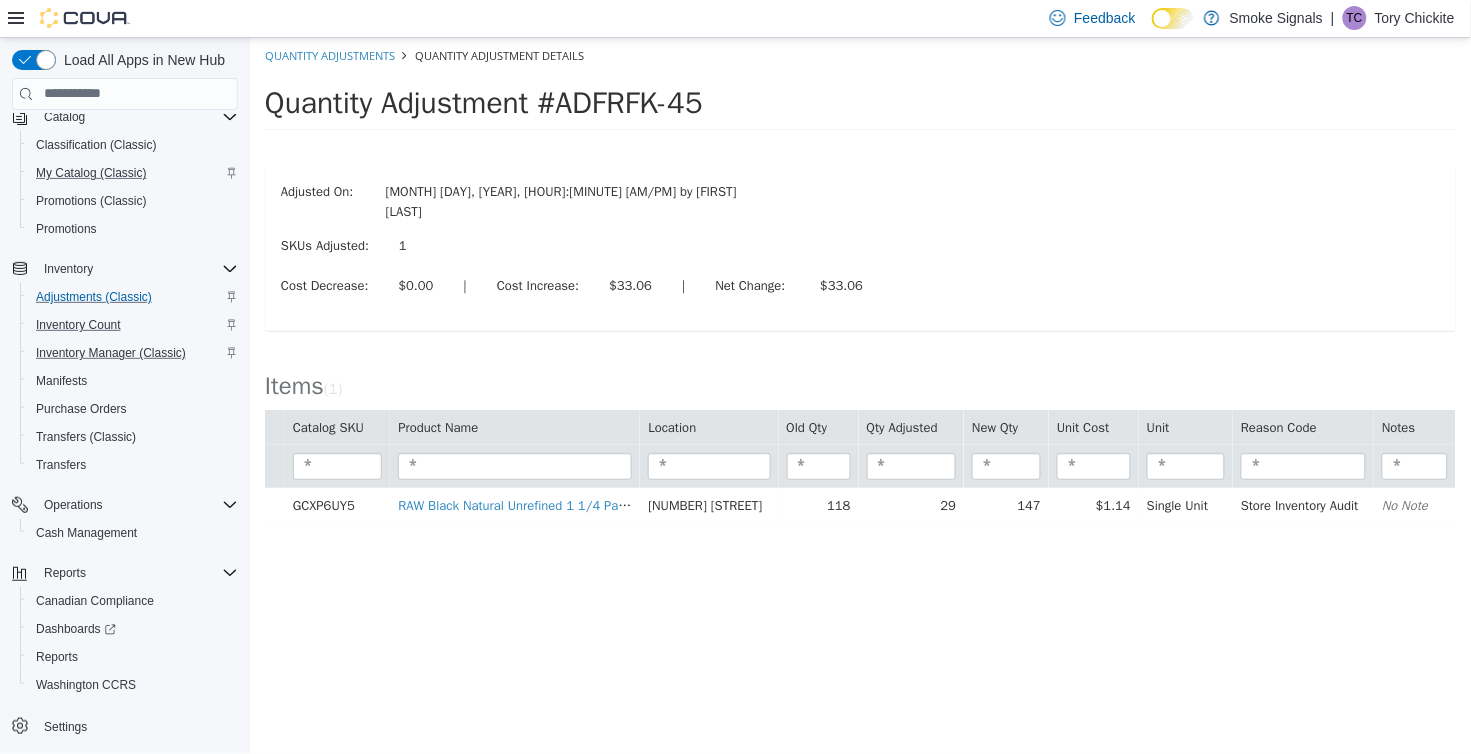 scroll, scrollTop: 0, scrollLeft: 0, axis: both 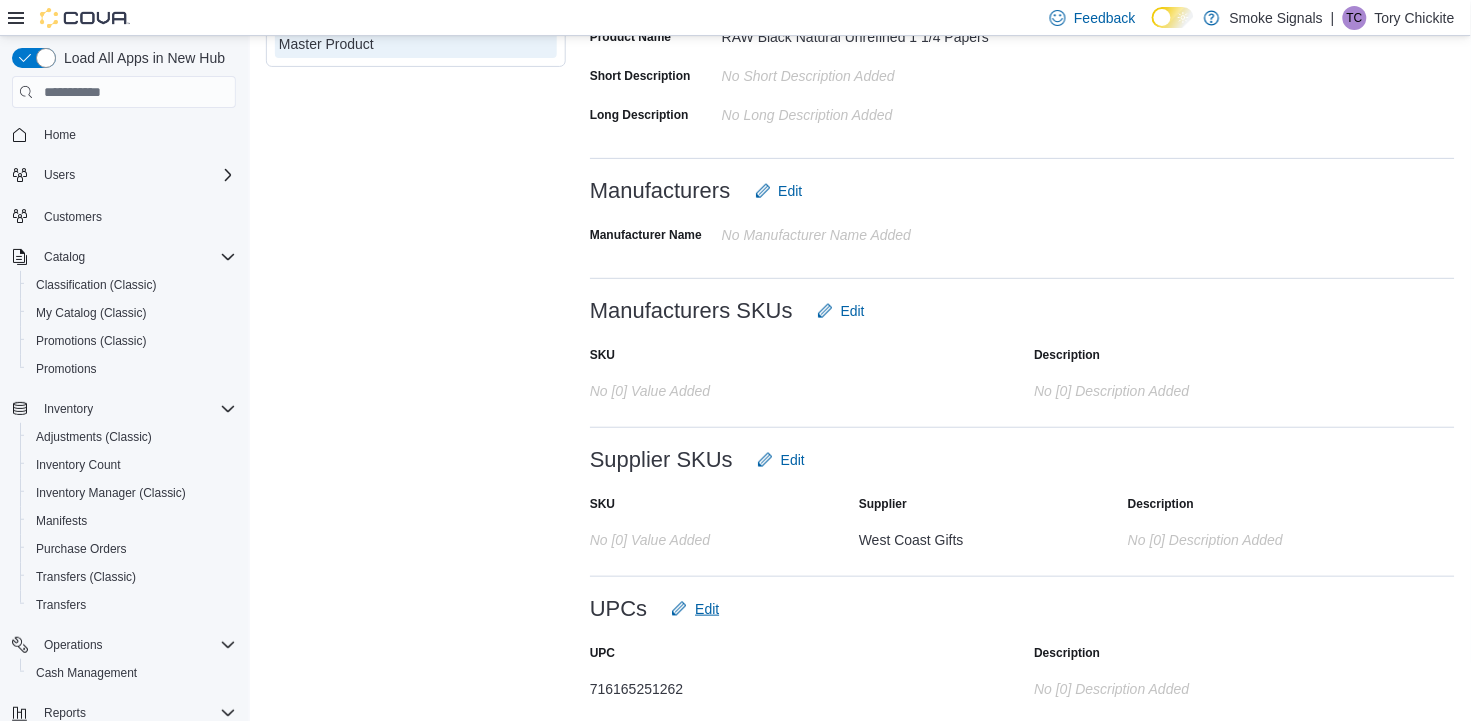 click on "Edit" at bounding box center [707, 609] 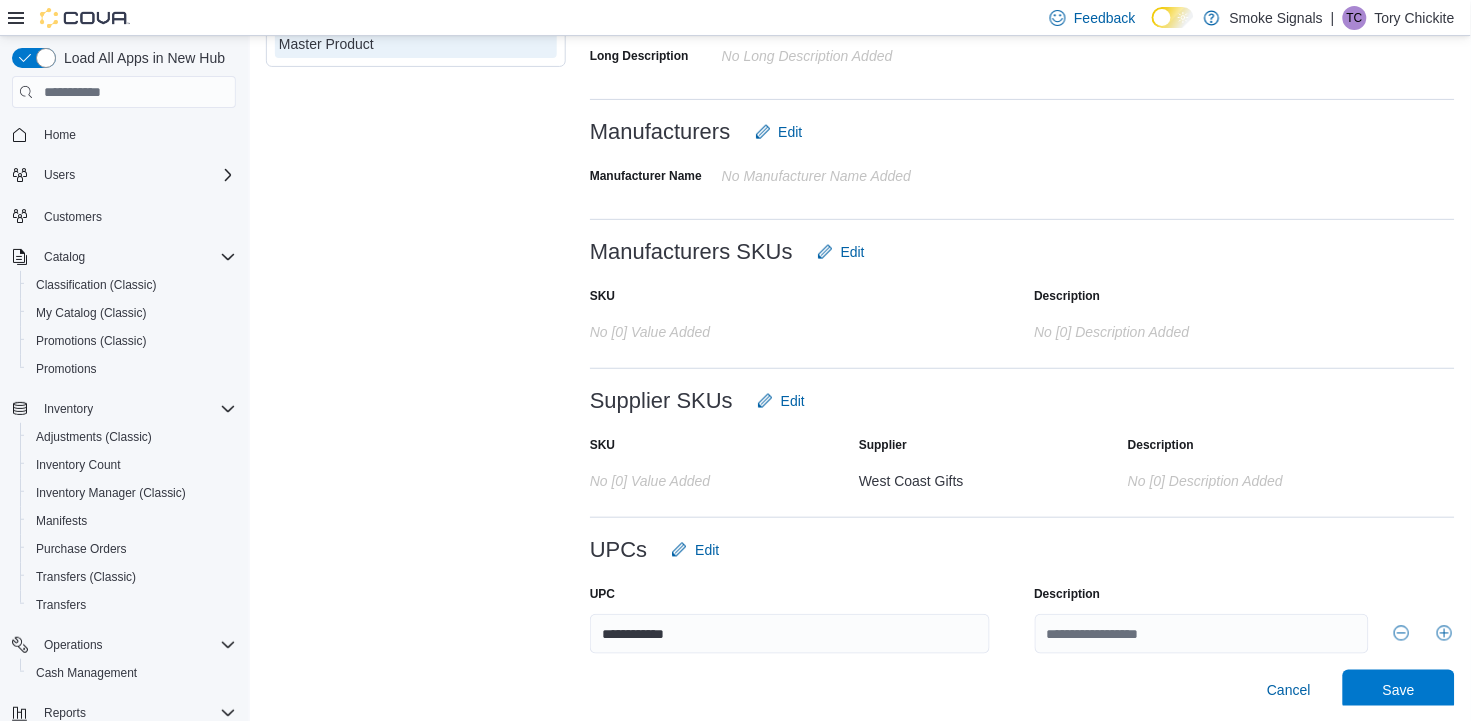 scroll, scrollTop: 574, scrollLeft: 0, axis: vertical 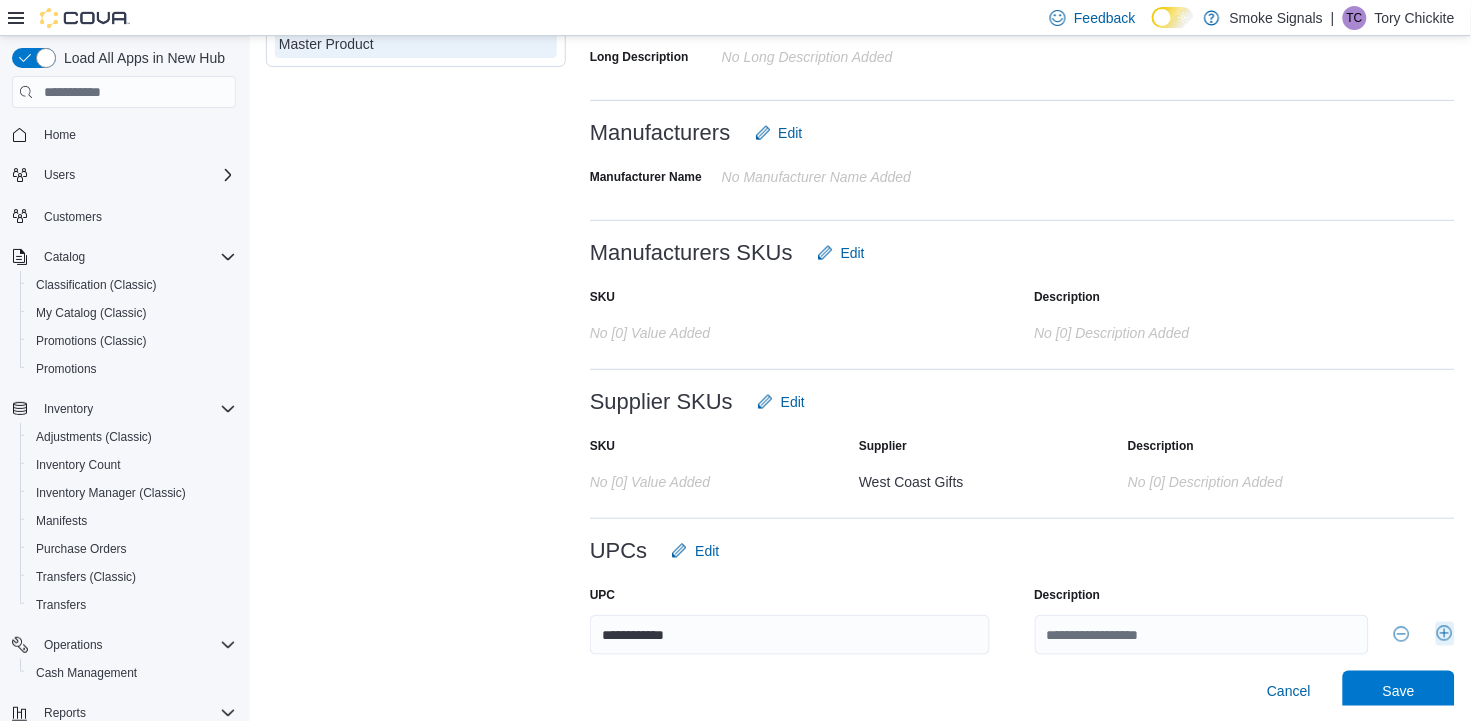 click at bounding box center [1445, 634] 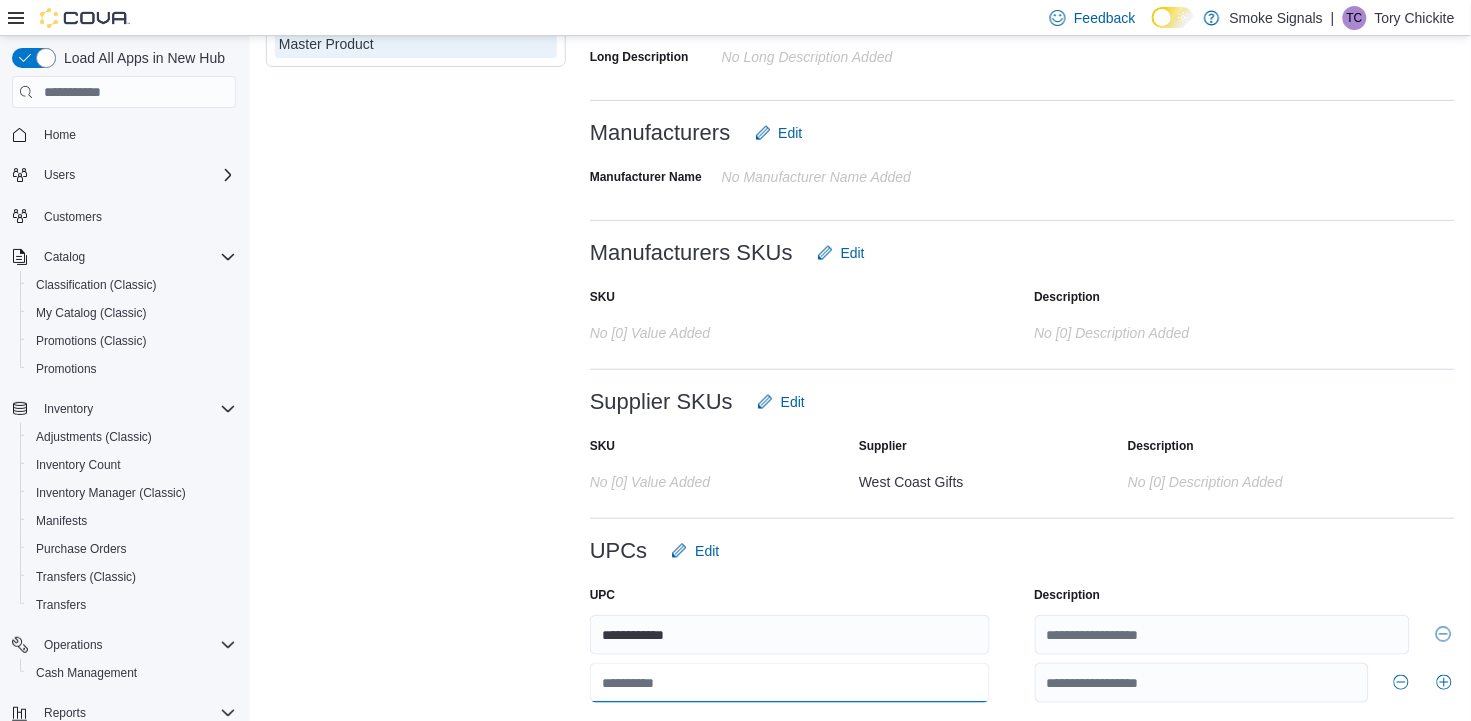 click at bounding box center [790, 683] 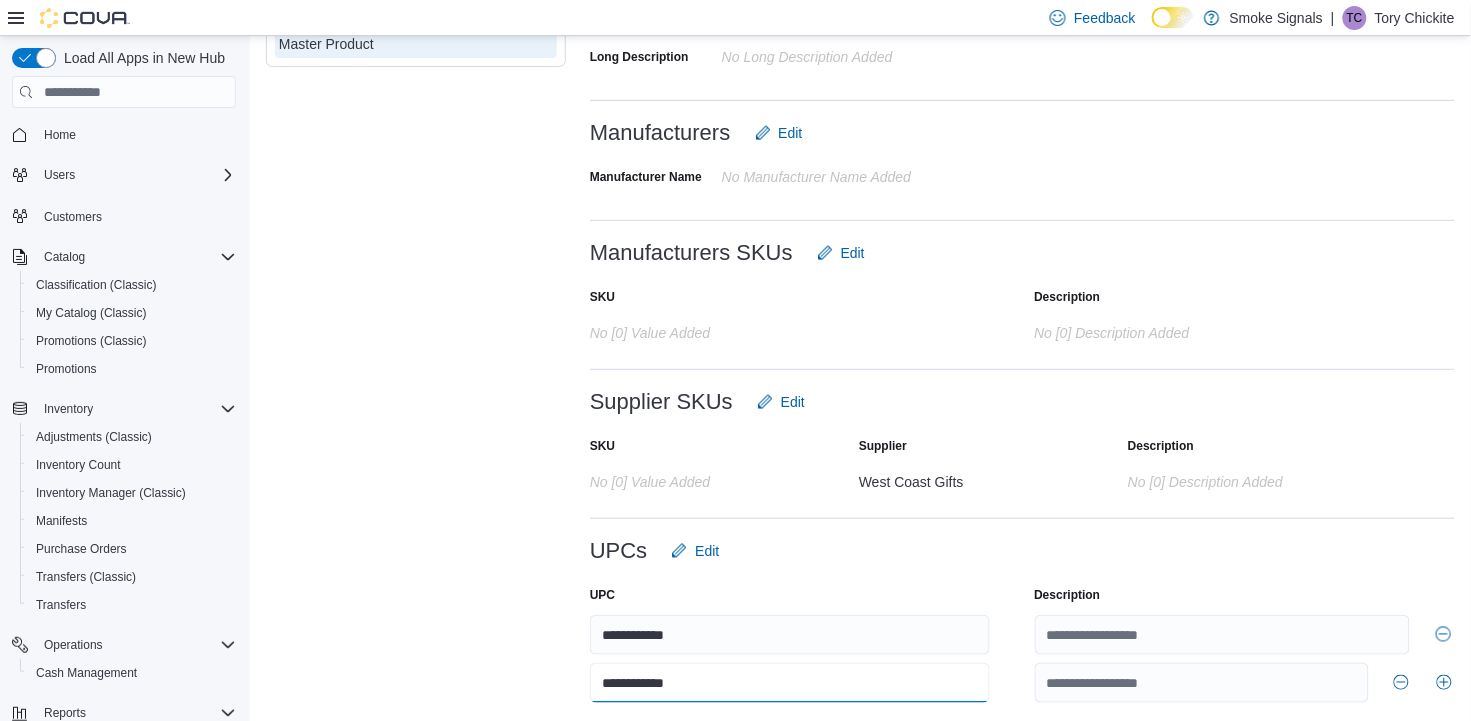 type on "**********" 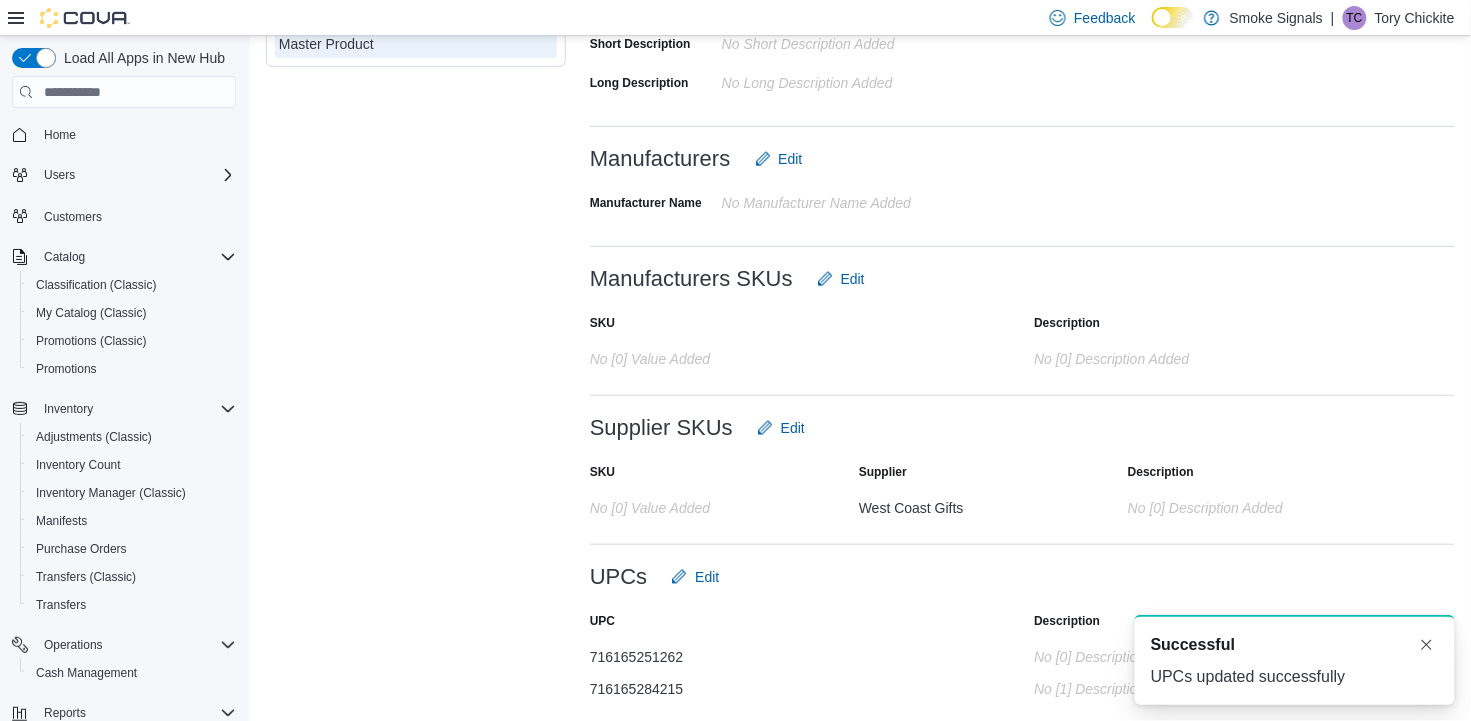 scroll, scrollTop: 0, scrollLeft: 0, axis: both 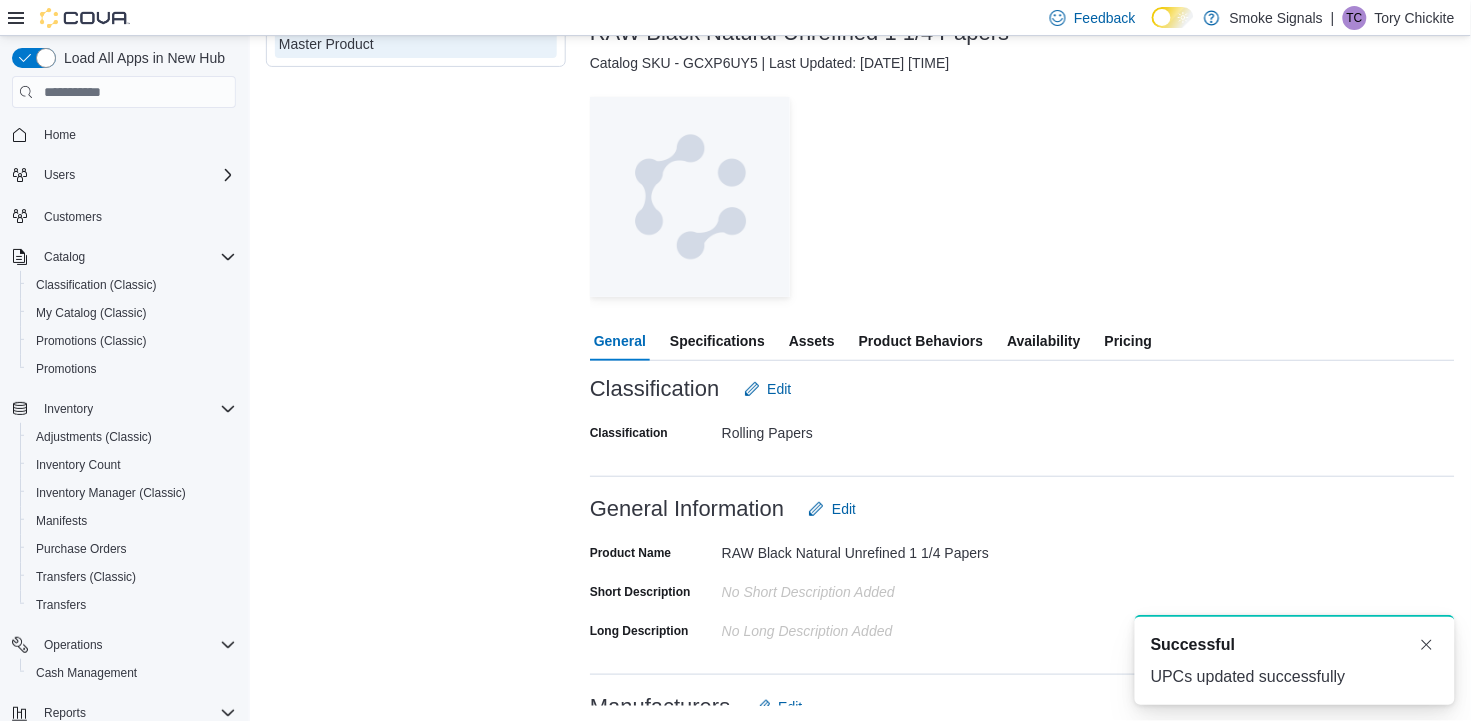 click on "—  Click to open this image in fullscreen mode" at bounding box center (1022, 197) 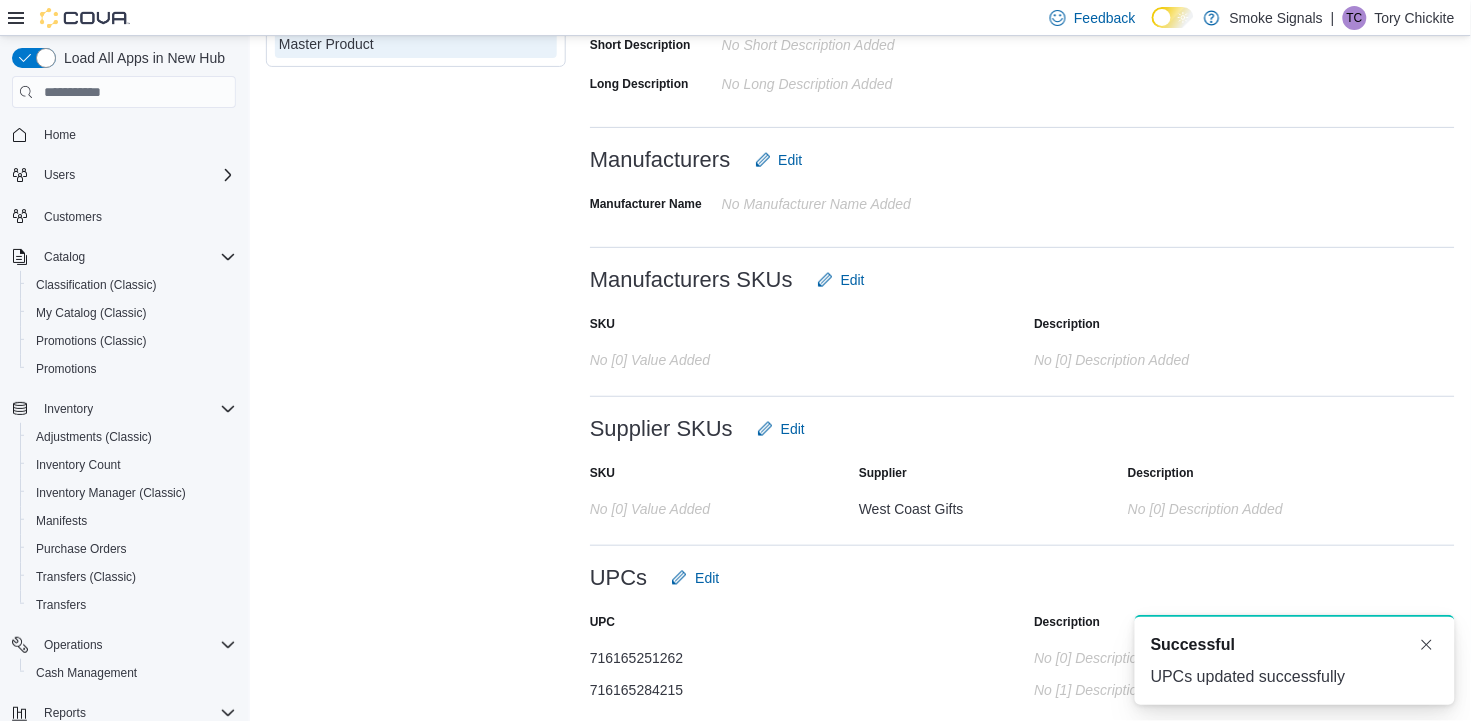 scroll, scrollTop: 548, scrollLeft: 0, axis: vertical 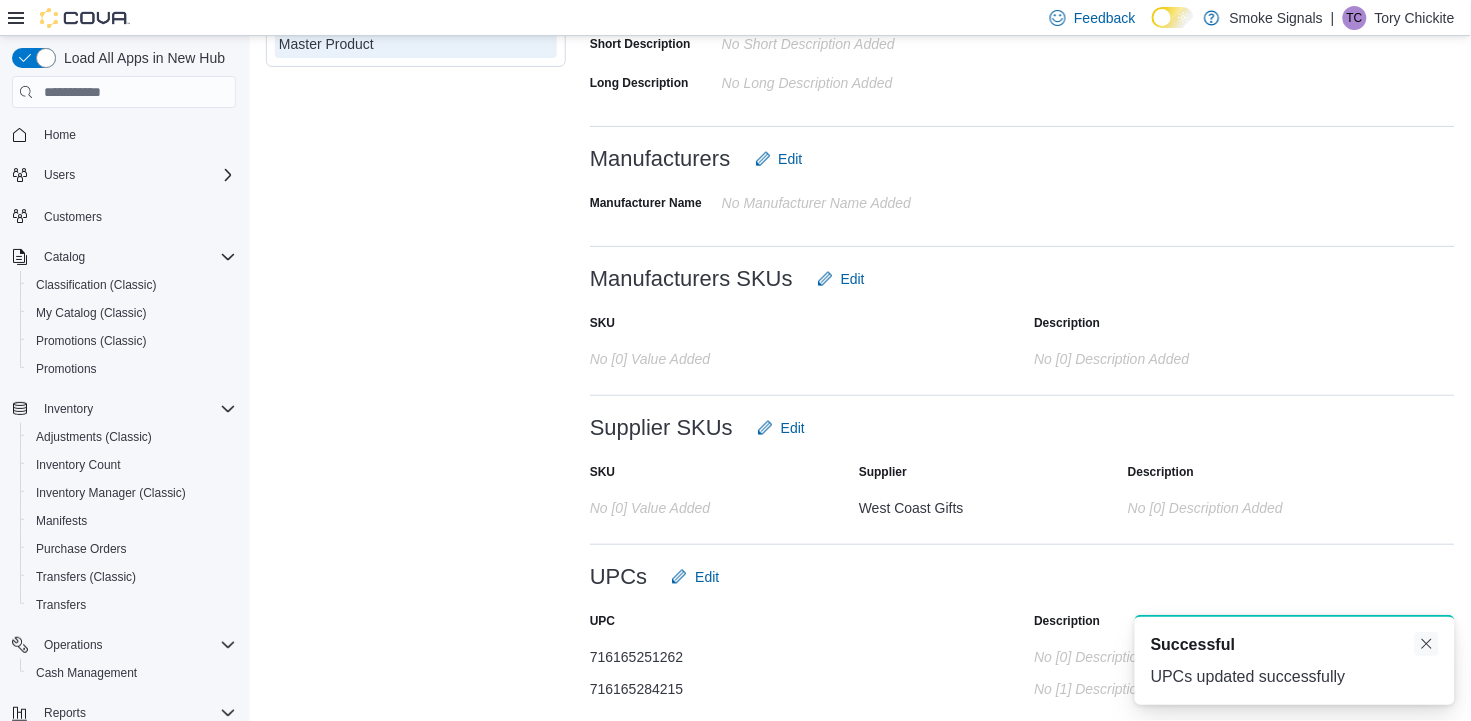 click at bounding box center (1427, 644) 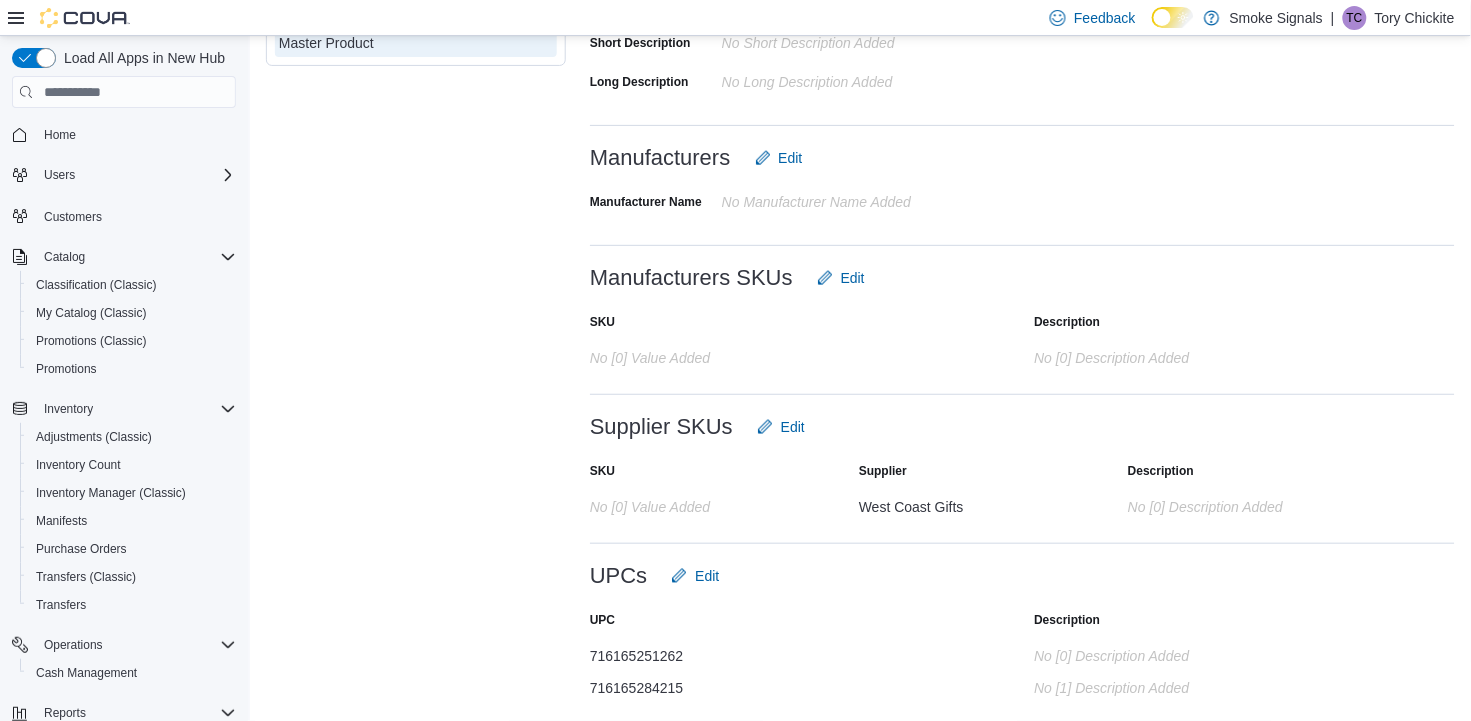 scroll, scrollTop: 101, scrollLeft: 0, axis: vertical 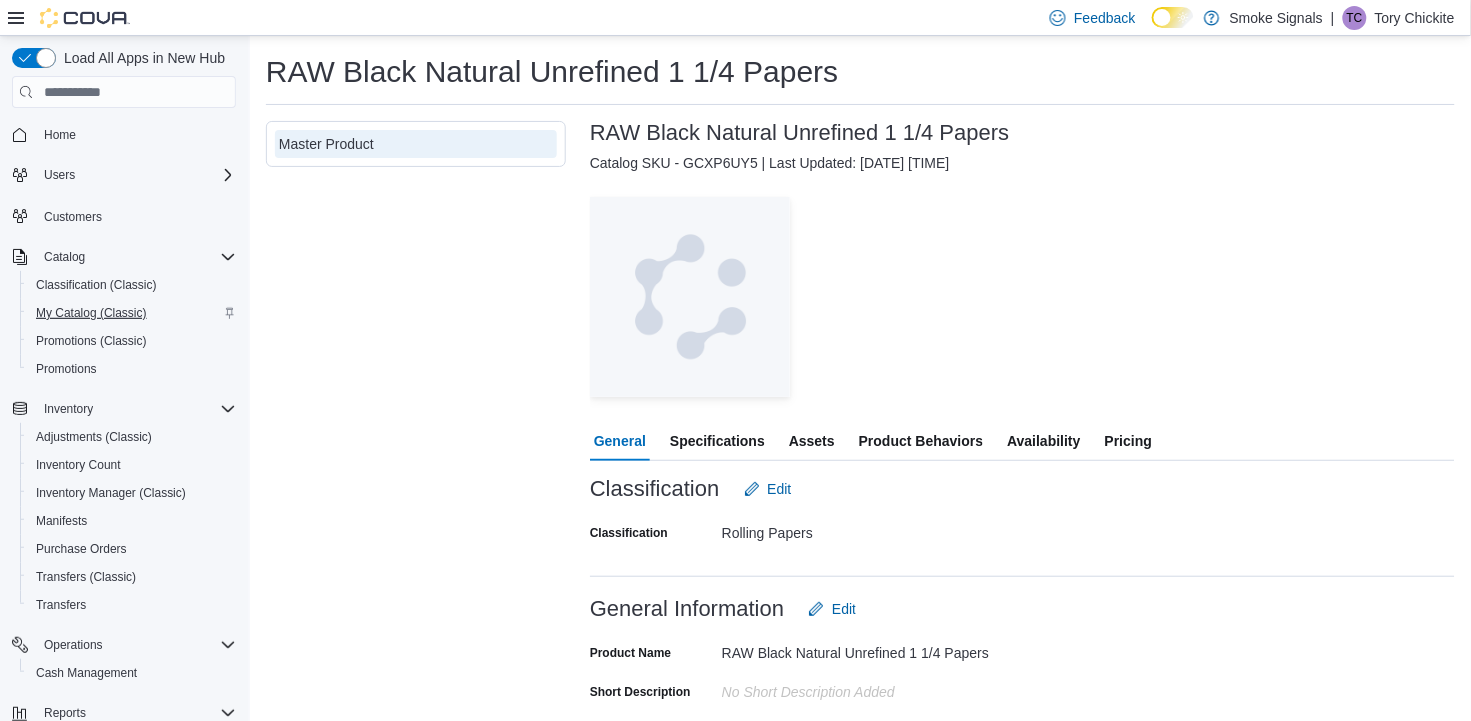 click on "My Catalog (Classic)" at bounding box center [91, 313] 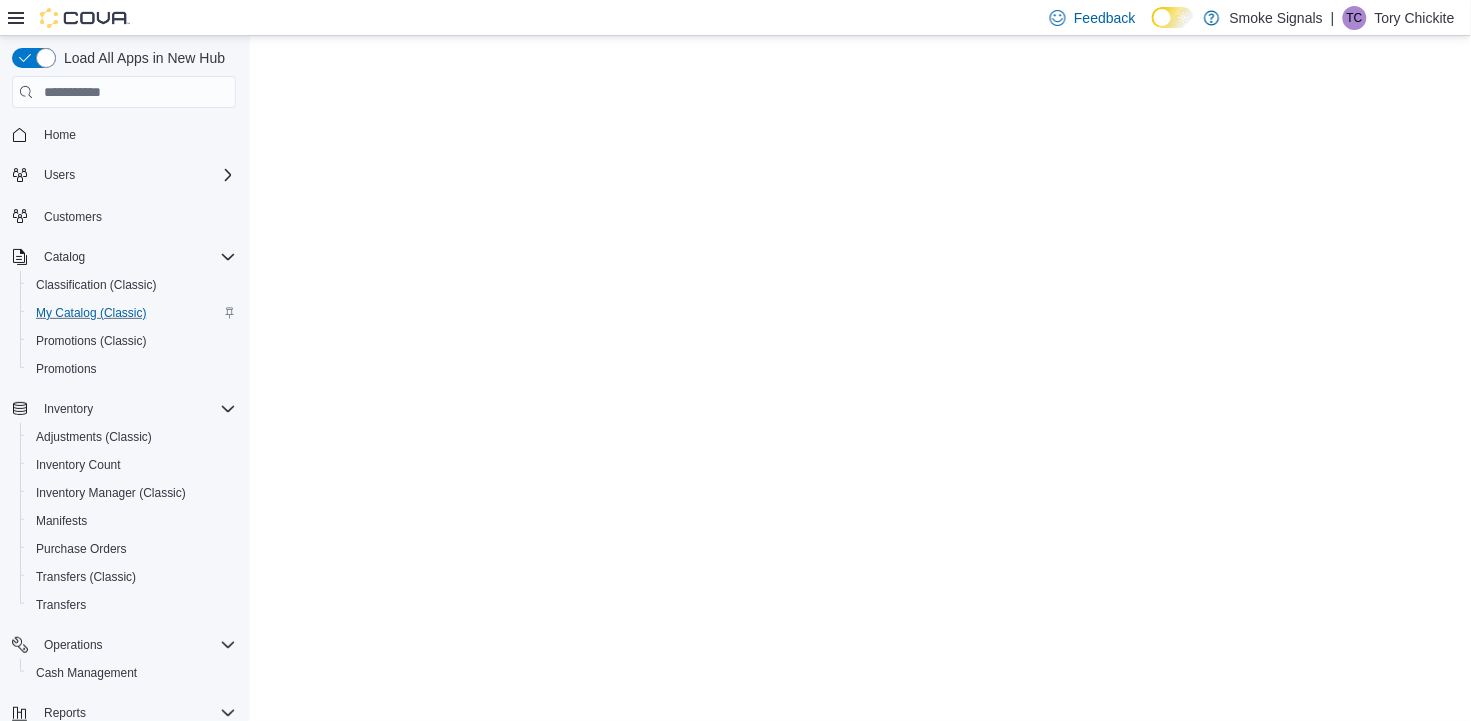 scroll, scrollTop: 0, scrollLeft: 0, axis: both 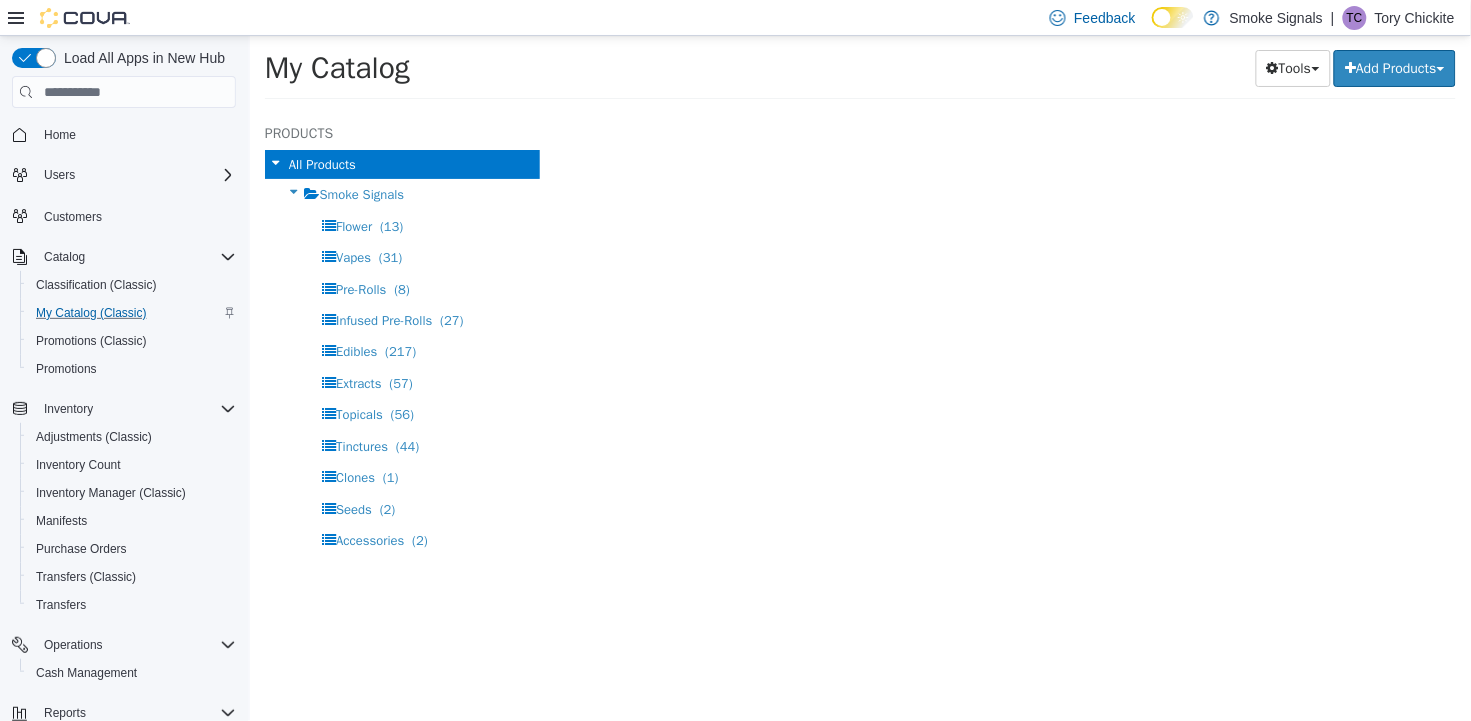 select on "**********" 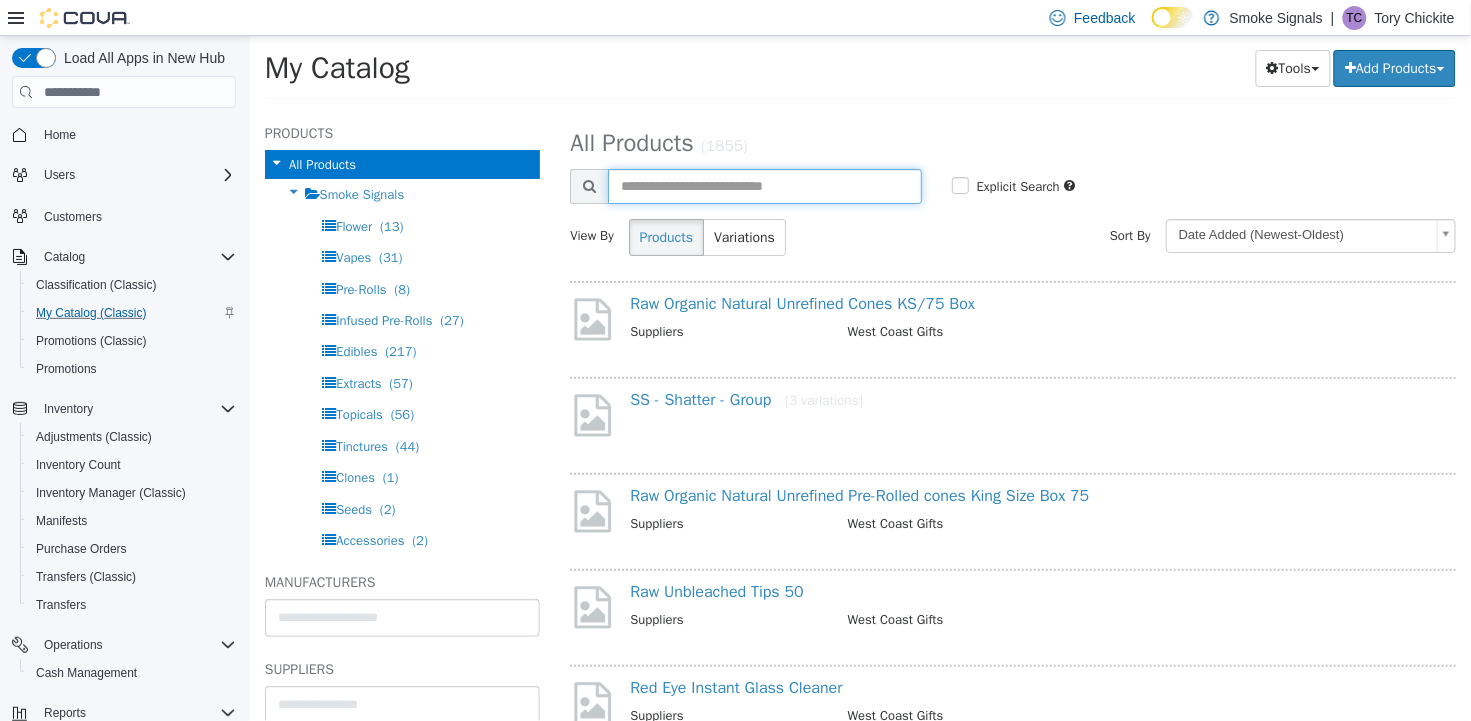 click at bounding box center (764, 186) 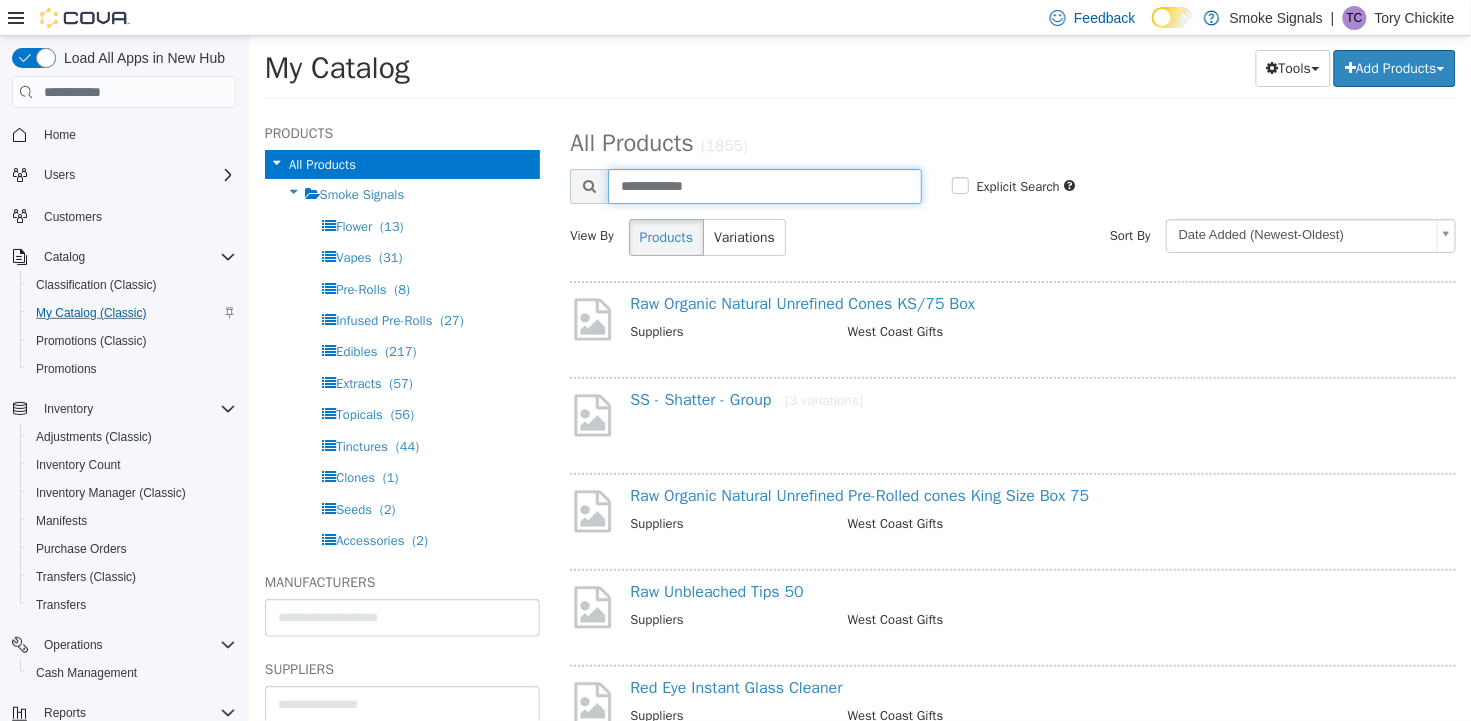 type on "**********" 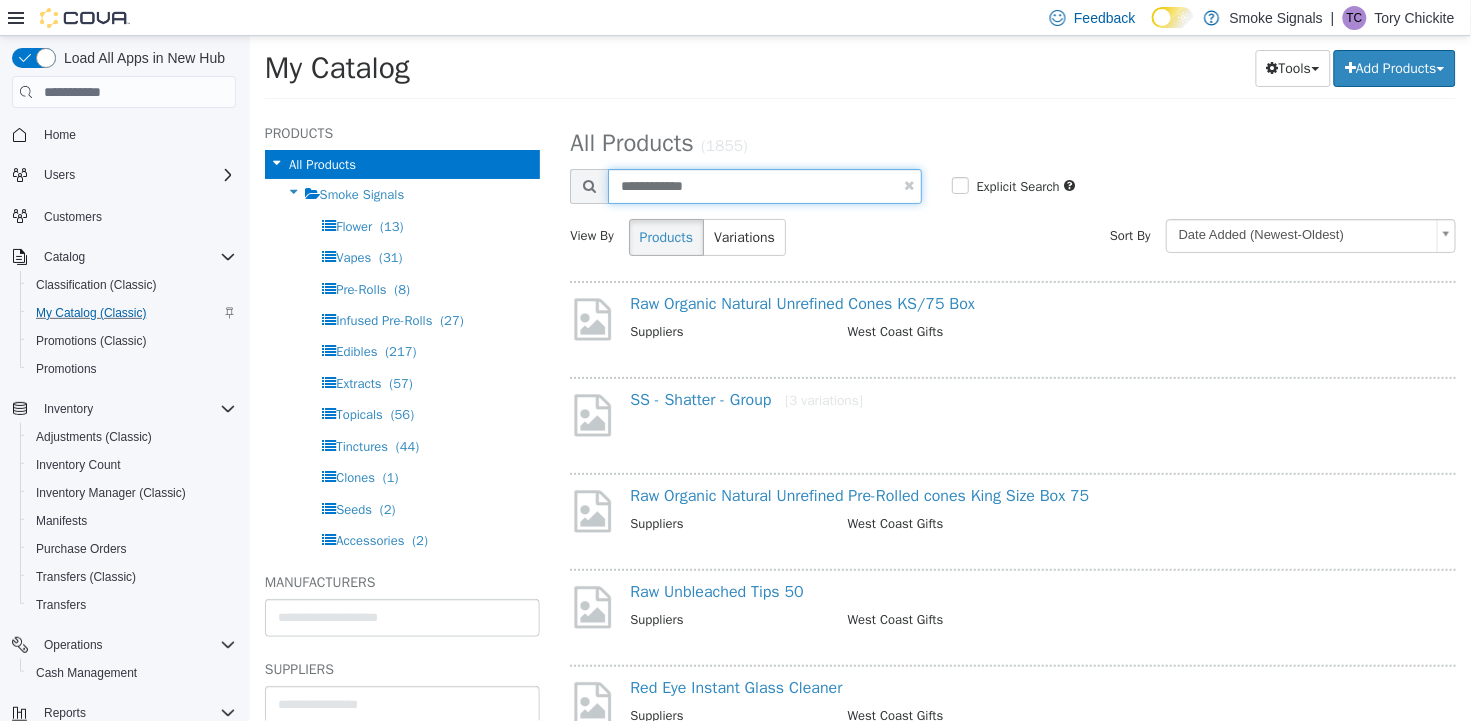 select on "**********" 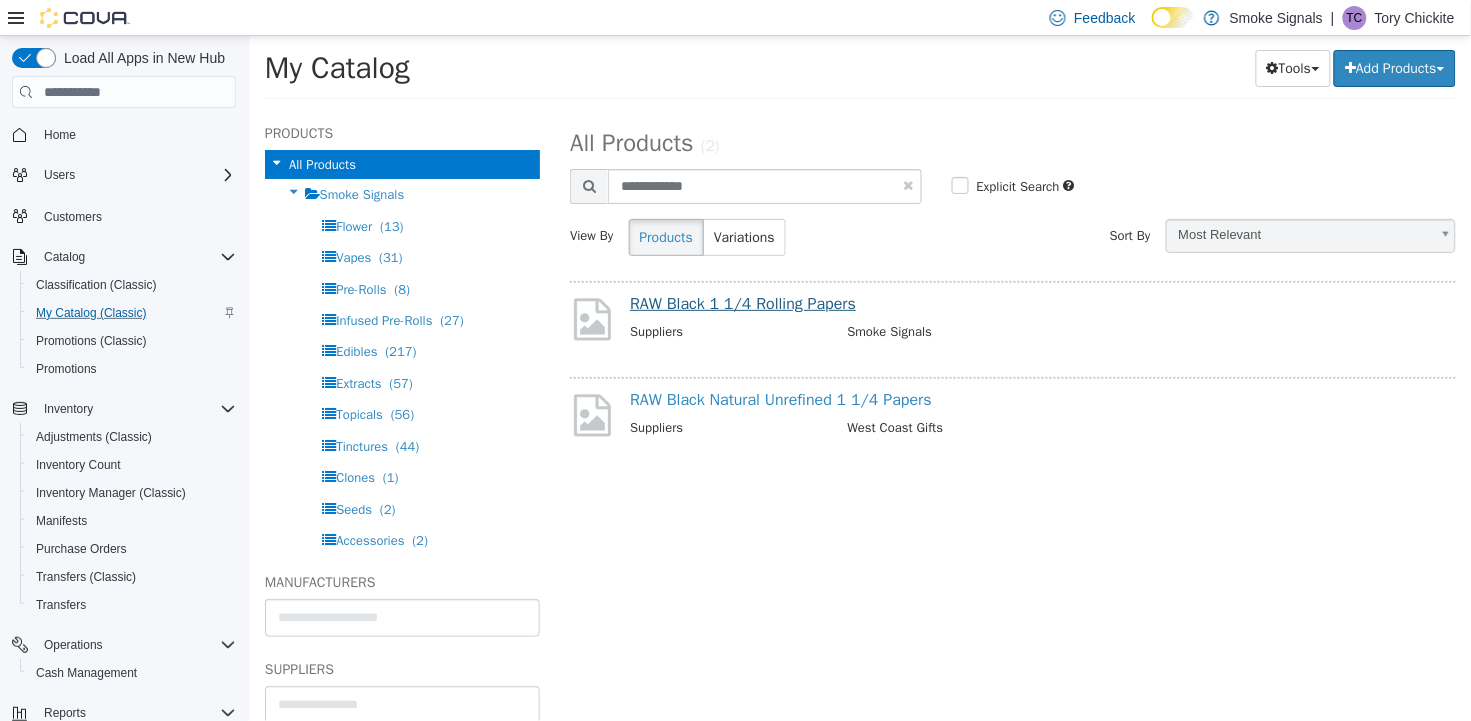click on "RAW Black 1 1/4  Rolling Papers" at bounding box center [742, 304] 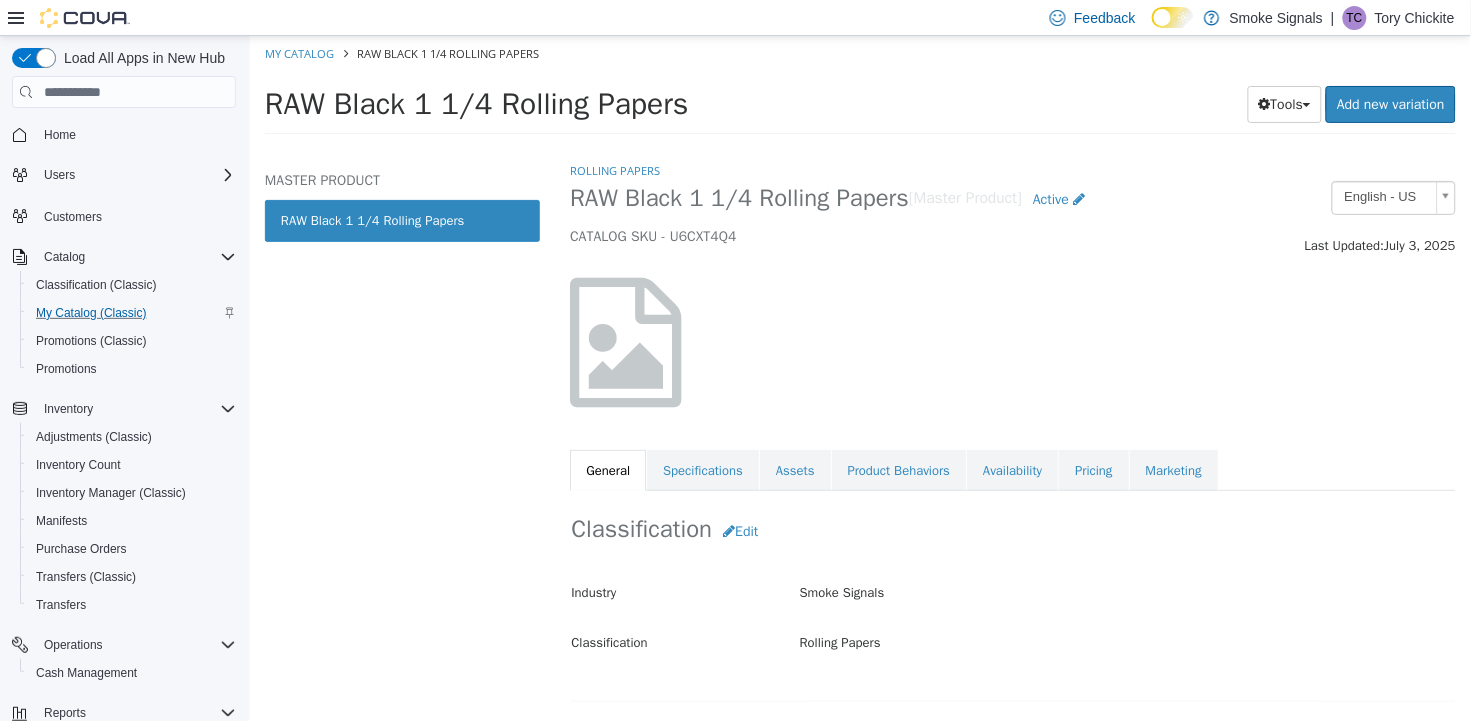 scroll, scrollTop: 0, scrollLeft: 0, axis: both 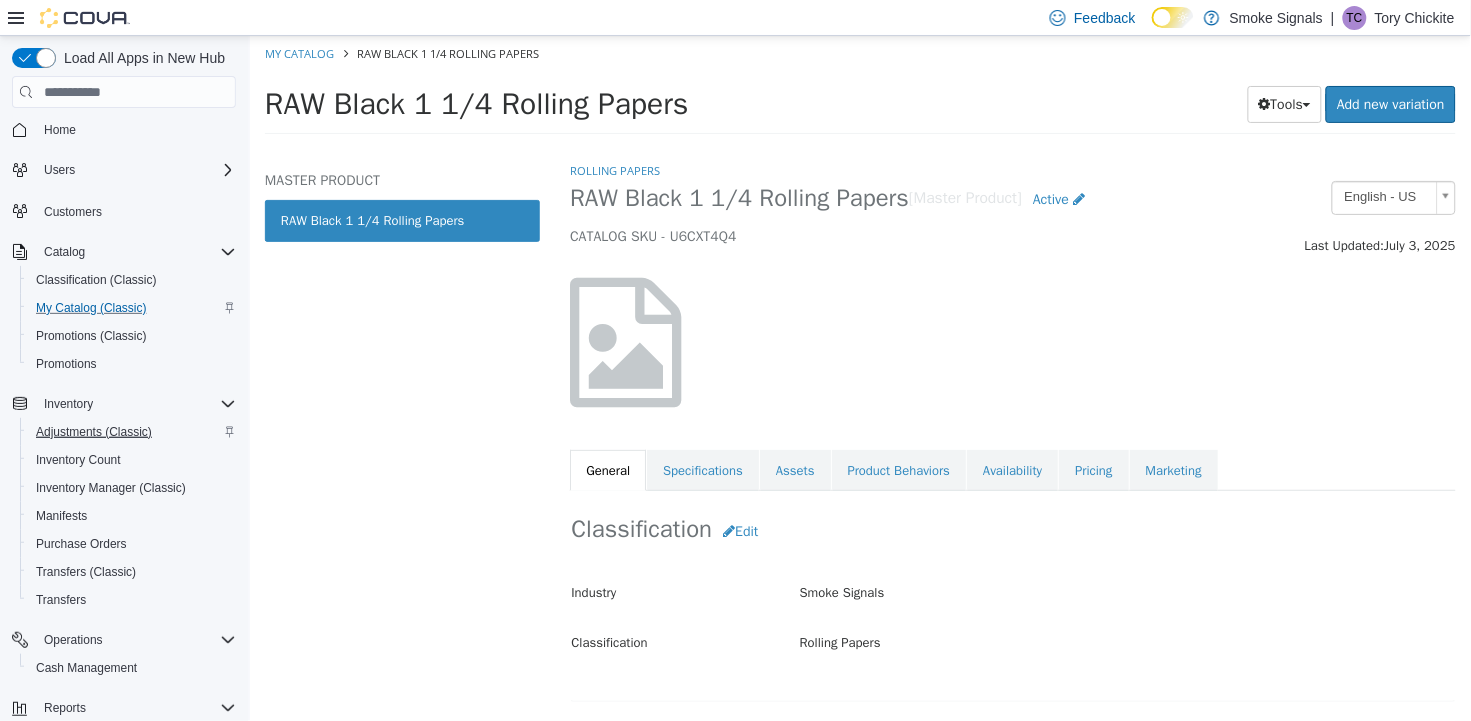 click on "Adjustments (Classic)" at bounding box center (94, 432) 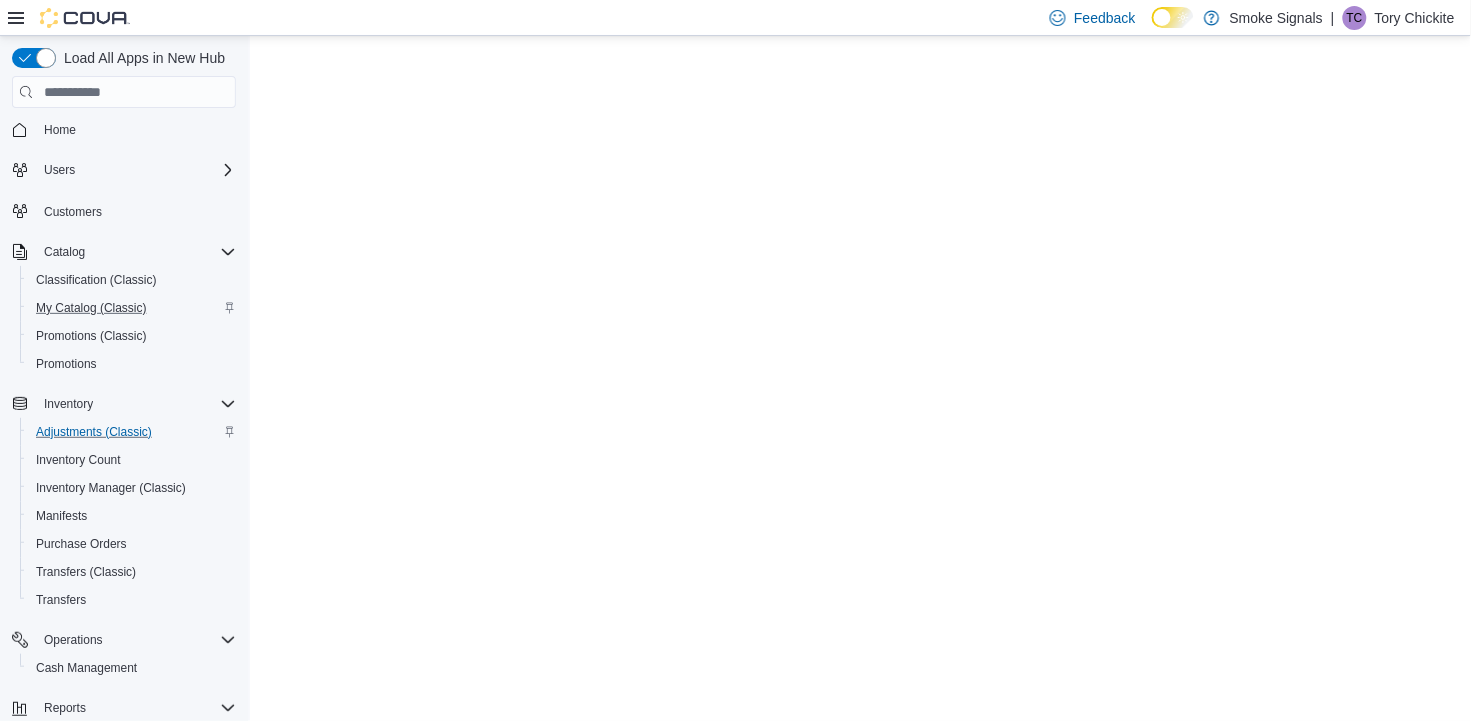 scroll, scrollTop: 0, scrollLeft: 0, axis: both 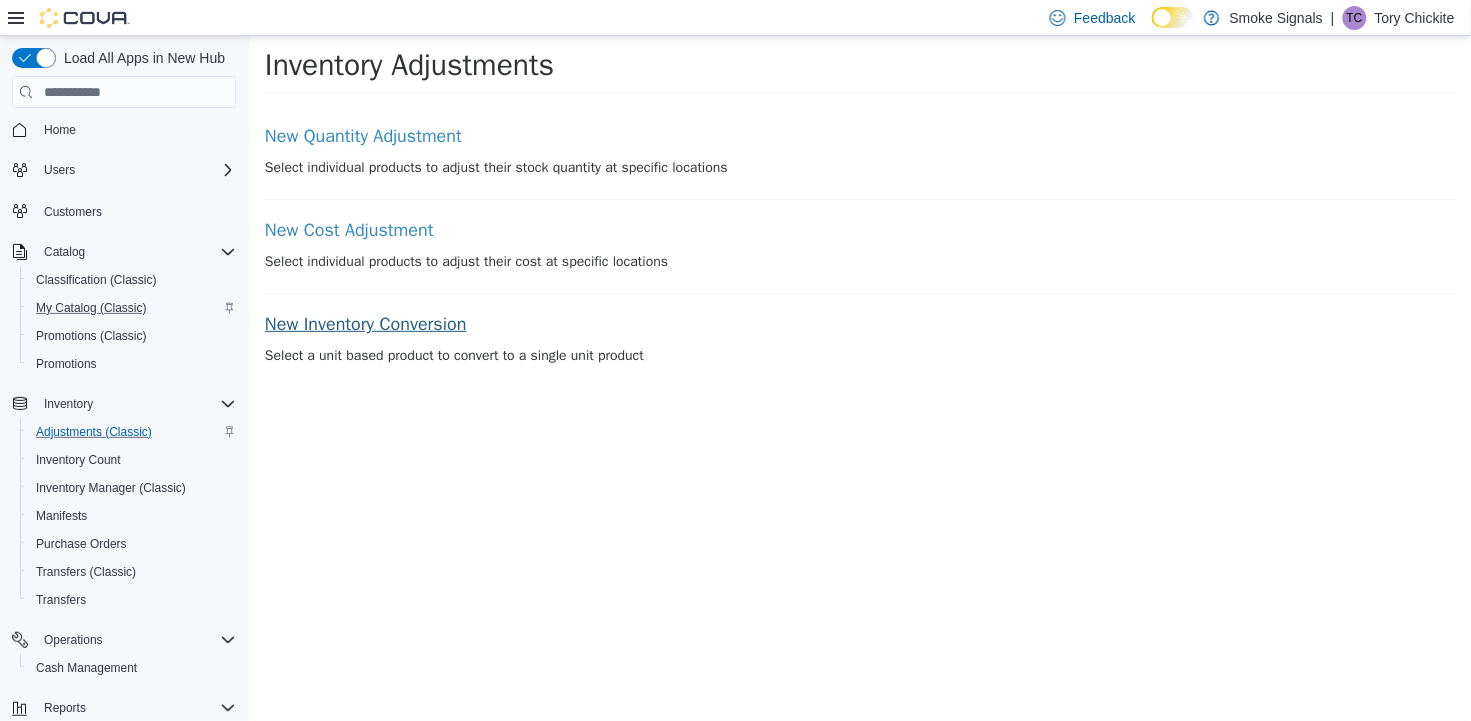 click on "New Inventory Conversion" at bounding box center [859, 325] 